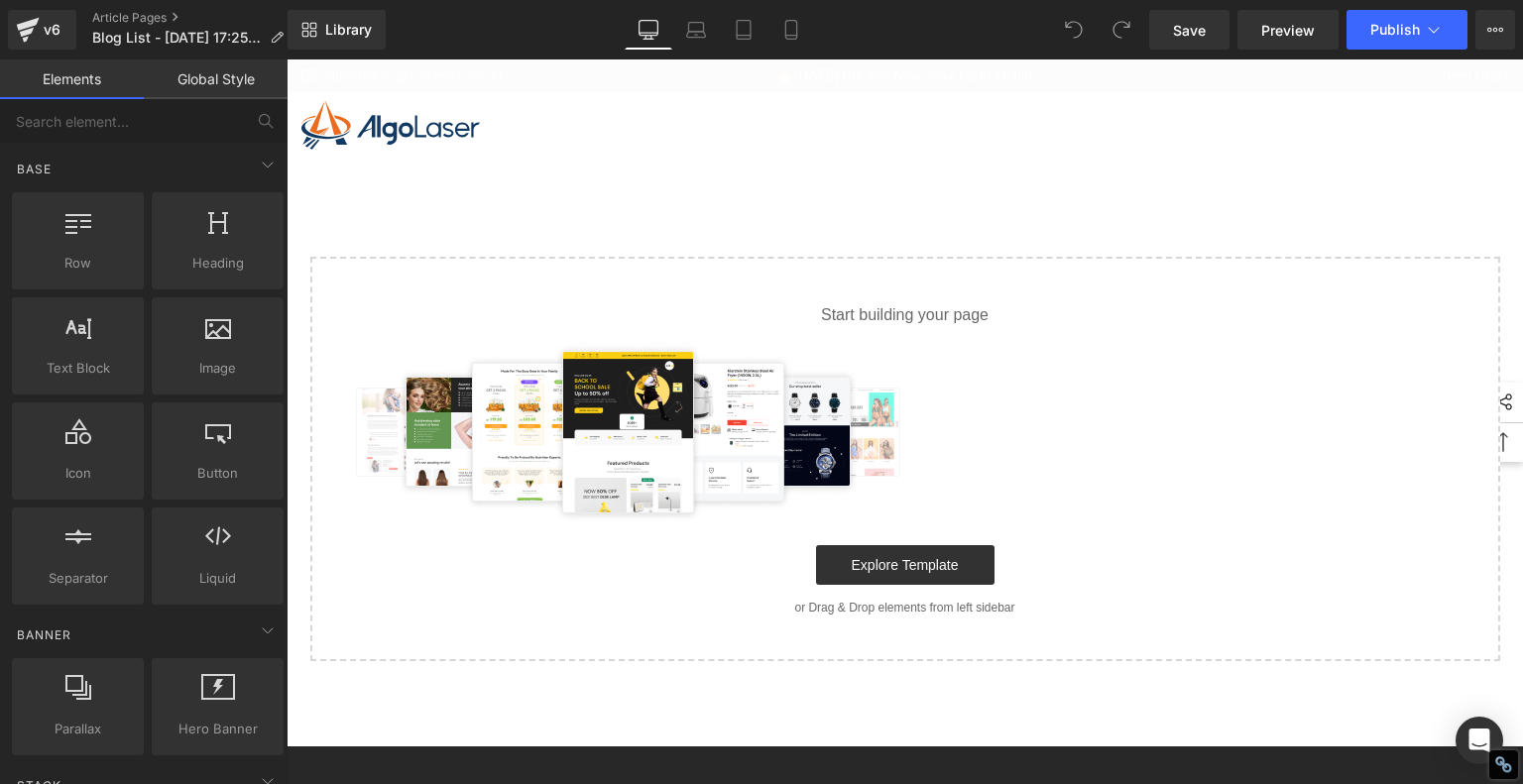 scroll, scrollTop: 0, scrollLeft: 0, axis: both 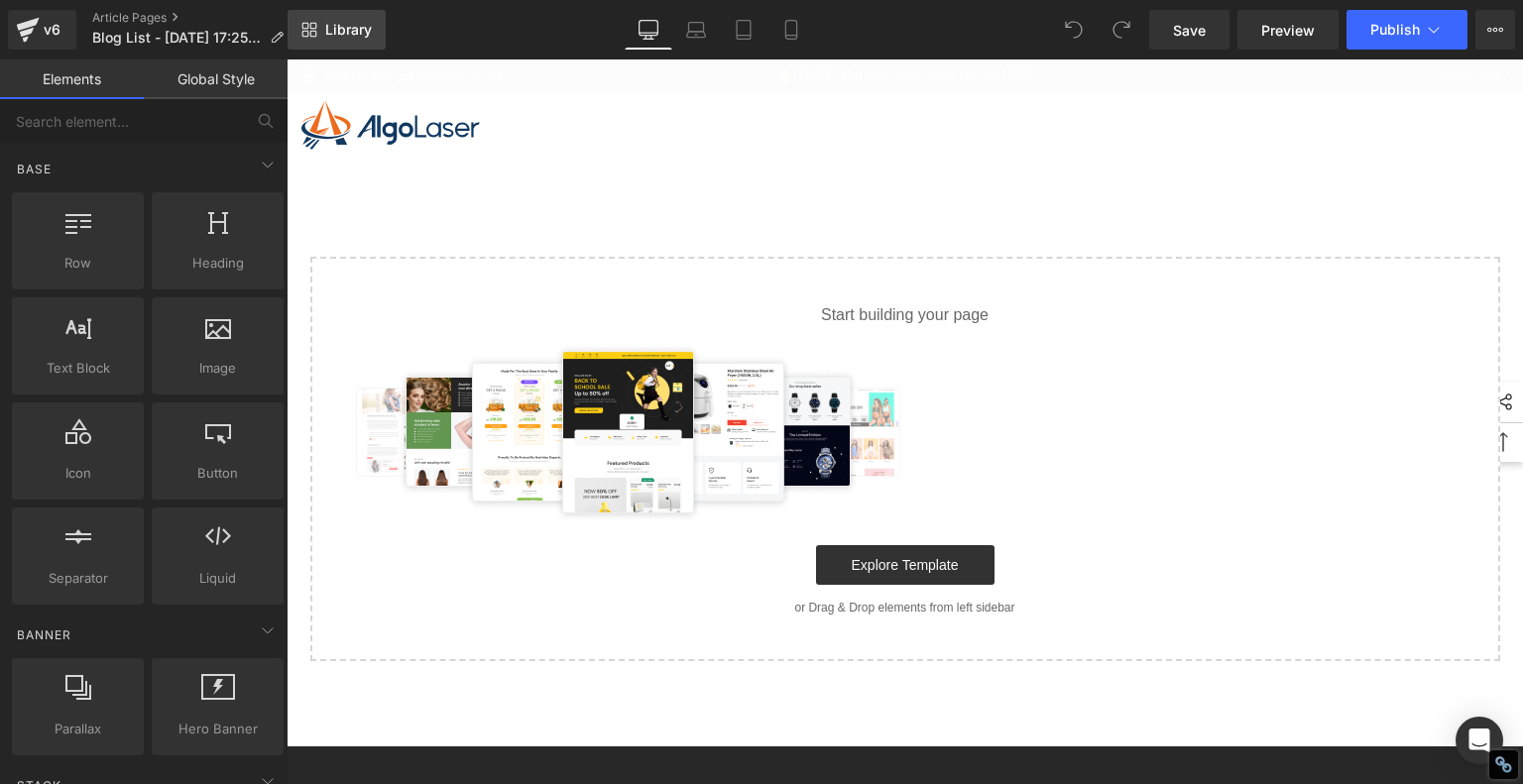 click on "Library" at bounding box center [336, 30] 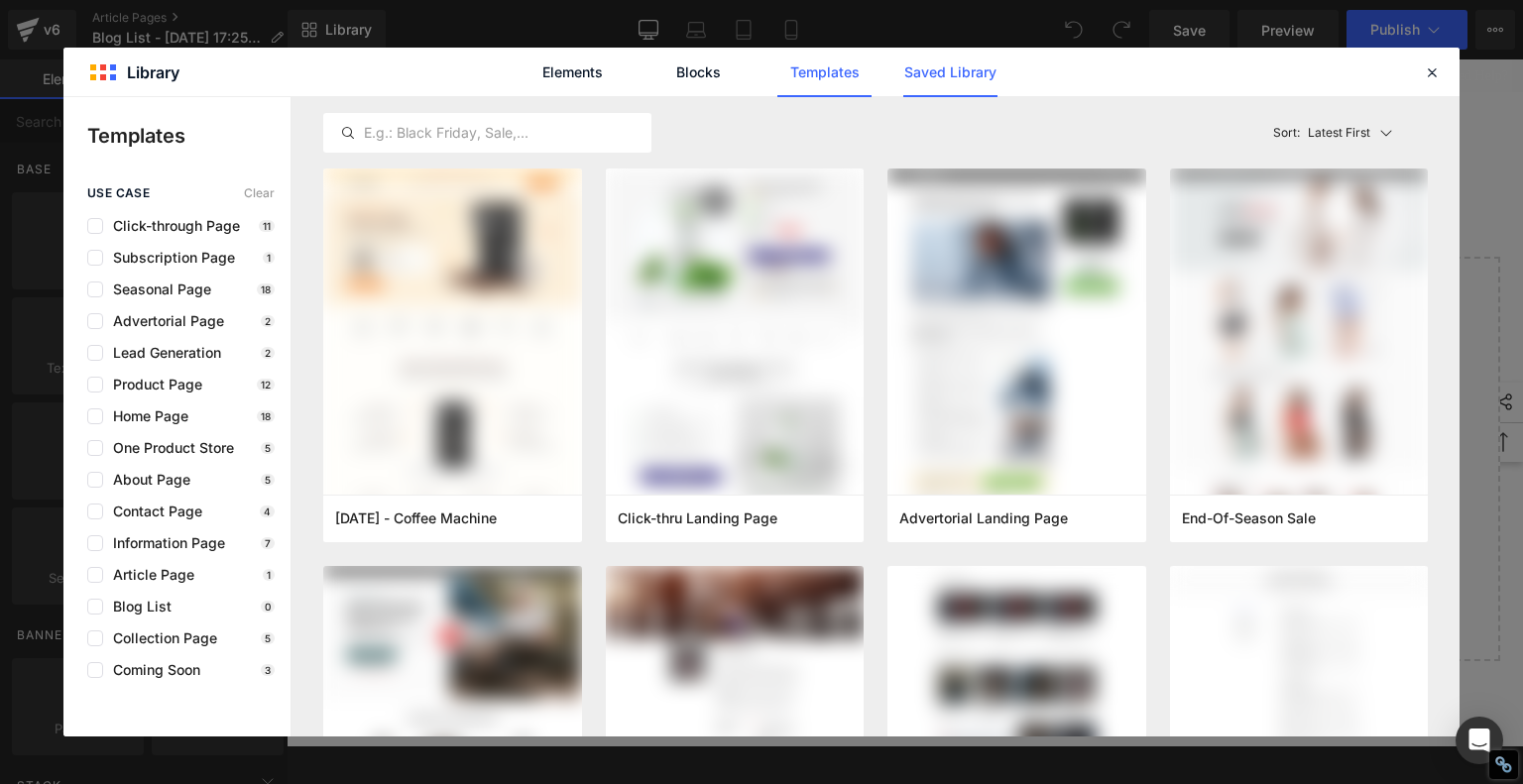 click on "Saved Library" 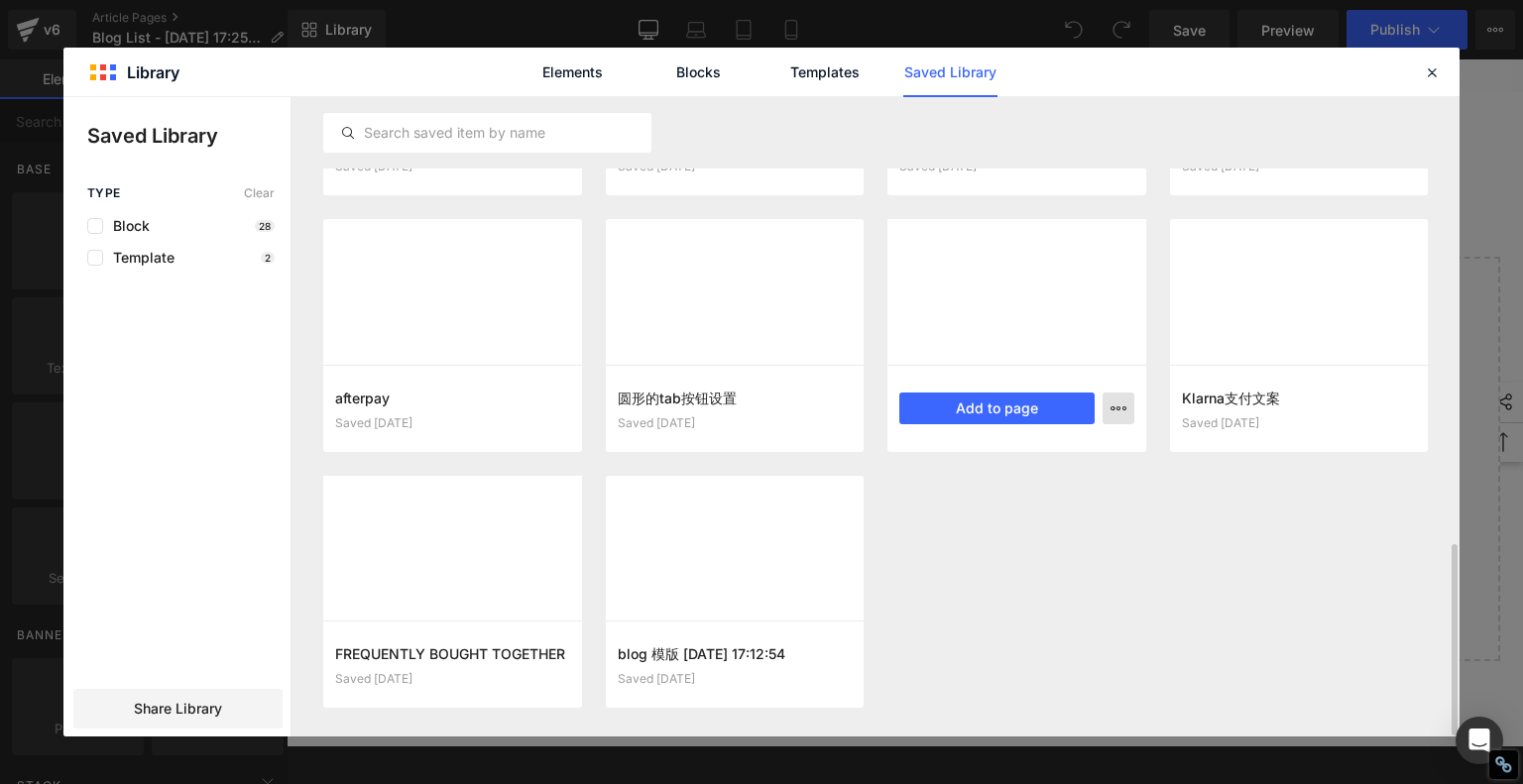 scroll, scrollTop: 1487, scrollLeft: 0, axis: vertical 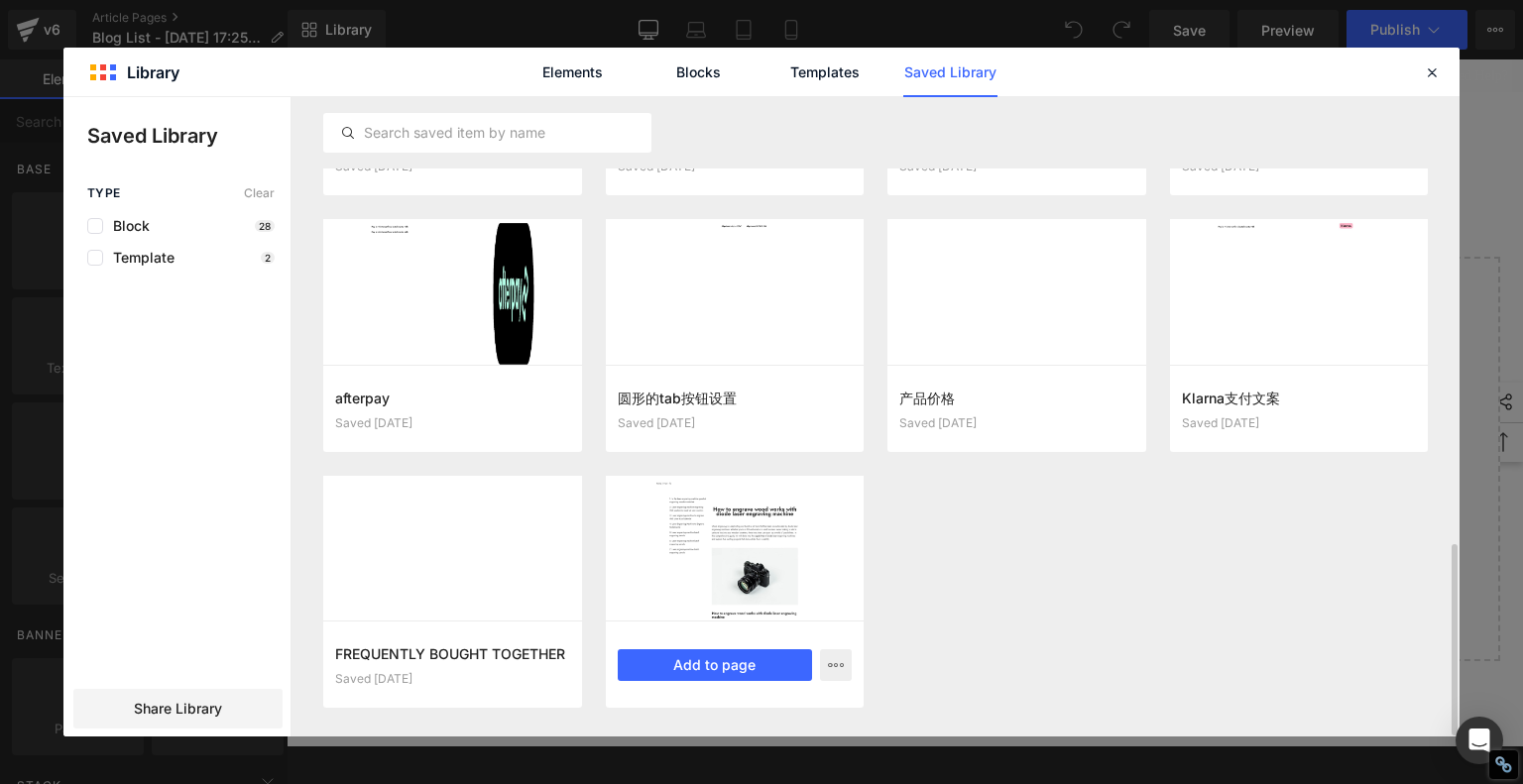 click on "blog 模版 [DATE] 17:12:54 Saved [DATE] Add to page" at bounding box center [735, 664] 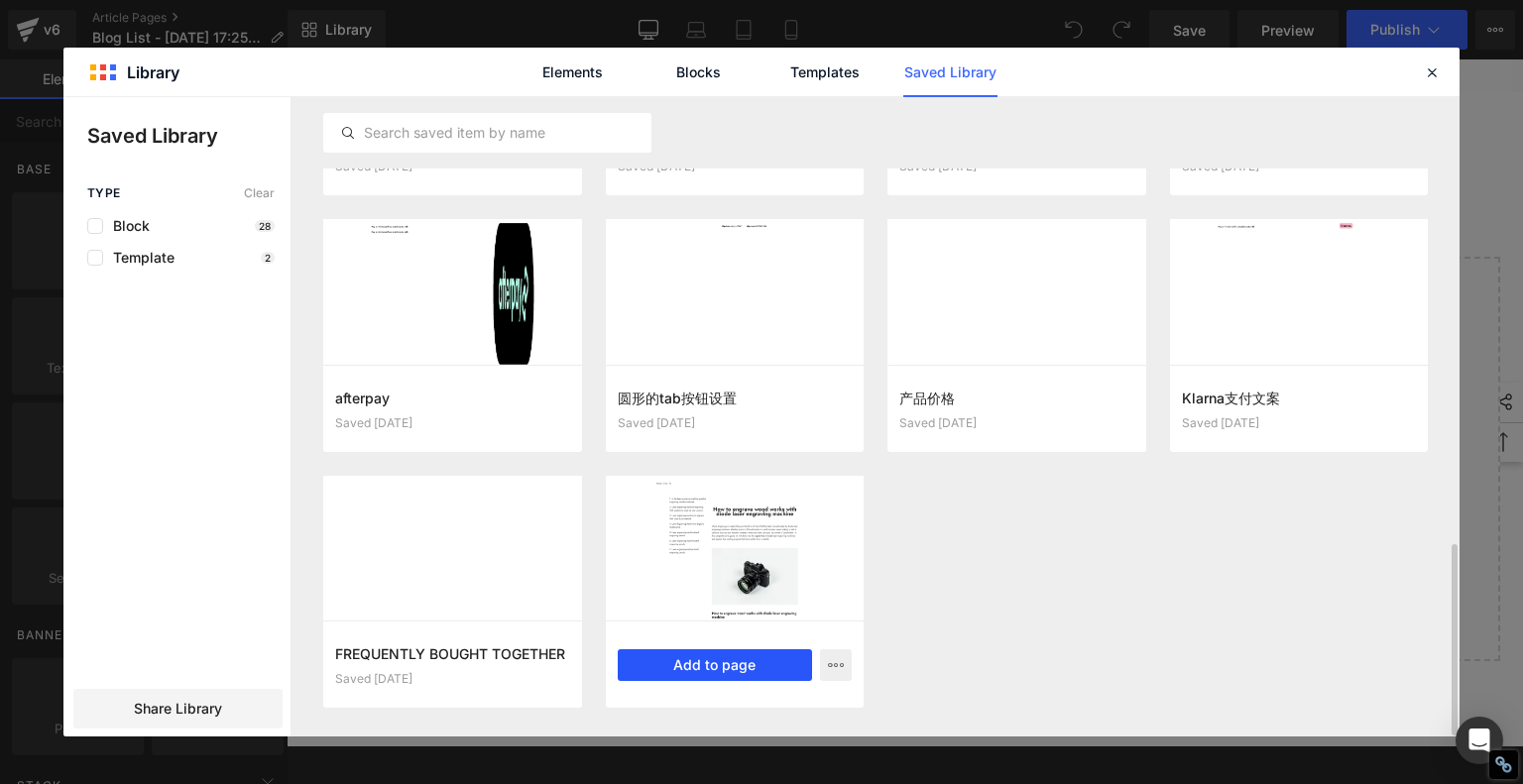 click on "Add to page" at bounding box center (715, 665) 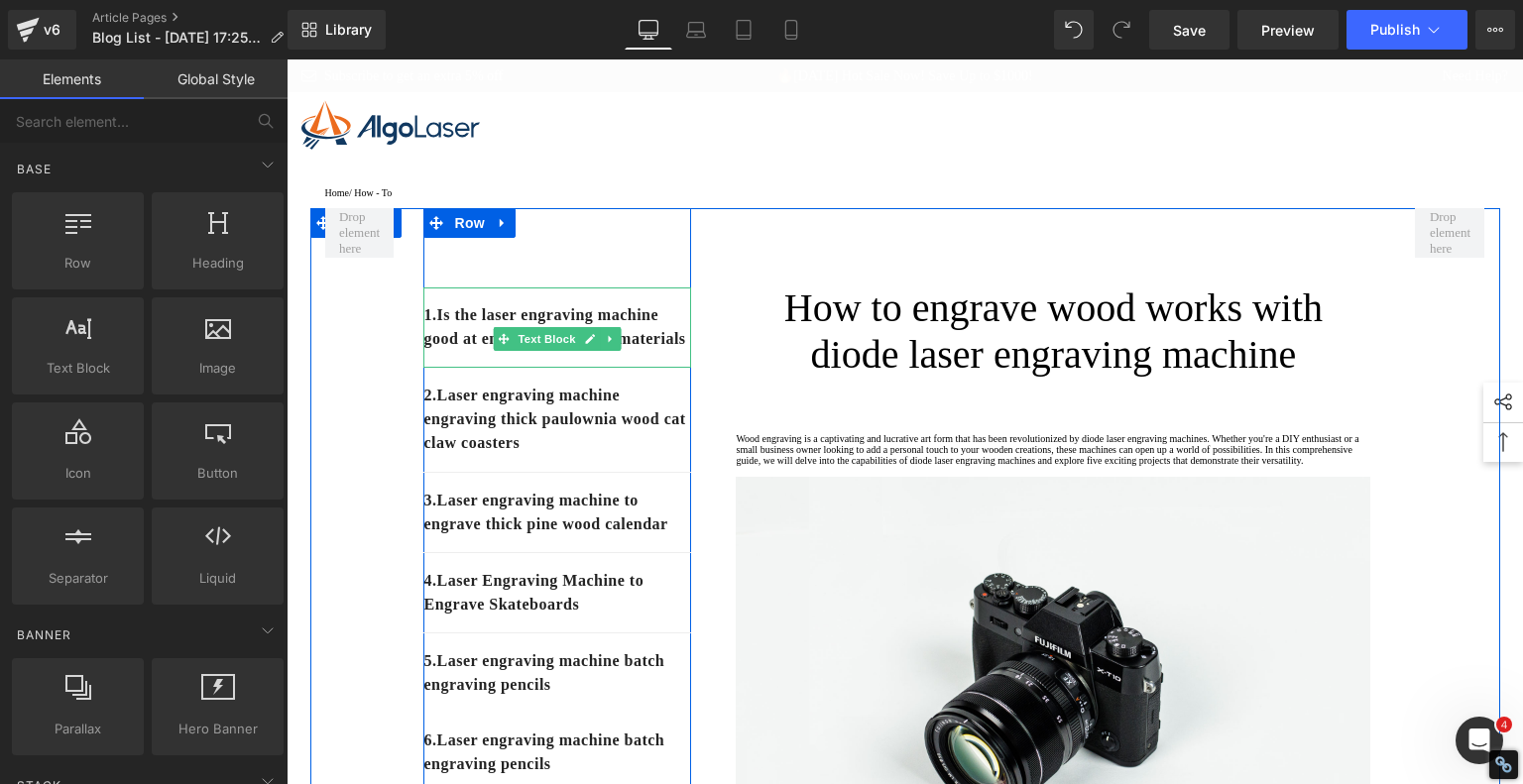 scroll, scrollTop: 0, scrollLeft: 0, axis: both 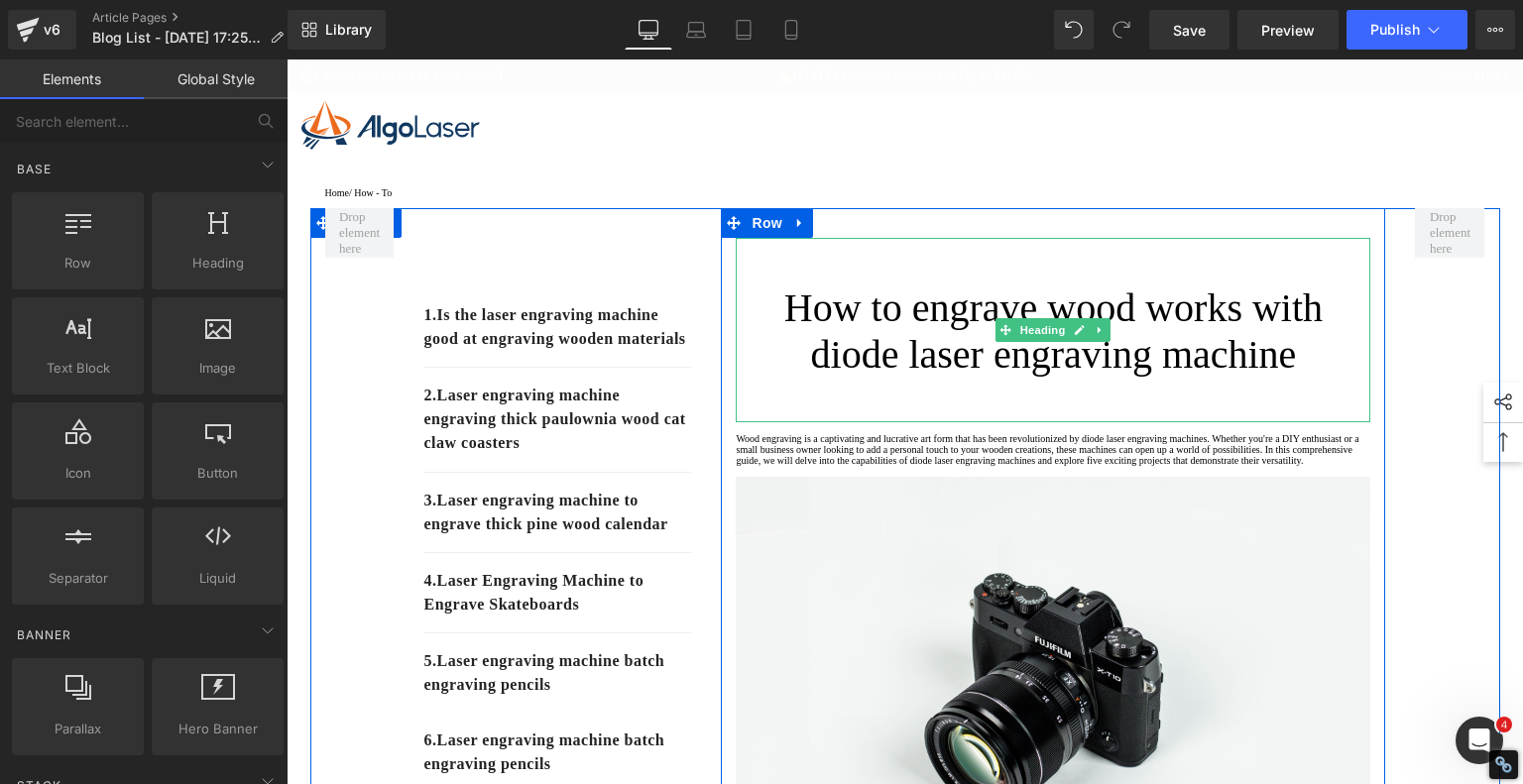 click on "How to engrave wood works with  diode laser engraving machine" at bounding box center (1053, 331) 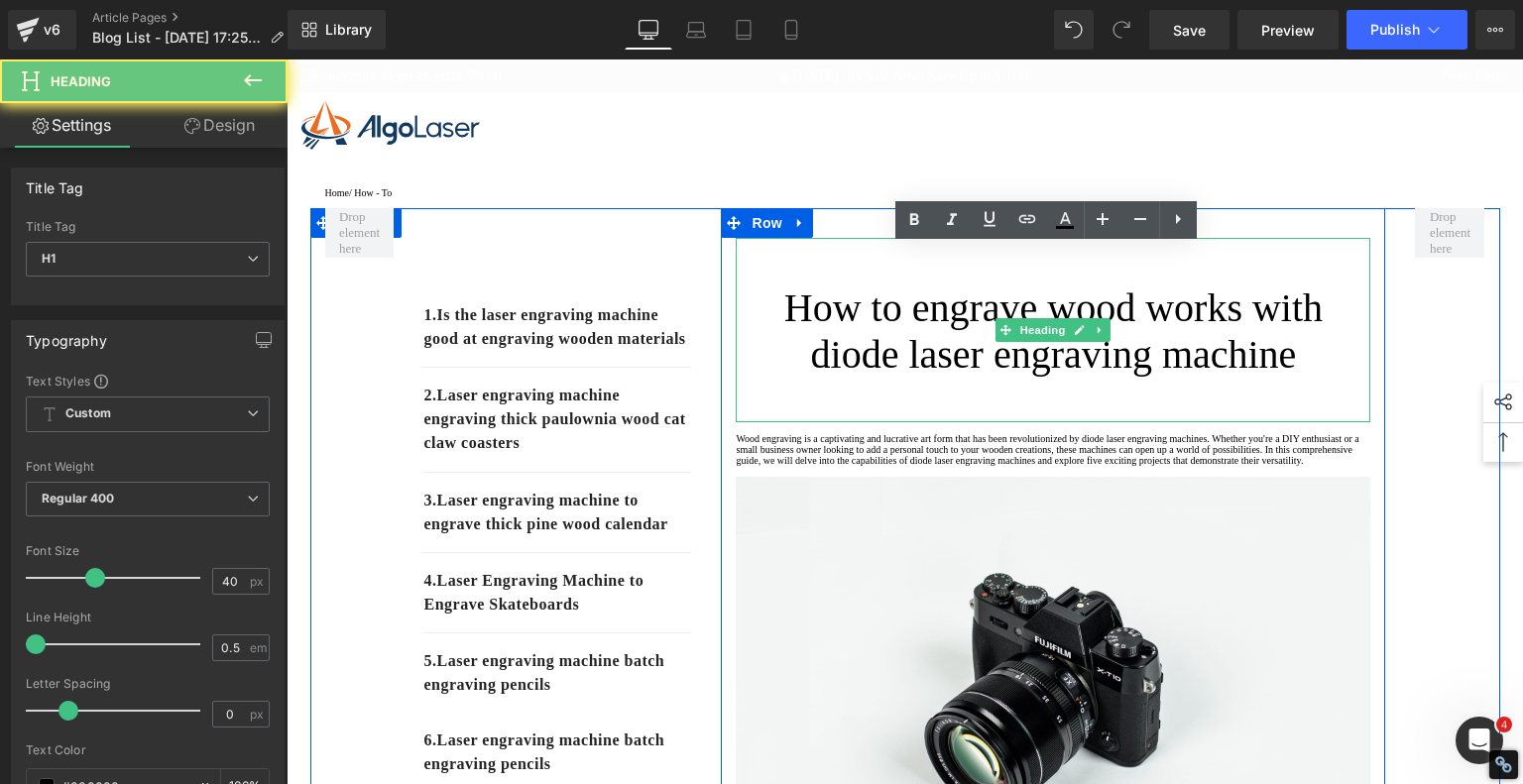 click on "How to engrave wood works with  diode laser engraving machine" at bounding box center [1053, 331] 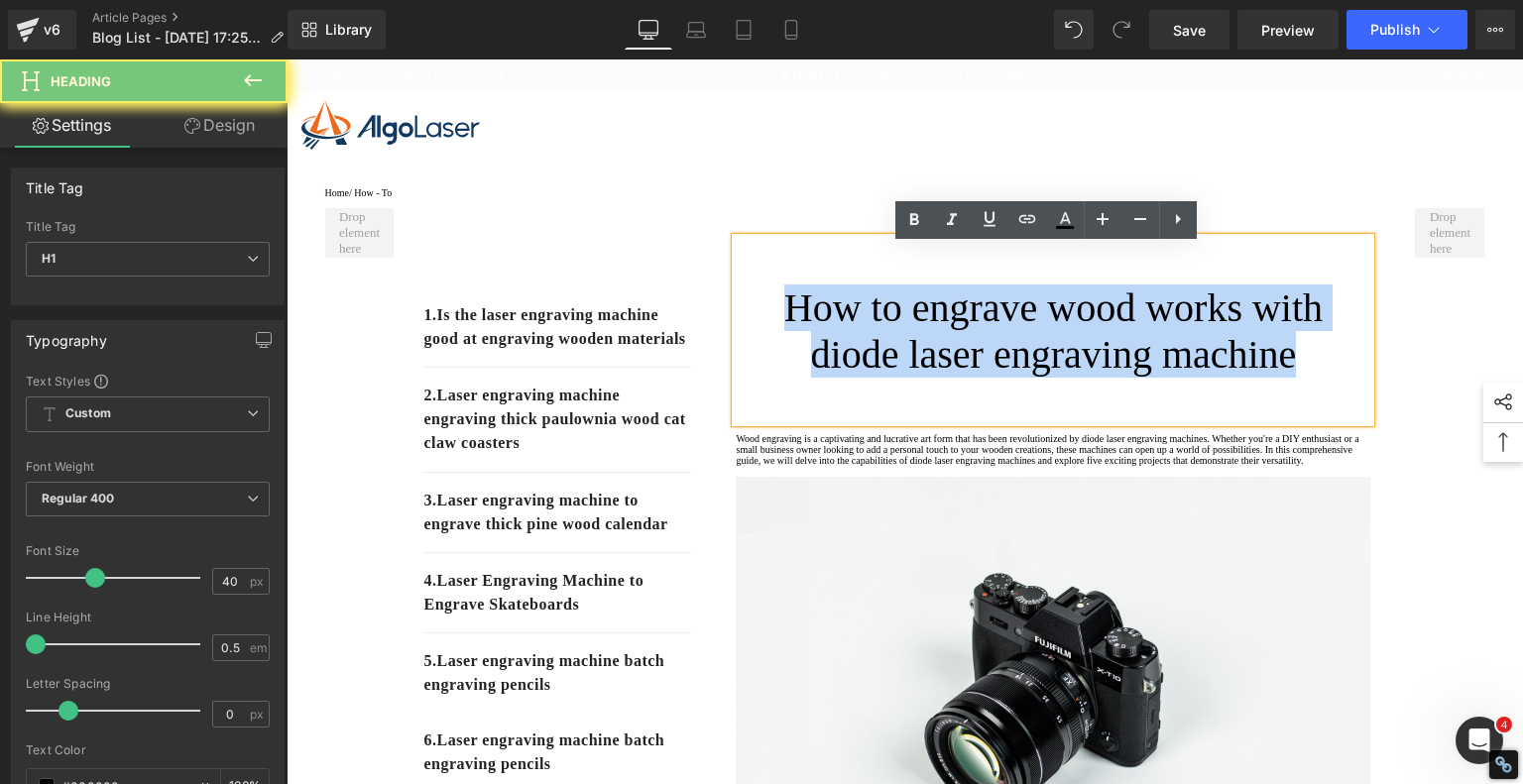 click on "How to engrave wood works with  diode laser engraving machine" at bounding box center [1053, 331] 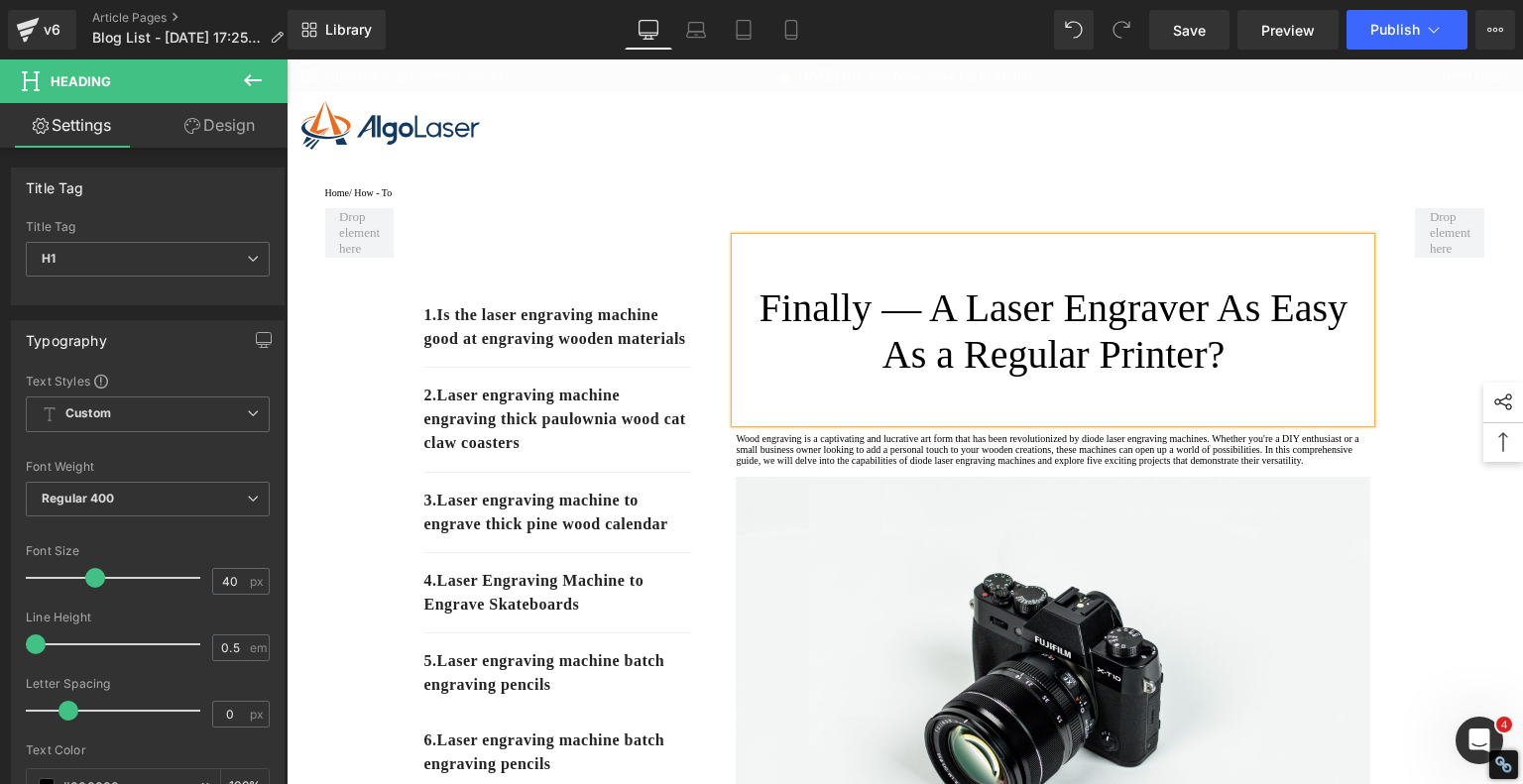 click on "Finally — A Laser Engraver As Easy As a Regular Printer?" at bounding box center (1053, 331) 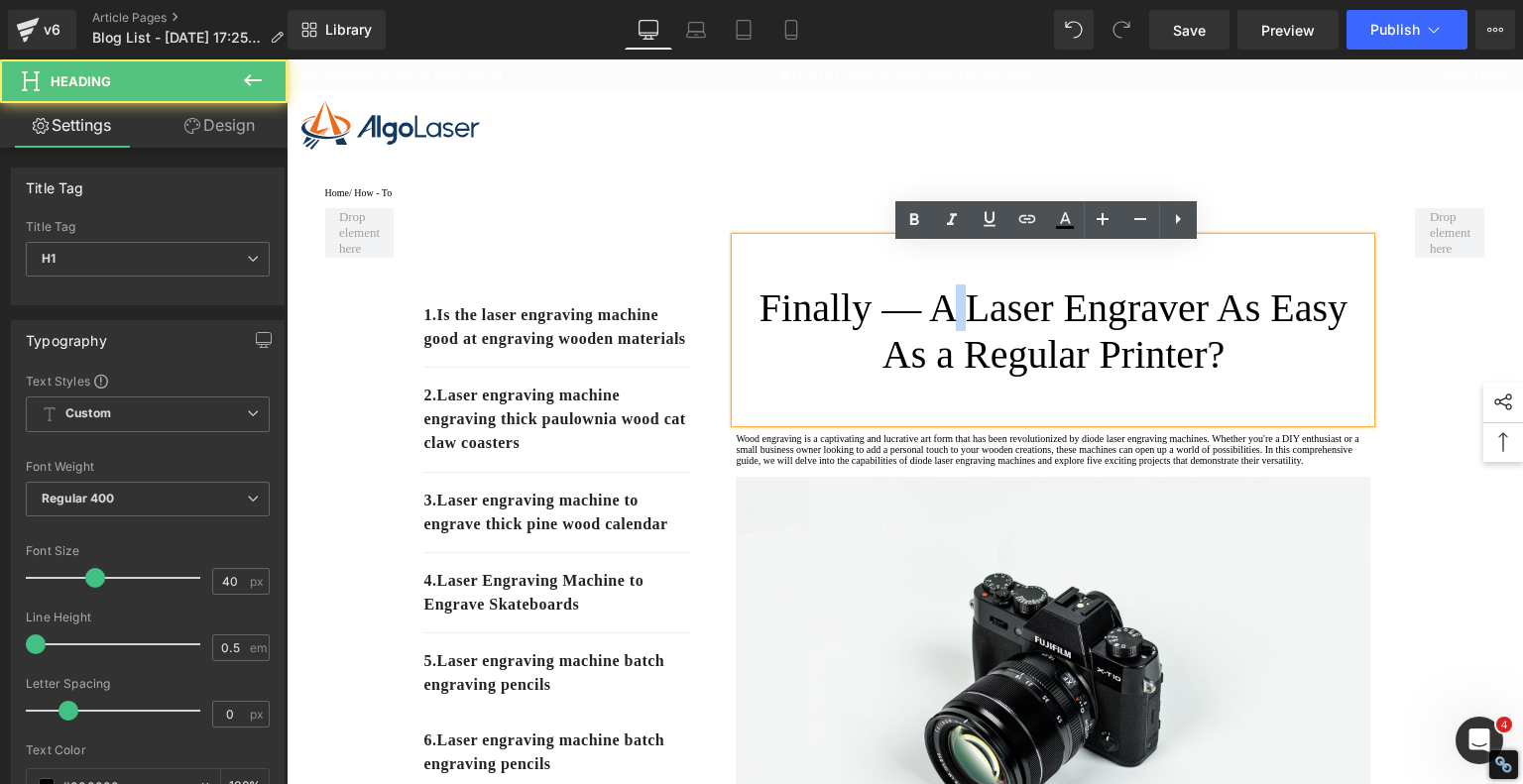 click on "Finally — A Laser Engraver As Easy As a Regular Printer?" at bounding box center (1053, 331) 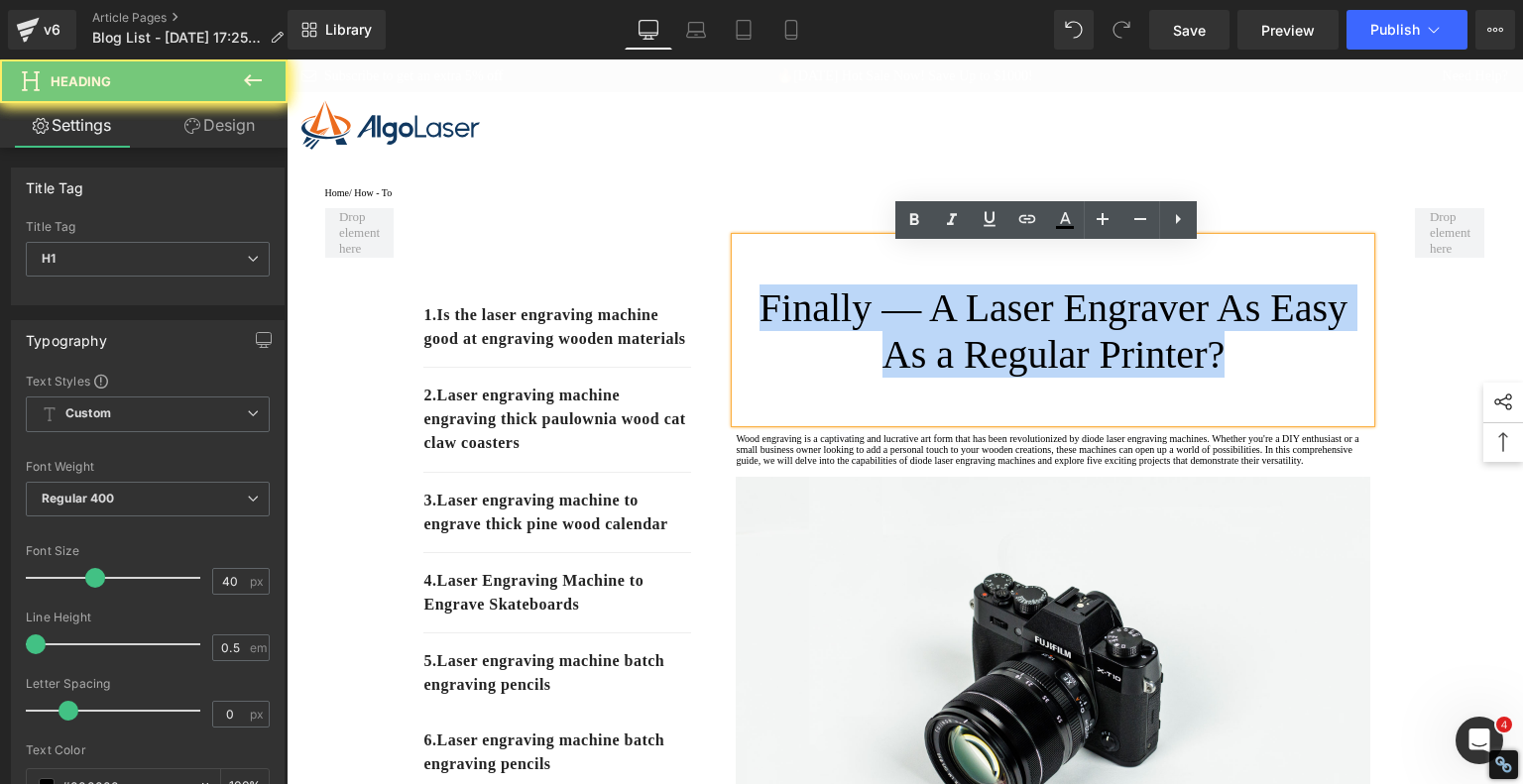 click on "Finally — A Laser Engraver As Easy As a Regular Printer?" at bounding box center (1053, 331) 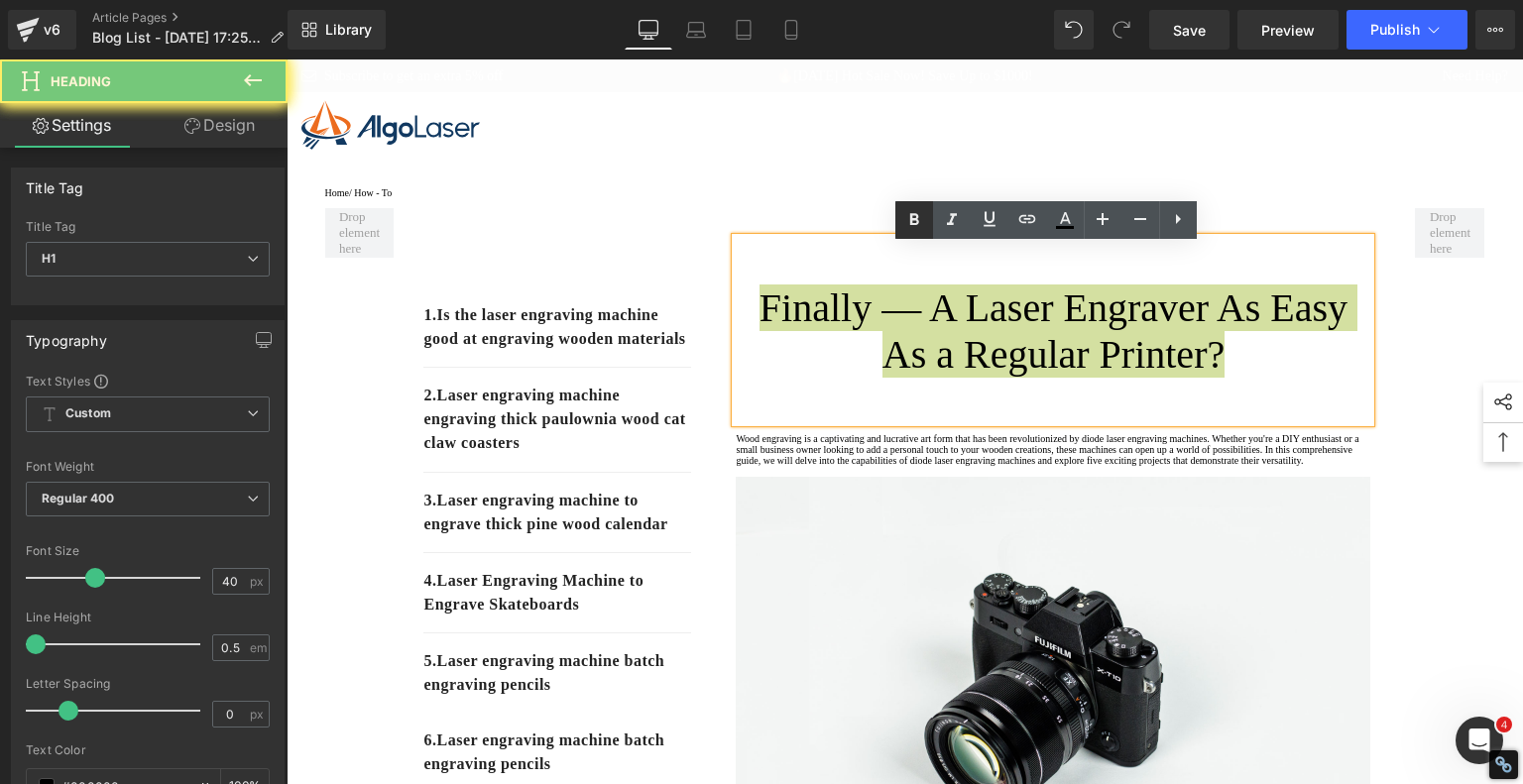 click 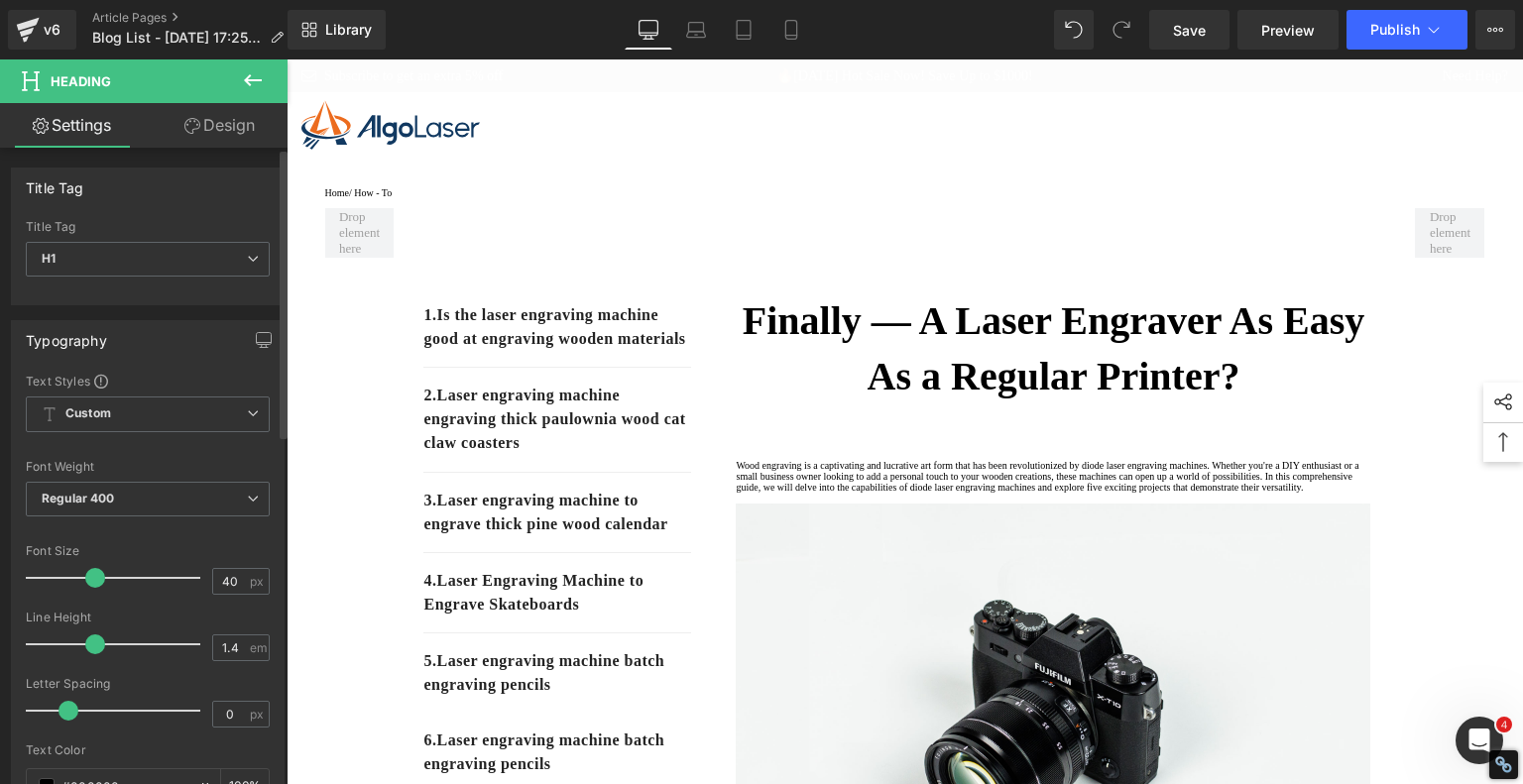 type on "1.3" 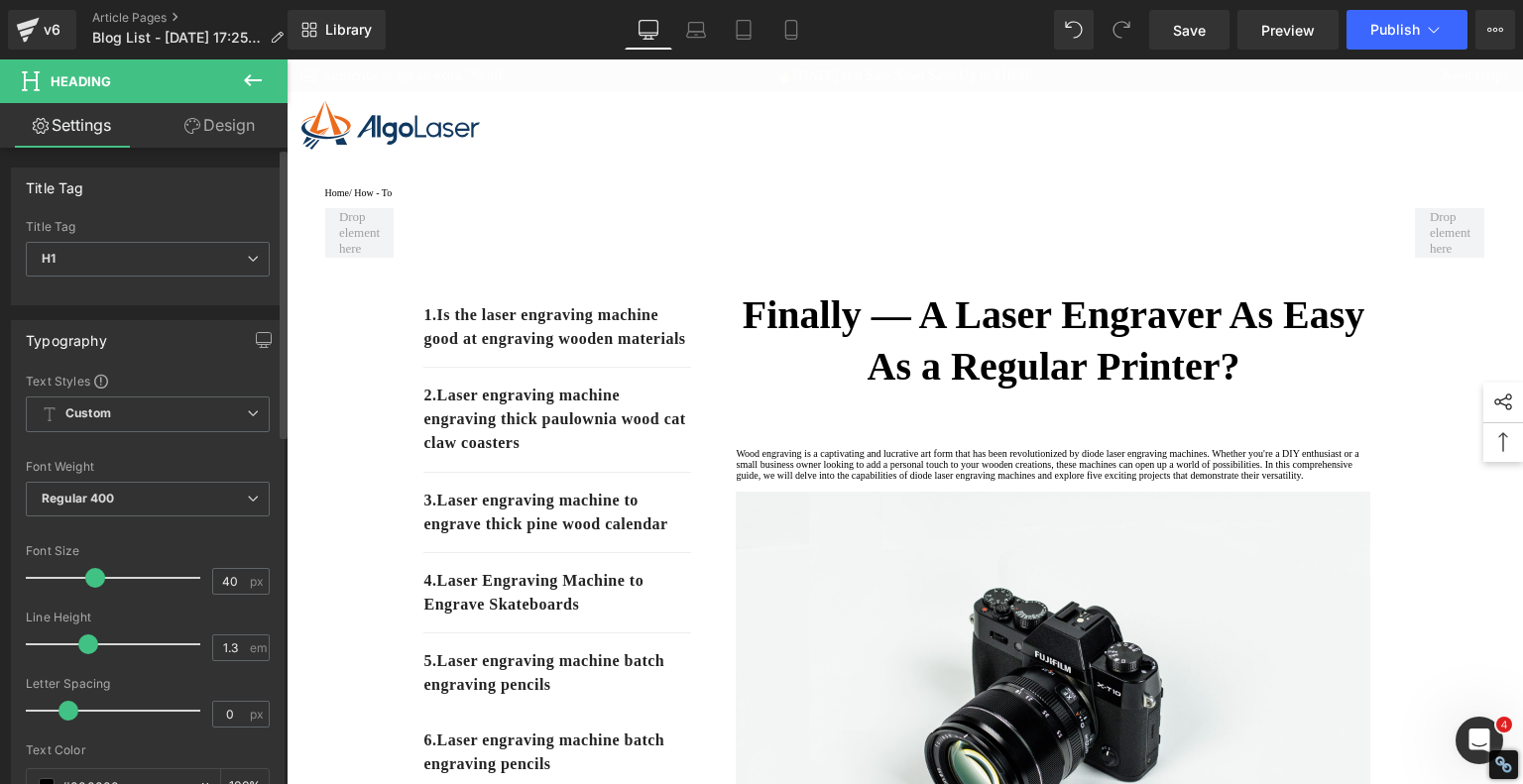 drag, startPoint x: 36, startPoint y: 642, endPoint x: 88, endPoint y: 643, distance: 52.009614 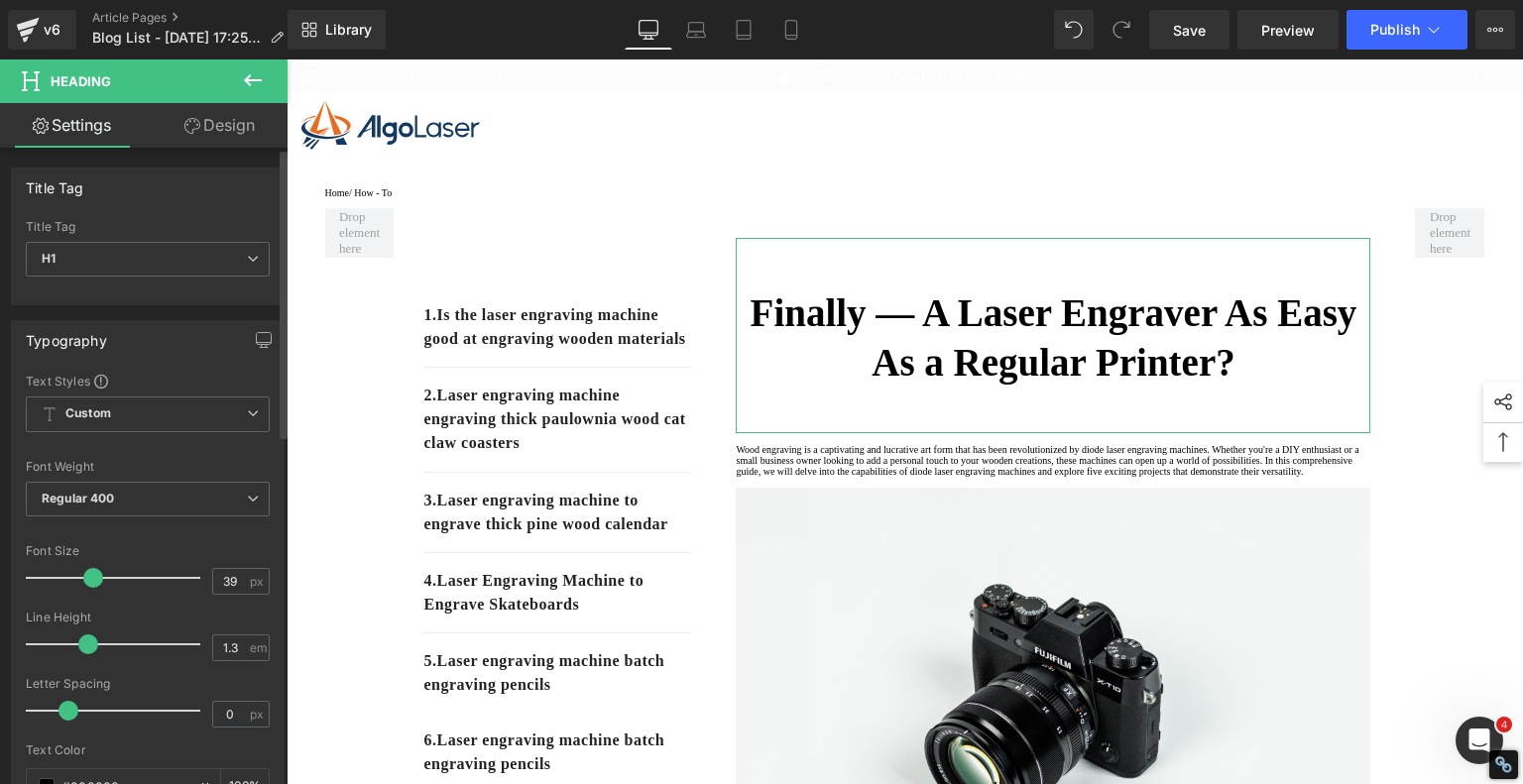 type on "38" 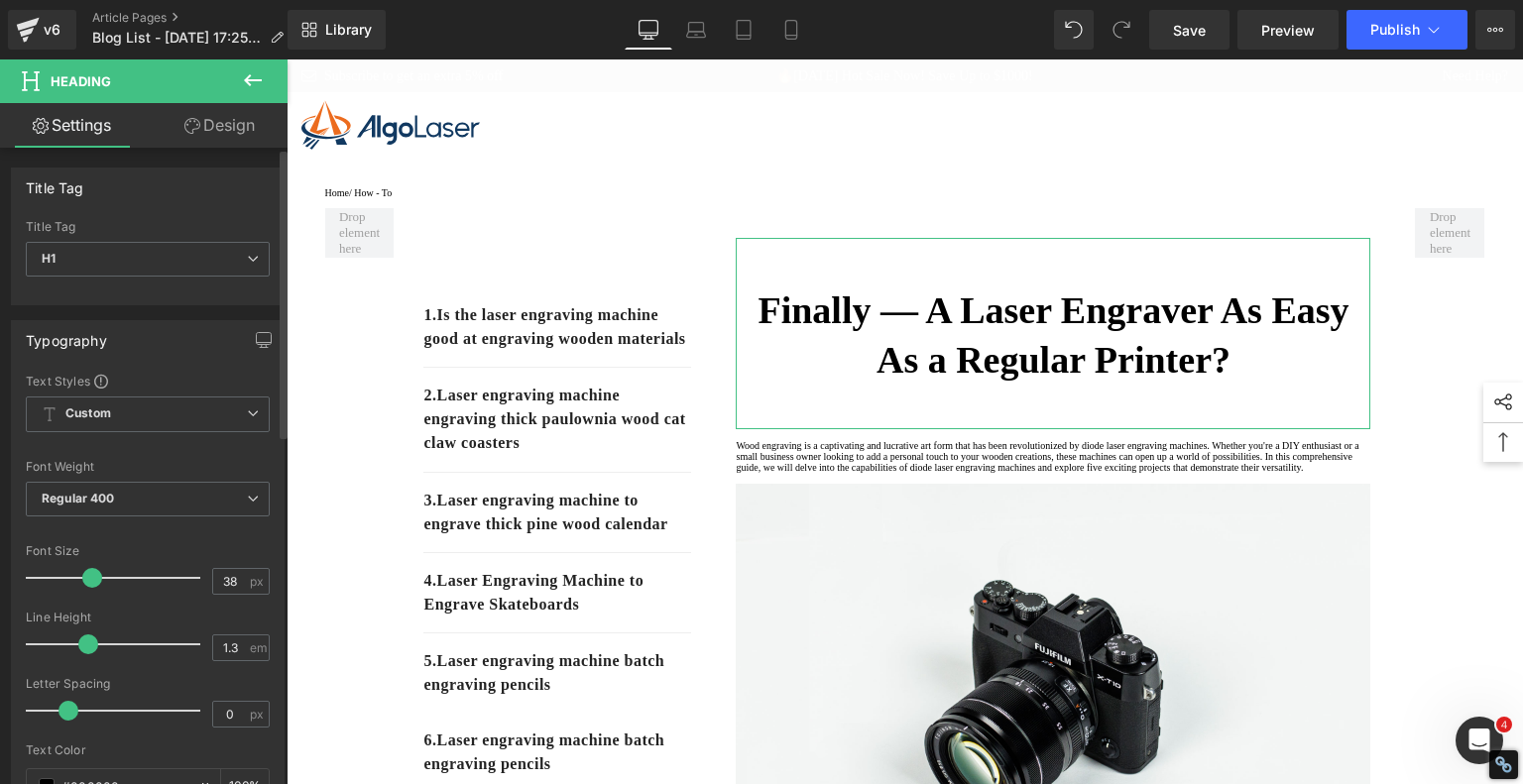 click at bounding box center (92, 578) 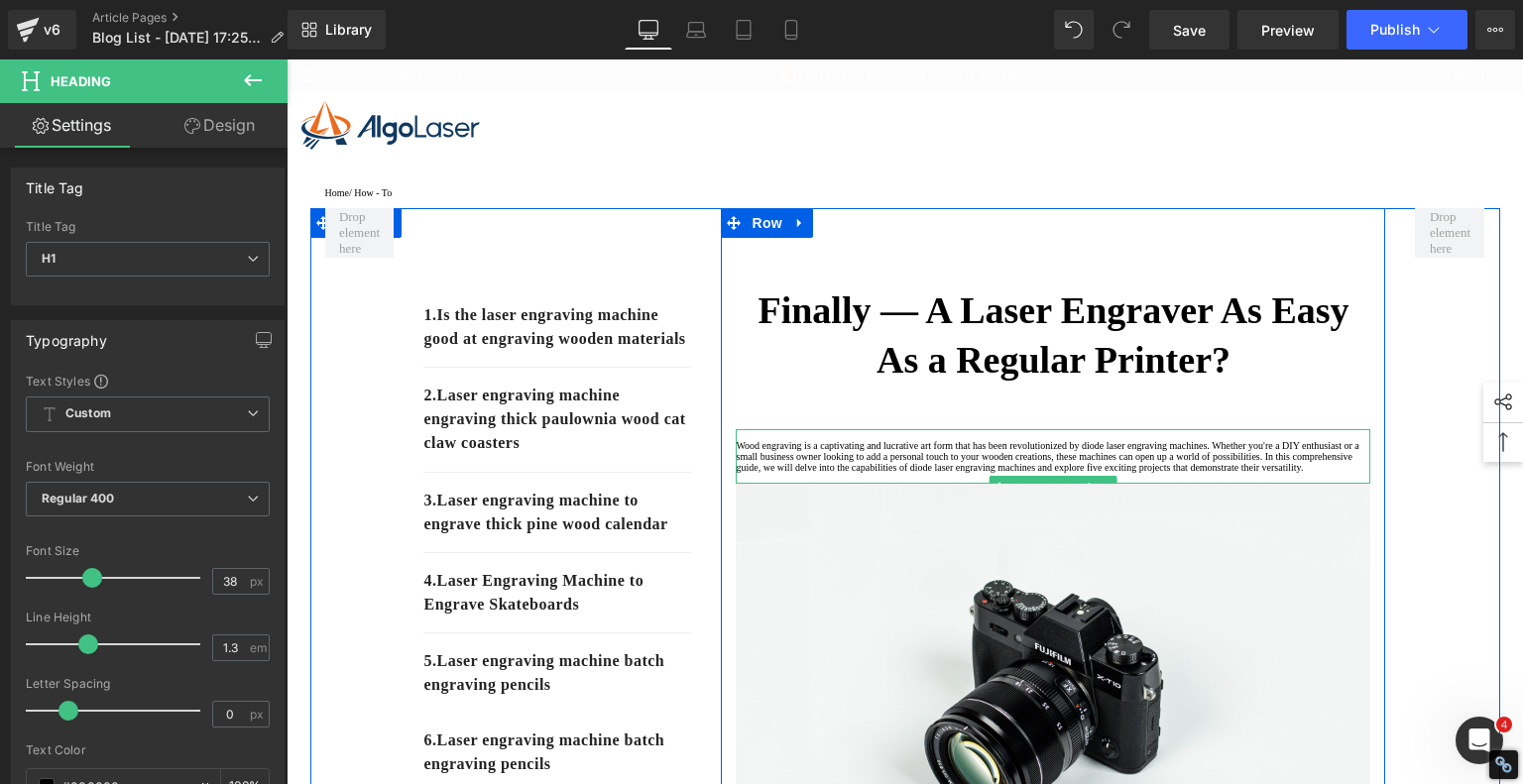 click on "Wood engraving is a captivating and lucrative art form that has been revolutionized by diode laser engraving machines. Whether you're a DIY enthusiast or a small business owner looking to add a personal touch to your wooden creations, these machines can open up a world of possibilities. In this comprehensive guide, we will delve into the capabilities of diode laser engraving machines and explore five exciting projects that demonstrate their versatility." at bounding box center (1053, 456) 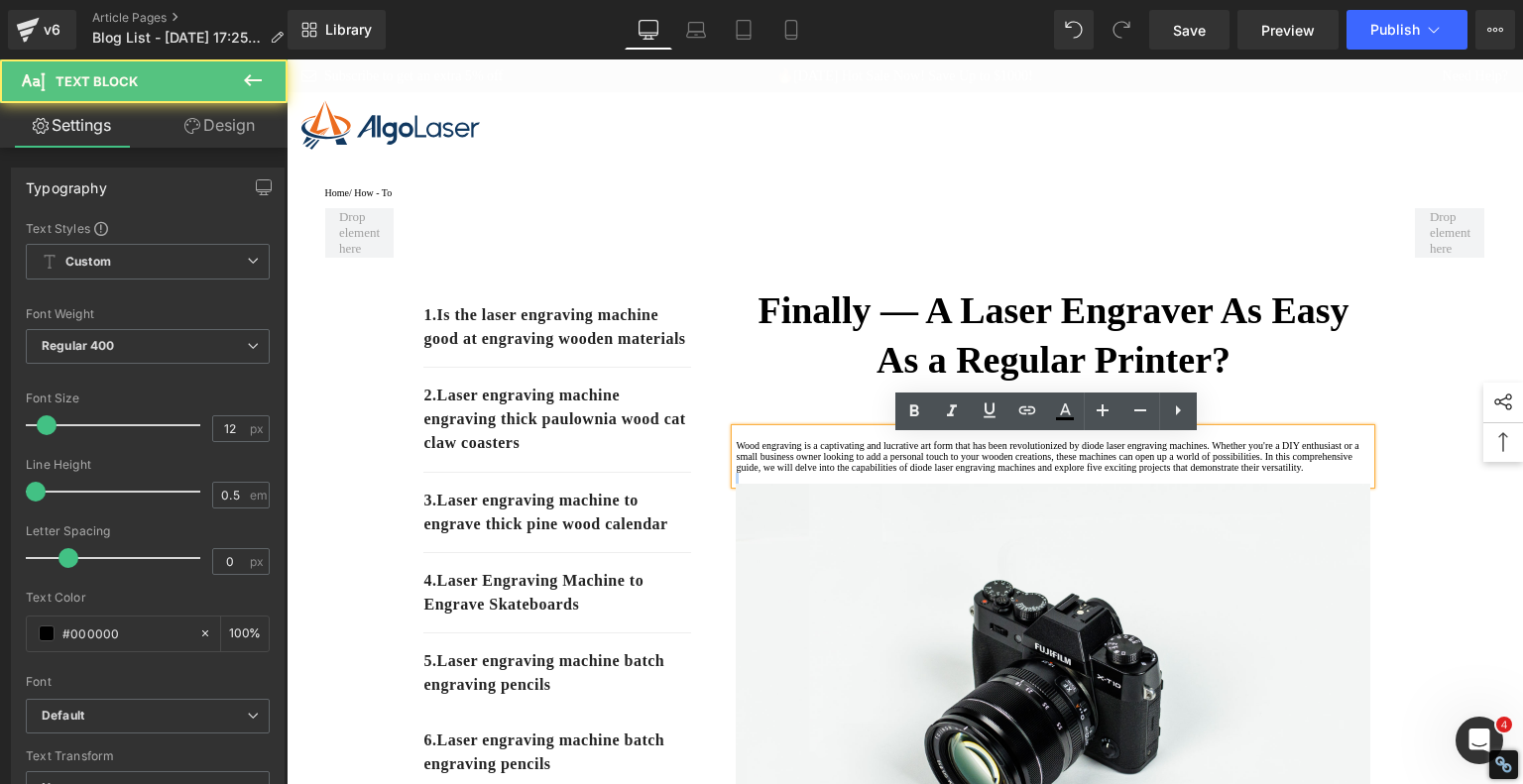 click on "Wood engraving is a captivating and lucrative art form that has been revolutionized by diode laser engraving machines. Whether you're a DIY enthusiast or a small business owner looking to add a personal touch to your wooden creations, these machines can open up a world of possibilities. In this comprehensive guide, we will delve into the capabilities of diode laser engraving machines and explore five exciting projects that demonstrate their versatility." at bounding box center (1053, 456) 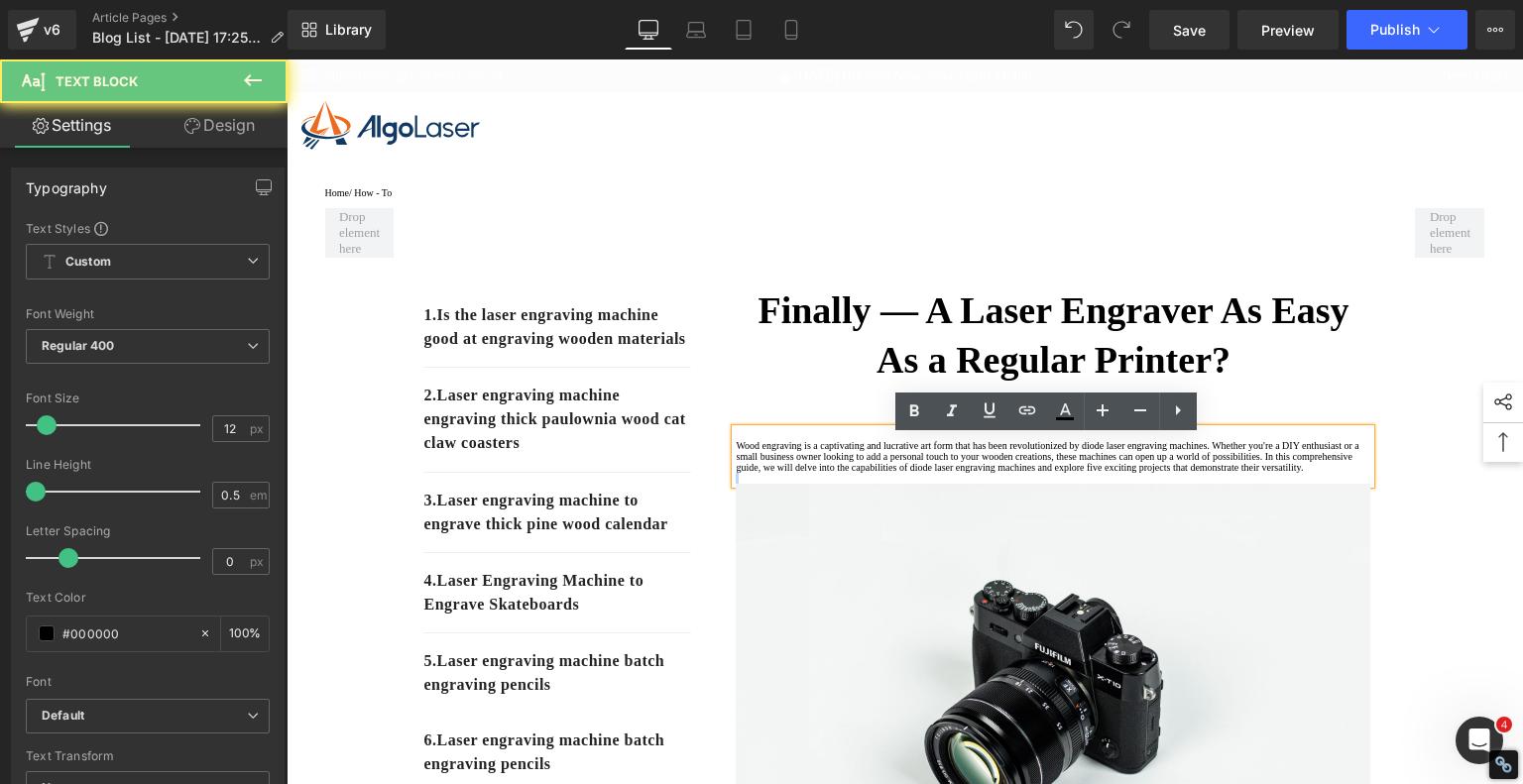 click on "Wood engraving is a captivating and lucrative art form that has been revolutionized by diode laser engraving machines. Whether you're a DIY enthusiast or a small business owner looking to add a personal touch to your wooden creations, these machines can open up a world of possibilities. In this comprehensive guide, we will delve into the capabilities of diode laser engraving machines and explore five exciting projects that demonstrate their versatility." at bounding box center (1053, 456) 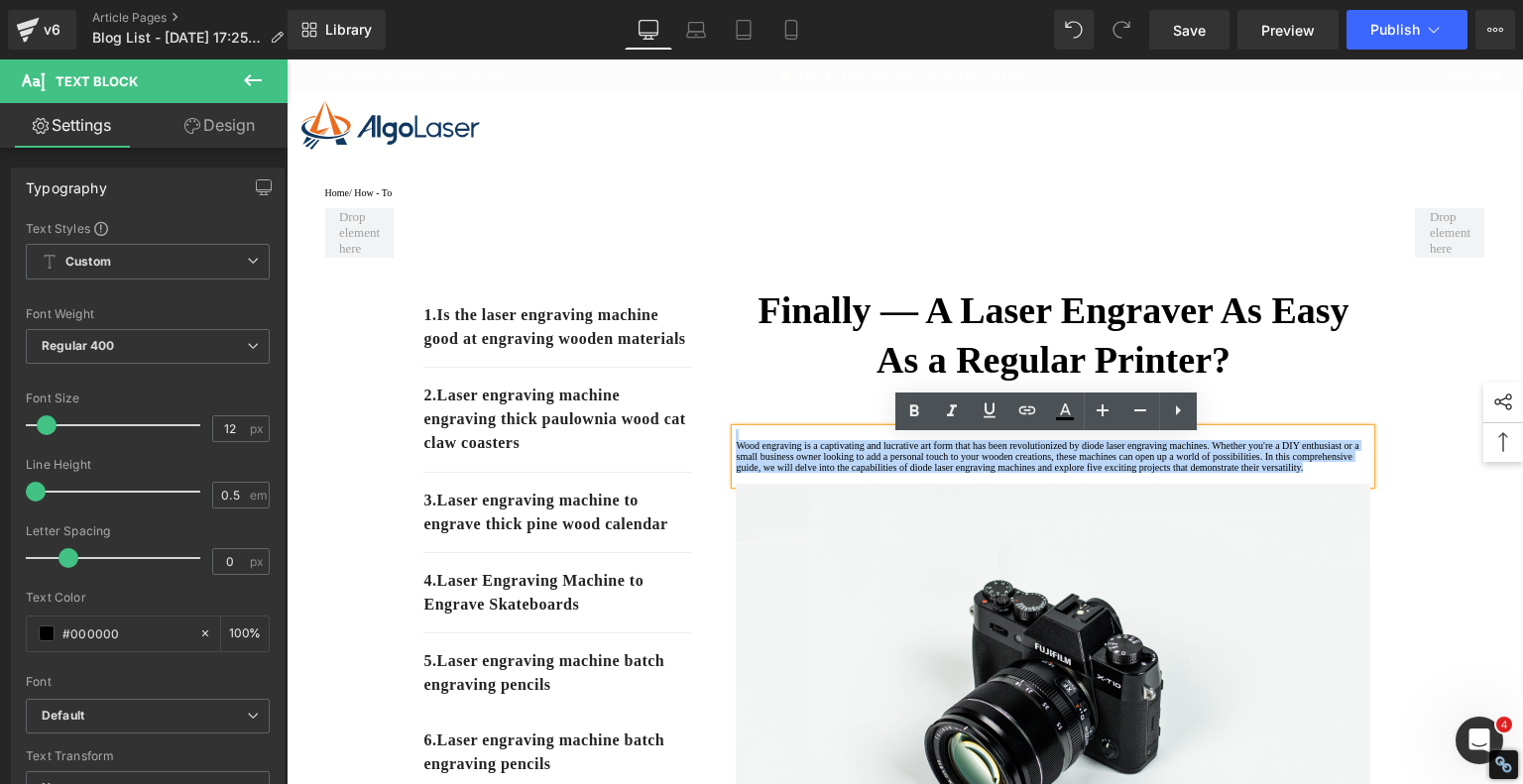 drag, startPoint x: 804, startPoint y: 530, endPoint x: 603, endPoint y: 387, distance: 246.67793 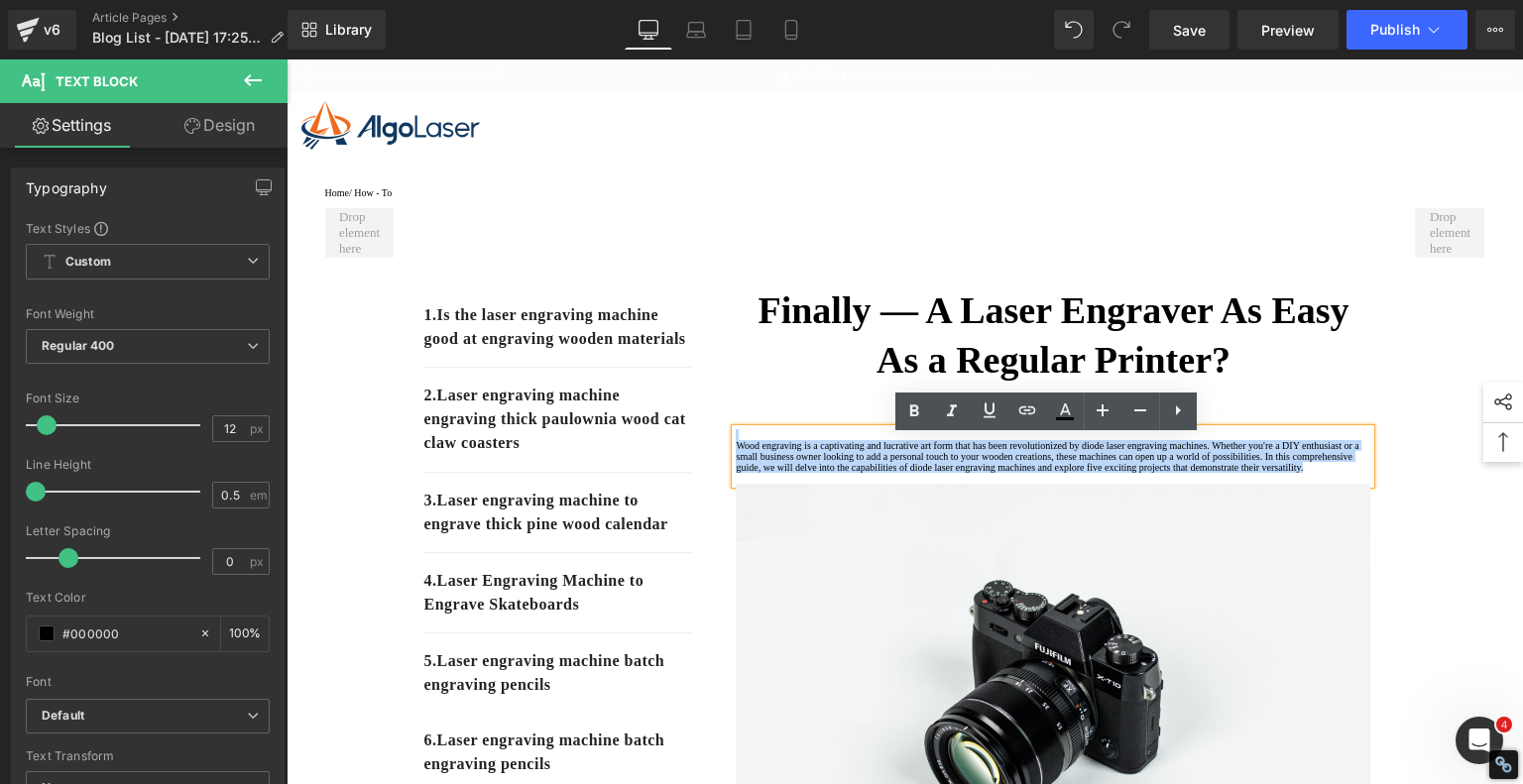 click on "1.  Is the laser engraving machine good at engraving wooden materials Text Block         2.  Laser engraving machine engraving thick paulownia wood cat claw coasters Text Block         3.  Laser engraving machine to engrave thick pine wood calendar Text Block         4.  Laser Engraving Machine to Engrave Skateboards Text Block         5.  Laser engraving machine batch engraving pencils Text Block         6 .  Laser engraving machine batch engraving pencils Text Block         7 .  Laser engraving machine batch engraving pencils Text Block         Row         Finally — A Laser Engraver As Easy As a Regular Printer? Heading         Text Block         Image         Row         How to engrave wood works with  diode laser engraving machine Heading         Text Block         Image         Row         How to engrave wood works with  diode laser engraving machine Heading         Text Block         Image         Row         Row" at bounding box center [905, 1146] 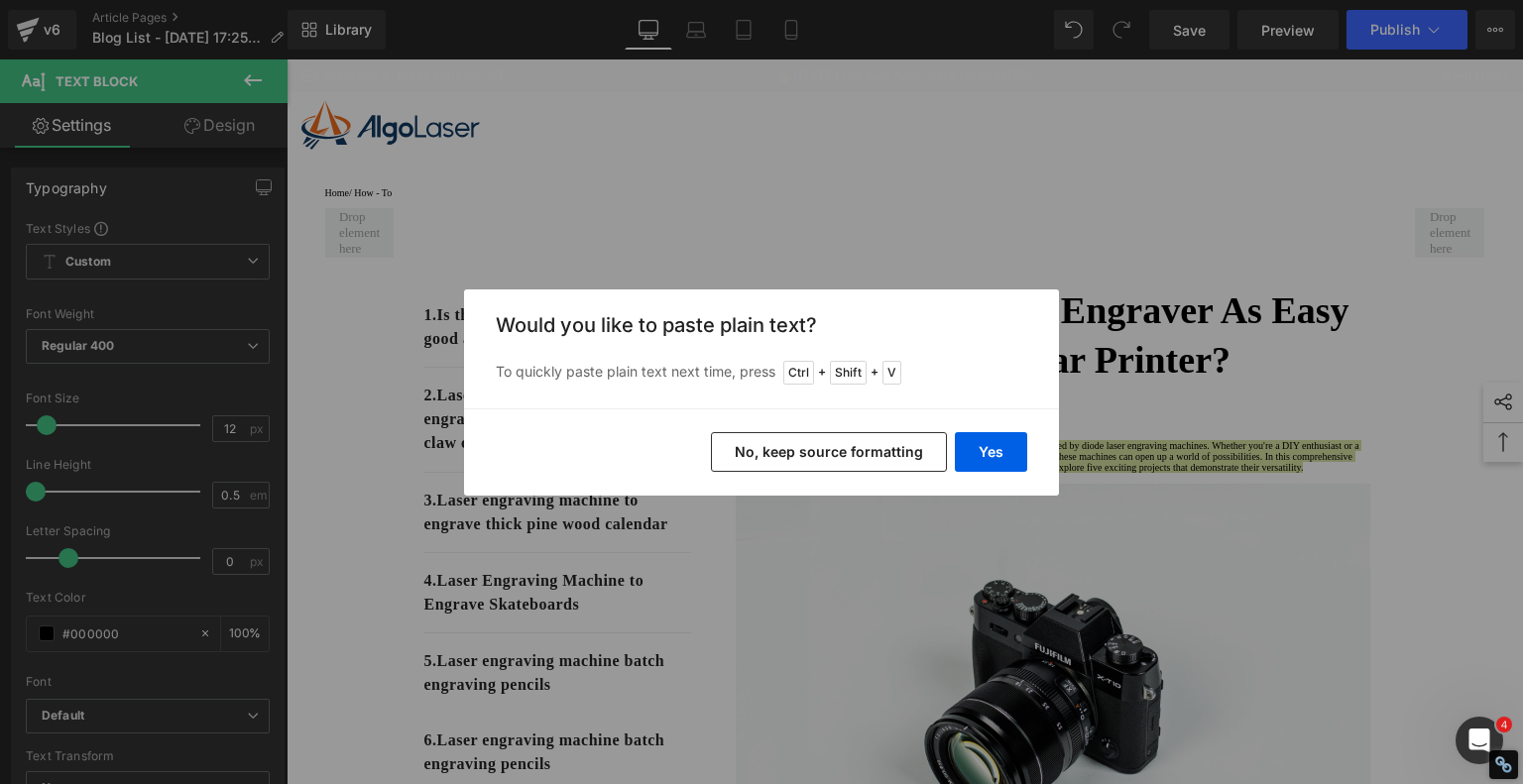 click on "No, keep source formatting" at bounding box center [829, 452] 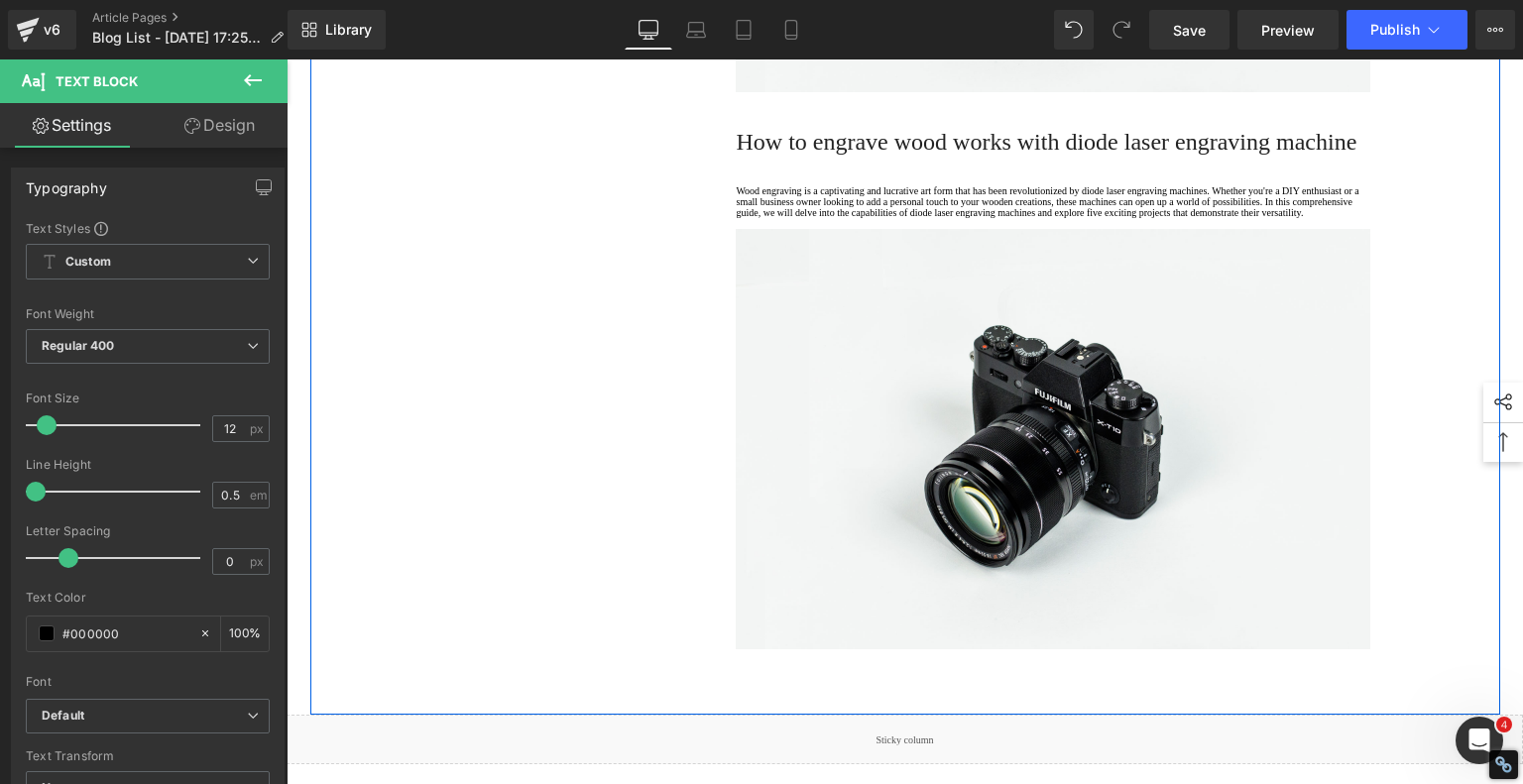 scroll, scrollTop: 1388, scrollLeft: 0, axis: vertical 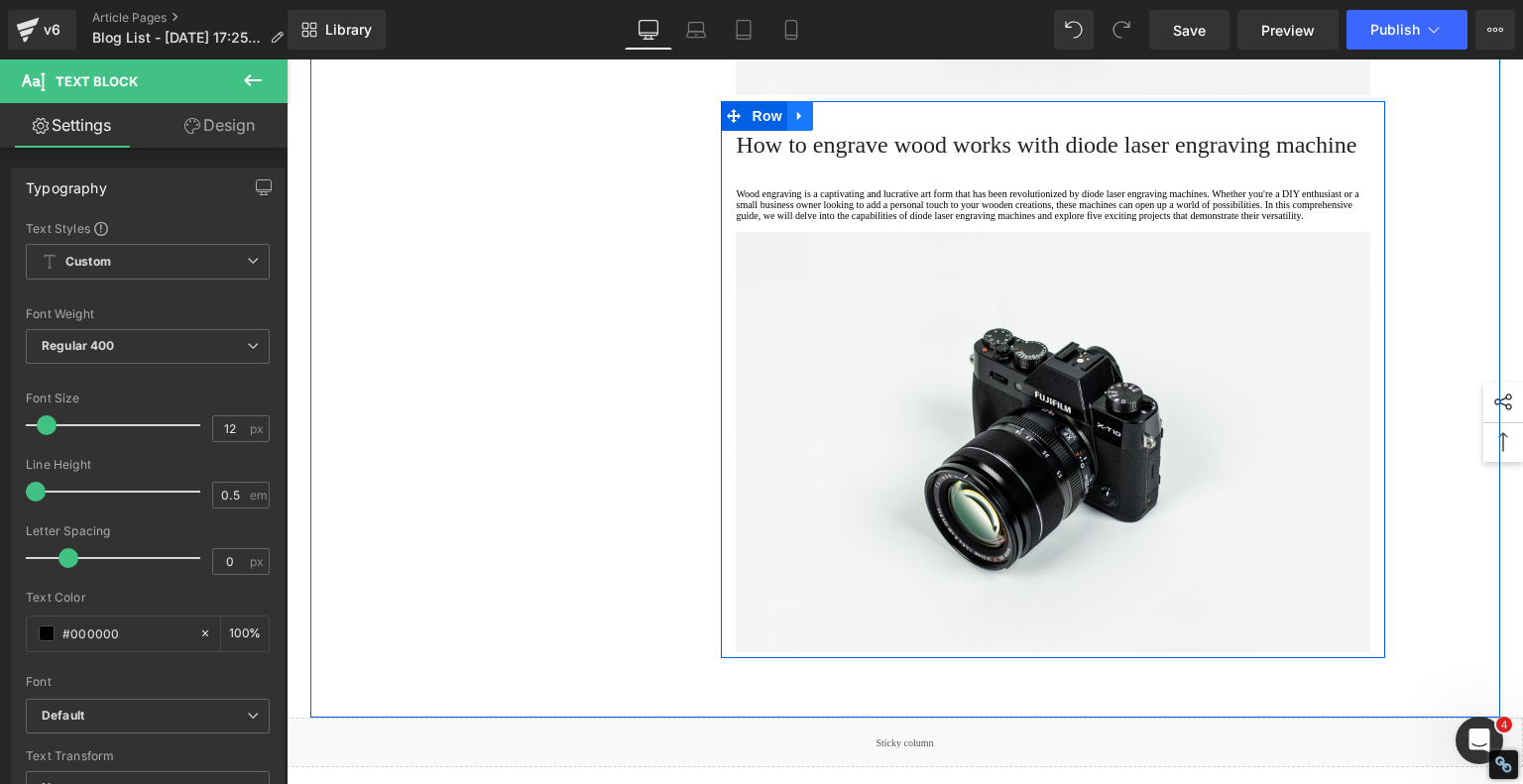 click 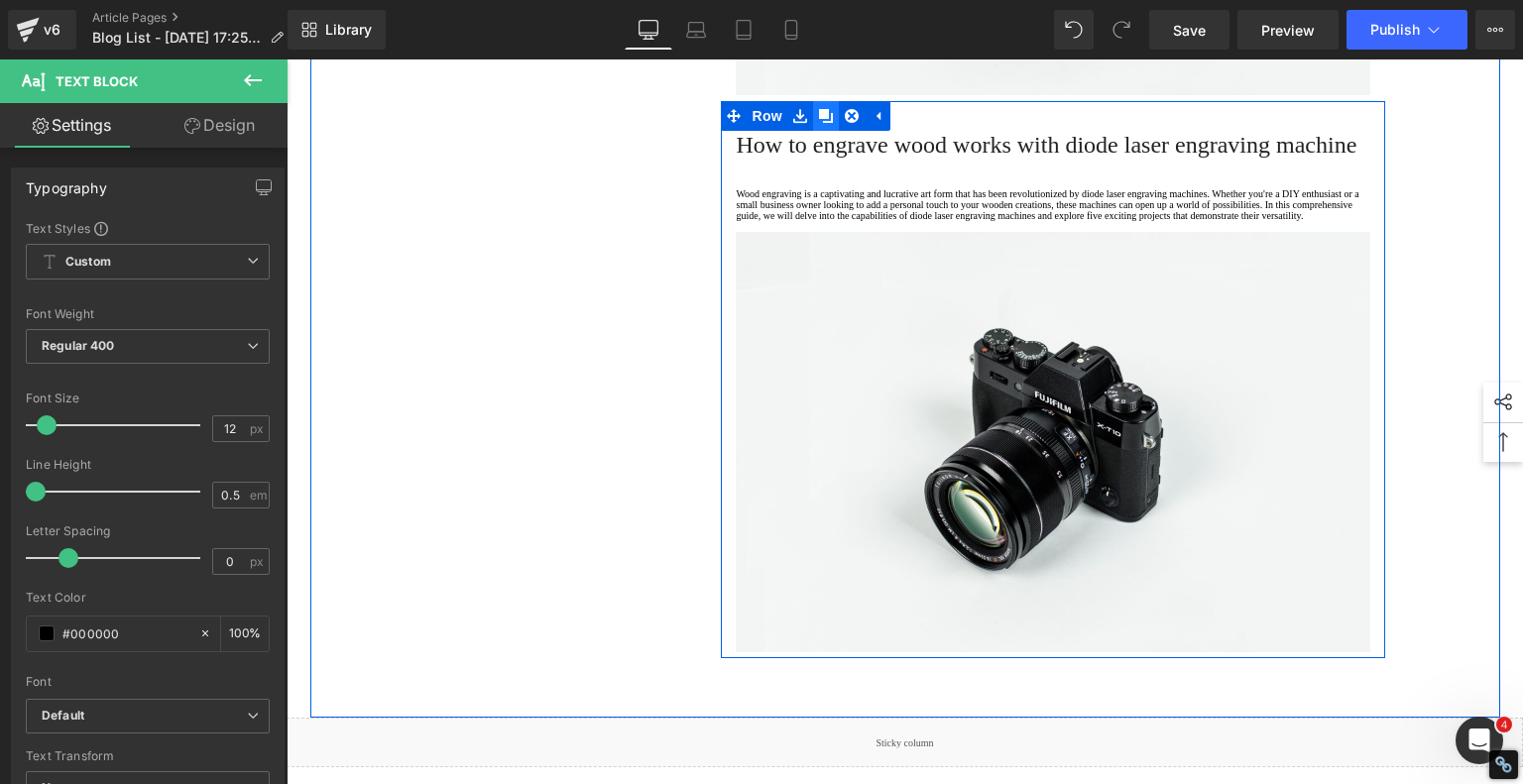 click 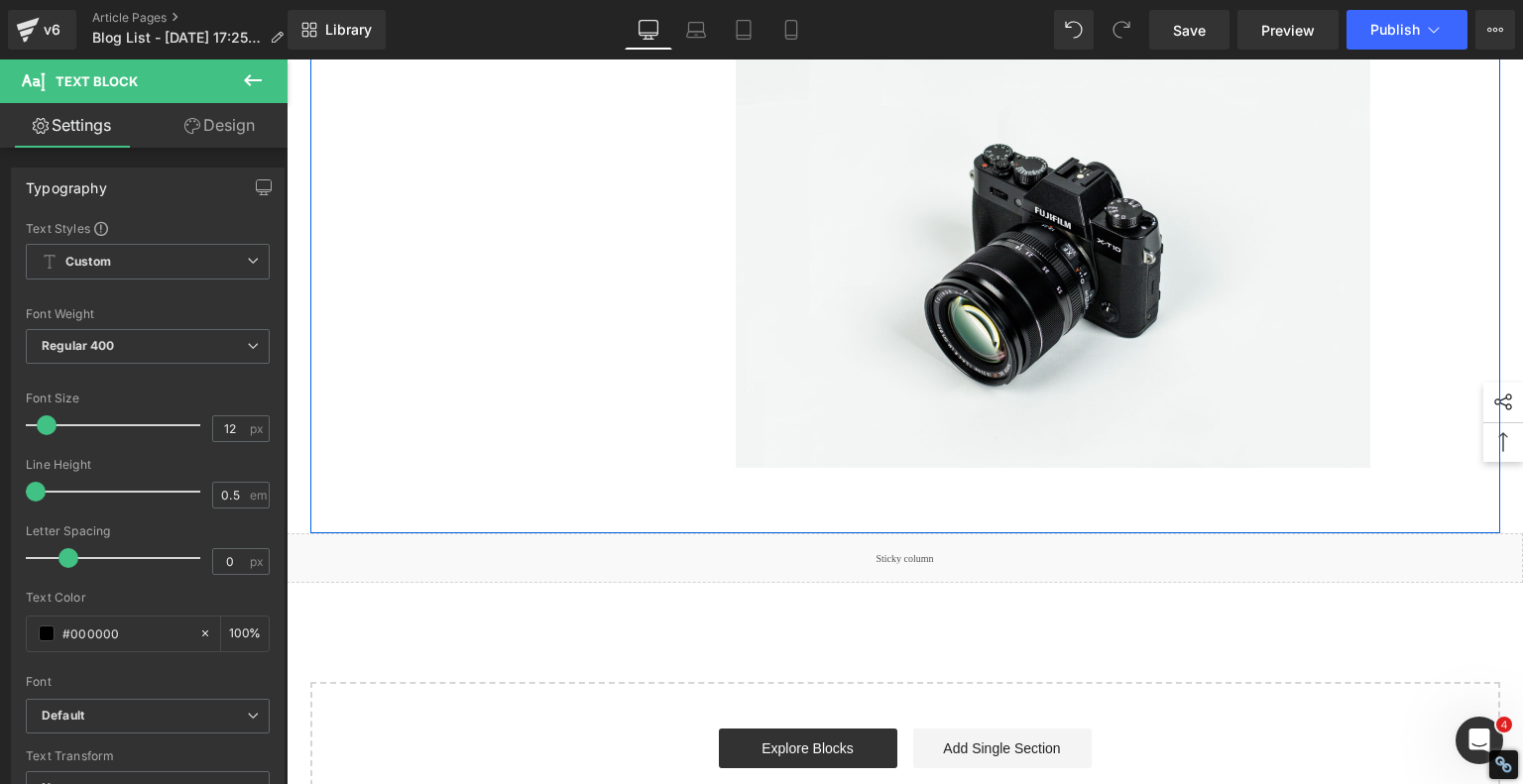 scroll, scrollTop: 2169, scrollLeft: 0, axis: vertical 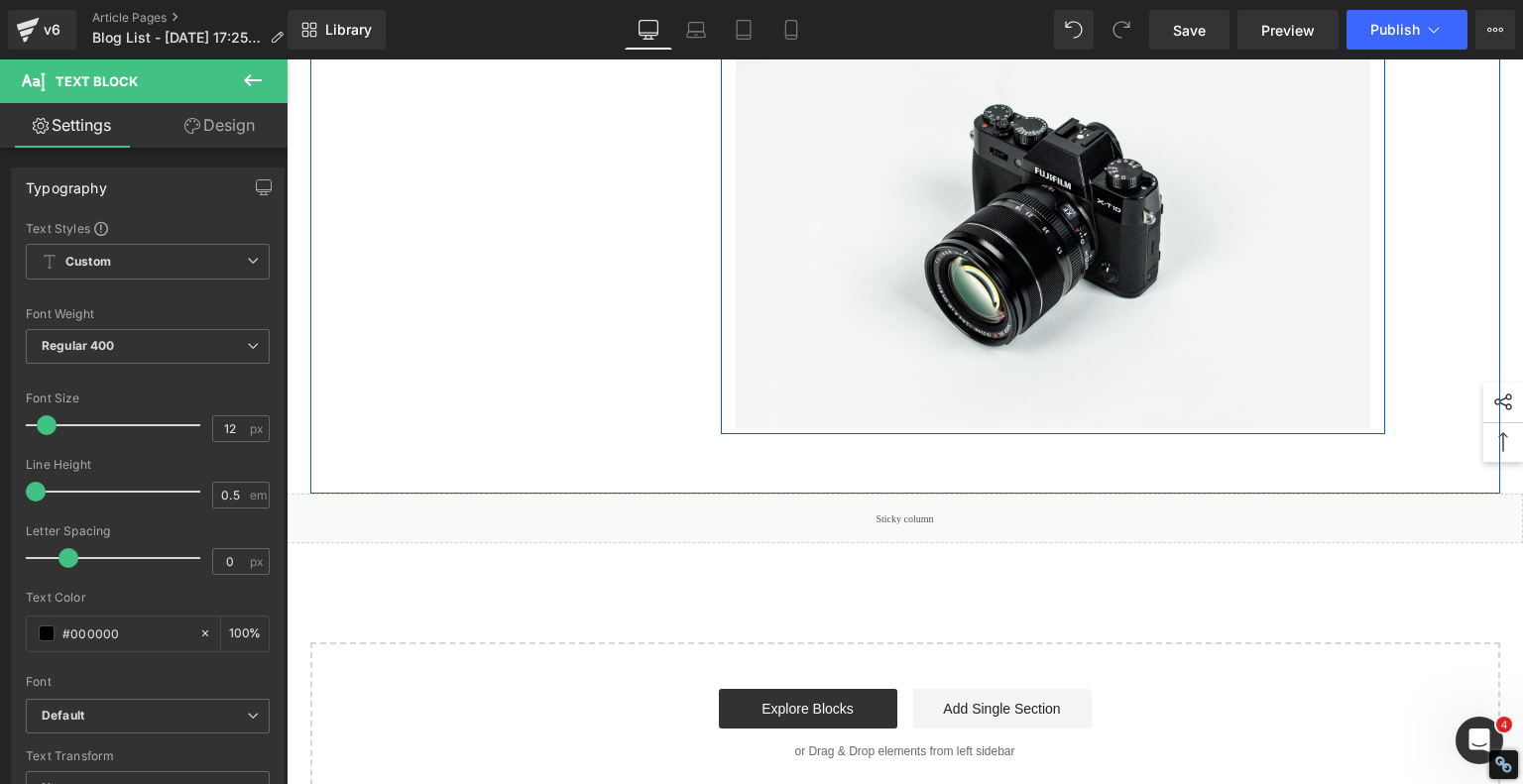 click 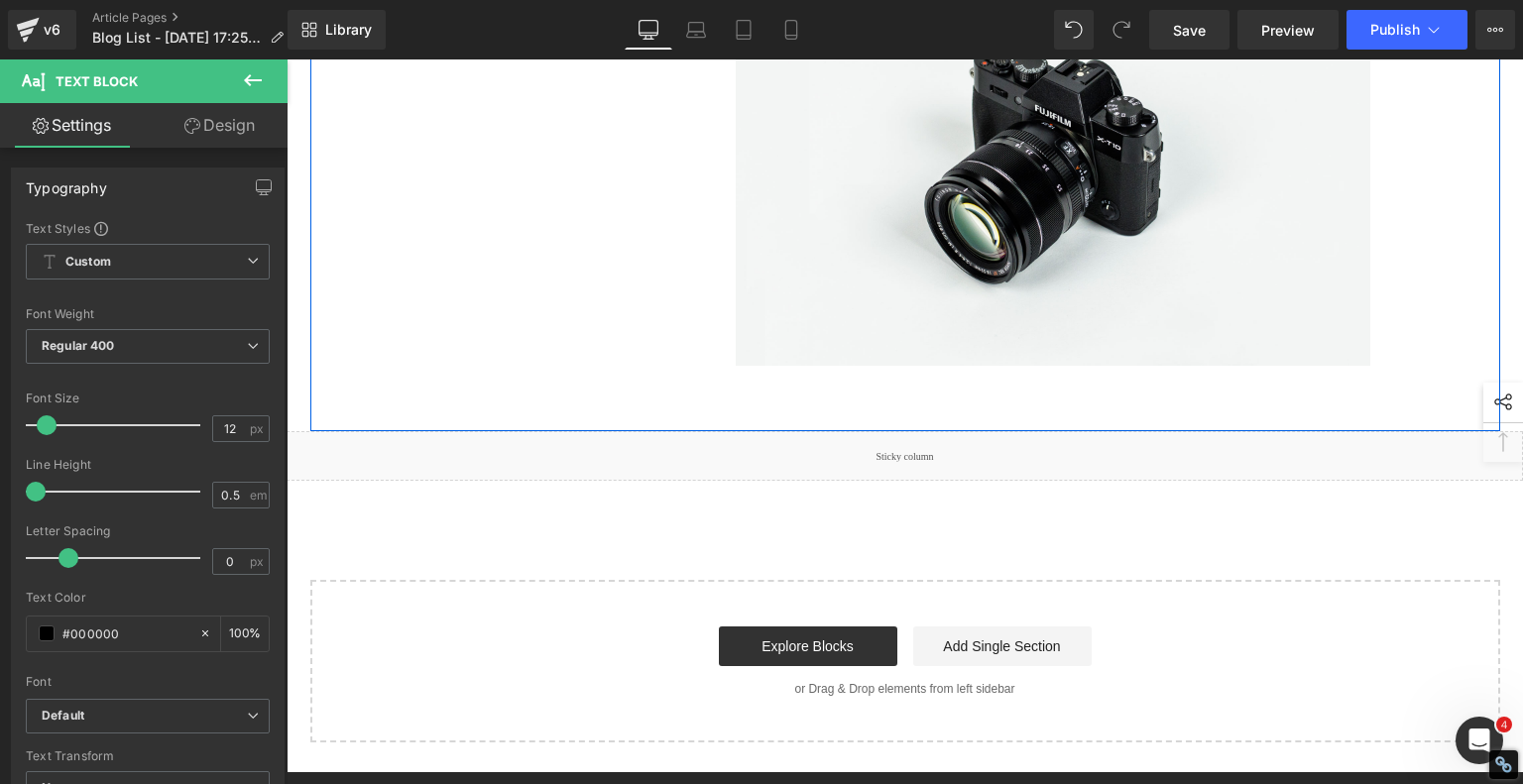scroll, scrollTop: 2816, scrollLeft: 0, axis: vertical 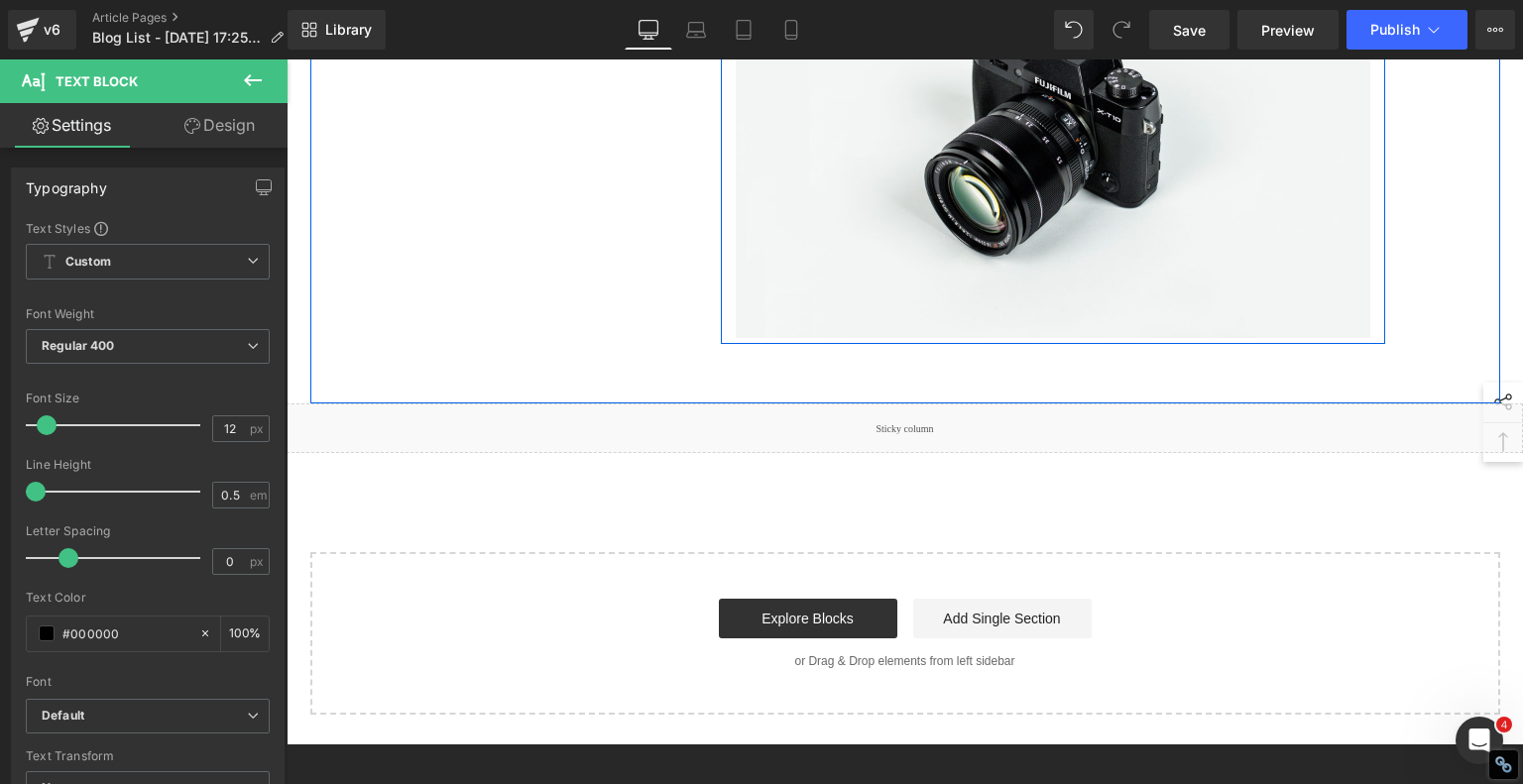 click 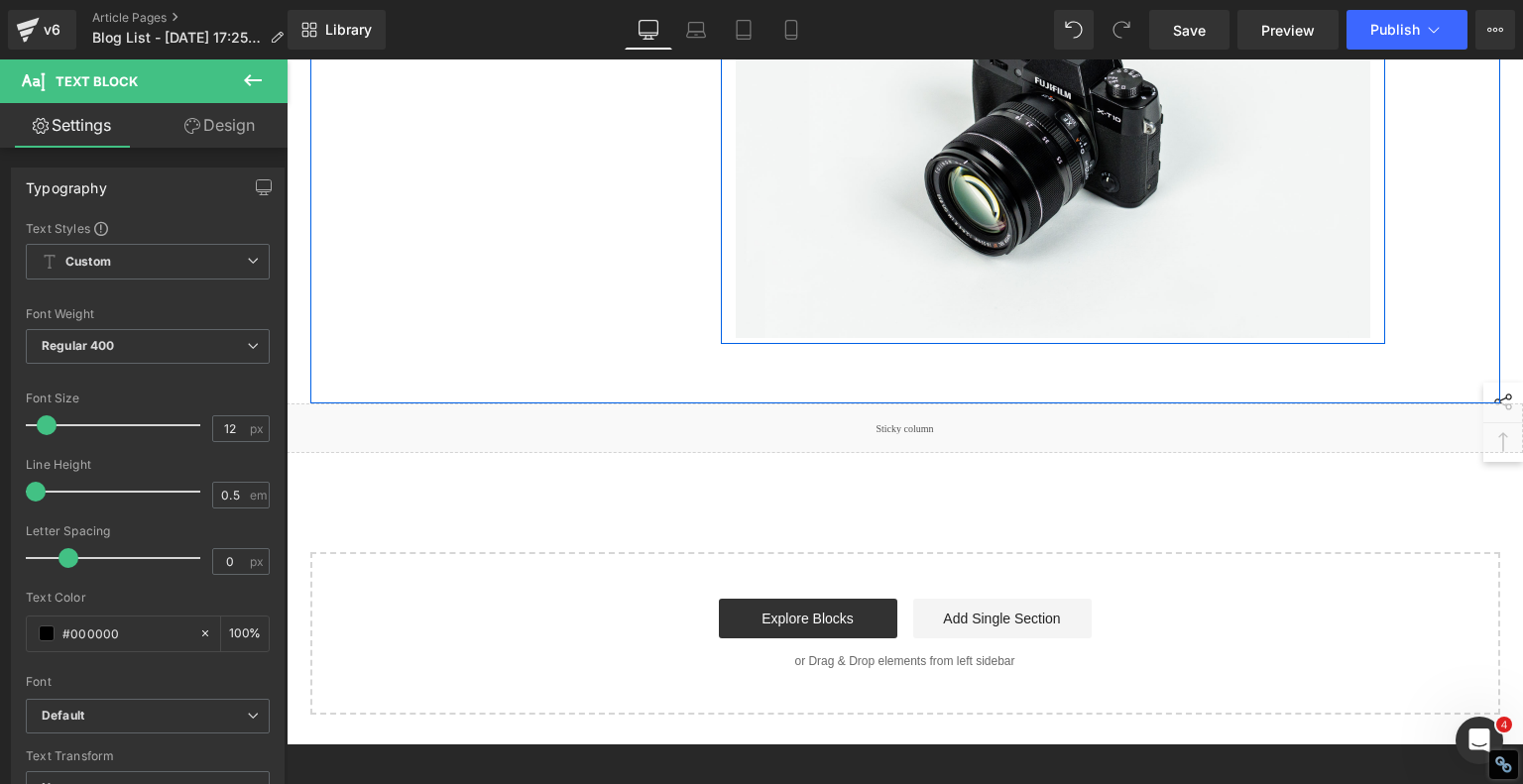 click 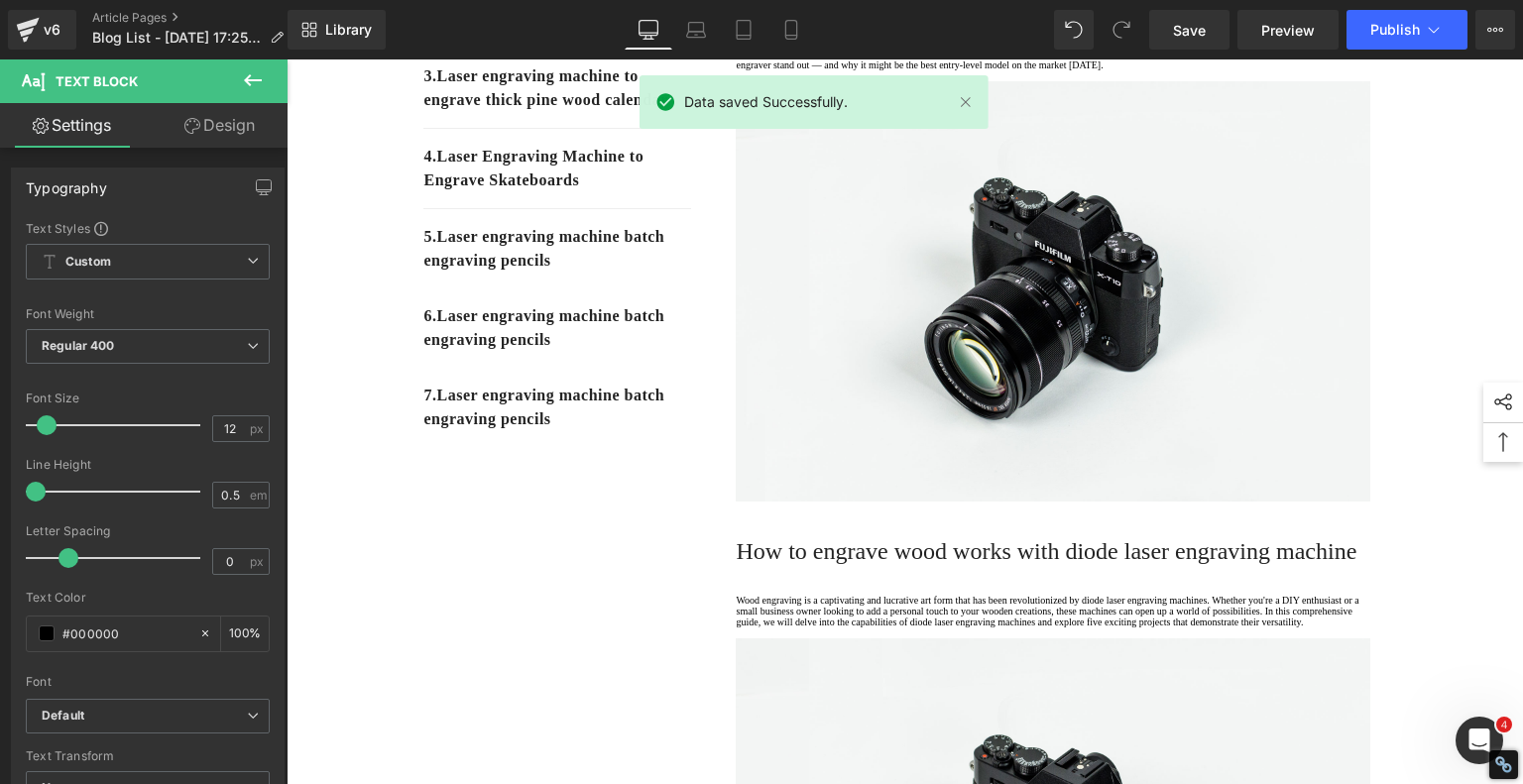 scroll, scrollTop: 595, scrollLeft: 0, axis: vertical 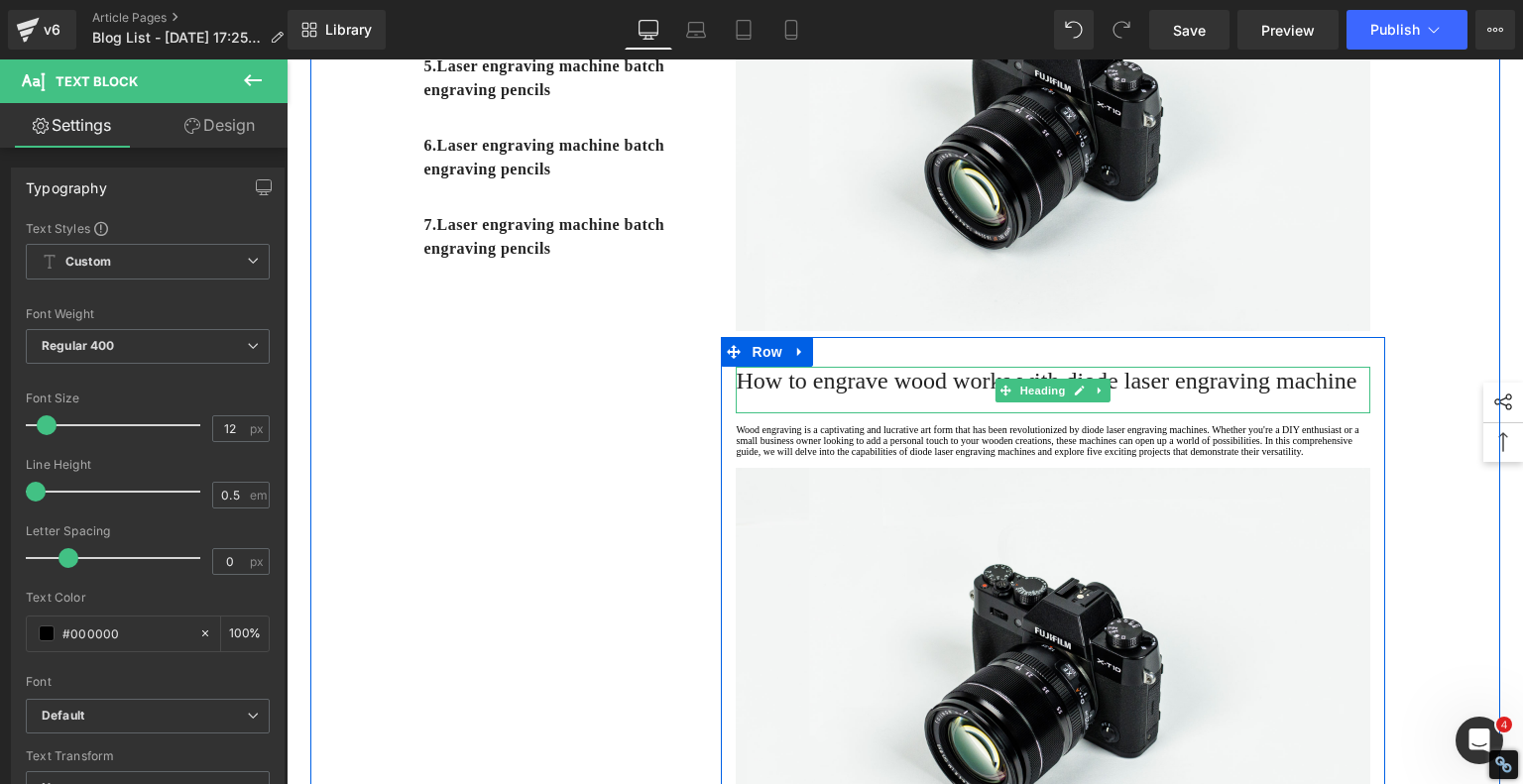 click on "How to engrave wood works with  diode laser engraving machine" at bounding box center (1053, 381) 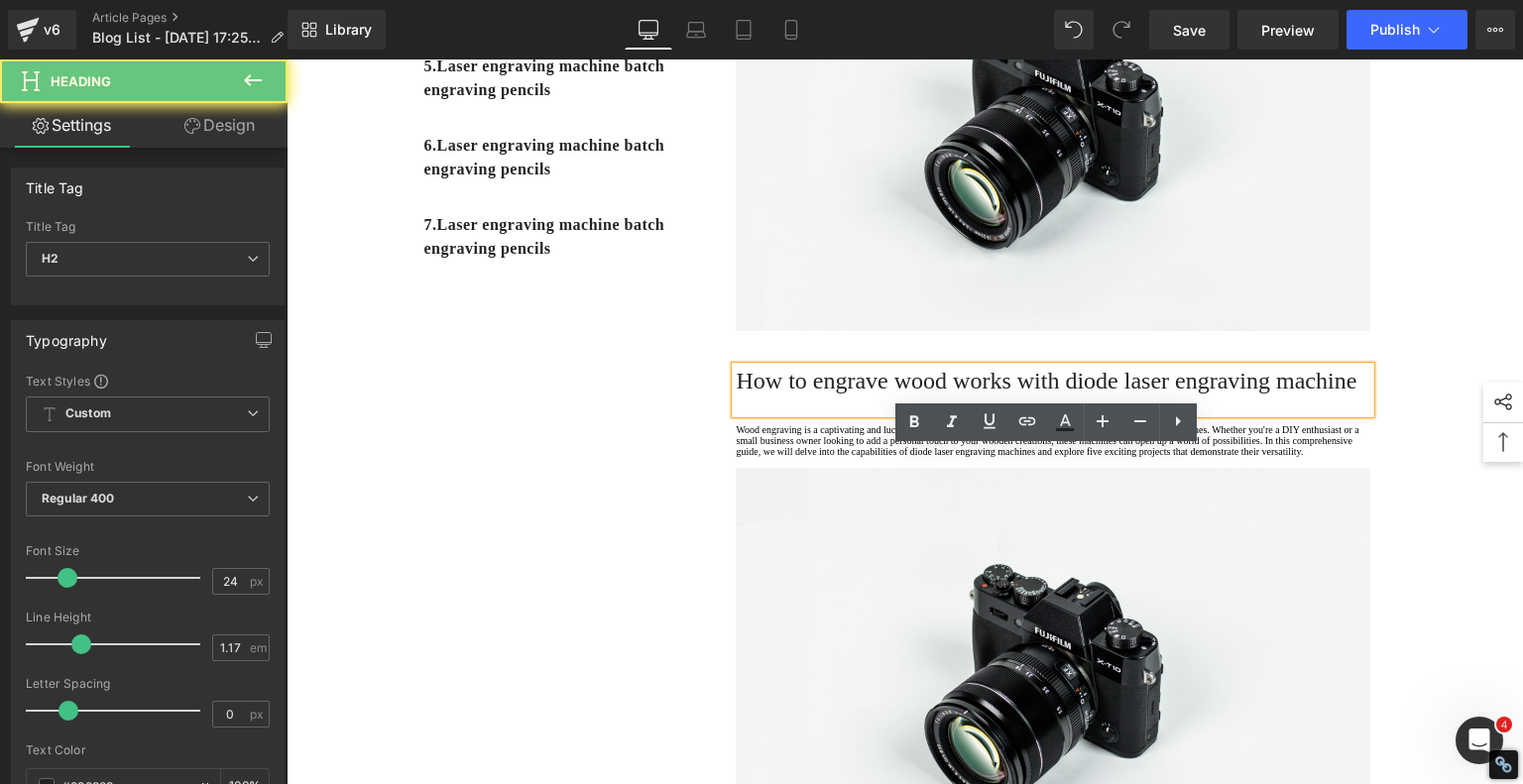 click on "How to engrave wood works with  diode laser engraving machine" at bounding box center (1053, 381) 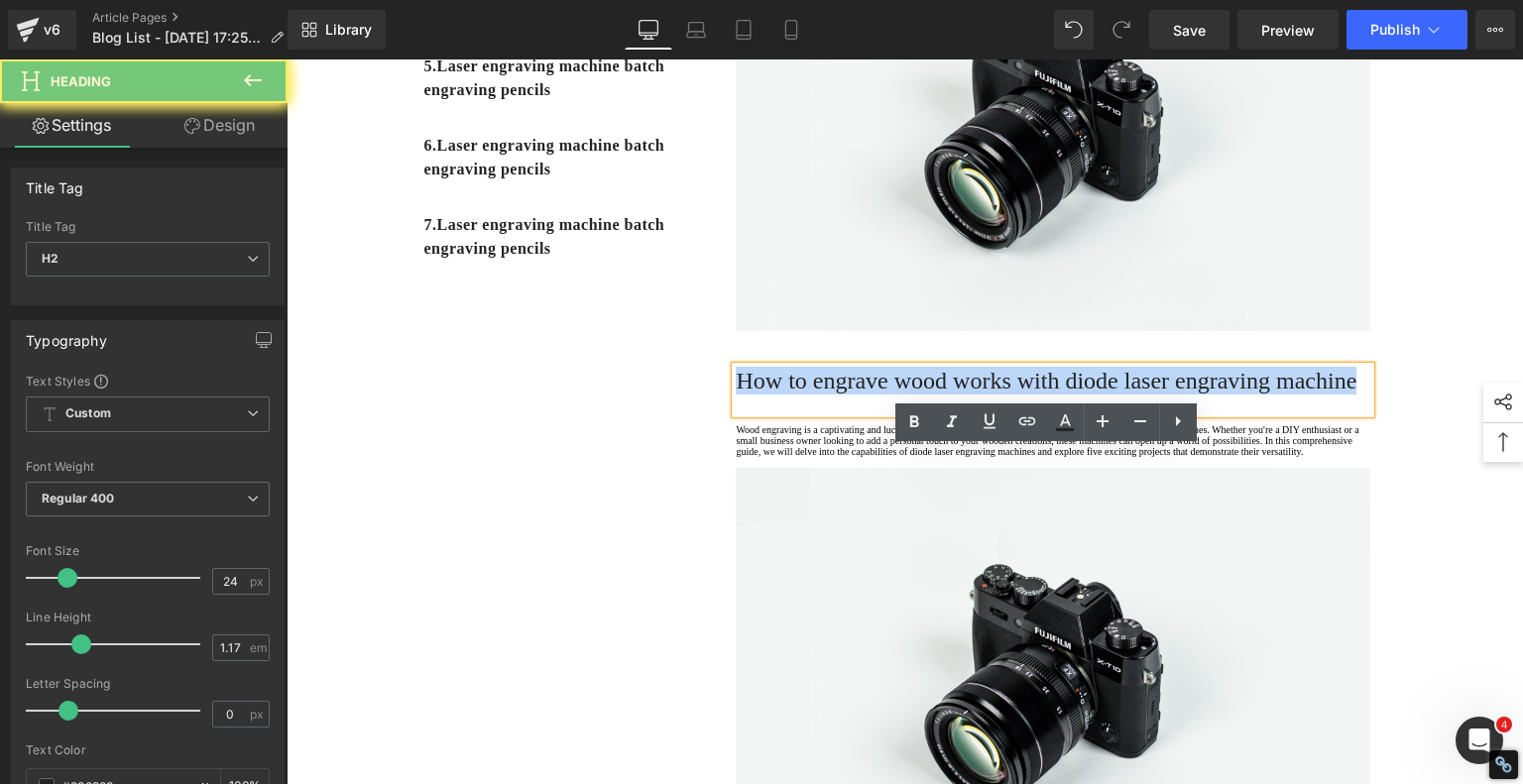 click on "How to engrave wood works with  diode laser engraving machine" at bounding box center [1053, 381] 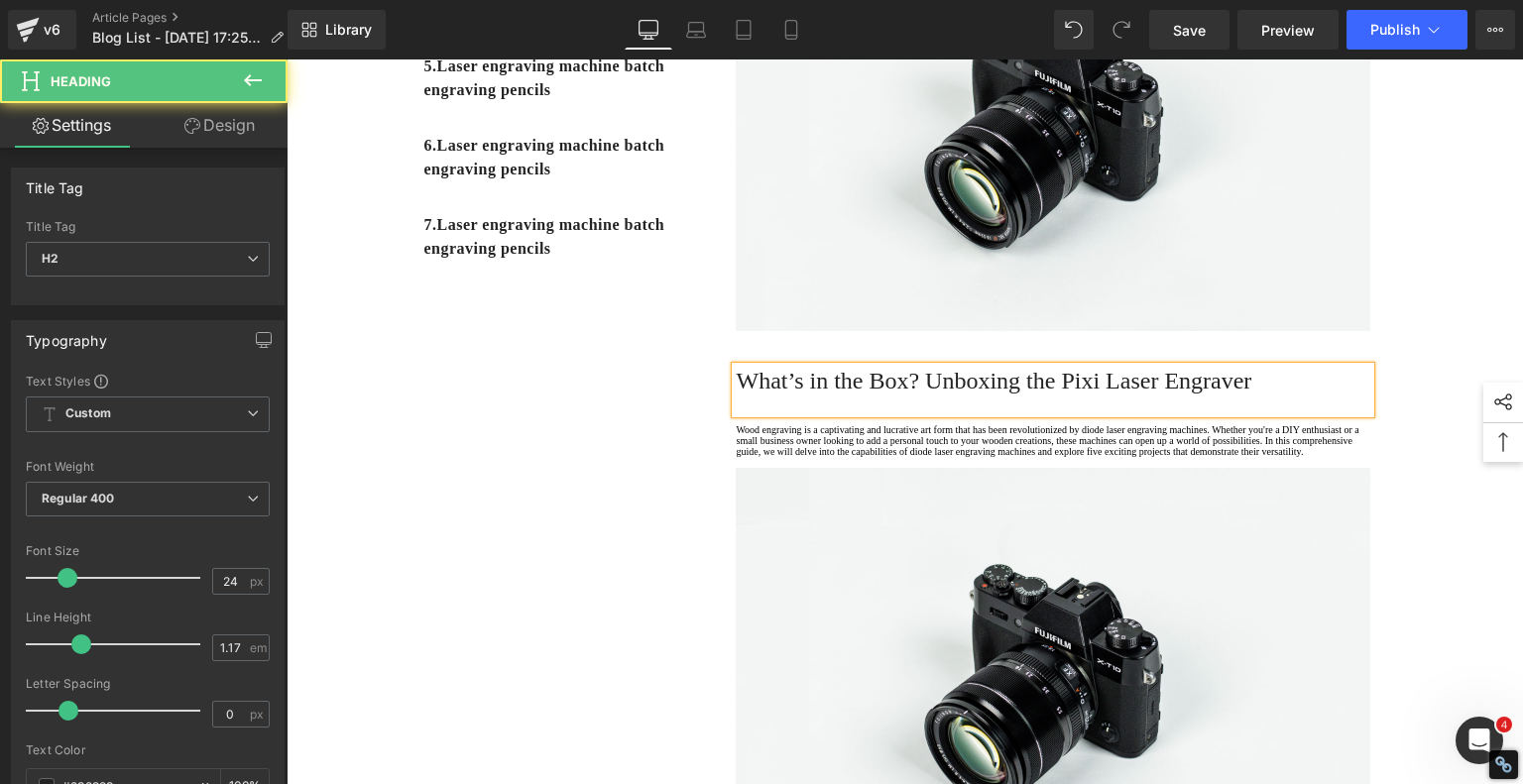 click on "What’s in the Box? Unboxing the Pixi Laser Engraver" at bounding box center (1053, 381) 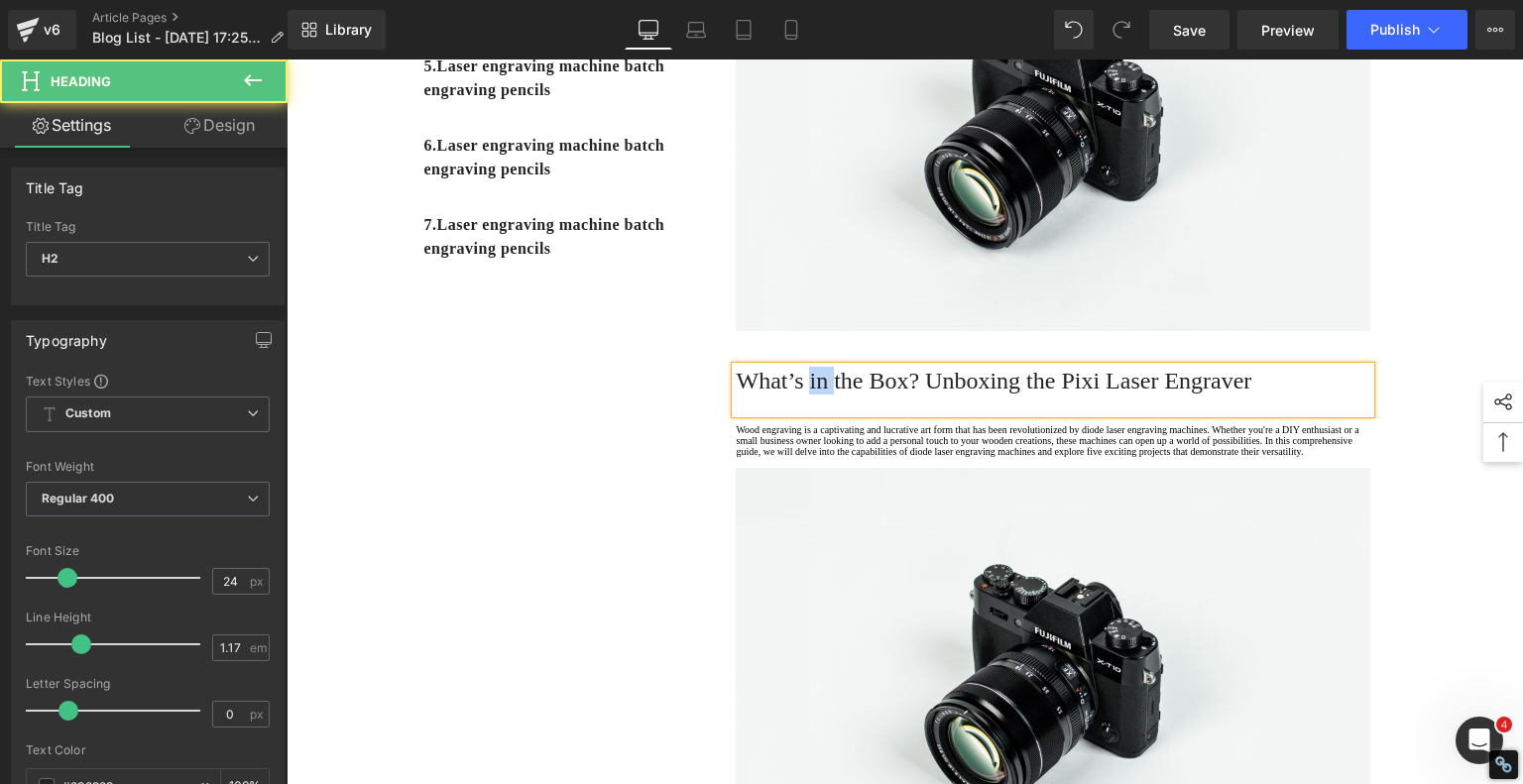 click on "What’s in the Box? Unboxing the Pixi Laser Engraver" at bounding box center (1053, 381) 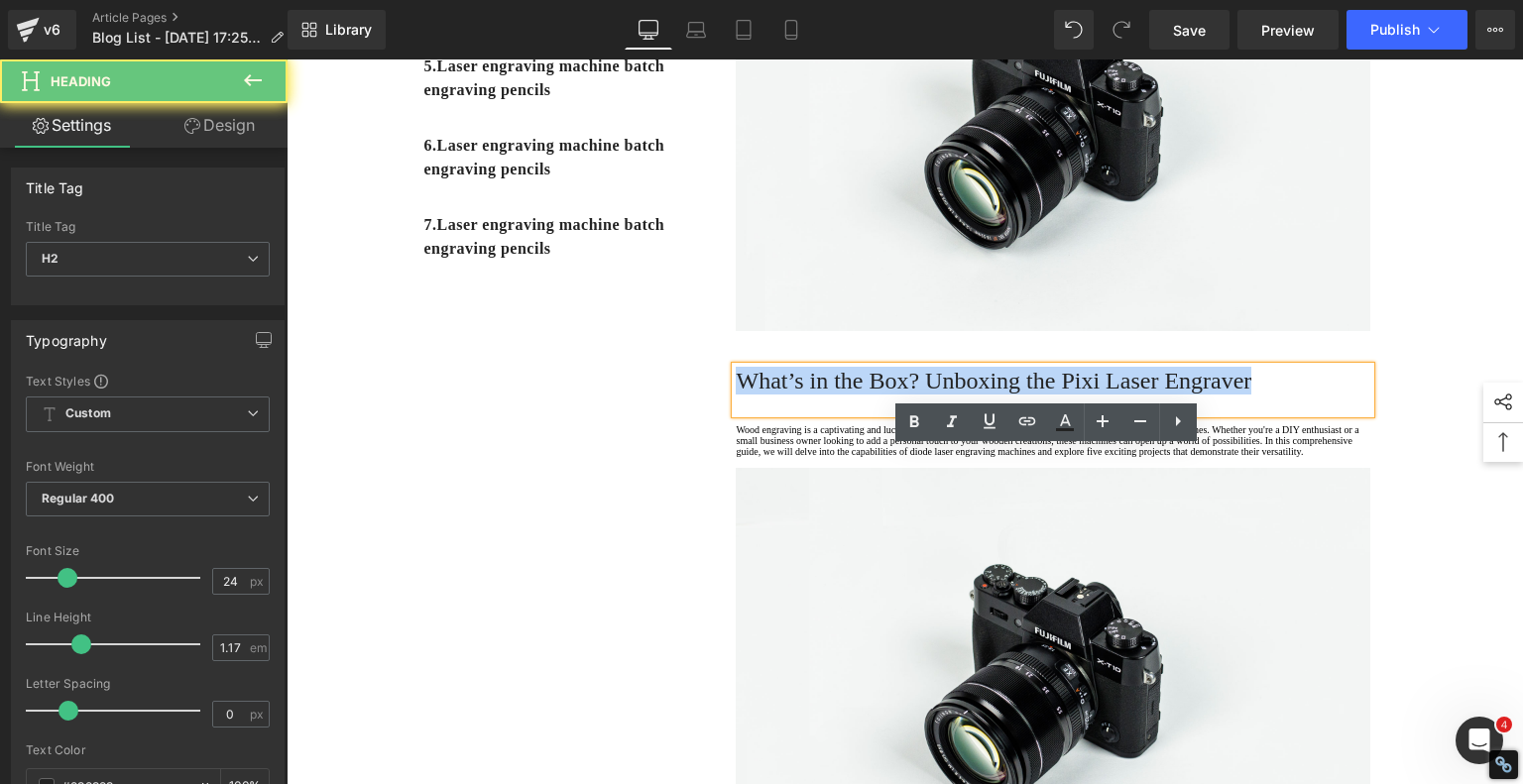 click on "What’s in the Box? Unboxing the Pixi Laser Engraver" at bounding box center [1053, 381] 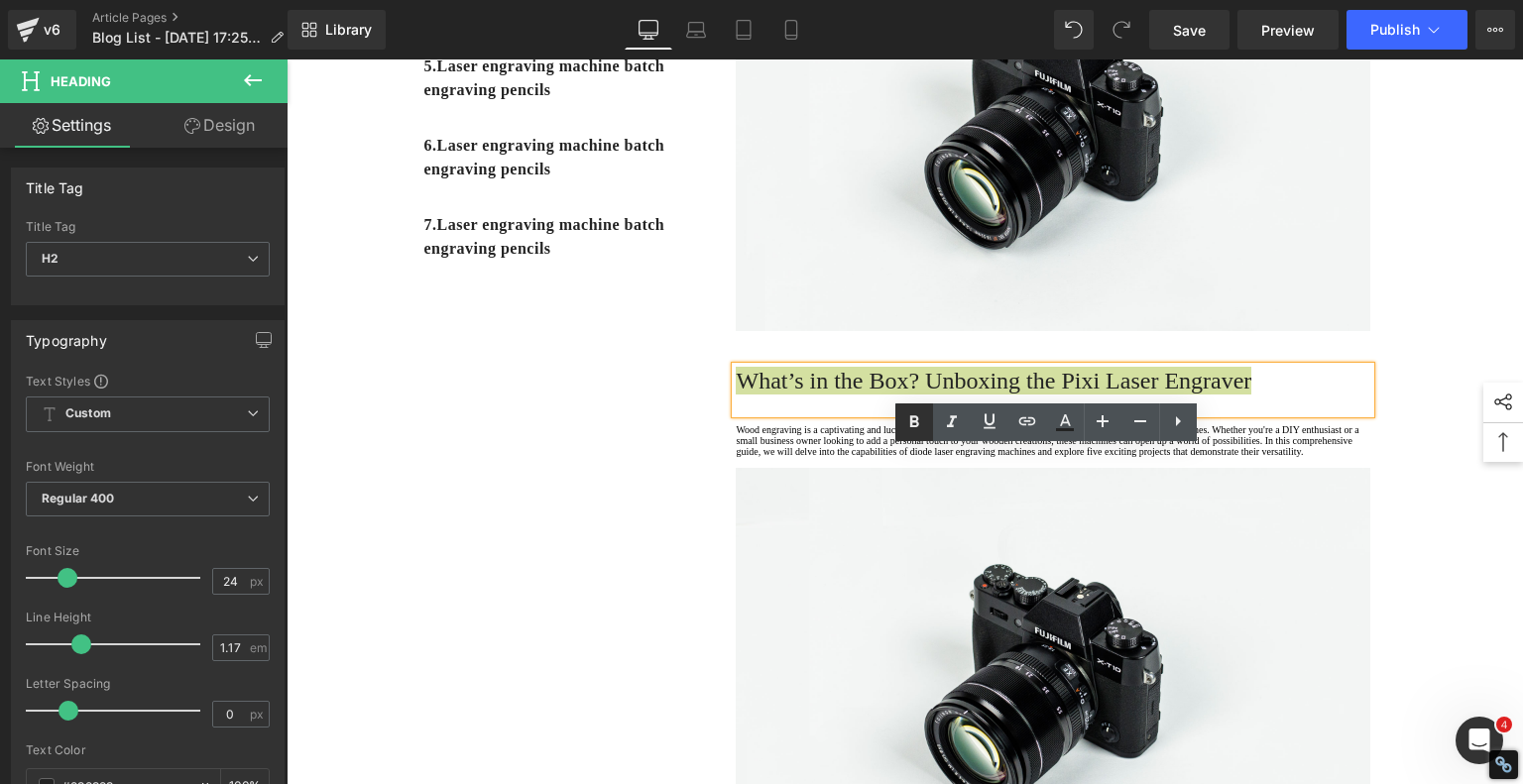 click 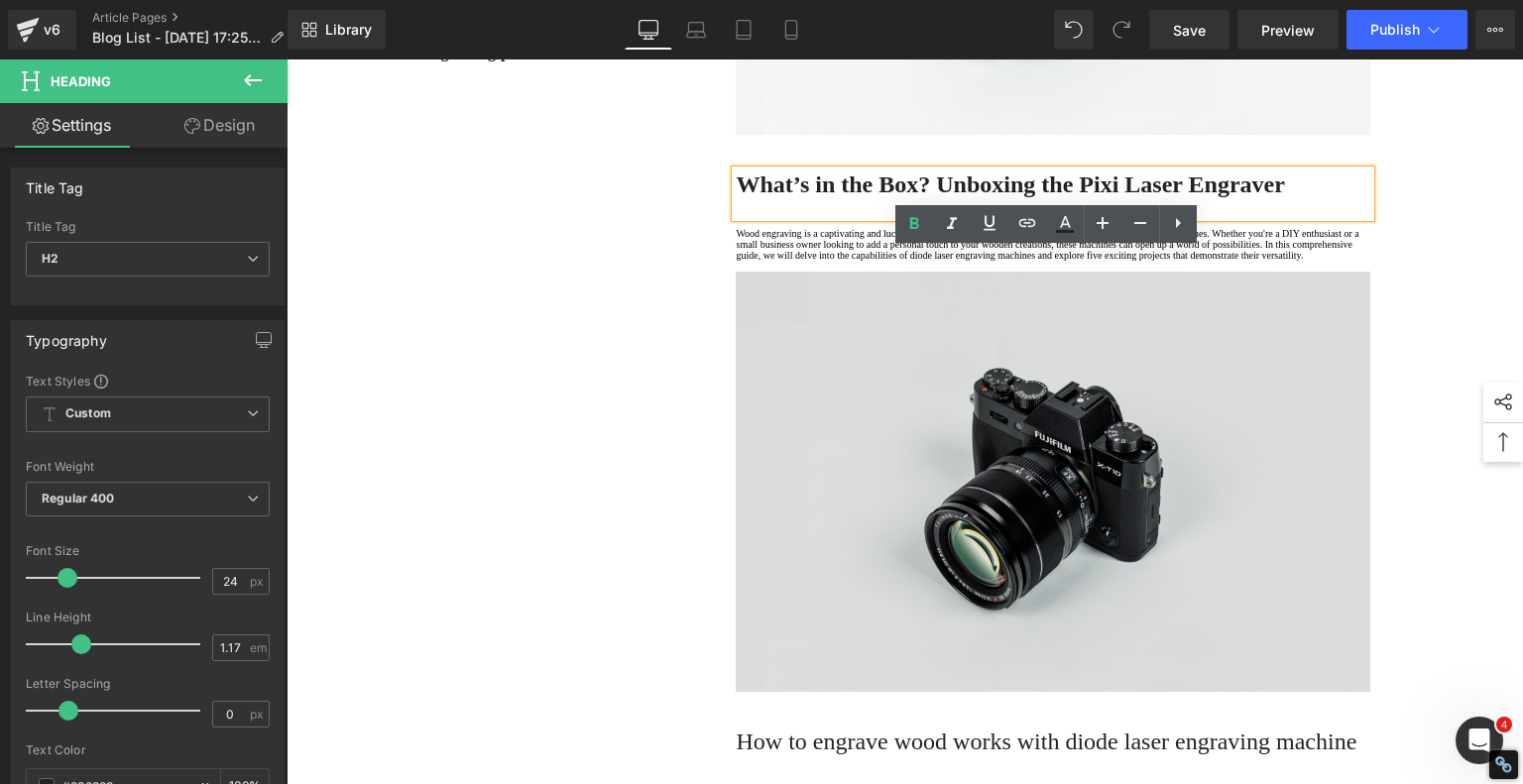 scroll, scrollTop: 793, scrollLeft: 0, axis: vertical 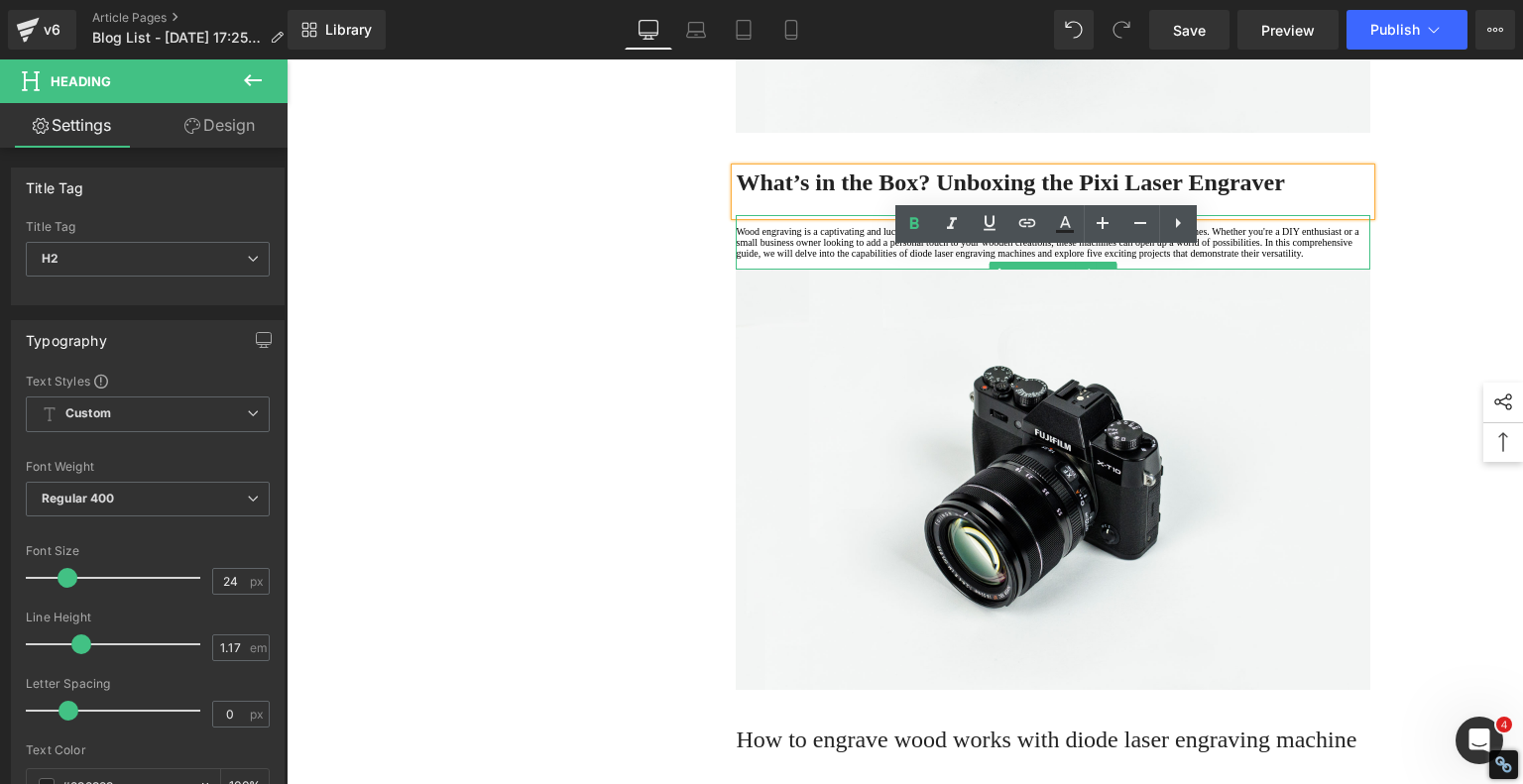 click on "Wood engraving is a captivating and lucrative art form that has been revolutionized by diode laser engraving machines. Whether you're a DIY enthusiast or a small business owner looking to add a personal touch to your wooden creations, these machines can open up a world of possibilities. In this comprehensive guide, we will delve into the capabilities of diode laser engraving machines and explore five exciting projects that demonstrate their versatility." at bounding box center (1053, 242) 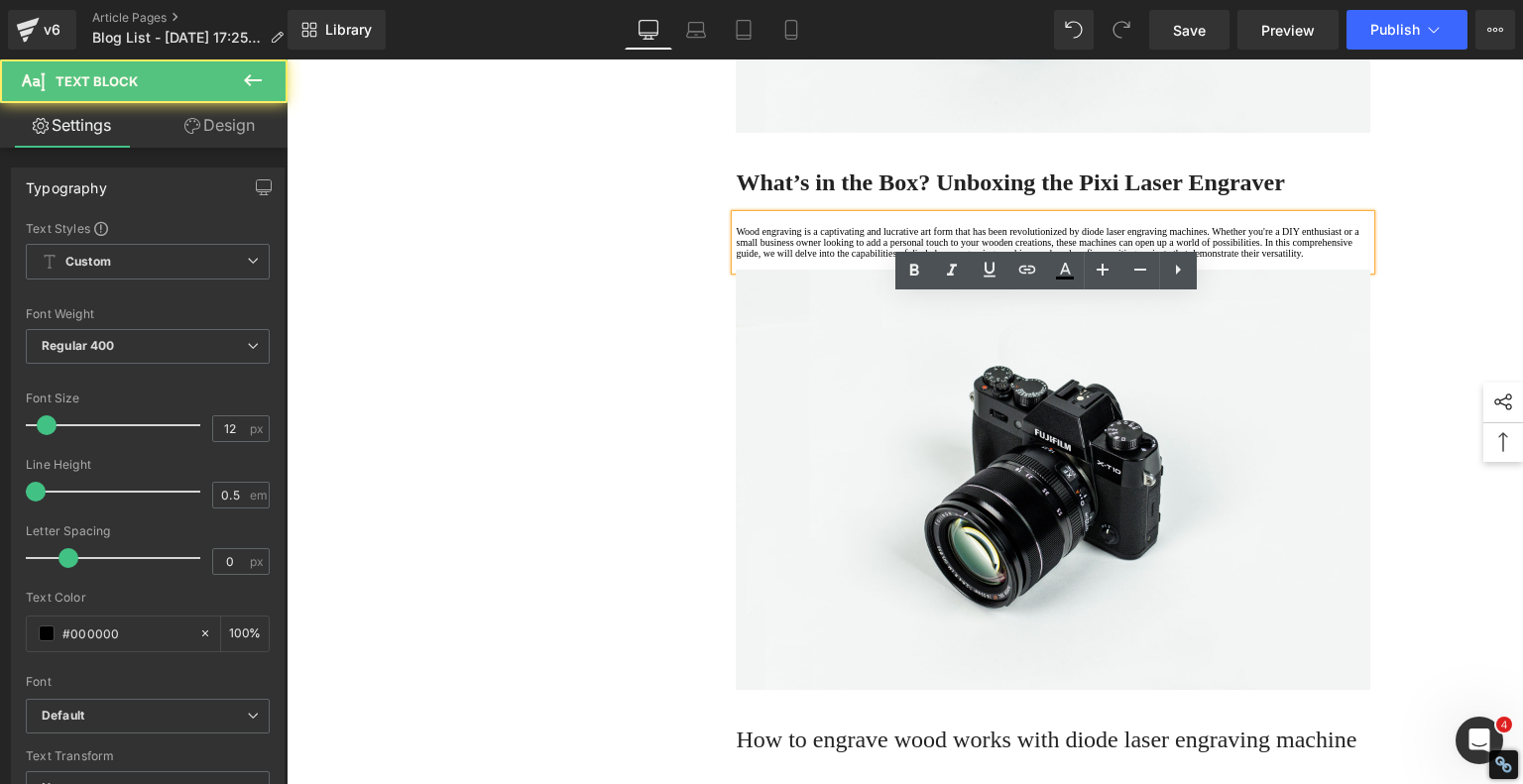 drag, startPoint x: 803, startPoint y: 388, endPoint x: 813, endPoint y: 391, distance: 10.440307 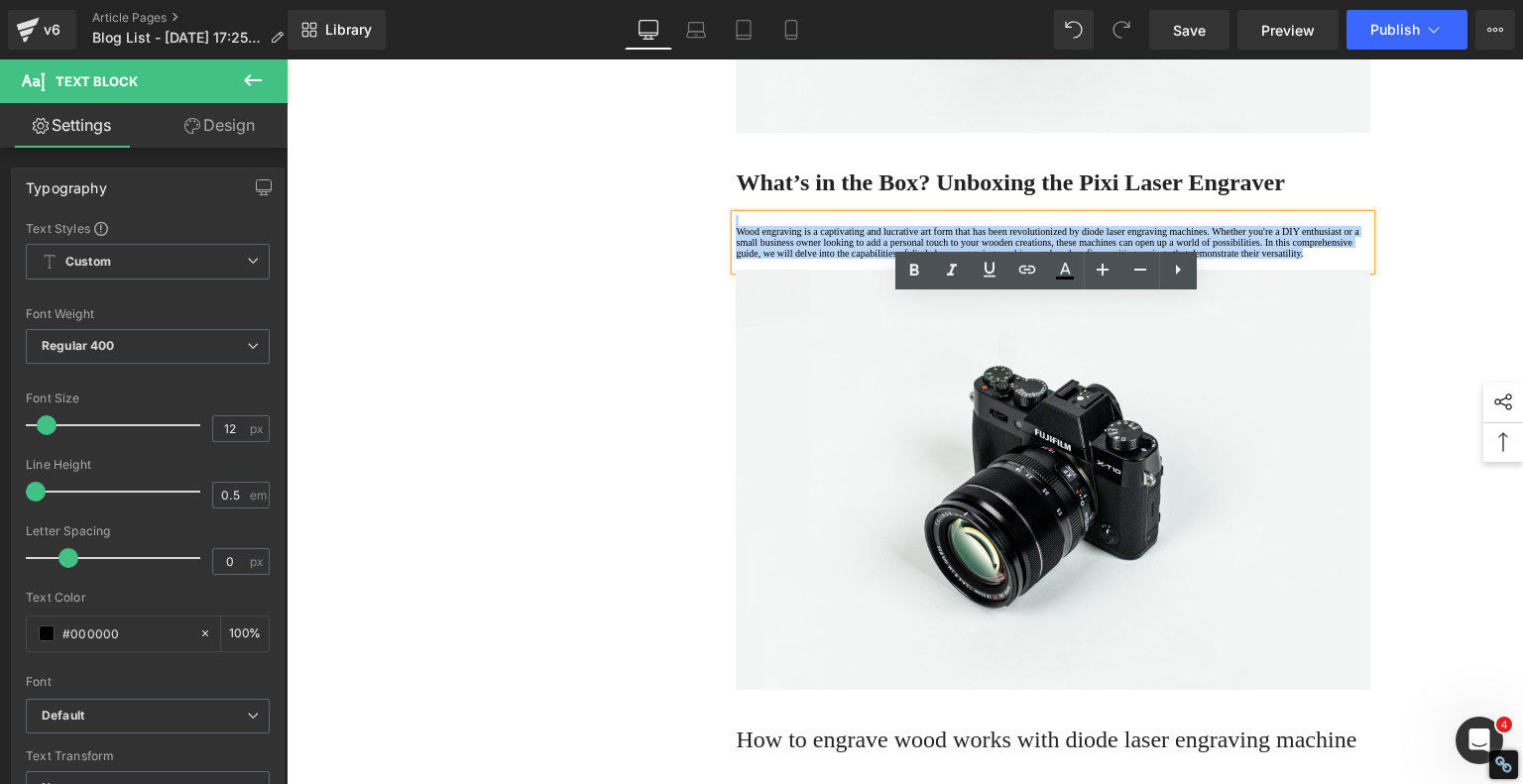 drag, startPoint x: 817, startPoint y: 391, endPoint x: 646, endPoint y: 229, distance: 235.55254 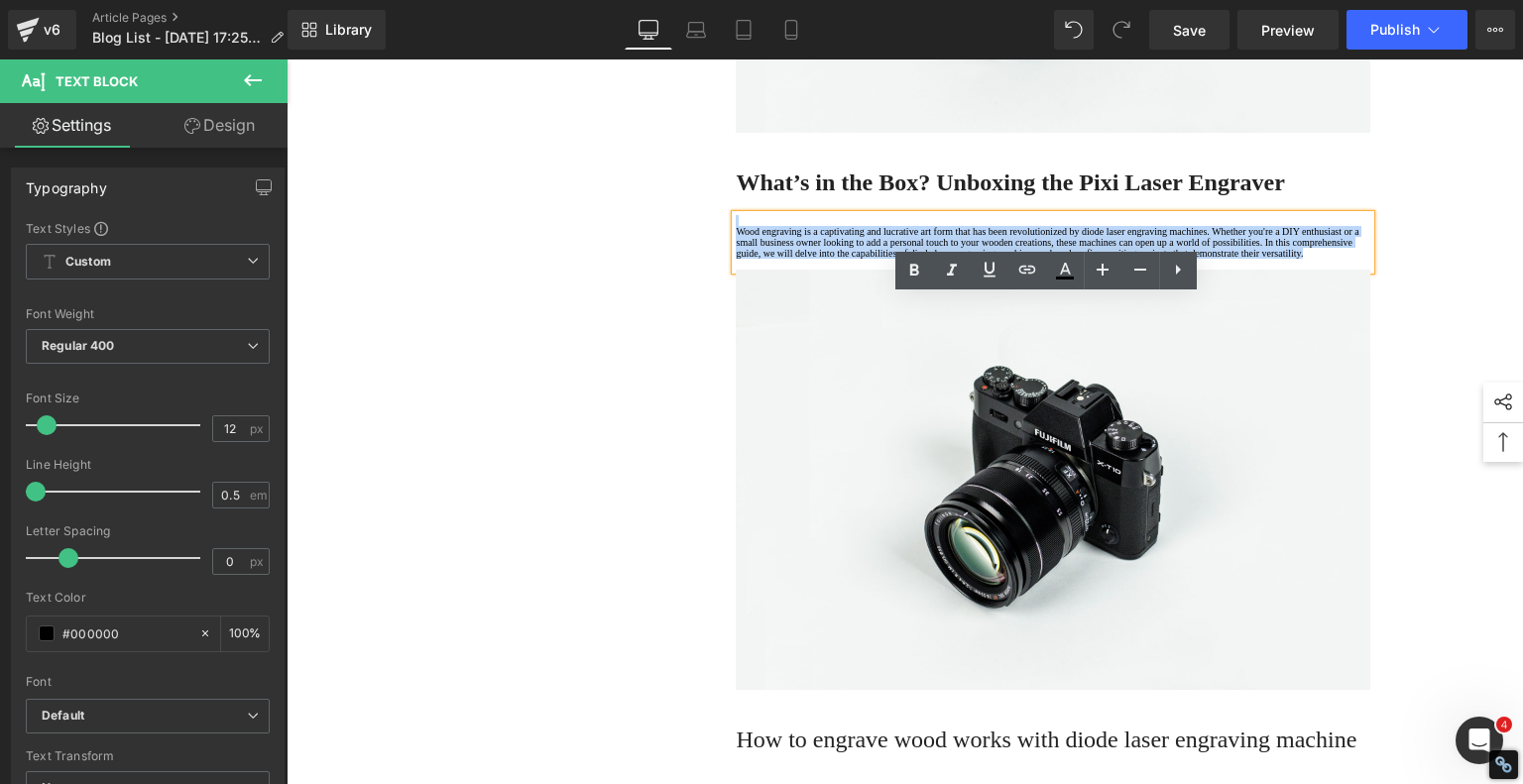 click on "1.  Is the laser engraving machine good at engraving wooden materials Text Block         2.  Laser engraving machine engraving thick paulownia wood cat claw coasters Text Block         3.  Laser engraving machine to engrave thick pine wood calendar Text Block         4.  Laser Engraving Machine to Engrave Skateboards Text Block         5.  Laser engraving machine batch engraving pencils Text Block         6 .  Laser engraving machine batch engraving pencils Text Block         7 .  Laser engraving machine batch engraving pencils Text Block         Row         Finally — A Laser Engraver As Easy As a Regular Printer? Heading         Have you ever wished for a laser engraver that’s just as plug-and-play as your average inkjet printer? Something you could unbox, plug in, and start using — no complicated setup, no steep learning curve? That’s exactly the promise behind the new  Algolaser Pixi this laser engraver was made with you in mind shockingly simple to use Text Block         Image         Row" at bounding box center (905, 1199) 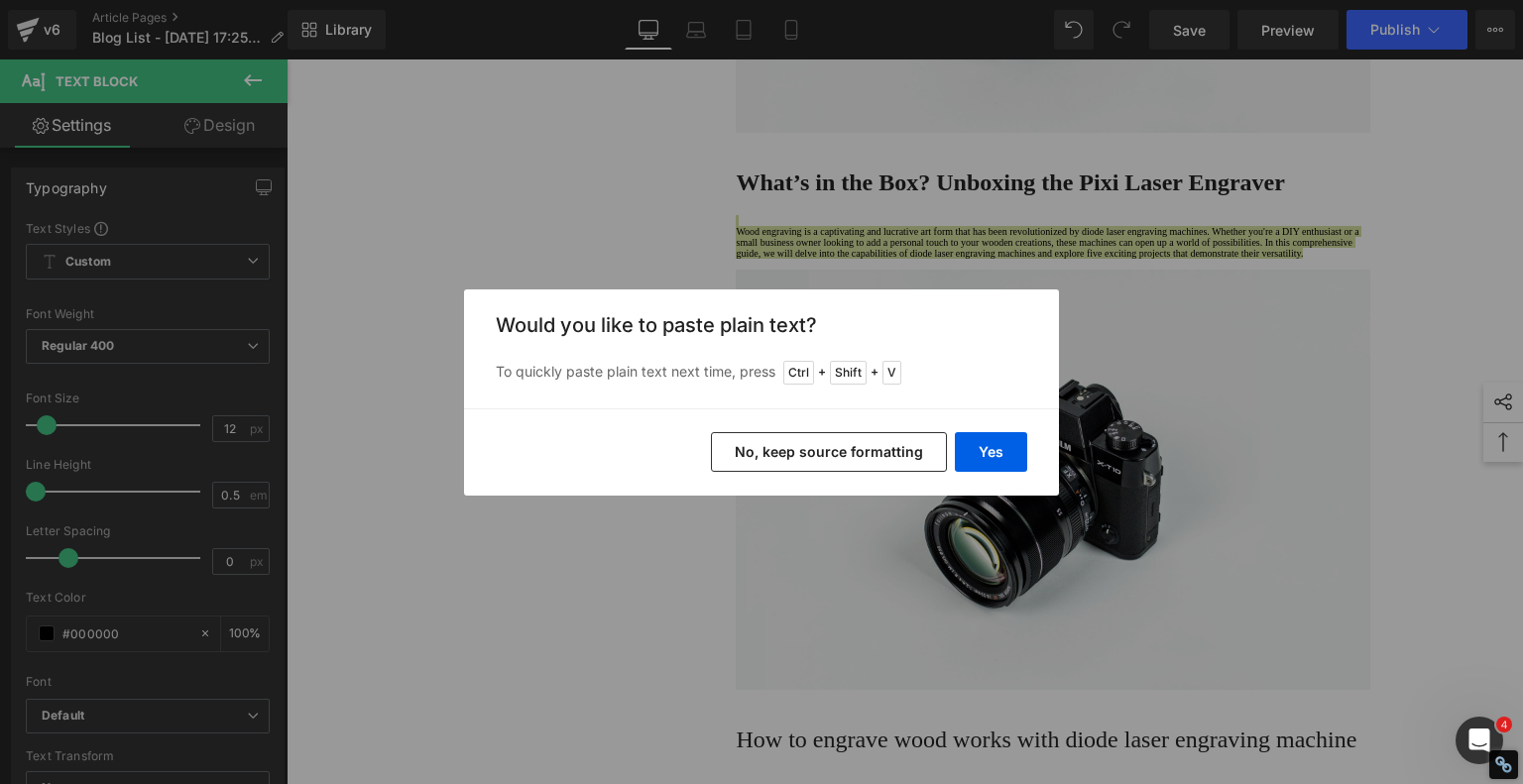 click on "No, keep source formatting" at bounding box center [829, 452] 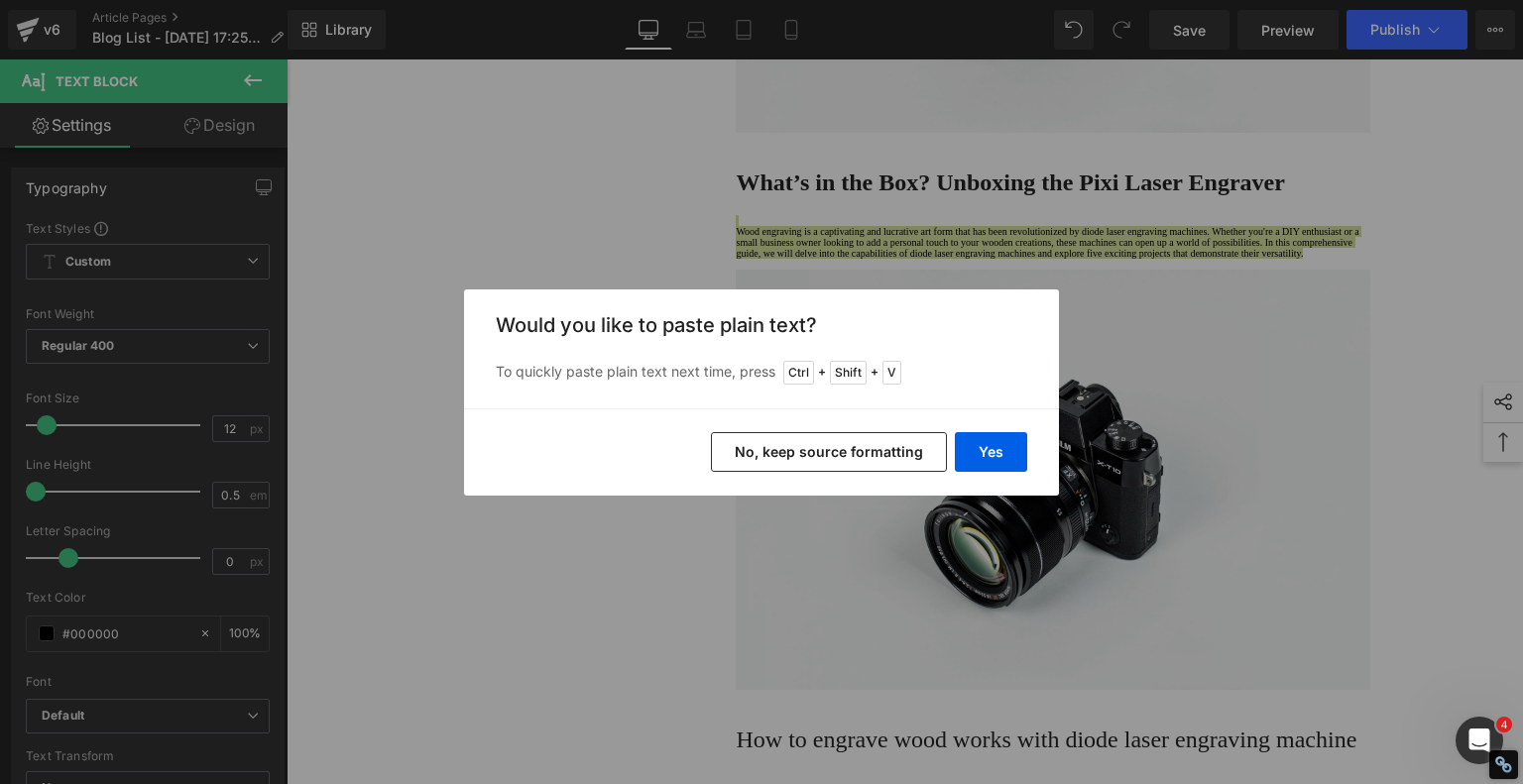 type 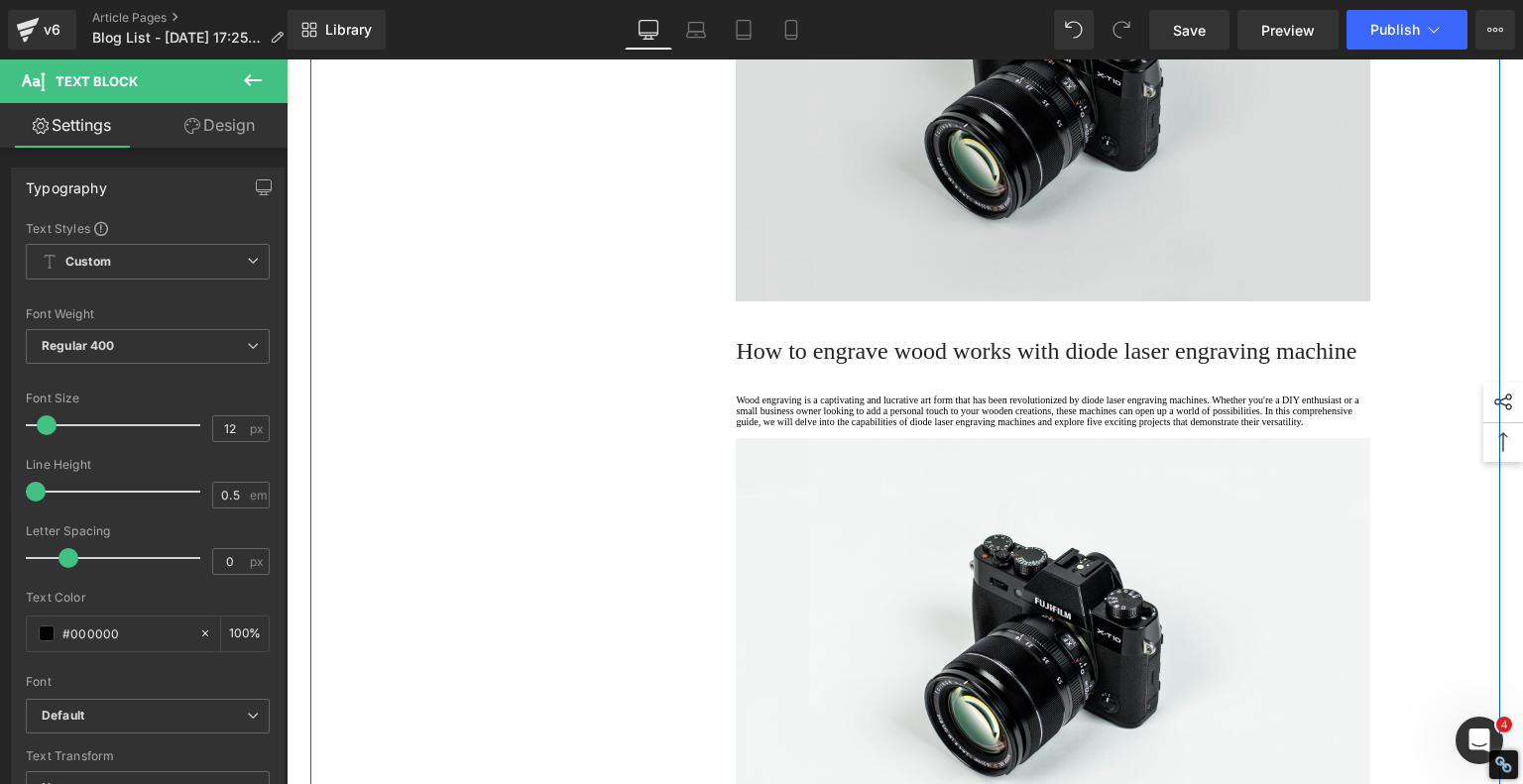 scroll, scrollTop: 1388, scrollLeft: 0, axis: vertical 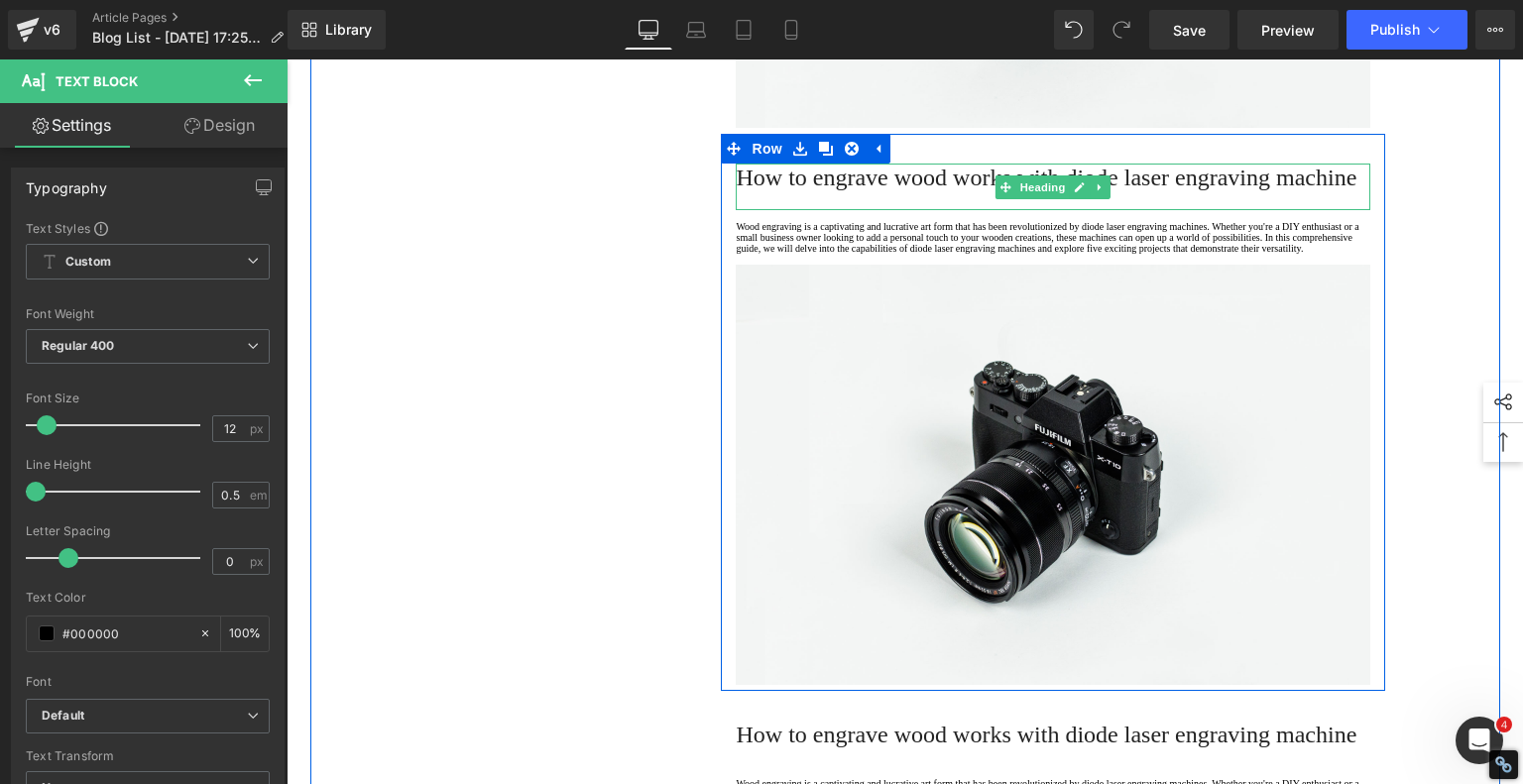 click on "How to engrave wood works with  diode laser engraving machine" at bounding box center (1053, 177) 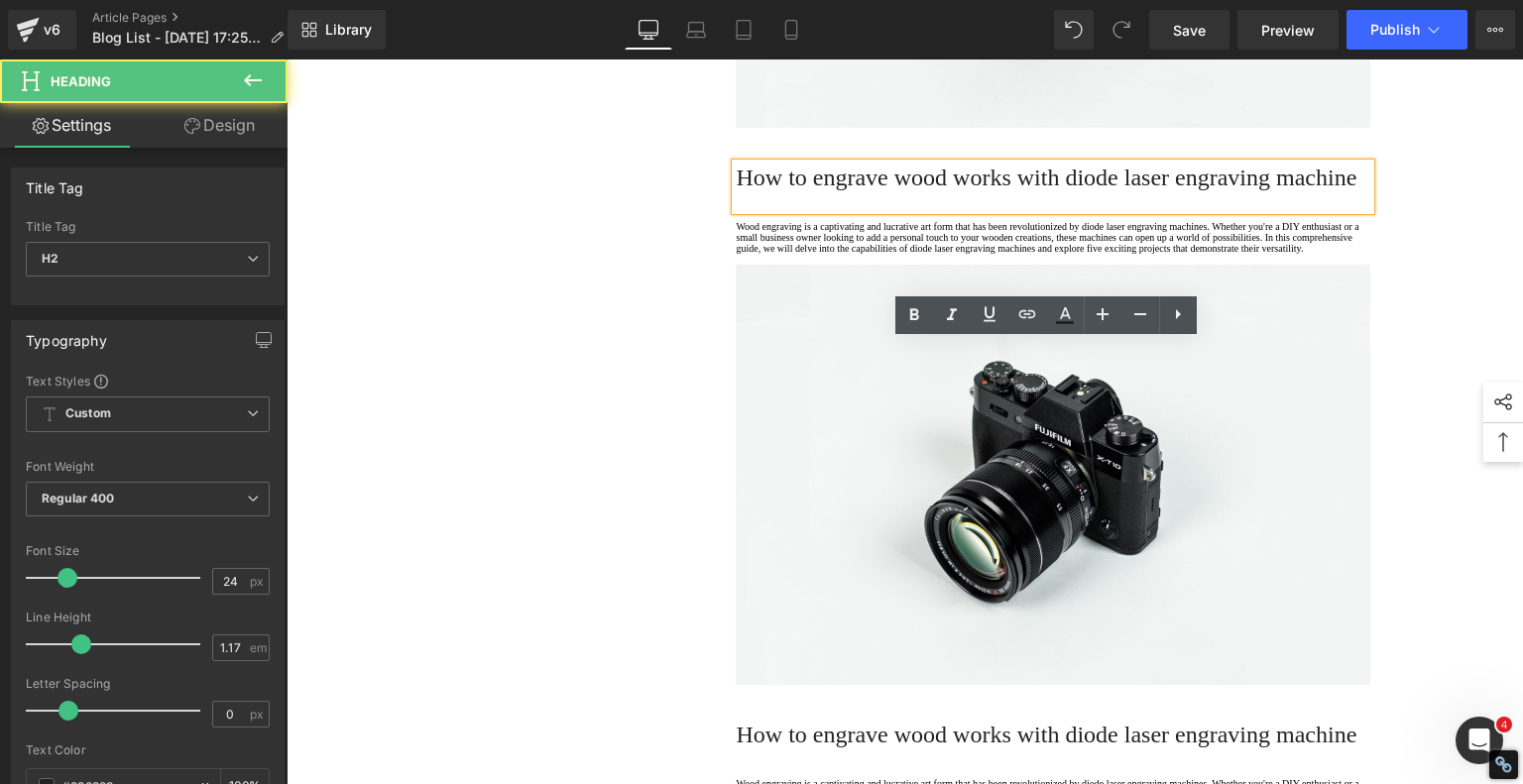 click on "How to engrave wood works with  diode laser engraving machine" at bounding box center [1053, 177] 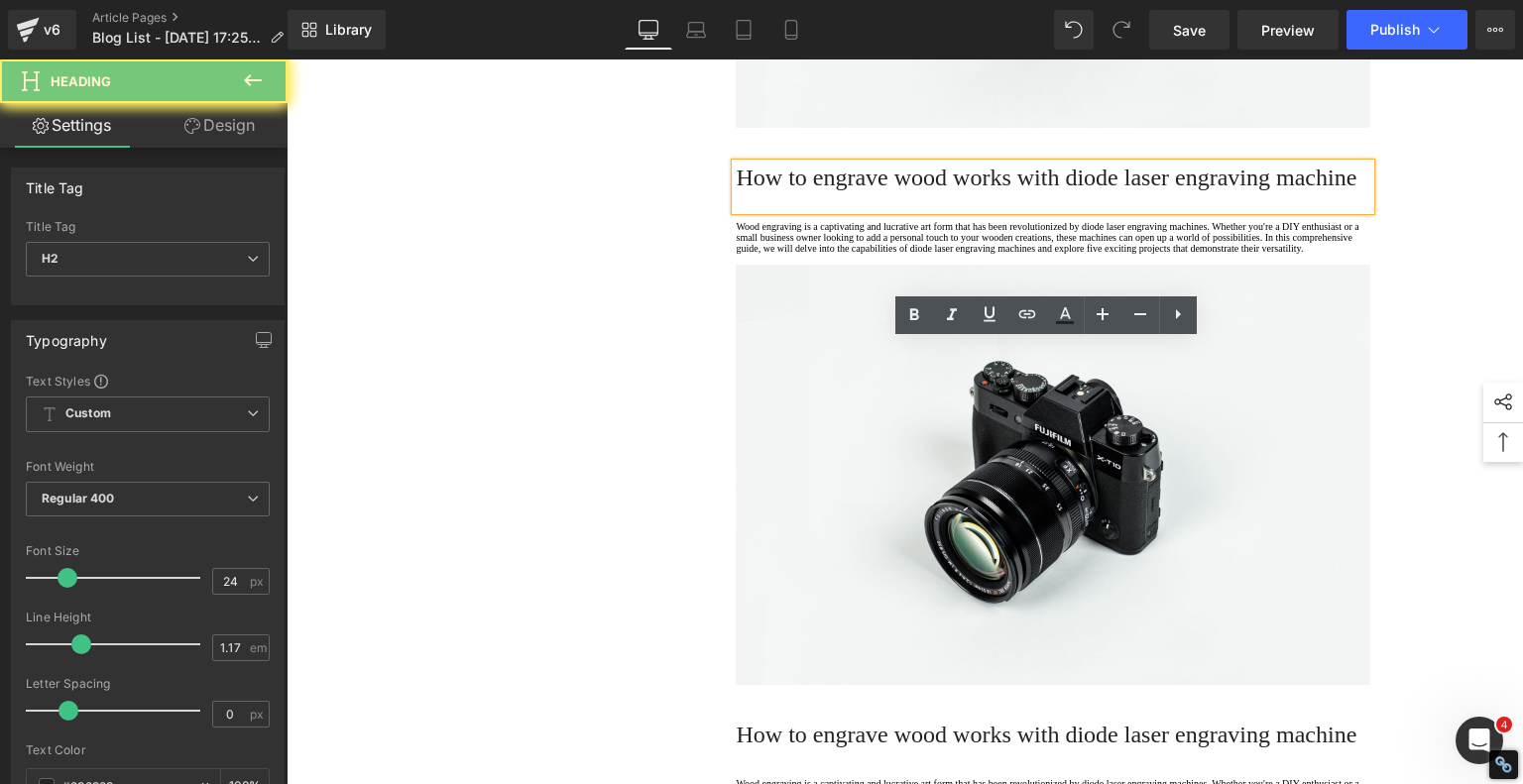 click on "How to engrave wood works with  diode laser engraving machine" at bounding box center (1053, 177) 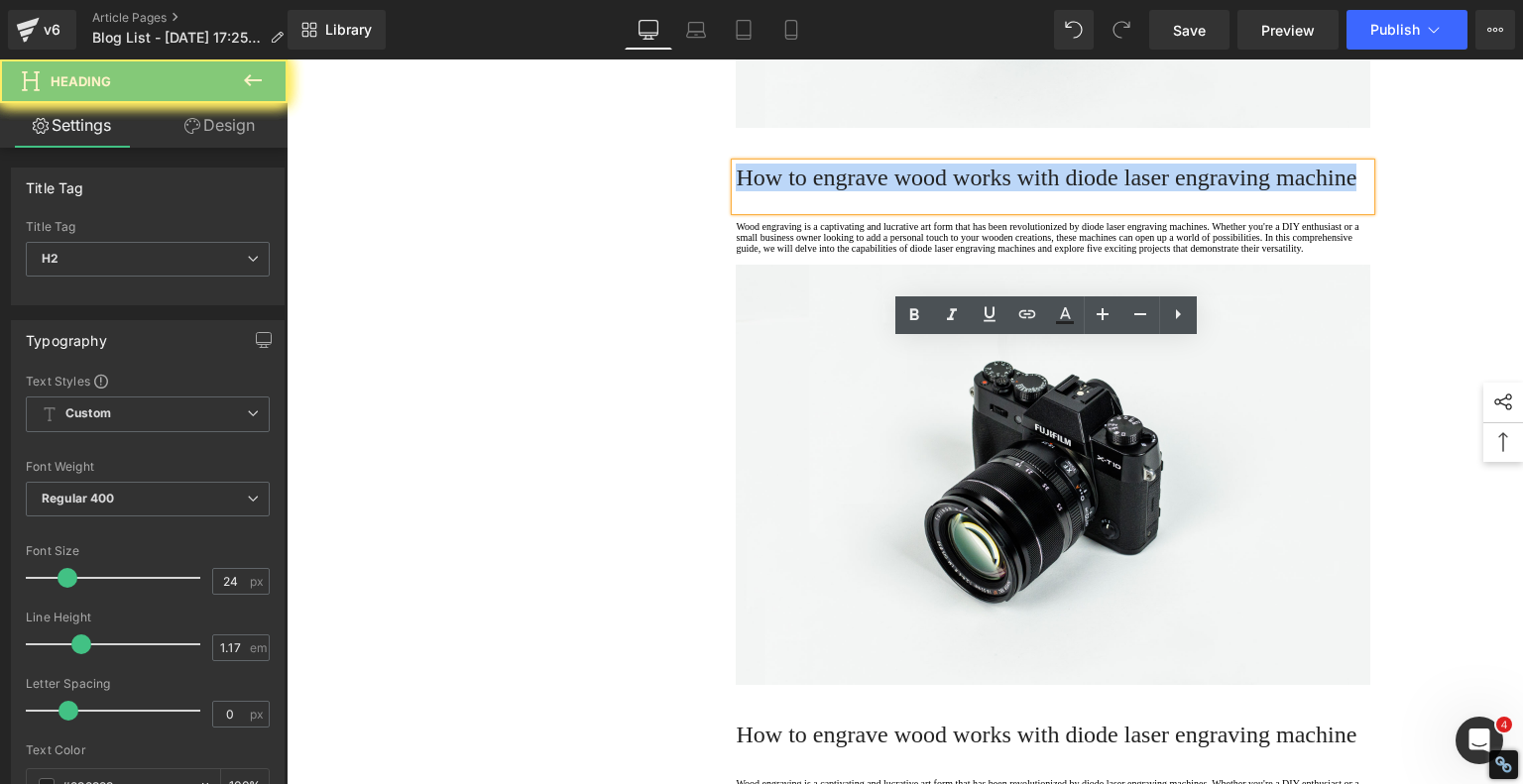 click on "How to engrave wood works with  diode laser engraving machine" at bounding box center [1053, 177] 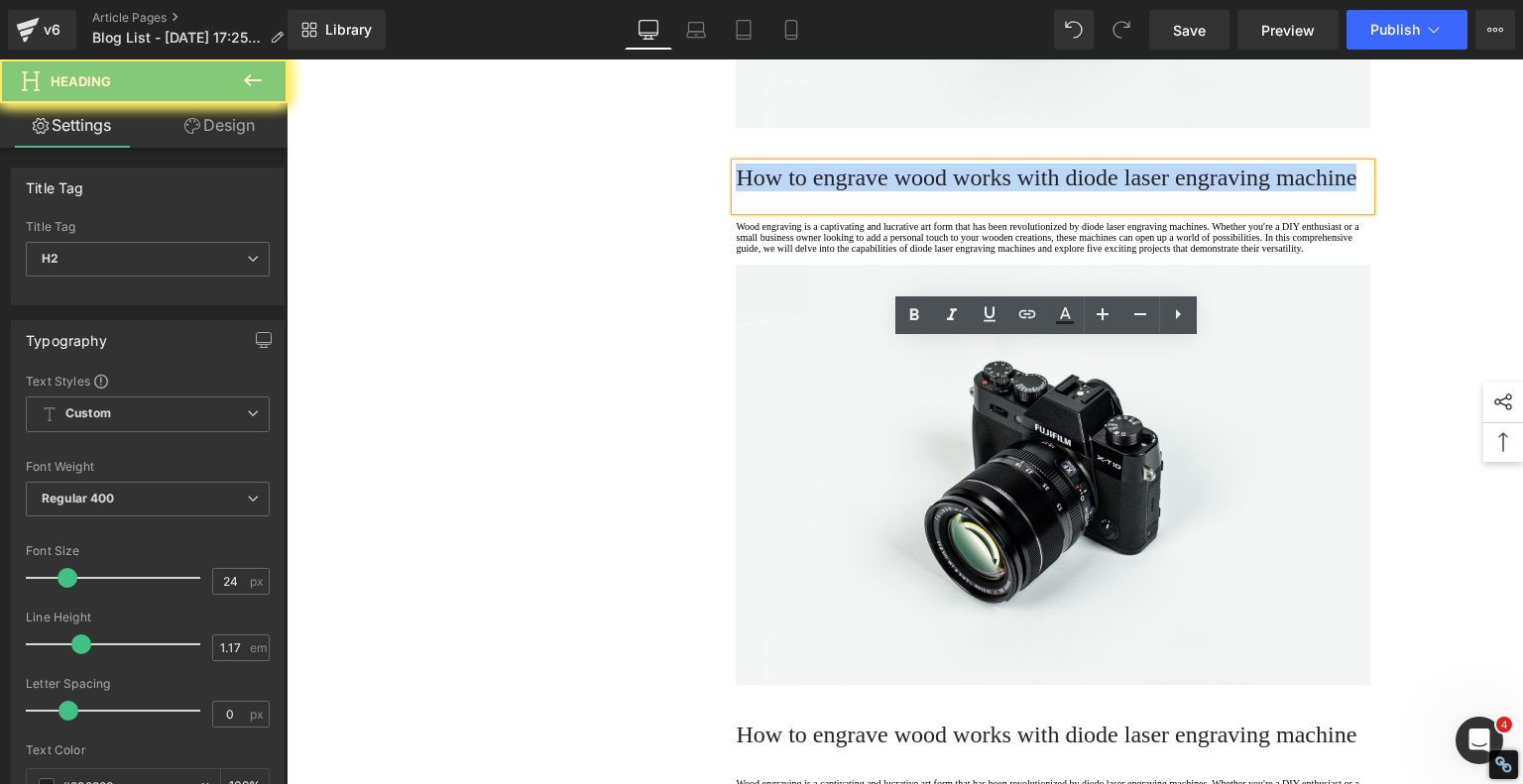 paste 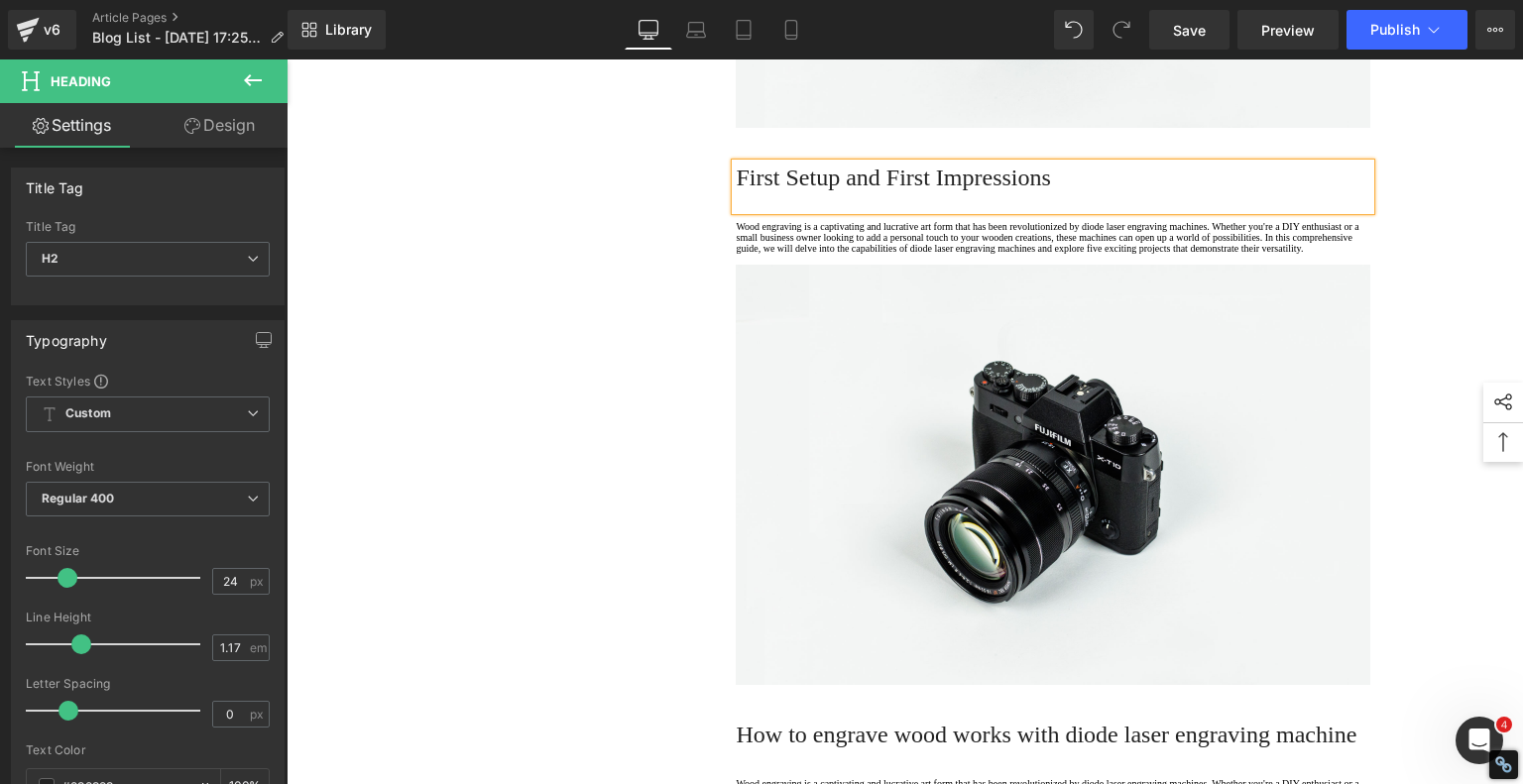 click on "First Setup and First Impressions" at bounding box center [1053, 177] 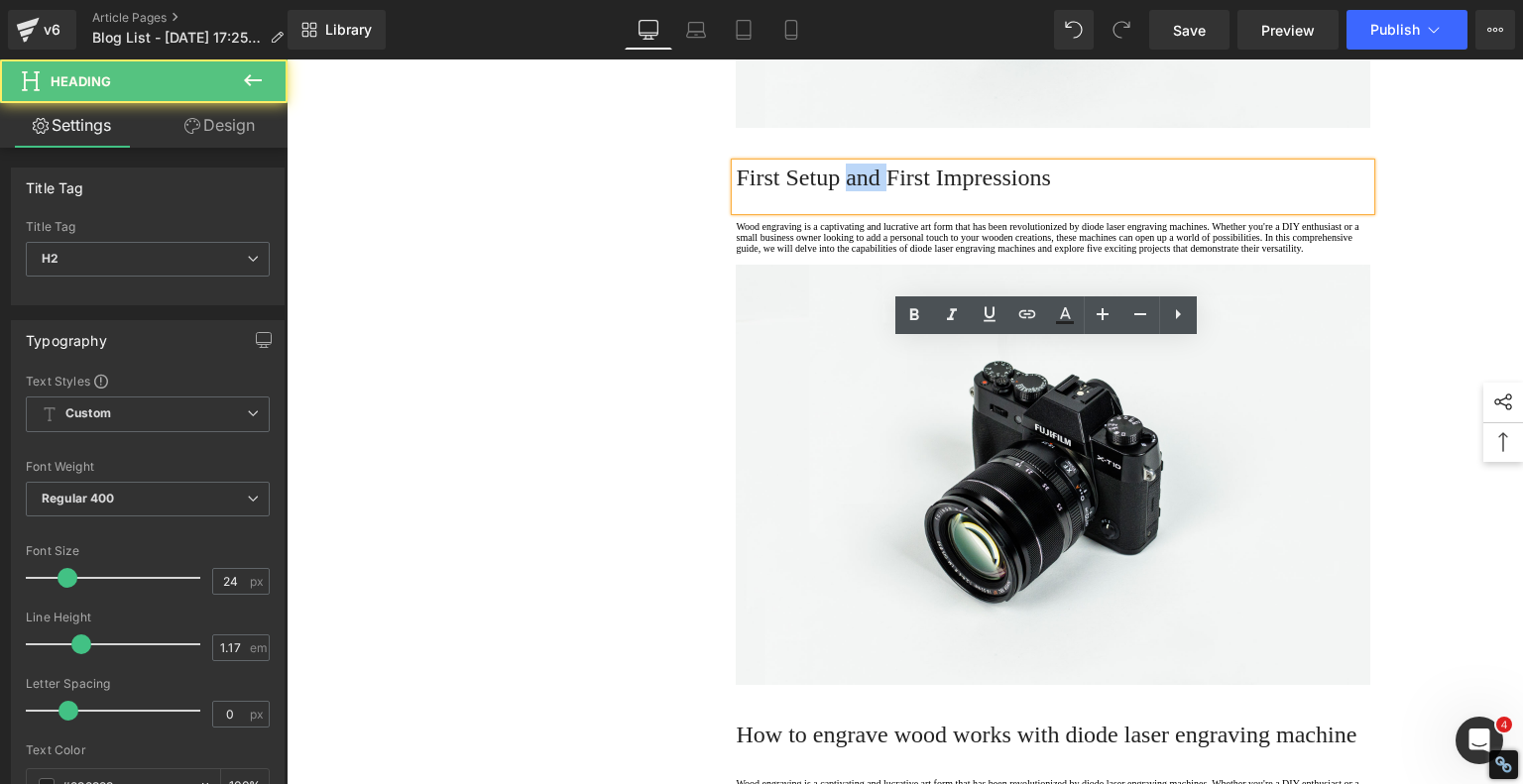 click on "First Setup and First Impressions" at bounding box center (1053, 177) 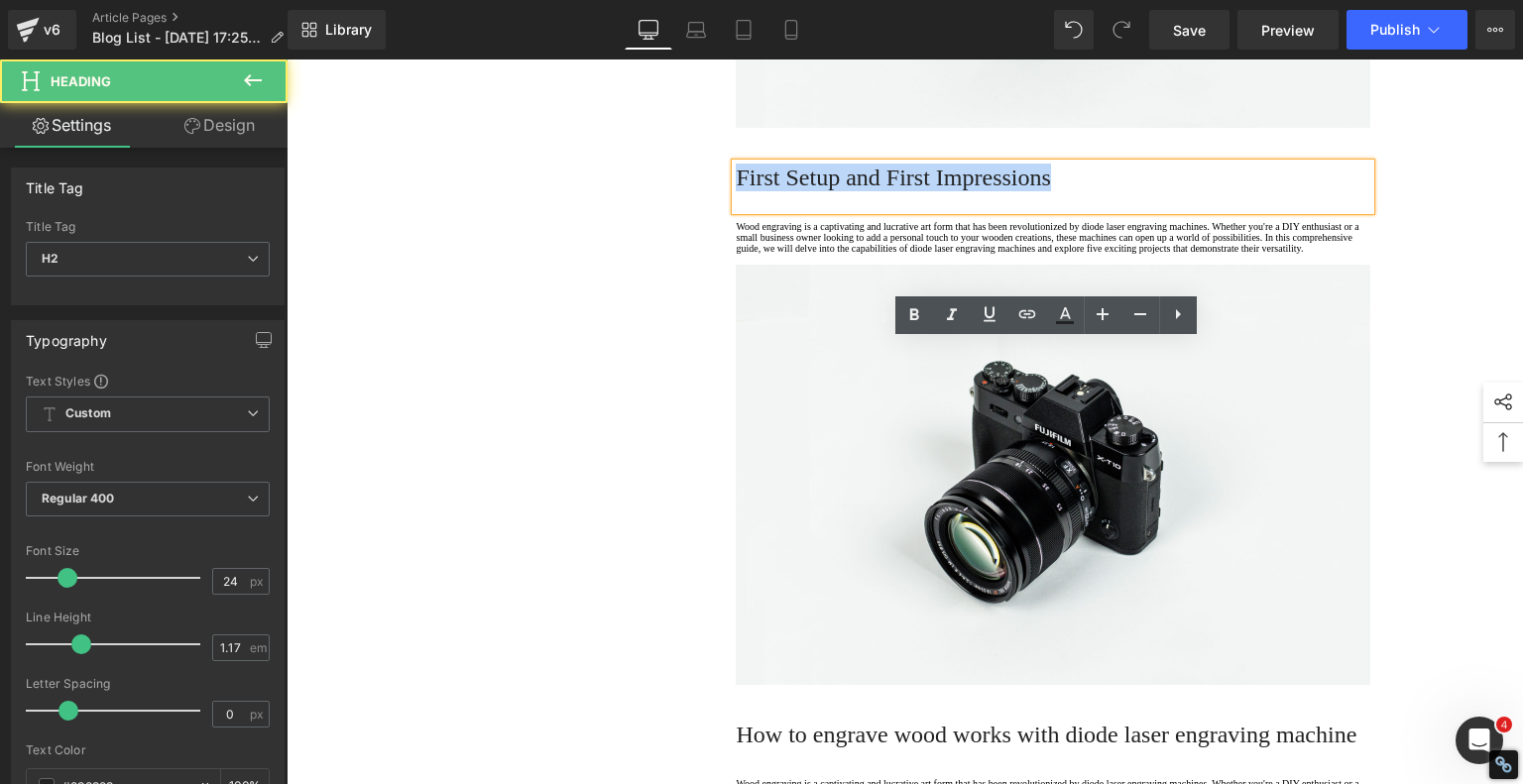 click on "First Setup and First Impressions" at bounding box center (1053, 177) 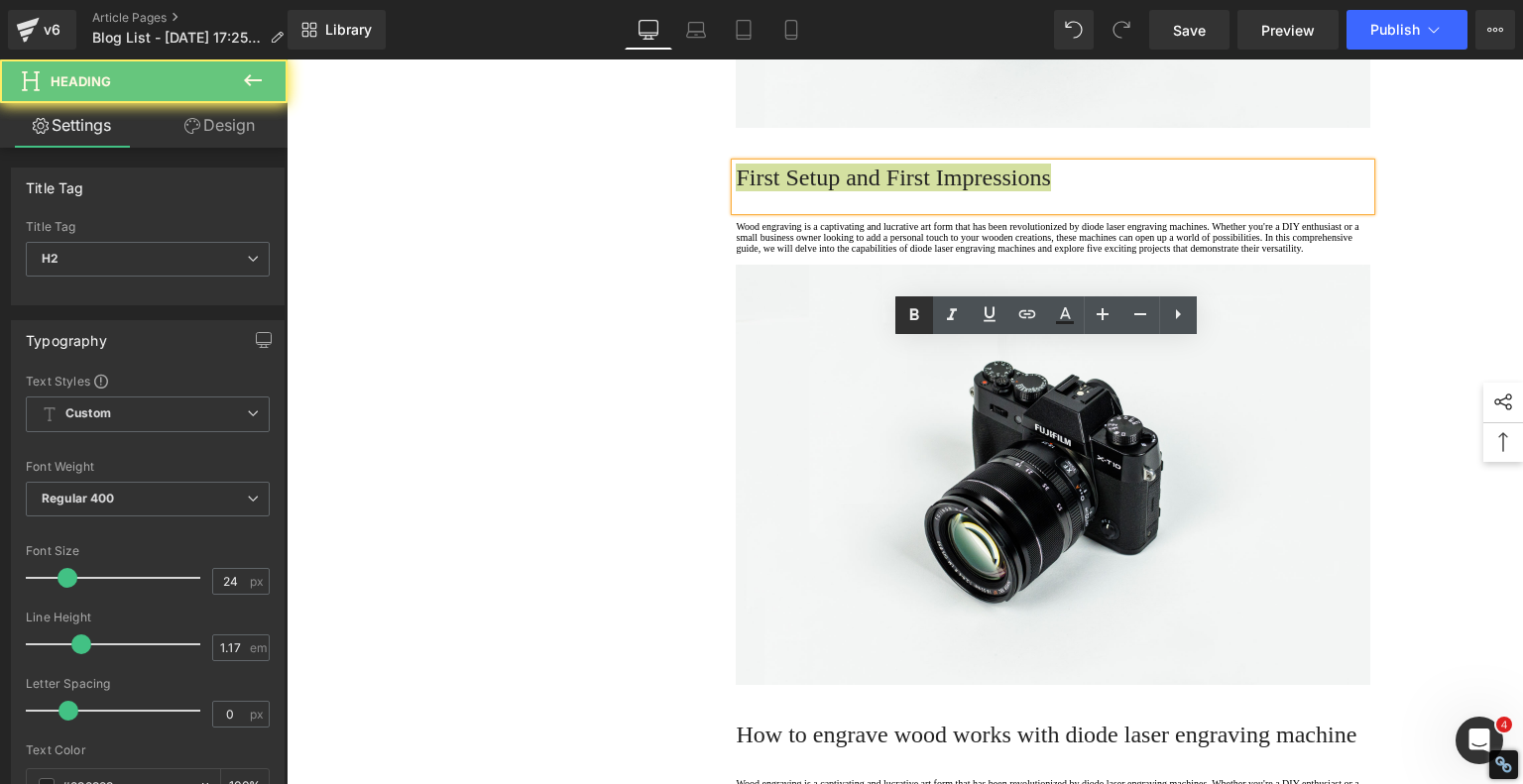 click 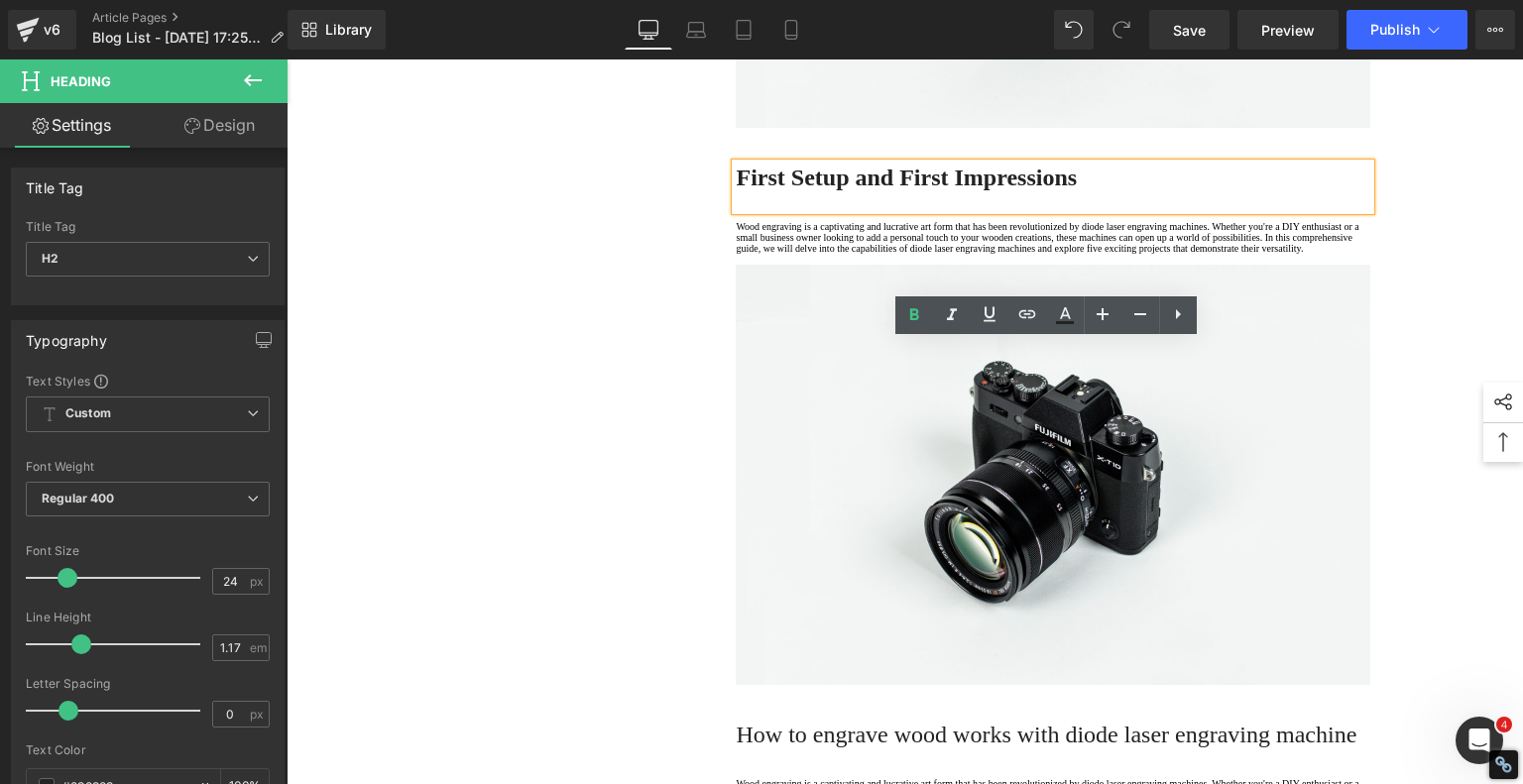 click on "1.  Is the laser engraving machine good at engraving wooden materials Text Block         2.  Laser engraving machine engraving thick paulownia wood cat claw coasters Text Block         3.  Laser engraving machine to engrave thick pine wood calendar Text Block         4.  Laser Engraving Machine to Engrave Skateboards Text Block         5.  Laser engraving machine batch engraving pencils Text Block         6 .  Laser engraving machine batch engraving pencils Text Block         7 .  Laser engraving machine batch engraving pencils Text Block         Row         Finally — A Laser Engraver As Easy As a Regular Printer? Heading         Have you ever wished for a laser engraver that’s just as plug-and-play as your average inkjet printer? Something you could unbox, plug in, and start using — no complicated setup, no steep learning curve? That’s exactly the promise behind the new  Algolaser Pixi this laser engraver was made with you in mind shockingly simple to use Text Block         Image         Row" at bounding box center [905, 621] 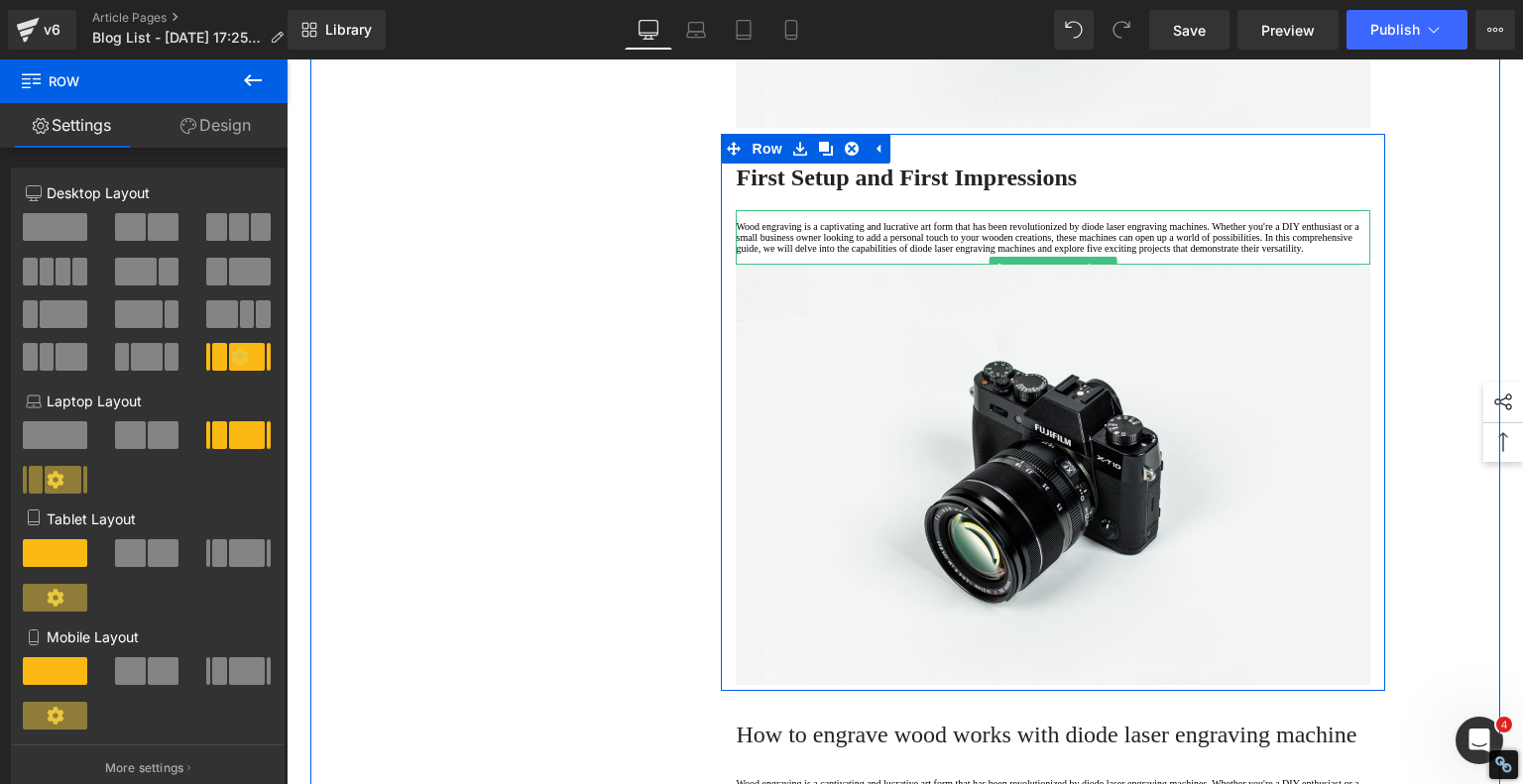click on "Wood engraving is a captivating and lucrative art form that has been revolutionized by diode laser engraving machines. Whether you're a DIY enthusiast or a small business owner looking to add a personal touch to your wooden creations, these machines can open up a world of possibilities. In this comprehensive guide, we will delve into the capabilities of diode laser engraving machines and explore five exciting projects that demonstrate their versatility." at bounding box center (1053, 237) 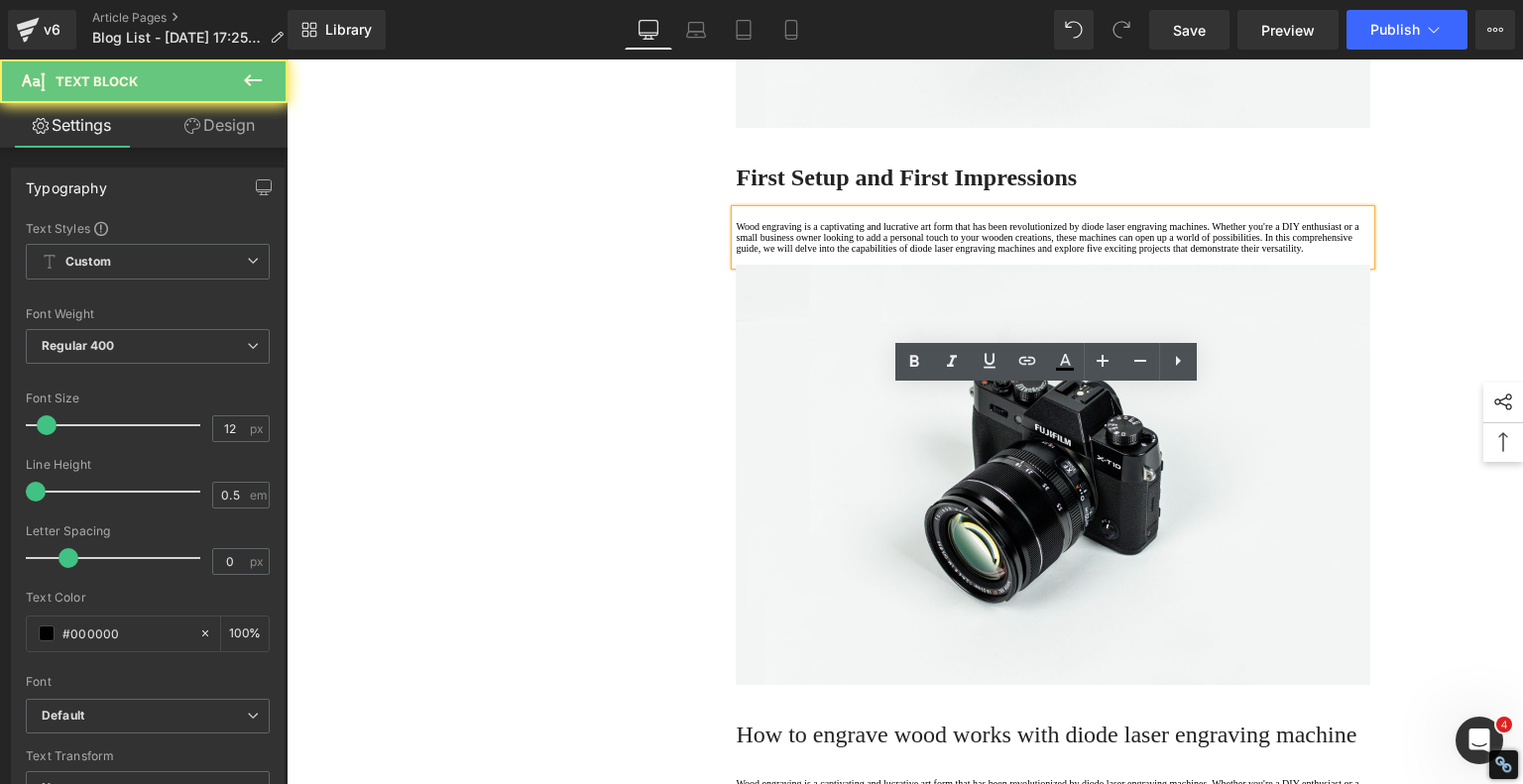 click on "Wood engraving is a captivating and lucrative art form that has been revolutionized by diode laser engraving machines. Whether you're a DIY enthusiast or a small business owner looking to add a personal touch to your wooden creations, these machines can open up a world of possibilities. In this comprehensive guide, we will delve into the capabilities of diode laser engraving machines and explore five exciting projects that demonstrate their versatility." at bounding box center (1053, 237) 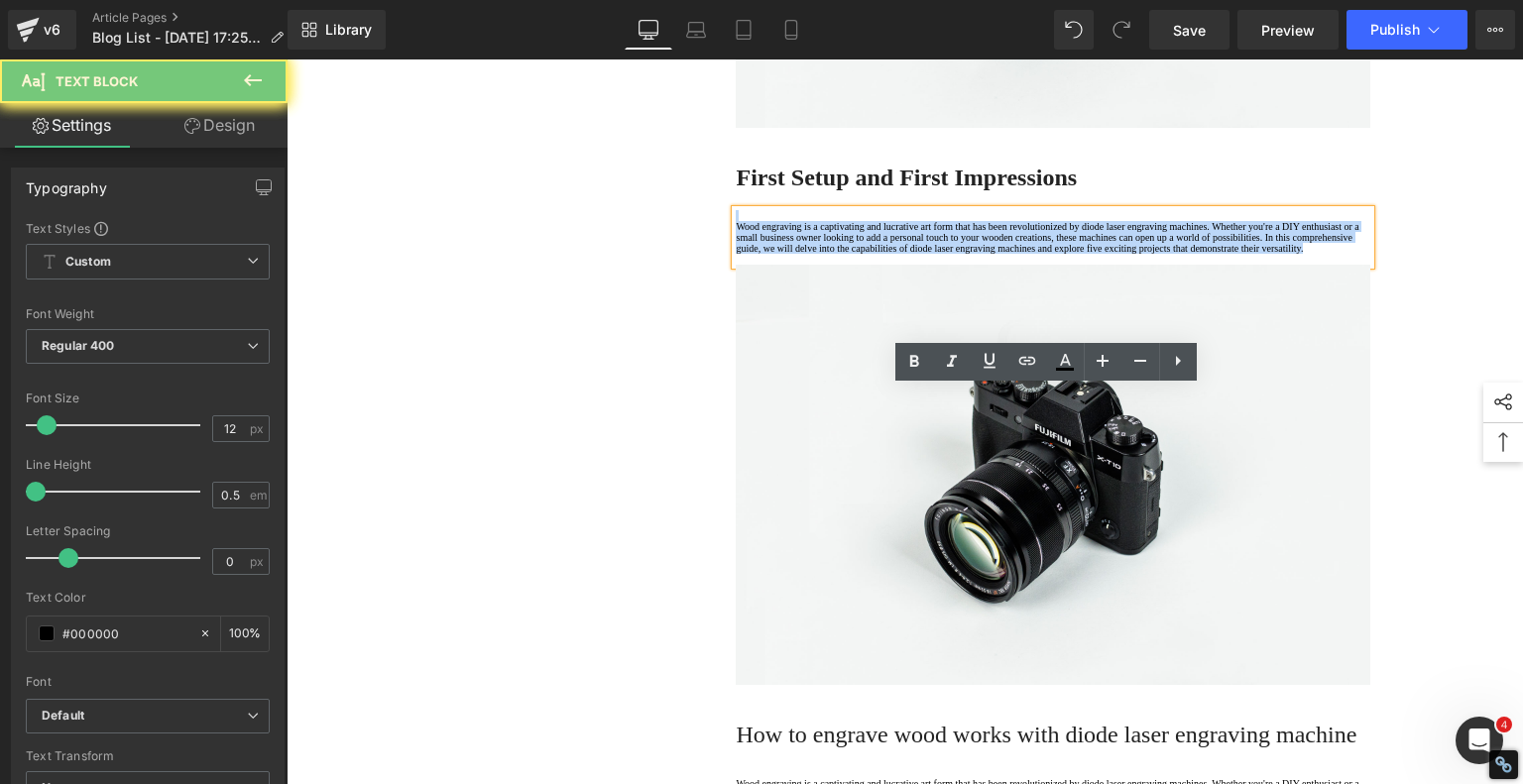 drag, startPoint x: 811, startPoint y: 479, endPoint x: 679, endPoint y: 368, distance: 172.46739 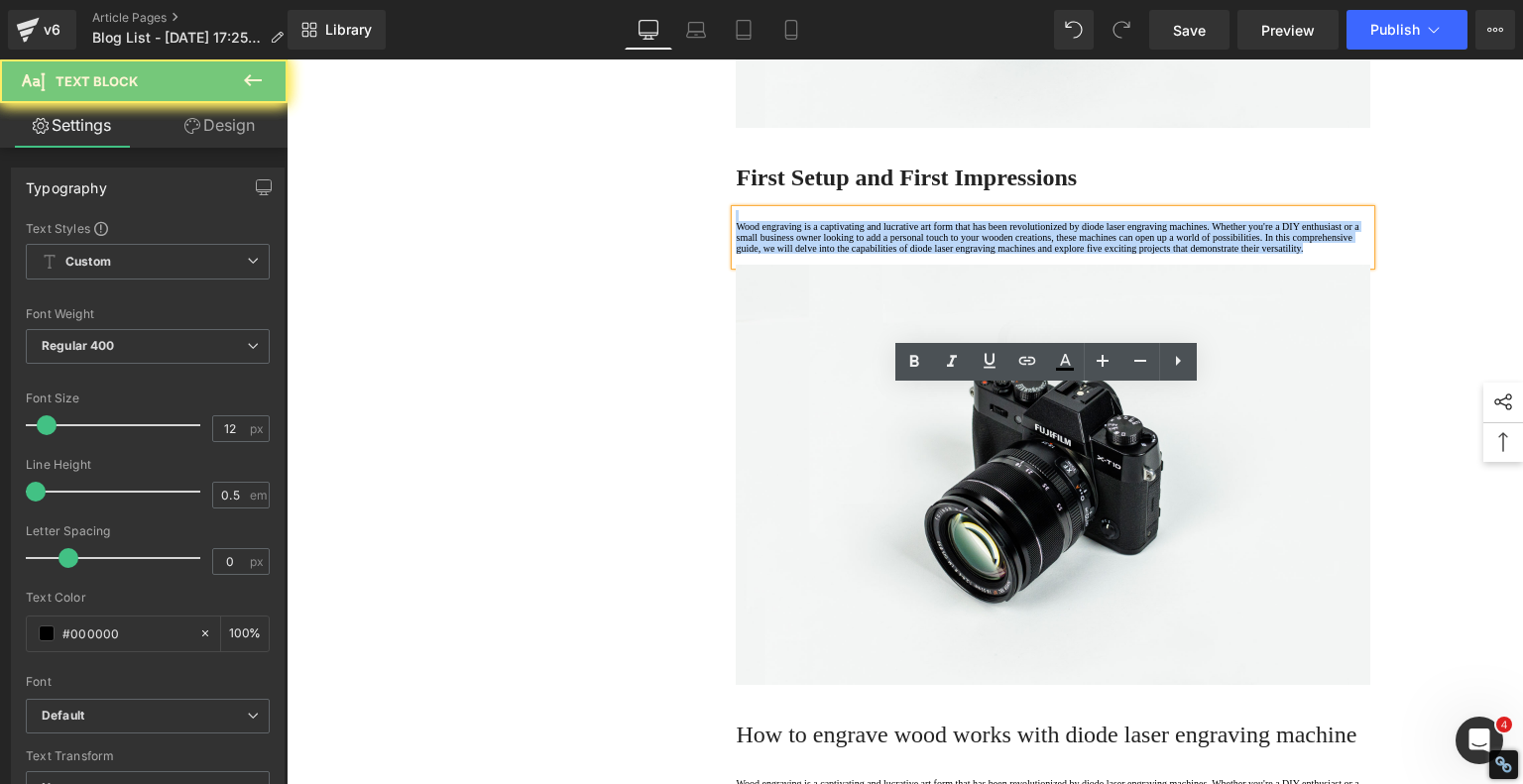 click on "1.  Is the laser engraving machine good at engraving wooden materials Text Block         2.  Laser engraving machine engraving thick paulownia wood cat claw coasters Text Block         3.  Laser engraving machine to engrave thick pine wood calendar Text Block         4.  Laser Engraving Machine to Engrave Skateboards Text Block         5.  Laser engraving machine batch engraving pencils Text Block         6 .  Laser engraving machine batch engraving pencils Text Block         7 .  Laser engraving machine batch engraving pencils Text Block         Row         Finally — A Laser Engraver As Easy As a Regular Printer? Heading         Have you ever wished for a laser engraver that’s just as plug-and-play as your average inkjet printer? Something you could unbox, plug in, and start using — no complicated setup, no steep learning curve? That’s exactly the promise behind the new  Algolaser Pixi this laser engraver was made with you in mind shockingly simple to use Text Block         Image         Row" at bounding box center [905, 621] 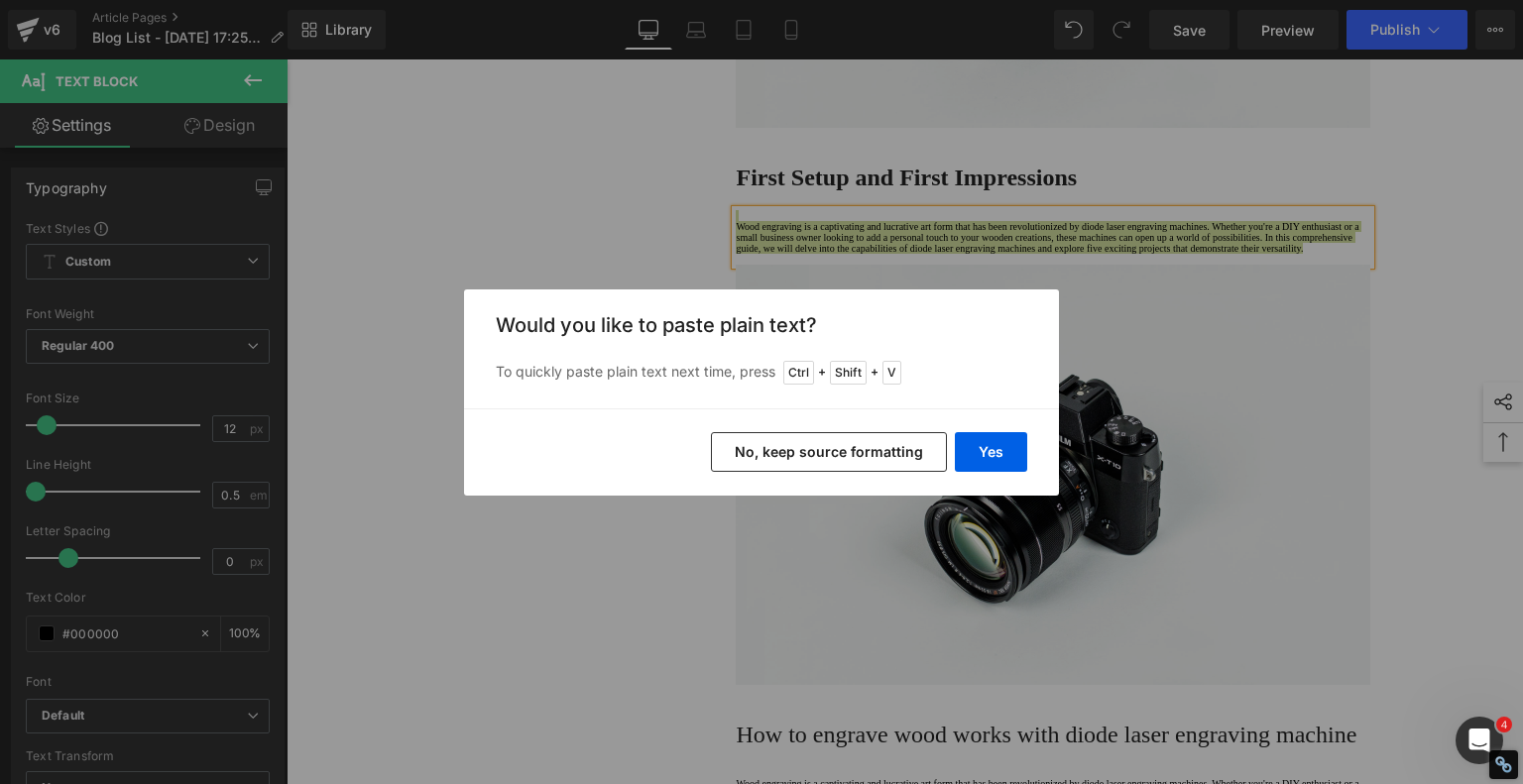 click on "No, keep source formatting" at bounding box center [829, 452] 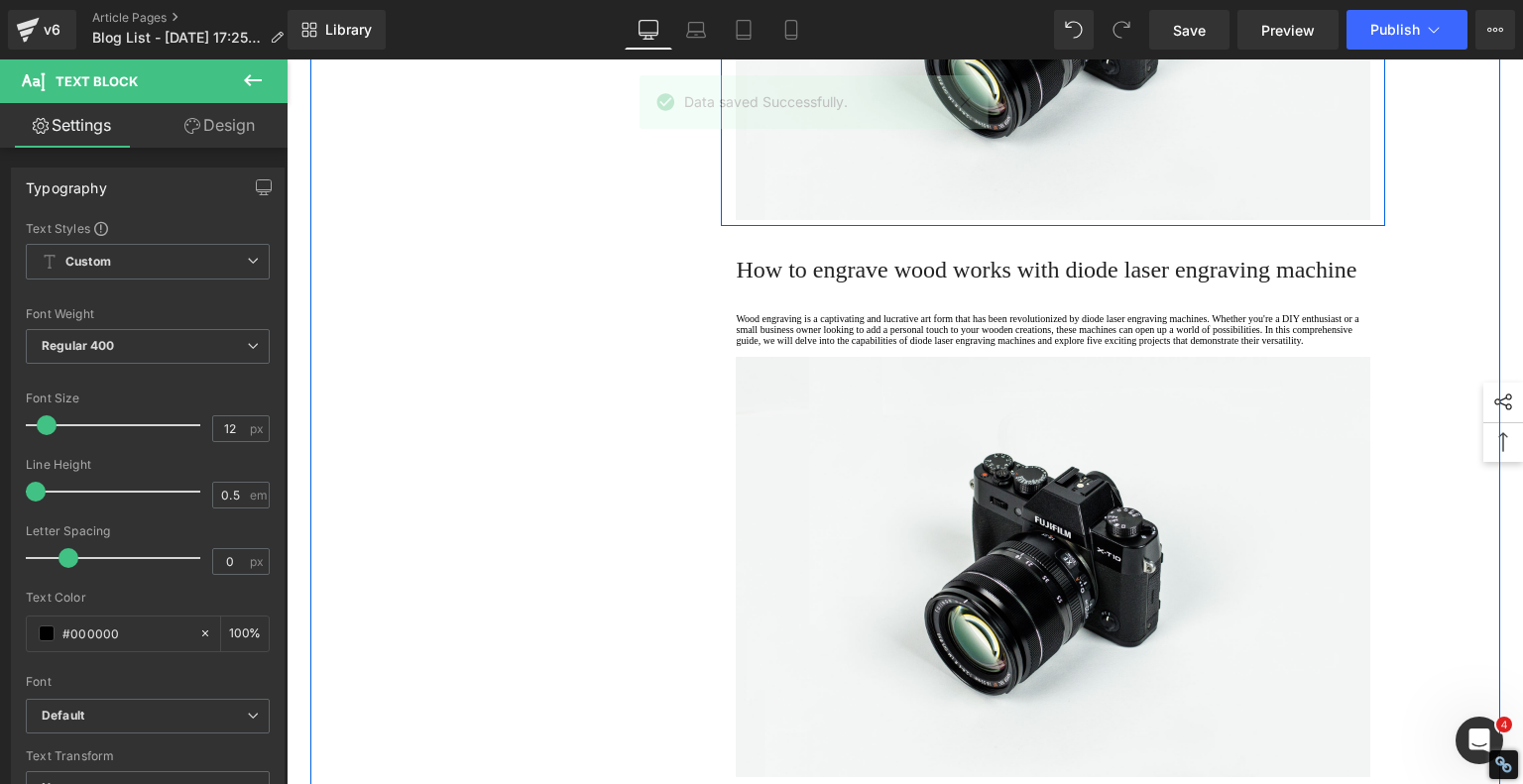 scroll, scrollTop: 1883, scrollLeft: 0, axis: vertical 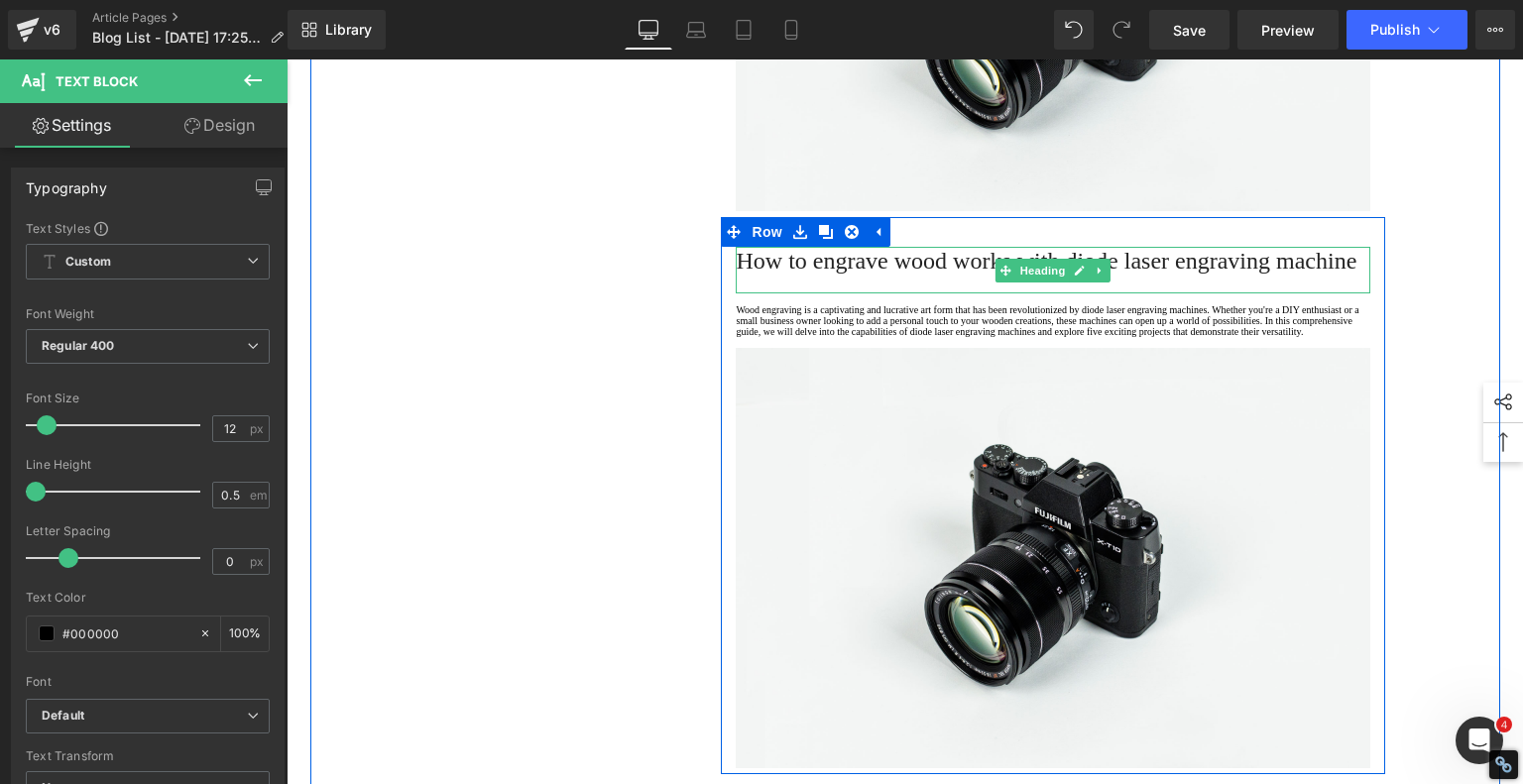 click on "How to engrave wood works with  diode laser engraving machine" at bounding box center (1053, 261) 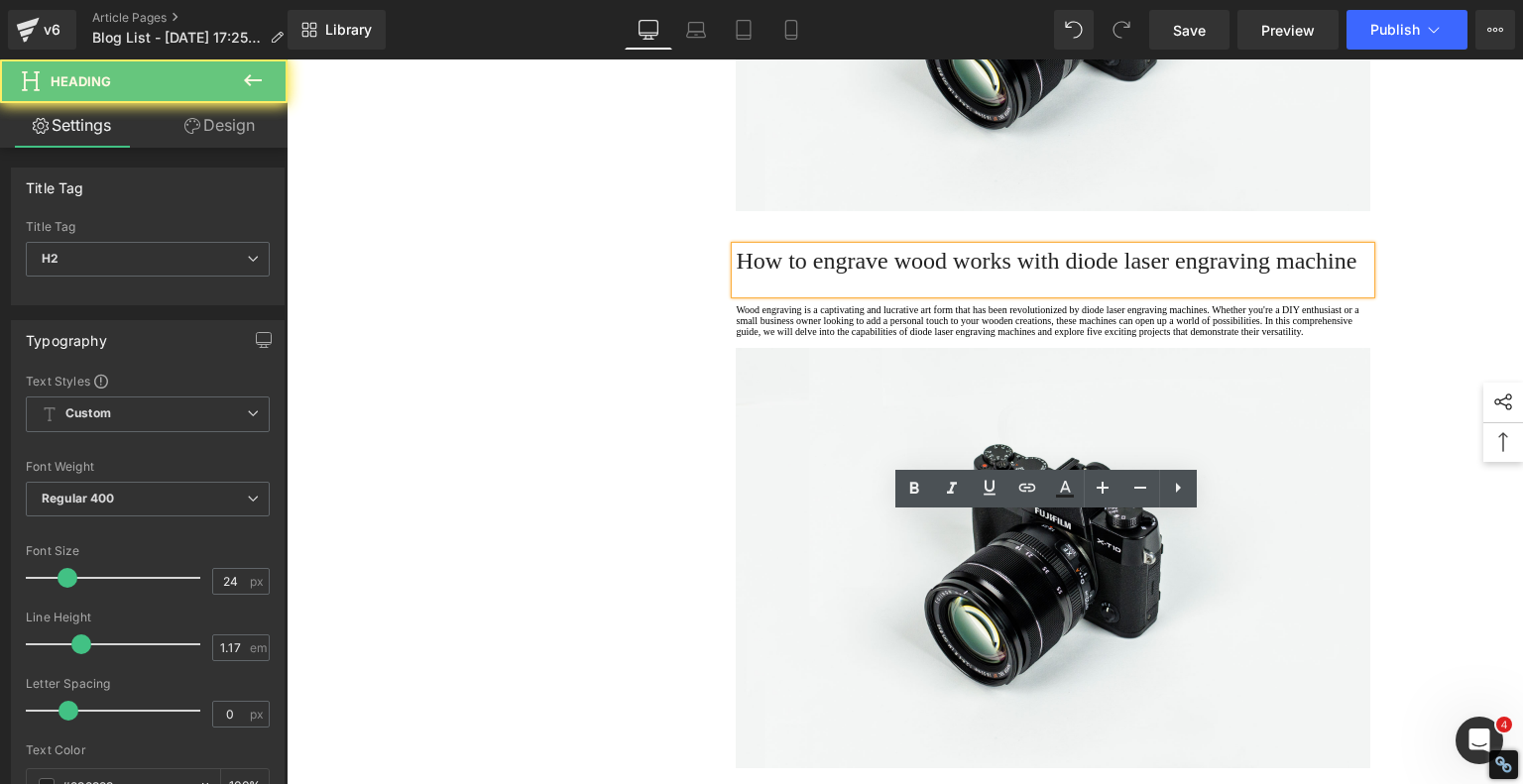 click on "How to engrave wood works with  diode laser engraving machine" at bounding box center [1053, 261] 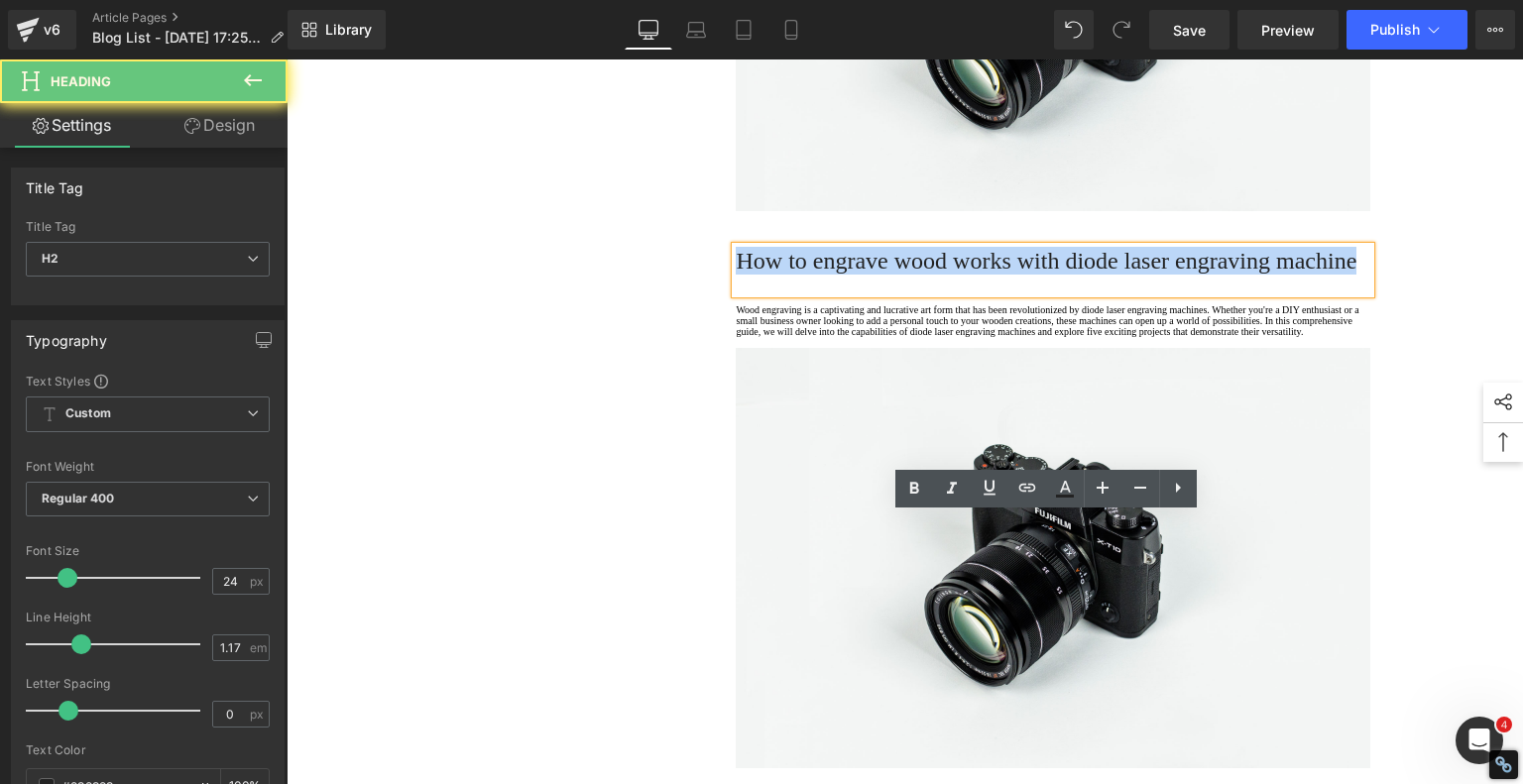 click on "How to engrave wood works with  diode laser engraving machine" at bounding box center [1053, 261] 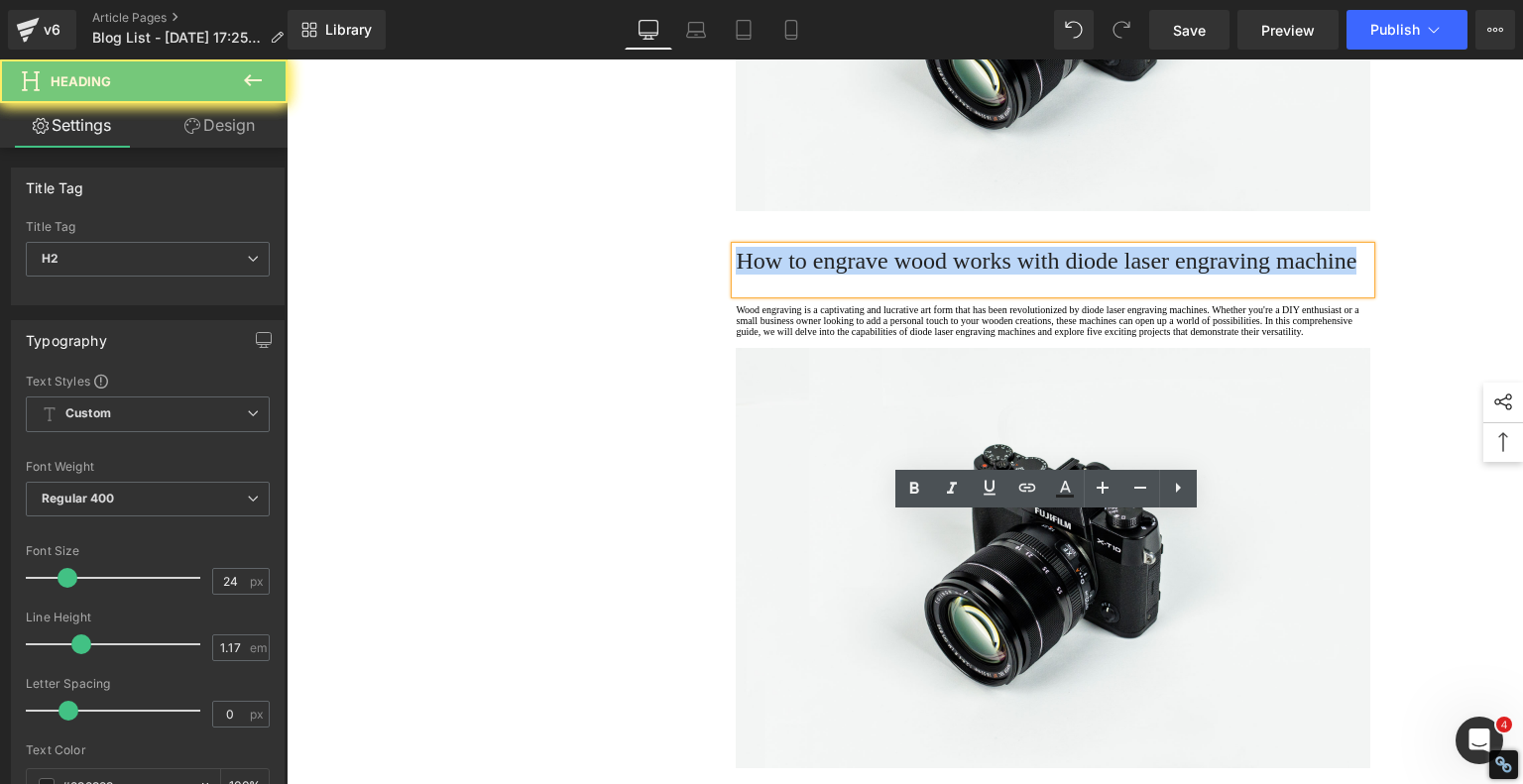 paste 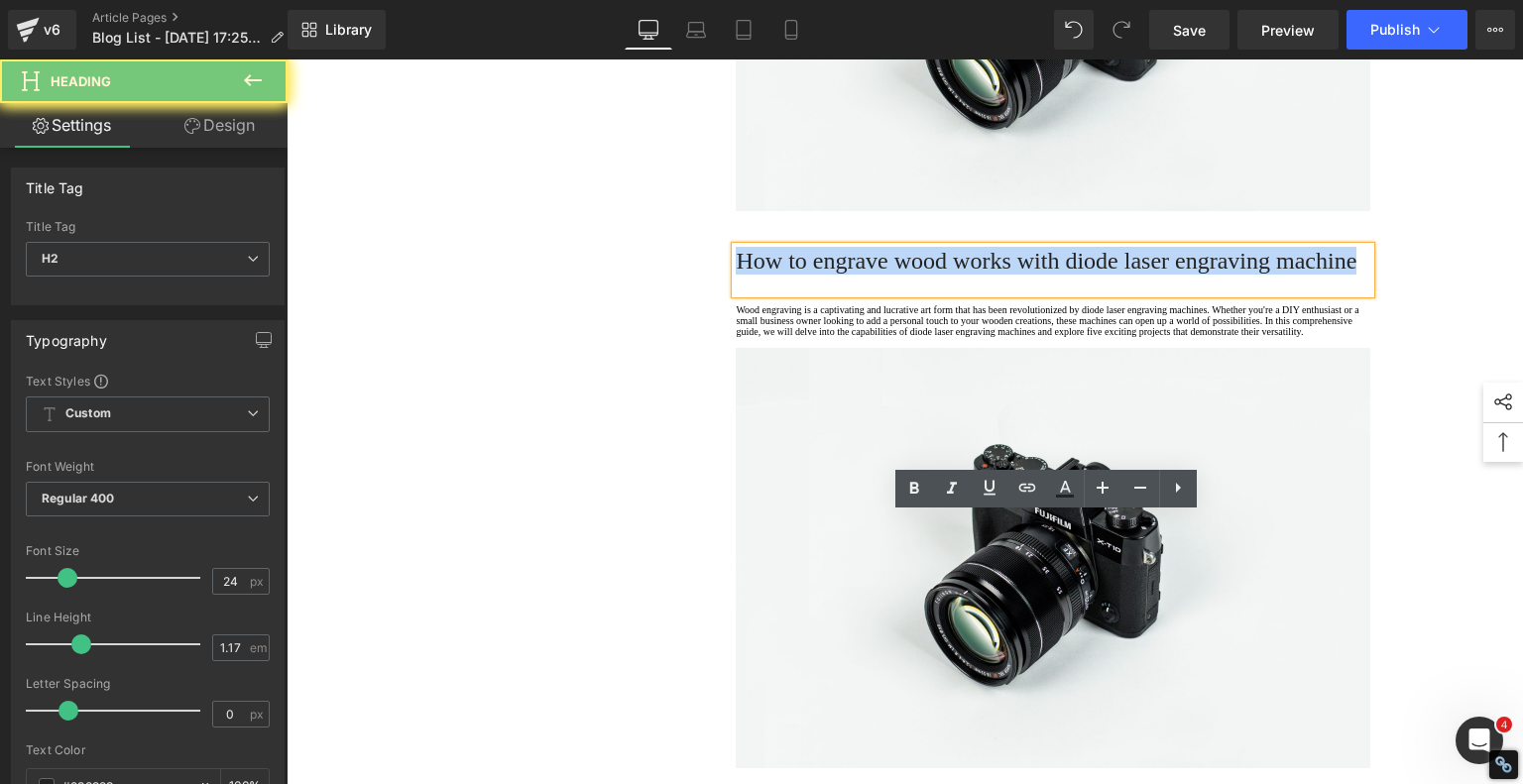 type 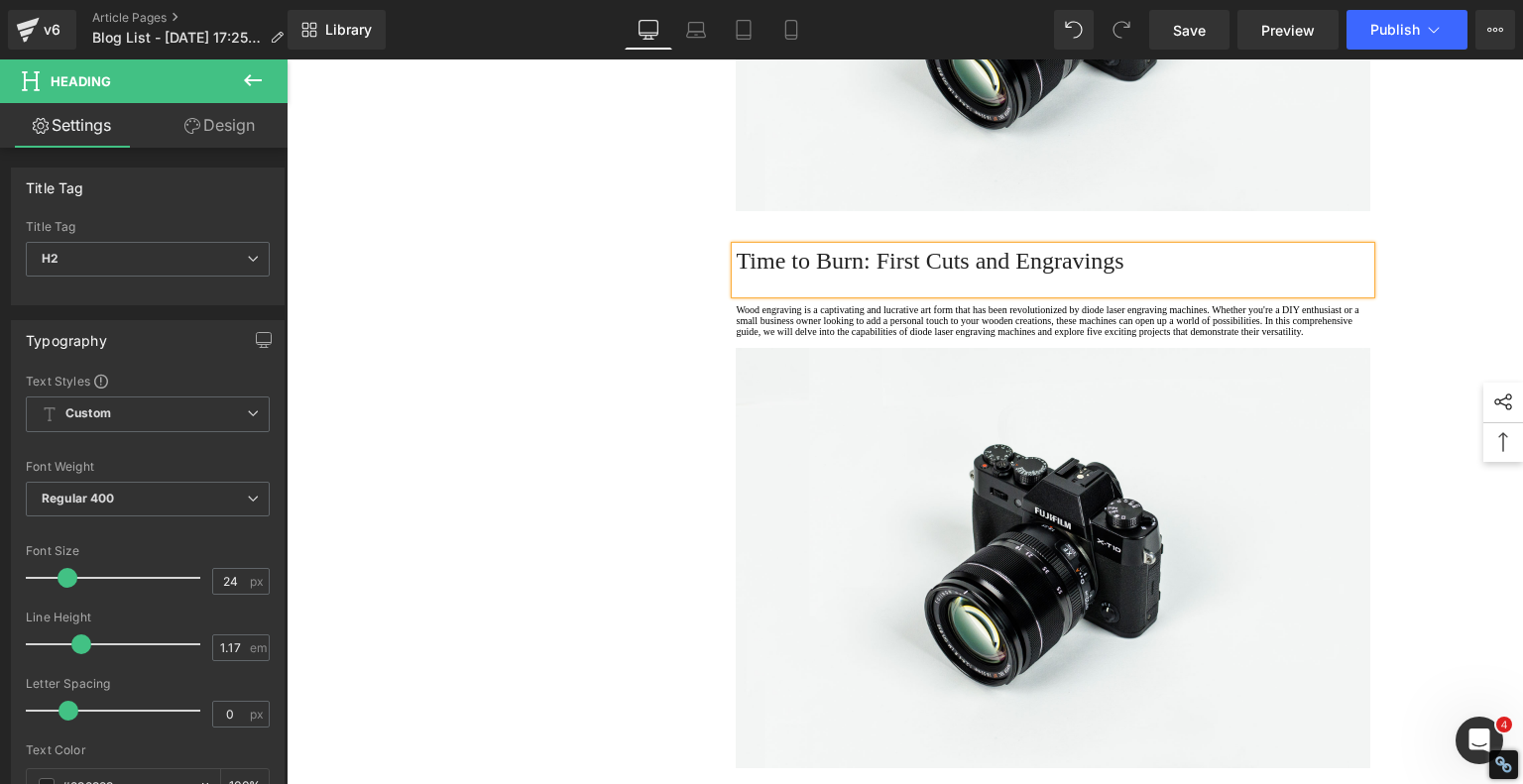 click on "Time to Burn: First Cuts and Engravings" at bounding box center (1053, 261) 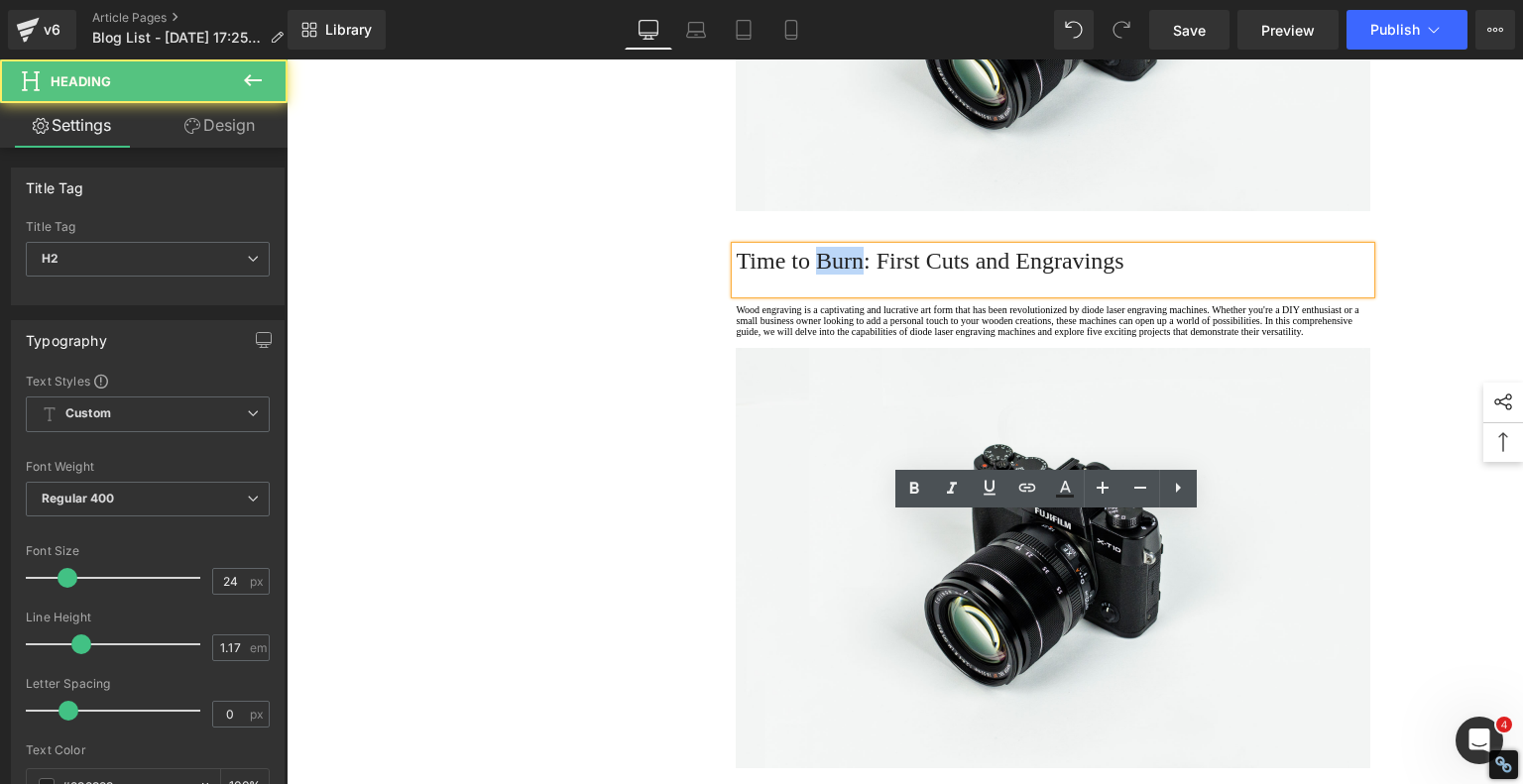 click on "Time to Burn: First Cuts and Engravings" at bounding box center [1053, 261] 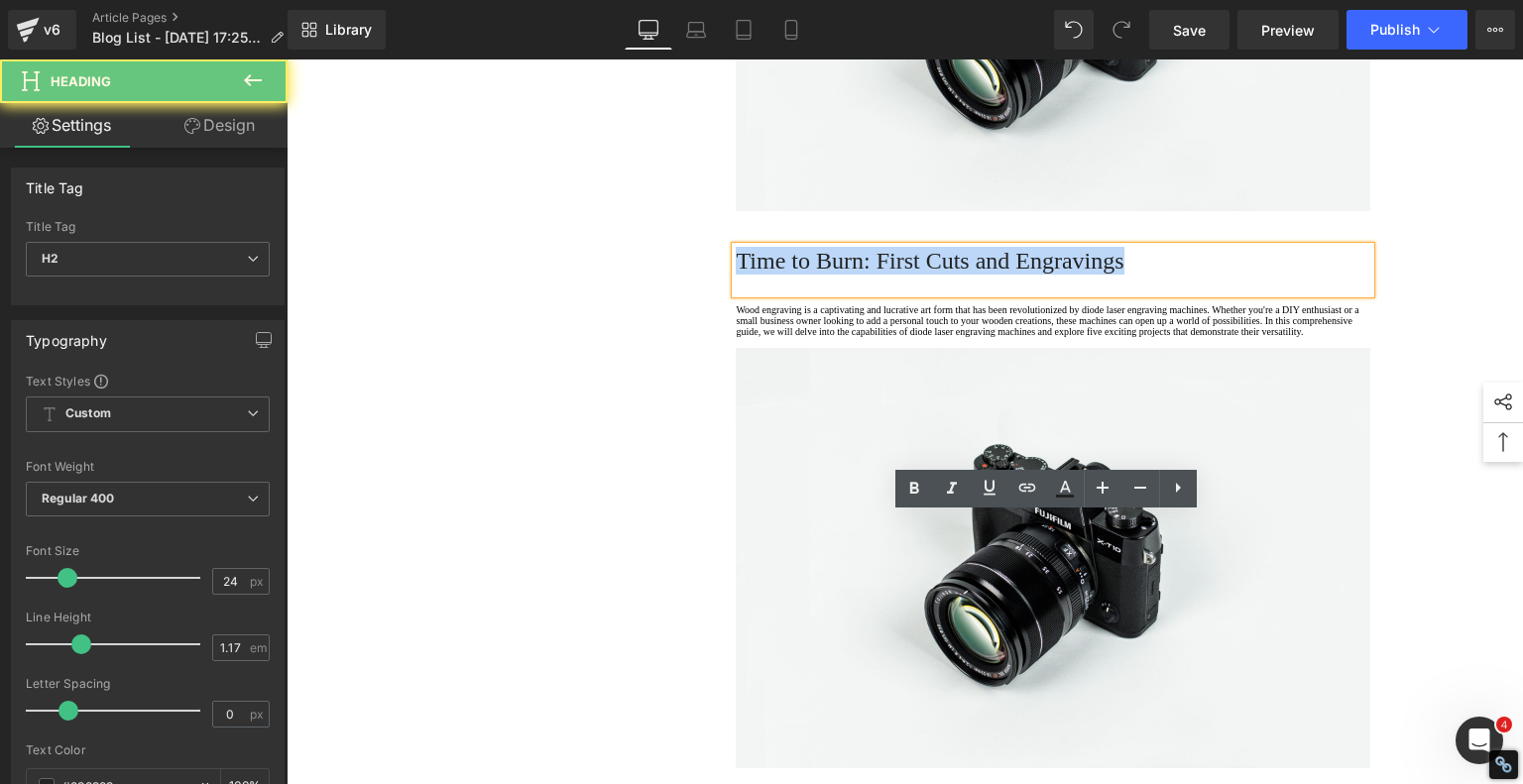 click on "Time to Burn: First Cuts and Engravings" at bounding box center (1053, 261) 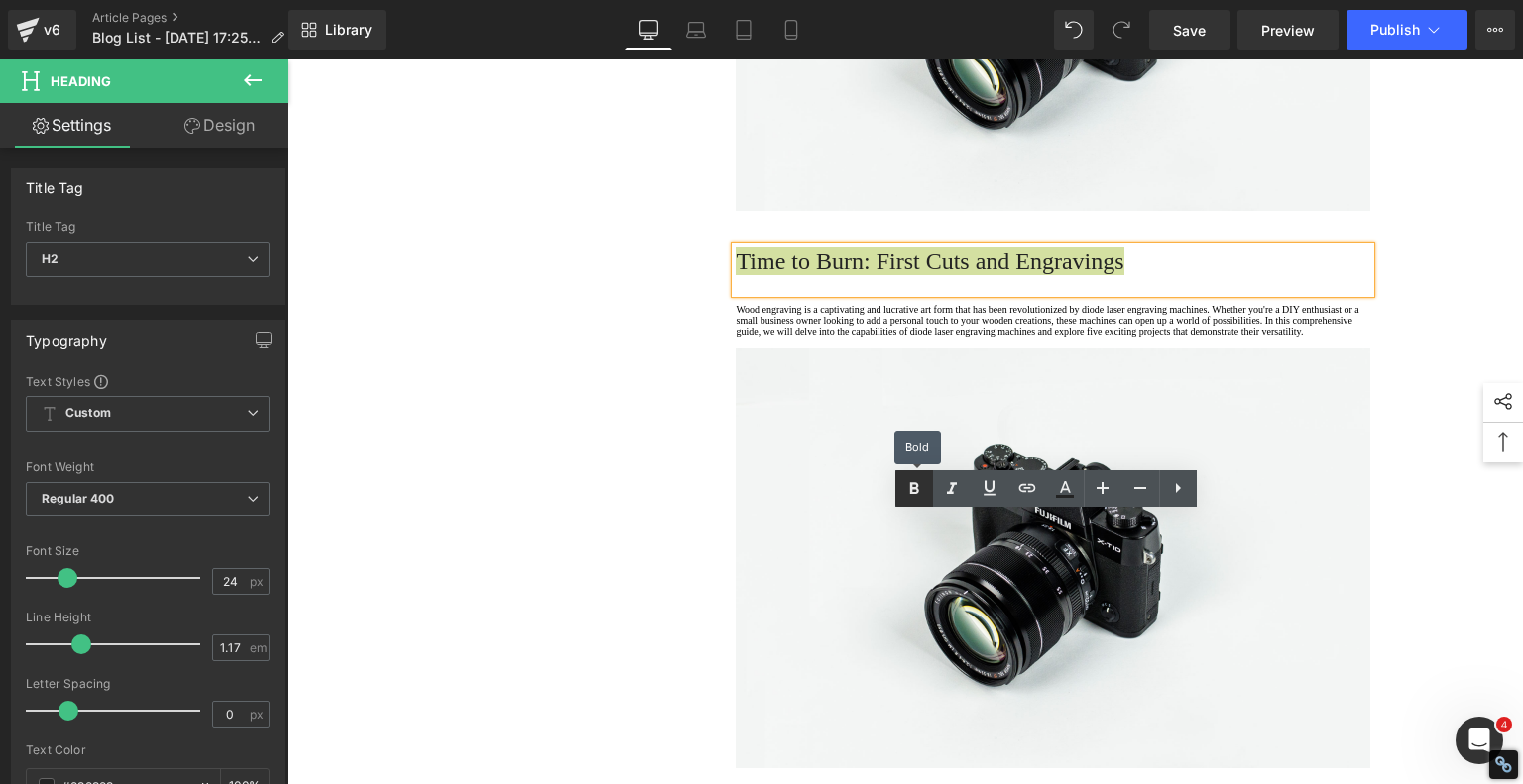 click 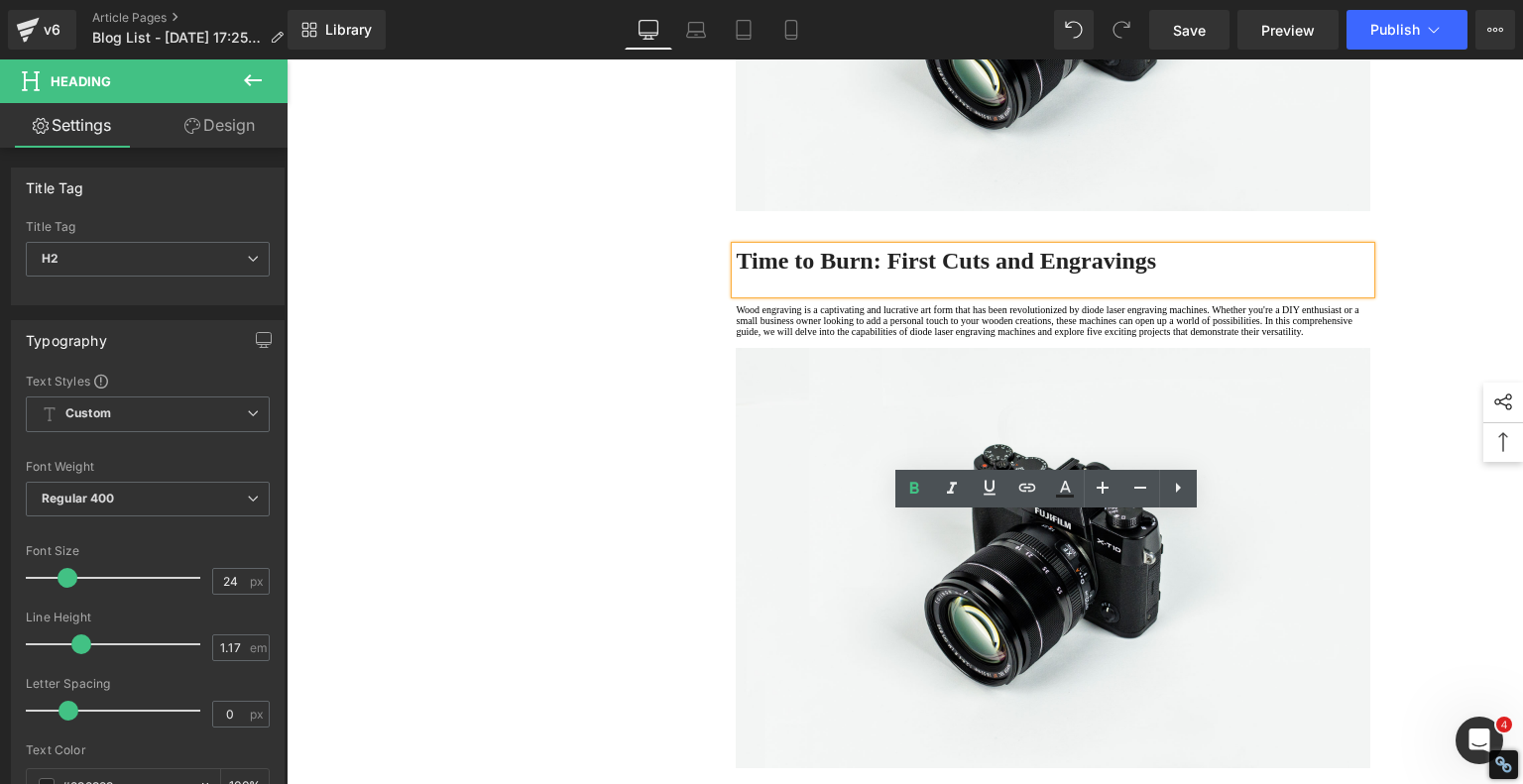 click on "1.  Is the laser engraving machine good at engraving wooden materials Text Block         2.  Laser engraving machine engraving thick paulownia wood cat claw coasters Text Block         3.  Laser engraving machine to engrave thick pine wood calendar Text Block         4.  Laser Engraving Machine to Engrave Skateboards Text Block         5.  Laser engraving machine batch engraving pencils Text Block         6 .  Laser engraving machine batch engraving pencils Text Block         7 .  Laser engraving machine batch engraving pencils Text Block         Row         Finally — A Laser Engraver As Easy As a Regular Printer? Heading         Have you ever wished for a laser engraver that’s just as plug-and-play as your average inkjet printer? Something you could unbox, plug in, and start using — no complicated setup, no steep learning curve? That’s exactly the promise behind the new  Algolaser Pixi this laser engraver was made with you in mind shockingly simple to use Text Block         Image         Row" at bounding box center (905, 137) 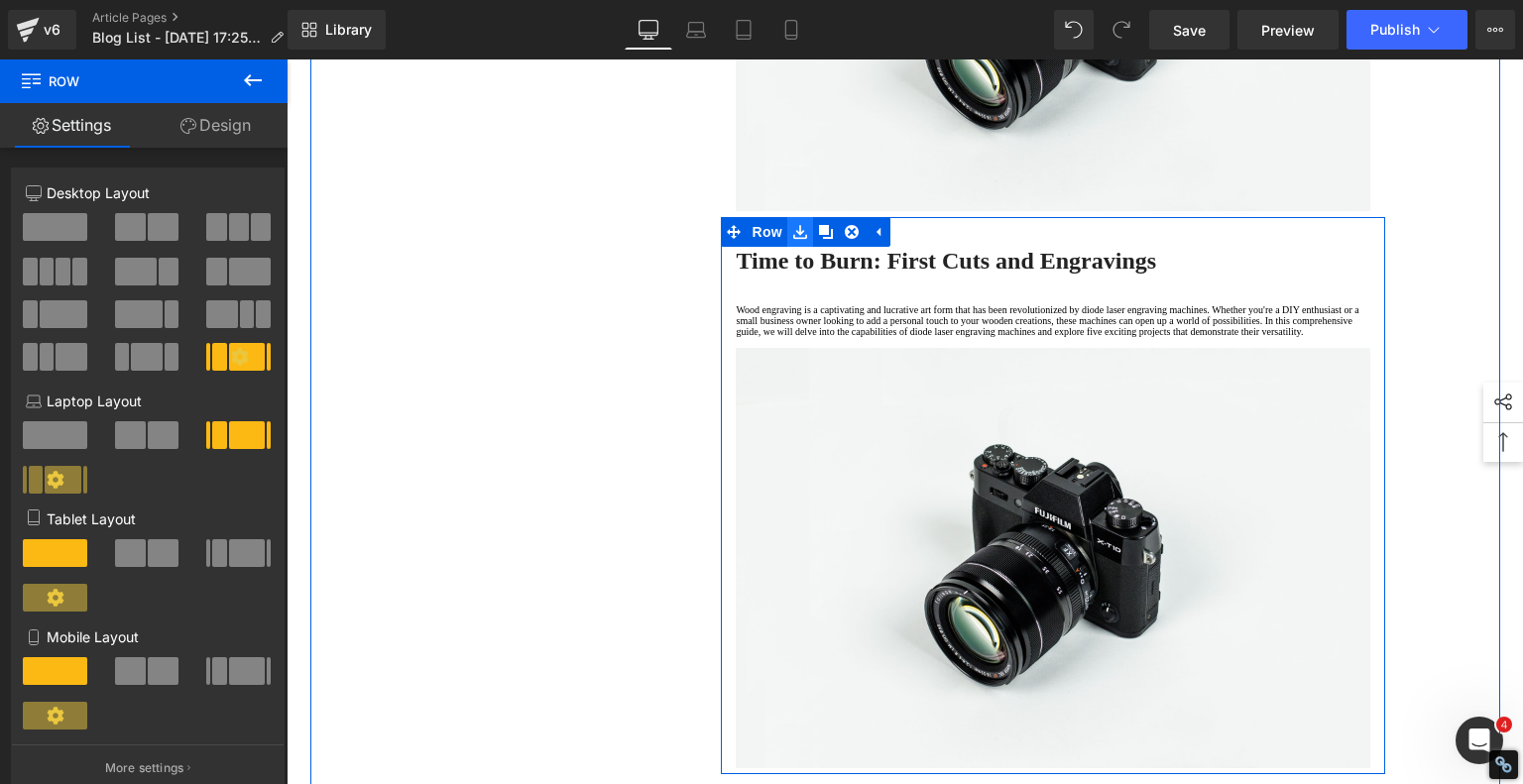 scroll, scrollTop: 1982, scrollLeft: 0, axis: vertical 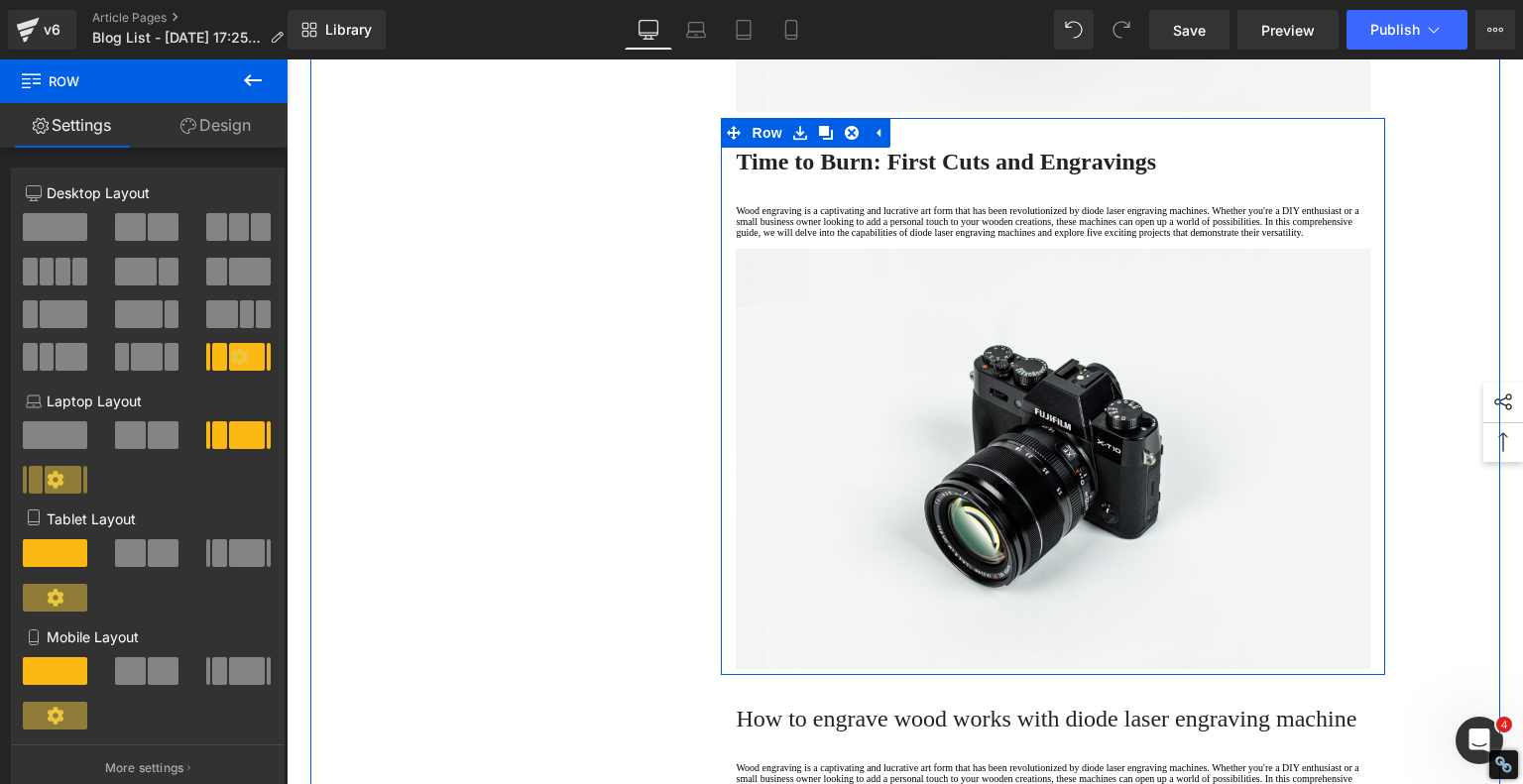 click on "Wood engraving is a captivating and lucrative art form that has been revolutionized by diode laser engraving machines. Whether you're a DIY enthusiast or a small business owner looking to add a personal touch to your wooden creations, these machines can open up a world of possibilities. In this comprehensive guide, we will delve into the capabilities of diode laser engraving machines and explore five exciting projects that demonstrate their versatility." at bounding box center [1053, 221] 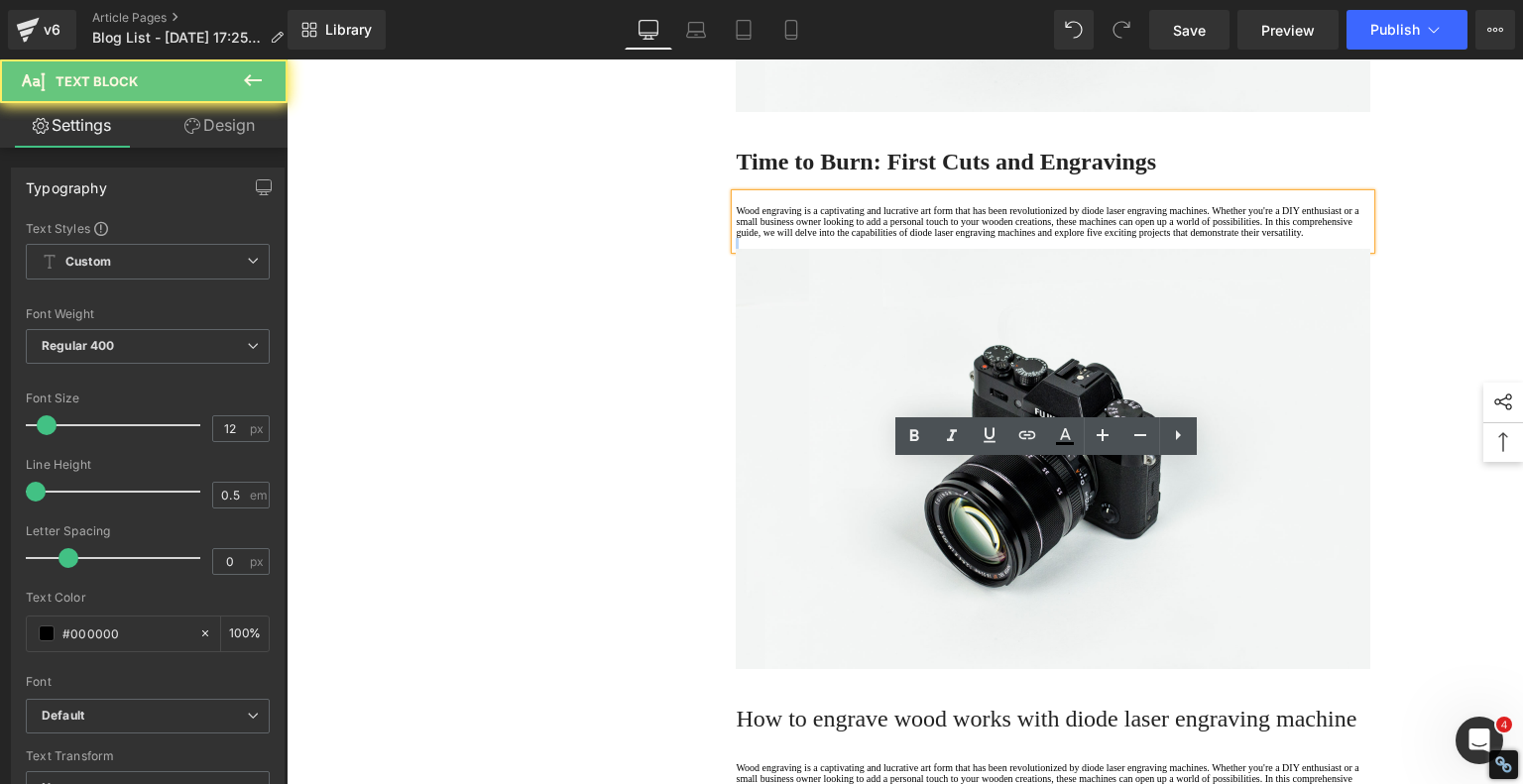 click on "Wood engraving is a captivating and lucrative art form that has been revolutionized by diode laser engraving machines. Whether you're a DIY enthusiast or a small business owner looking to add a personal touch to your wooden creations, these machines can open up a world of possibilities. In this comprehensive guide, we will delve into the capabilities of diode laser engraving machines and explore five exciting projects that demonstrate their versatility." at bounding box center [1053, 221] 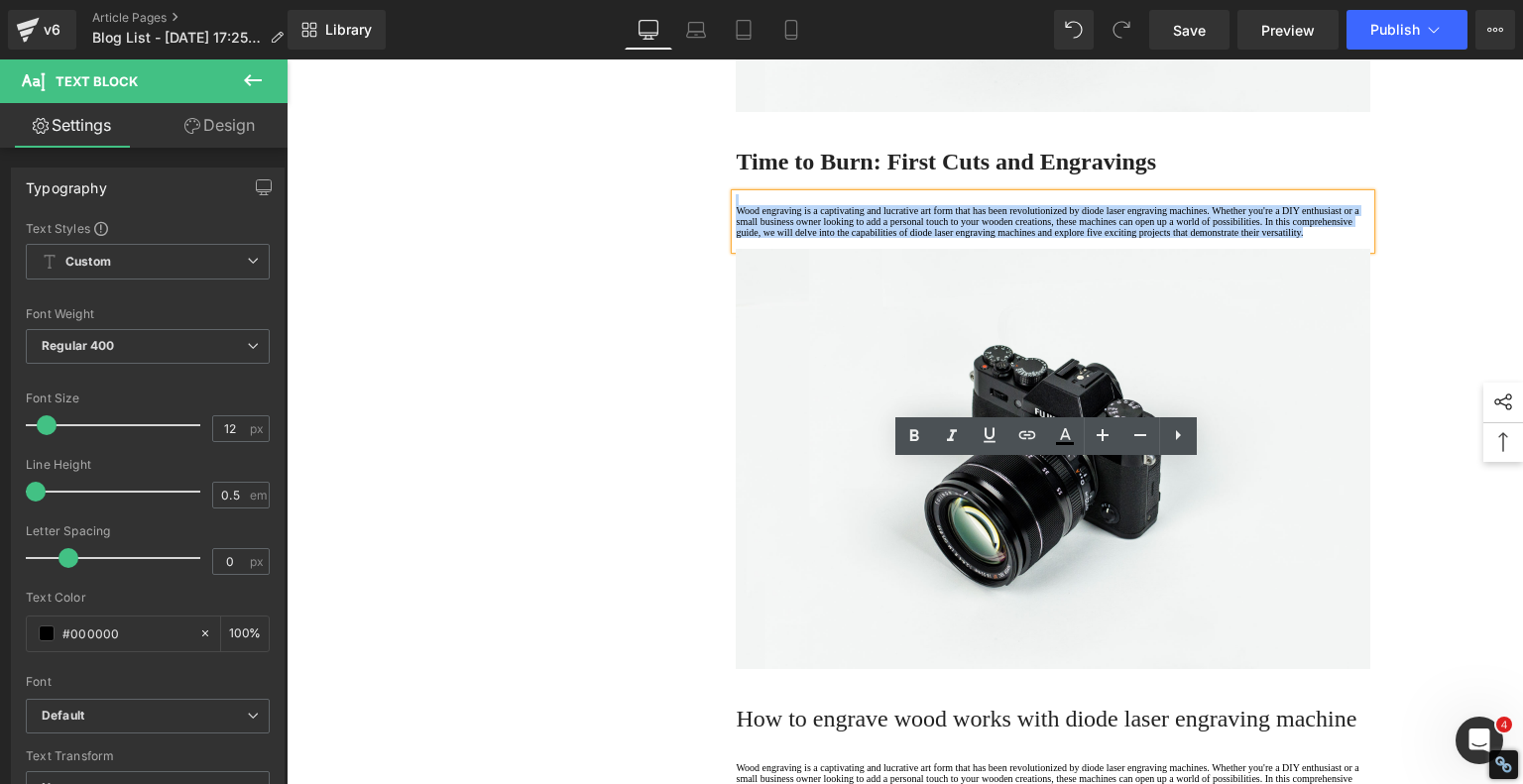 drag, startPoint x: 815, startPoint y: 550, endPoint x: 696, endPoint y: 468, distance: 144.5164 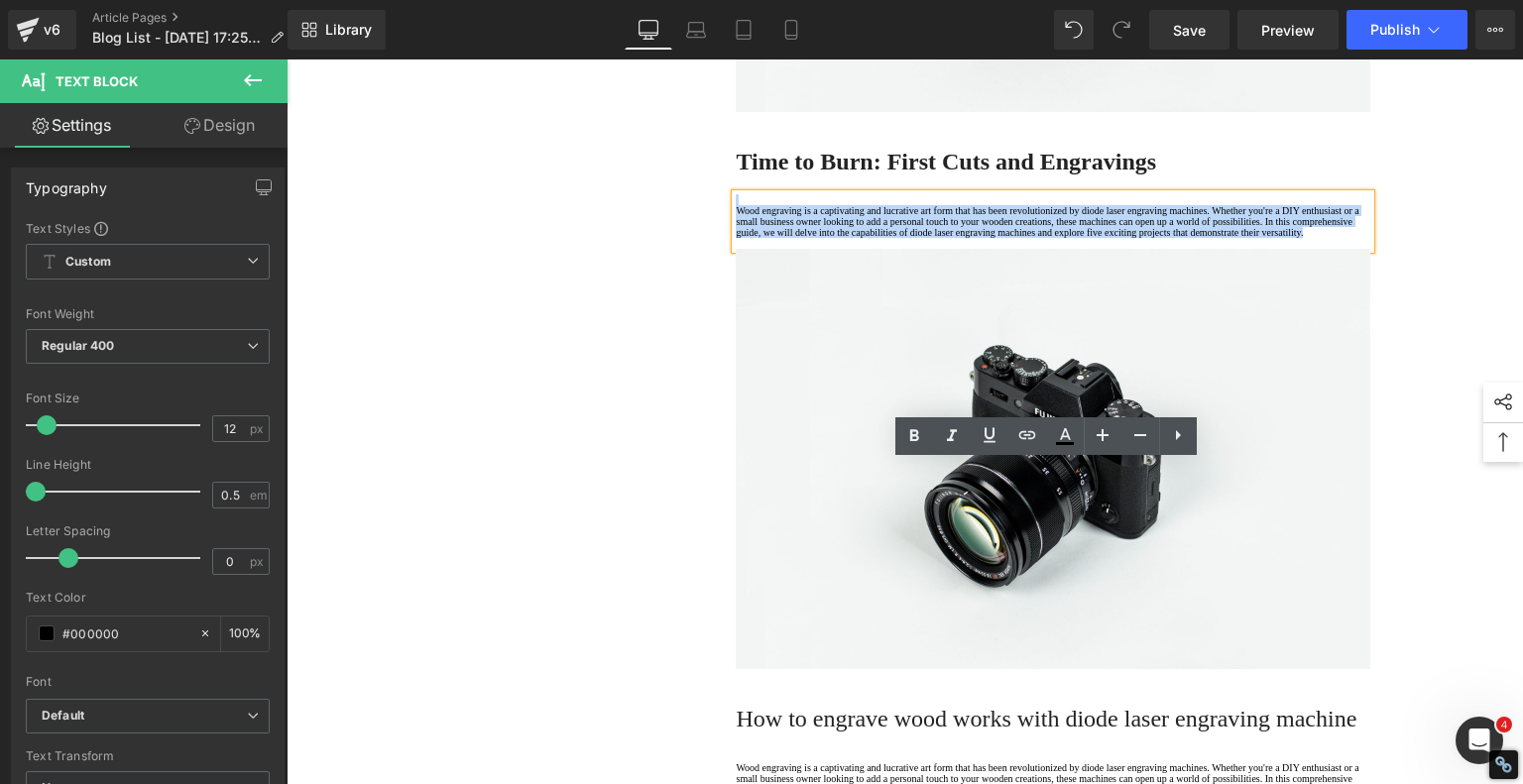 click on "1.  Is the laser engraving machine good at engraving wooden materials Text Block         2.  Laser engraving machine engraving thick paulownia wood cat claw coasters Text Block         3.  Laser engraving machine to engrave thick pine wood calendar Text Block         4.  Laser Engraving Machine to Engrave Skateboards Text Block         5.  Laser engraving machine batch engraving pencils Text Block         6 .  Laser engraving machine batch engraving pencils Text Block         7 .  Laser engraving machine batch engraving pencils Text Block         Row         Finally — A Laser Engraver As Easy As a Regular Printer? Heading         Have you ever wished for a laser engraver that’s just as plug-and-play as your average inkjet printer? Something you could unbox, plug in, and start using — no complicated setup, no steep learning curve? That’s exactly the promise behind the new  Algolaser Pixi this laser engraver was made with you in mind shockingly simple to use Text Block         Image         Row" at bounding box center (905, 38) 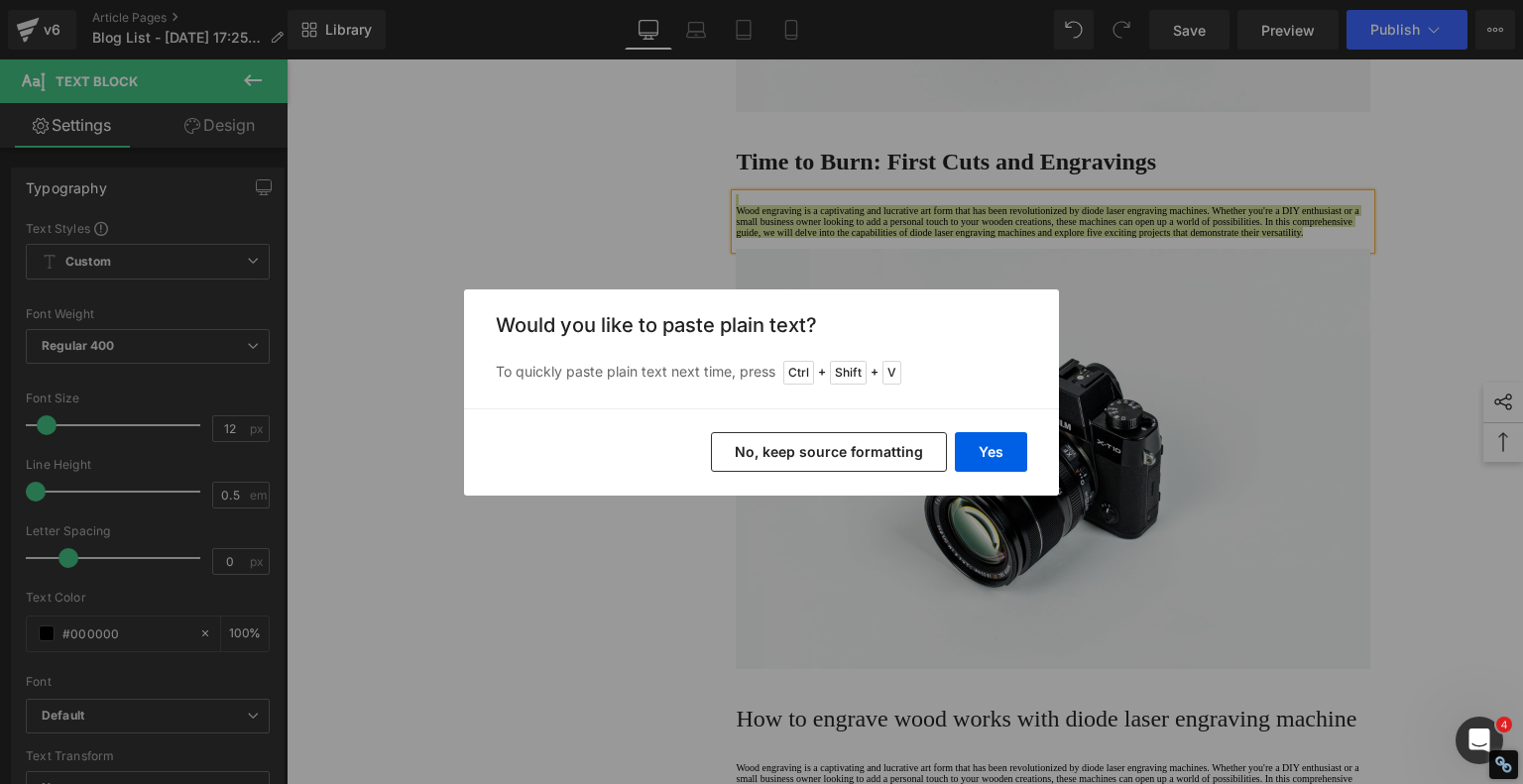 click on "No, keep source formatting" at bounding box center (829, 452) 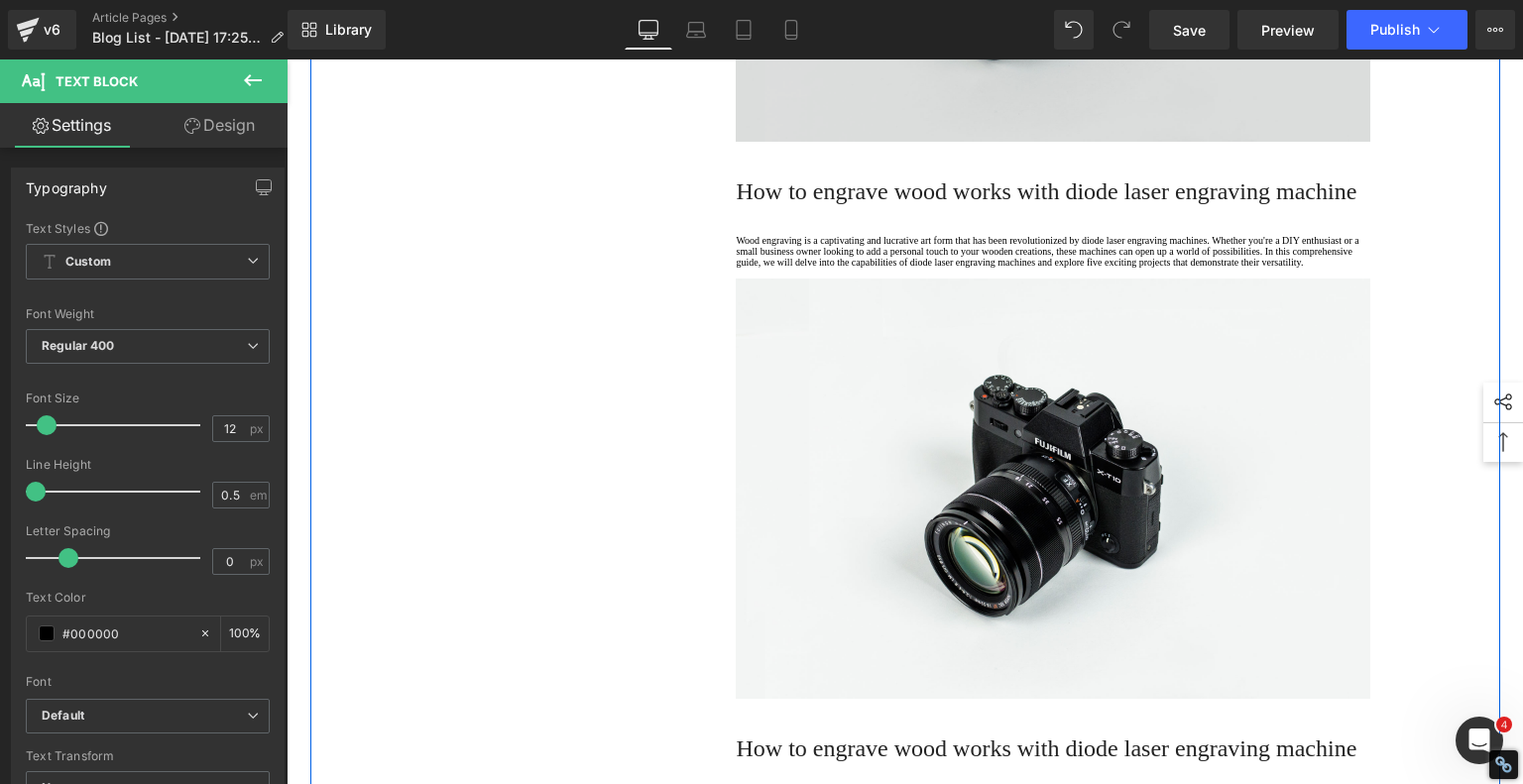 scroll, scrollTop: 2577, scrollLeft: 0, axis: vertical 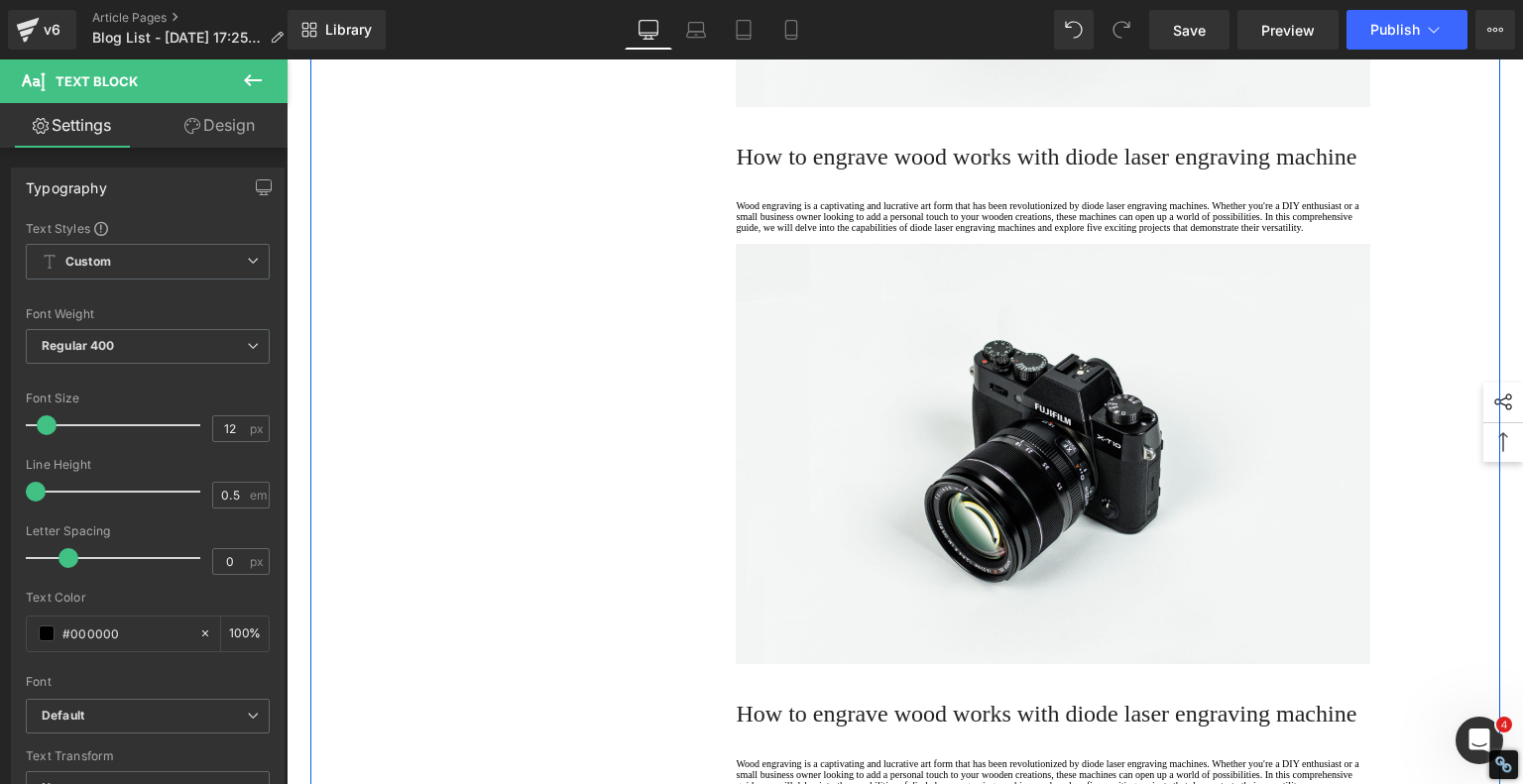 click on "How to engrave wood works with  diode laser engraving machine" at bounding box center (1053, 157) 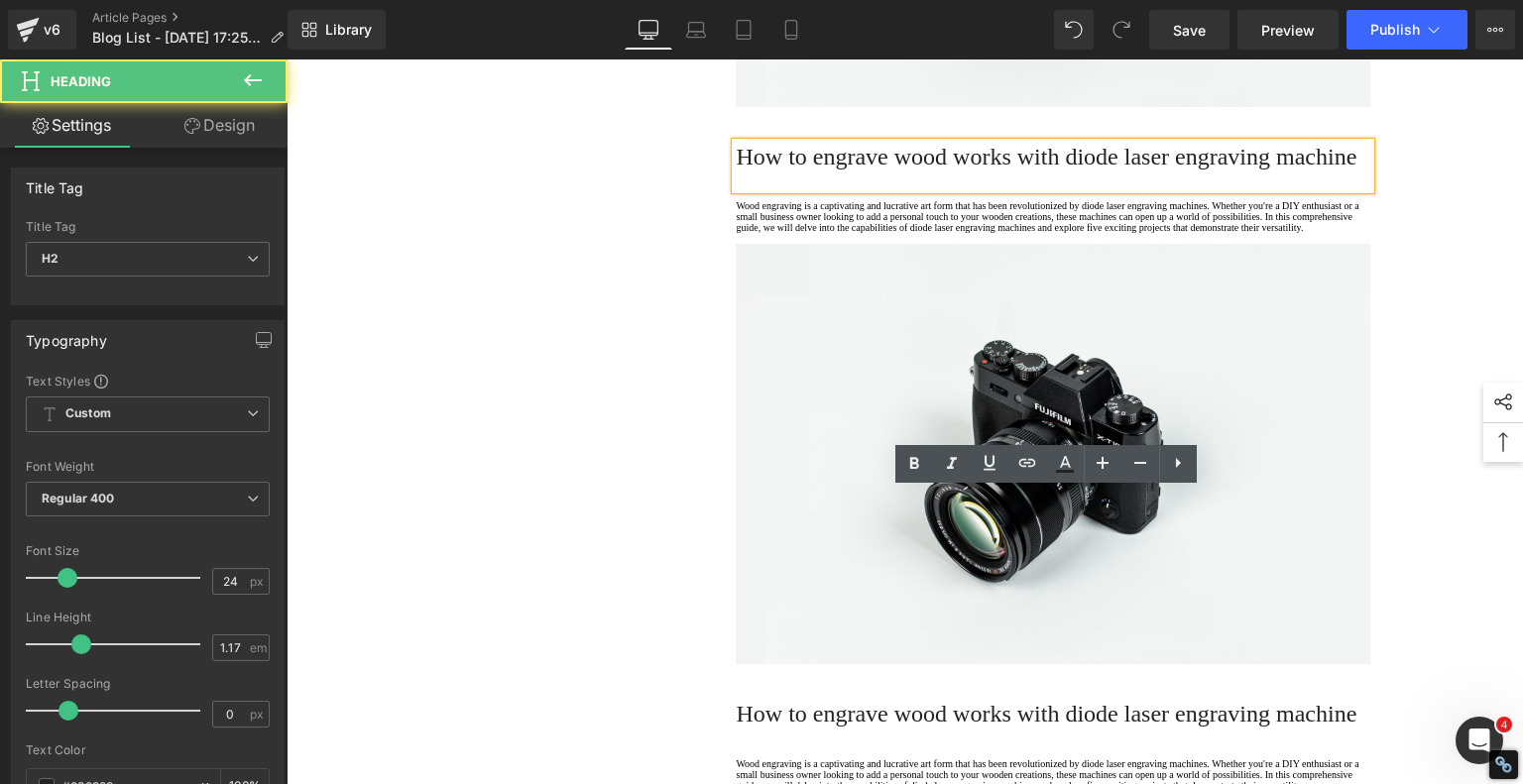 click on "How to engrave wood works with  diode laser engraving machine" at bounding box center [1053, 157] 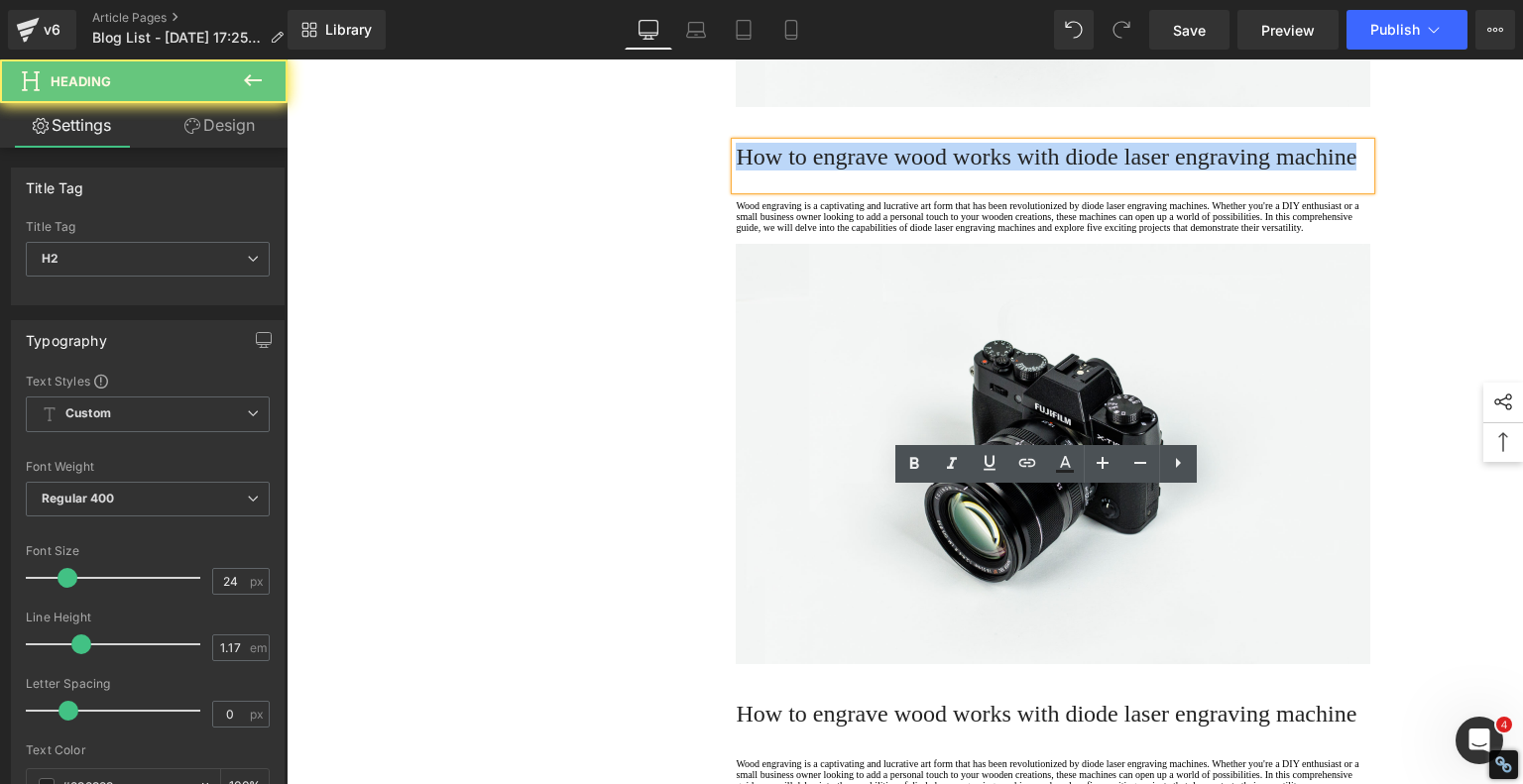 click on "How to engrave wood works with  diode laser engraving machine" at bounding box center (1053, 157) 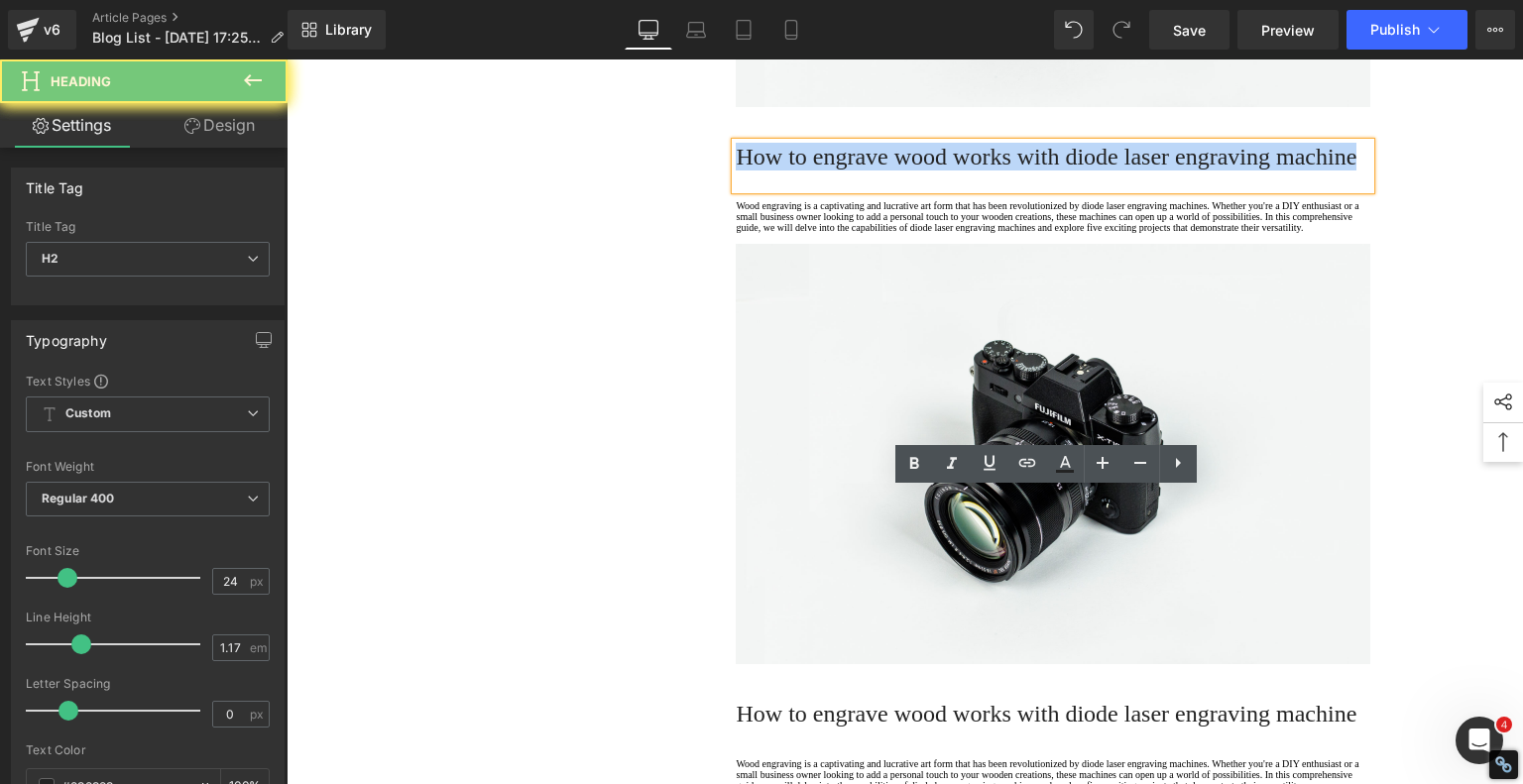 paste 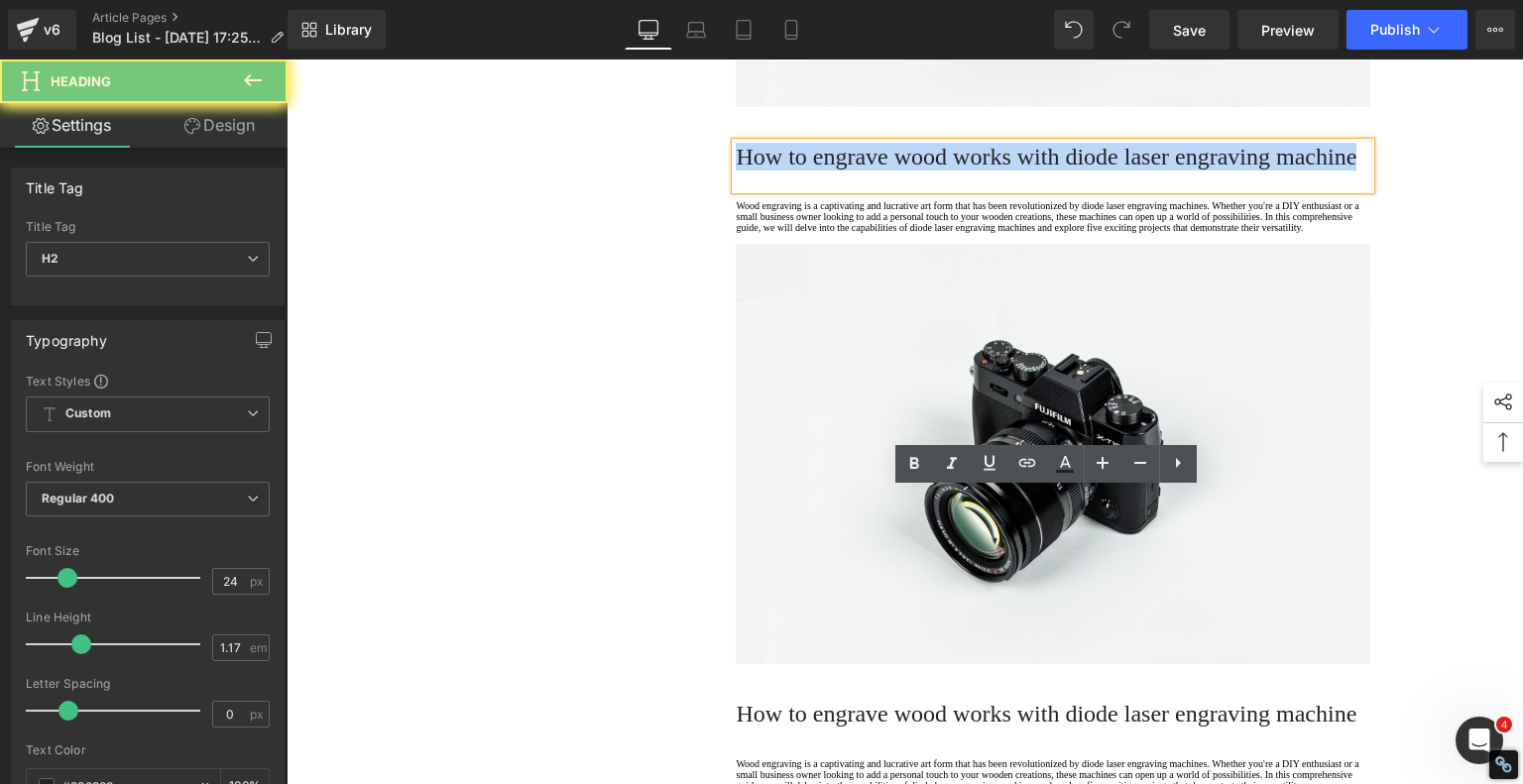 type 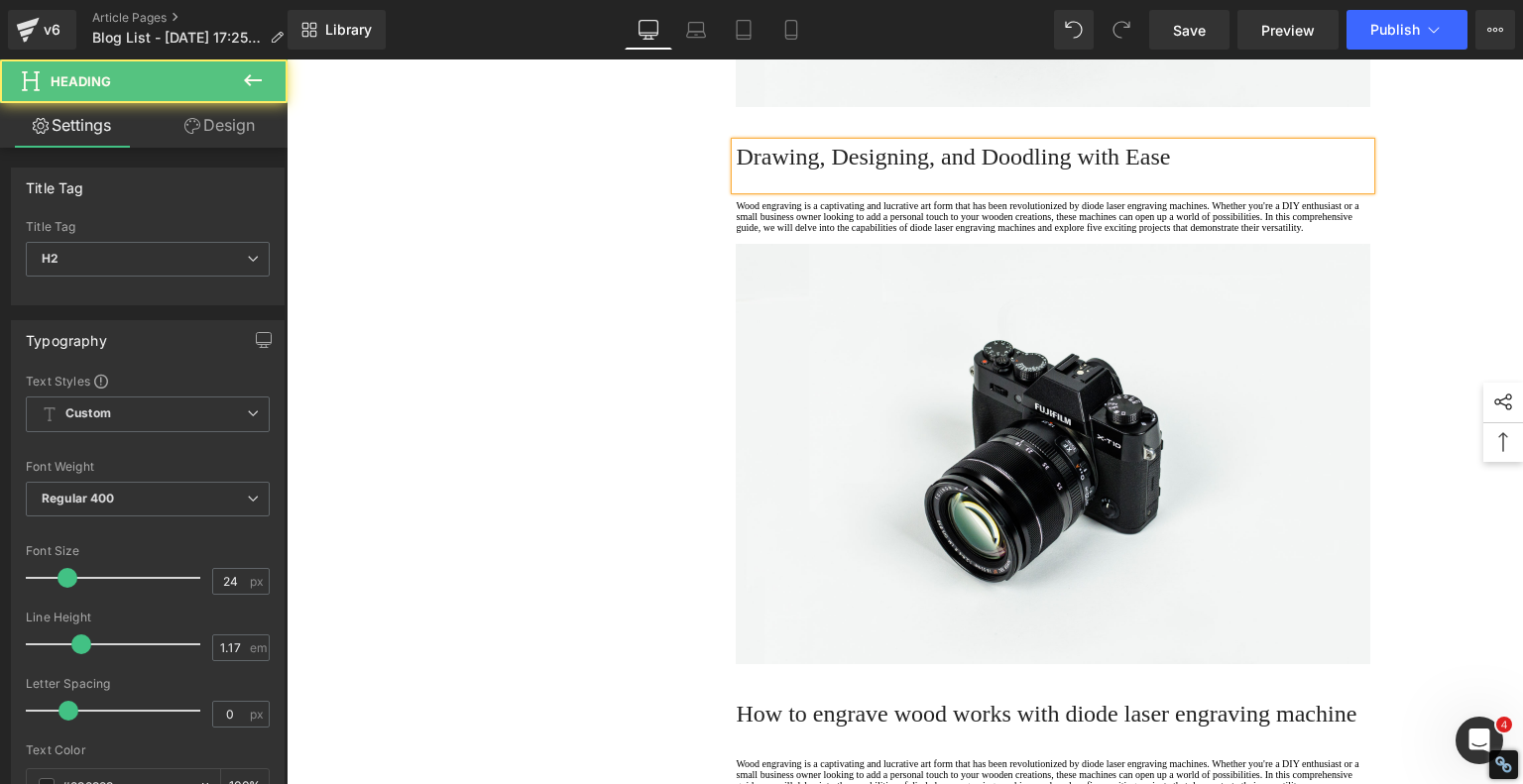 click on "Drawing, Designing, and Doodling with Ease" at bounding box center [1053, 157] 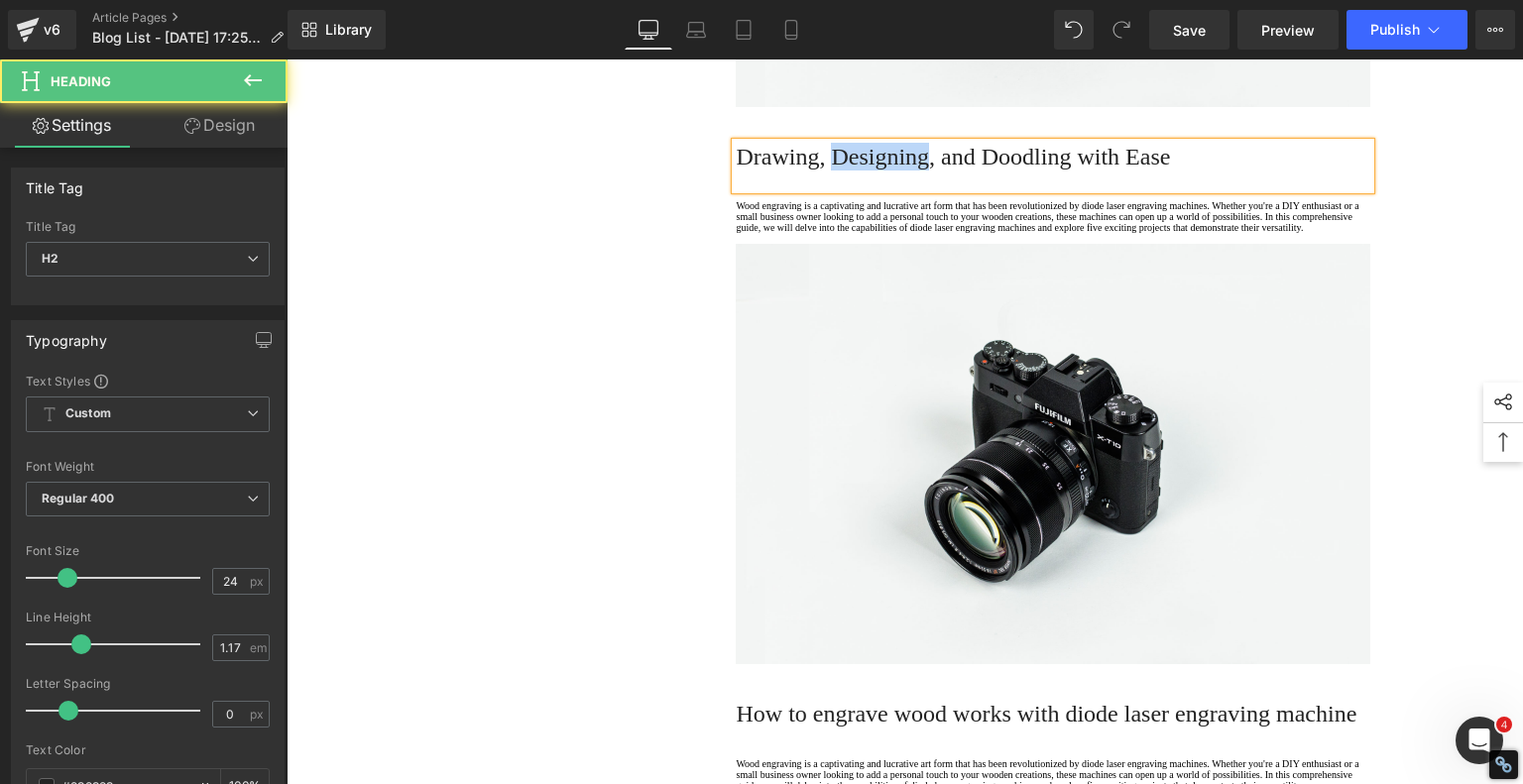 click on "Drawing, Designing, and Doodling with Ease" at bounding box center (1053, 157) 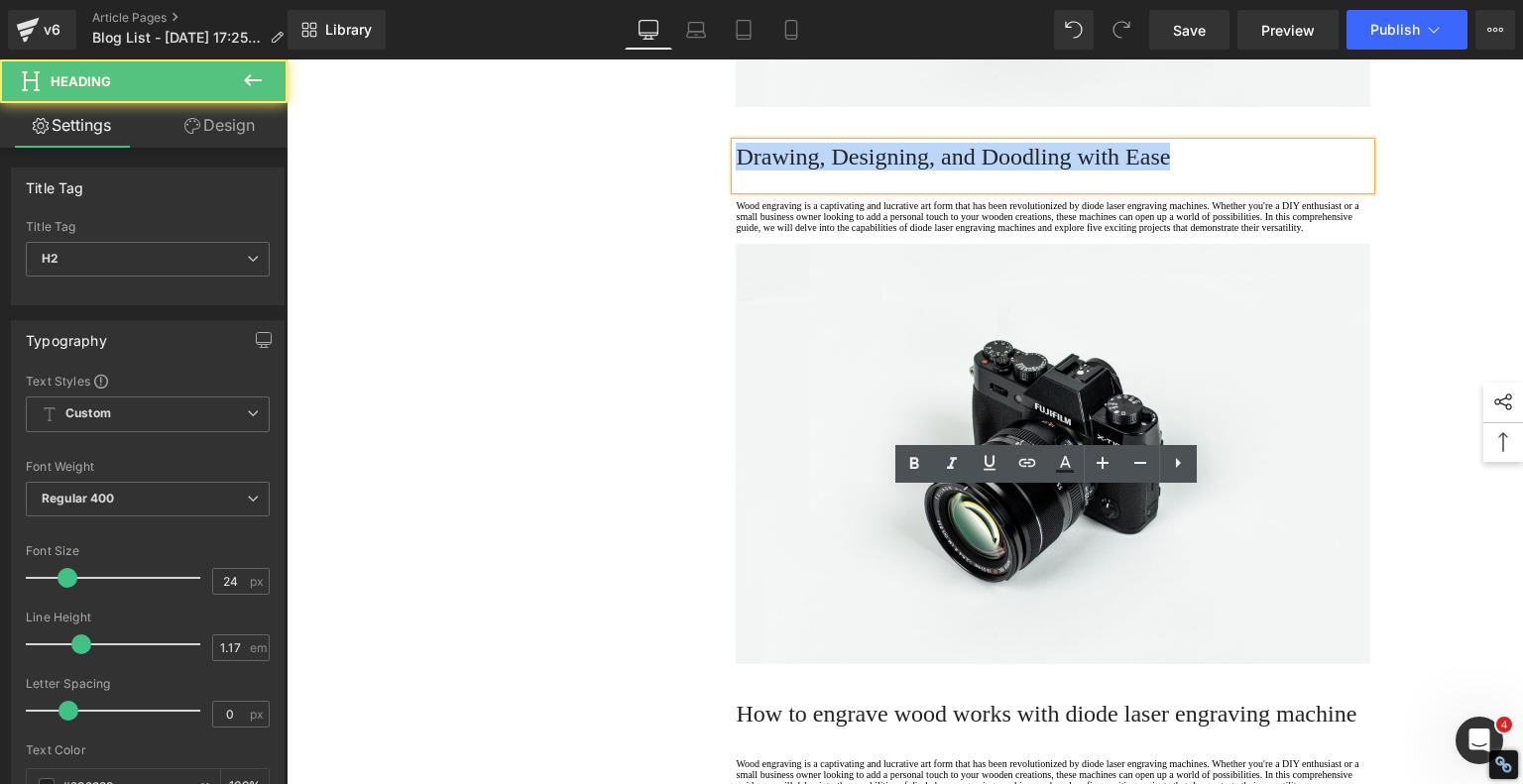 click on "Drawing, Designing, and Doodling with Ease" at bounding box center (1053, 157) 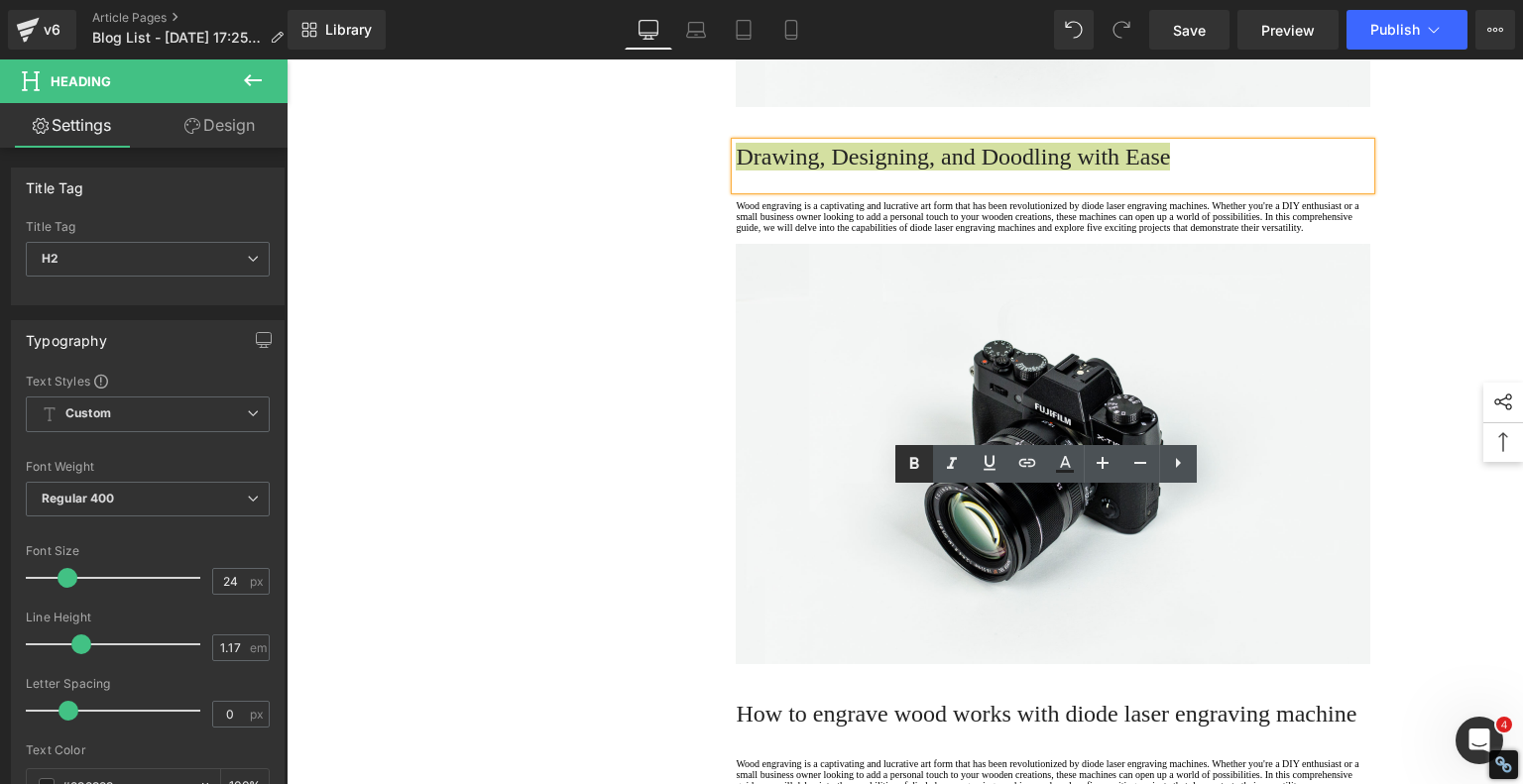 click 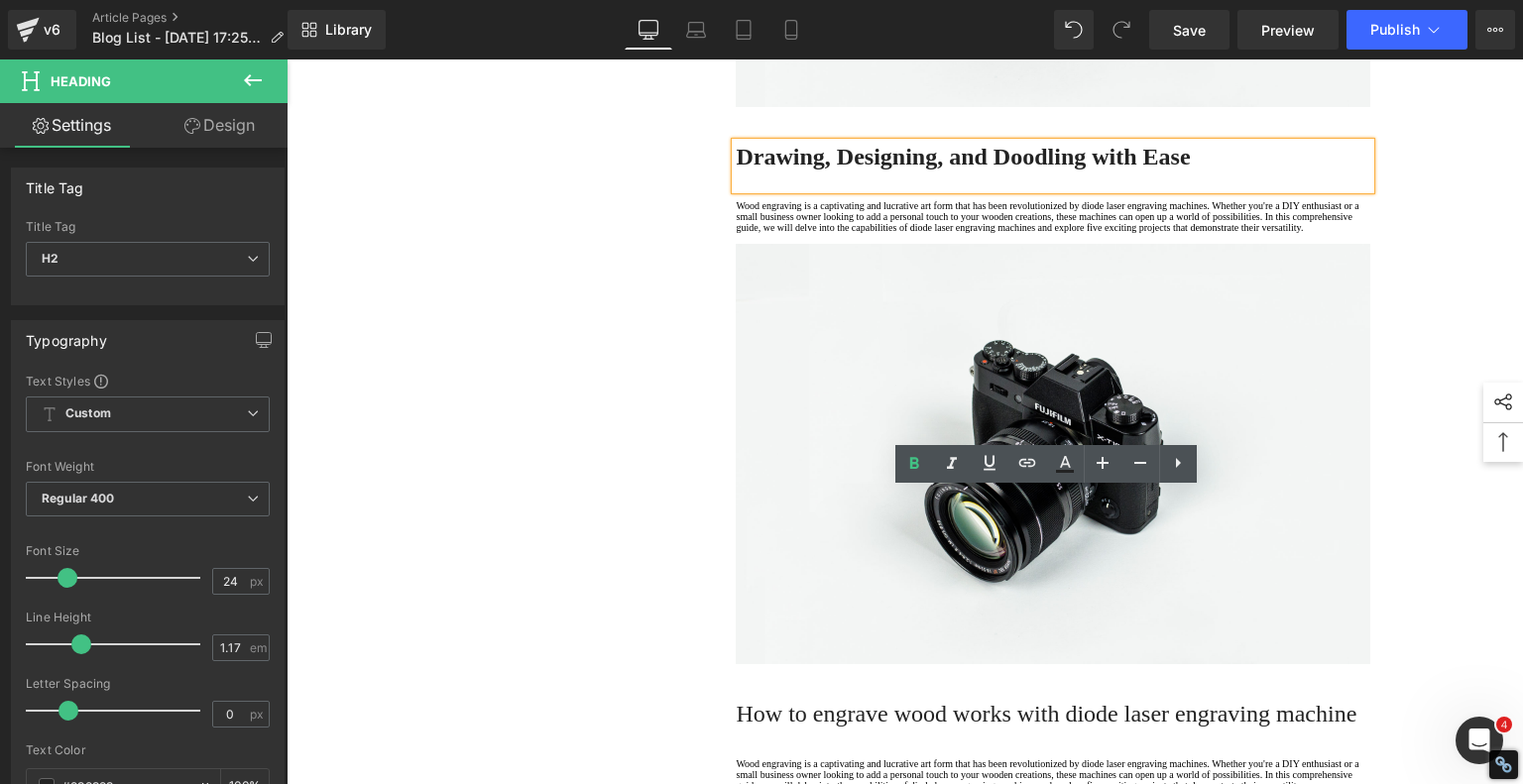 click on "1.  Is the laser engraving machine good at engraving wooden materials Text Block         2.  Laser engraving machine engraving thick paulownia wood cat claw coasters Text Block         3.  Laser engraving machine to engrave thick pine wood calendar Text Block         4.  Laser Engraving Machine to Engrave Skateboards Text Block         5.  Laser engraving machine batch engraving pencils Text Block         6 .  Laser engraving machine batch engraving pencils Text Block         7 .  Laser engraving machine batch engraving pencils Text Block         Row         Finally — A Laser Engraver As Easy As a Regular Printer? Heading         Have you ever wished for a laser engraver that’s just as plug-and-play as your average inkjet printer? Something you could unbox, plug in, and start using — no complicated setup, no steep learning curve? That’s exactly the promise behind the new  Algolaser Pixi this laser engraver was made with you in mind shockingly simple to use Text Block         Image         Row" at bounding box center (905, -541) 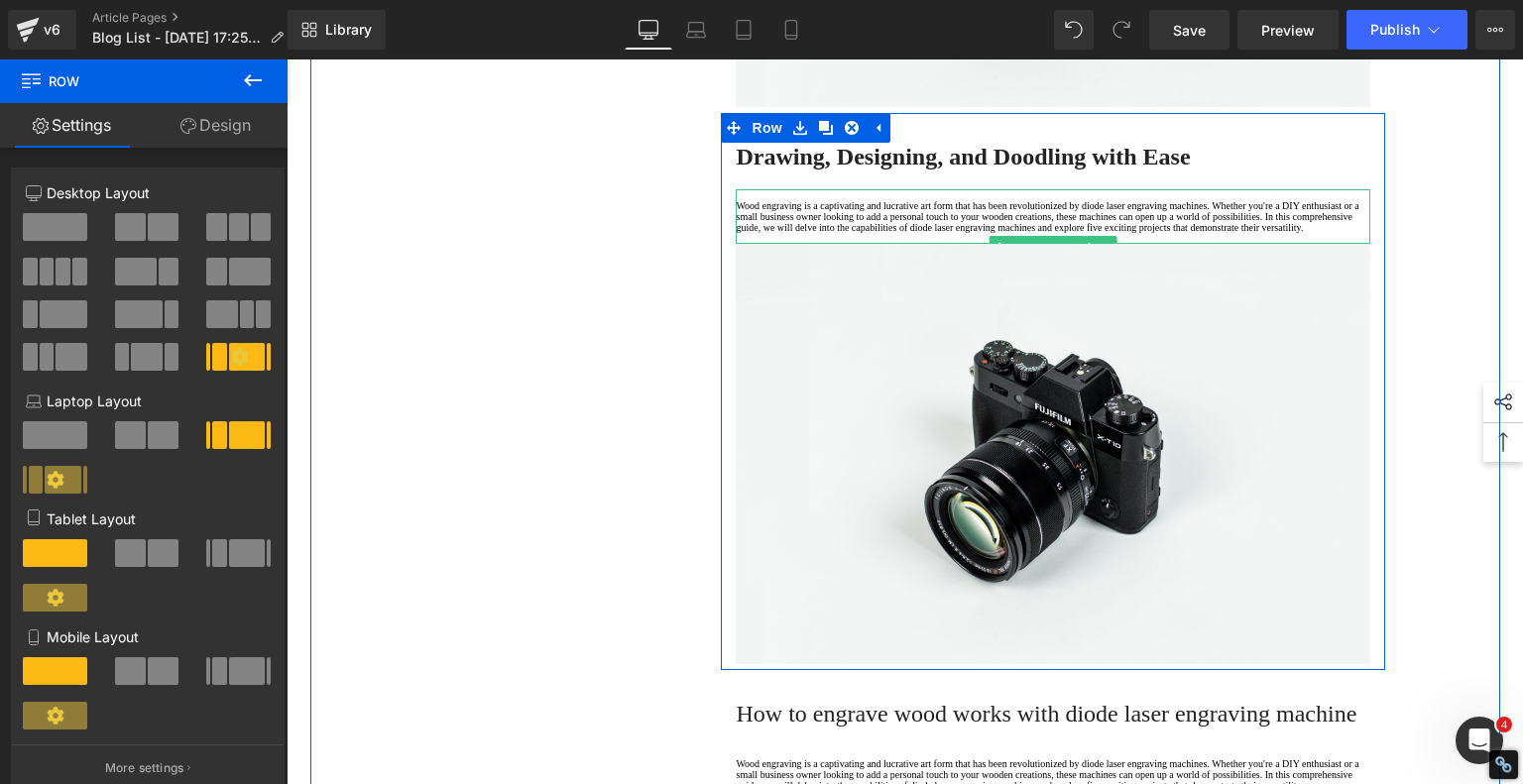 click on "Wood engraving is a captivating and lucrative art form that has been revolutionized by diode laser engraving machines. Whether you're a DIY enthusiast or a small business owner looking to add a personal touch to your wooden creations, these machines can open up a world of possibilities. In this comprehensive guide, we will delve into the capabilities of diode laser engraving machines and explore five exciting projects that demonstrate their versatility." at bounding box center (1053, 216) 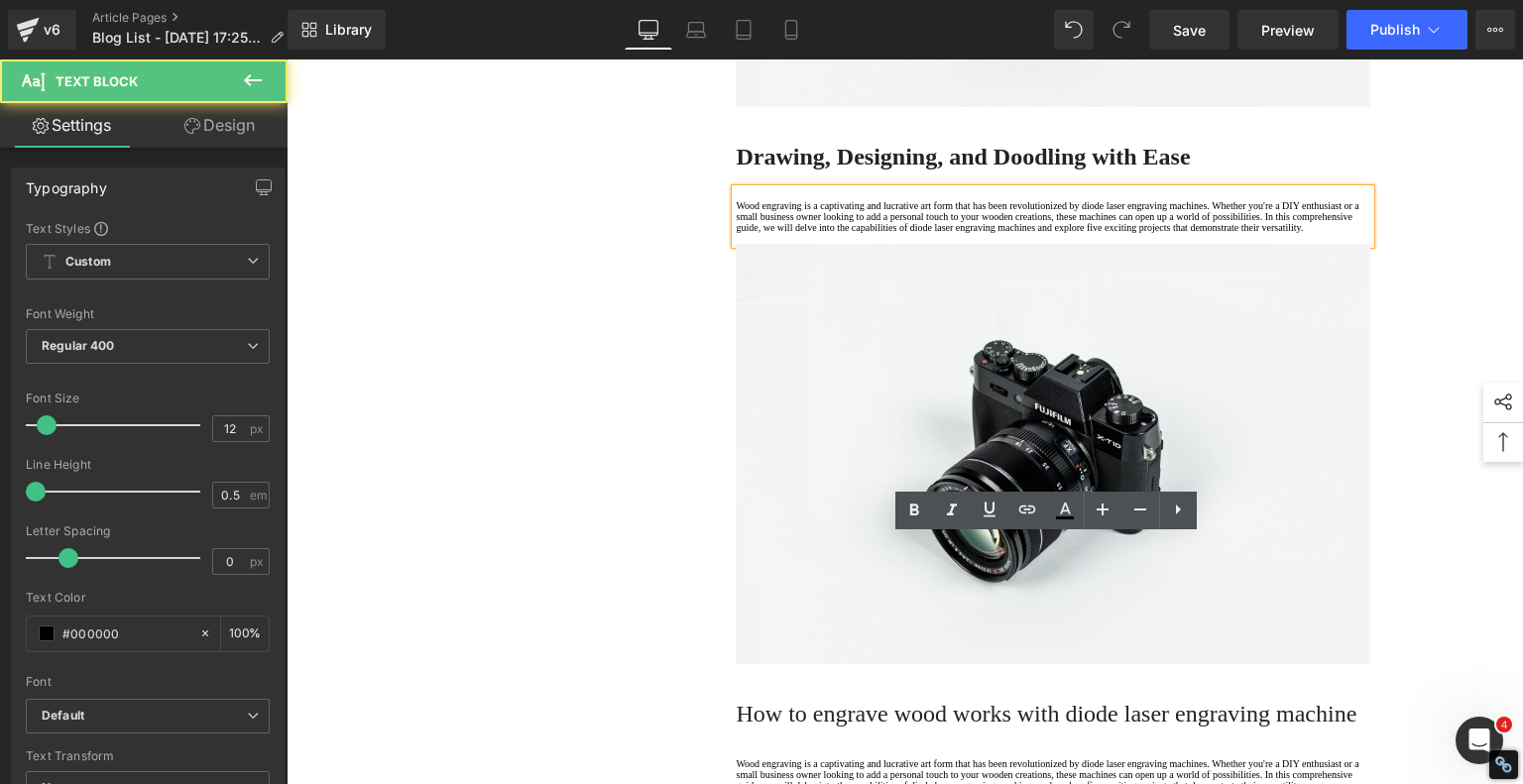 click on "Wood engraving is a captivating and lucrative art form that has been revolutionized by diode laser engraving machines. Whether you're a DIY enthusiast or a small business owner looking to add a personal touch to your wooden creations, these machines can open up a world of possibilities. In this comprehensive guide, we will delve into the capabilities of diode laser engraving machines and explore five exciting projects that demonstrate their versatility." at bounding box center (1053, 216) 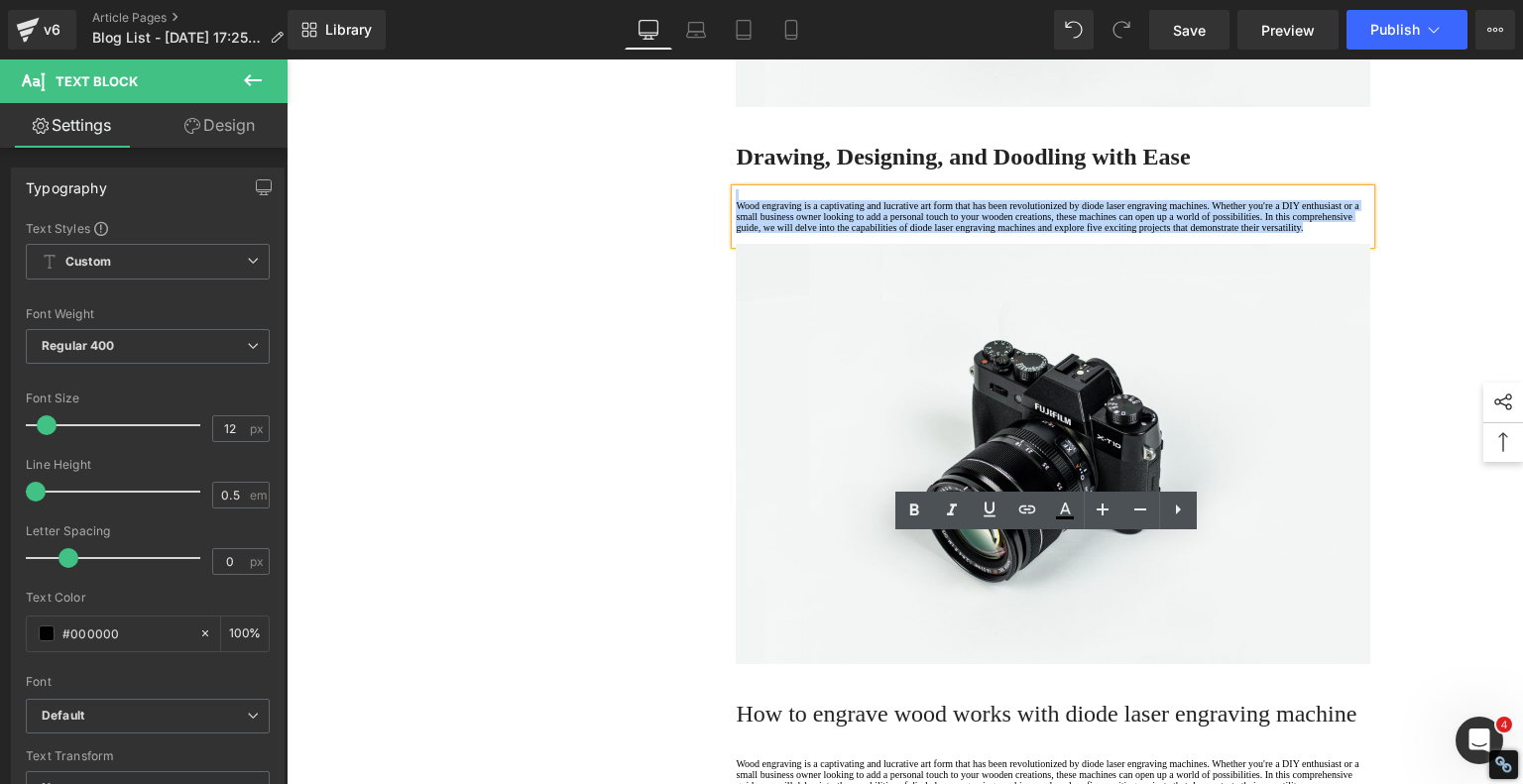 drag, startPoint x: 818, startPoint y: 603, endPoint x: 527, endPoint y: 487, distance: 313.26826 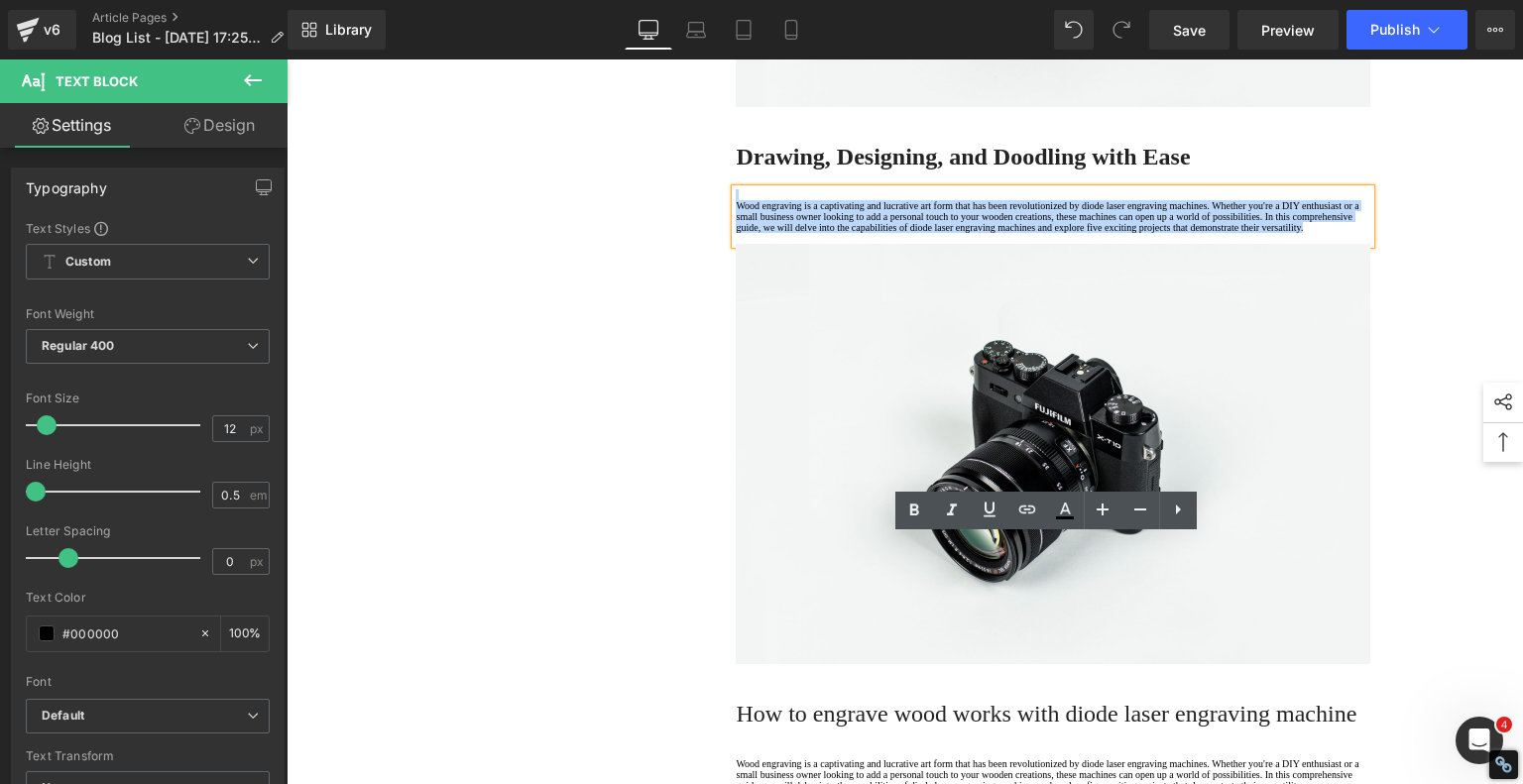 click on "1.  Is the laser engraving machine good at engraving wooden materials Text Block         2.  Laser engraving machine engraving thick paulownia wood cat claw coasters Text Block         3.  Laser engraving machine to engrave thick pine wood calendar Text Block         4.  Laser Engraving Machine to Engrave Skateboards Text Block         5.  Laser engraving machine batch engraving pencils Text Block         6 .  Laser engraving machine batch engraving pencils Text Block         7 .  Laser engraving machine batch engraving pencils Text Block         Row         Finally — A Laser Engraver As Easy As a Regular Printer? Heading         Have you ever wished for a laser engraver that’s just as plug-and-play as your average inkjet printer? Something you could unbox, plug in, and start using — no complicated setup, no steep learning curve? That’s exactly the promise behind the new  Algolaser Pixi this laser engraver was made with you in mind shockingly simple to use Text Block         Image         Row" at bounding box center [905, -541] 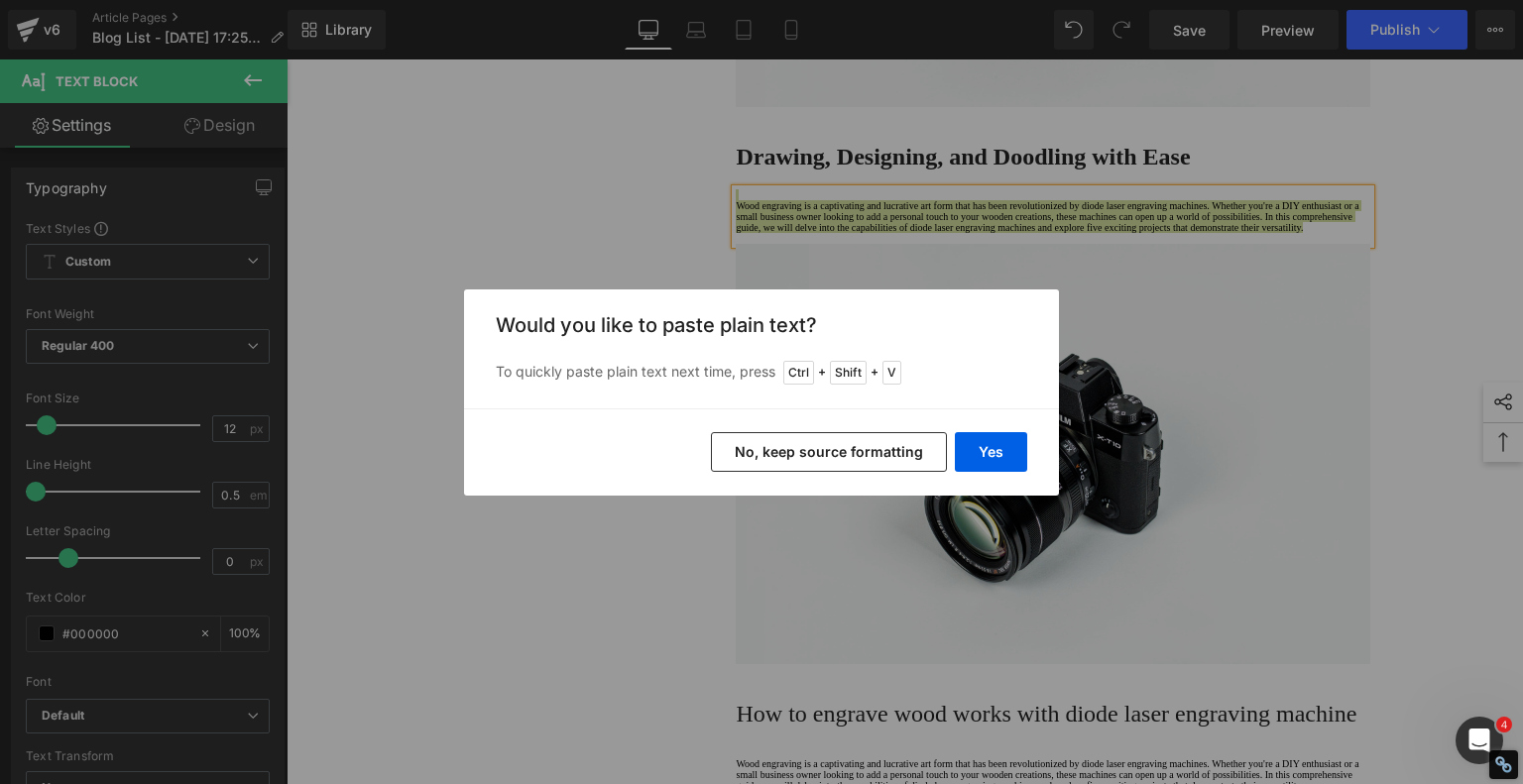 click on "No, keep source formatting" at bounding box center [829, 452] 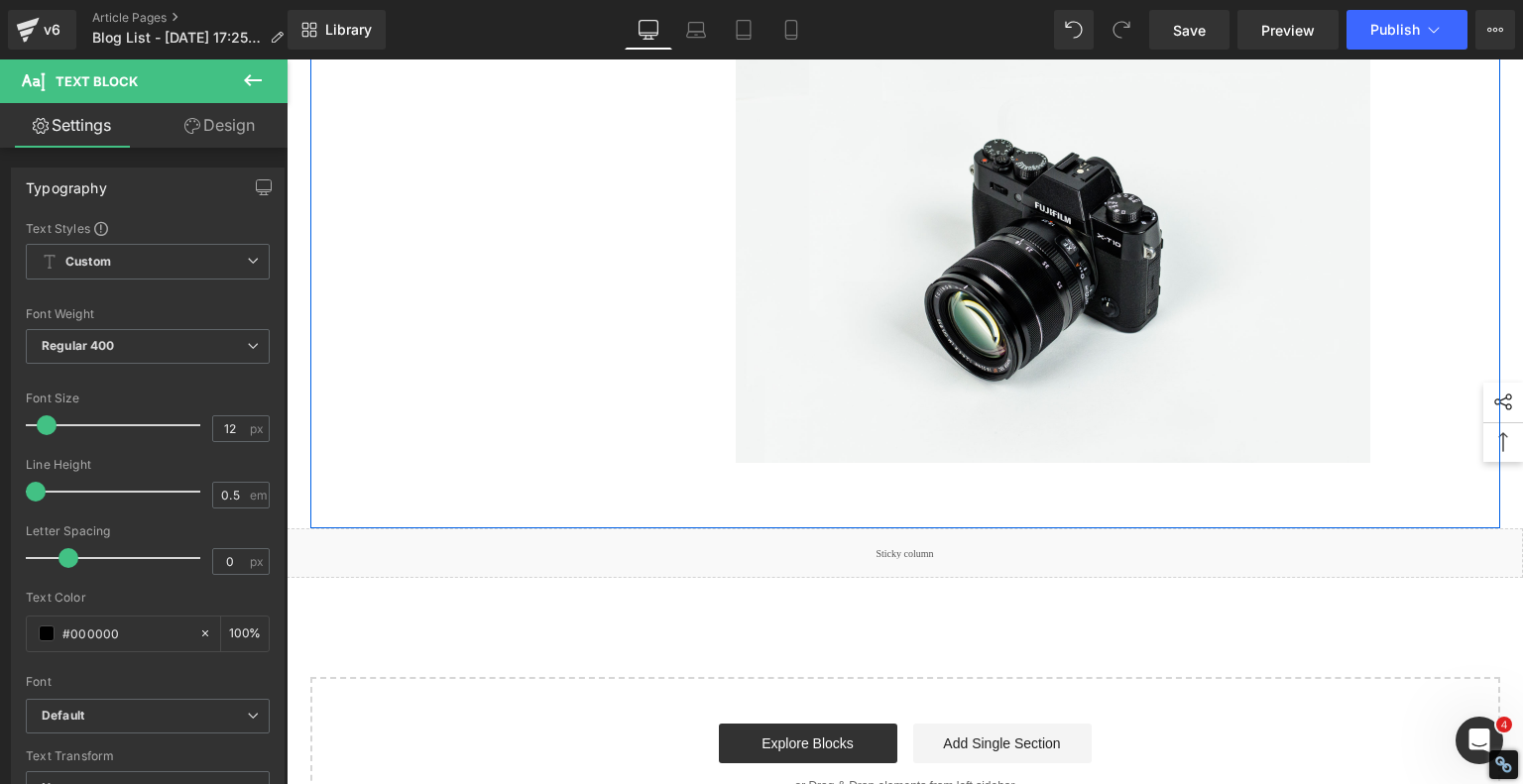 scroll, scrollTop: 3370, scrollLeft: 0, axis: vertical 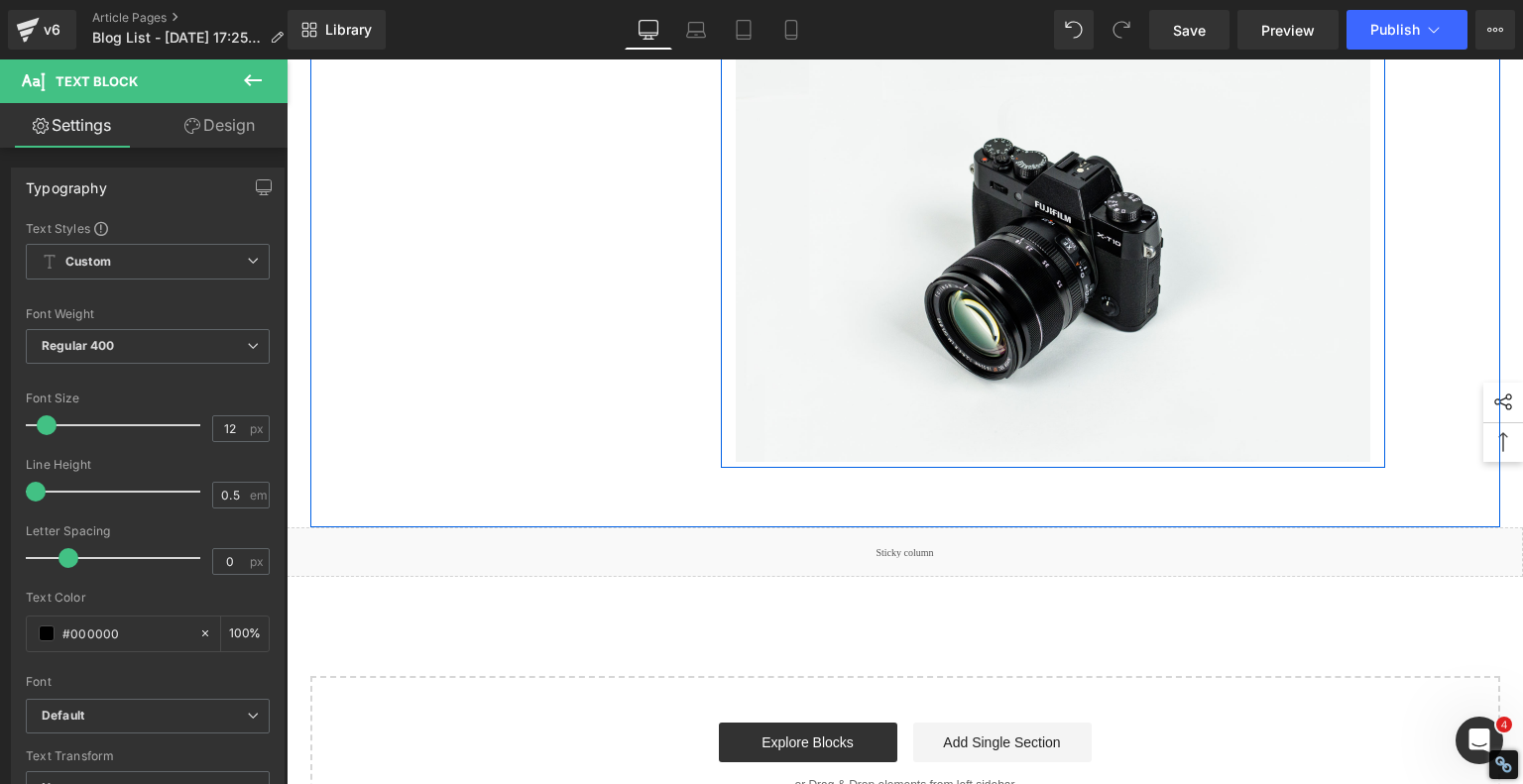 click on "How to engrave wood works with  diode laser engraving machine" at bounding box center (1053, -47) 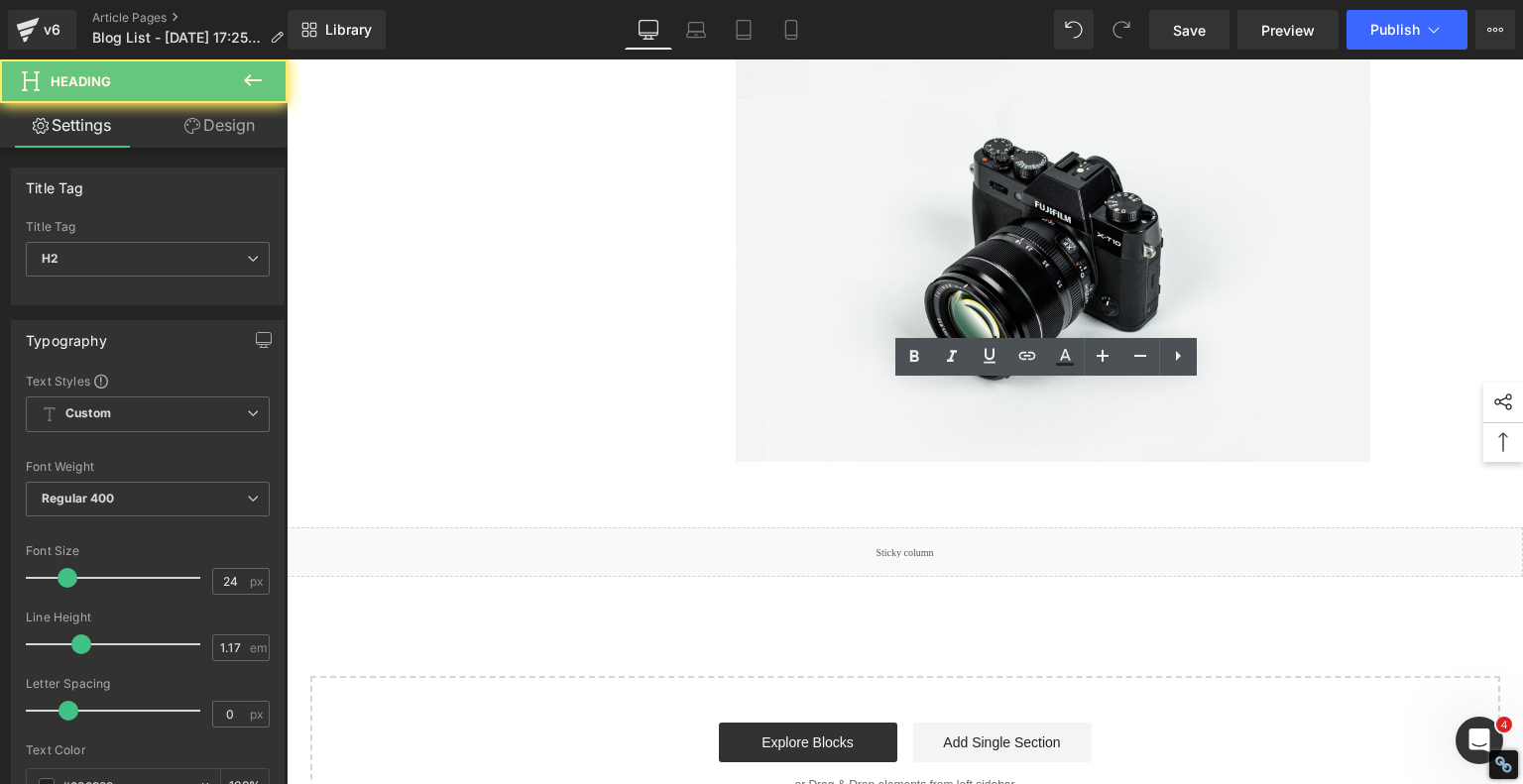 click on "How to engrave wood works with  diode laser engraving machine" at bounding box center (1053, -47) 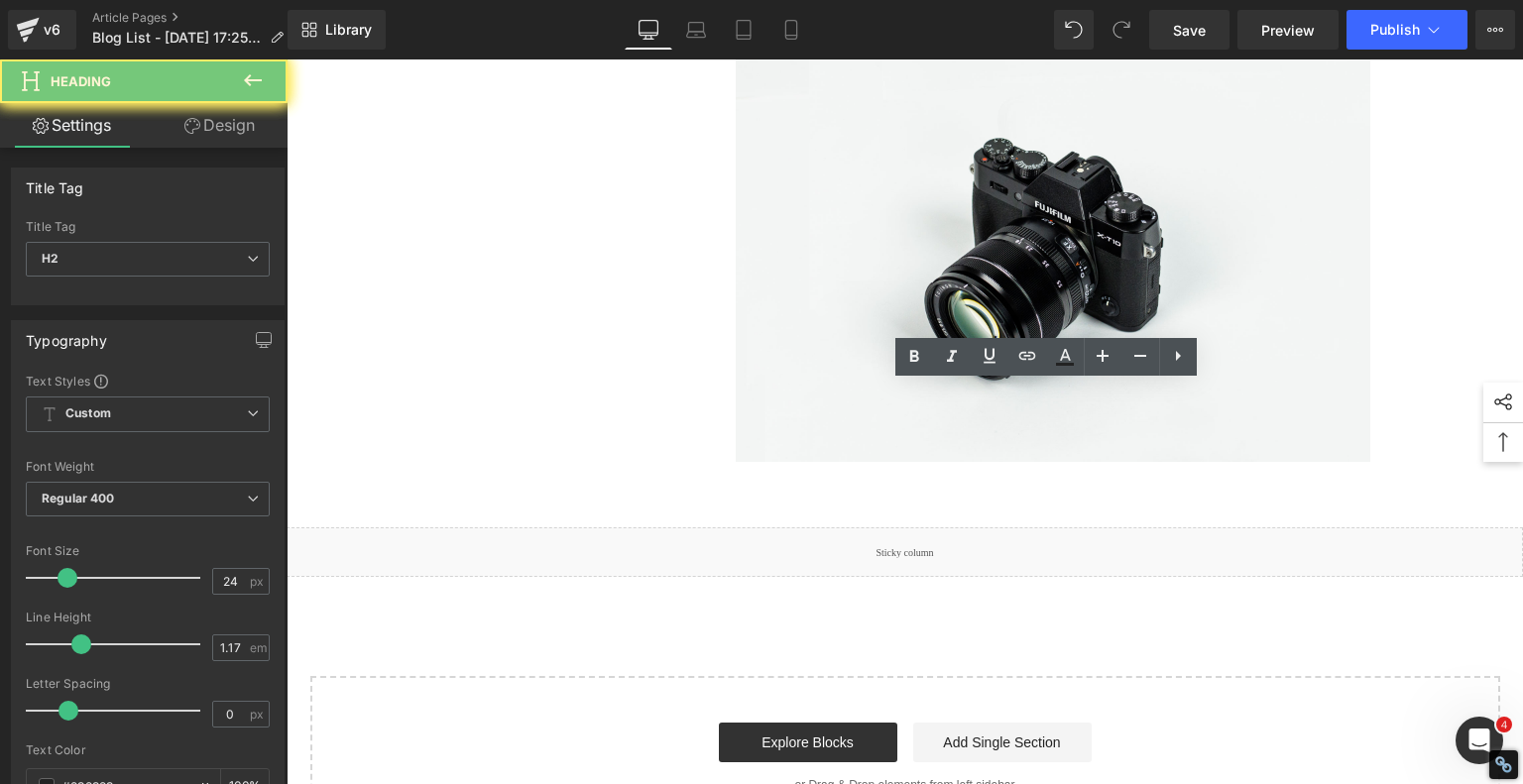 click on "How to engrave wood works with  diode laser engraving machine" at bounding box center [1053, -47] 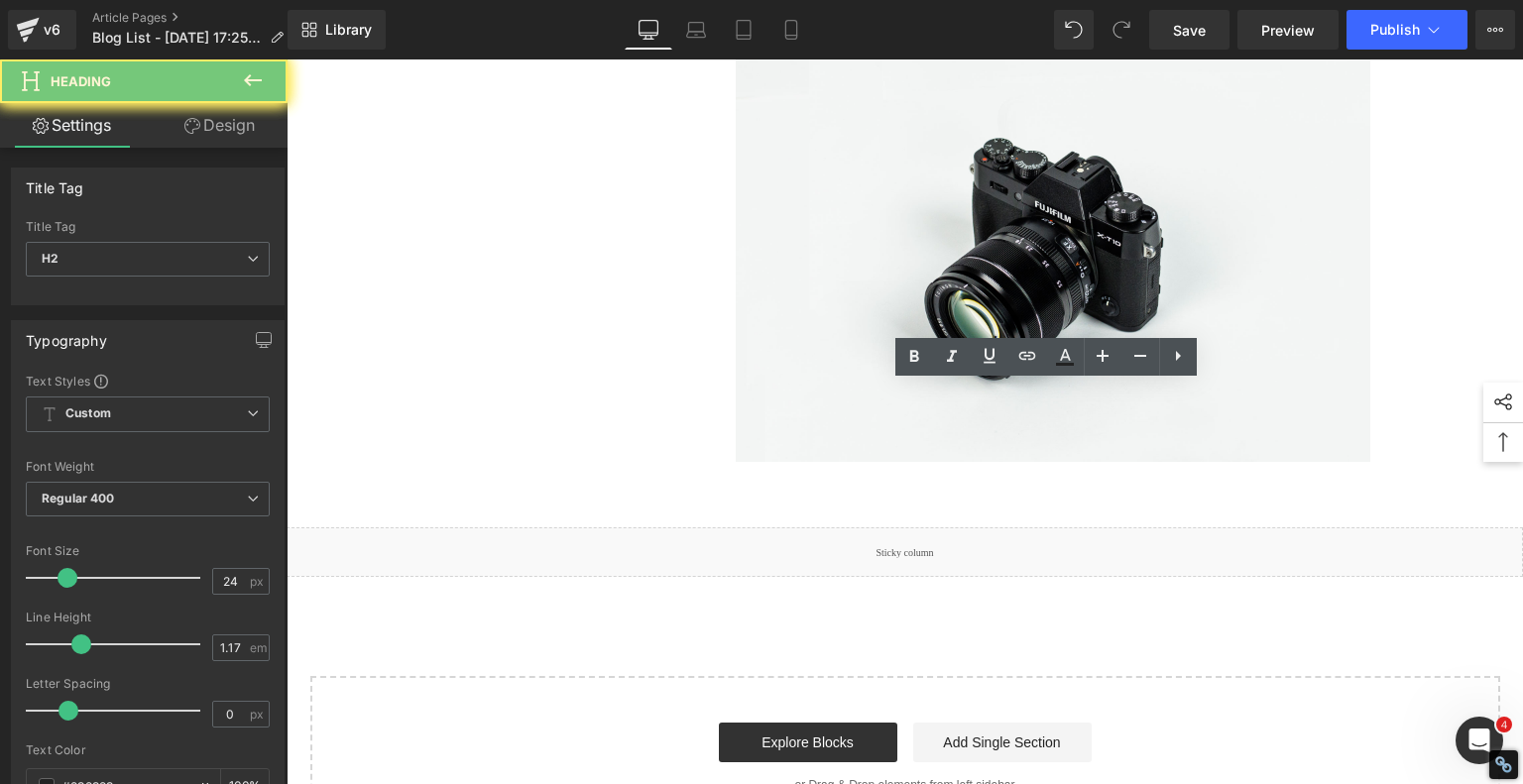 paste 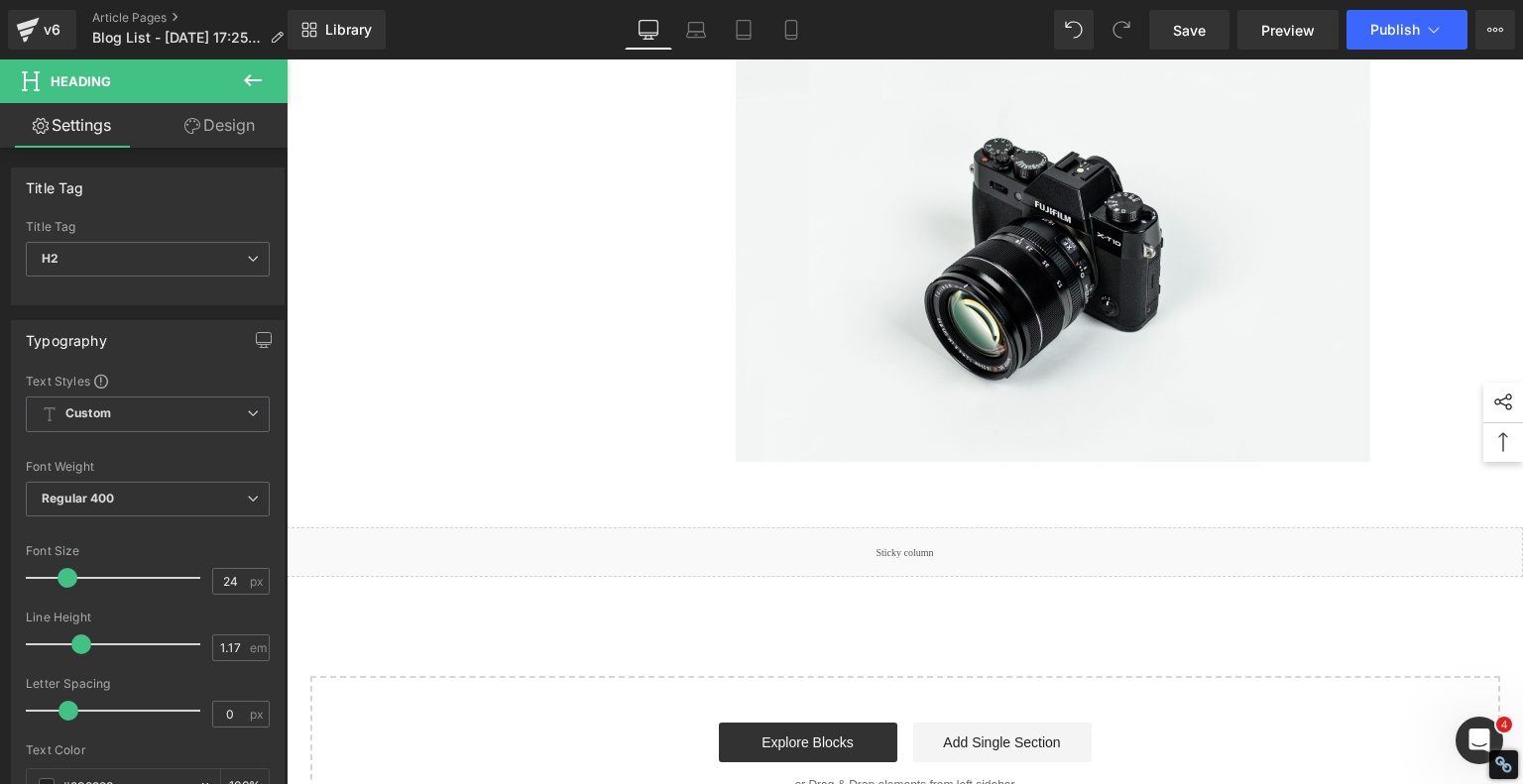 click on "The Verdict: Is the Algolaser Pixi Worth It?" at bounding box center (1053, -47) 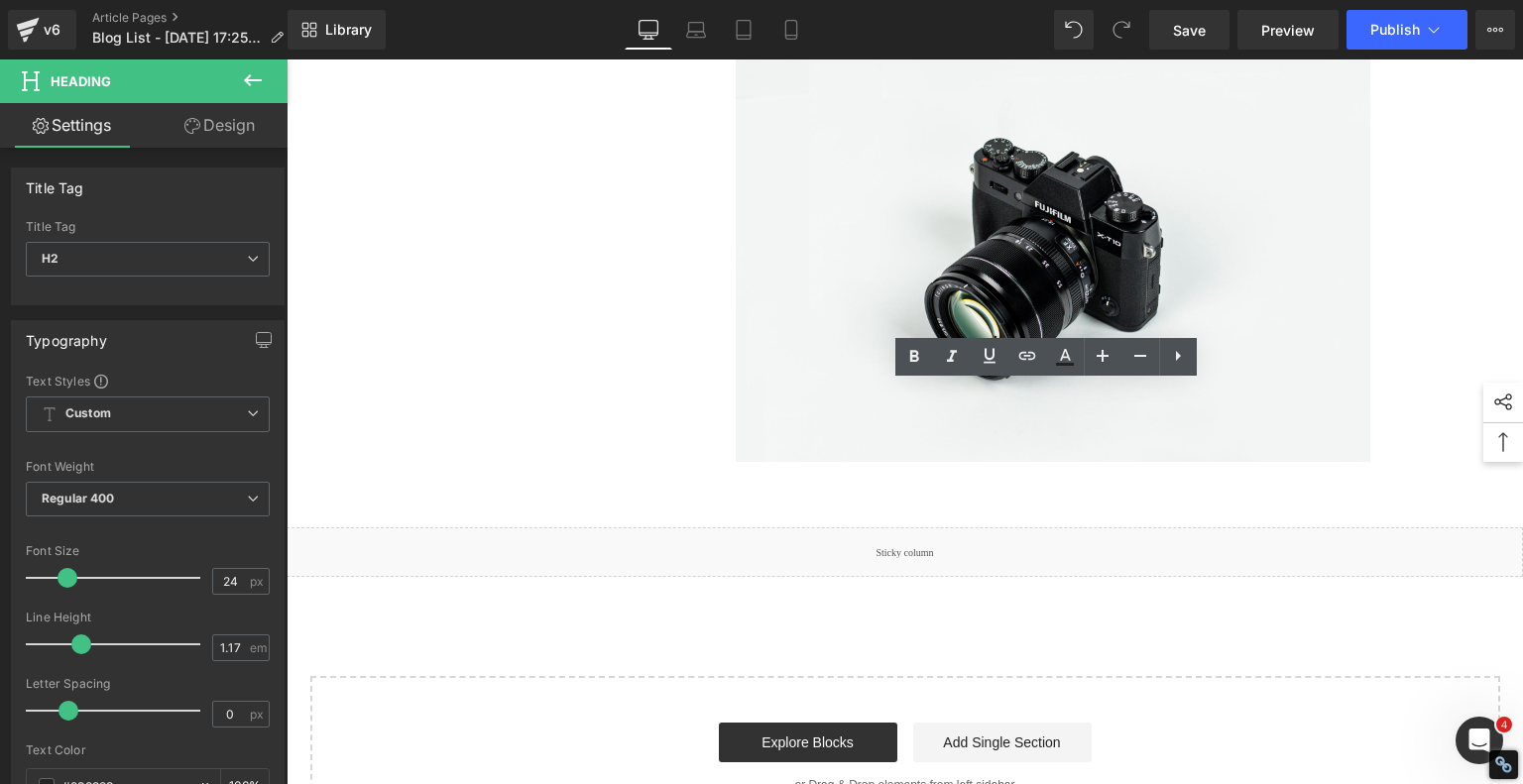 click on "The Verdict: Is the Algolaser Pixi Worth It?" at bounding box center (1053, -47) 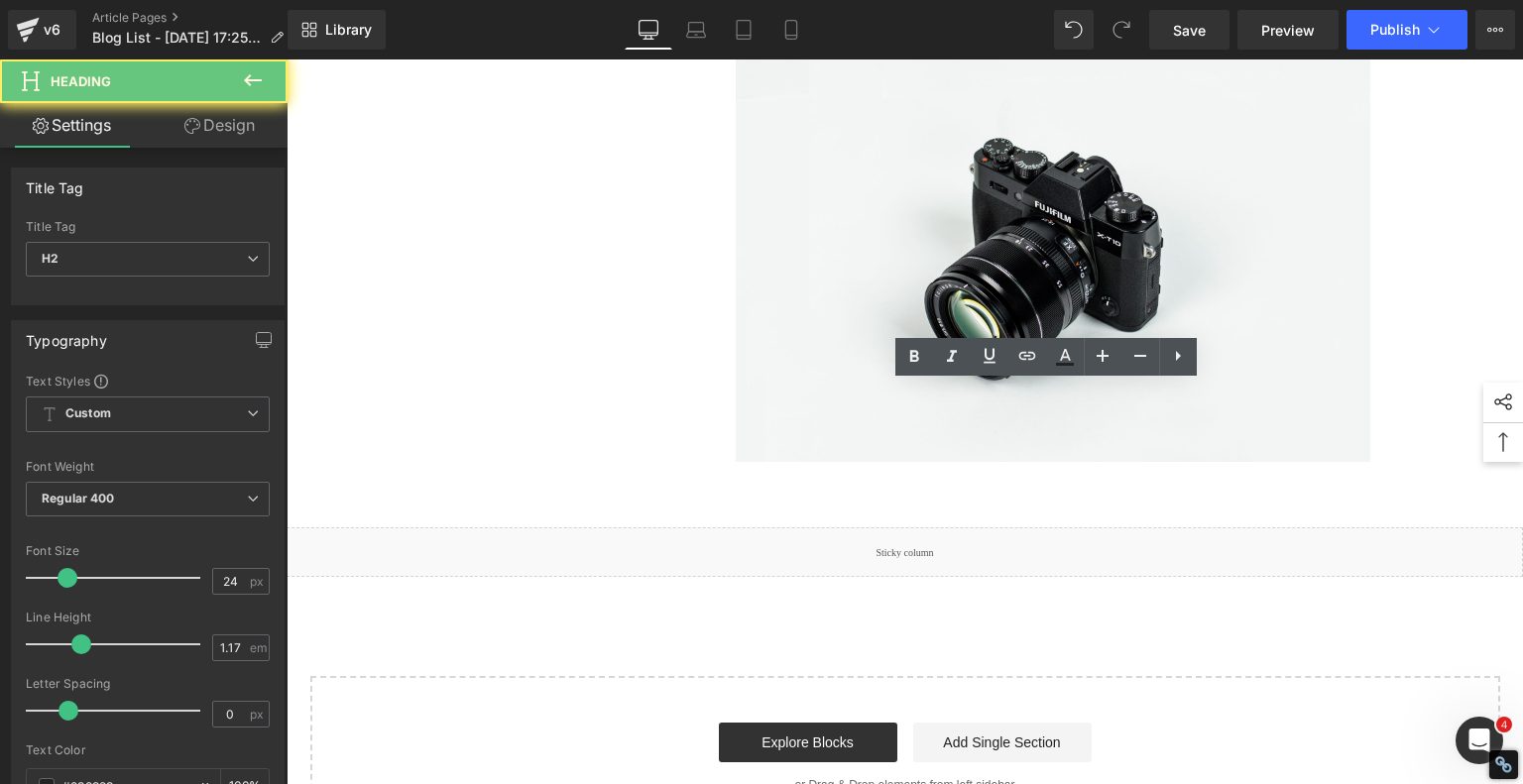 click on "The Verdict: Is the Algolaser Pixi Worth It?" at bounding box center [1053, -47] 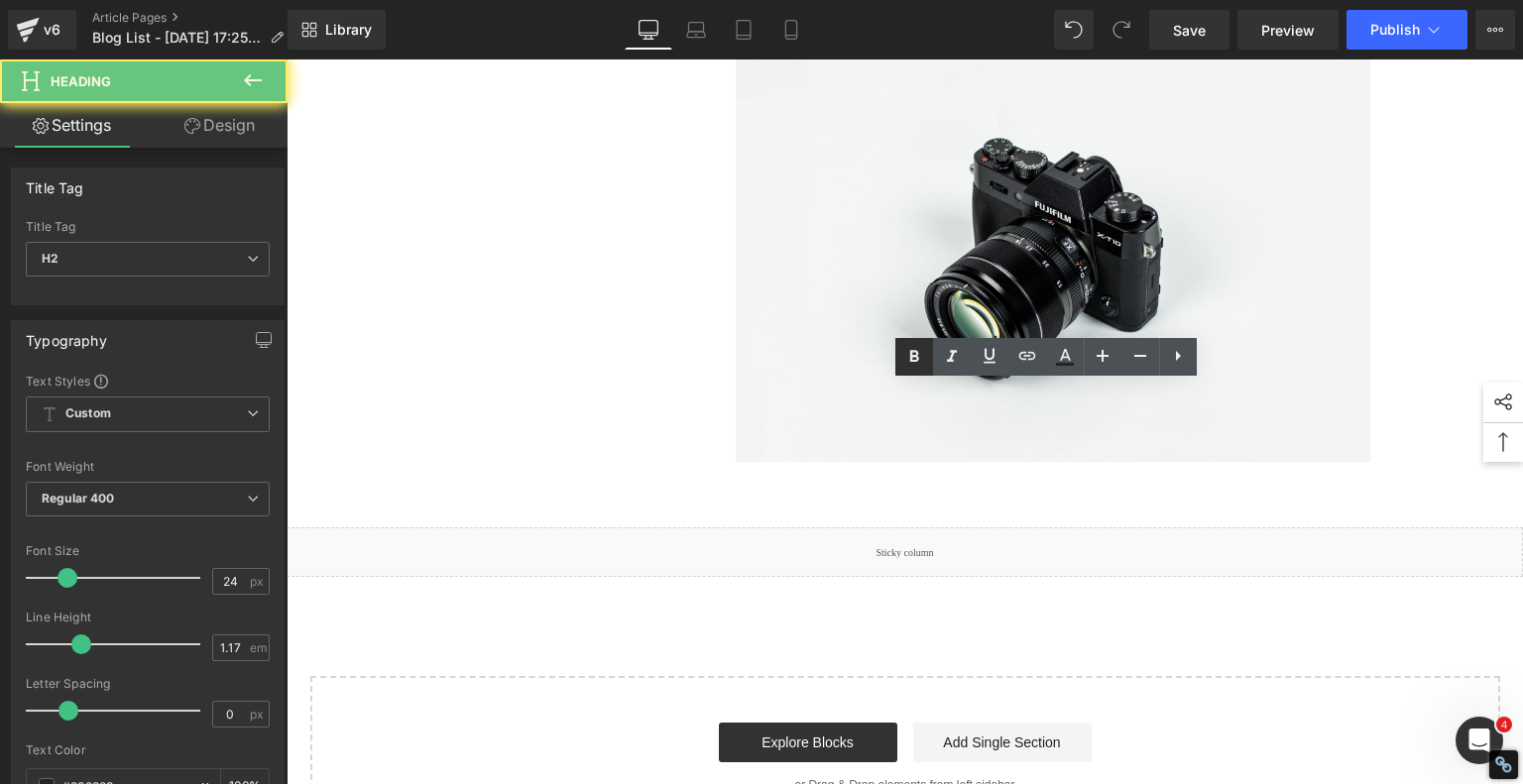 click 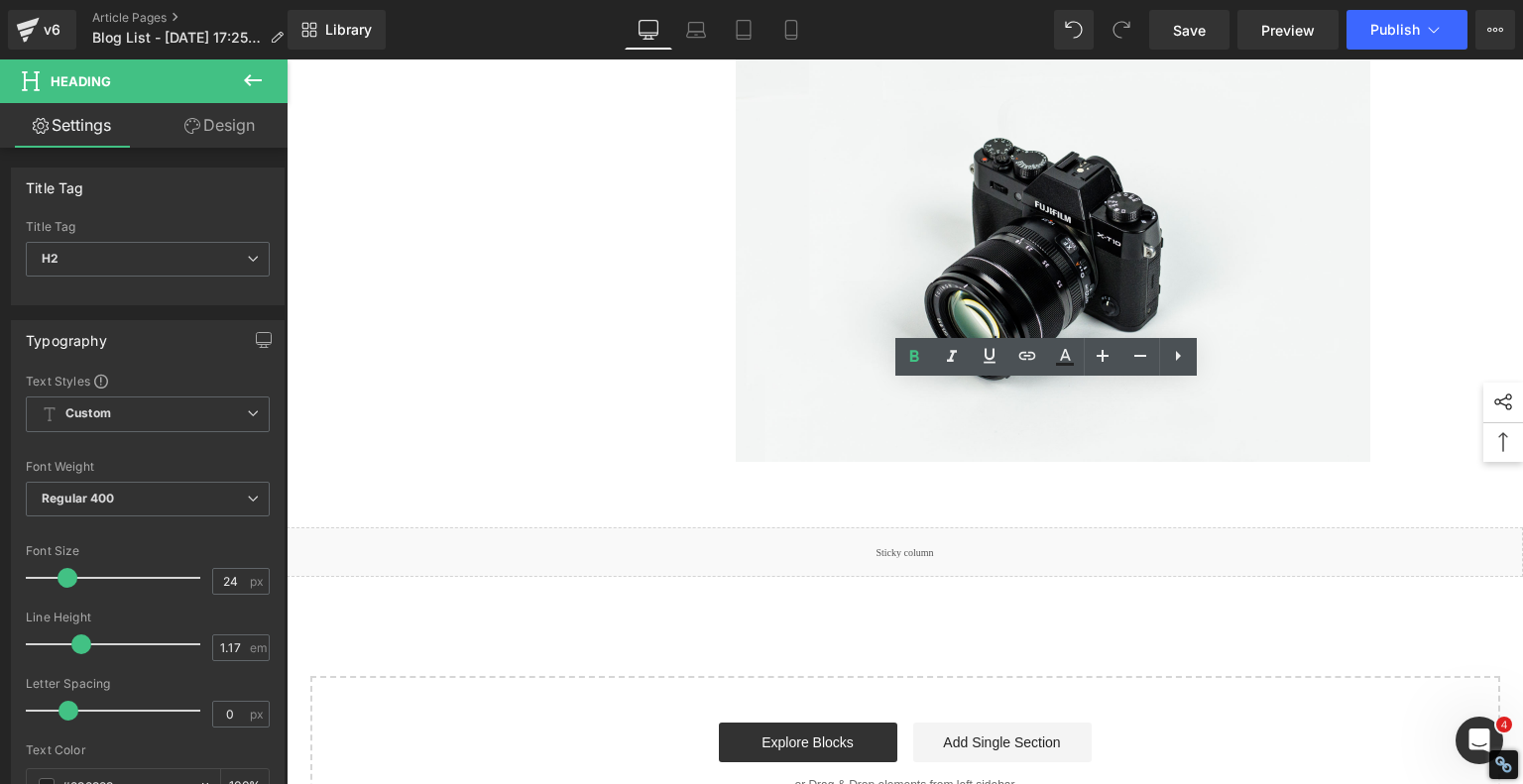 click on "1.  Is the laser engraving machine good at engraving wooden materials Text Block         2.  Laser engraving machine engraving thick paulownia wood cat claw coasters Text Block         3.  Laser engraving machine to engrave thick pine wood calendar Text Block         4.  Laser Engraving Machine to Engrave Skateboards Text Block         5.  Laser engraving machine batch engraving pencils Text Block         6 .  Laser engraving machine batch engraving pencils Text Block         7 .  Laser engraving machine batch engraving pencils Text Block         Row         Finally — A Laser Engraver As Easy As a Regular Printer? Heading         Have you ever wished for a laser engraver that’s just as plug-and-play as your average inkjet printer? Something you could unbox, plug in, and start using — no complicated setup, no steep learning curve? That’s exactly the promise behind the new  Algolaser Pixi this laser engraver was made with you in mind shockingly simple to use Text Block         Image         Row" at bounding box center [905, -1317] 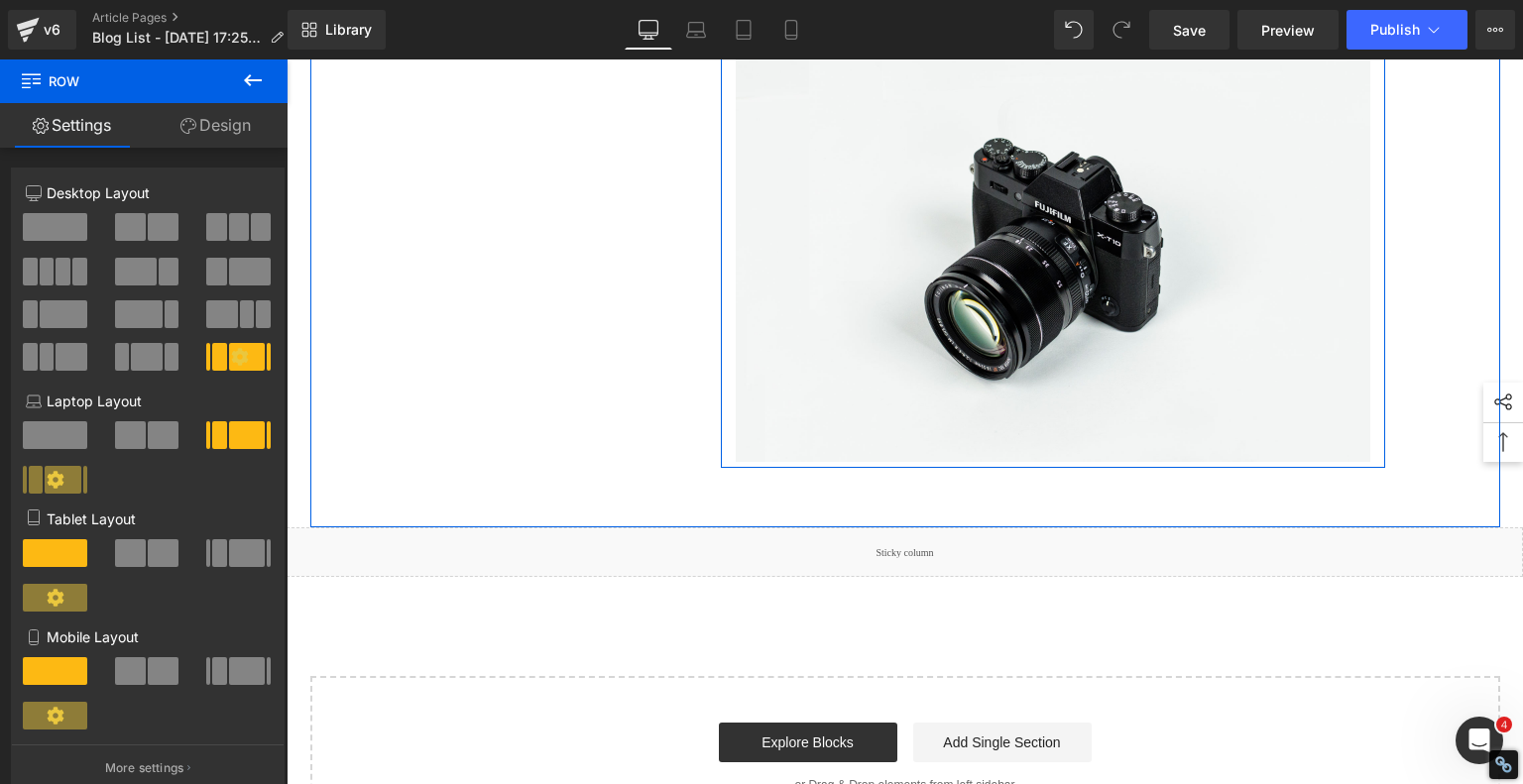 click on "Wood engraving is a captivating and lucrative art form that has been revolutionized by diode laser engraving machines. Whether you're a DIY enthusiast or a small business owner looking to add a personal touch to your wooden creations, these machines can open up a world of possibilities. In this comprehensive guide, we will delve into the capabilities of diode laser engraving machines and explore five exciting projects that demonstrate their versatility." at bounding box center [1053, 14] 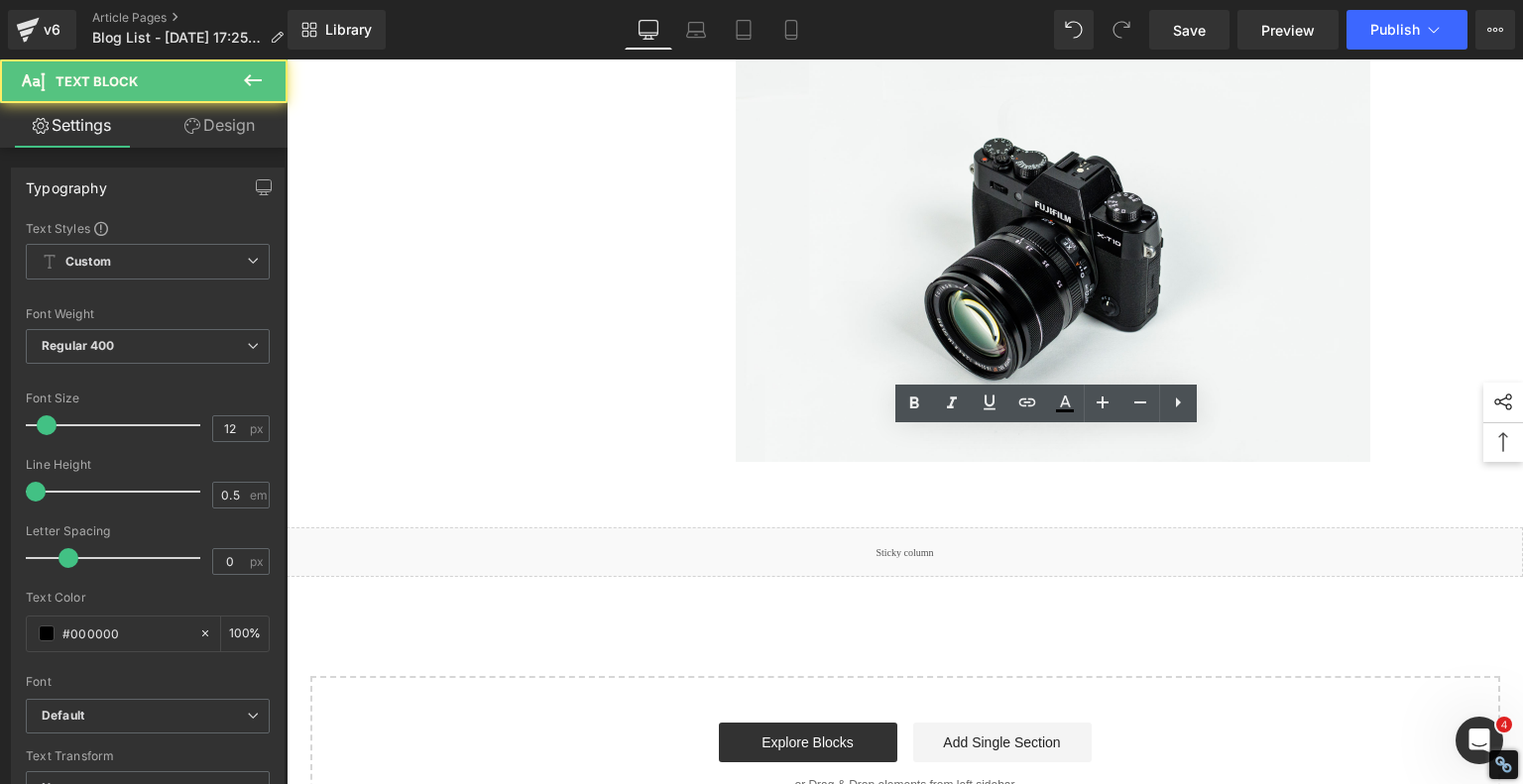 click on "Wood engraving is a captivating and lucrative art form that has been revolutionized by diode laser engraving machines. Whether you're a DIY enthusiast or a small business owner looking to add a personal touch to your wooden creations, these machines can open up a world of possibilities. In this comprehensive guide, we will delve into the capabilities of diode laser engraving machines and explore five exciting projects that demonstrate their versatility." at bounding box center [1053, 14] 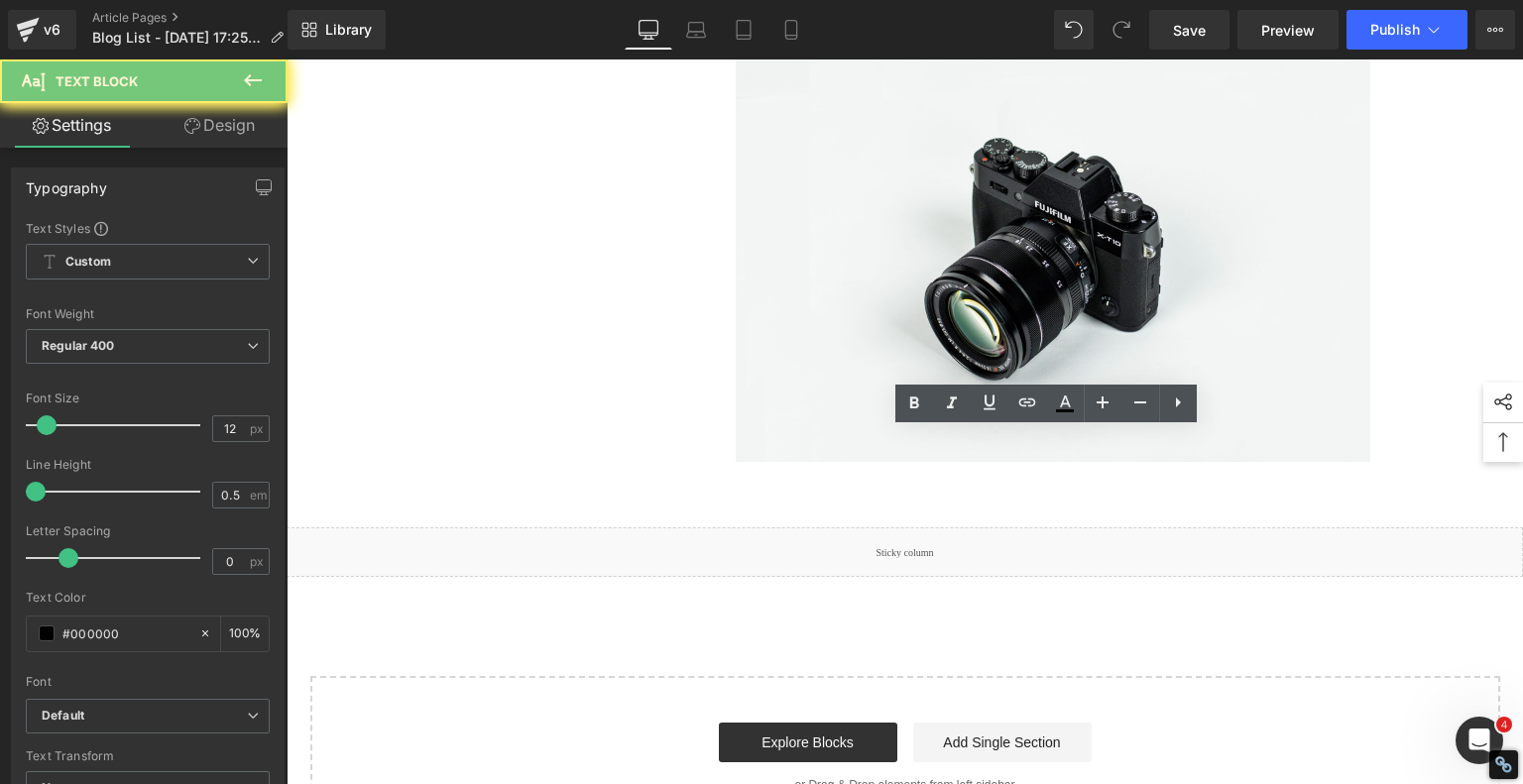 drag, startPoint x: 809, startPoint y: 520, endPoint x: 646, endPoint y: 392, distance: 207.25106 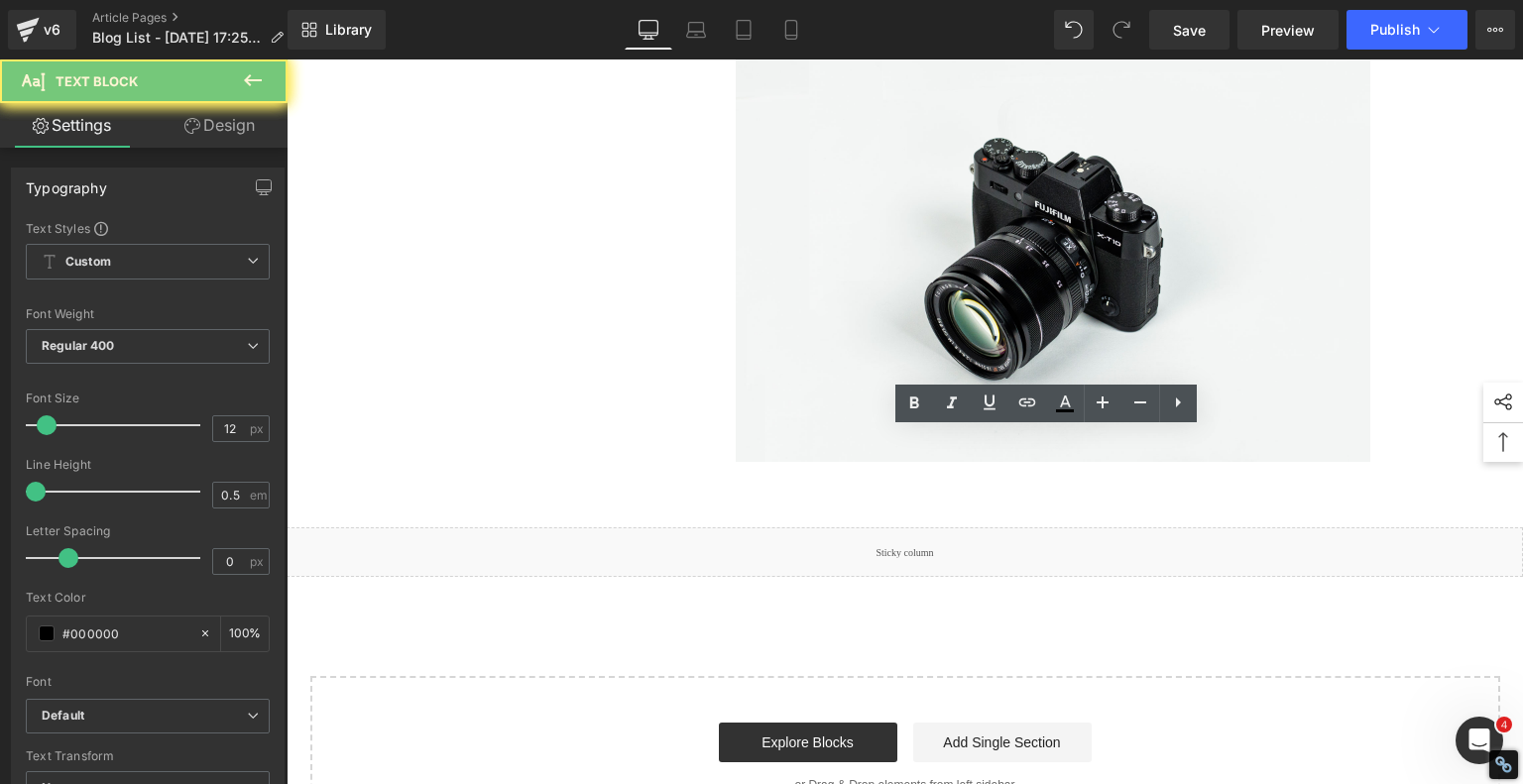 click on "1.  Is the laser engraving machine good at engraving wooden materials Text Block         2.  Laser engraving machine engraving thick paulownia wood cat claw coasters Text Block         3.  Laser engraving machine to engrave thick pine wood calendar Text Block         4.  Laser Engraving Machine to Engrave Skateboards Text Block         5.  Laser engraving machine batch engraving pencils Text Block         6 .  Laser engraving machine batch engraving pencils Text Block         7 .  Laser engraving machine batch engraving pencils Text Block         Row         Finally — A Laser Engraver As Easy As a Regular Printer? Heading         Have you ever wished for a laser engraver that’s just as plug-and-play as your average inkjet printer? Something you could unbox, plug in, and start using — no complicated setup, no steep learning curve? That’s exactly the promise behind the new  Algolaser Pixi this laser engraver was made with you in mind shockingly simple to use Text Block         Image         Row" at bounding box center [905, -1317] 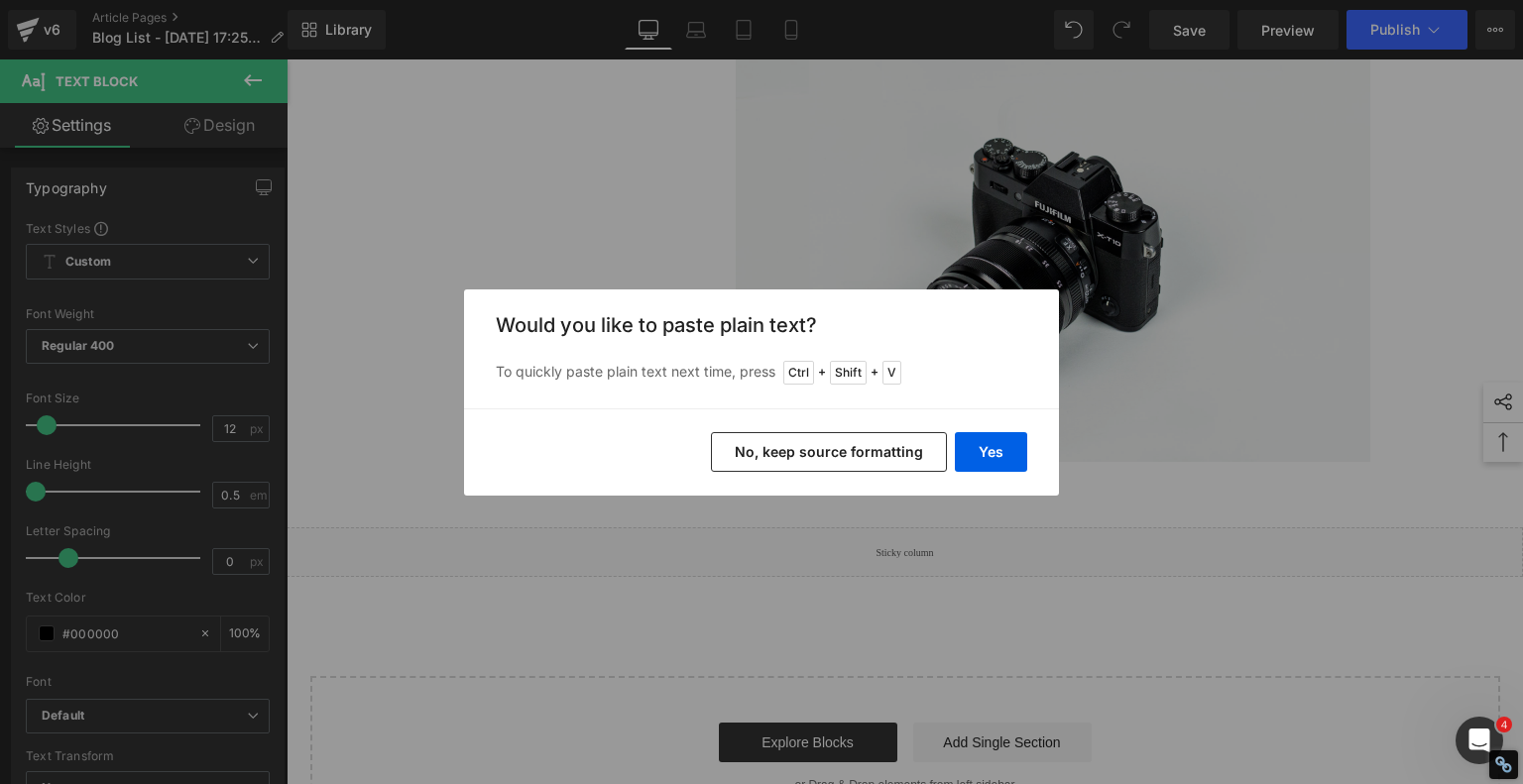 click on "No, keep source formatting" at bounding box center (829, 452) 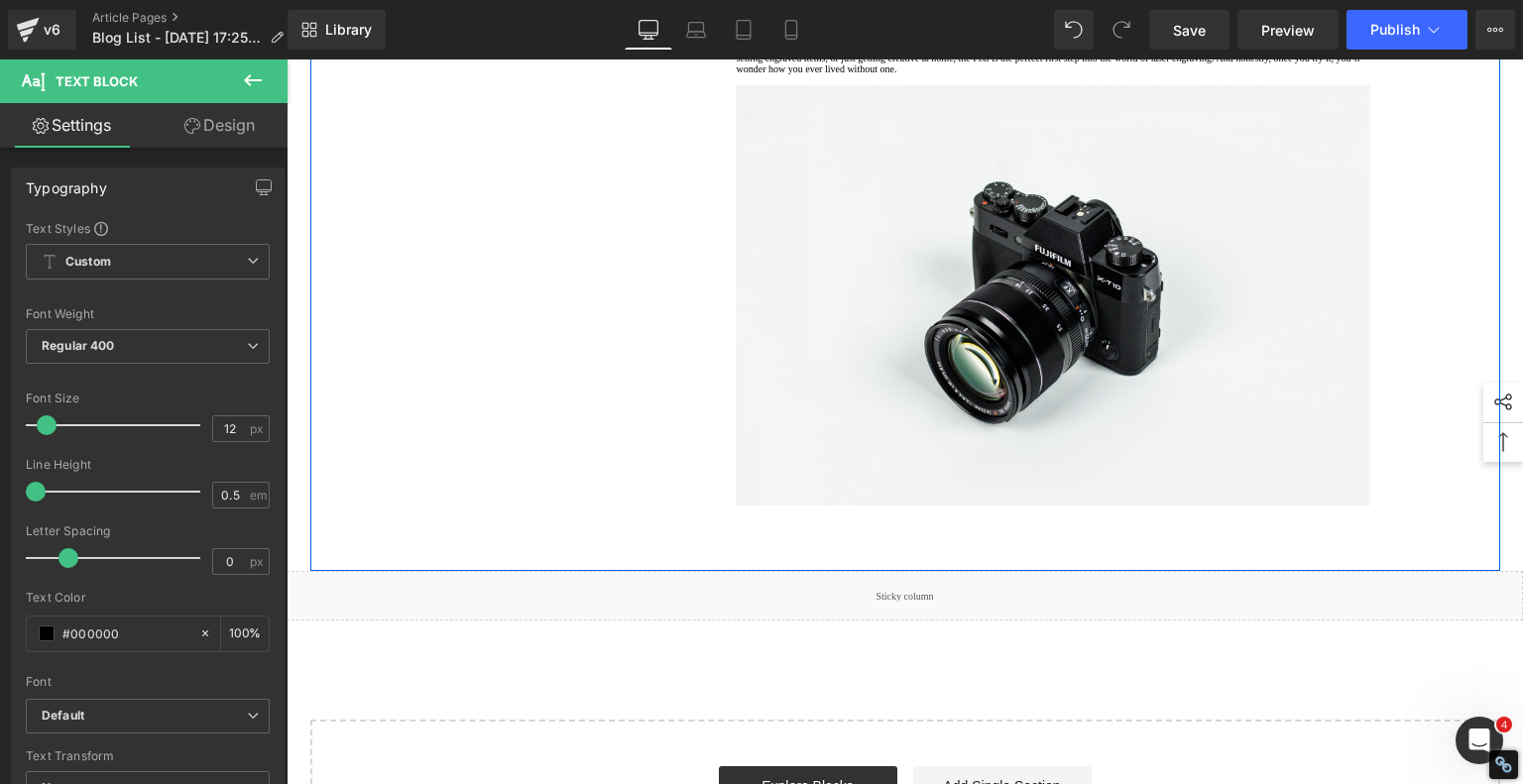 click on "1.  Is the laser engraving machine good at engraving wooden materials Text Block         2.  Laser engraving machine engraving thick paulownia wood cat claw coasters Text Block         3.  Laser engraving machine to engrave thick pine wood calendar Text Block         4.  Laser Engraving Machine to Engrave Skateboards Text Block         5.  Laser engraving machine batch engraving pencils Text Block         6 .  Laser engraving machine batch engraving pencils Text Block         7 .  Laser engraving machine batch engraving pencils Text Block         Row         Finally — A Laser Engraver As Easy As a Regular Printer? Heading         Have you ever wished for a laser engraver that’s just as plug-and-play as your average inkjet printer? Something you could unbox, plug in, and start using — no complicated setup, no steep learning curve? That’s exactly the promise behind the new  Algolaser Pixi this laser engraver was made with you in mind shockingly simple to use Text Block         Image         Row" at bounding box center [905, -1295] 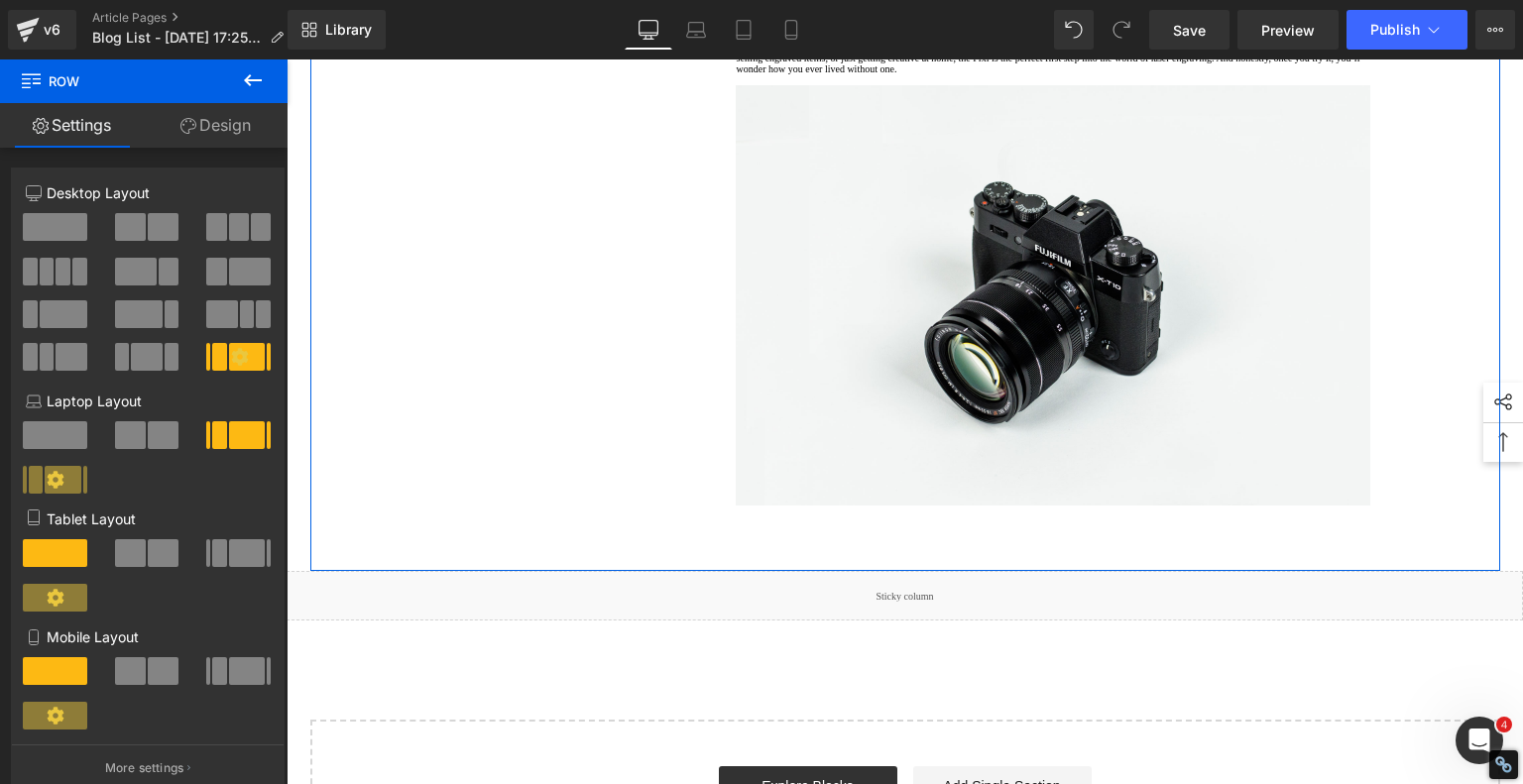 click on "1.  Is the laser engraving machine good at engraving wooden materials Text Block         2.  Laser engraving machine engraving thick paulownia wood cat claw coasters Text Block         3.  Laser engraving machine to engrave thick pine wood calendar Text Block         4.  Laser Engraving Machine to Engrave Skateboards Text Block         5.  Laser engraving machine batch engraving pencils Text Block         6 .  Laser engraving machine batch engraving pencils Text Block         7 .  Laser engraving machine batch engraving pencils Text Block         Row         Finally — A Laser Engraver As Easy As a Regular Printer? Heading         Have you ever wished for a laser engraver that’s just as plug-and-play as your average inkjet printer? Something you could unbox, plug in, and start using — no complicated setup, no steep learning curve? That’s exactly the promise behind the new  Algolaser Pixi this laser engraver was made with you in mind shockingly simple to use Text Block         Image         Row" at bounding box center [905, -1295] 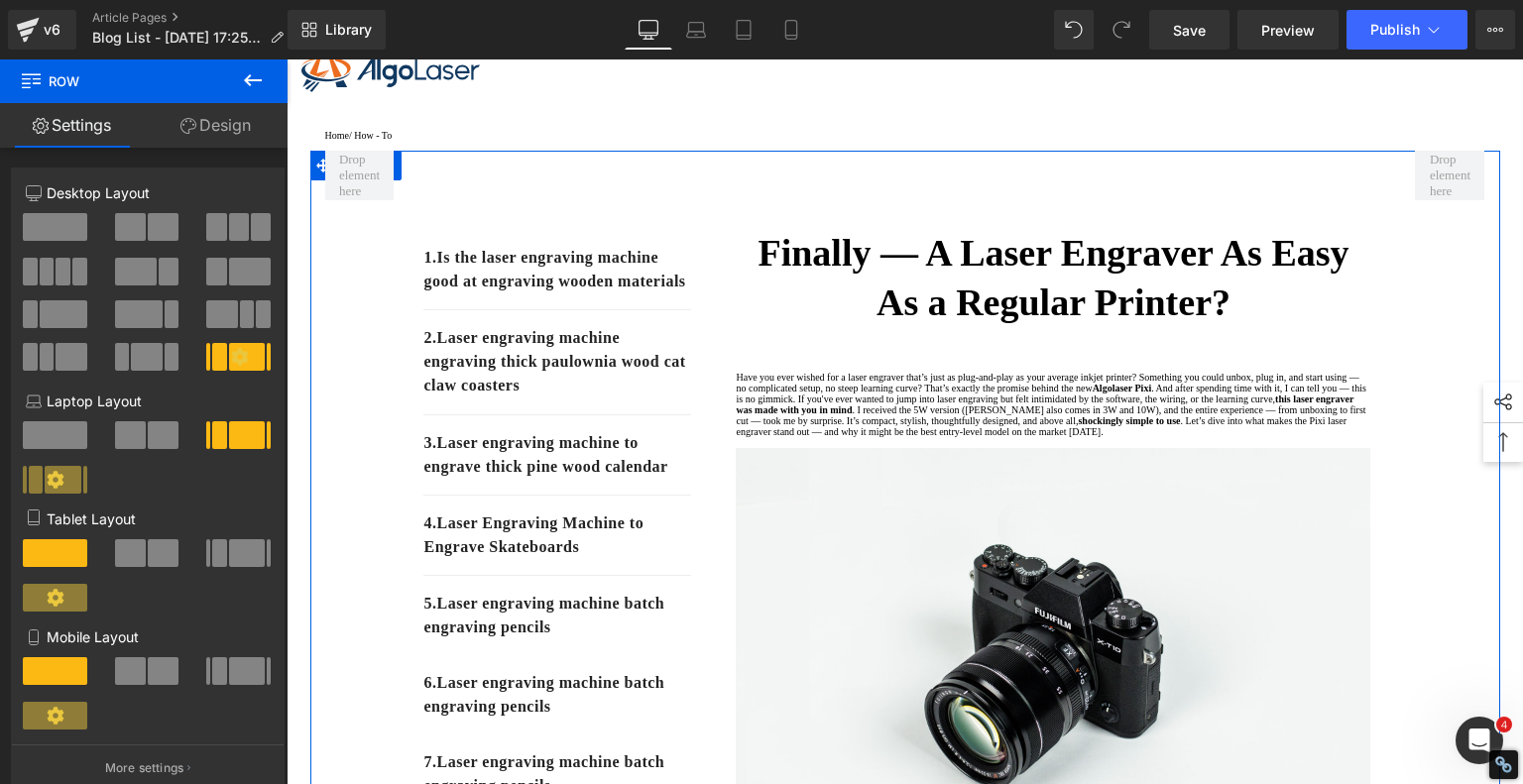scroll, scrollTop: 0, scrollLeft: 0, axis: both 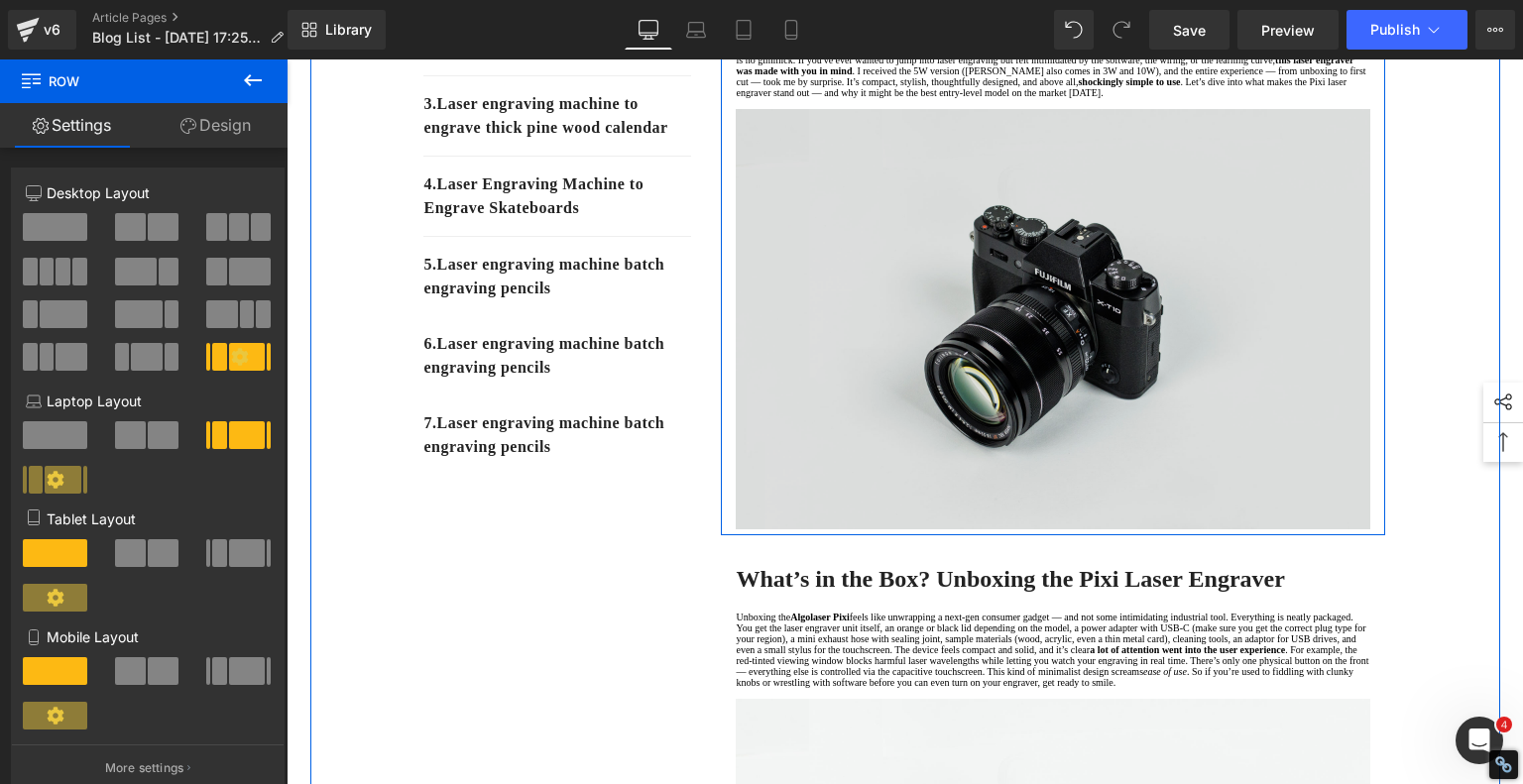 click at bounding box center (1053, 319) 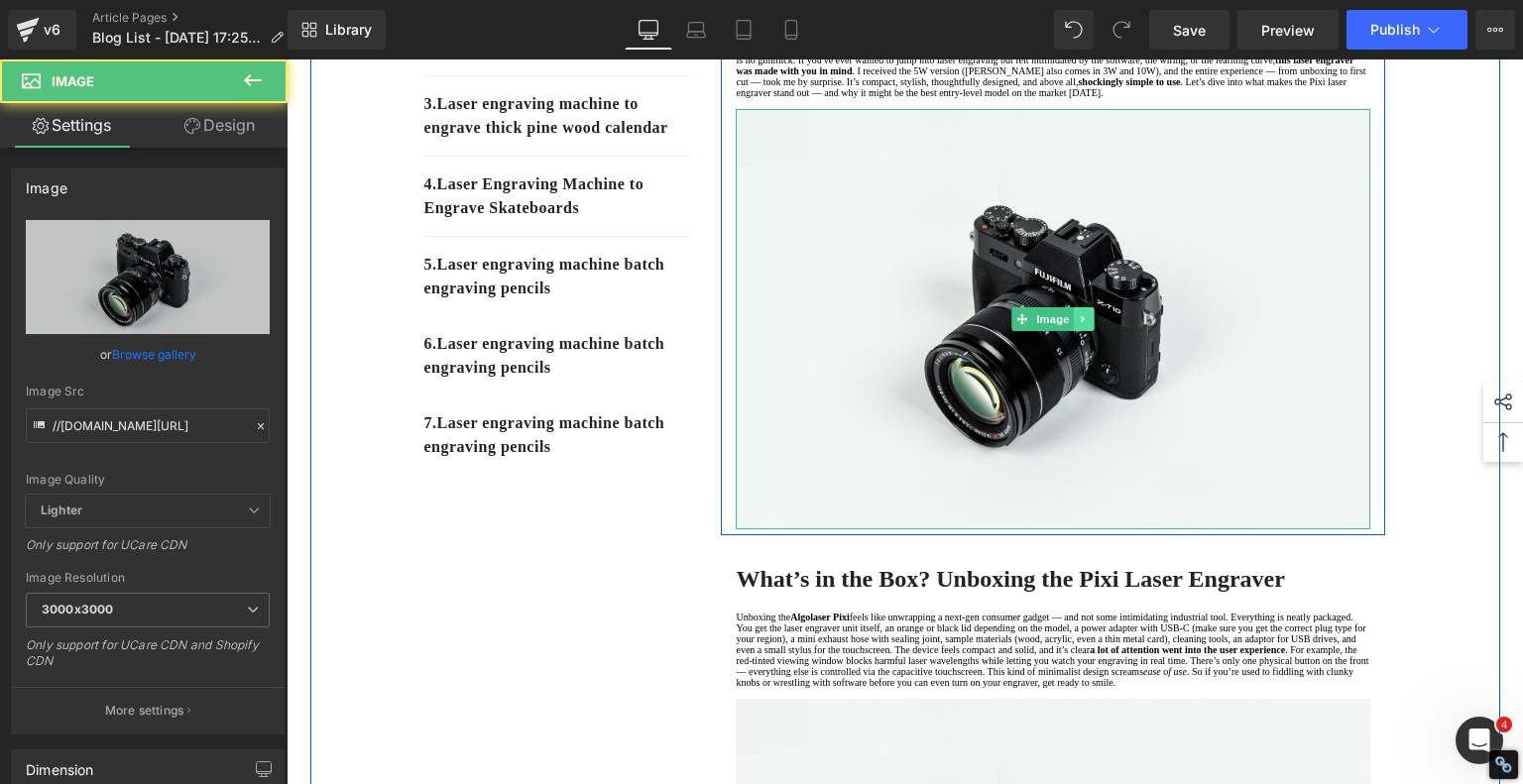 click 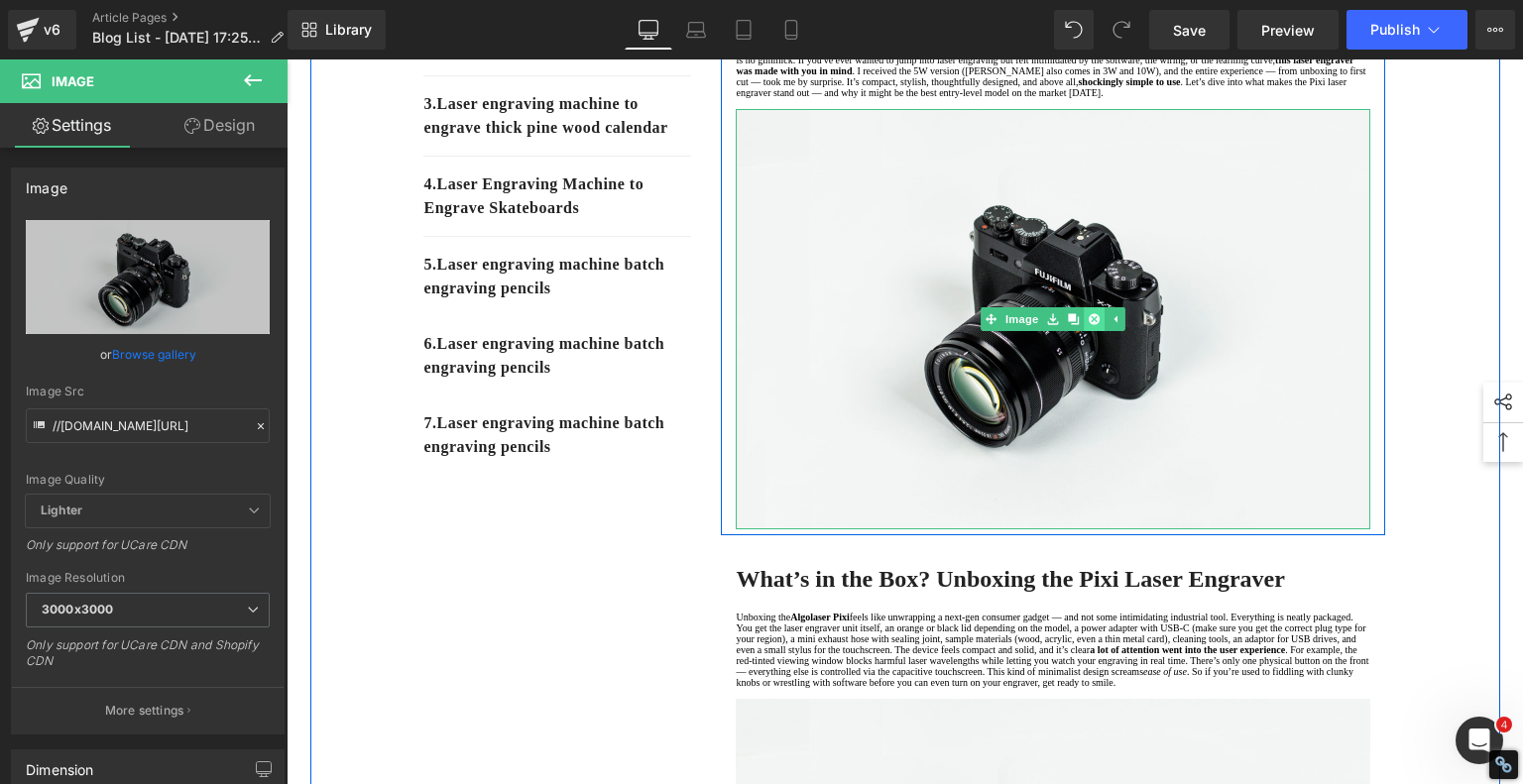 click 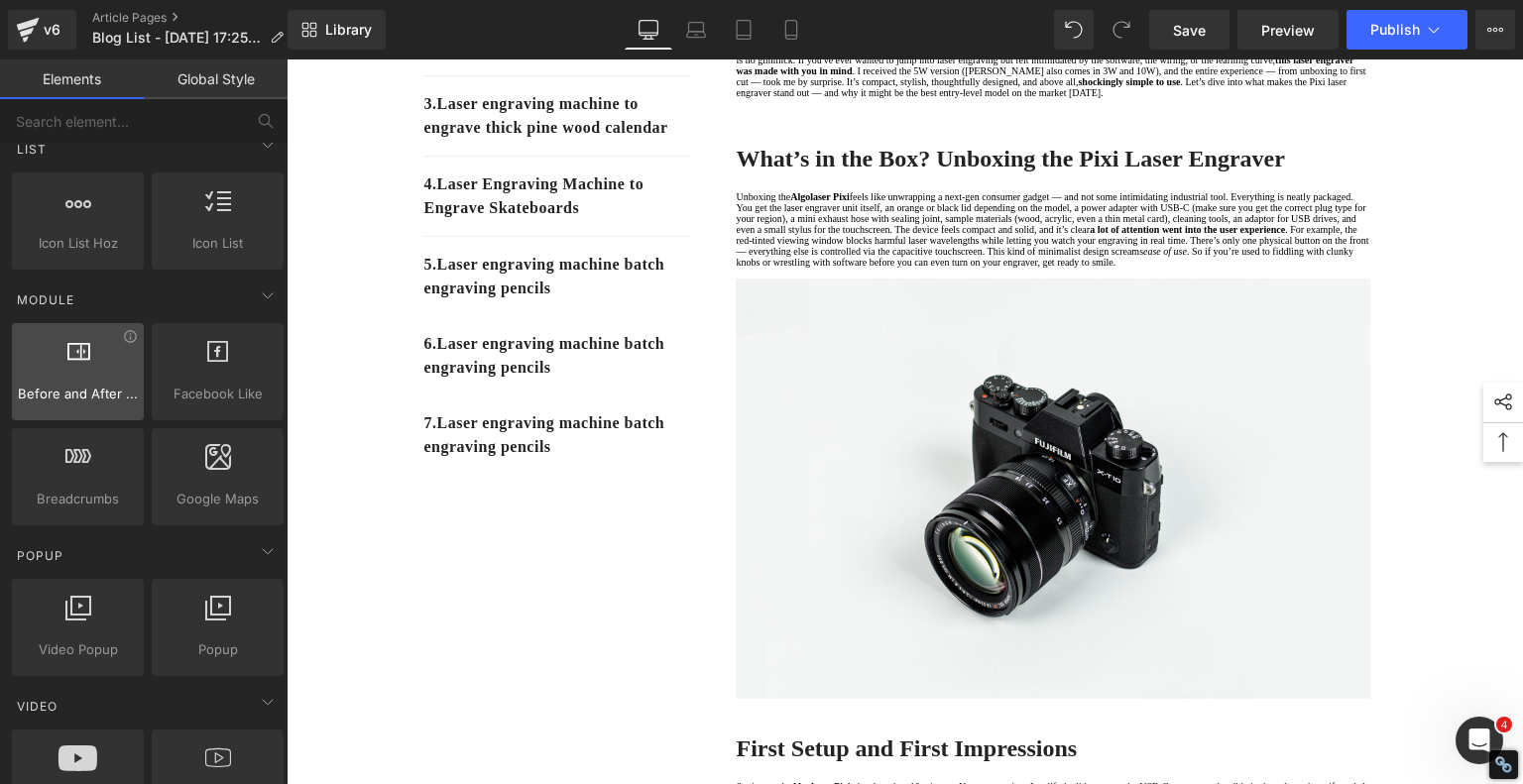 scroll, scrollTop: 1288, scrollLeft: 0, axis: vertical 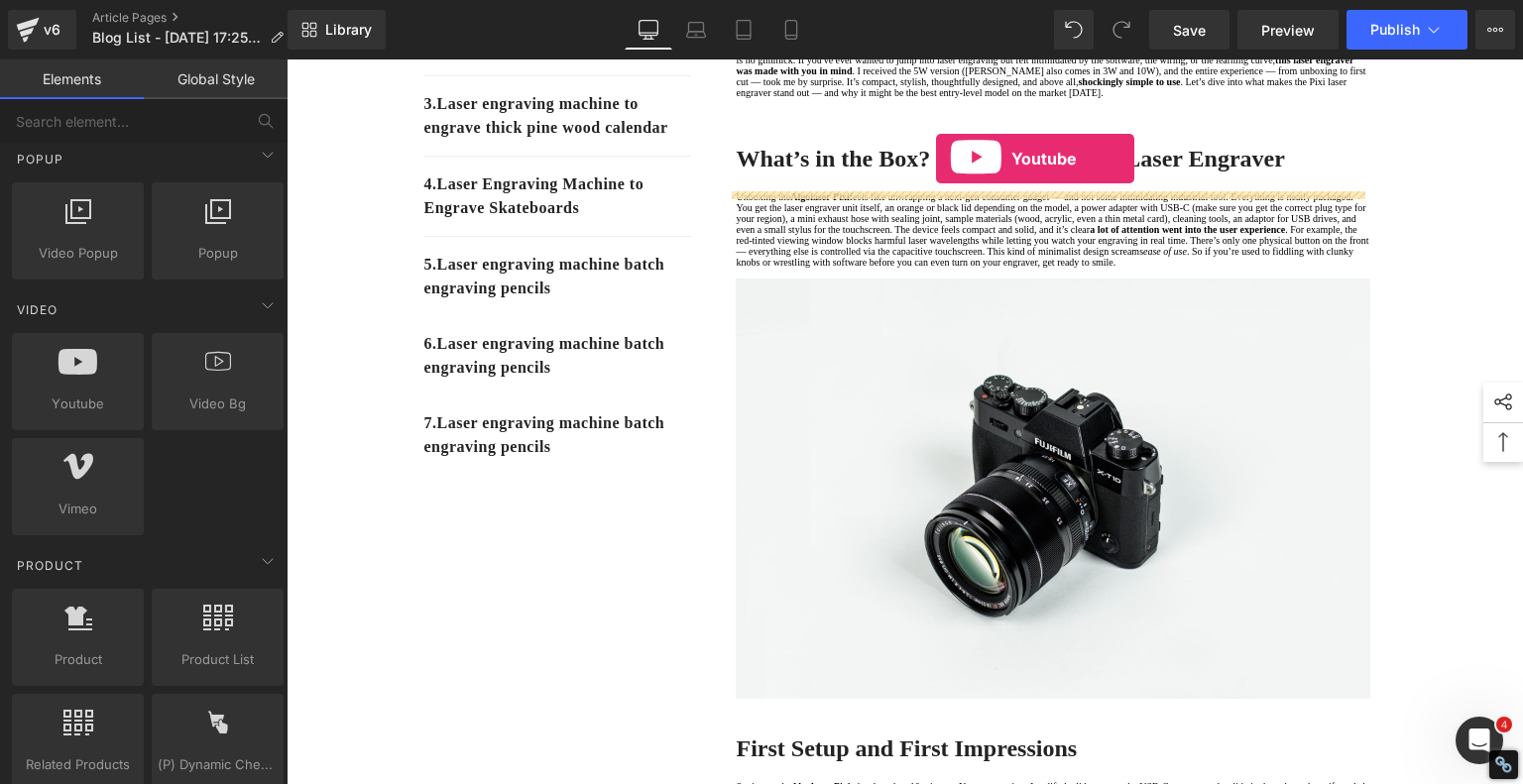 drag, startPoint x: 370, startPoint y: 437, endPoint x: 936, endPoint y: 159, distance: 630.58703 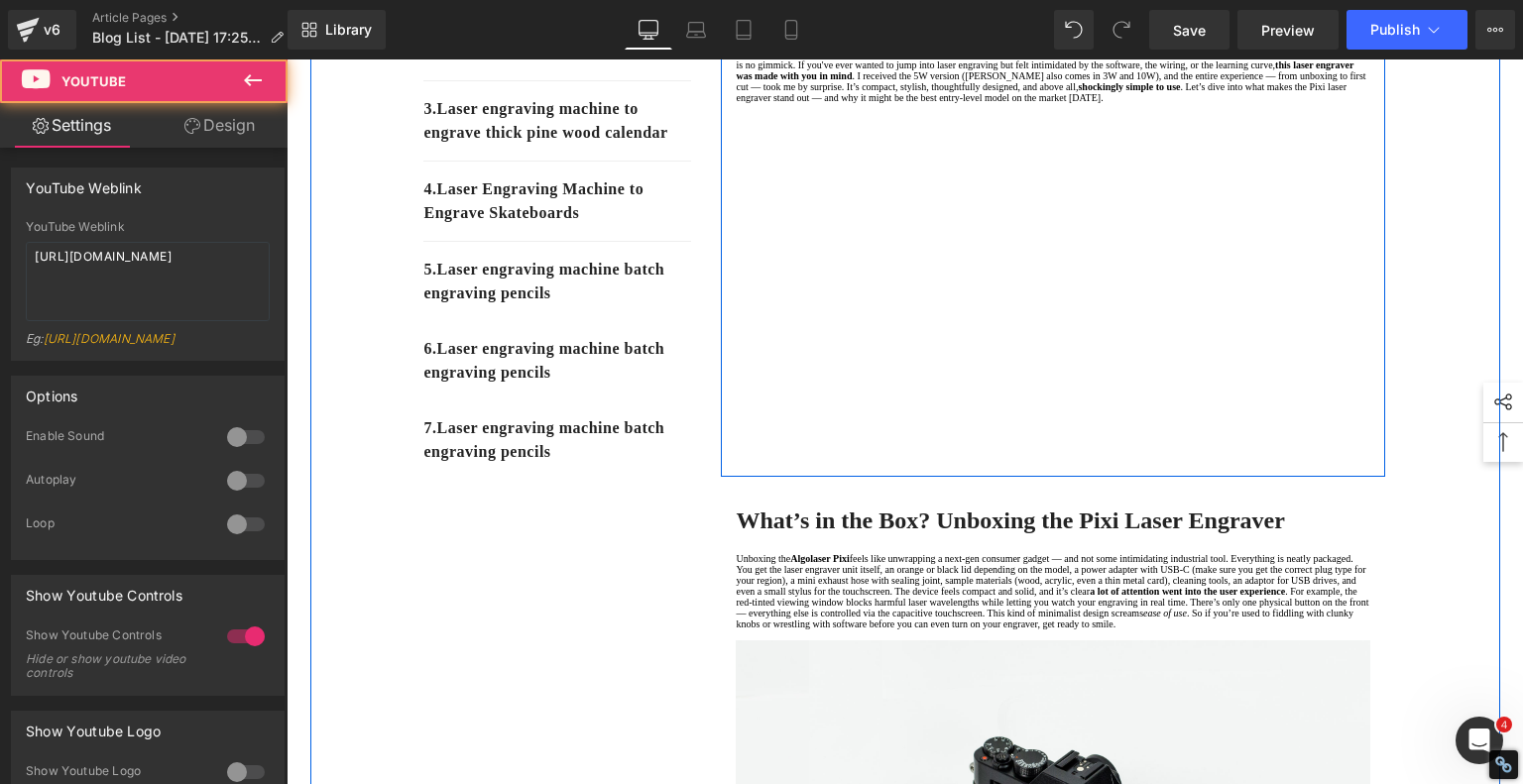 scroll, scrollTop: 396, scrollLeft: 0, axis: vertical 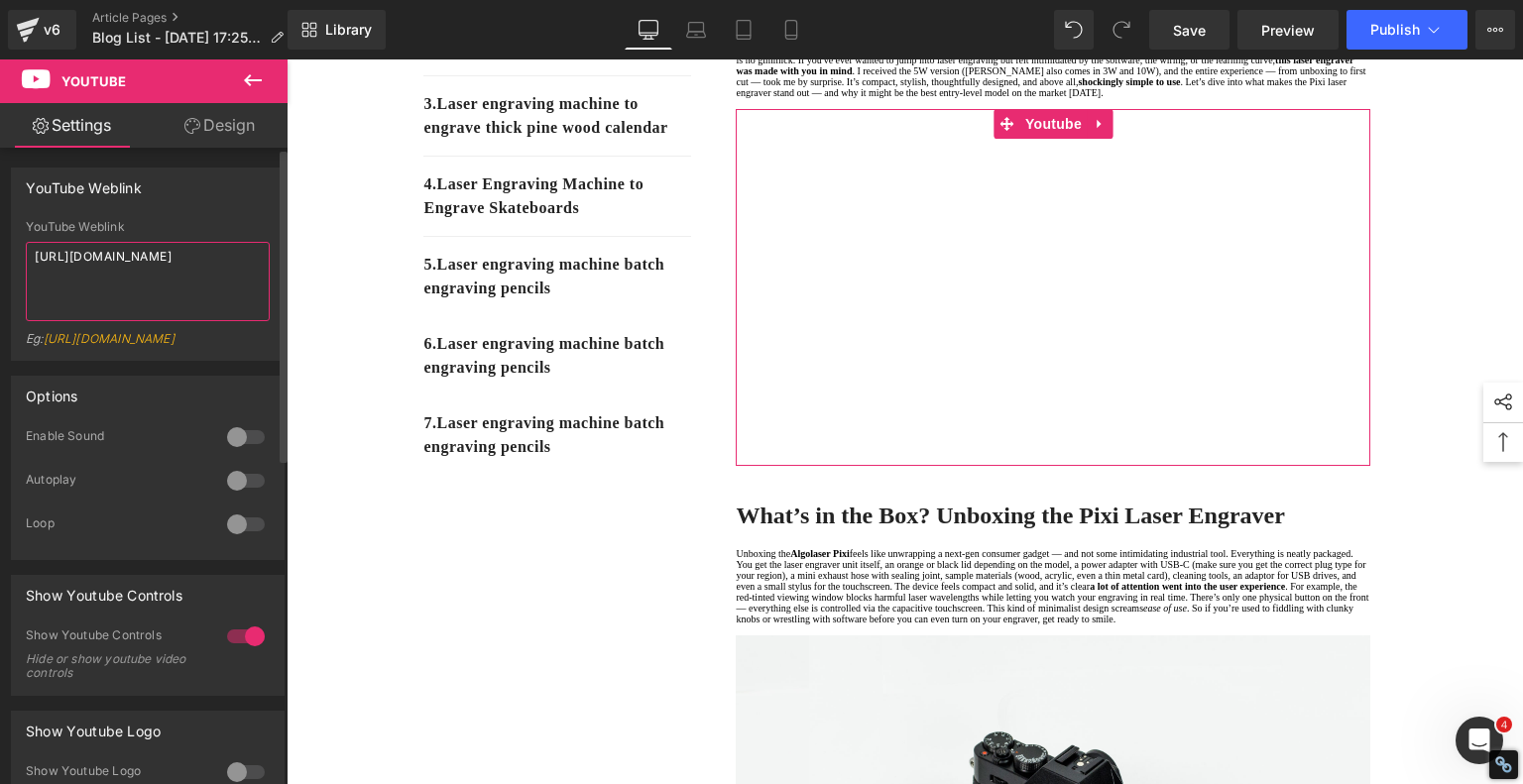 click on "[URL][DOMAIN_NAME]" at bounding box center (148, 281) 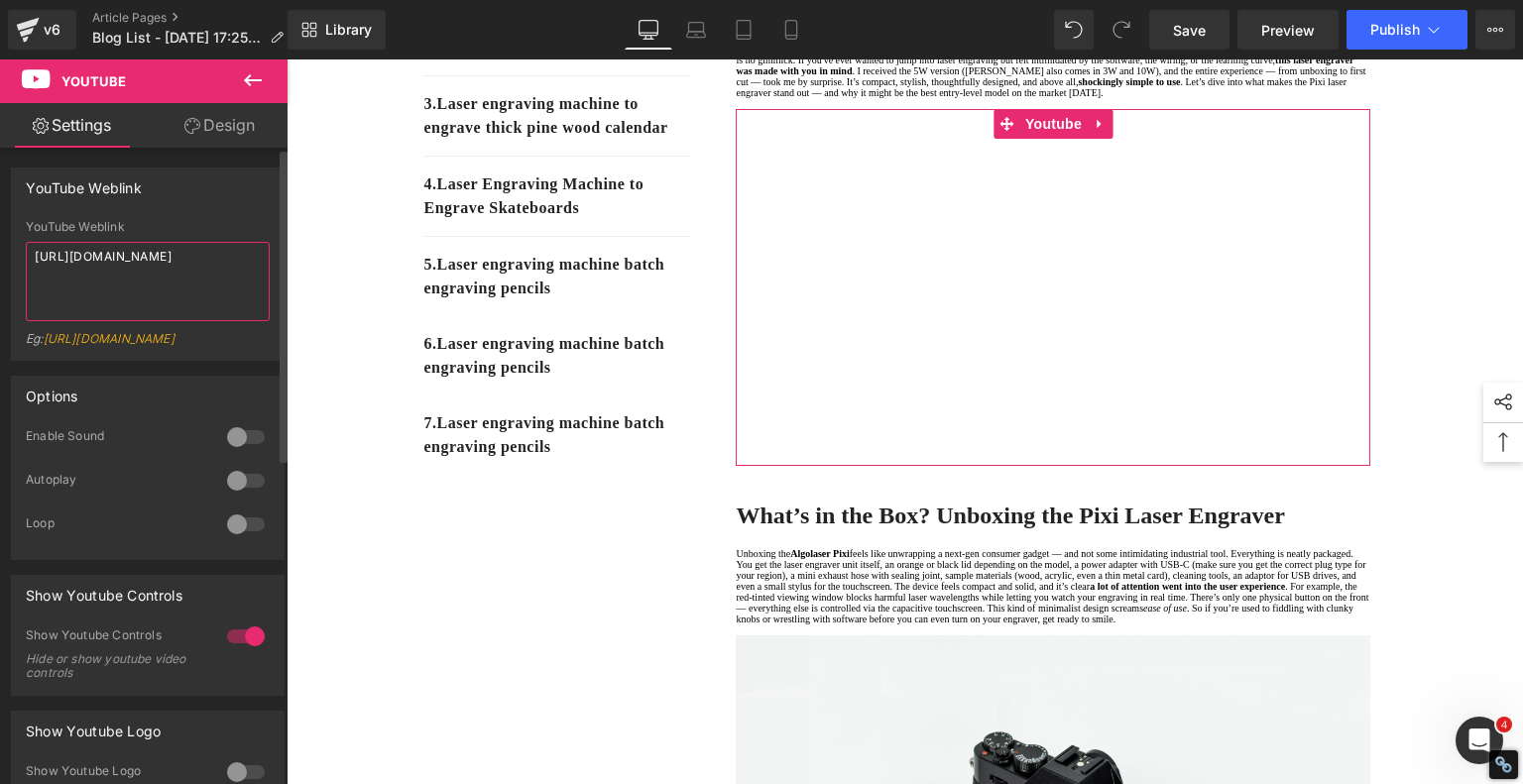 click on "[URL][DOMAIN_NAME]" at bounding box center [148, 281] 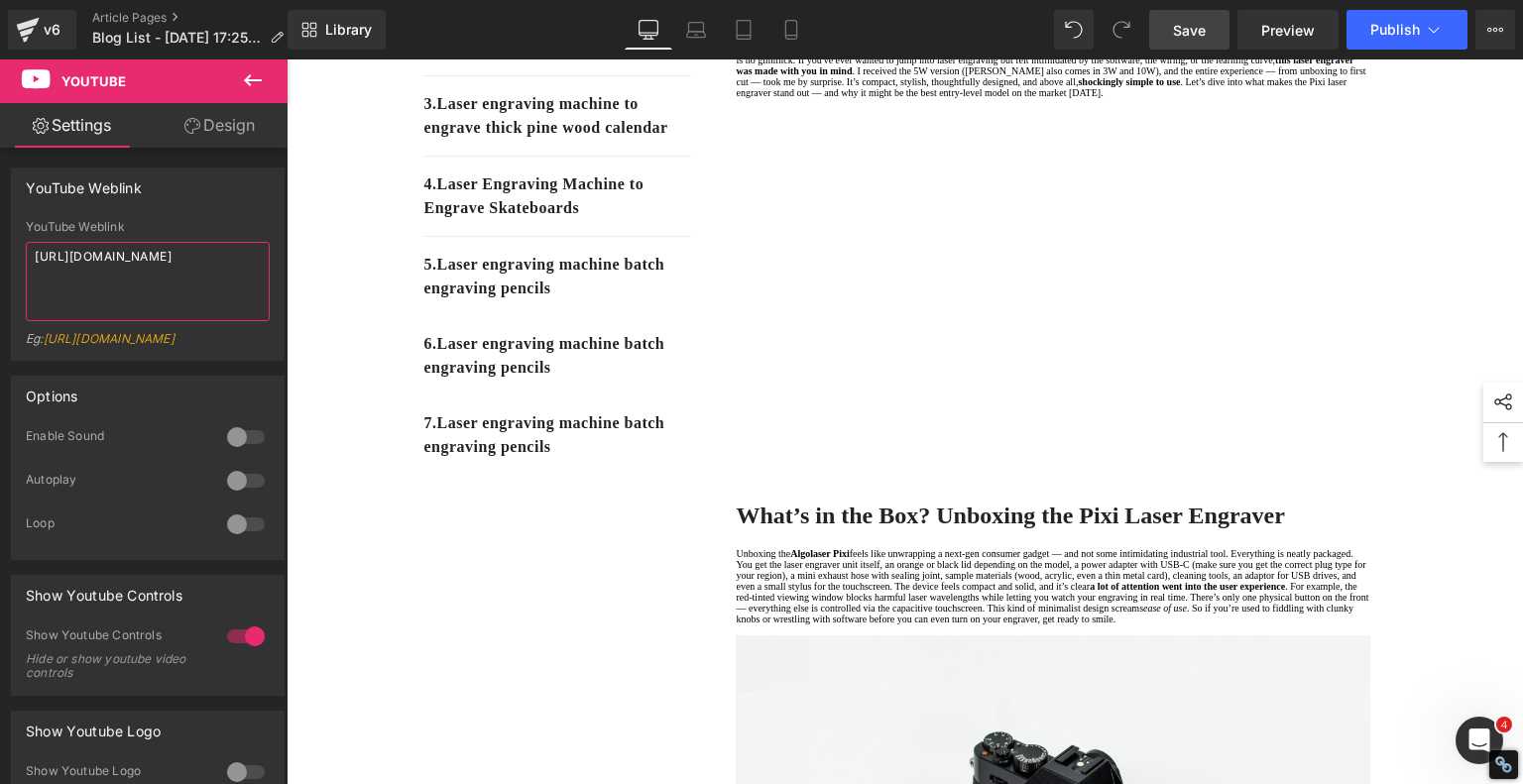 type on "[URL][DOMAIN_NAME]" 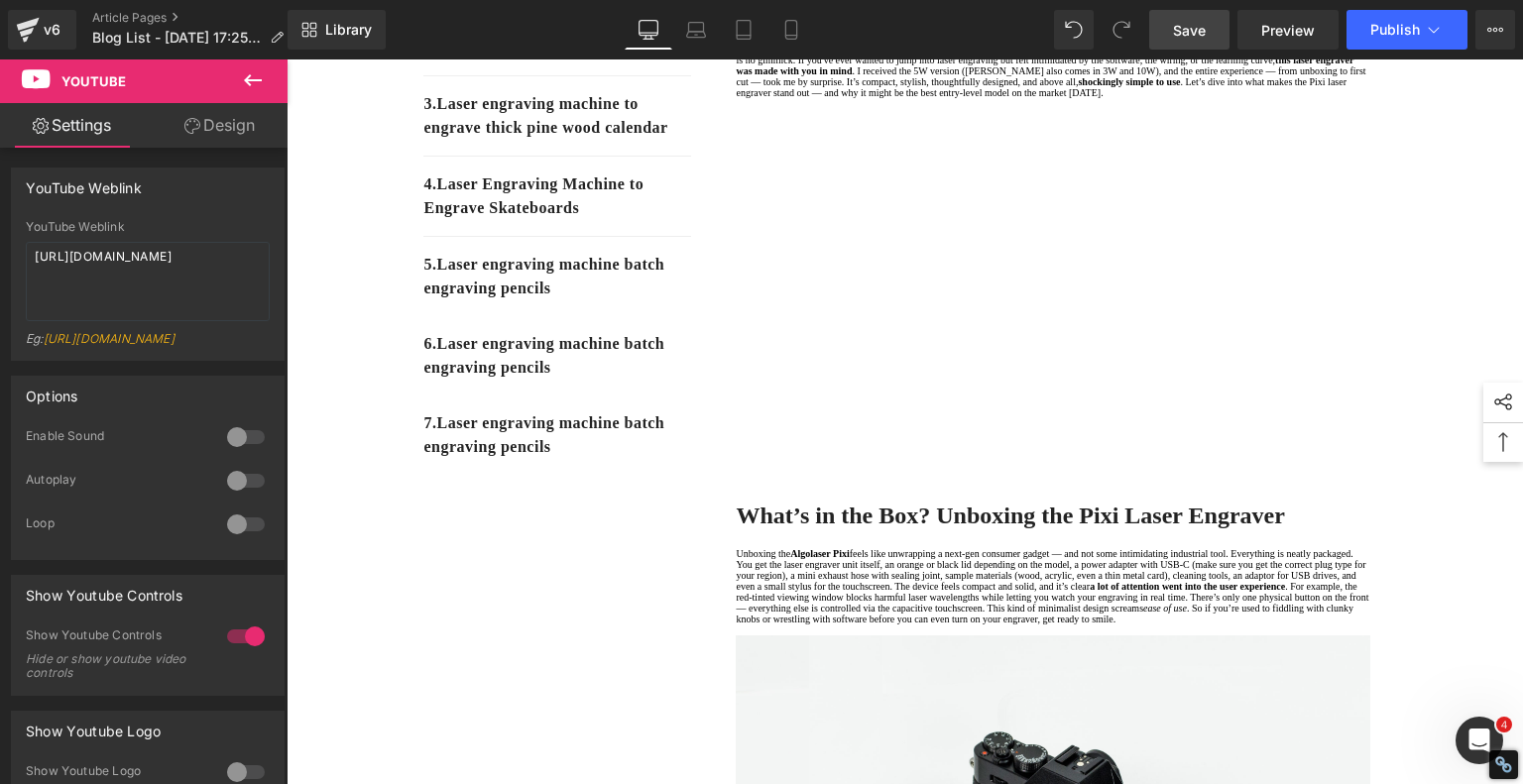 click on "Save" at bounding box center (1189, 30) 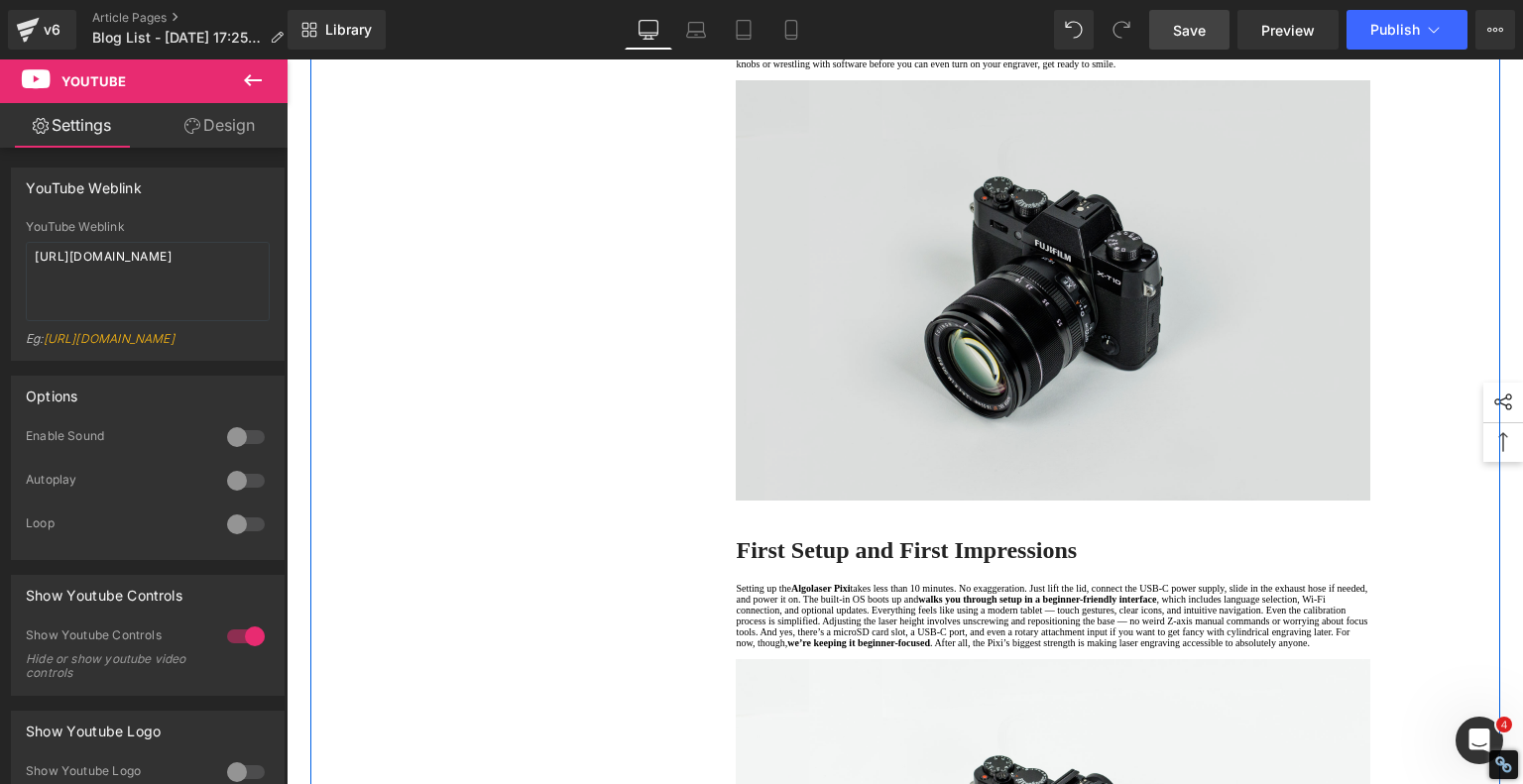 scroll, scrollTop: 1090, scrollLeft: 0, axis: vertical 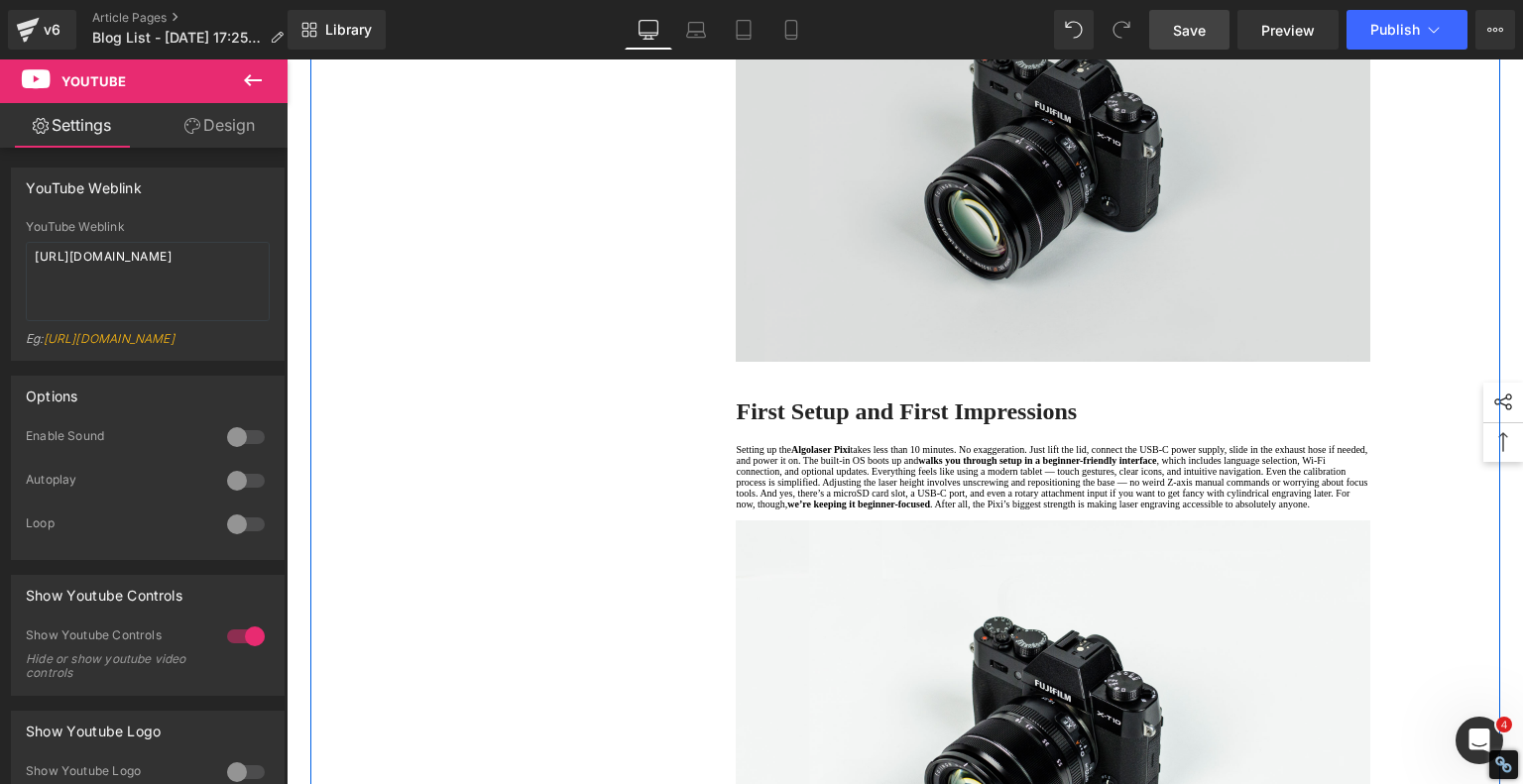 click at bounding box center [1053, 152] 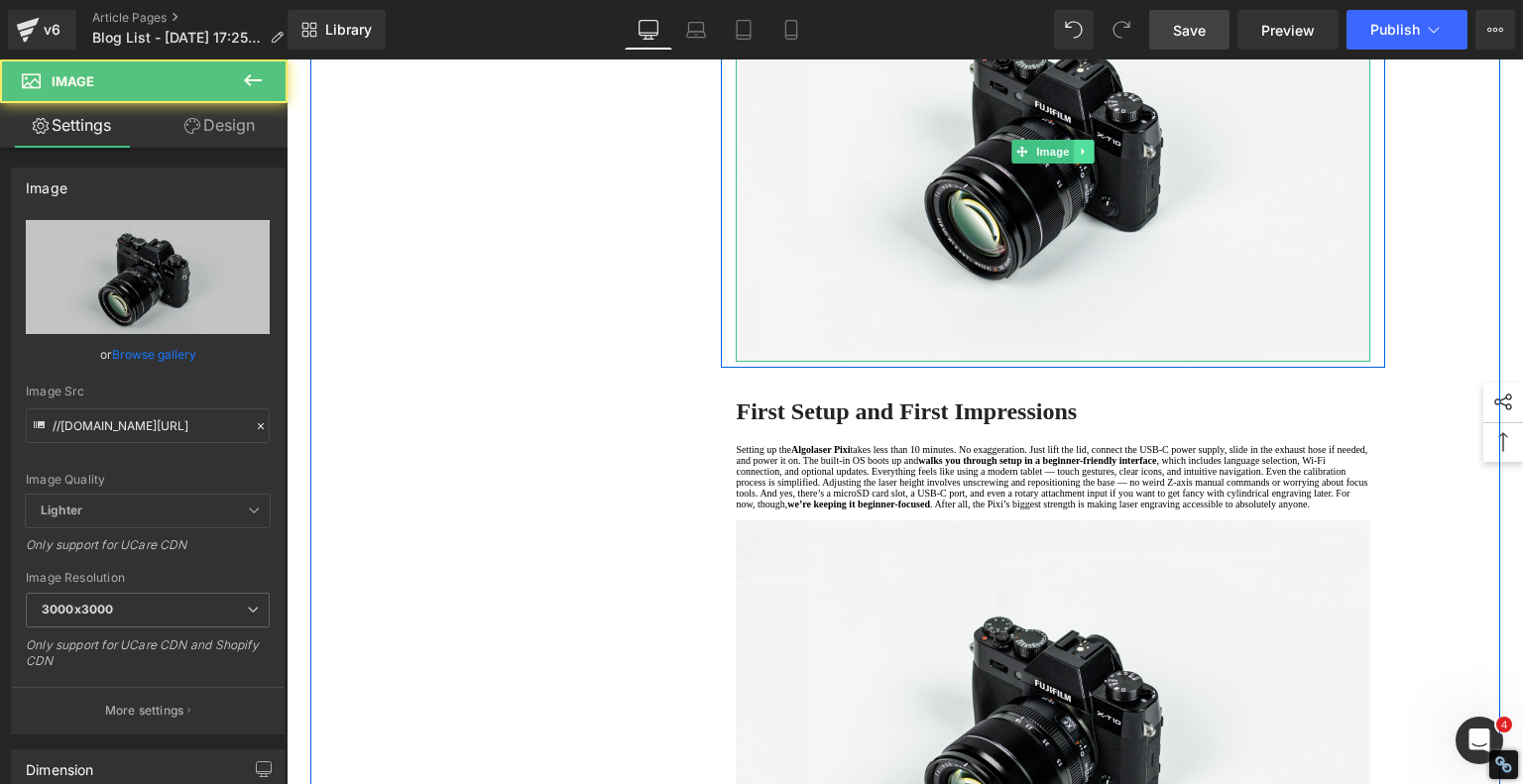 click 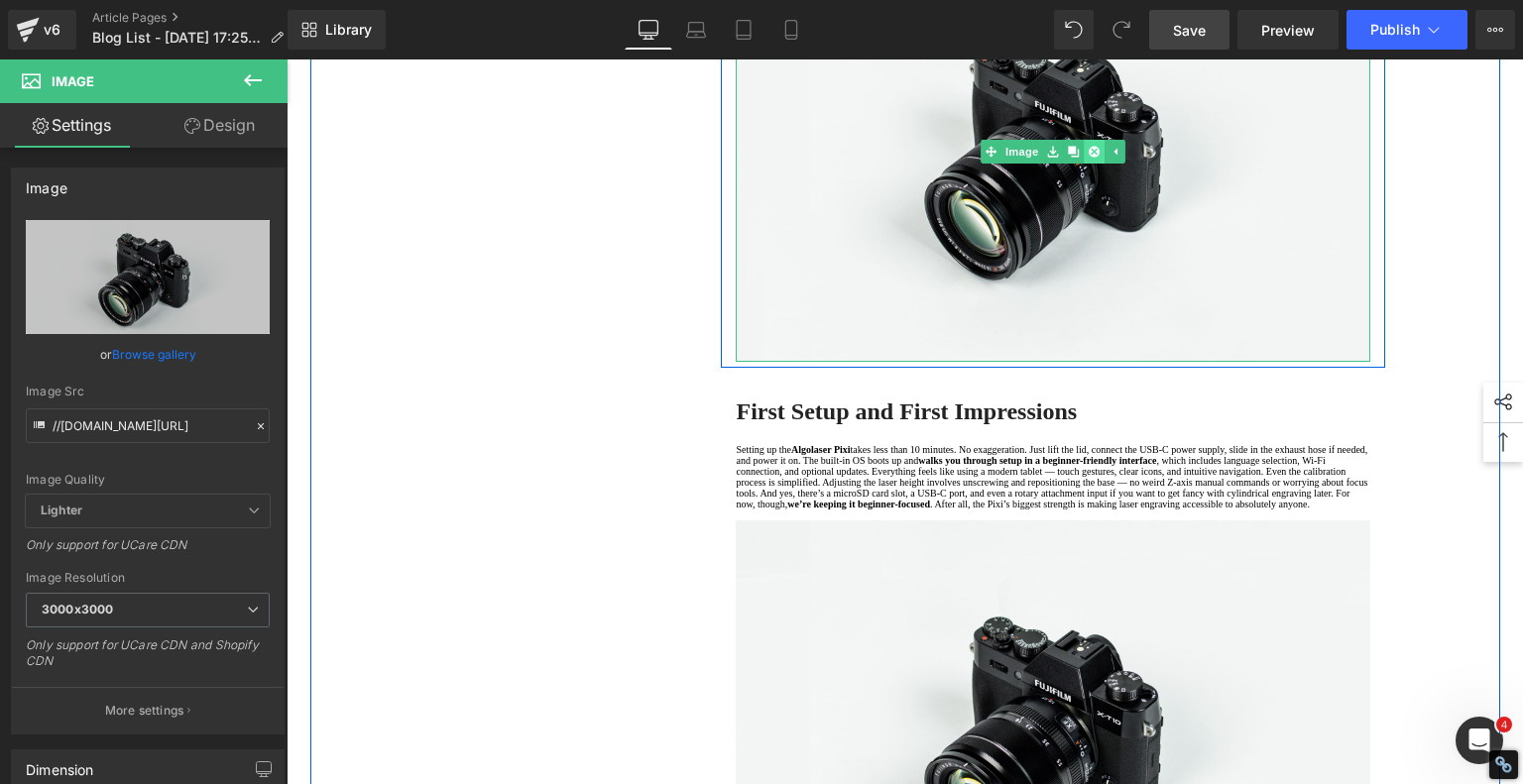 click 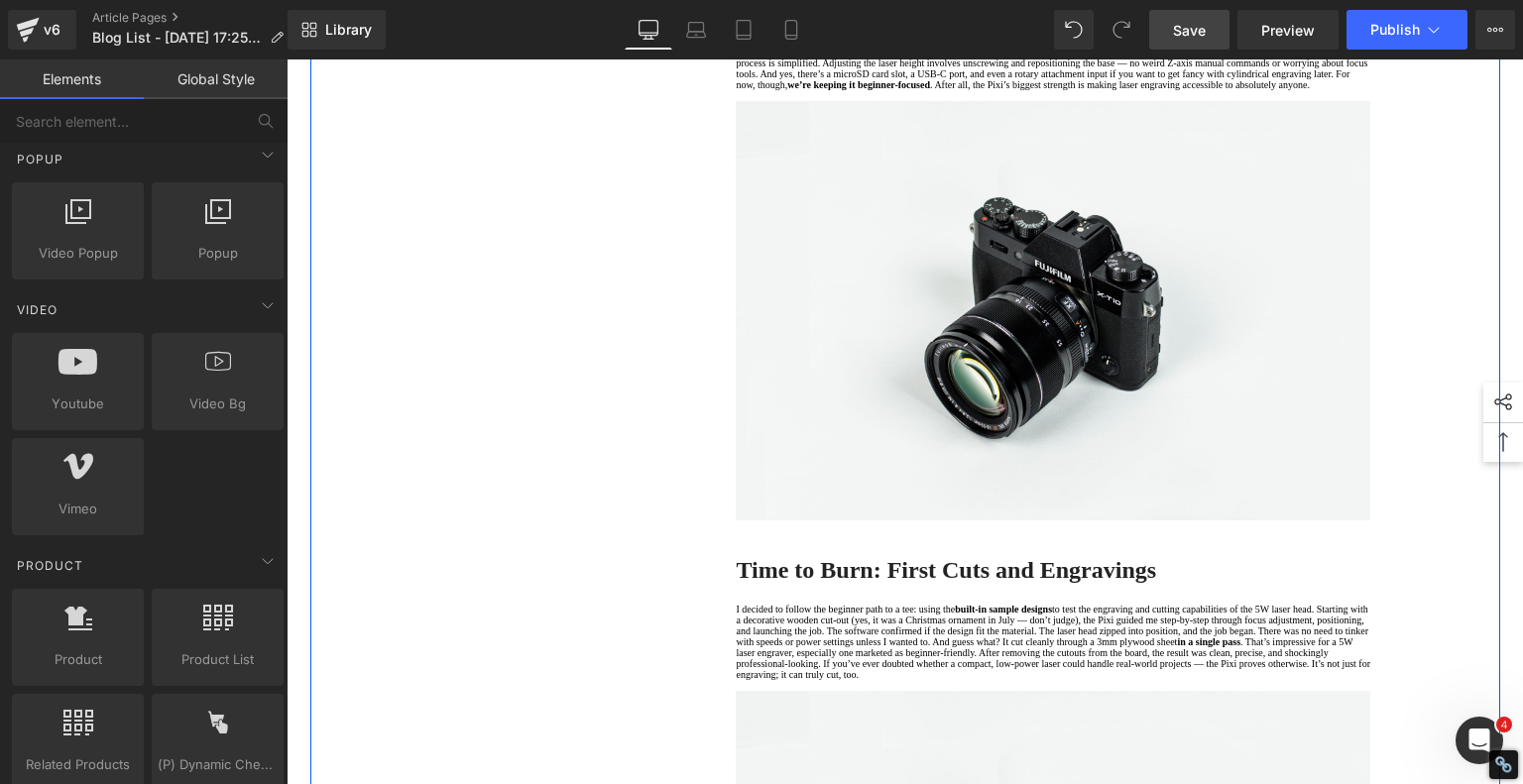 click at bounding box center [1053, -64] 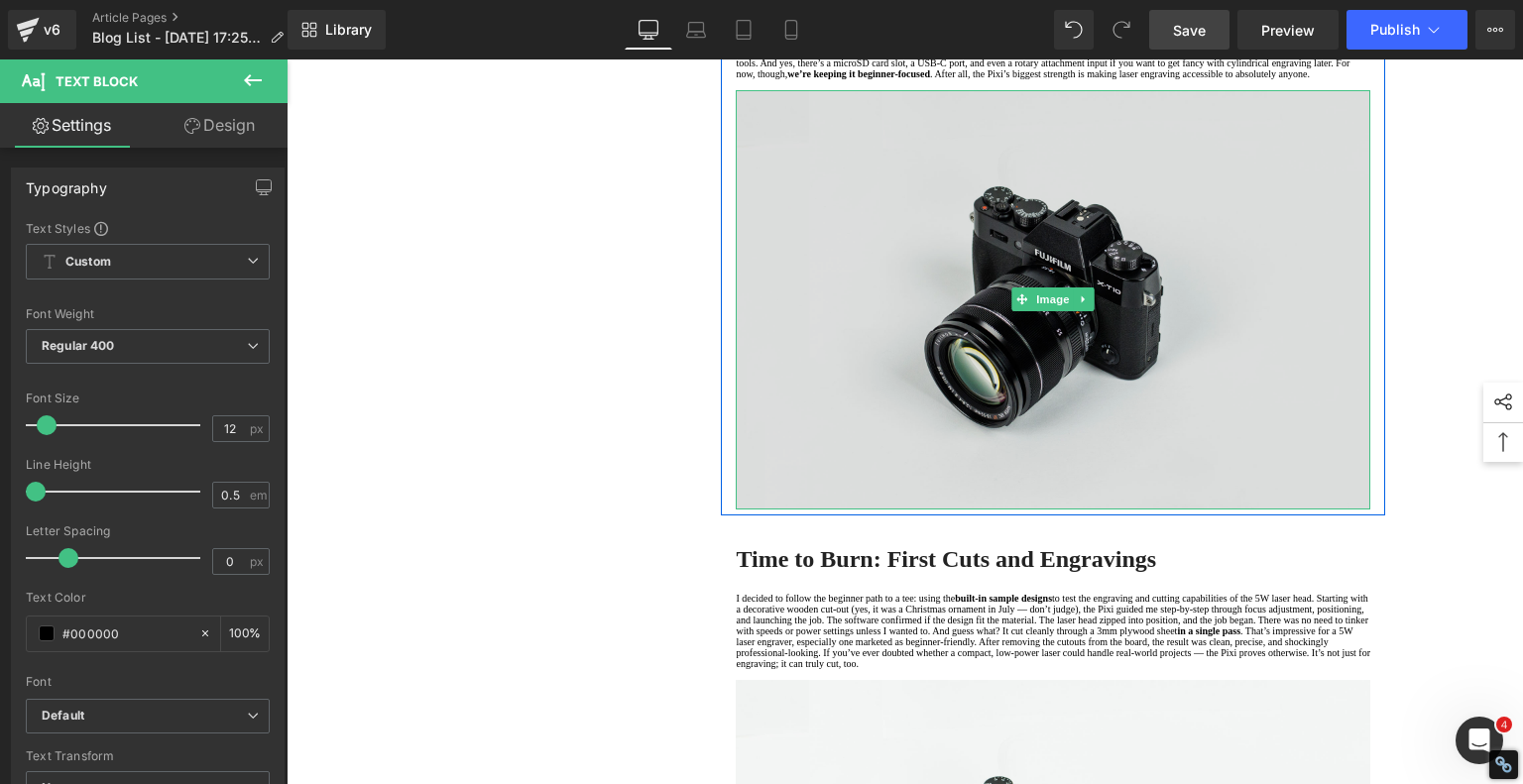 click at bounding box center [1053, 300] 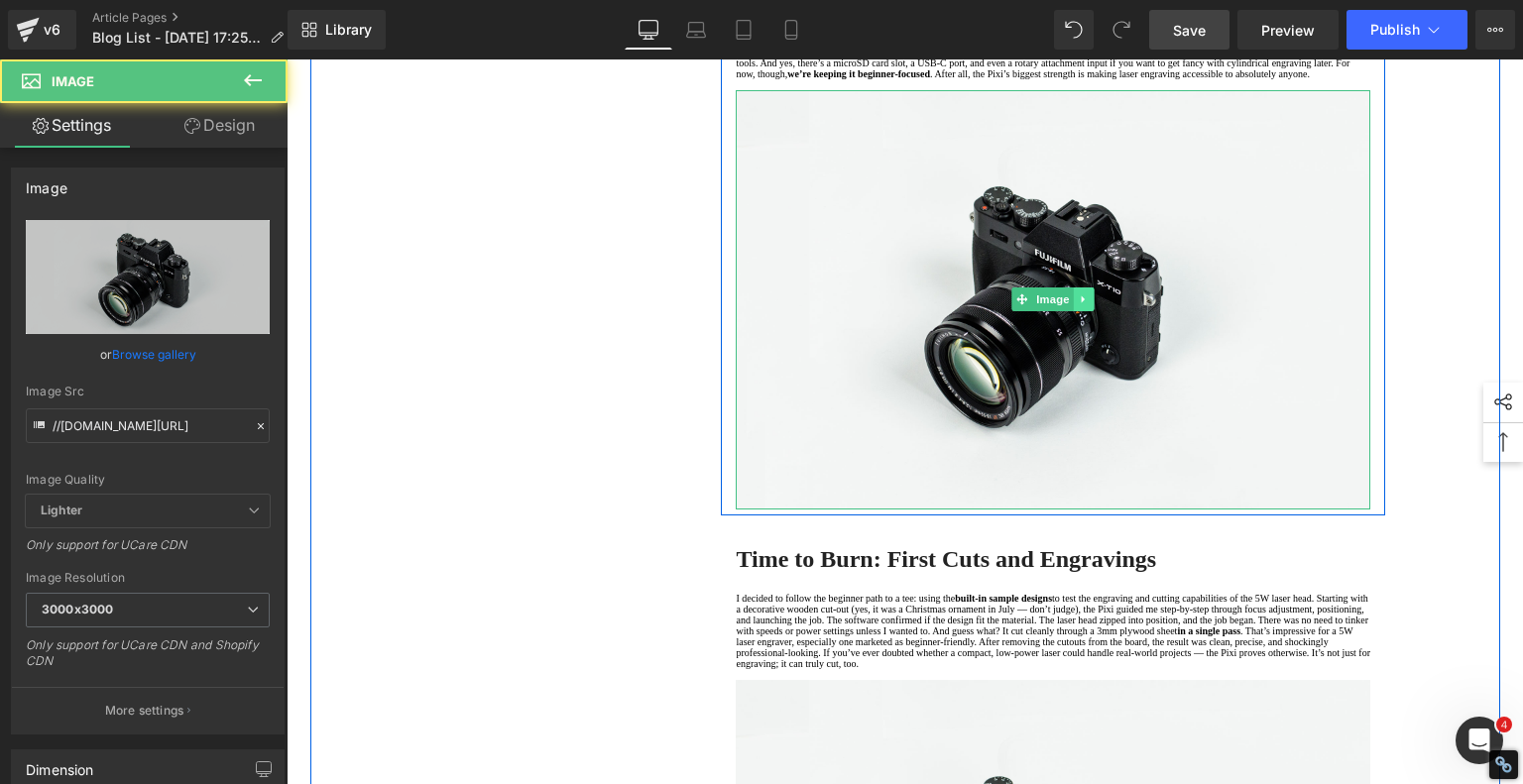 click 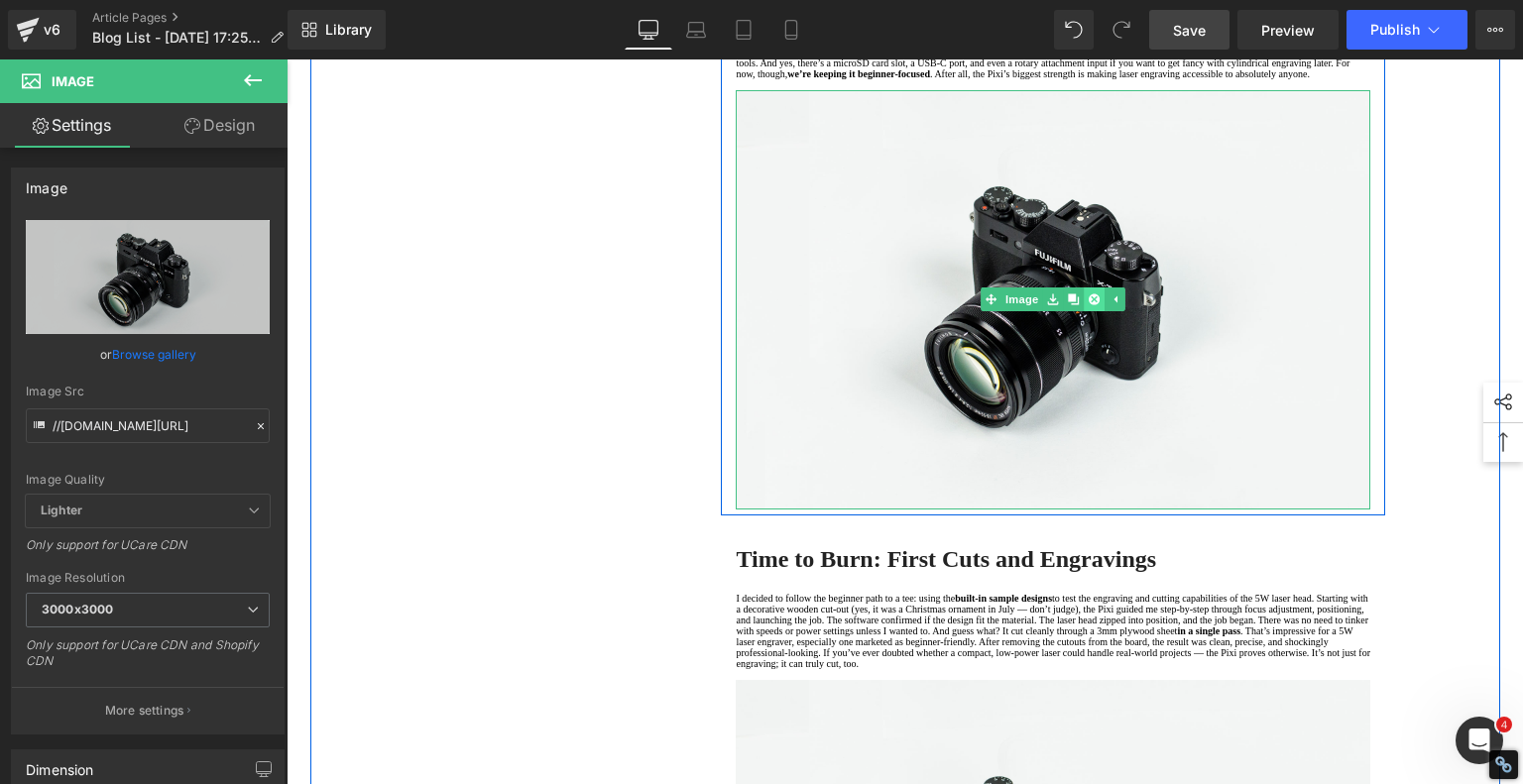 click 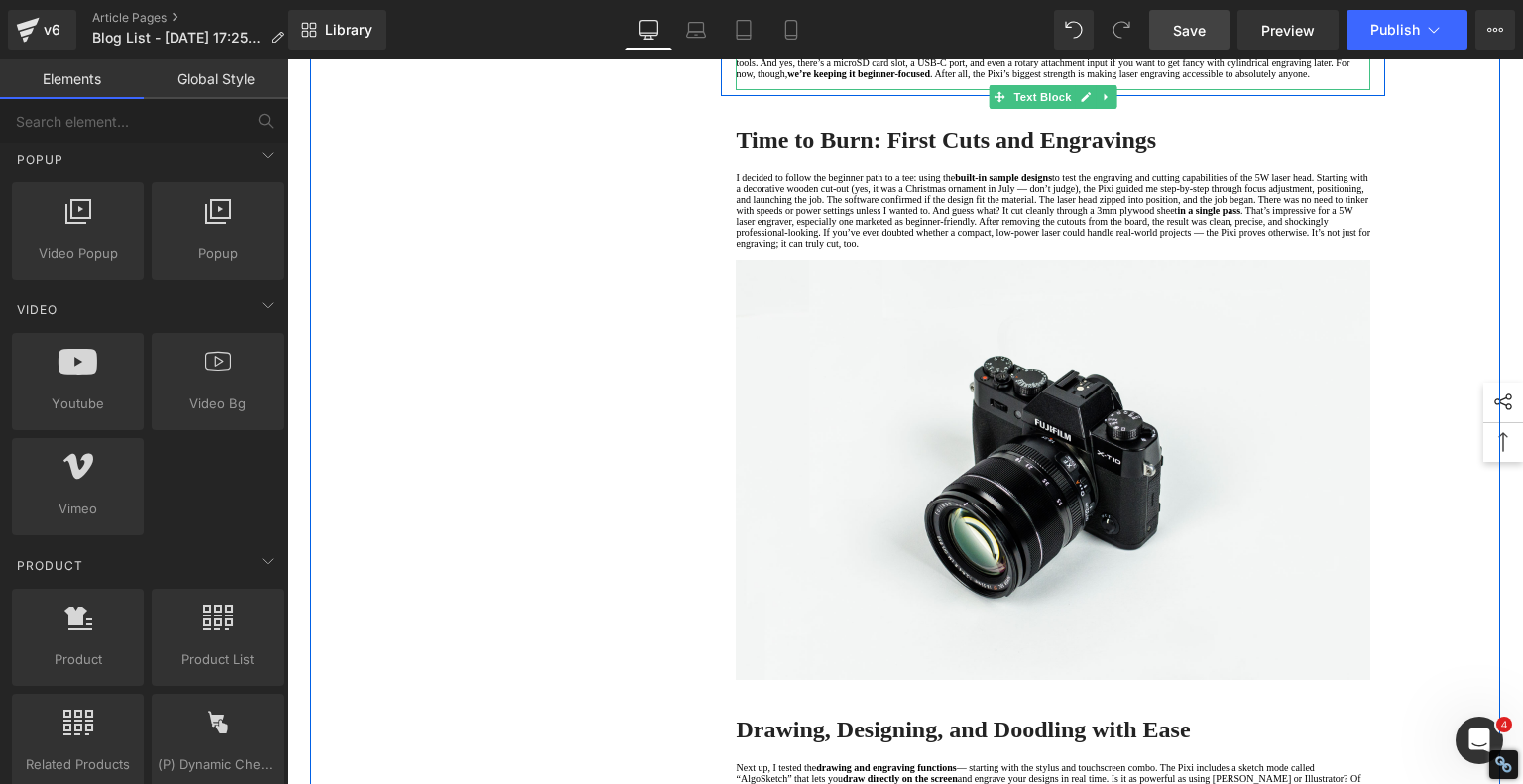 click at bounding box center (1053, 84) 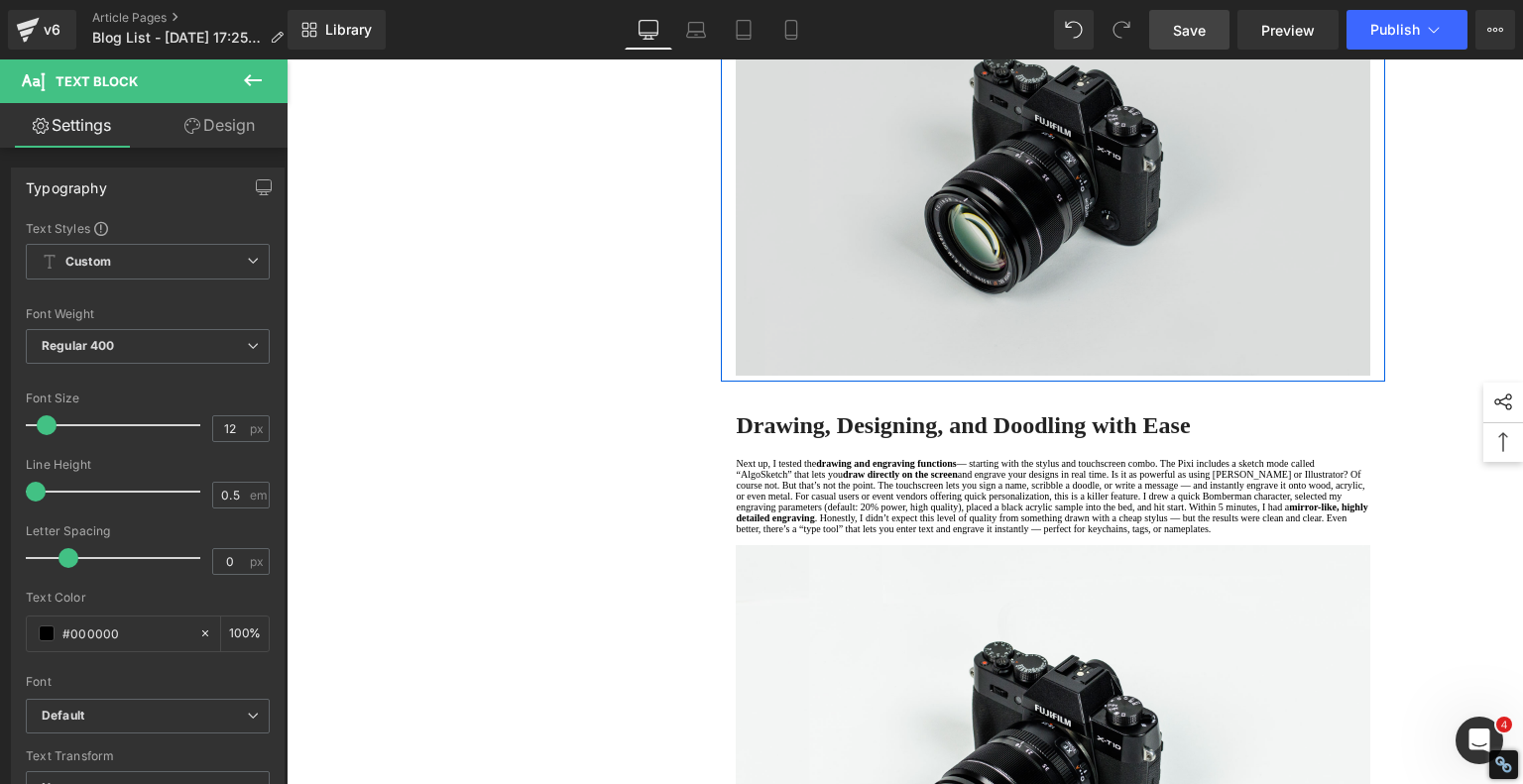 scroll, scrollTop: 1388, scrollLeft: 0, axis: vertical 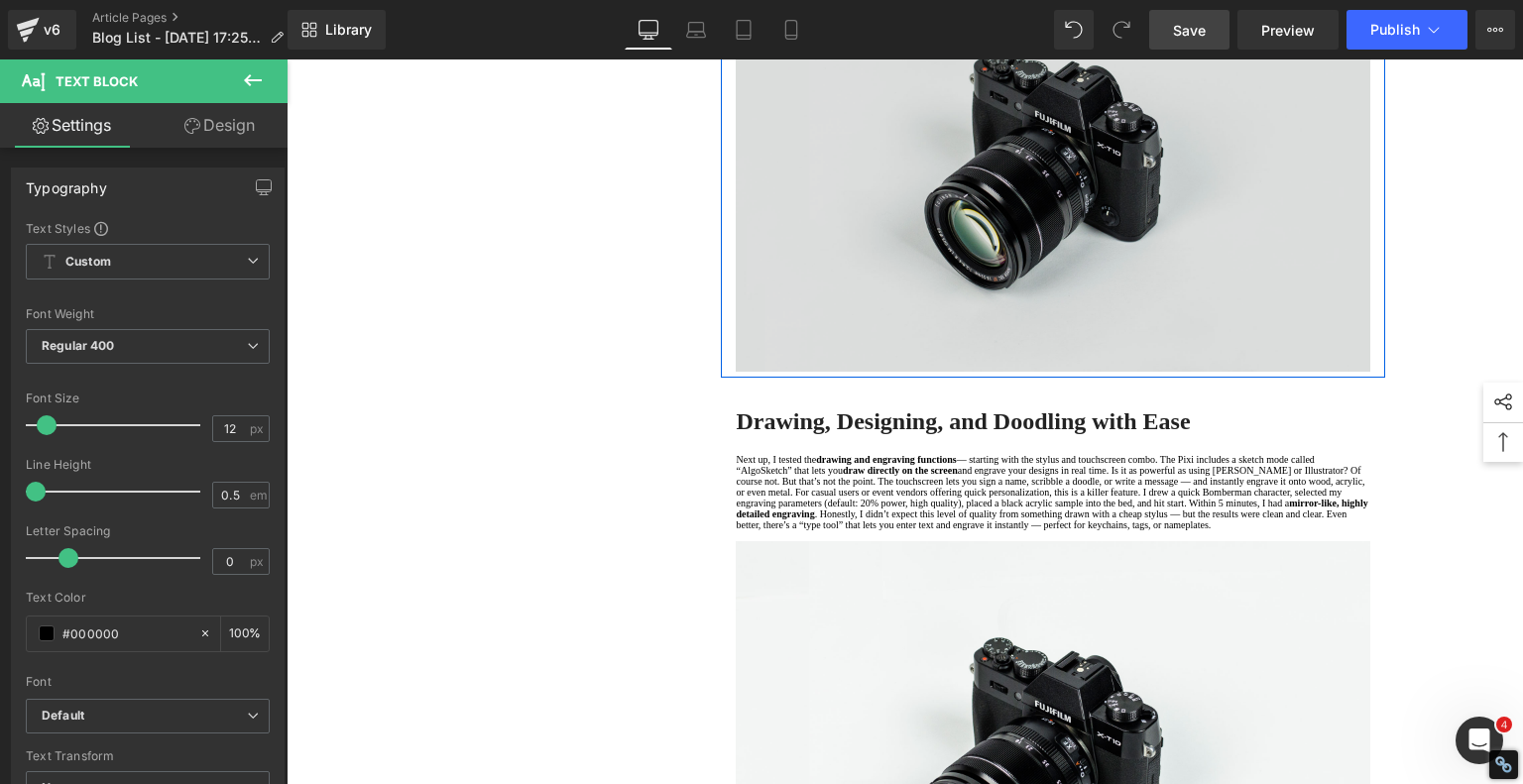 click at bounding box center [1053, 162] 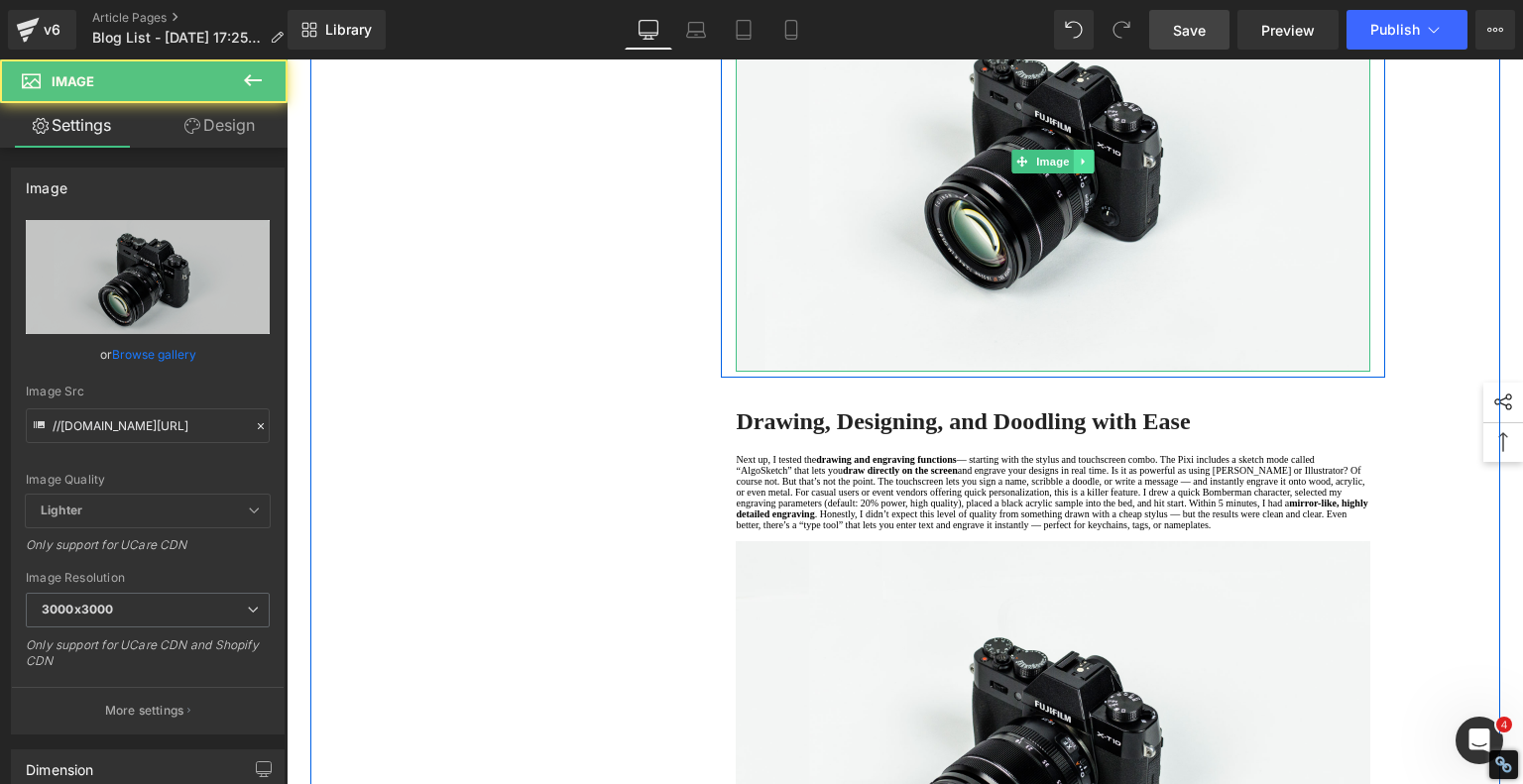 click 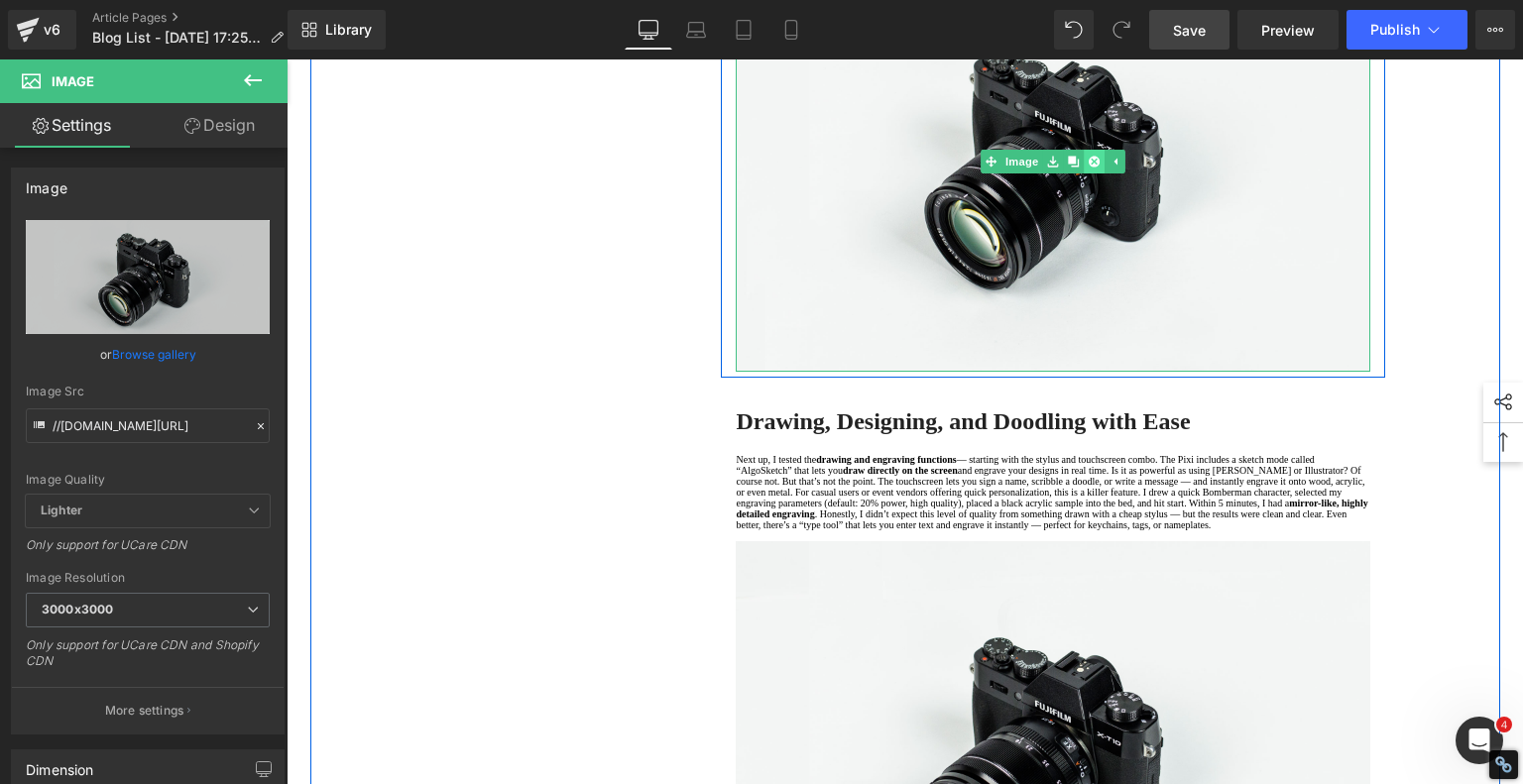 click 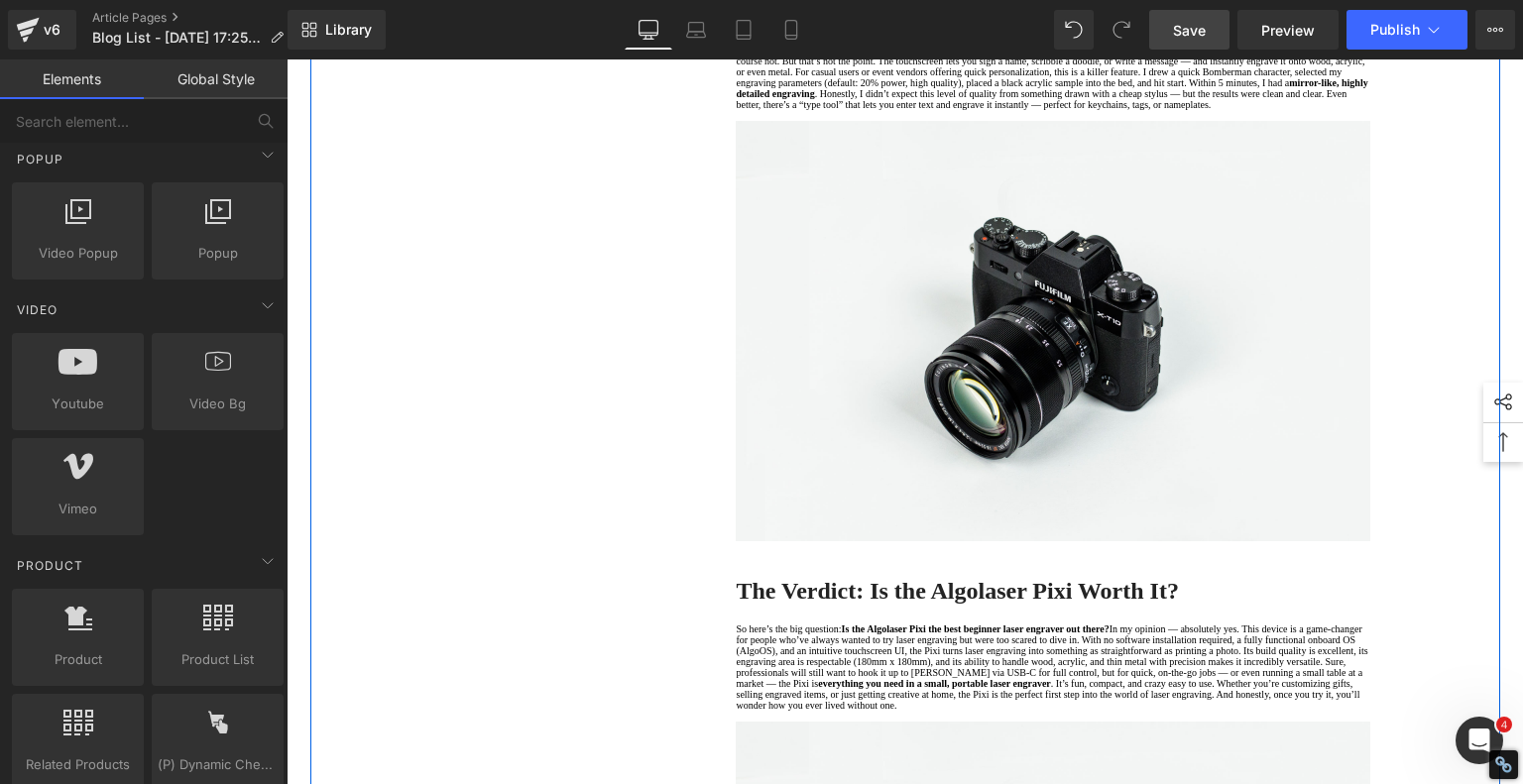 click at bounding box center [1053, -55] 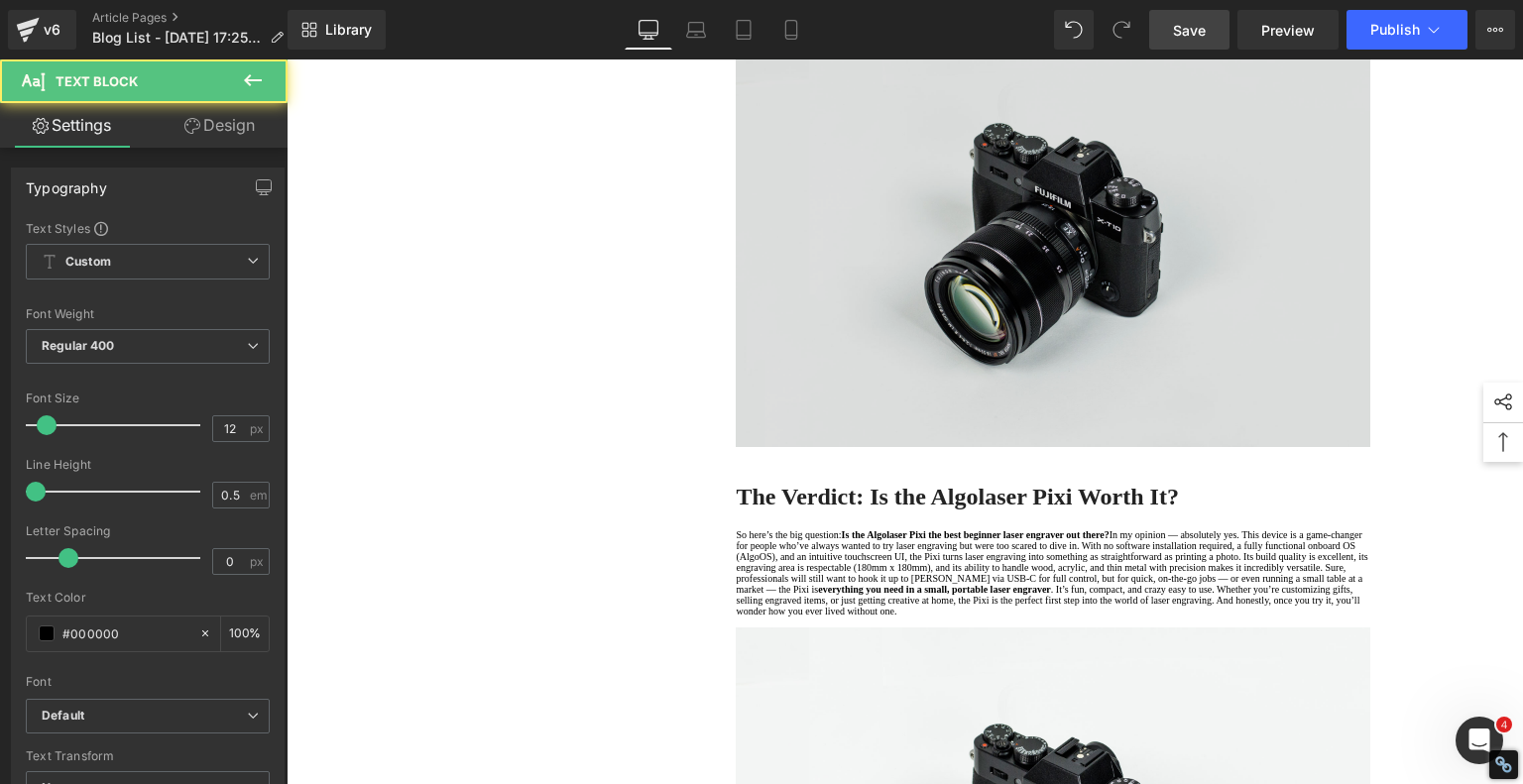 scroll, scrollTop: 1586, scrollLeft: 0, axis: vertical 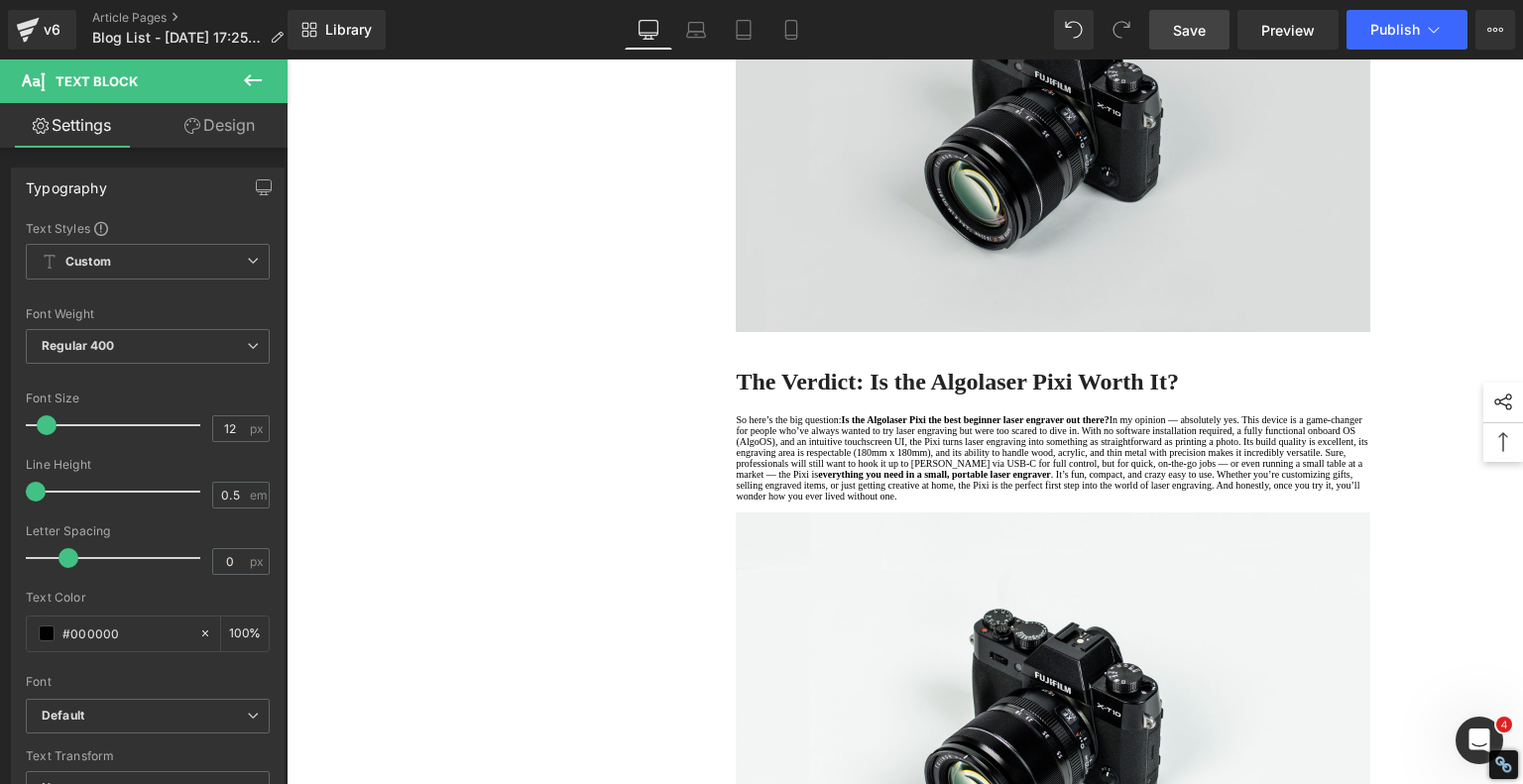 click at bounding box center [1053, 122] 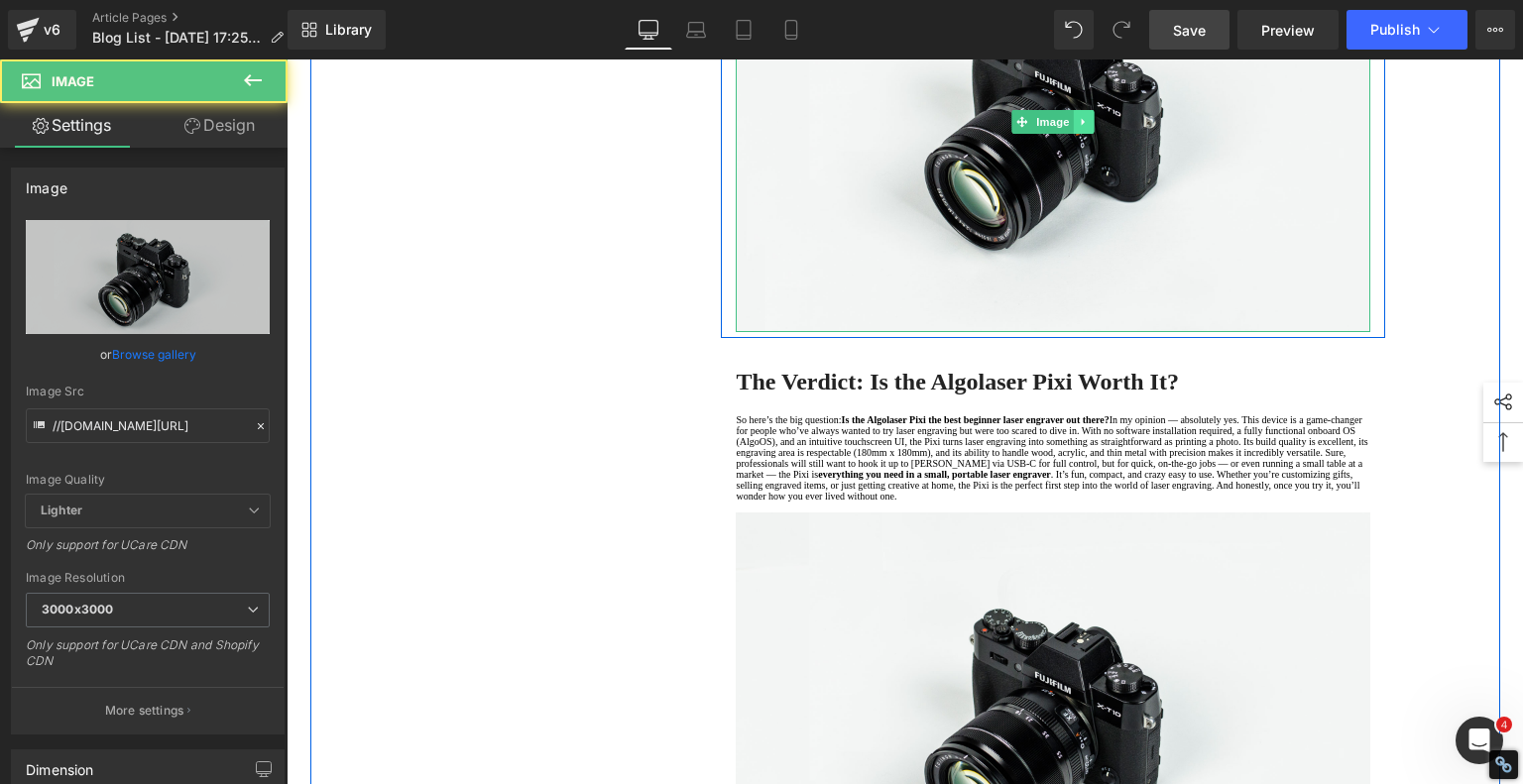 click 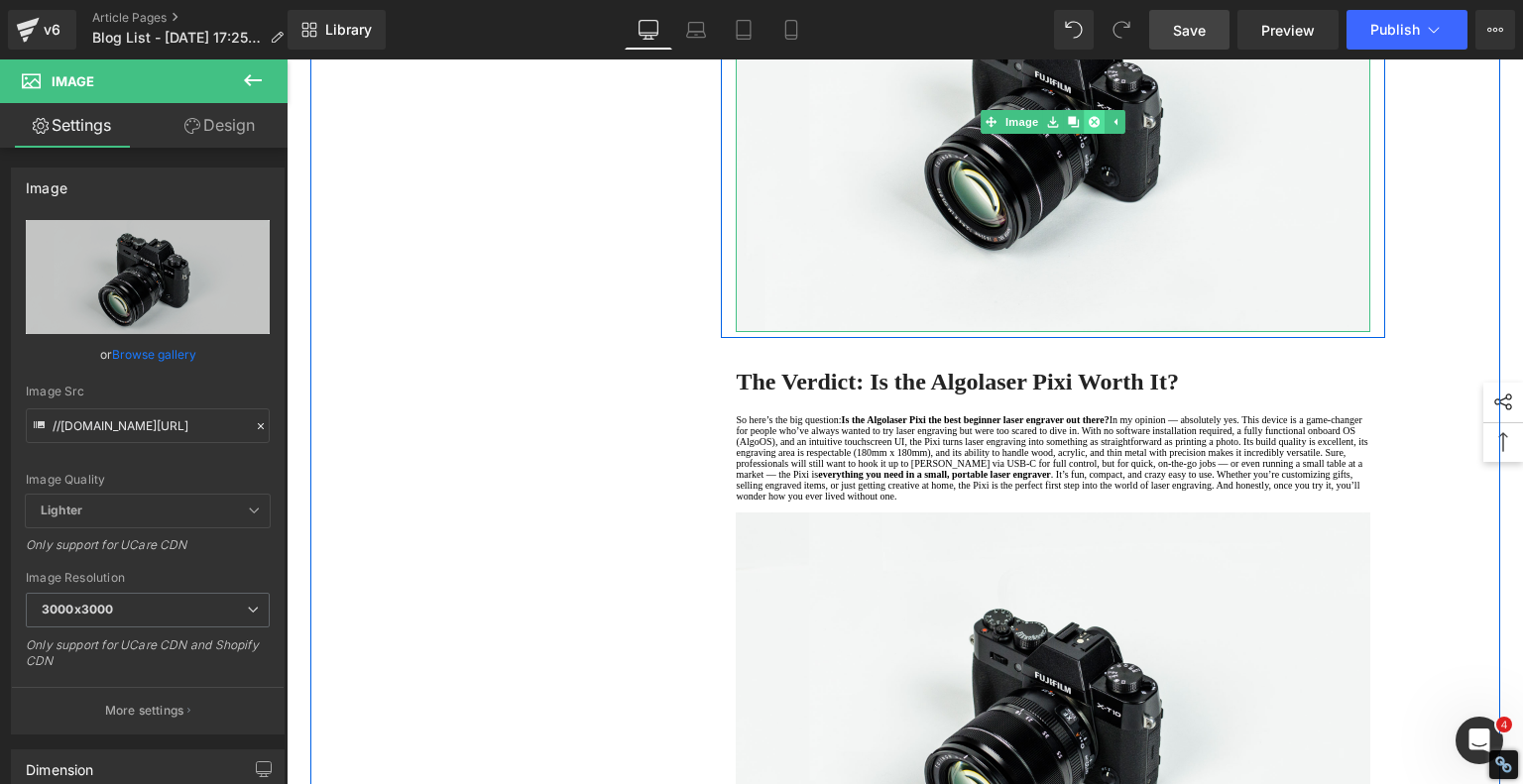 click 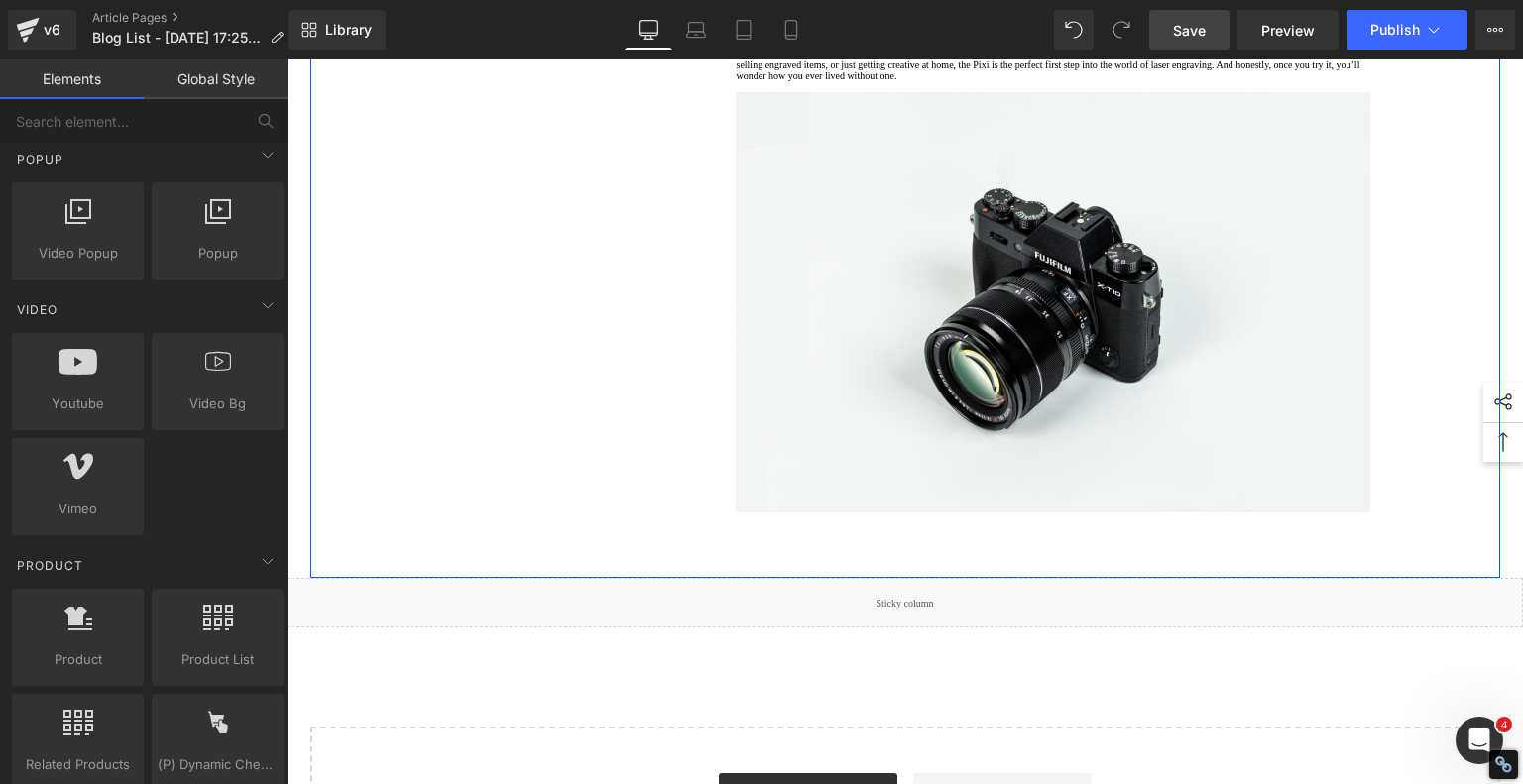 click at bounding box center (1053, -94) 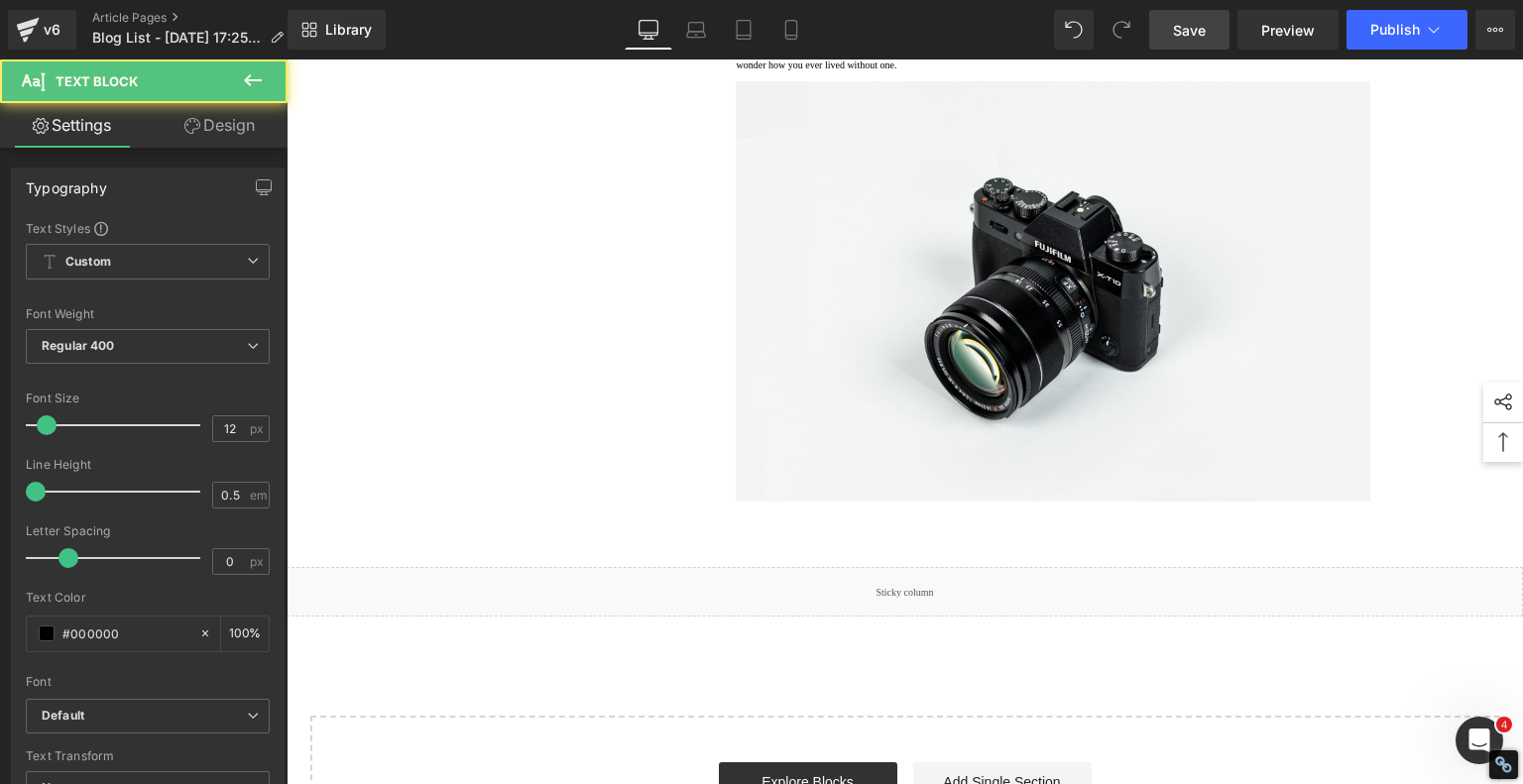 click on "1.  Is the laser engraving machine good at engraving wooden materials Text Block         2.  Laser engraving machine engraving thick paulownia wood cat claw coasters Text Block         3.  Laser engraving machine to engrave thick pine wood calendar Text Block         4.  Laser Engraving Machine to Engrave Skateboards Text Block         5.  Laser engraving machine batch engraving pencils Text Block         6 .  Laser engraving machine batch engraving pencils Text Block         7 .  Laser engraving machine batch engraving pencils Text Block         Row         Finally — A Laser Engraver As Easy As a Regular Printer? Heading         Have you ever wished for a laser engraver that’s just as plug-and-play as your average inkjet printer? Something you could unbox, plug in, and start using — no complicated setup, no steep learning curve? That’s exactly the promise behind the new  Algolaser Pixi this laser engraver was made with you in mind shockingly simple to use Text Block
Youtube" at bounding box center [905, -405] 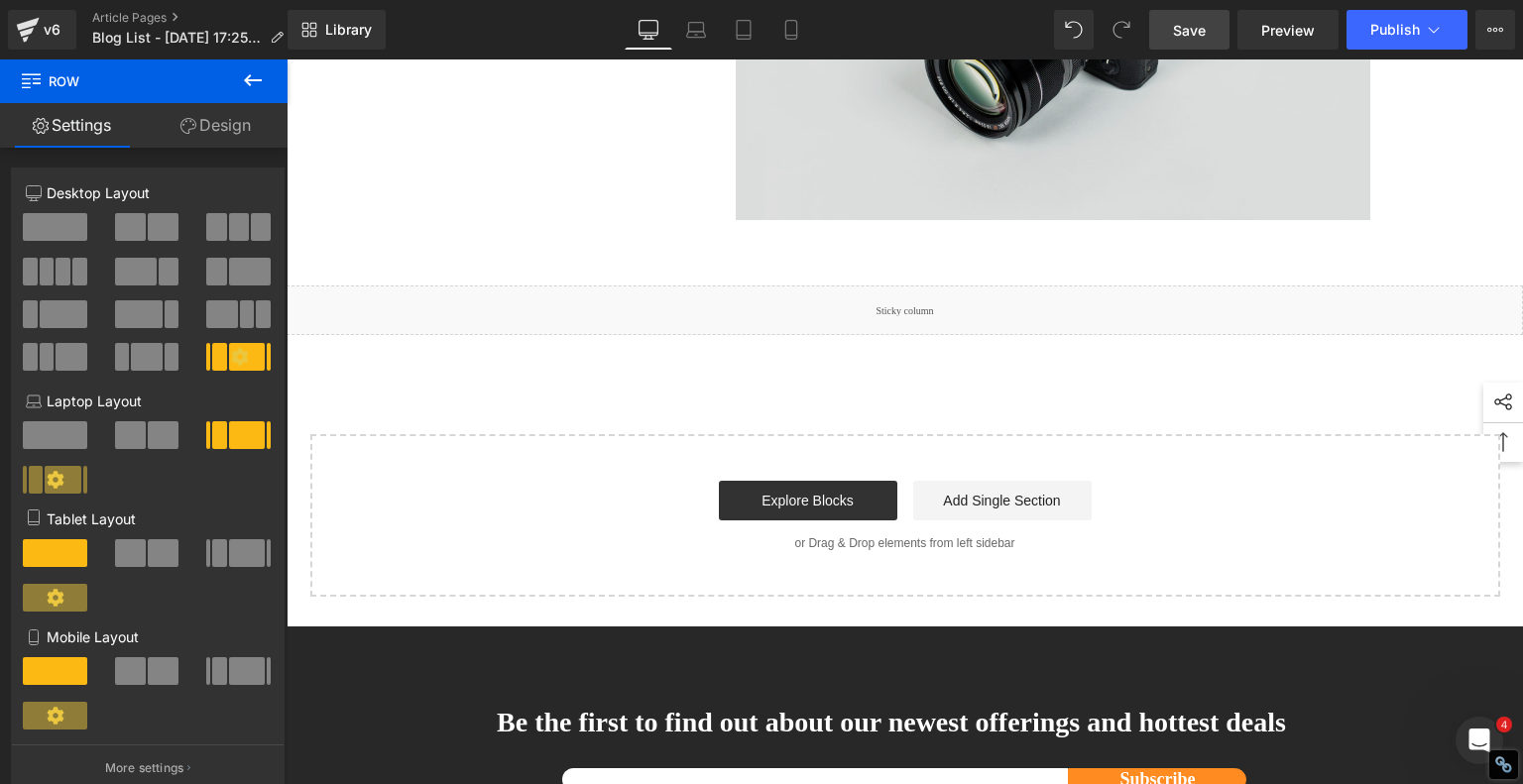 scroll, scrollTop: 1883, scrollLeft: 0, axis: vertical 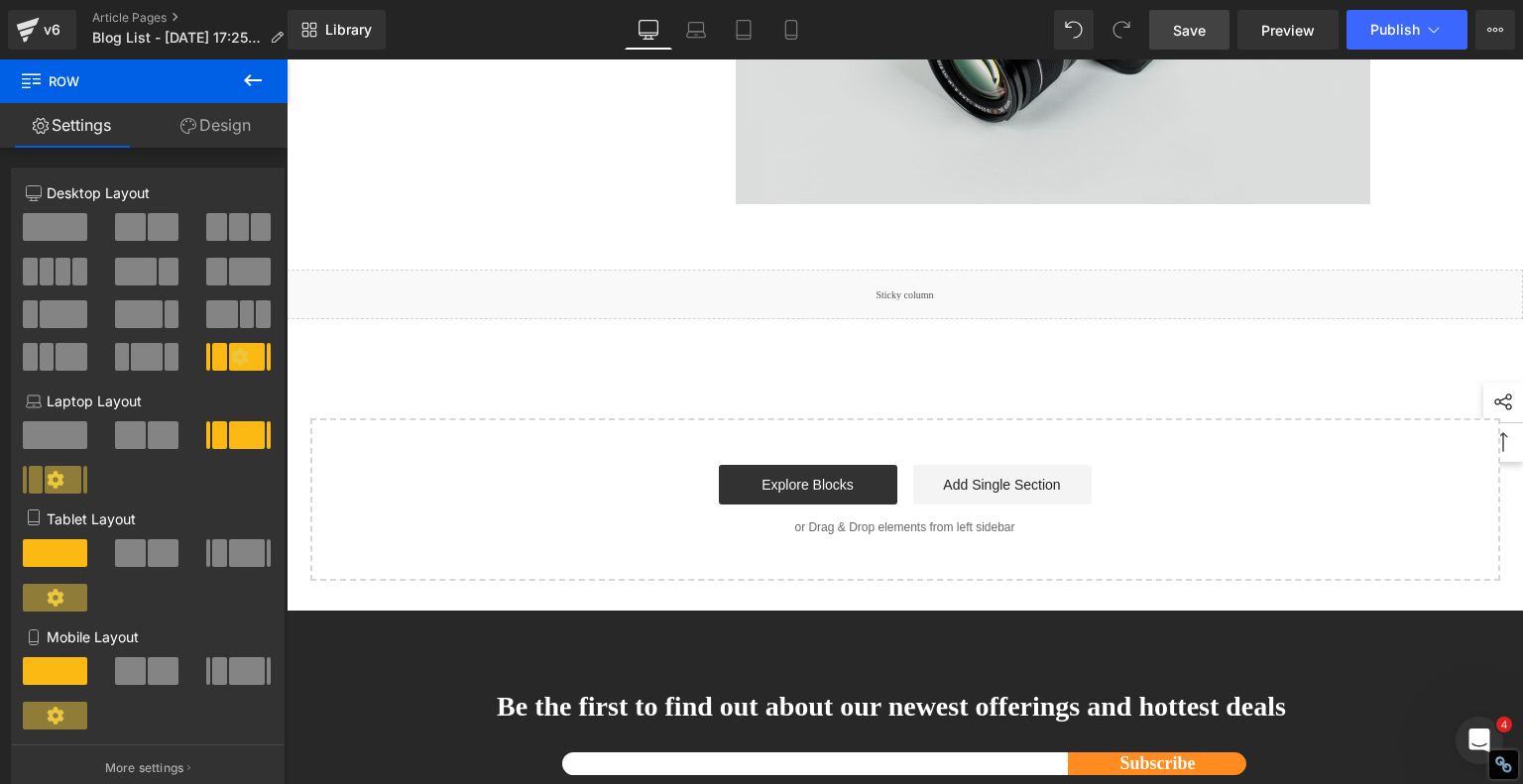click at bounding box center (1053, -6) 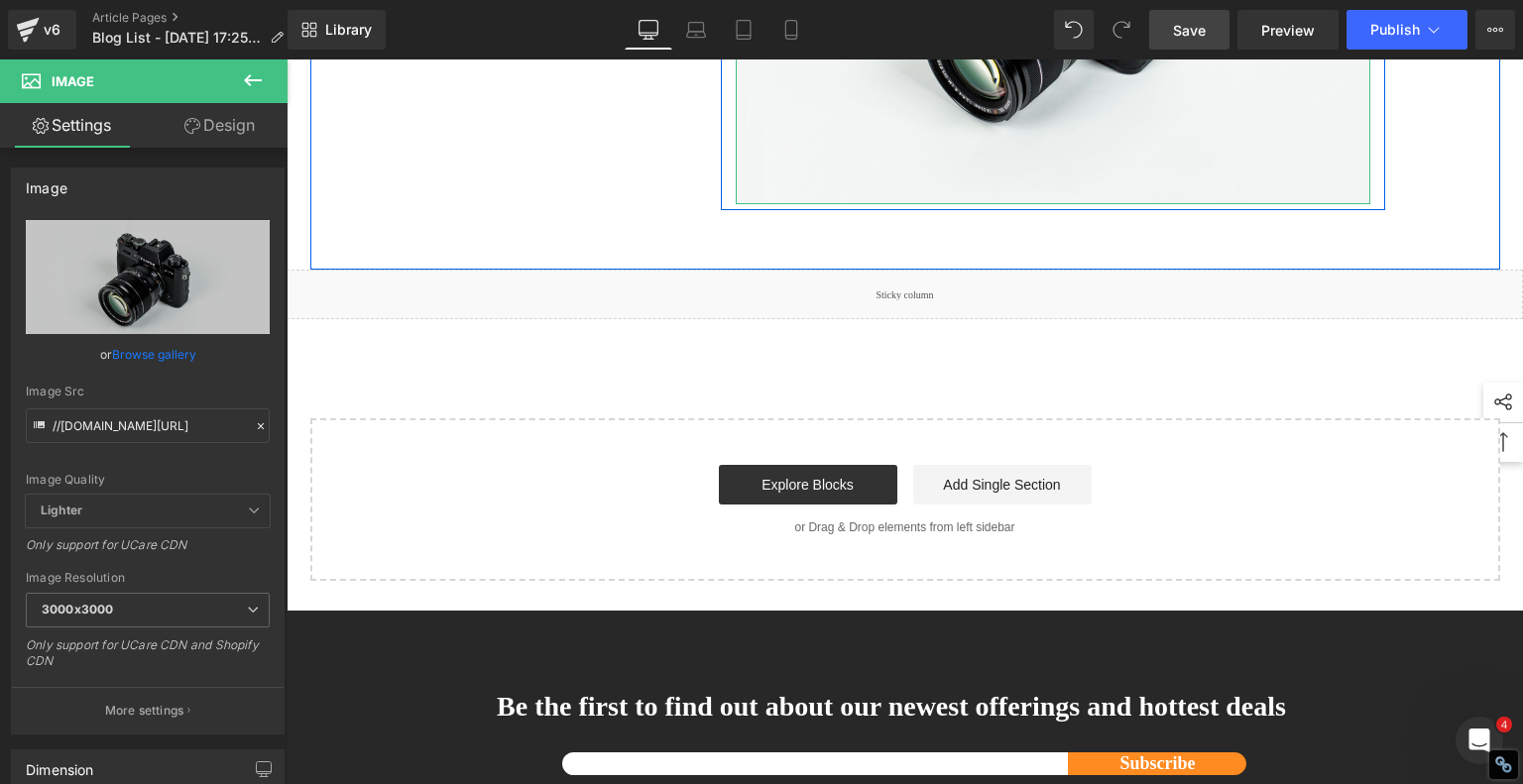 click 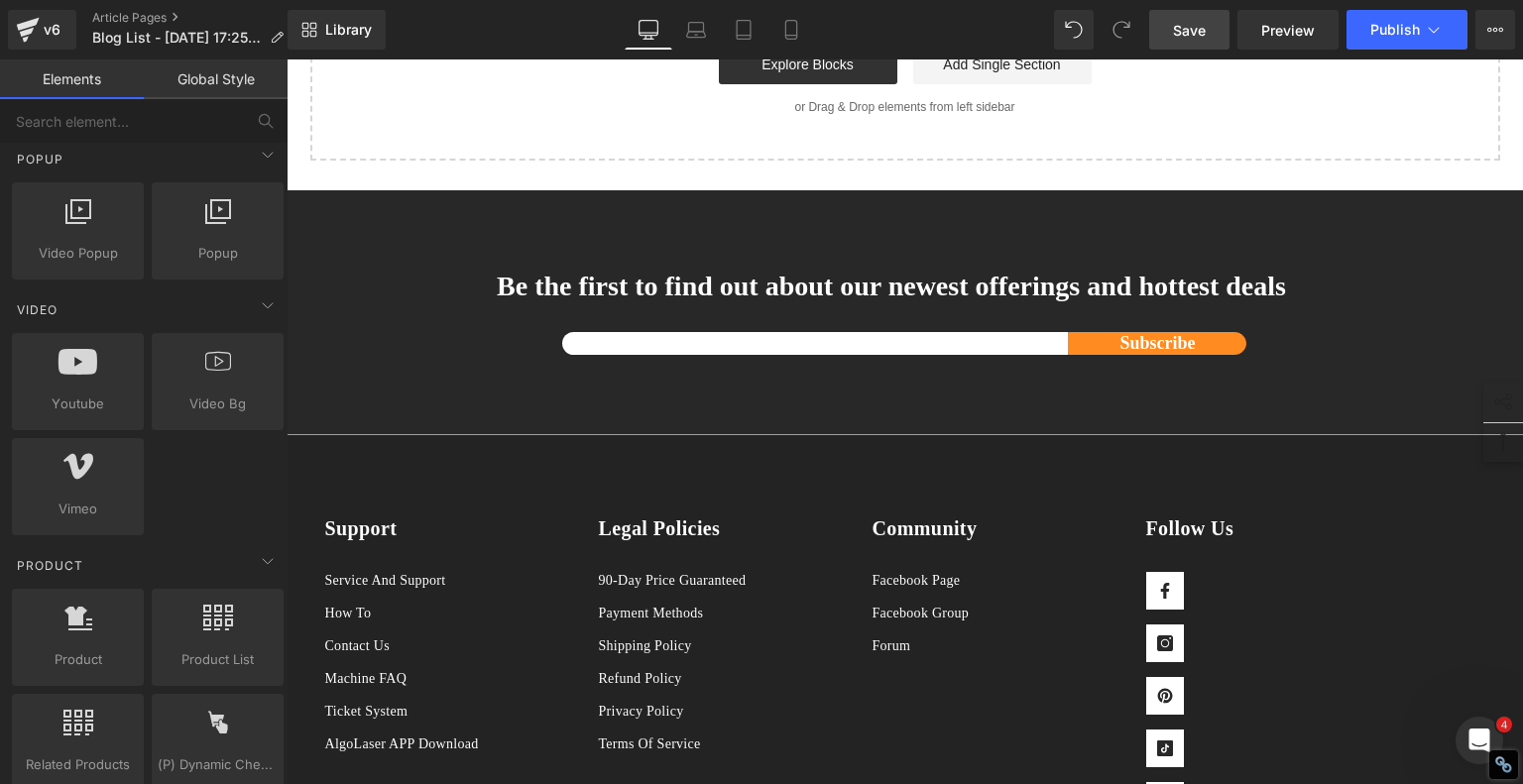 click at bounding box center [1053, -222] 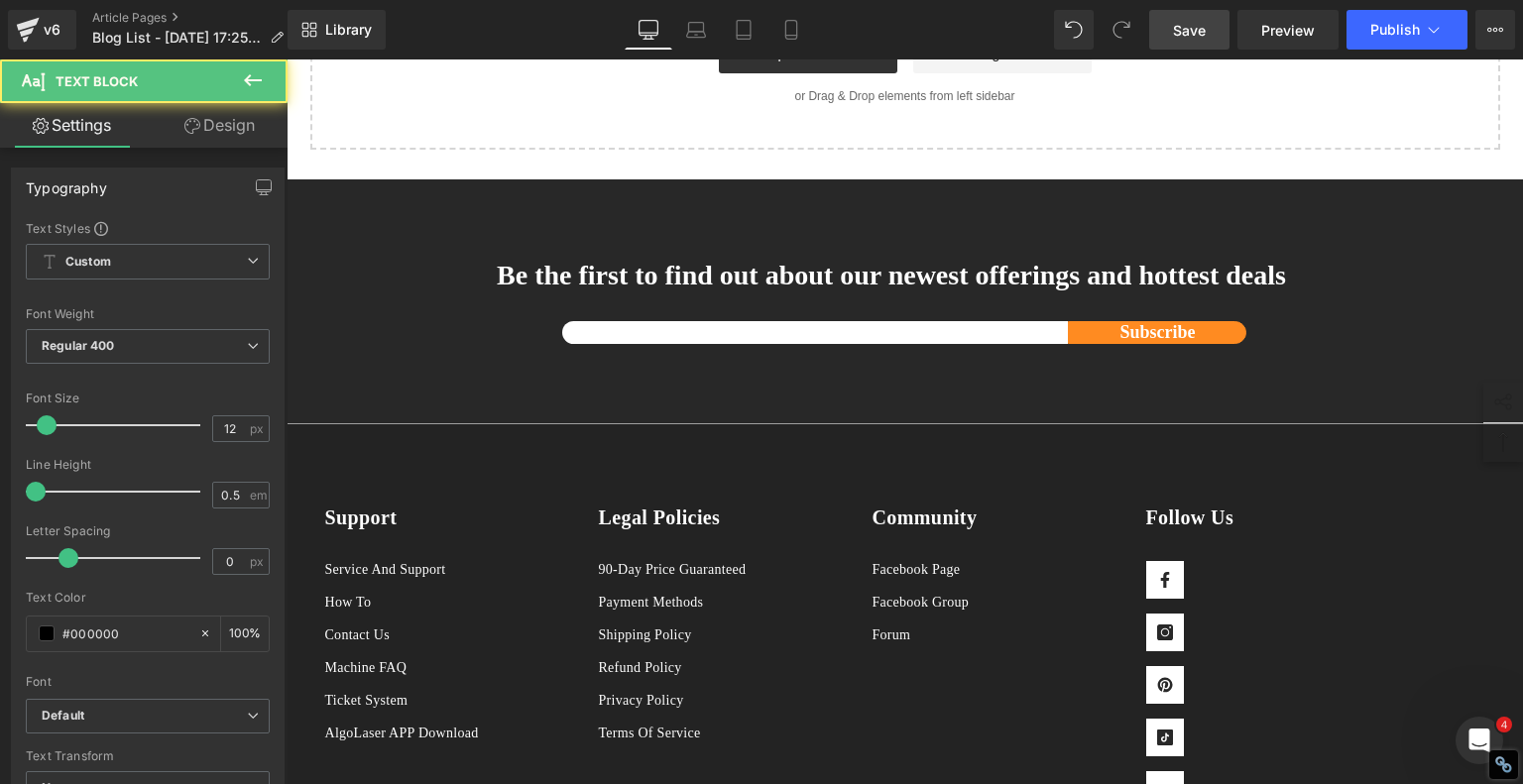 click on "1.  Is the laser engraving machine good at engraving wooden materials Text Block         2.  Laser engraving machine engraving thick paulownia wood cat claw coasters Text Block         3.  Laser engraving machine to engrave thick pine wood calendar Text Block         4.  Laser Engraving Machine to Engrave Skateboards Text Block         5.  Laser engraving machine batch engraving pencils Text Block         6 .  Laser engraving machine batch engraving pencils Text Block         7 .  Laser engraving machine batch engraving pencils Text Block         Row         Finally — A Laser Engraver As Easy As a Regular Printer? Heading         Have you ever wished for a laser engraver that’s just as plug-and-play as your average inkjet printer? Something you could unbox, plug in, and start using — no complicated setup, no steep learning curve? That’s exactly the promise behind the new  Algolaser Pixi this laser engraver was made with you in mind shockingly simple to use Text Block
Youtube" at bounding box center (905, -919) 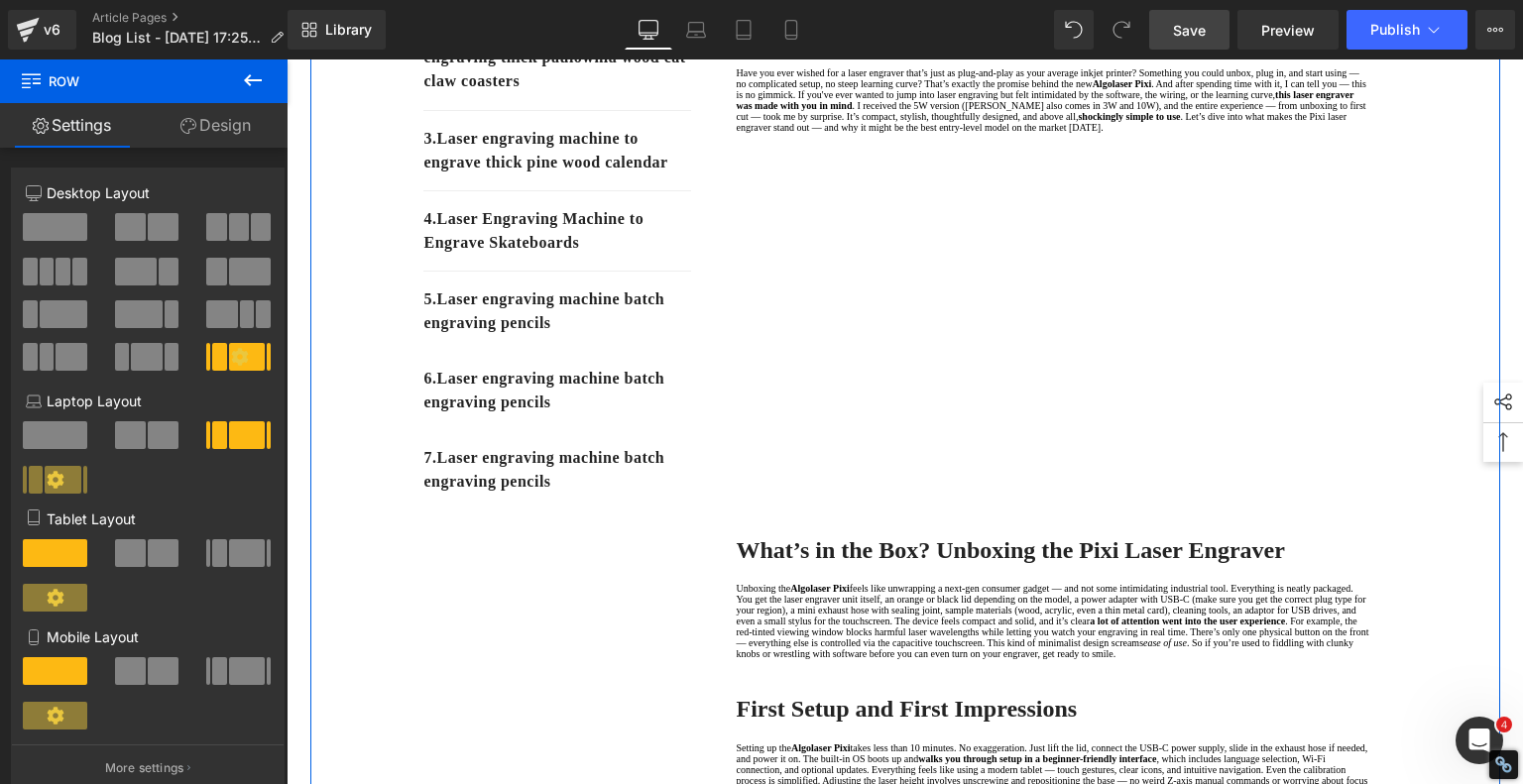 scroll, scrollTop: 396, scrollLeft: 0, axis: vertical 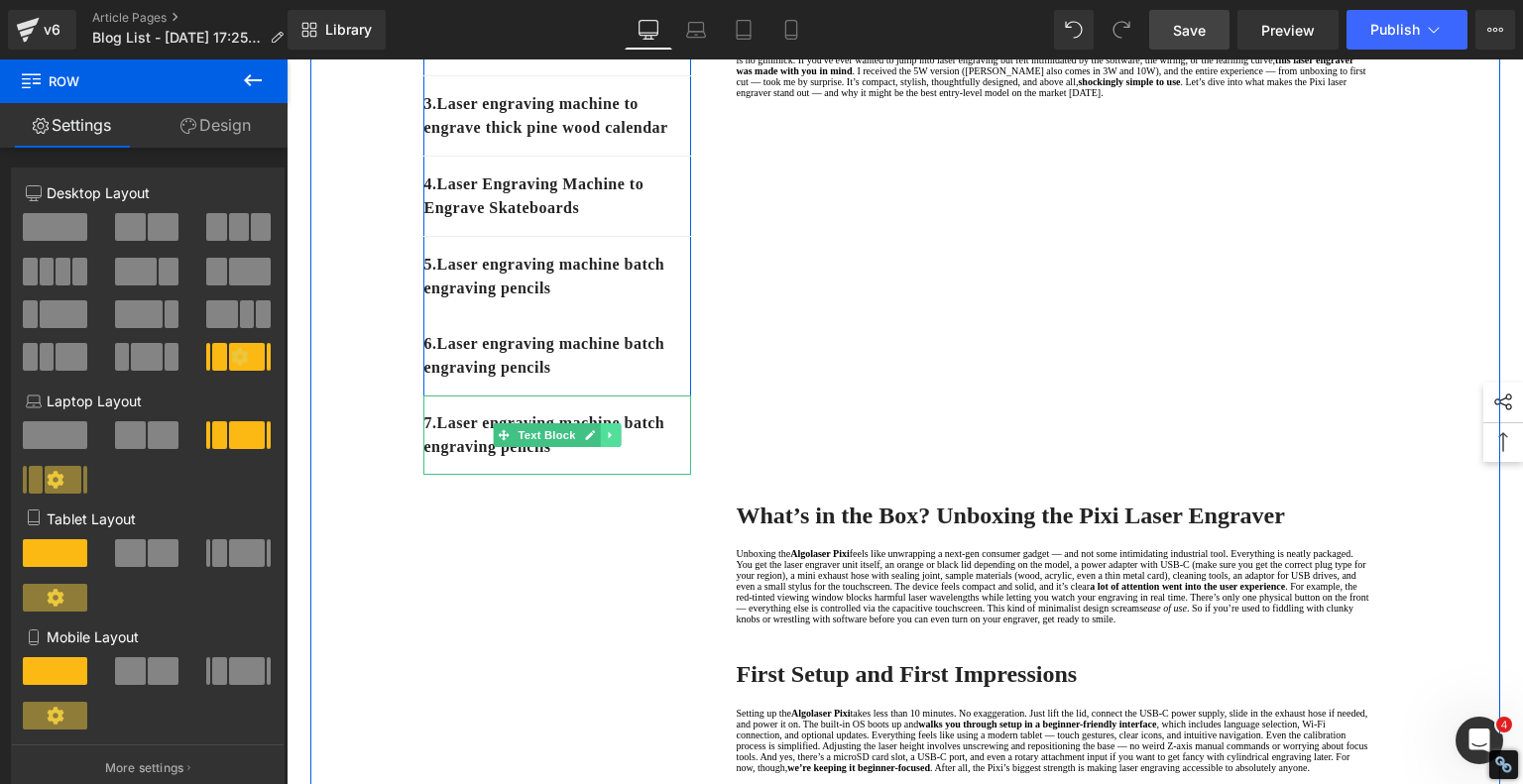 click at bounding box center (611, 435) 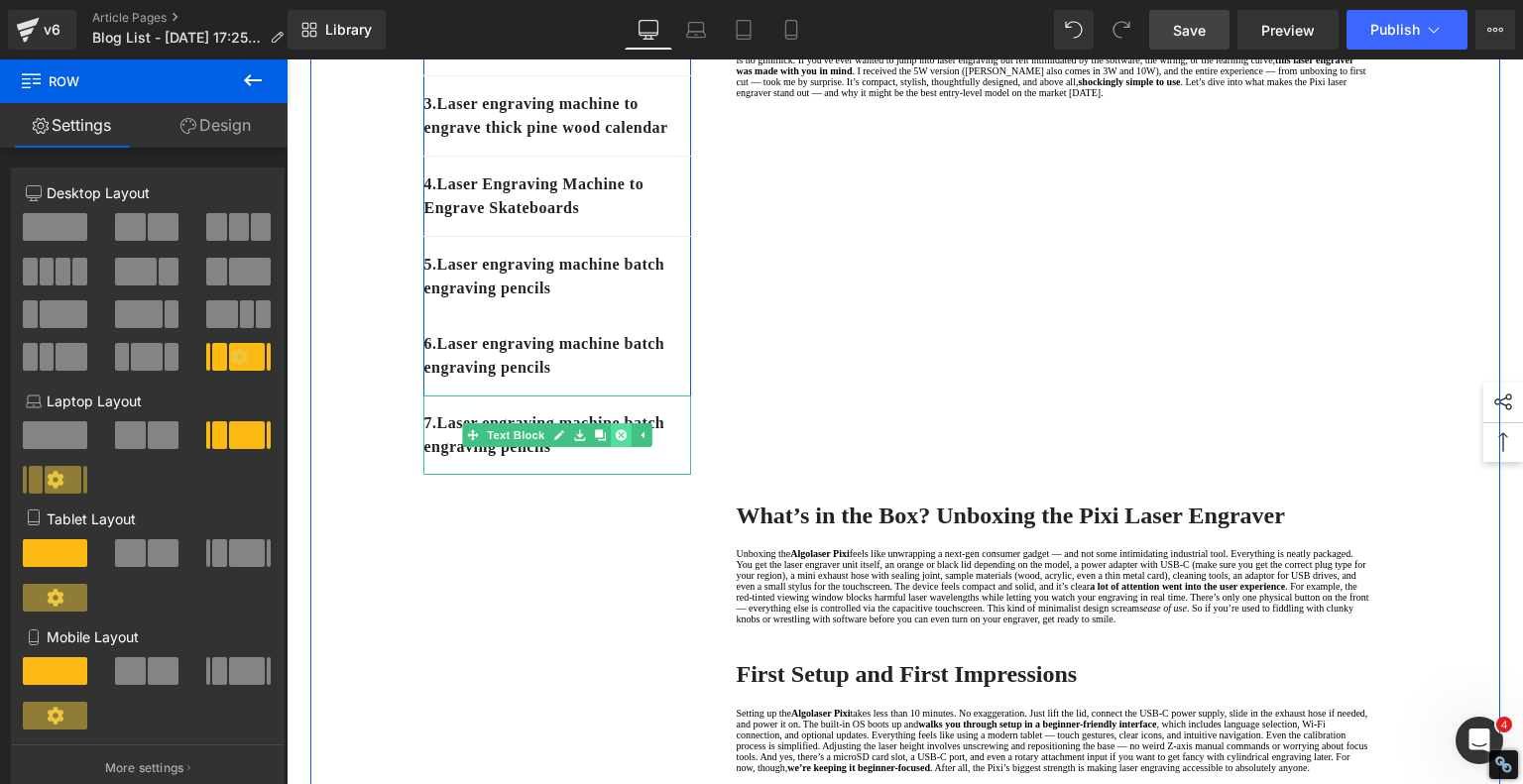 click 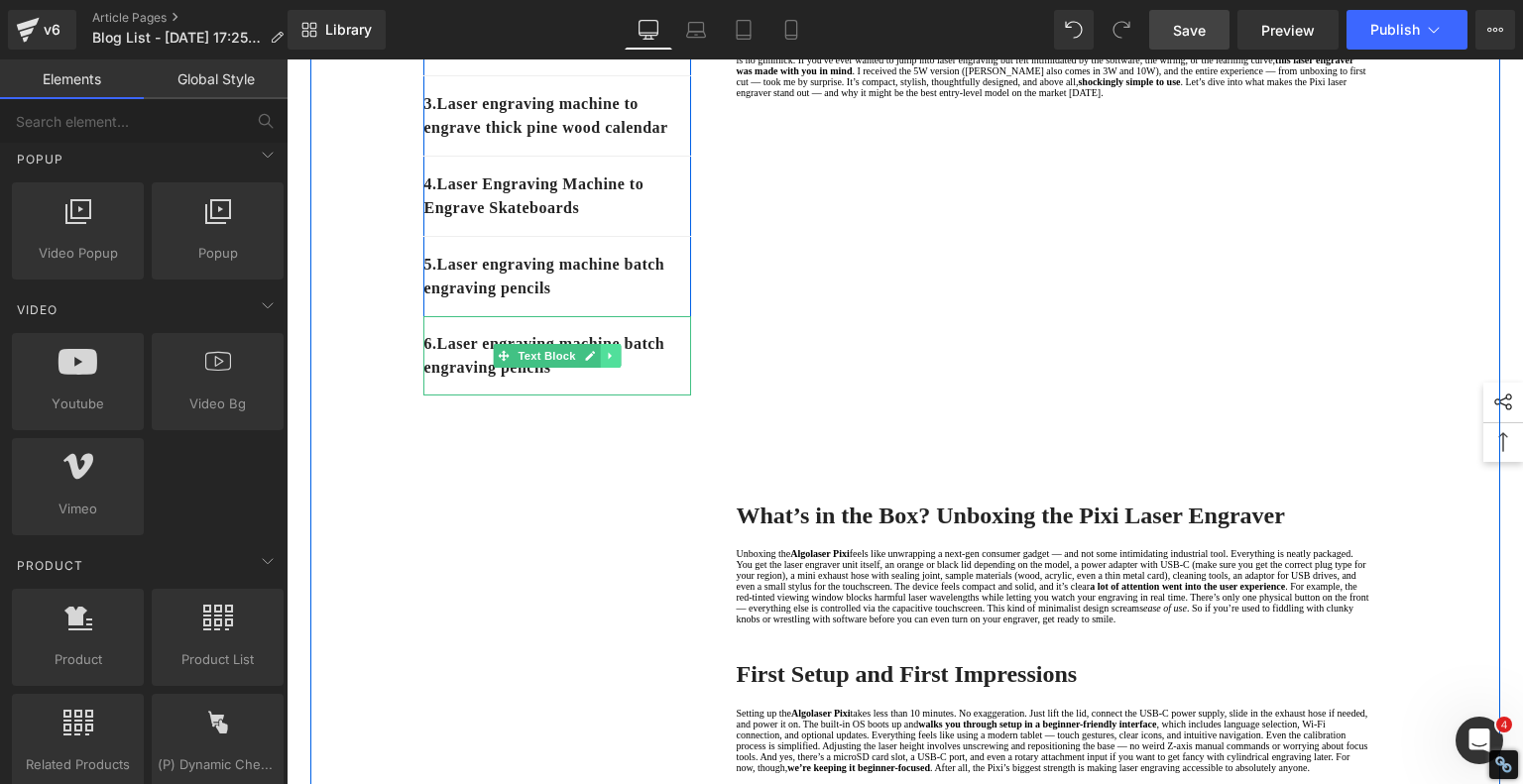 click 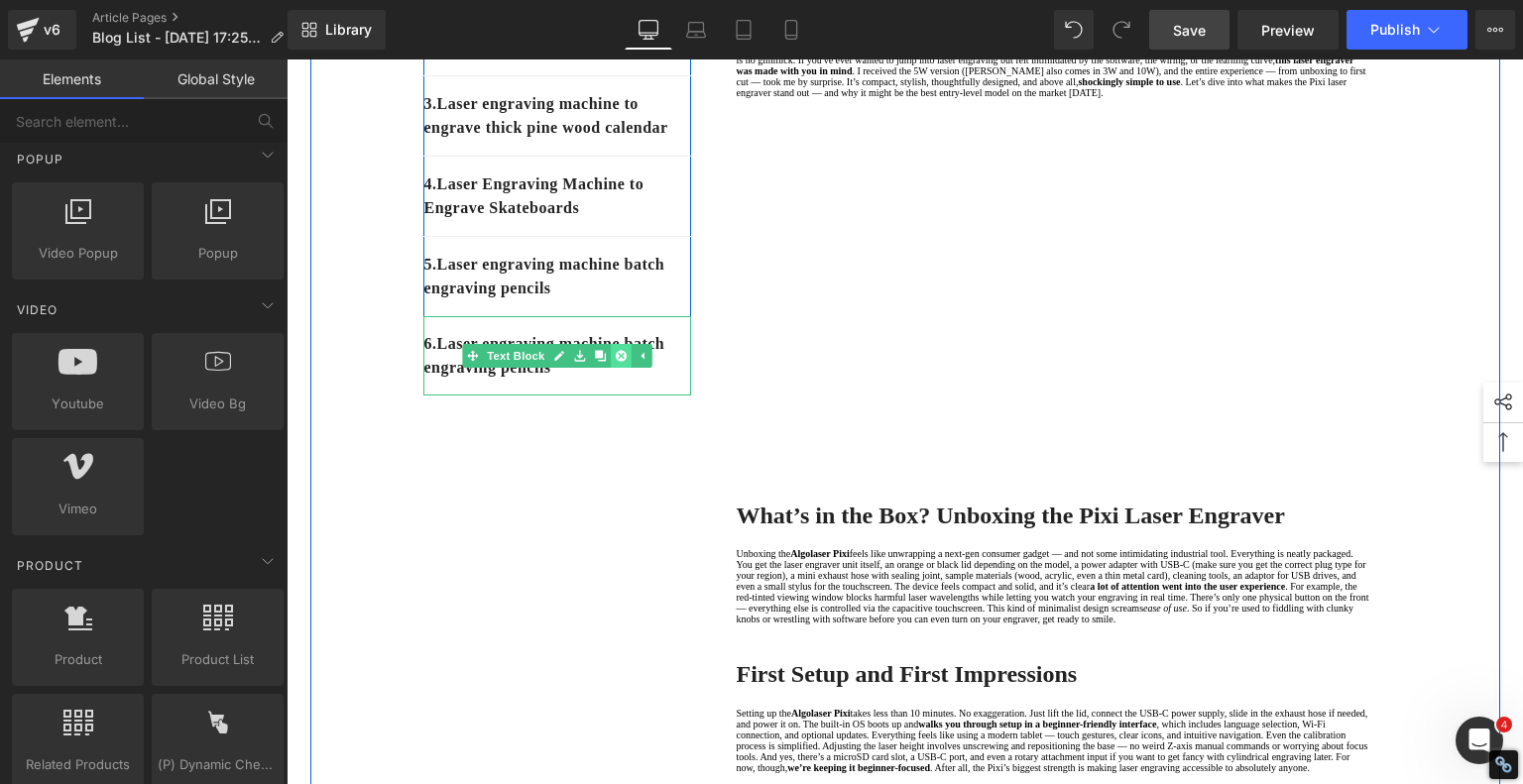 click 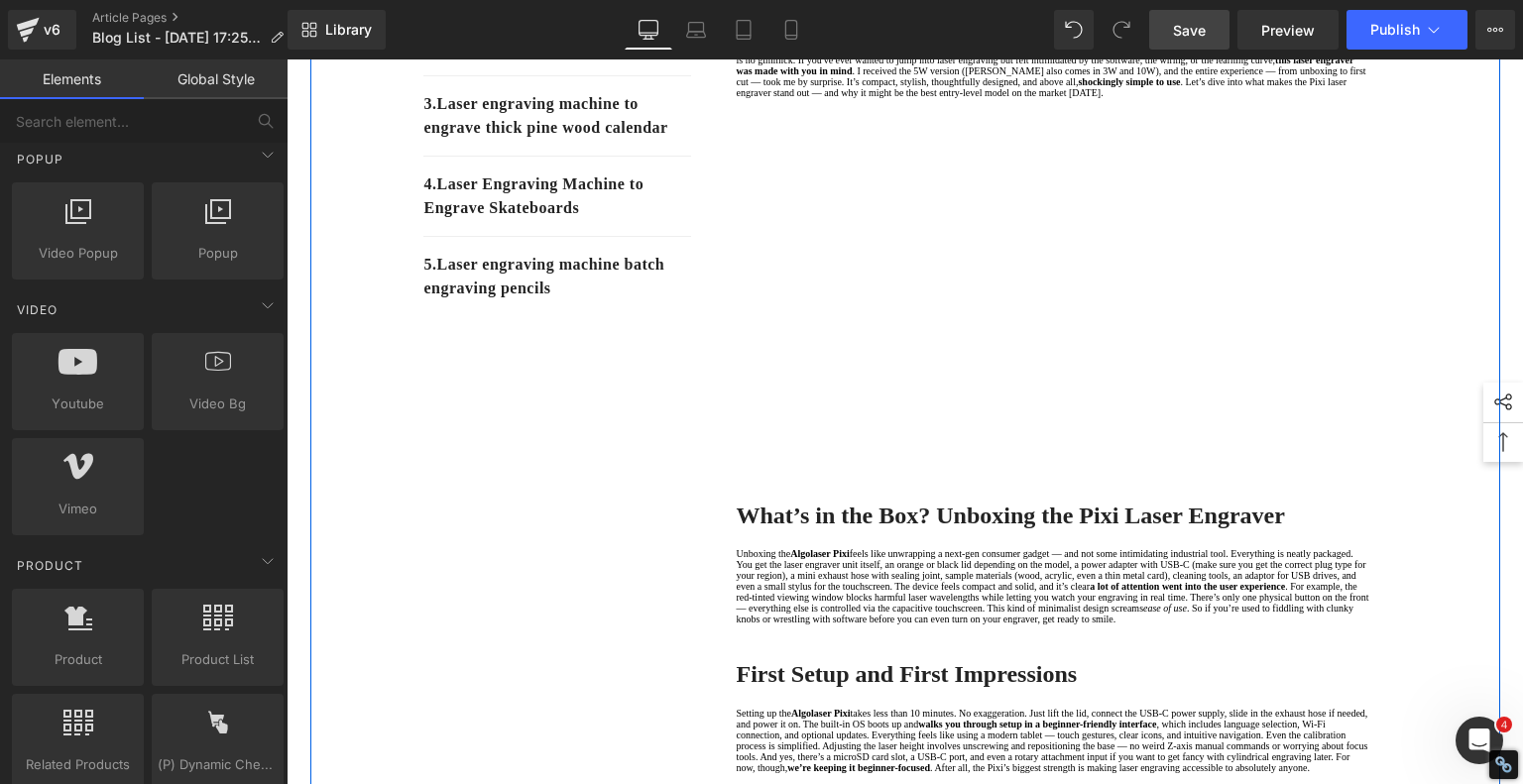 click on "1.  Is the laser engraving machine good at engraving wooden materials Text Block         2.  Laser engraving machine engraving thick paulownia wood cat claw coasters Text Block         3.  Laser engraving machine to engrave thick pine wood calendar Text Block         4.  Laser Engraving Machine to Engrave Skateboards Text Block         5.  Laser engraving machine batch engraving pencils Text Block         Row         Finally — A Laser Engraver As Easy As a Regular Printer? Heading         Have you ever wished for a laser engraver that’s just as plug-and-play as your average inkjet printer? Something you could unbox, plug in, and start using — no complicated setup, no steep learning curve? That’s exactly the promise behind the new  Algolaser Pixi . And after spending time with it, I can tell you — this is no gimmick. If you've ever wanted to jump into laser engraving but felt intimidated by the software, the wiring, or the learning curve,  this laser engraver was made with you in mind Text Block" at bounding box center (905, 568) 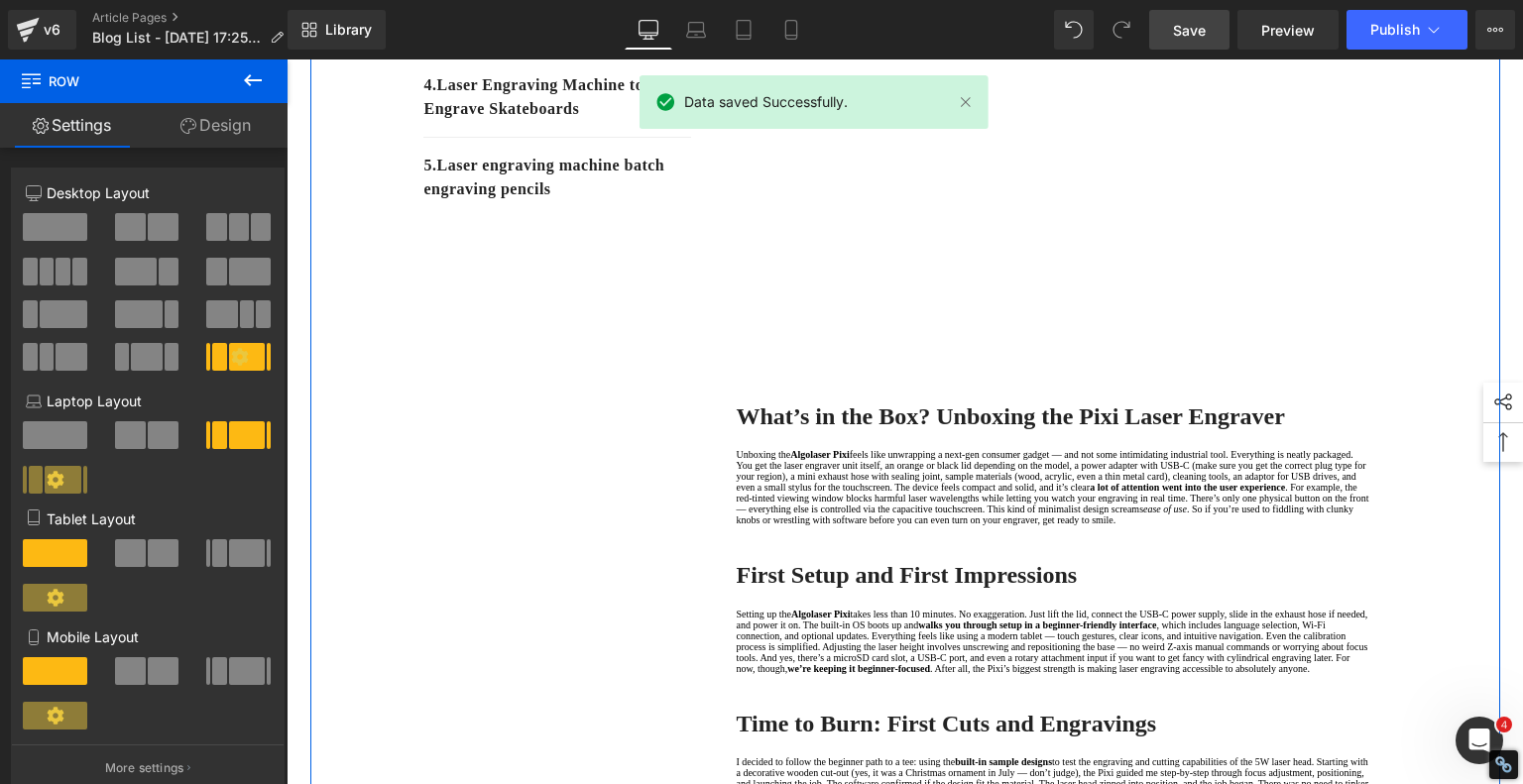 scroll, scrollTop: 99, scrollLeft: 0, axis: vertical 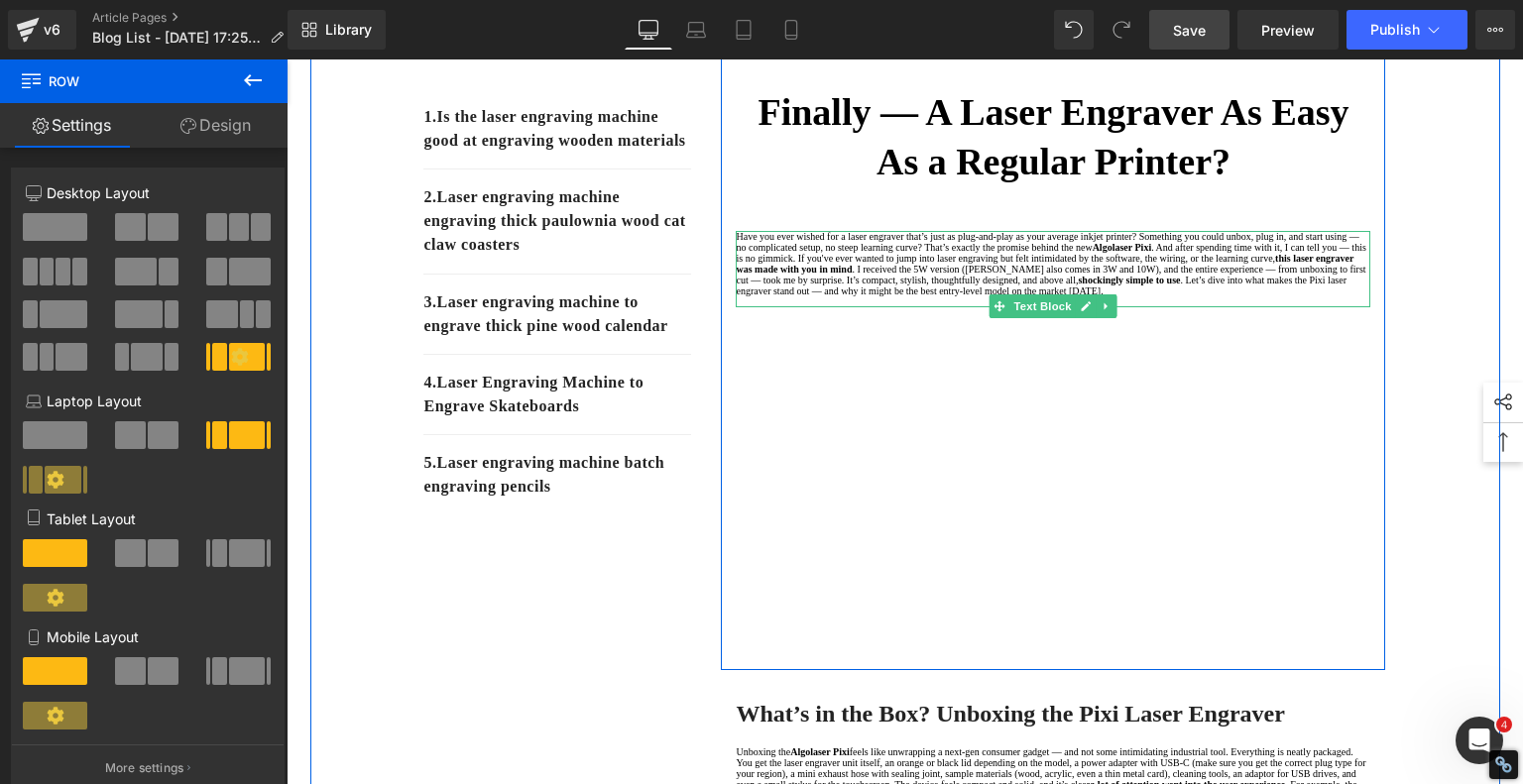 click on "Have you ever wished for a laser engraver that’s just as plug-and-play as your average inkjet printer? Something you could unbox, plug in, and start using — no complicated setup, no steep learning curve? That’s exactly the promise behind the new  Algolaser Pixi . And after spending time with it, I can tell you — this is no gimmick. If you've ever wanted to jump into laser engraving but felt intimidated by the software, the wiring, or the learning curve,  this laser engraver was made with you in mind . I received the 5W version ([PERSON_NAME] also comes in 3W and 10W), and the entire experience — from unboxing to first cut — took me by surprise. It’s compact, stylish, thoughtfully designed, and above all,  shockingly simple to use . Let’s dive into what makes the Pixi laser engraver stand out — and why it might be the best entry-level model on the market [DATE]." at bounding box center (1053, 264) 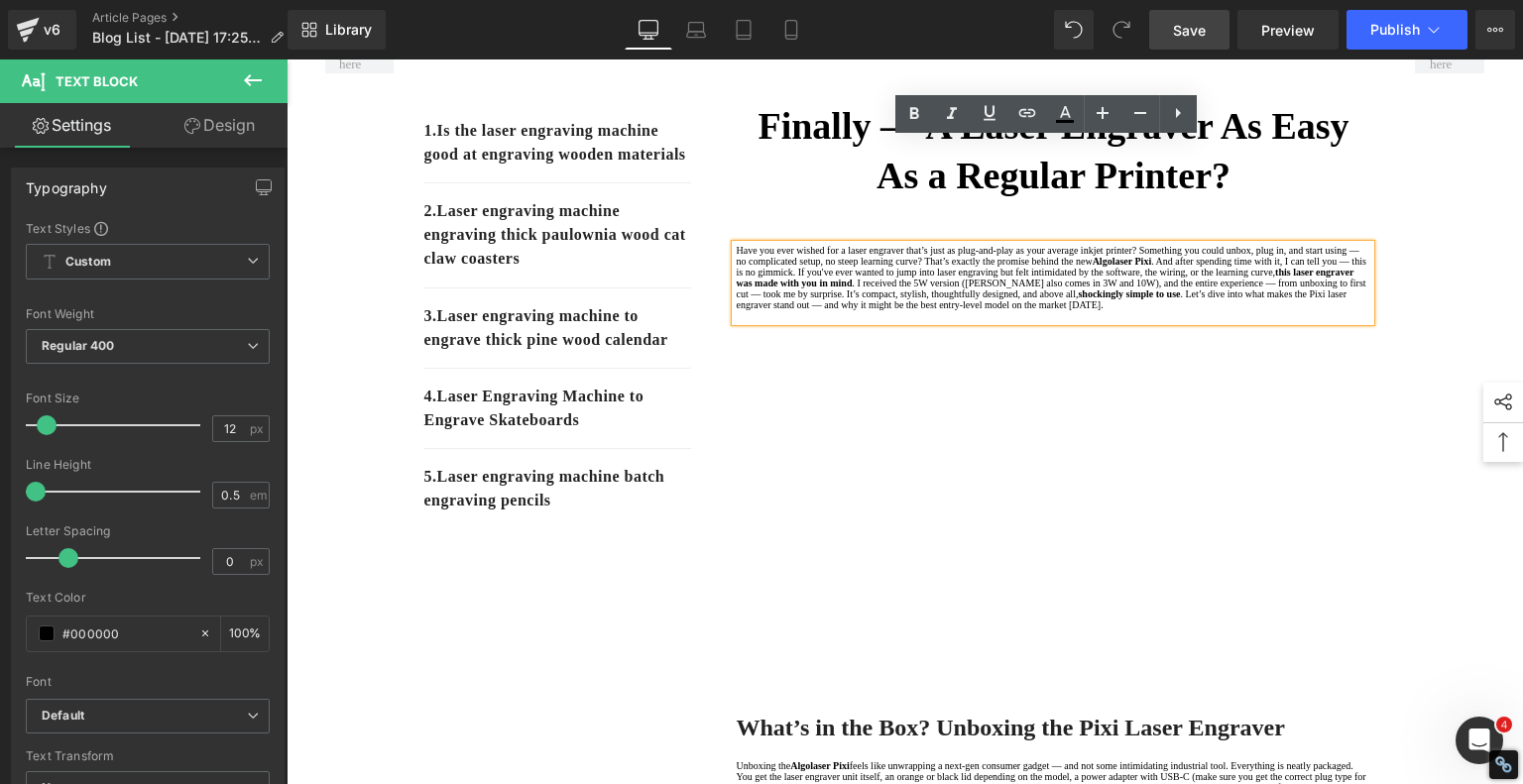 scroll, scrollTop: 99, scrollLeft: 0, axis: vertical 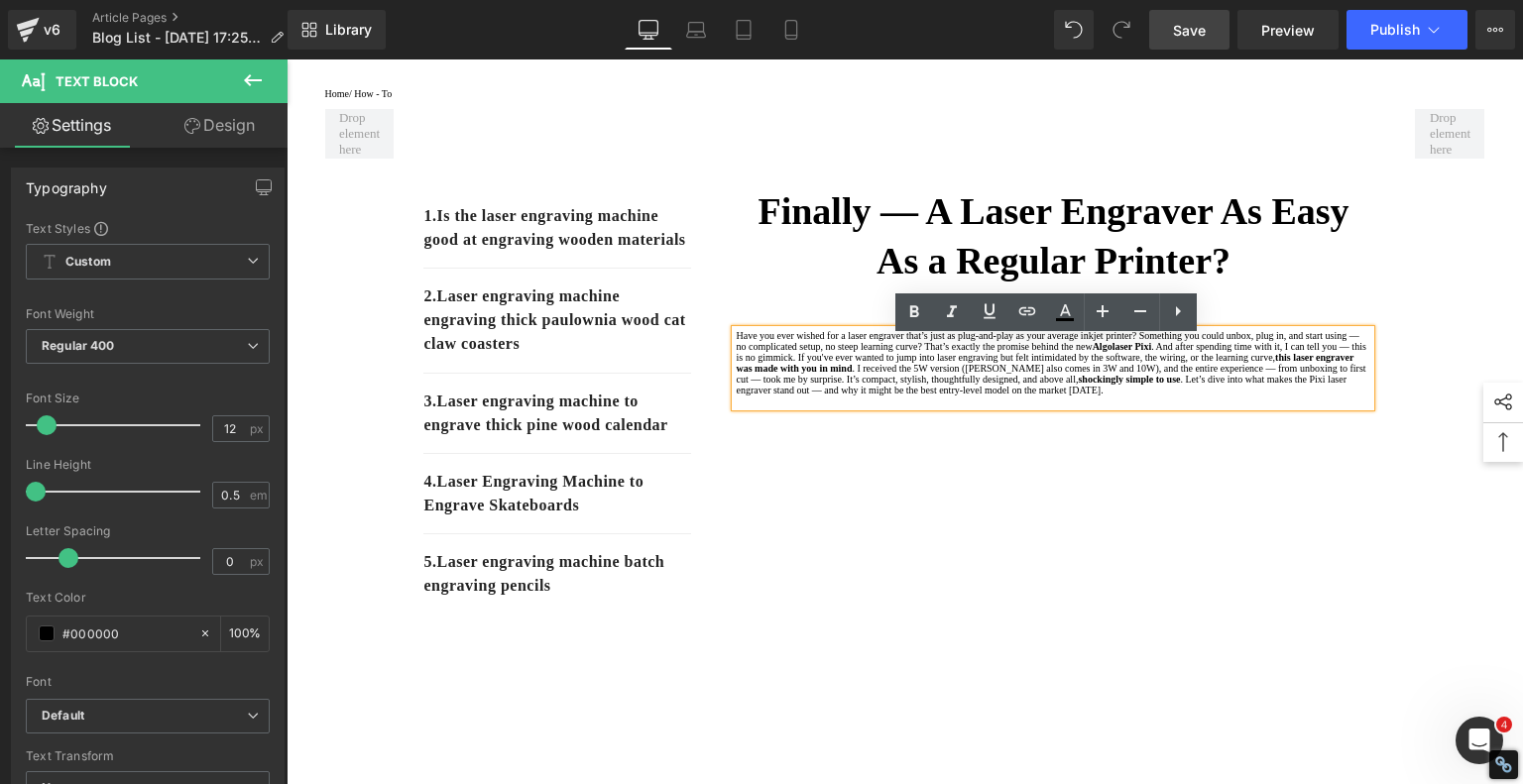 click on "Have you ever wished for a laser engraver that’s just as plug-and-play as your average inkjet printer? Something you could unbox, plug in, and start using — no complicated setup, no steep learning curve? That’s exactly the promise behind the new" at bounding box center [1047, 341] 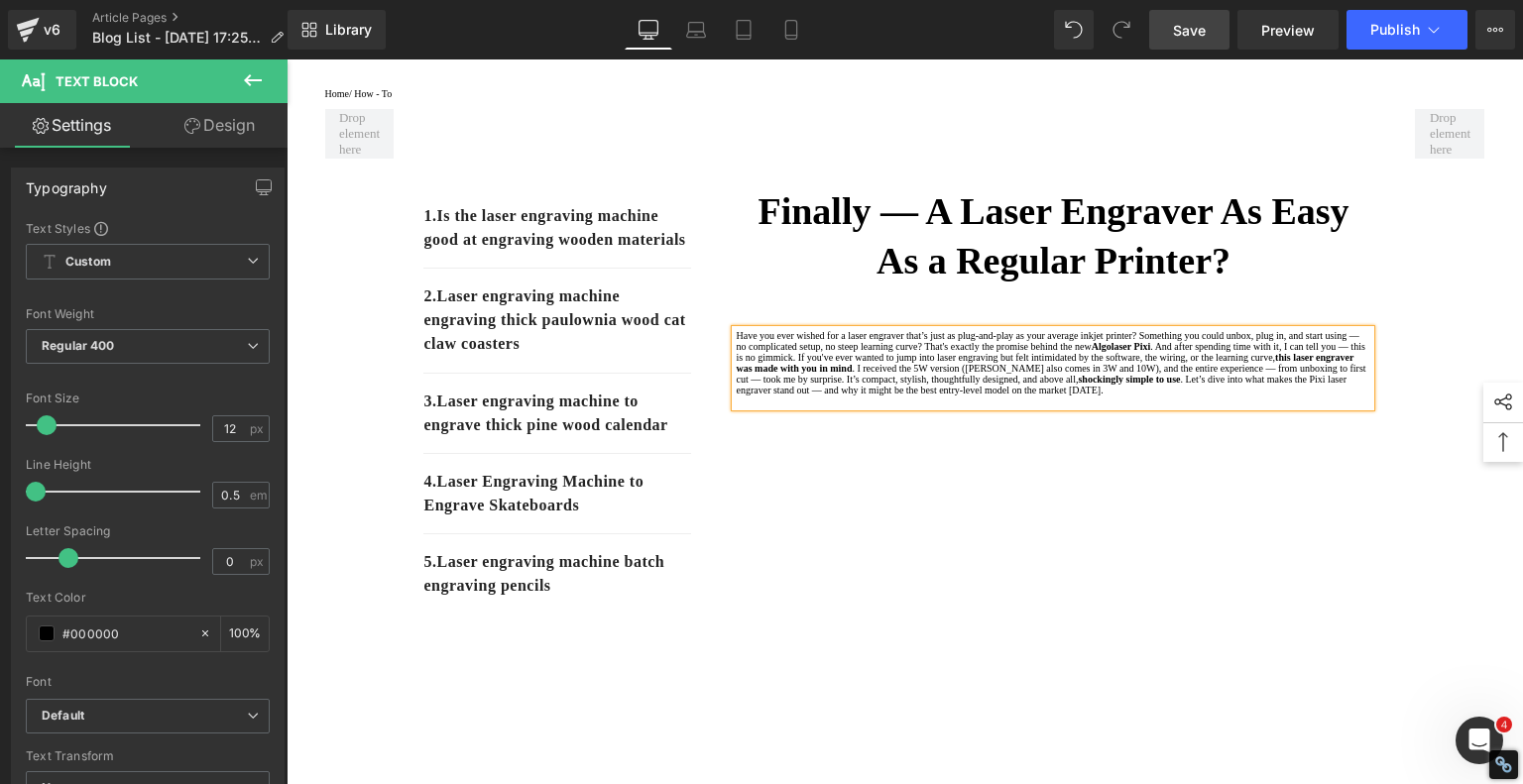 click on "Have you ever wished for a laser engraver that’s just as plug-and-play as your average inkjet printer? Something you could unbox, plug in, and start using — no complicated setup, no steep learning curve? That's exactly the promise behind the new" at bounding box center [1047, 341] 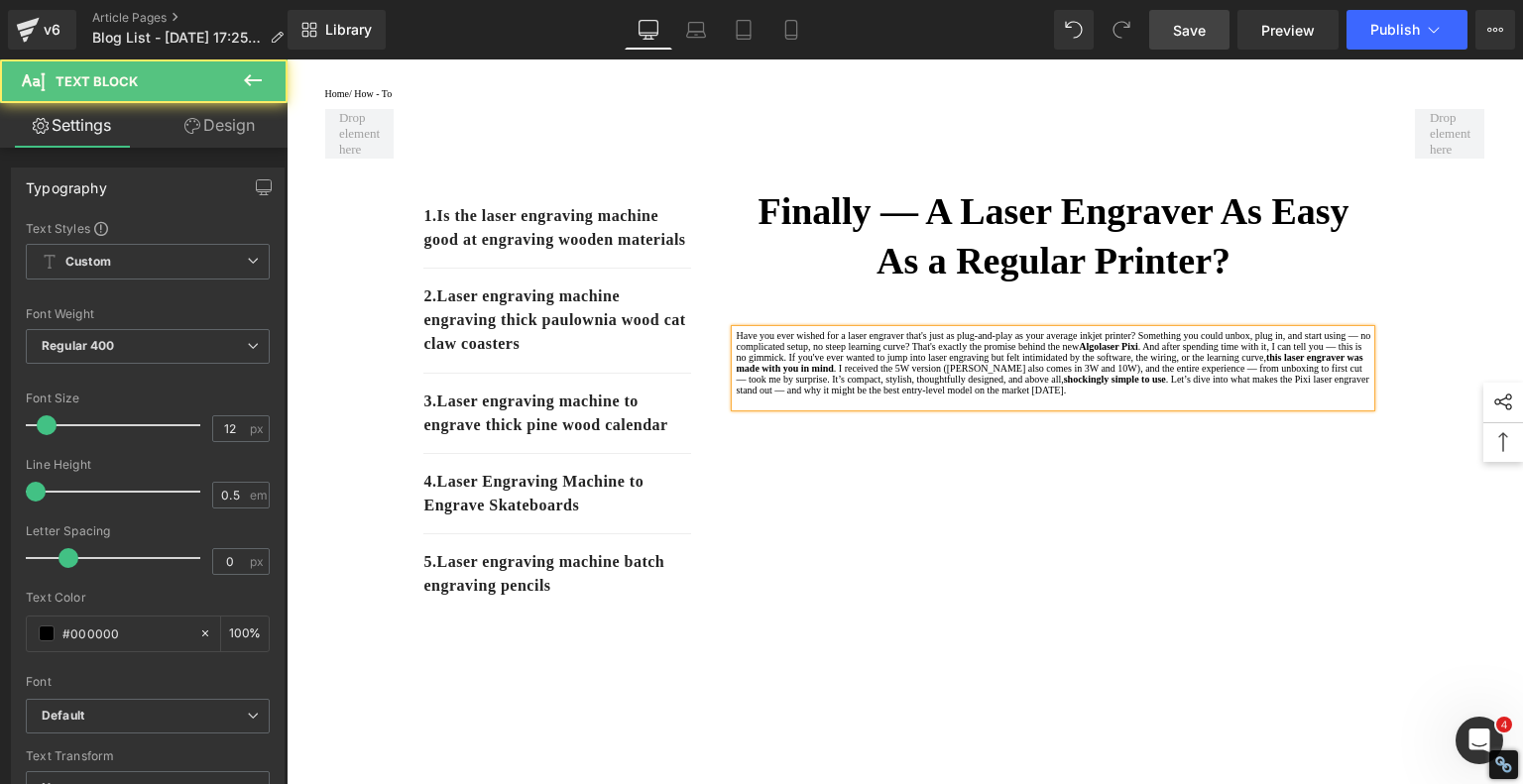 click on ". I received the 5W version ([PERSON_NAME] also comes in 3W and 10W), and the entire experience — from unboxing to first cut — took me by surprise. It’s compact, stylish, thoughtfully designed, and above all," at bounding box center (1048, 374) 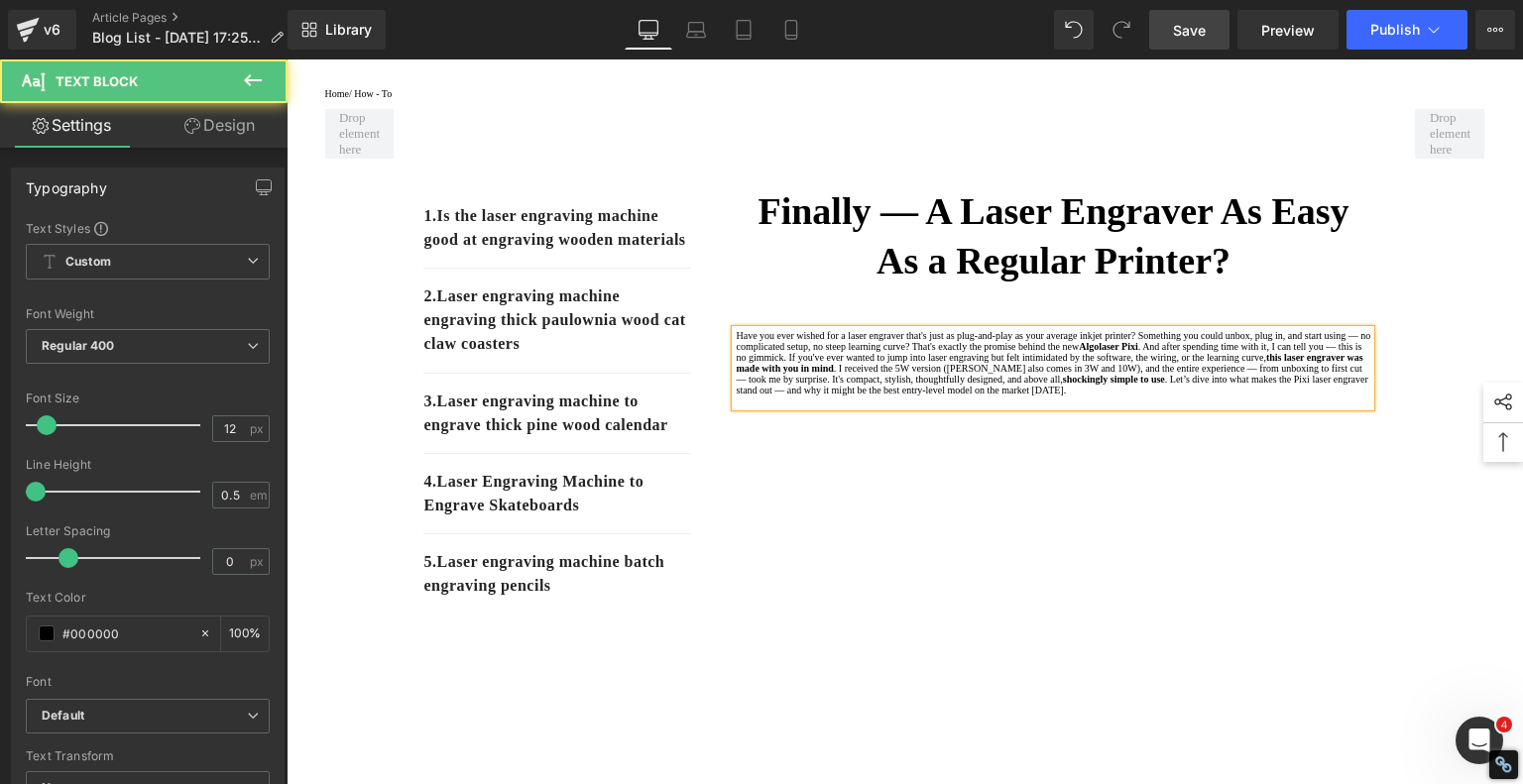 click on ". Let’s dive into what makes the Pixi laser engraver stand out — and why it might be the best entry-level model on the market [DATE]." at bounding box center (1051, 385) 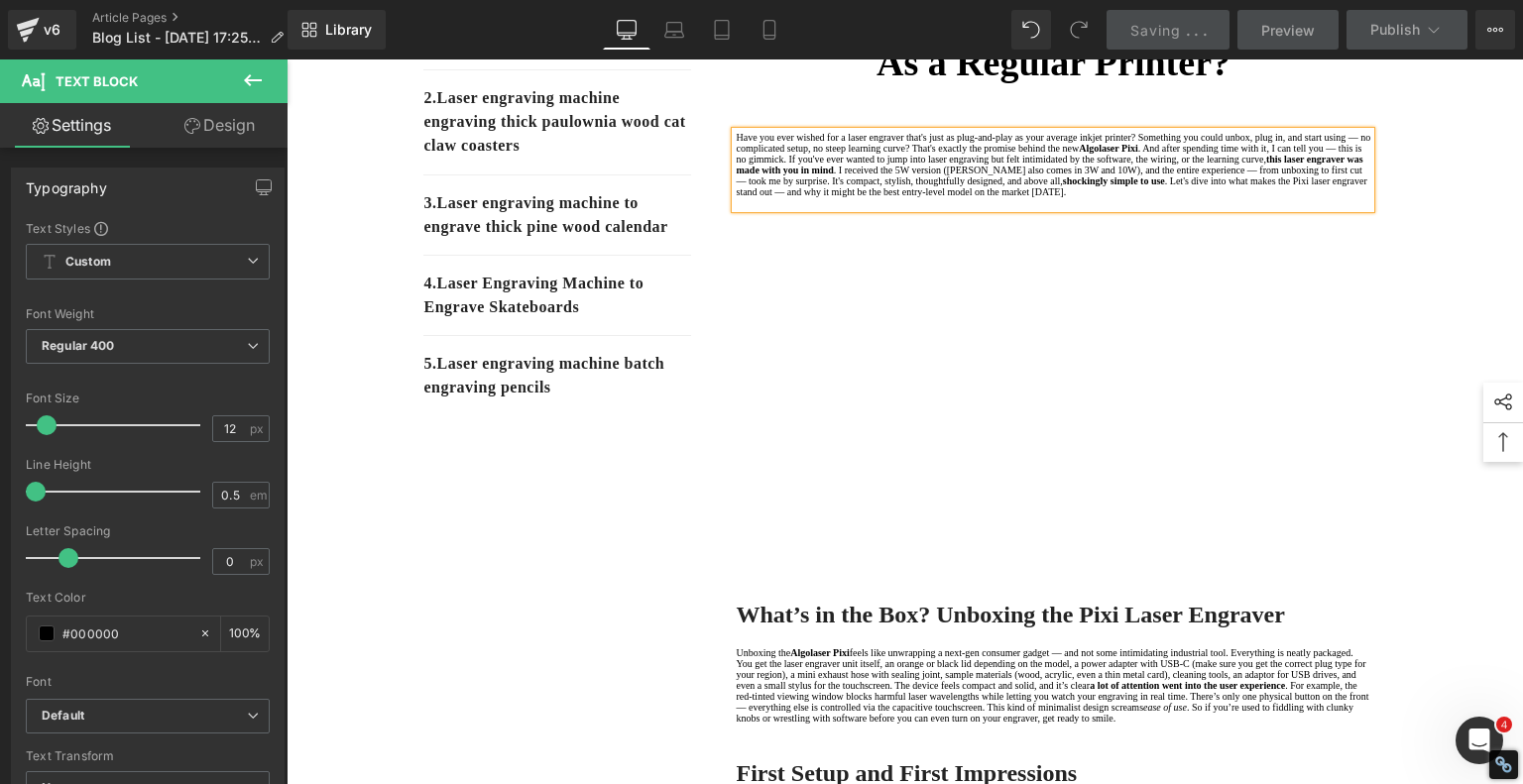 scroll, scrollTop: 595, scrollLeft: 0, axis: vertical 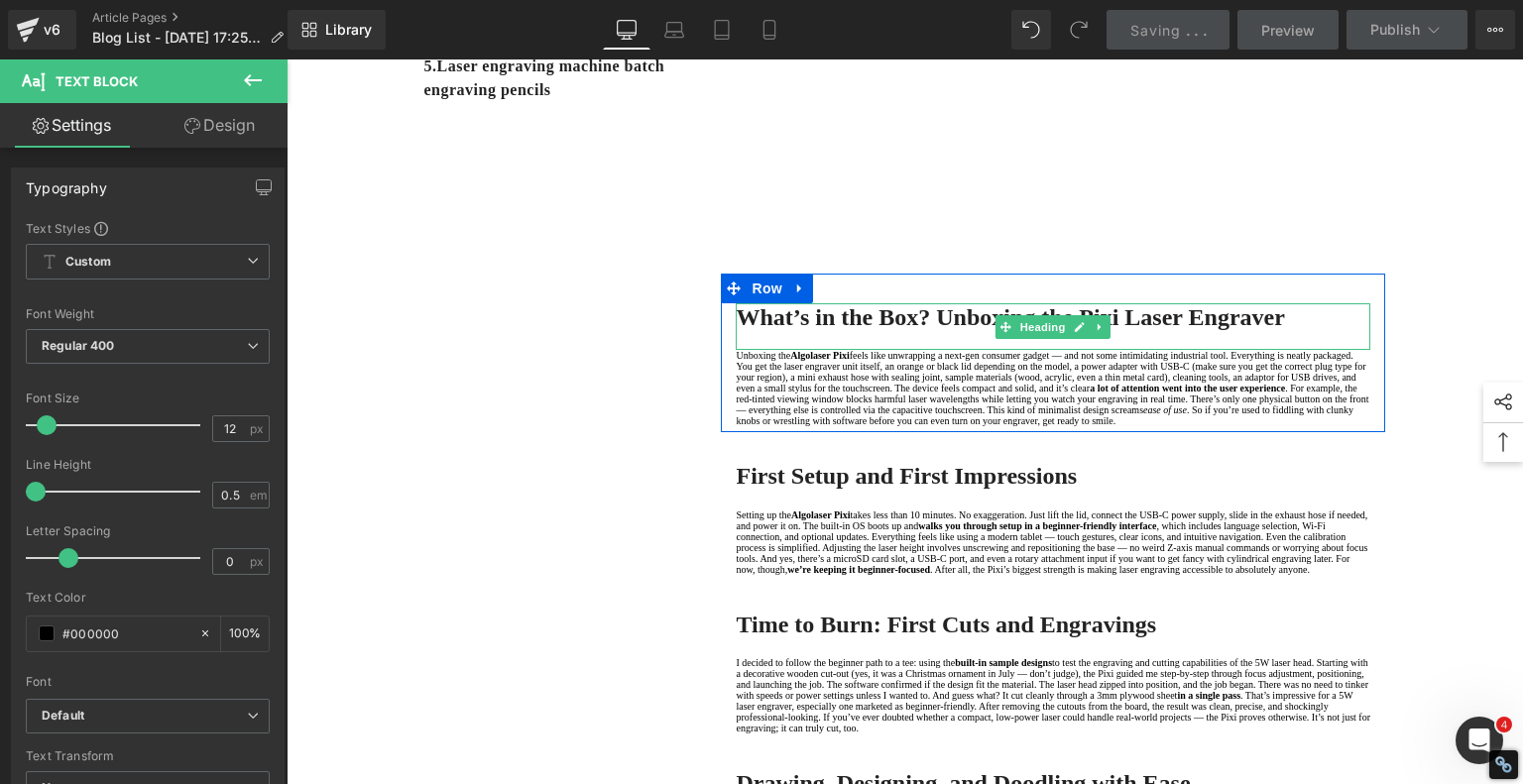 click on "What’s in the Box? Unboxing the Pixi Laser Engraver" at bounding box center (1009, 317) 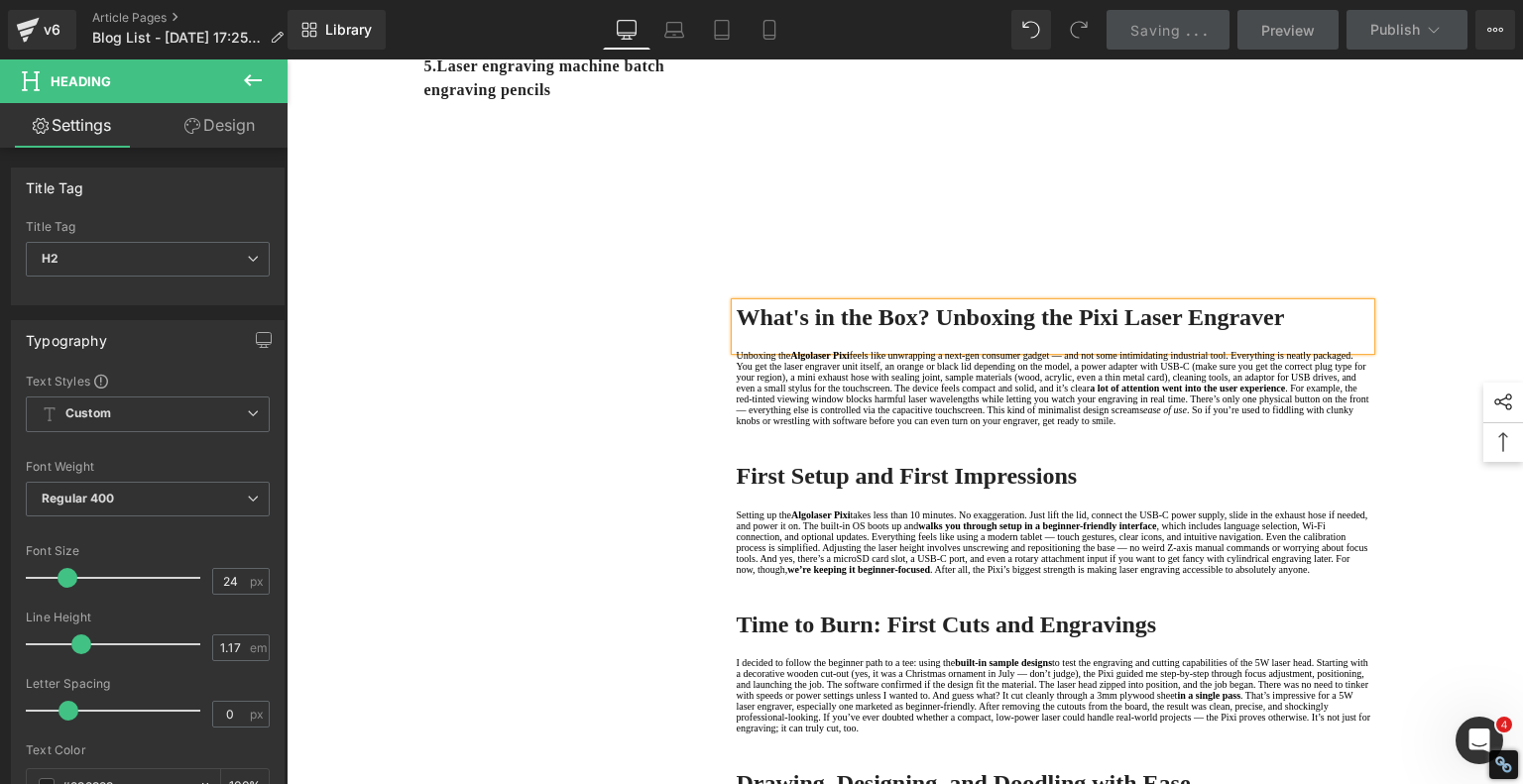 drag, startPoint x: 968, startPoint y: 511, endPoint x: 1039, endPoint y: 487, distance: 74.9466 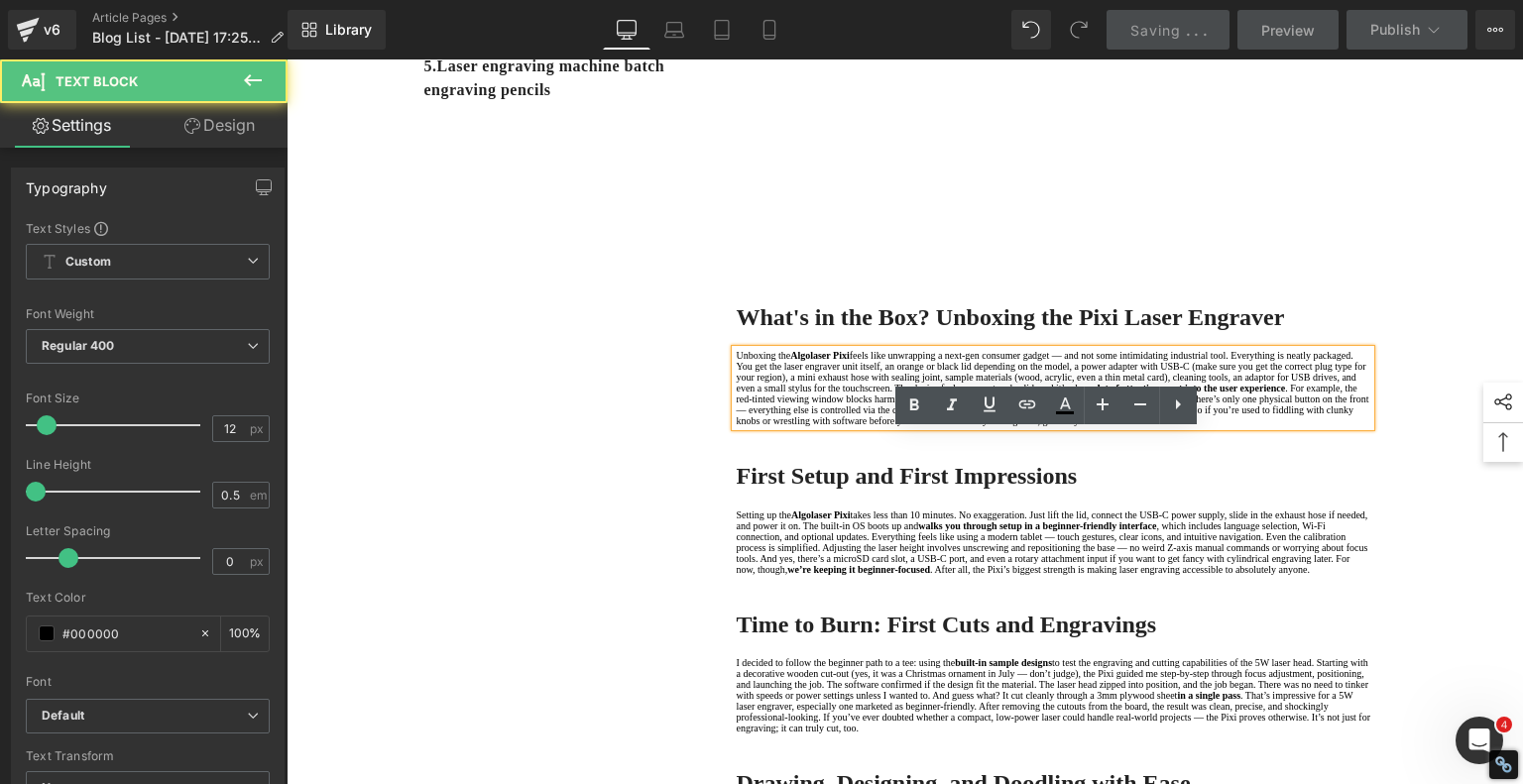 click on "feels like unwrapping a next-gen consumer gadget — and not some intimidating industrial tool. Everything is neatly packaged. You get the laser engraver unit itself, an orange or black lid depending on the model, a power adapter with USB-C (make sure you get the correct plug type for your region), a mini exhaust hose with sealing joint, sample materials (wood, acrylic, even a thin metal card), cleaning tools, an adaptor for USB drives, and even a small stylus for the touchscreen. The device feels compact and solid, and it’s clear" at bounding box center [1050, 372] 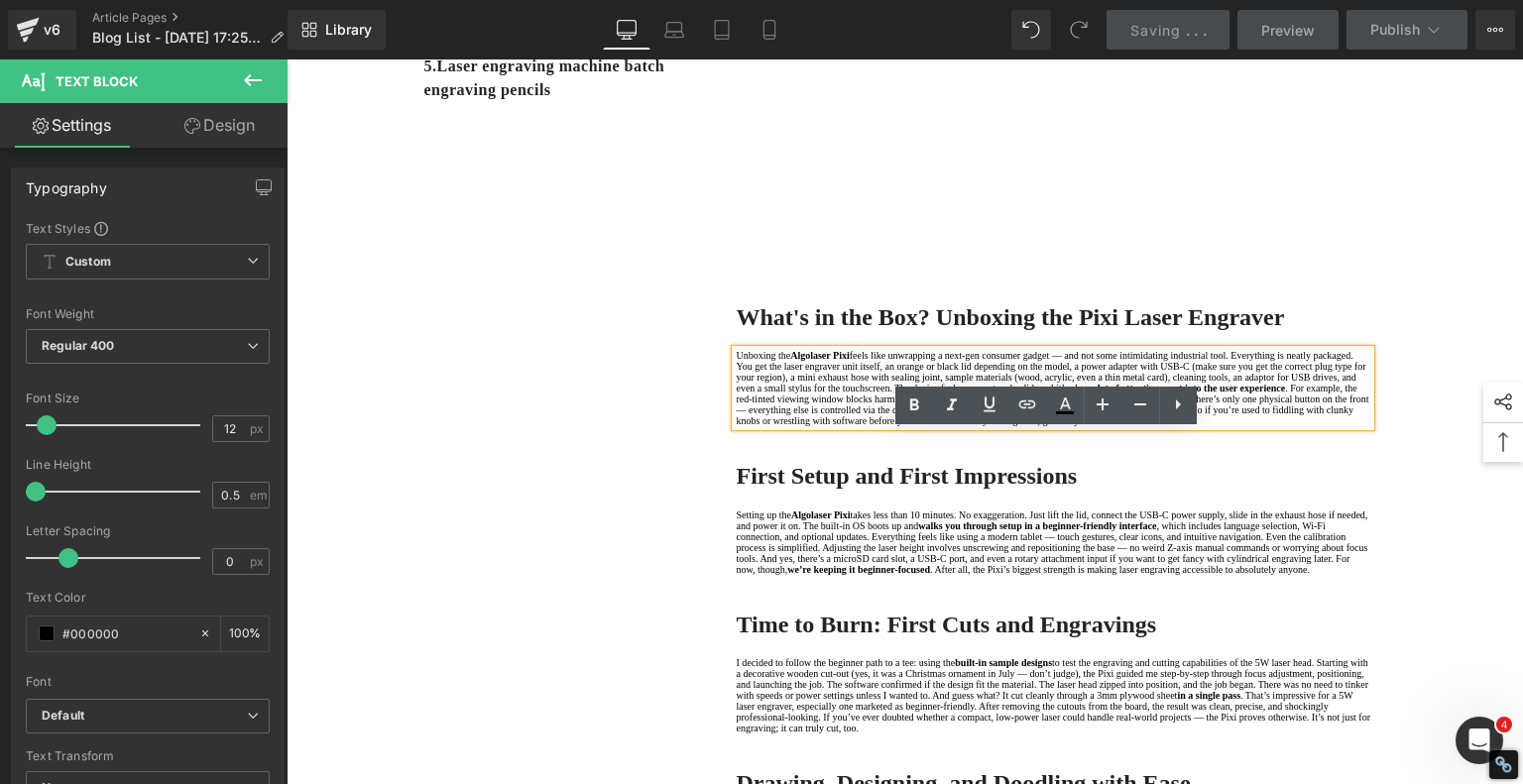 click on "feels like unwrapping a next-gen consumer gadget — and not some intimidating industrial tool. Everything is neatly packaged. You get the laser engraver unit itself, an orange or black lid depending on the model, a power adapter with USB-C (make sure you get the correct plug type for your region), a mini exhaust hose with sealing joint, sample materials (wood, acrylic, even a thin metal card), cleaning tools, an adaptor for USB drives, and even a small stylus for the touchscreen. The device feels compact and solid, and it’s clear" at bounding box center [1050, 372] 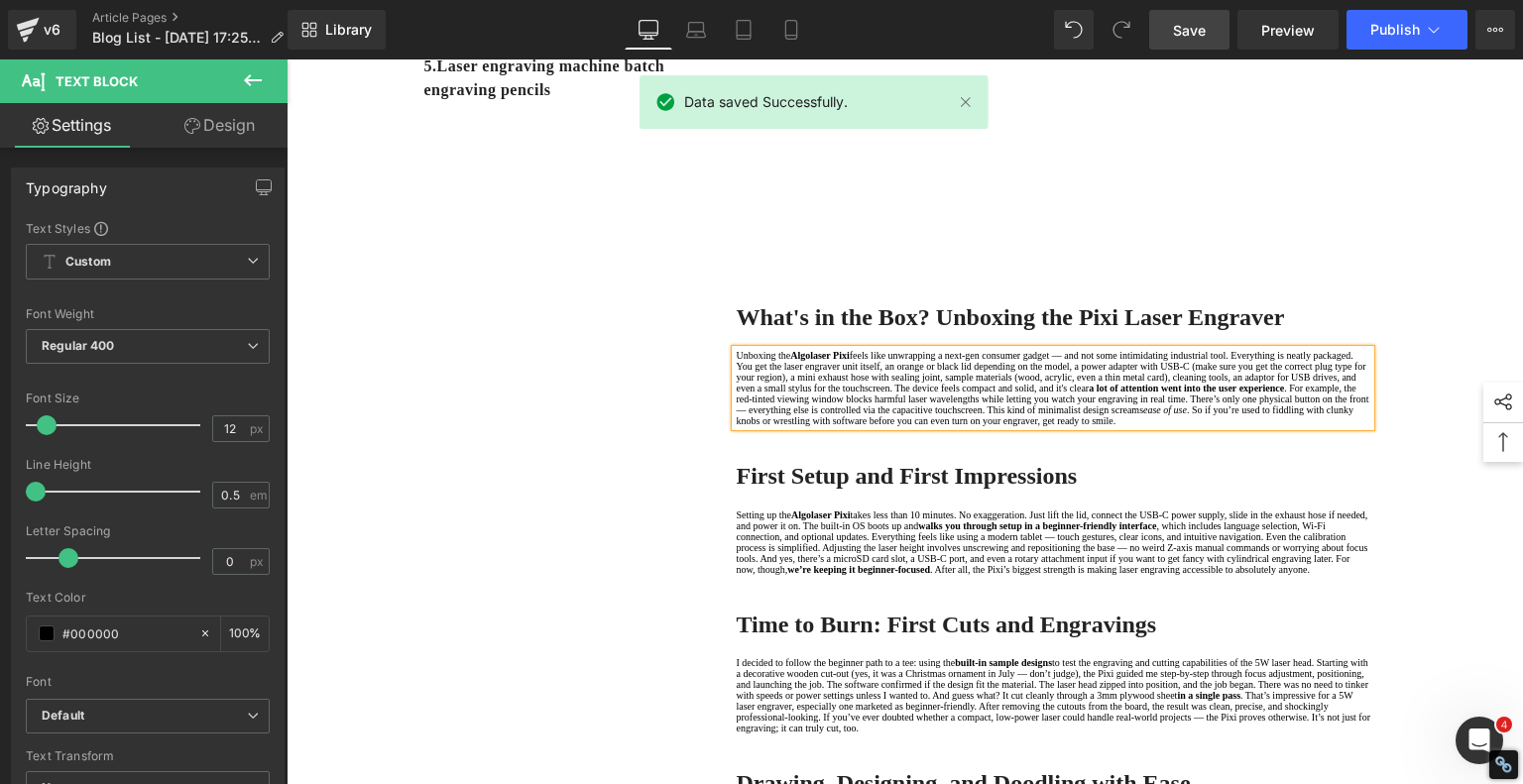 click on ". For example, the red-tinted viewing window blocks harmful laser wavelengths while letting you watch your engraving in real time. There’s only one physical button on the front — everything else is controlled via the capacitive touchscreen. This kind of minimalist design screams" at bounding box center [1052, 398] 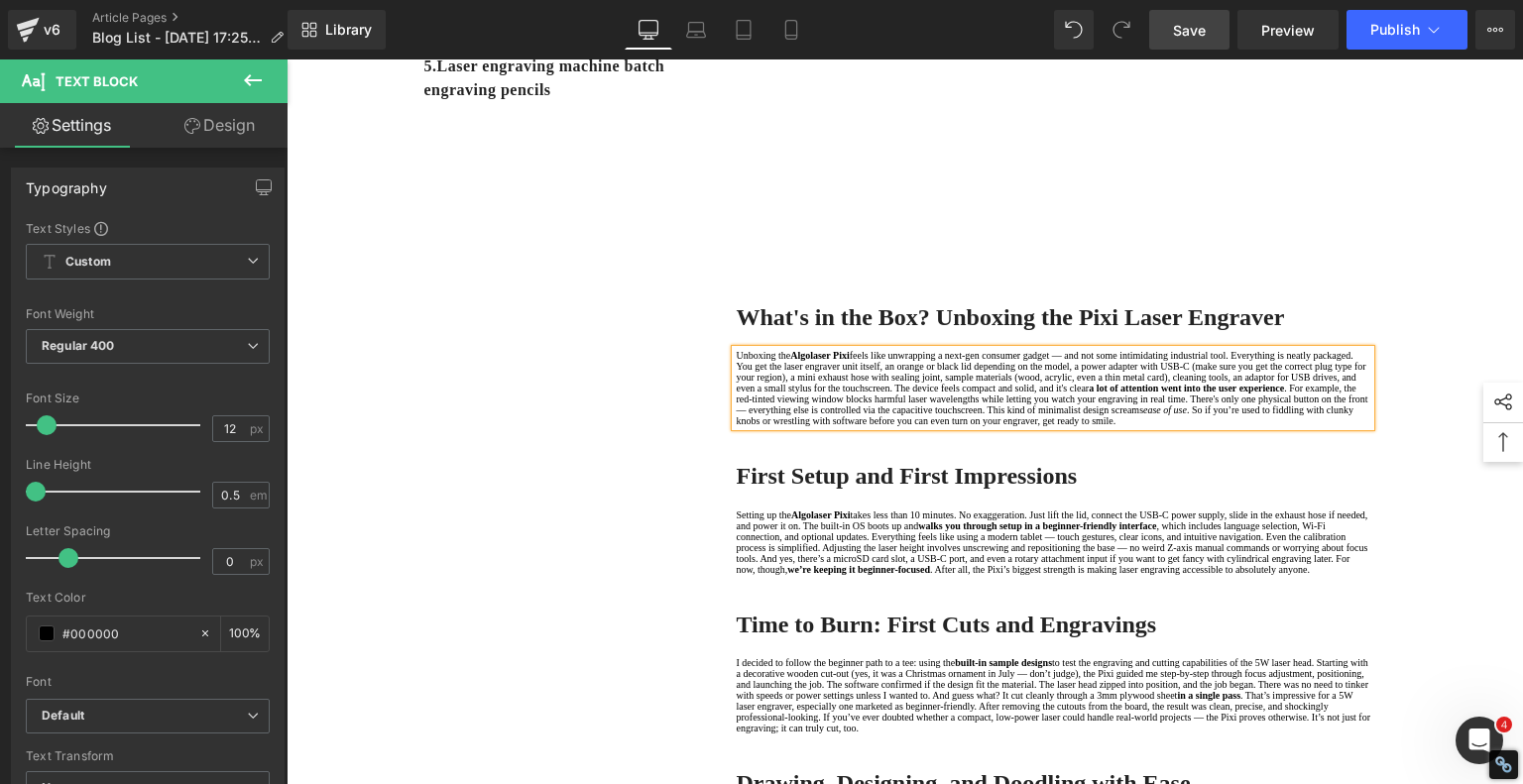click on ". So if you’re used to fiddling with clunky knobs or wrestling with software before you can even turn on your engraver, get ready to smile." at bounding box center [1044, 415] 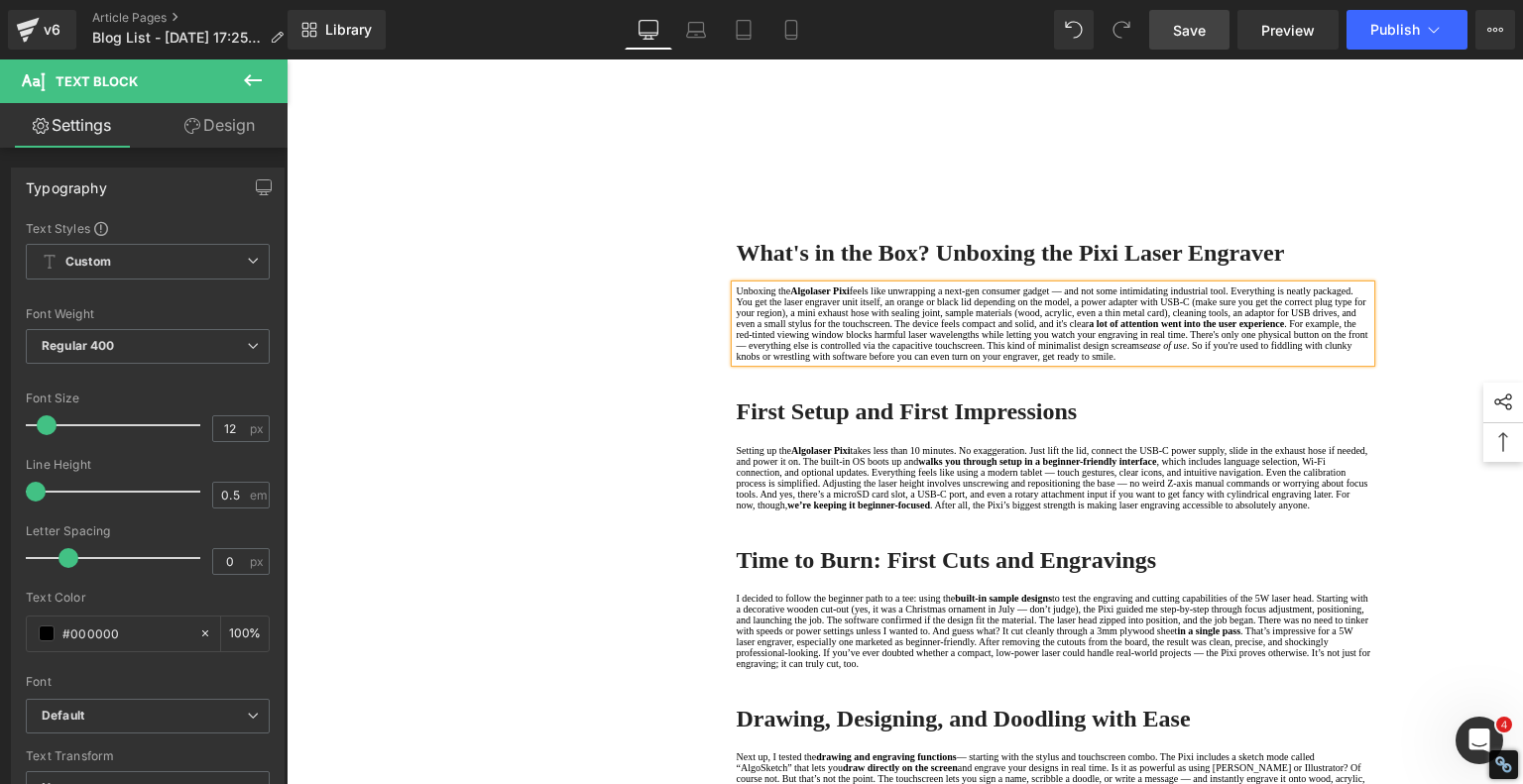 scroll, scrollTop: 694, scrollLeft: 0, axis: vertical 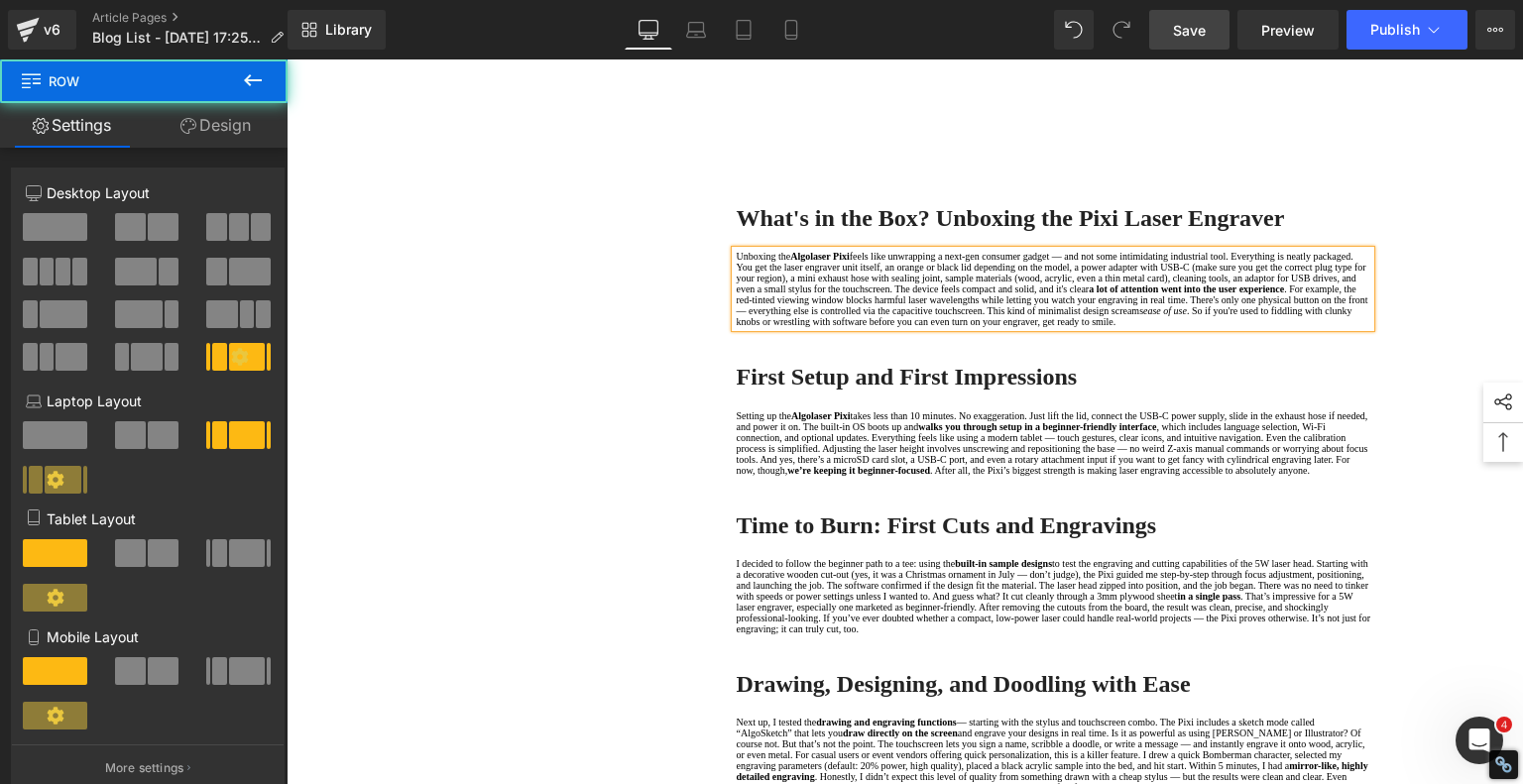 click on "1.  Is the laser engraving machine good at engraving wooden materials Text Block         2.  Laser engraving machine engraving thick paulownia wood cat claw coasters Text Block         3.  Laser engraving machine to engrave thick pine wood calendar Text Block         4.  Laser Engraving Machine to Engrave Skateboards Text Block         5.  Laser engraving machine batch engraving pencils Text Block         Row         Finally — A Laser Engraver As Easy As a Regular Printer? Heading         Have you ever wished for a laser engraver that's just as plug-and-play as your average inkjet printer? Something you could unbox, plug in, and start using — no complicated setup, no steep learning curve? That's exactly the promise behind the new  Algolaser Pixi . And after spending time with it, I can tell you — this is no gimmick. If you've ever wanted to jump into laser engraving but felt intimidated by the software, the wiring, or the learning curve,  this laser engraver was made with you in mind Text Block" at bounding box center [905, 271] 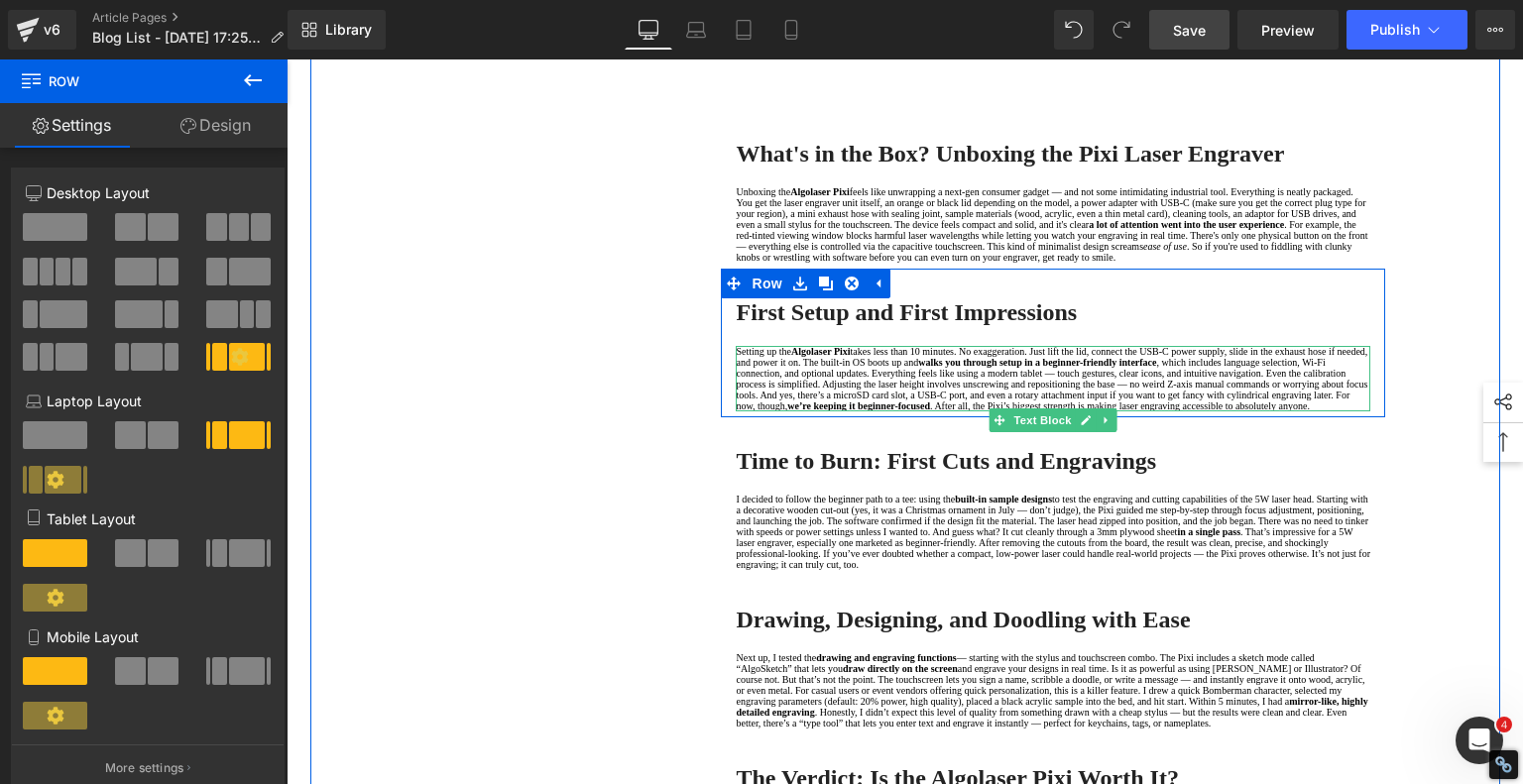 scroll, scrollTop: 793, scrollLeft: 0, axis: vertical 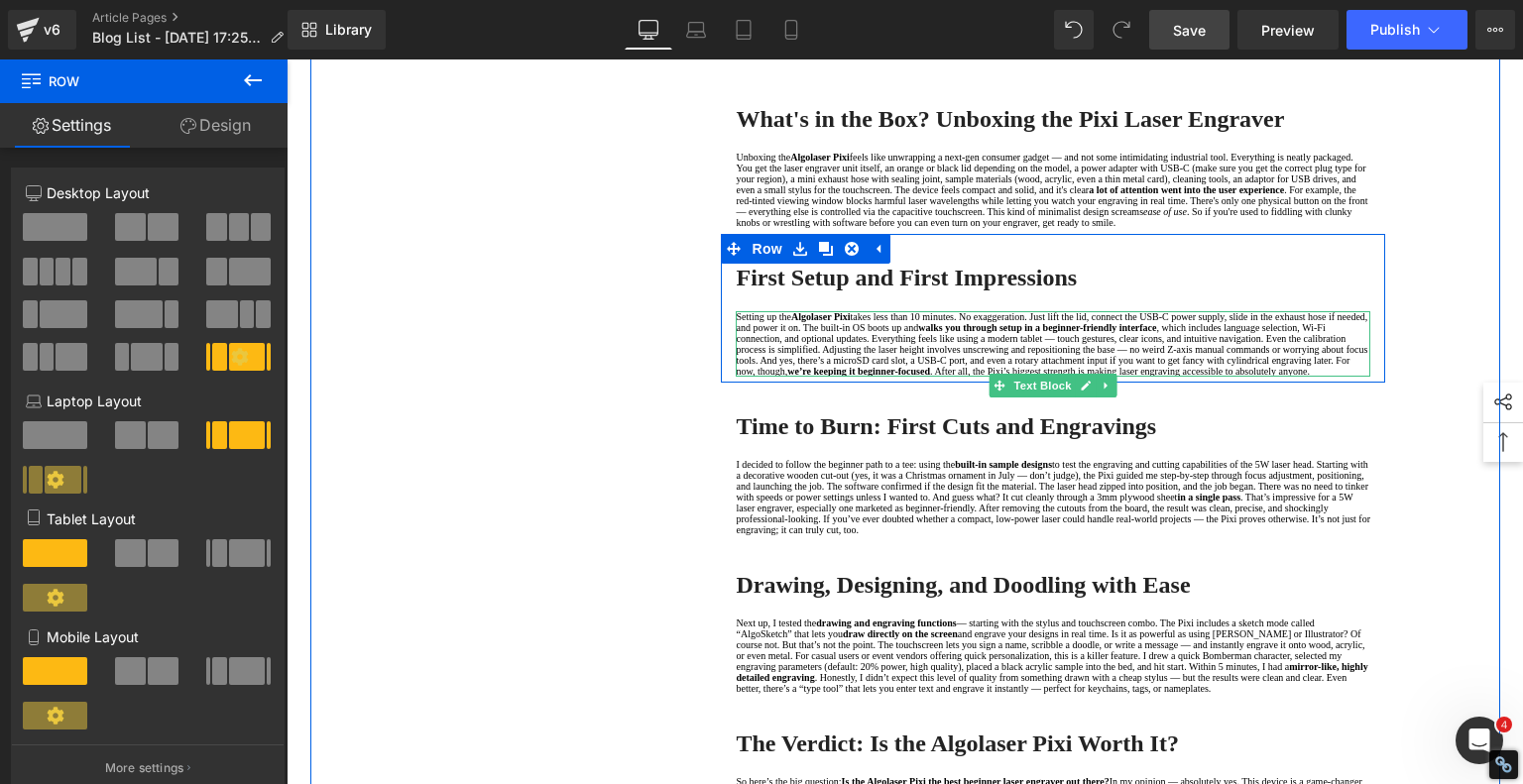 click on ", which includes language selection, Wi-Fi connection, and optional updates. Everything feels like using a modern tablet — touch gestures, clear icons, and intuitive navigation. Even the calibration process is simplified. Adjusting the laser height involves unscrewing and repositioning the base — no weird Z-axis manual commands or worrying about focus tools. And yes, there’s a microSD card slot, a USB-C port, and even a rotary attachment input if you want to get fancy with cylindrical engraving later. For now, though," at bounding box center [1051, 349] 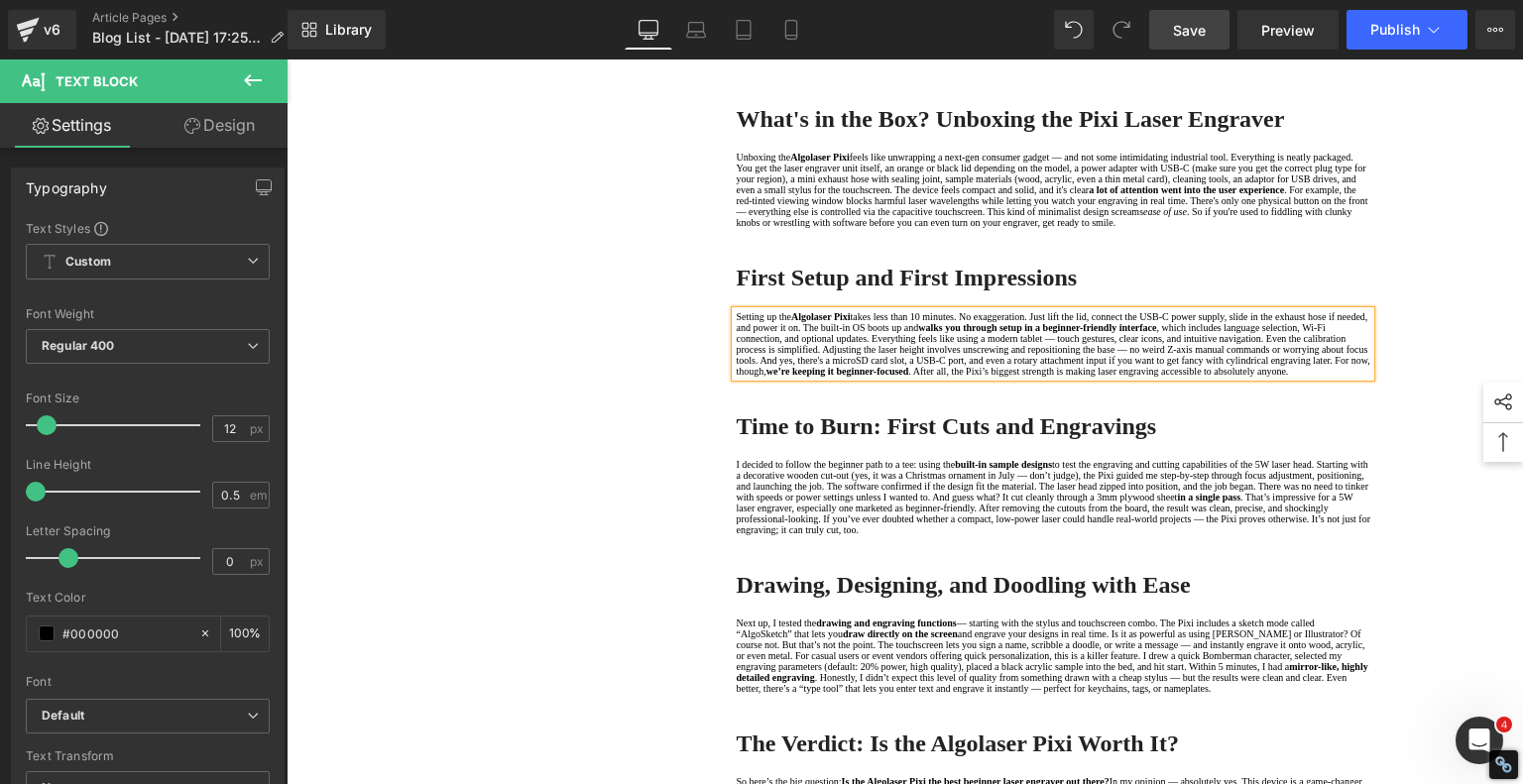 click on "we’re keeping it beginner-focused" at bounding box center [838, 371] 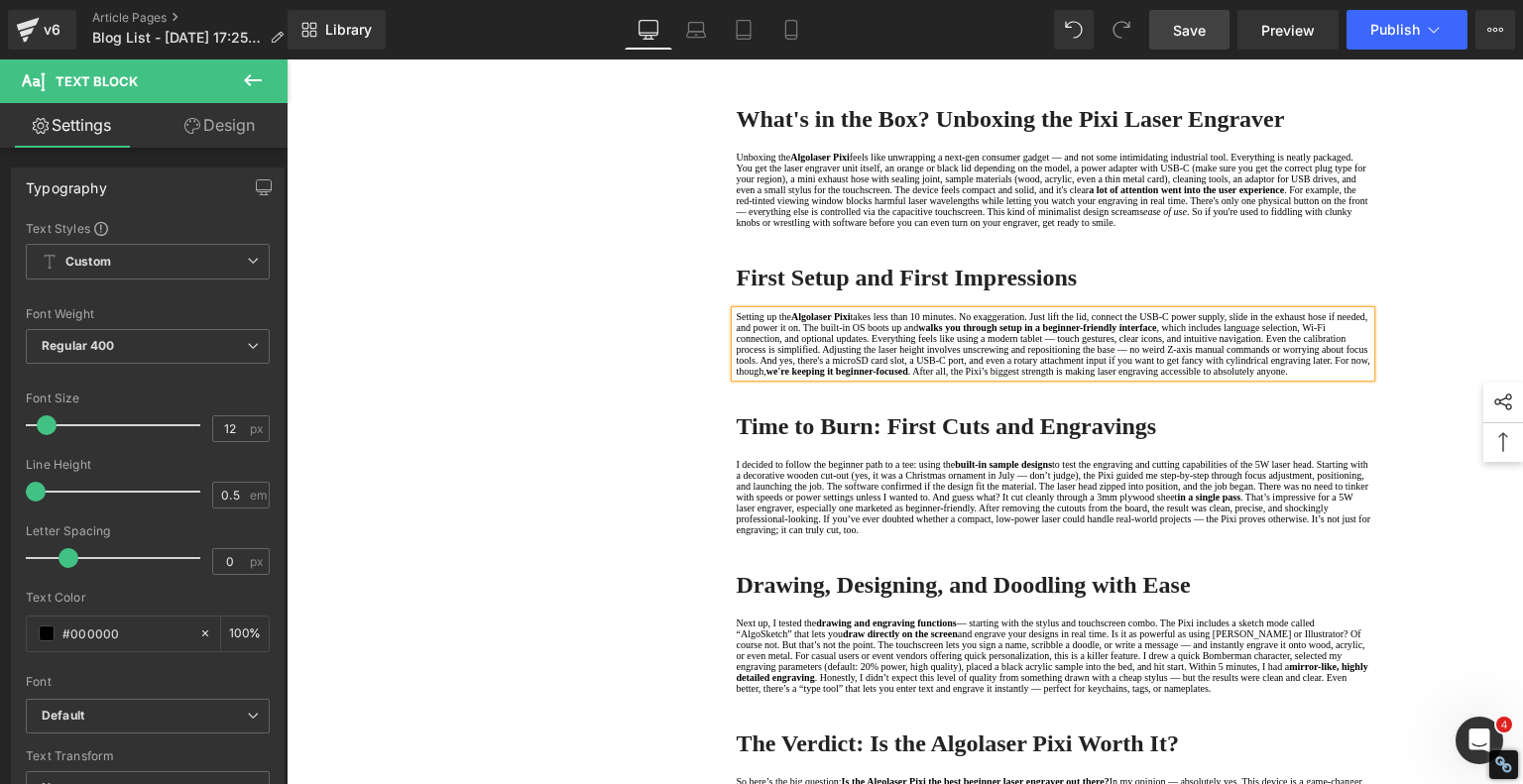 click on ". After all, the Pixi’s biggest strength is making laser engraving accessible to absolutely anyone." at bounding box center (1098, 371) 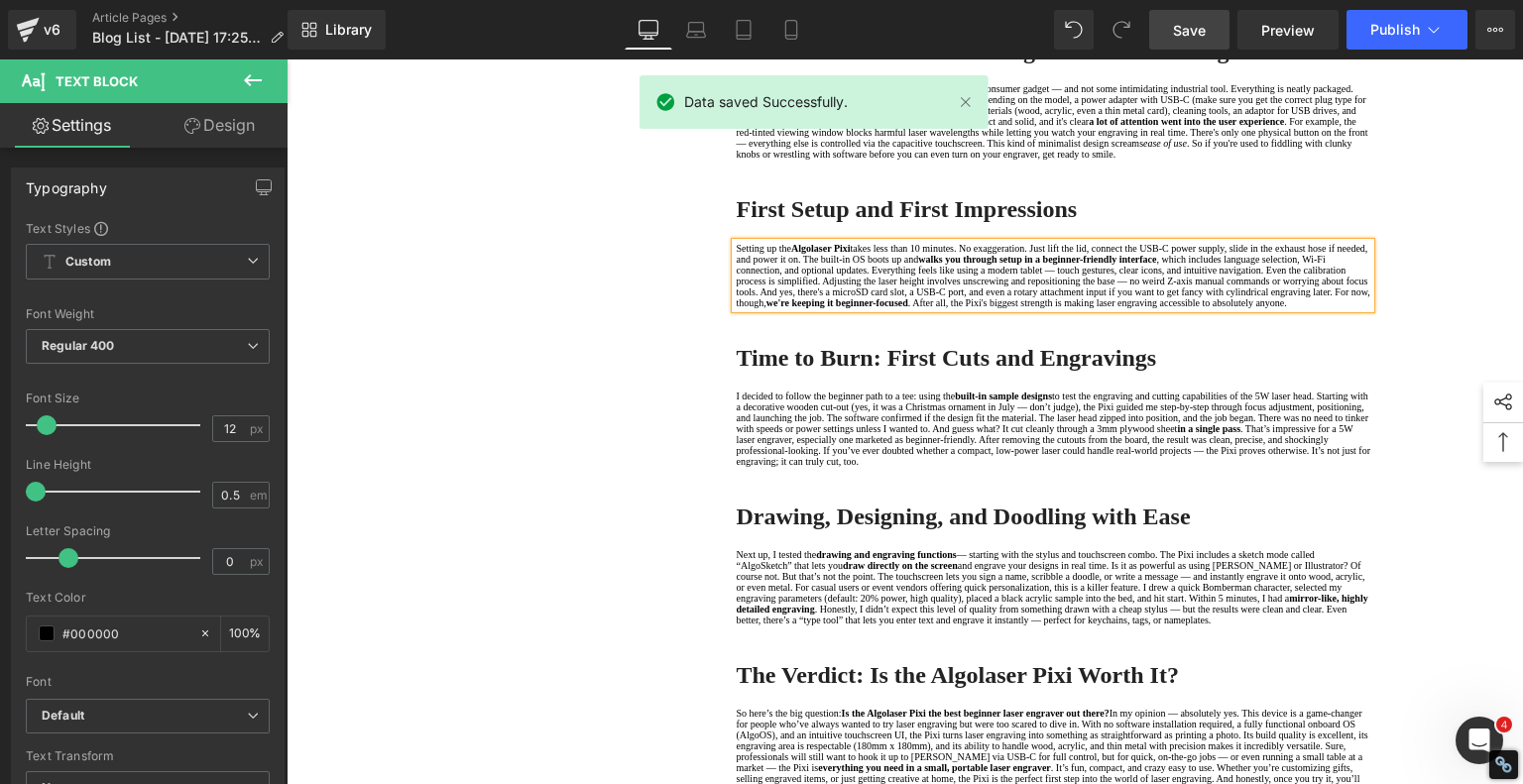scroll, scrollTop: 991, scrollLeft: 0, axis: vertical 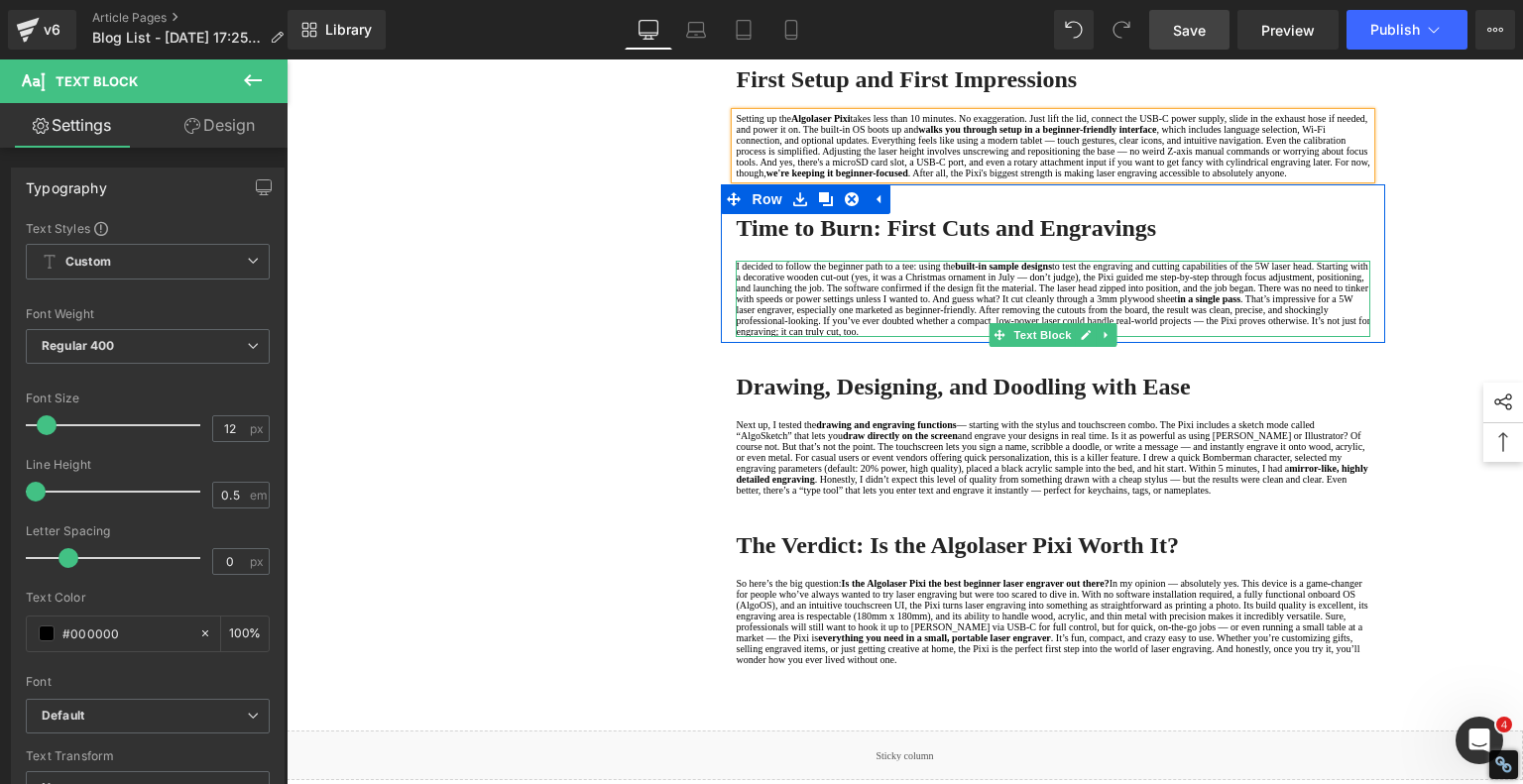 click on "to test the engraving and cutting capabilities of the 5W laser head. Starting with a decorative wooden cut-out (yes, it was a Christmas ornament in July — don’t judge), the Pixi guided me step-by-step through focus adjustment, positioning, and launching the job. The software confirmed if the design fit the material. The laser head zipped into position, and the job began. There was no need to tinker with speeds or power settings unless I wanted to. And guess what? It cut cleanly through a 3mm plywood sheet" at bounding box center [1052, 282] 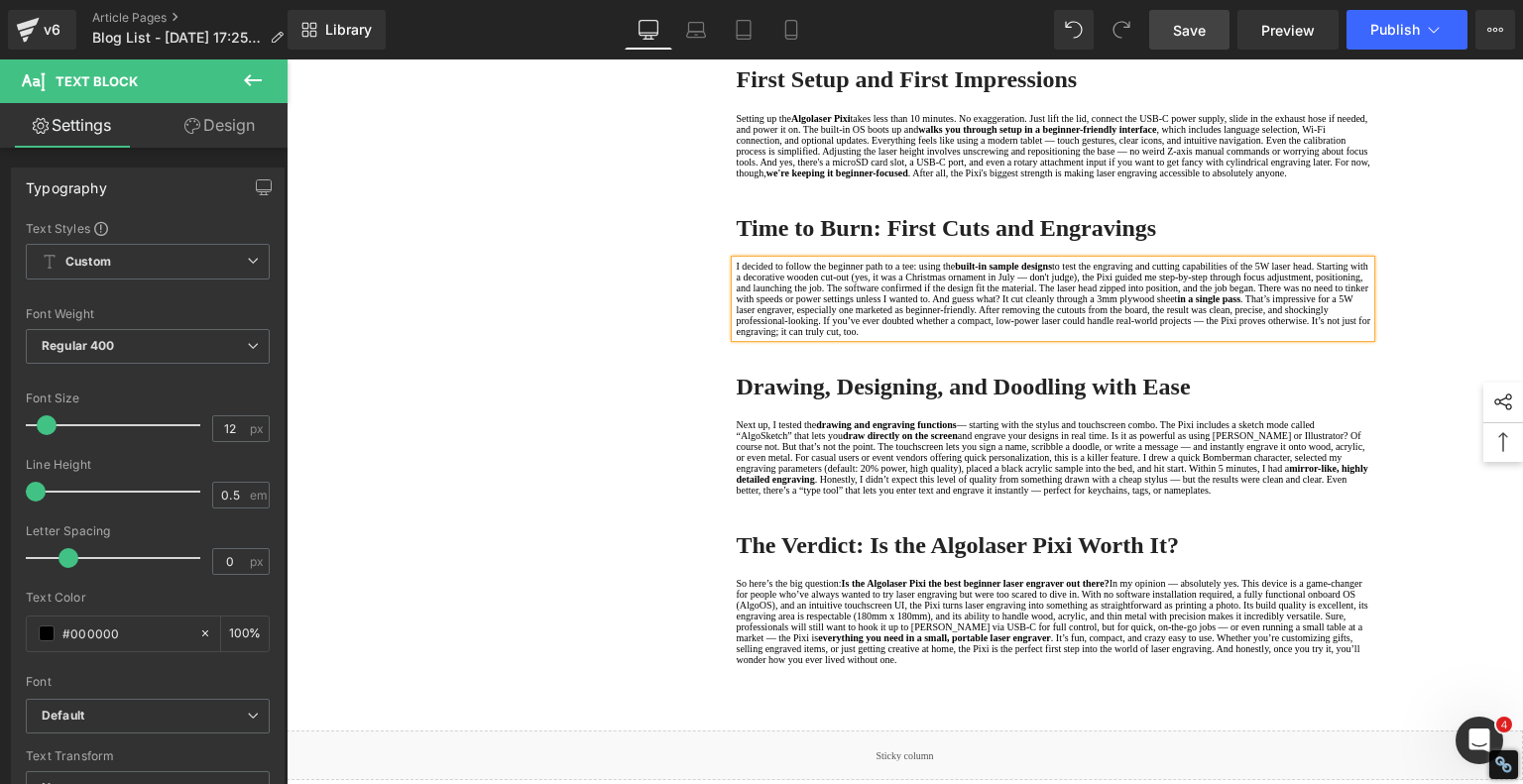 click on ". That’s impressive for a 5W laser engraver, especially one marketed as beginner-friendly. After removing the cutouts from the board, the result was clean, precise, and shockingly professional-looking. If you’ve ever doubted whether a compact, low-power laser could handle real-world projects — the Pixi proves otherwise. It’s not just for engraving; it can truly cut, too." at bounding box center [1053, 315] 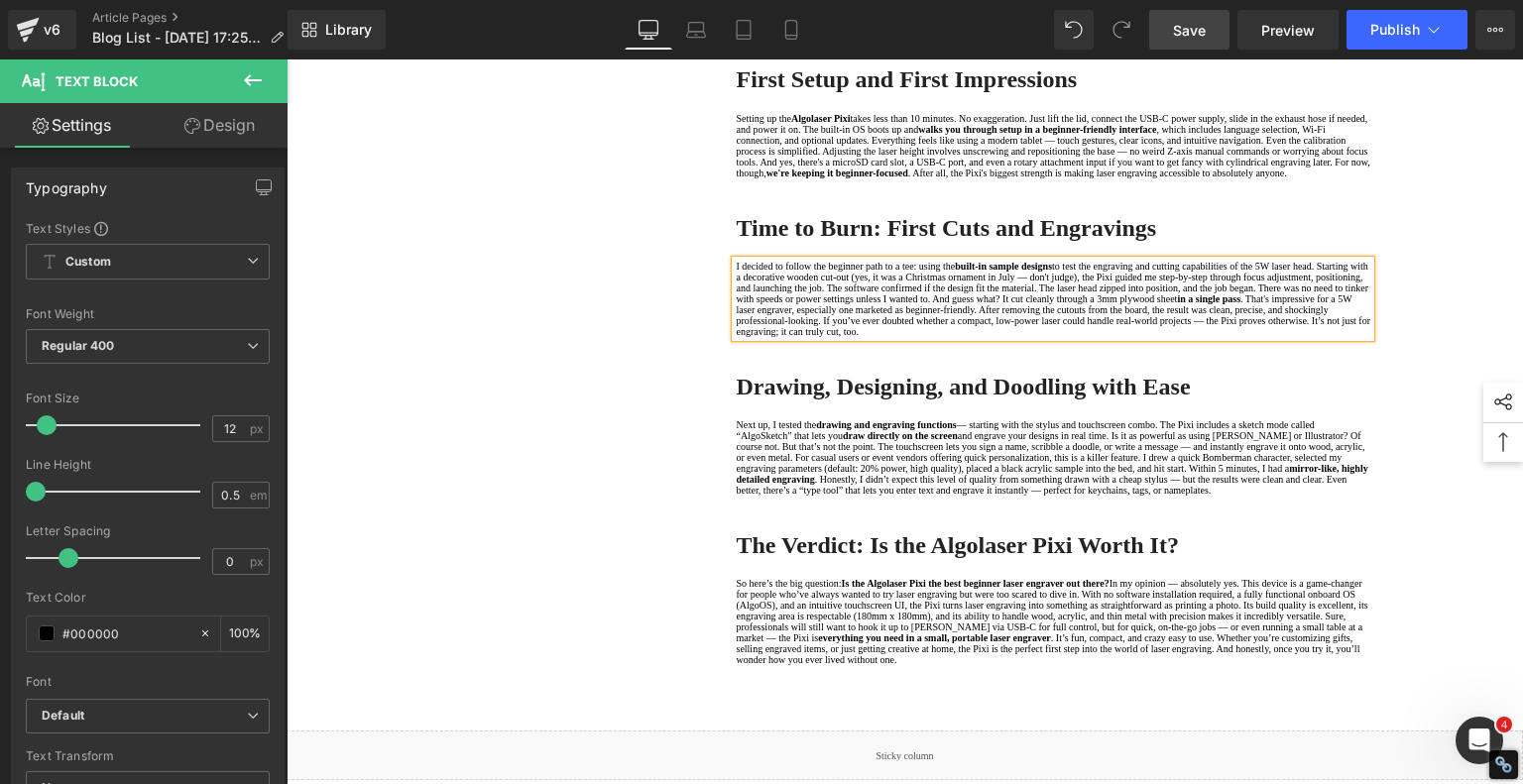 click on ". That's impressive for a 5W laser engraver, especially one marketed as beginner-friendly. After removing the cutouts from the board, the result was clean, precise, and shockingly professional-looking. If you’ve ever doubted whether a compact, low-power laser could handle real-world projects — the Pixi proves otherwise. It’s not just for engraving; it can truly cut, too." at bounding box center [1053, 315] 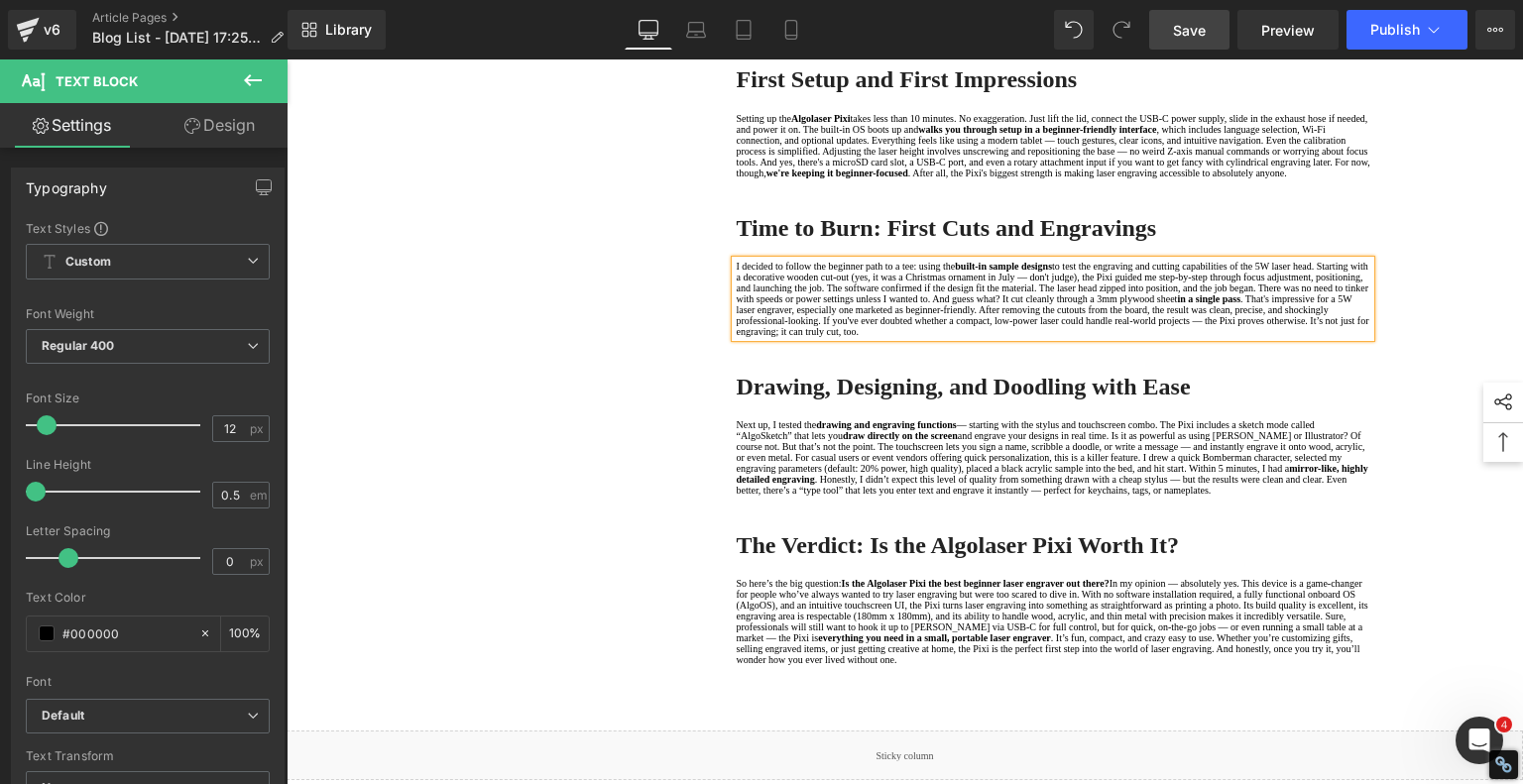 click on ". That's impressive for a 5W laser engraver, especially one marketed as beginner-friendly. After removing the cutouts from the board, the result was clean, precise, and shockingly professional-looking. If you've ever doubted whether a compact, low-power laser could handle real-world projects — the Pixi proves otherwise. It’s not just for engraving; it can truly cut, too." at bounding box center [1052, 315] 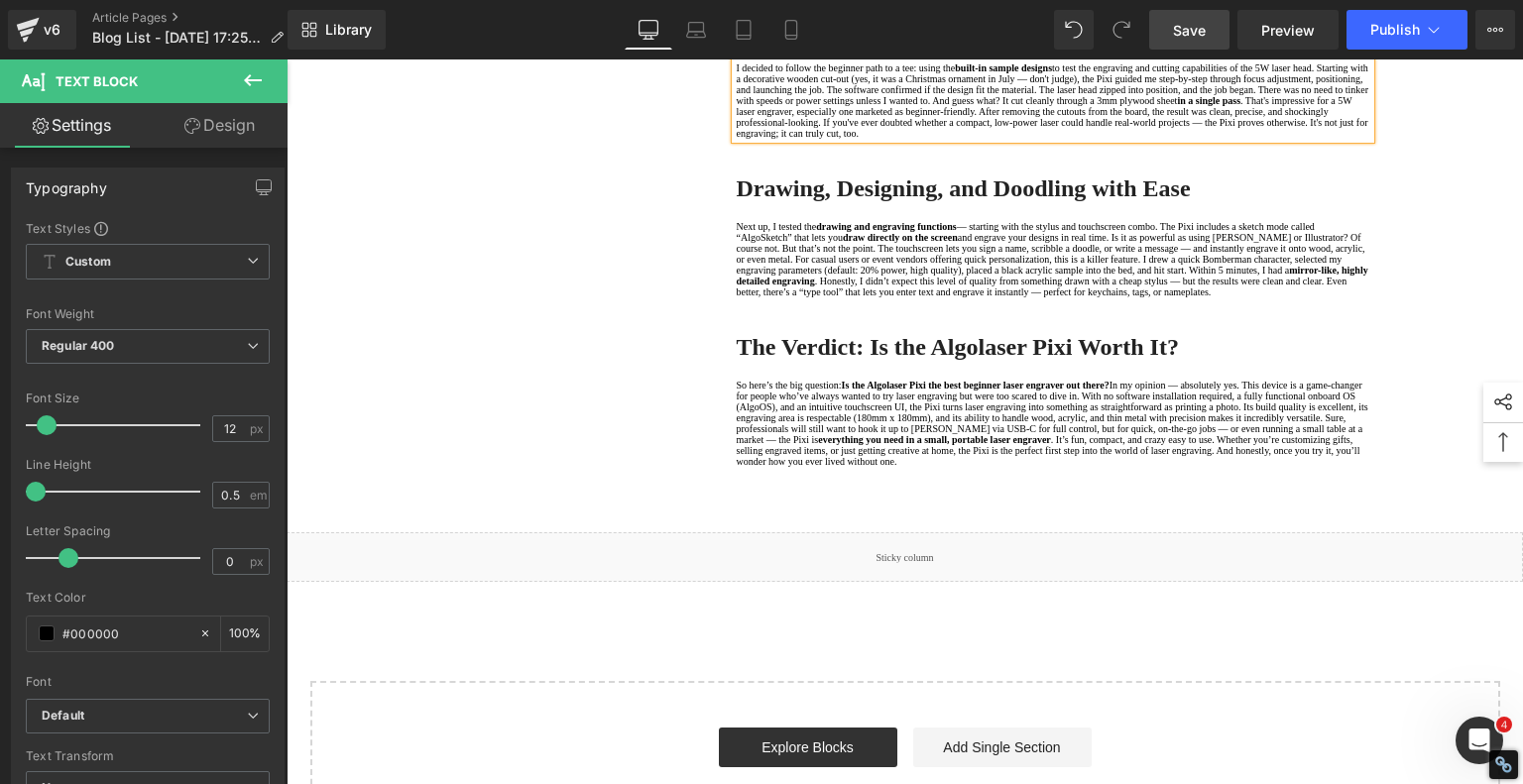 scroll, scrollTop: 1388, scrollLeft: 0, axis: vertical 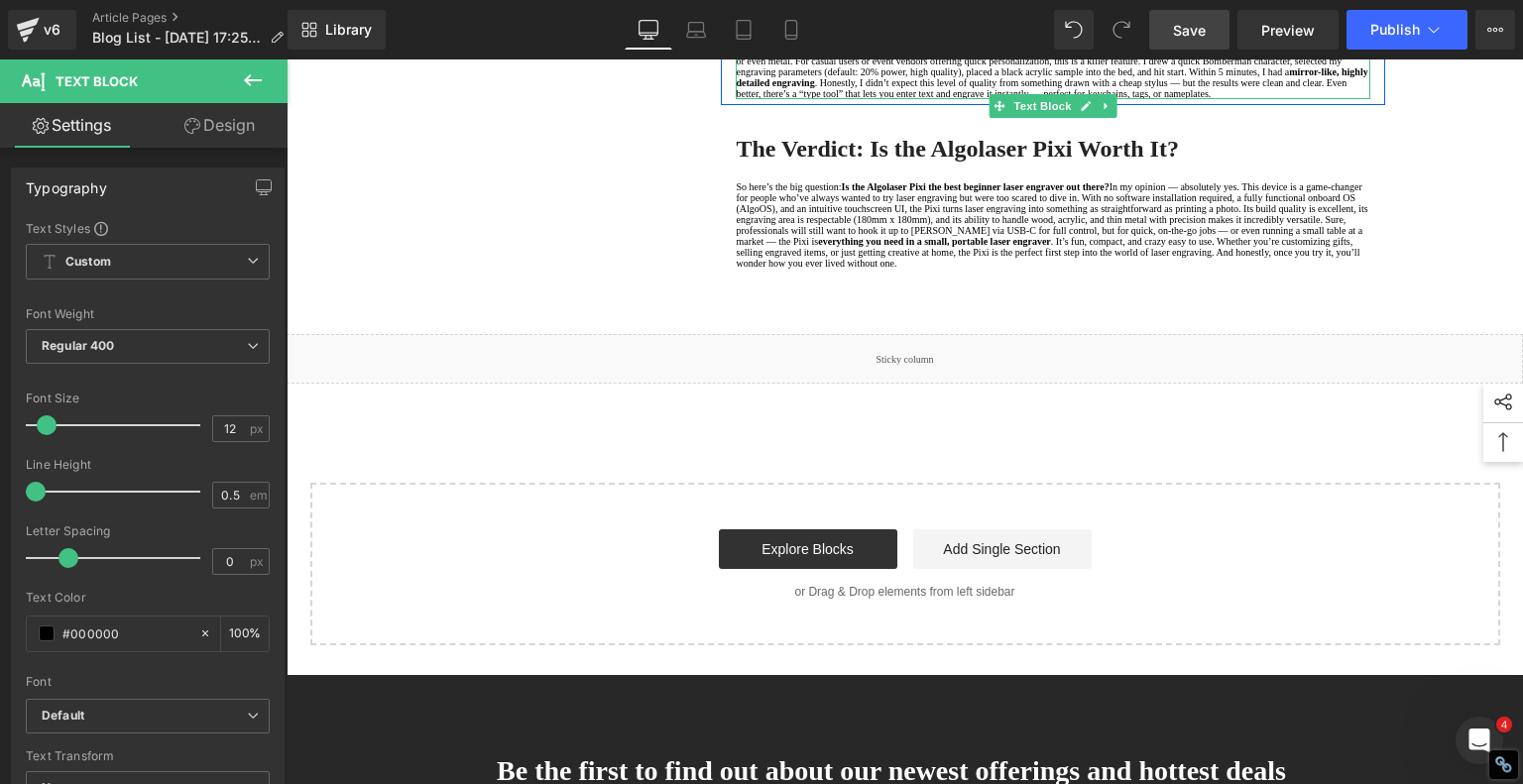 click on "— starting with the stylus and touchscreen combo. The Pixi includes a sketch mode called “AlgoSketch” that lets you" at bounding box center [1024, 34] 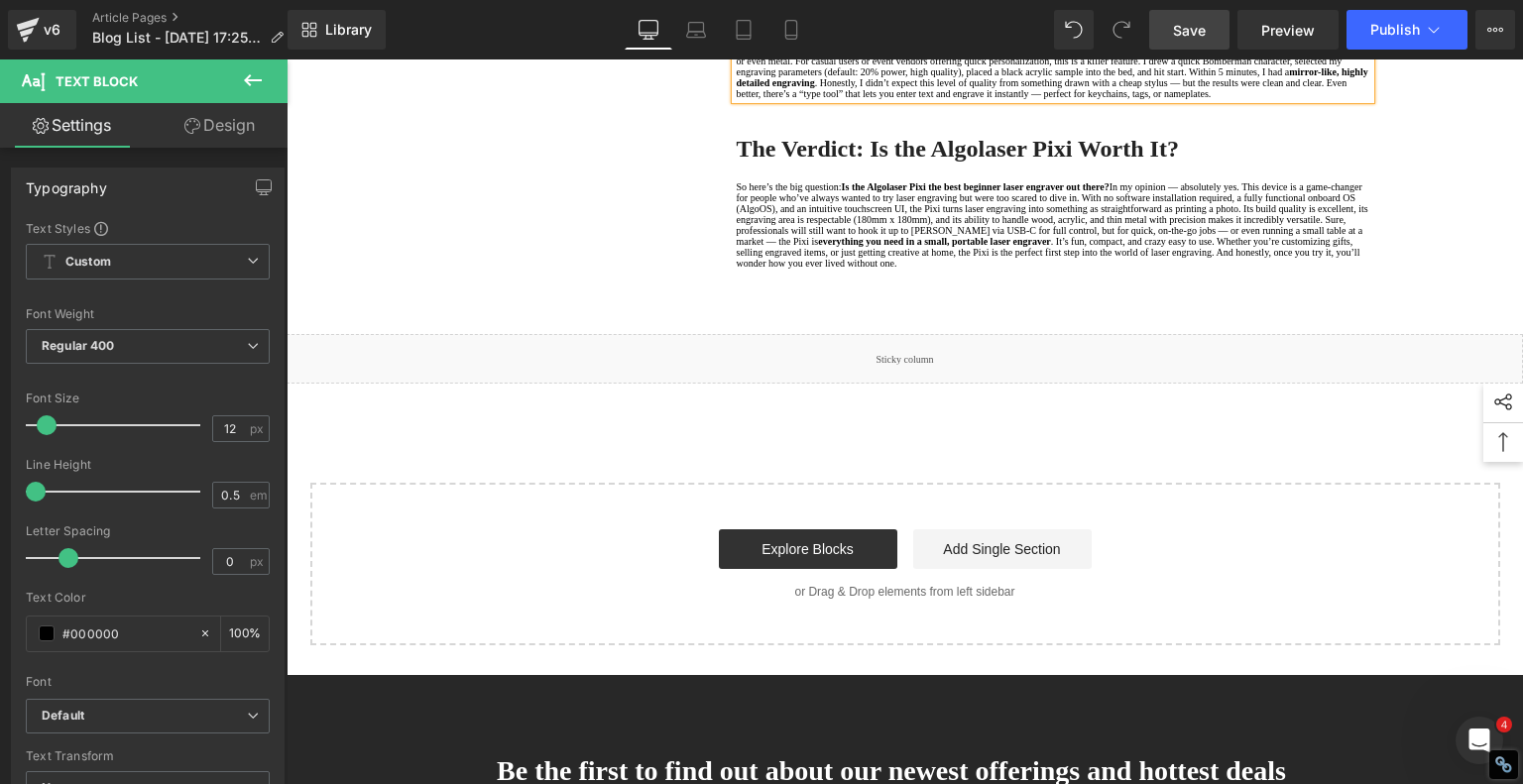 click on "— starting with the stylus and touchscreen combo. The Pixi includes a sketch mode called "AlgoSketch” that lets you" at bounding box center [1024, 34] 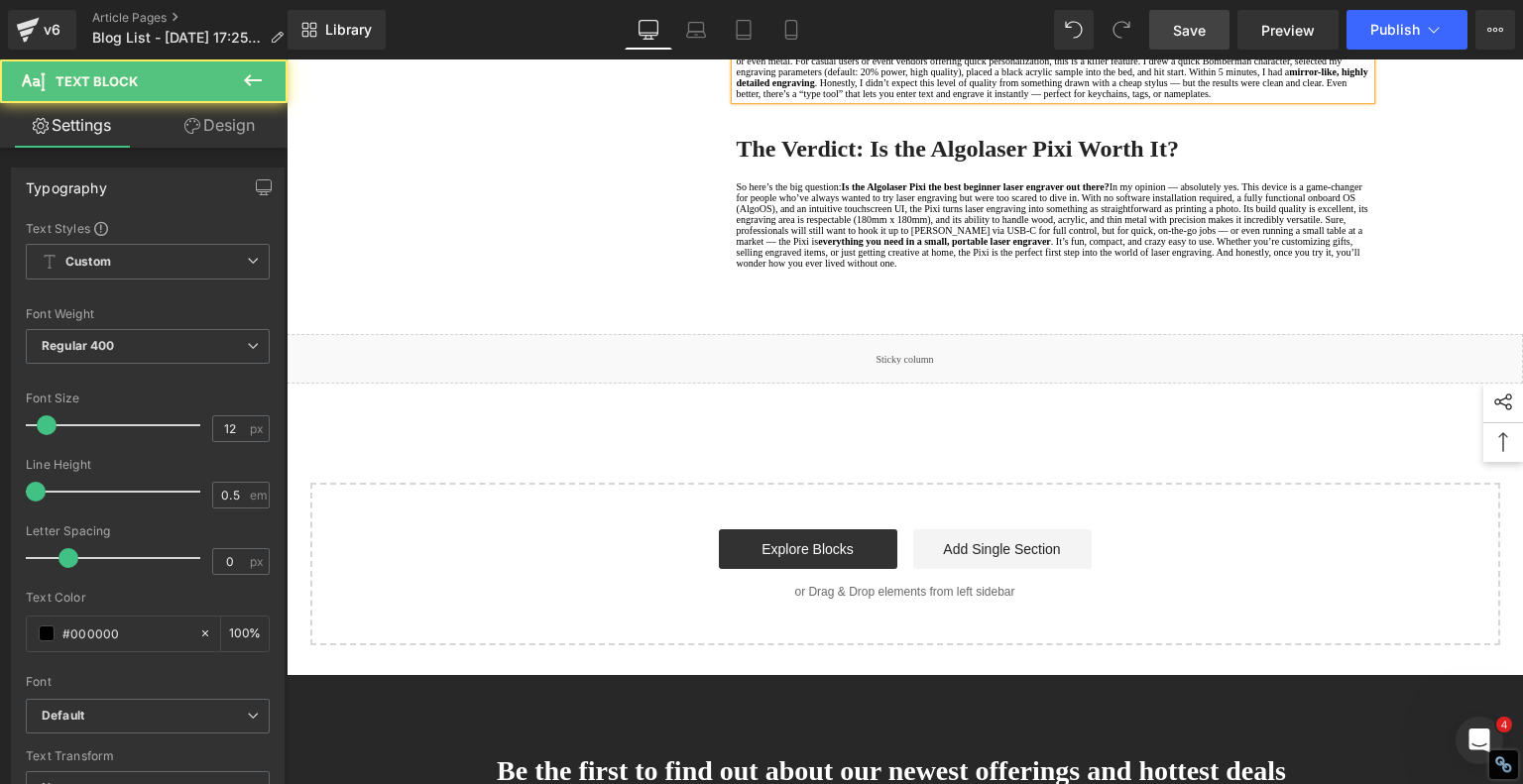 click on "and engrave your designs in real time. Is it as powerful as using [PERSON_NAME] or Illustrator? Of course not. But that’s not the point. The touchscreen lets you sign a name, scribble a doodle, or write a message — and instantly engrave it onto wood, acrylic, or even metal. For casual users or event vendors offering quick personalization, this is a killer feature. I drew a quick Bomberman character, selected my engraving parameters (default: 20% power, high quality), placed a black acrylic sample into the bed, and hit start. Within 5 minutes, I had a" at bounding box center [1050, 56] 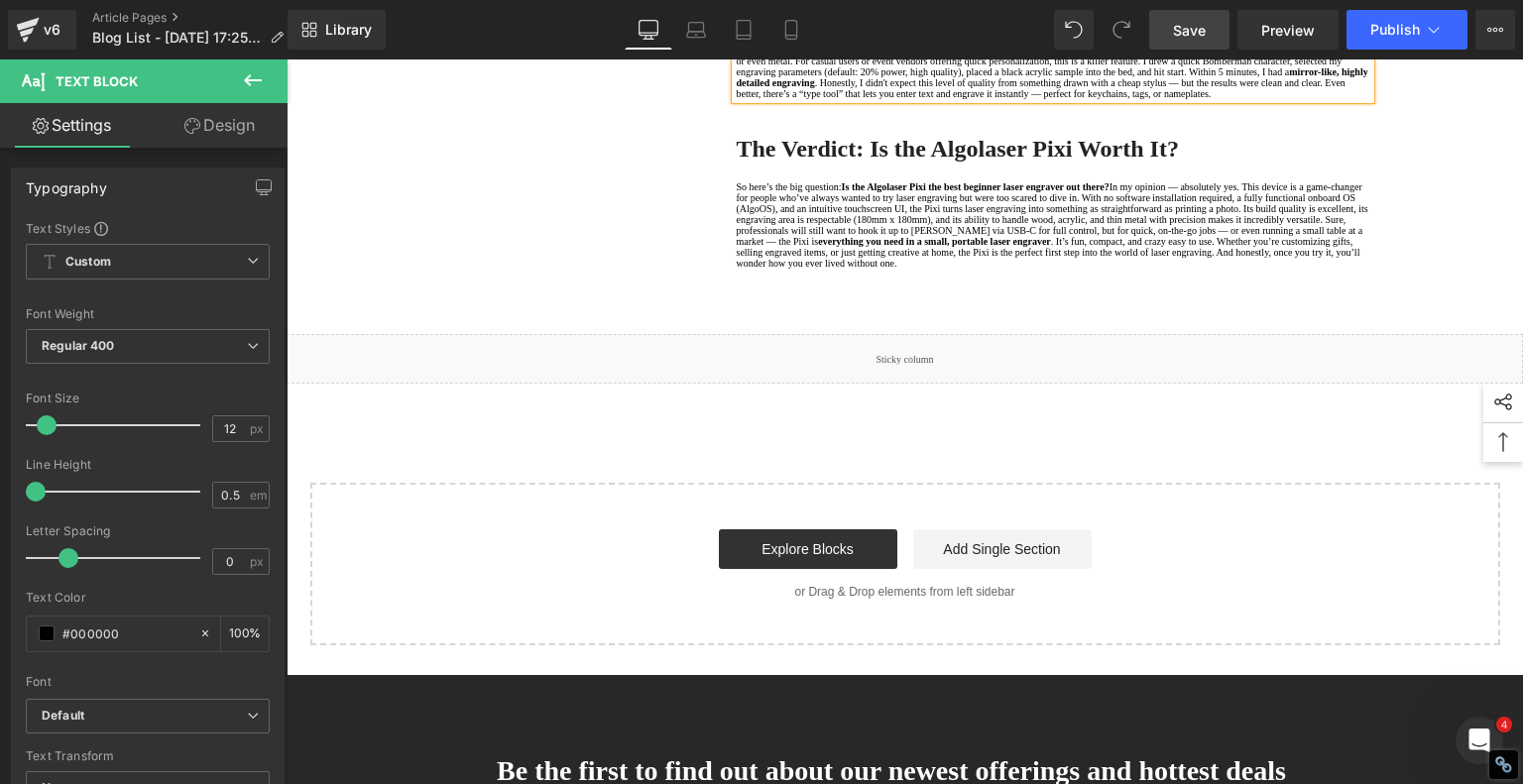 drag, startPoint x: 837, startPoint y: 496, endPoint x: 968, endPoint y: 494, distance: 131.01527 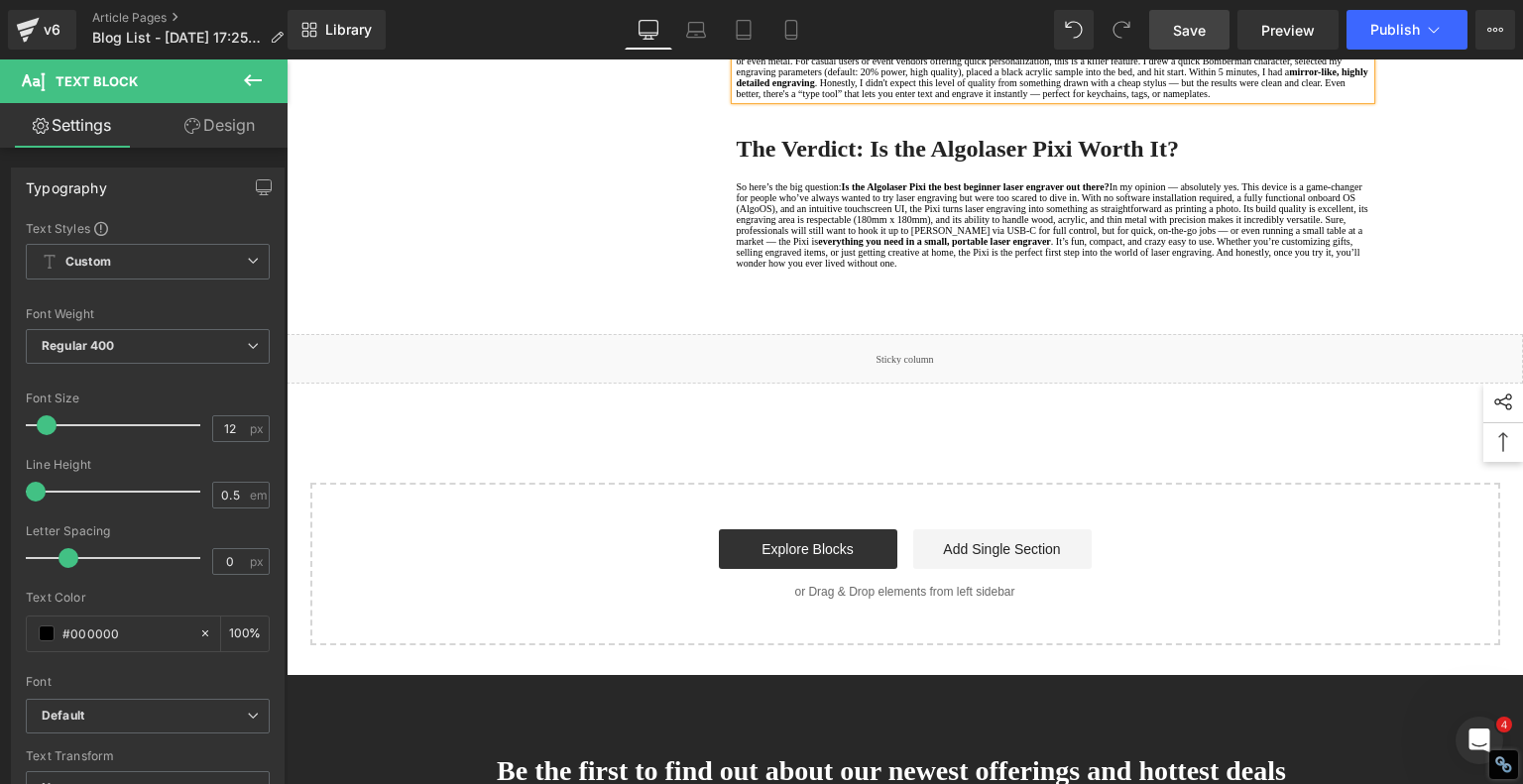 click on ". Honestly, I didn't expect this level of quality from something drawn with a cheap stylus — but the results were clean and clear. Even better, there's a “type tool” that lets you enter text and engrave it instantly — perfect for keychains, tags, or nameplates." at bounding box center [1040, 88] 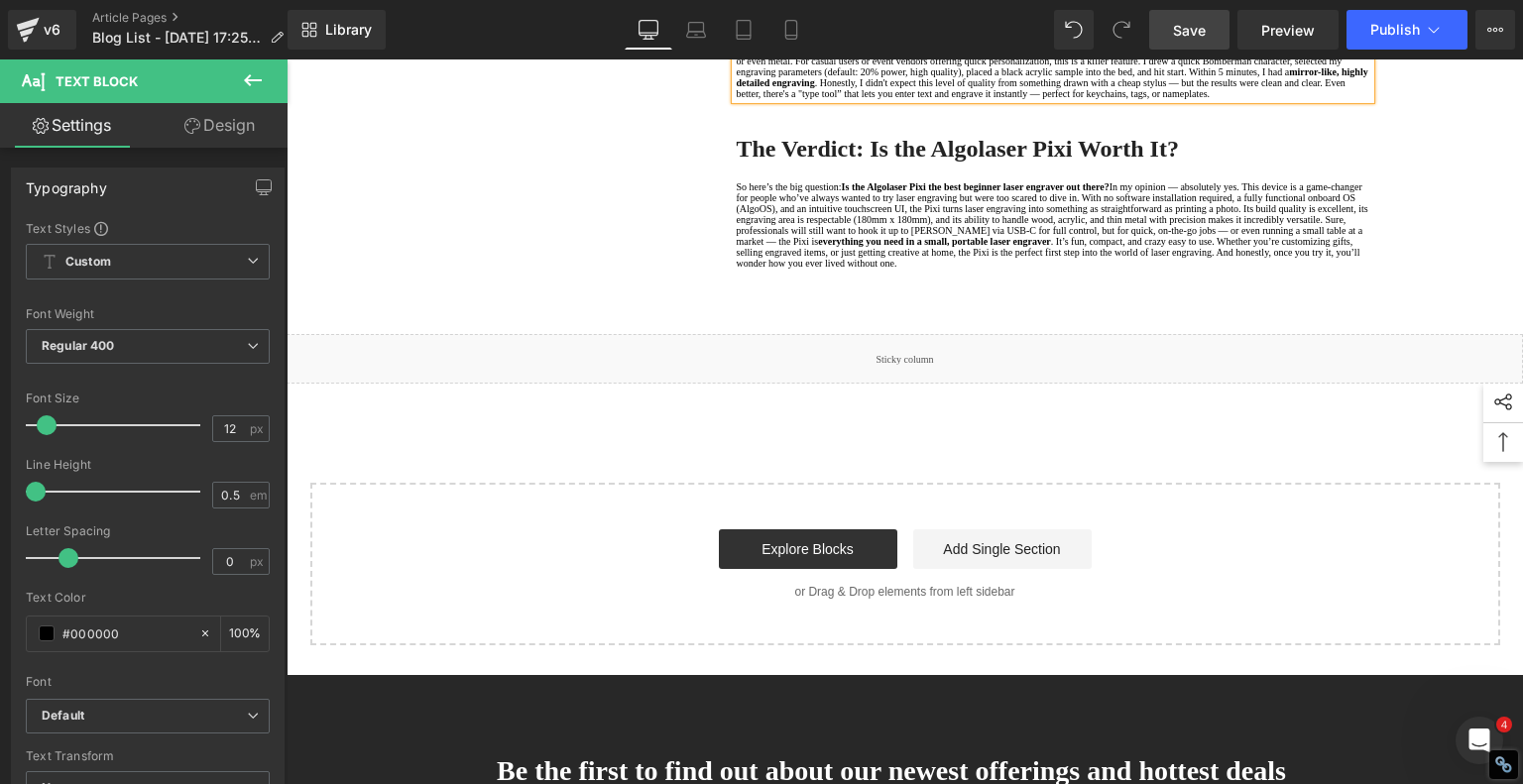 click on ". Honestly, I didn't expect this level of quality from something drawn with a cheap stylus — but the results were clean and clear. Even better, there's a "type tool” that lets you enter text and engrave it instantly — perfect for keychains, tags, or nameplates." at bounding box center [1040, 88] 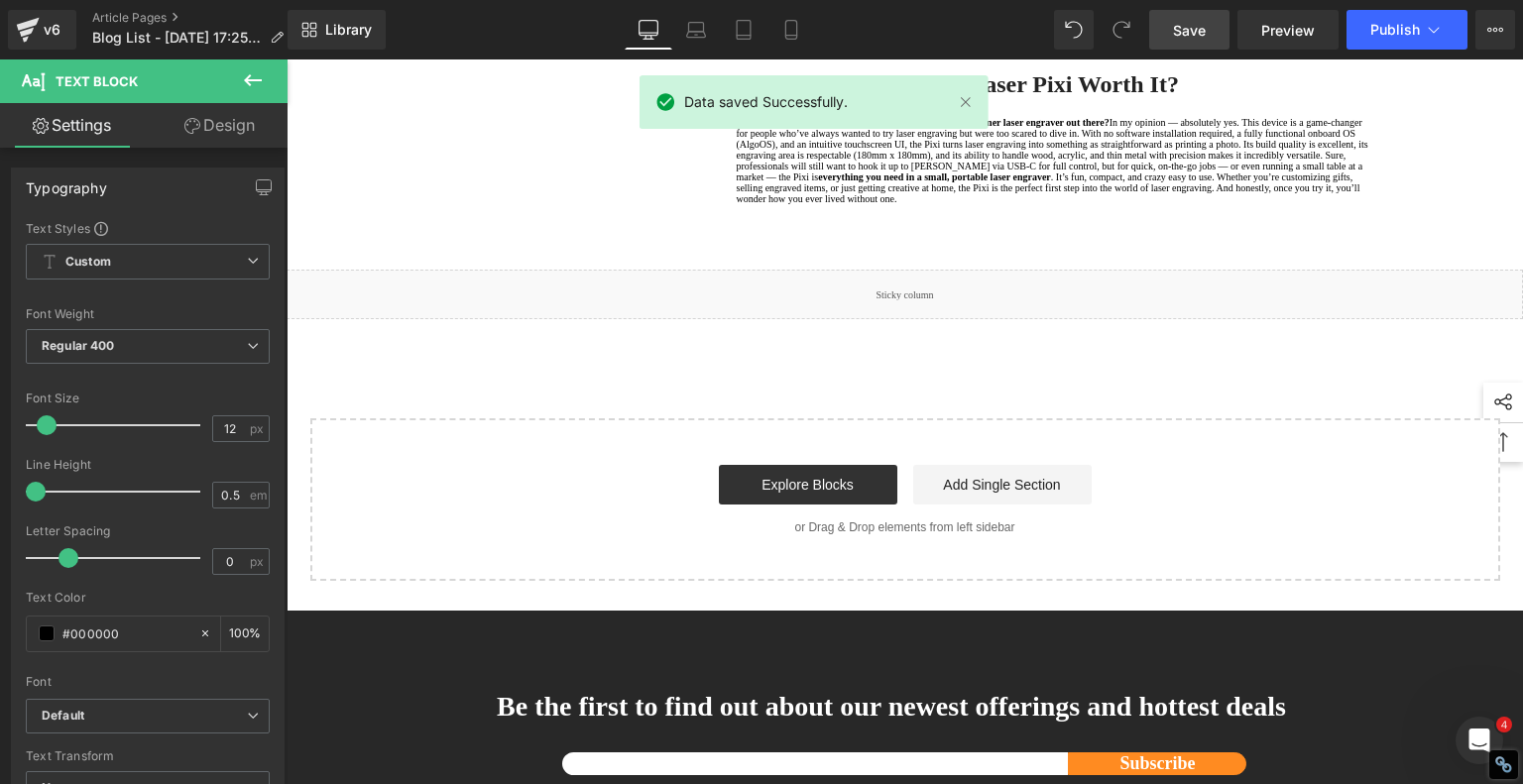 scroll, scrollTop: 1487, scrollLeft: 0, axis: vertical 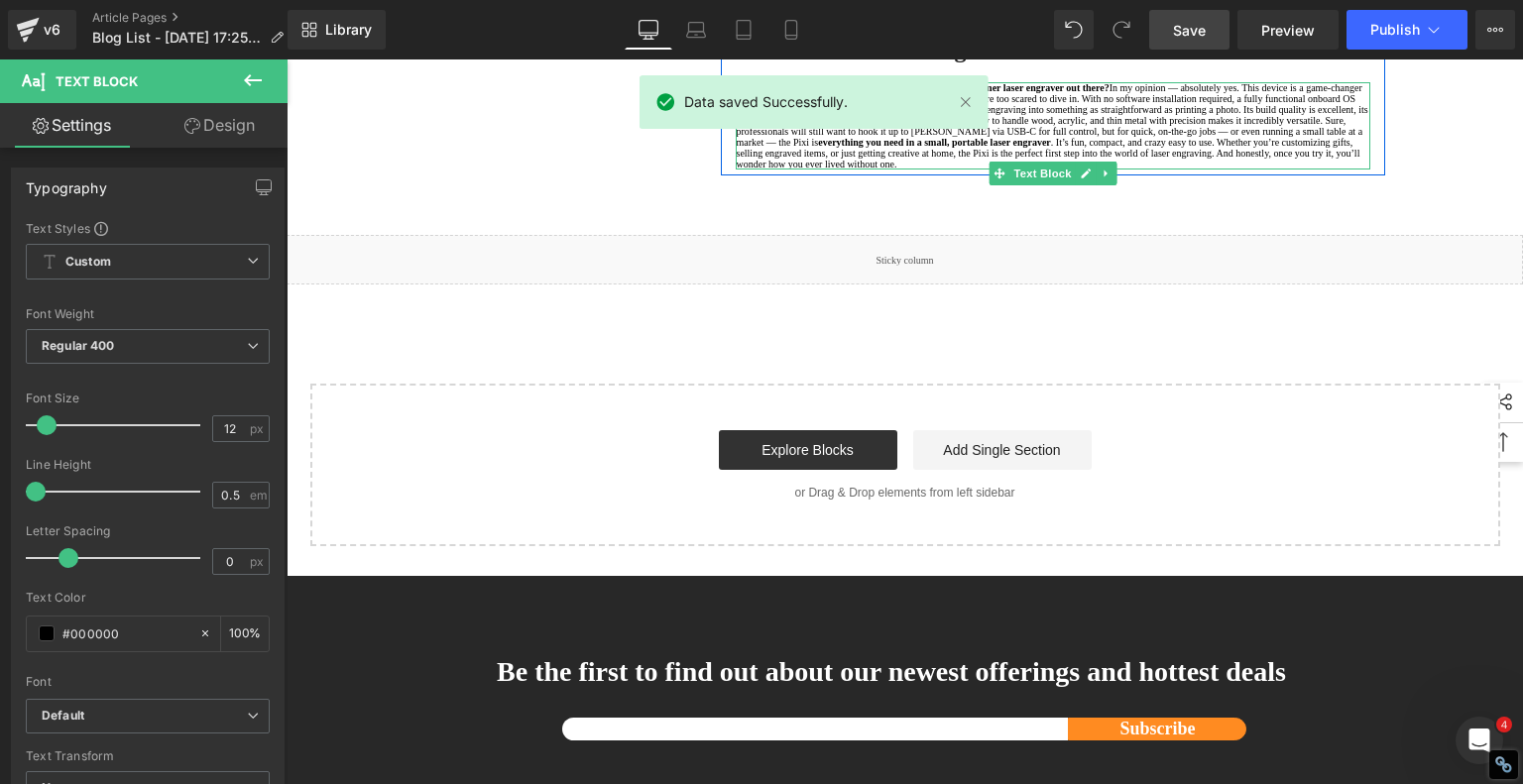 click on "So here’s the big question:" at bounding box center [788, 87] 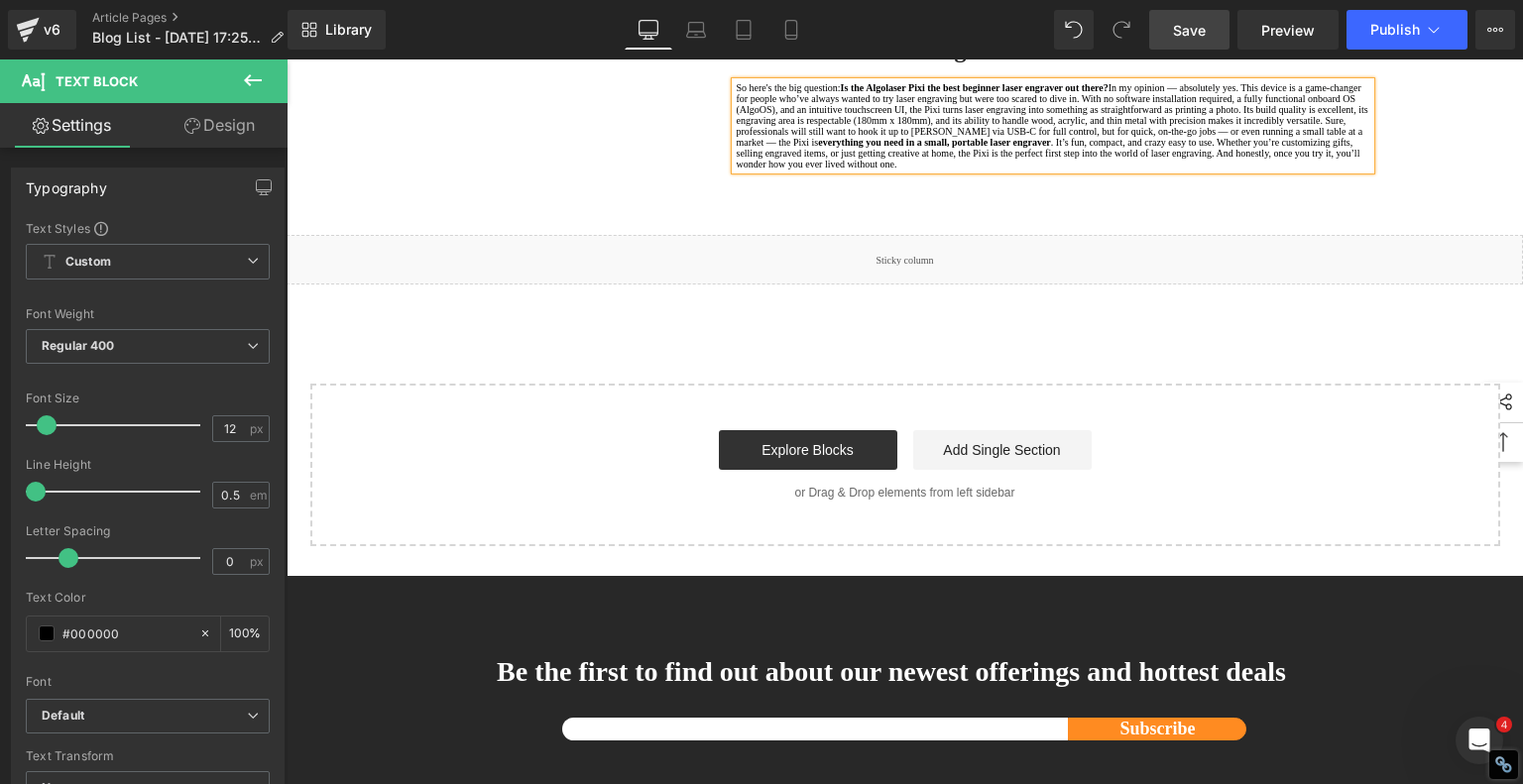 click on "In my opinion — absolutely yes. This device is a game-changer for people who’ve always wanted to try laser engraving but were too scared to dive in. With no software installation required, a fully functional onboard OS (AlgoOS), and an intuitive touchscreen UI, the Pixi turns laser engraving into something as straightforward as printing a photo. Its build quality is excellent, its engraving area is respectable (180mm x 180mm), and its ability to handle wood, acrylic, and thin metal with precision makes it incredibly versatile. Sure, professionals will still want to hook it up to [PERSON_NAME] via USB-C for full control, but for quick, on-the-go jobs — or even running a small table at a market — the Pixi is" at bounding box center [1051, 115] 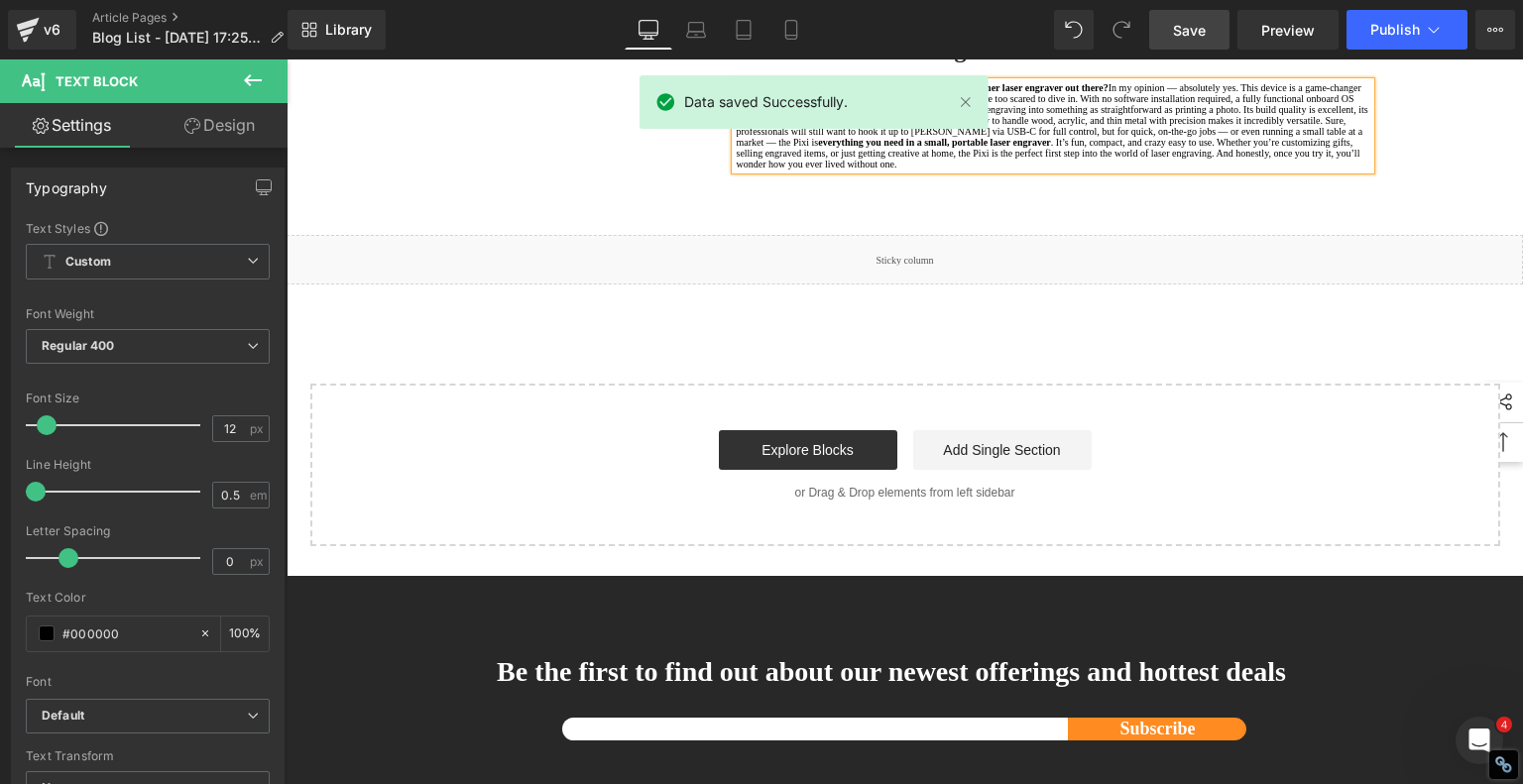 click on "In my opinion — absolutely yes. This device is a game-changer for people who've always wanted to try laser engraving but were too scared to dive in. With no software installation required, a fully functional onboard OS (AlgoOS), and an intuitive touchscreen UI, the Pixi turns laser engraving into something as straightforward as printing a photo. Its build quality is excellent, its engraving area is respectable (180mm x 180mm), and its ability to handle wood, acrylic, and thin metal with precision makes it incredibly versatile. Sure, professionals will still want to hook it up to [PERSON_NAME] via USB-C for full control, but for quick, on-the-go jobs — or even running a small table at a market — the Pixi is" at bounding box center (1051, 115) 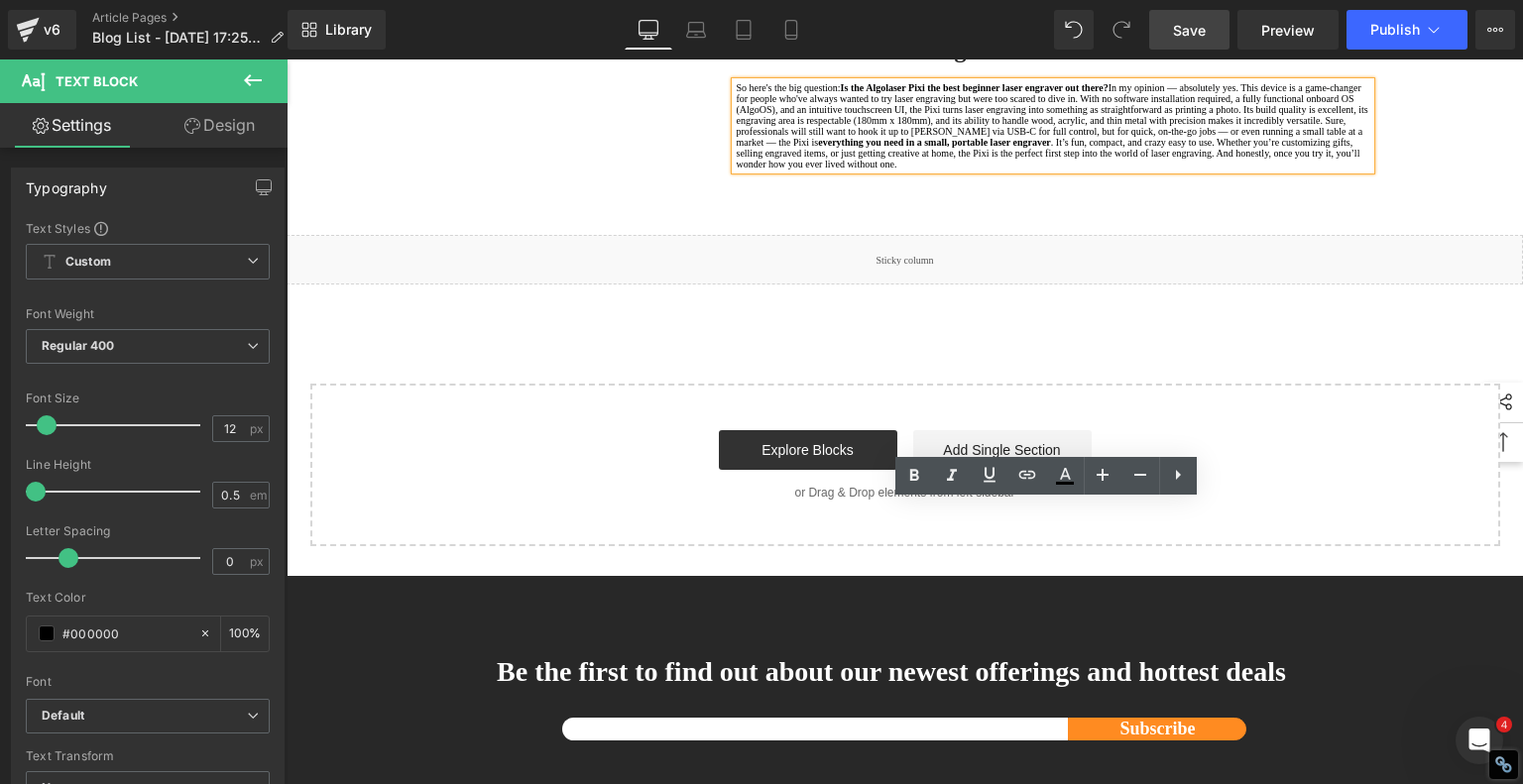 click on ". It’s fun, compact, and crazy easy to use. Whether you’re customizing gifts, selling engraved items, or just getting creative at home, the Pixi is the perfect first step into the world of laser engraving. And honestly, once you try it, you’ll wonder how you ever lived without one." at bounding box center (1047, 153) 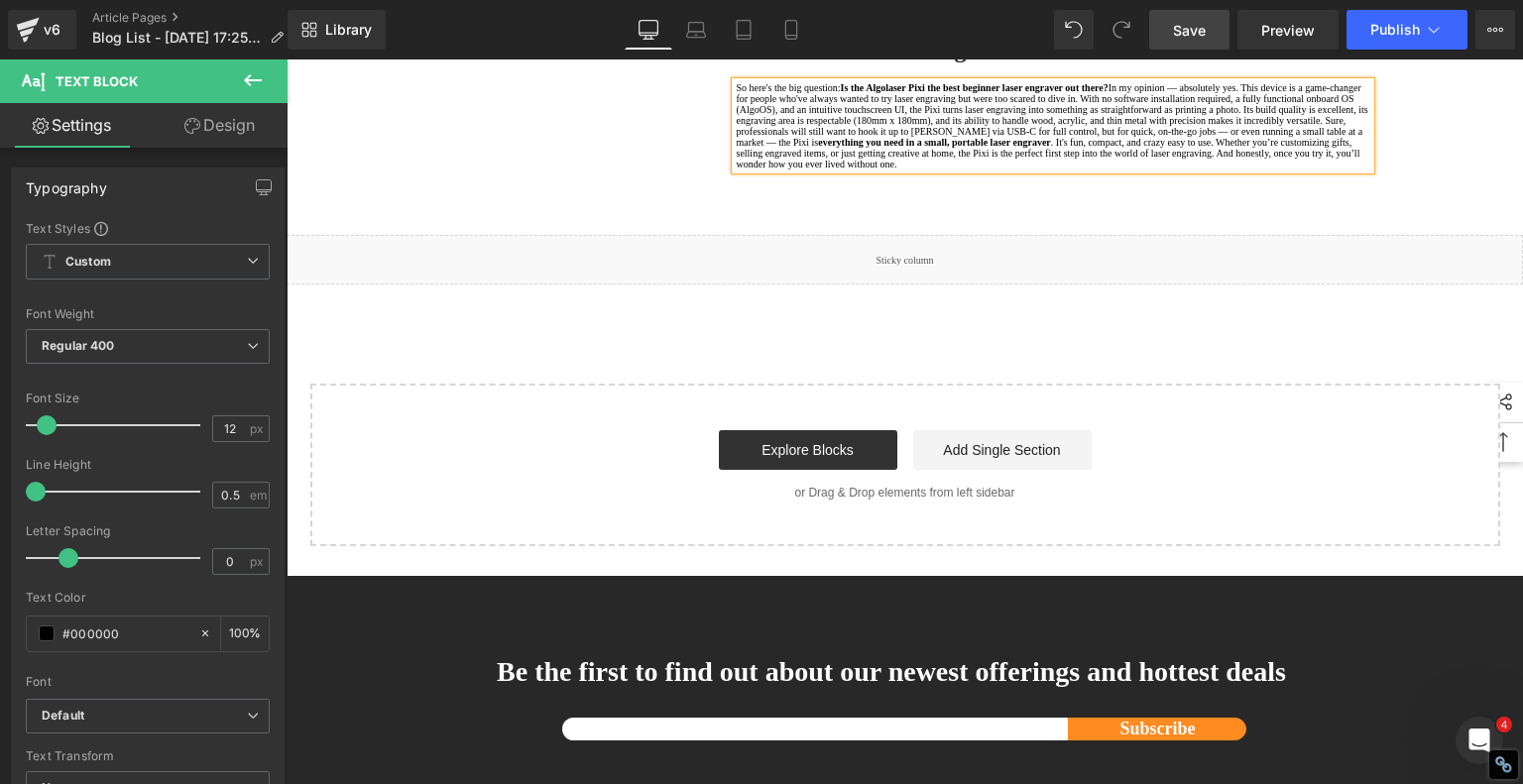 click on ". It's fun, compact, and crazy easy to use. Whether you’re customizing gifts, selling engraved items, or just getting creative at home, the Pixi is the perfect first step into the world of laser engraving. And honestly, once you try it, you’ll wonder how you ever lived without one." at bounding box center (1047, 153) 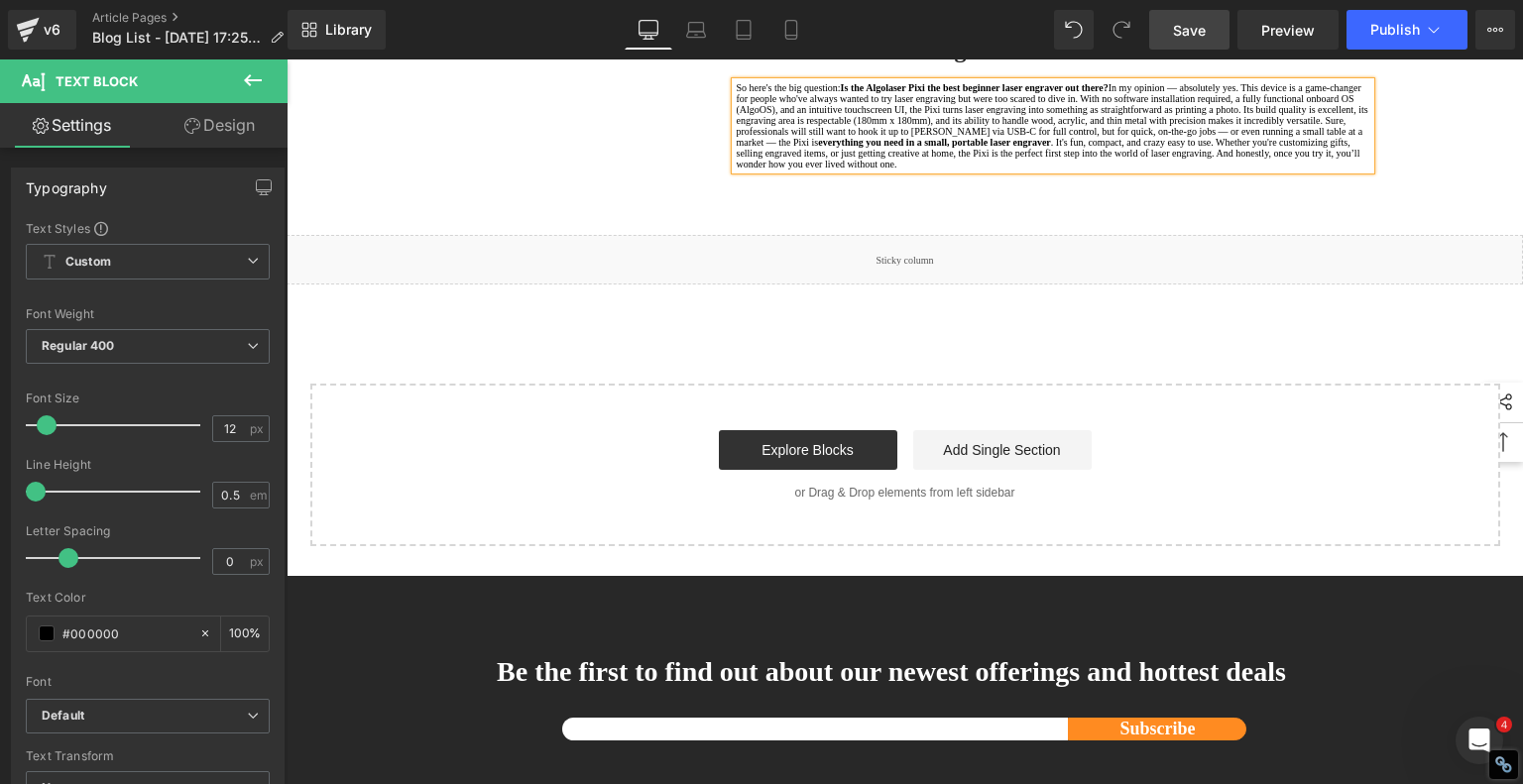 click on ". It's fun, compact, and crazy easy to use. Whether you're customizing gifts, selling engraved items, or just getting creative at home, the Pixi is the perfect first step into the world of laser engraving. And honestly, once you try it, you’ll wonder how you ever lived without one." at bounding box center (1047, 153) 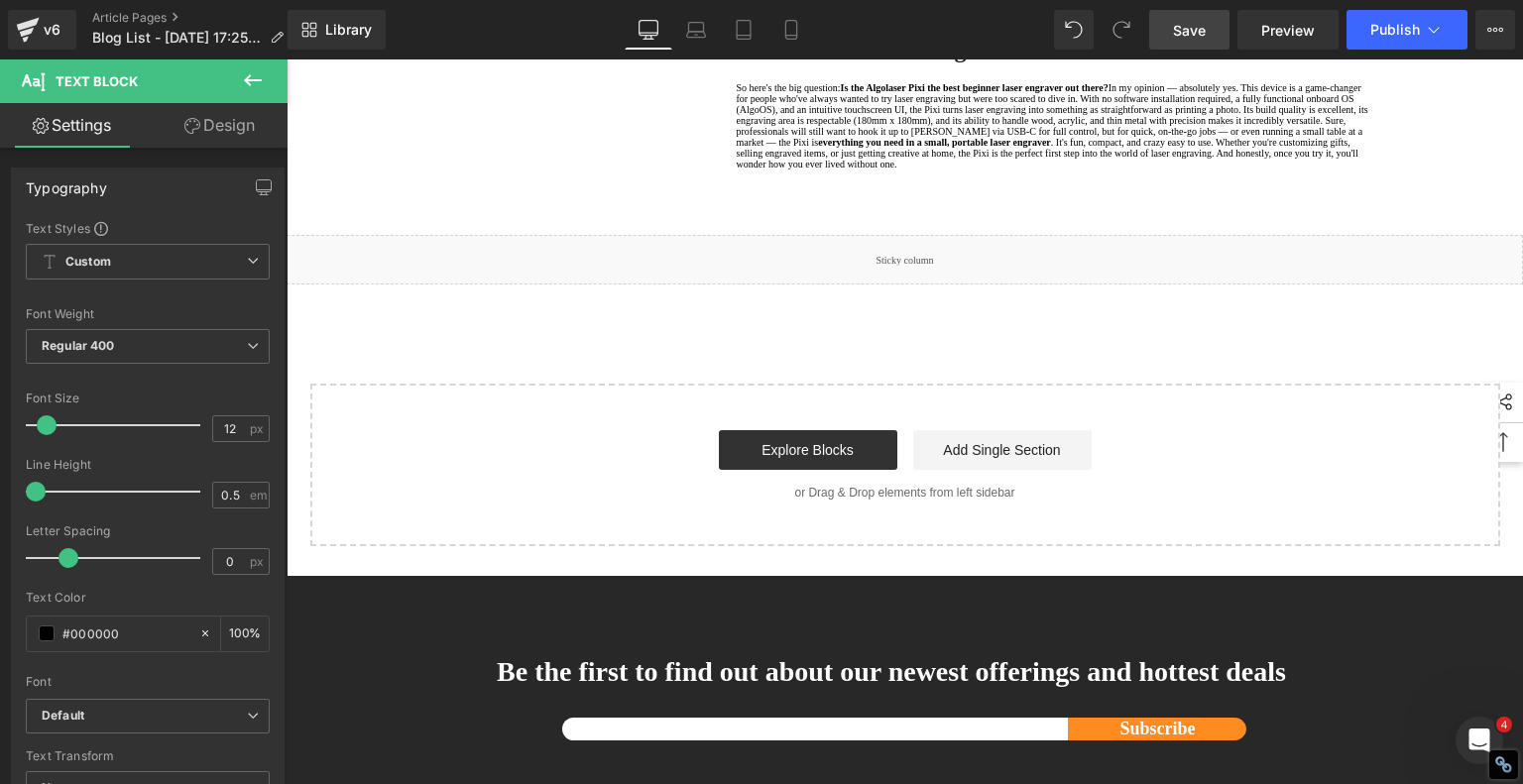 click on "Save" at bounding box center [1189, 30] 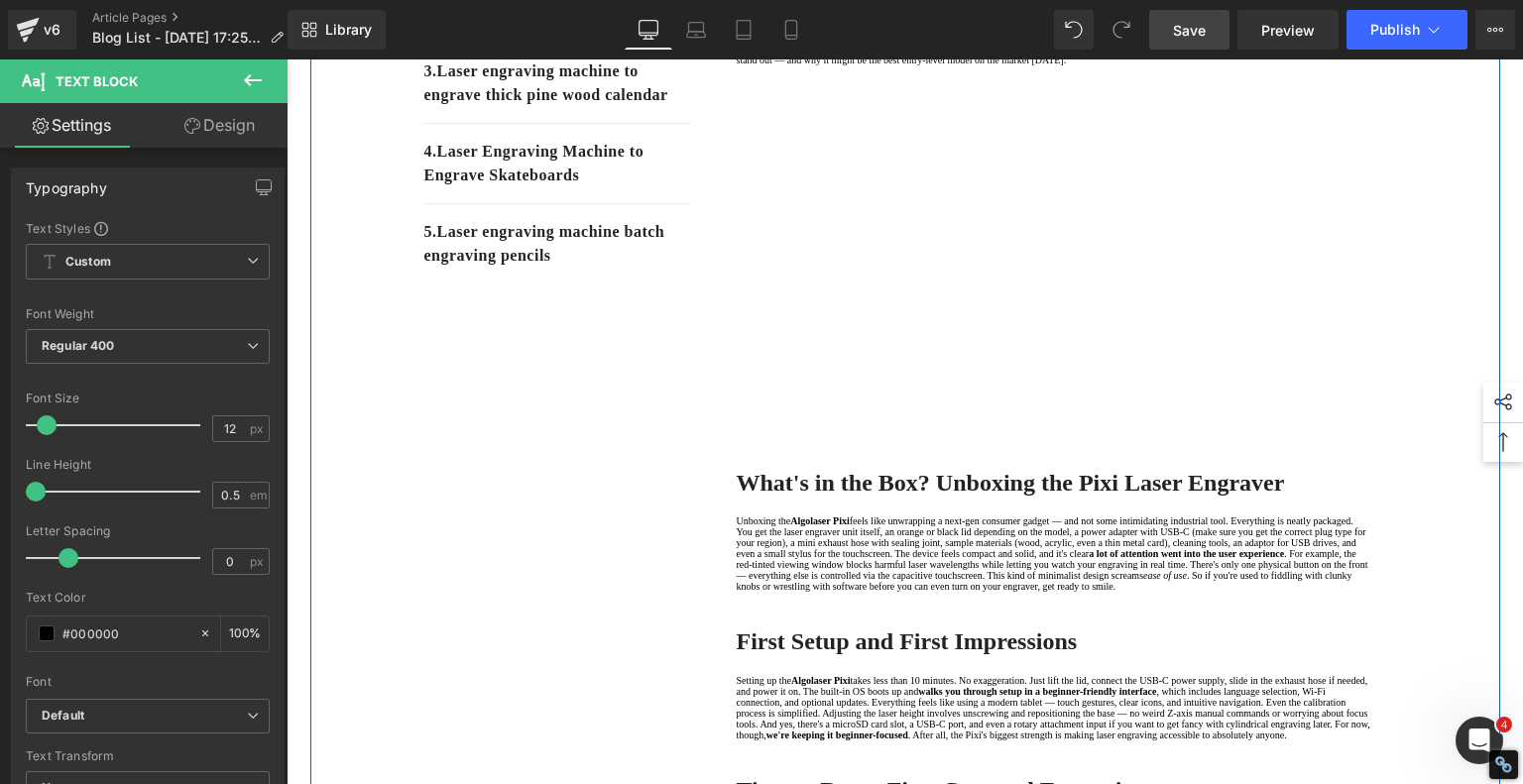 scroll, scrollTop: 595, scrollLeft: 0, axis: vertical 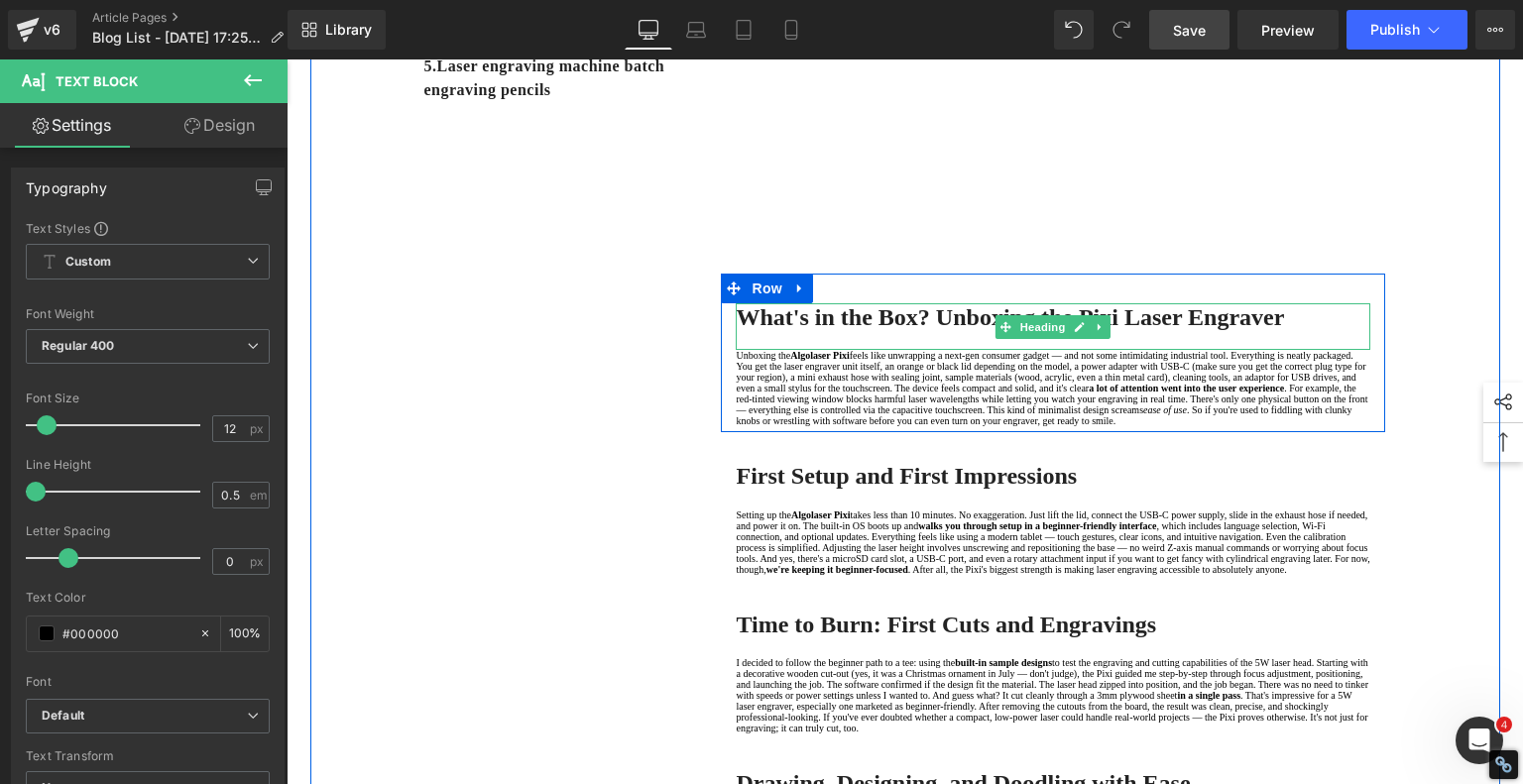 click on "What's in the Box? Unboxing the Pixi Laser Engraver" at bounding box center [1009, 317] 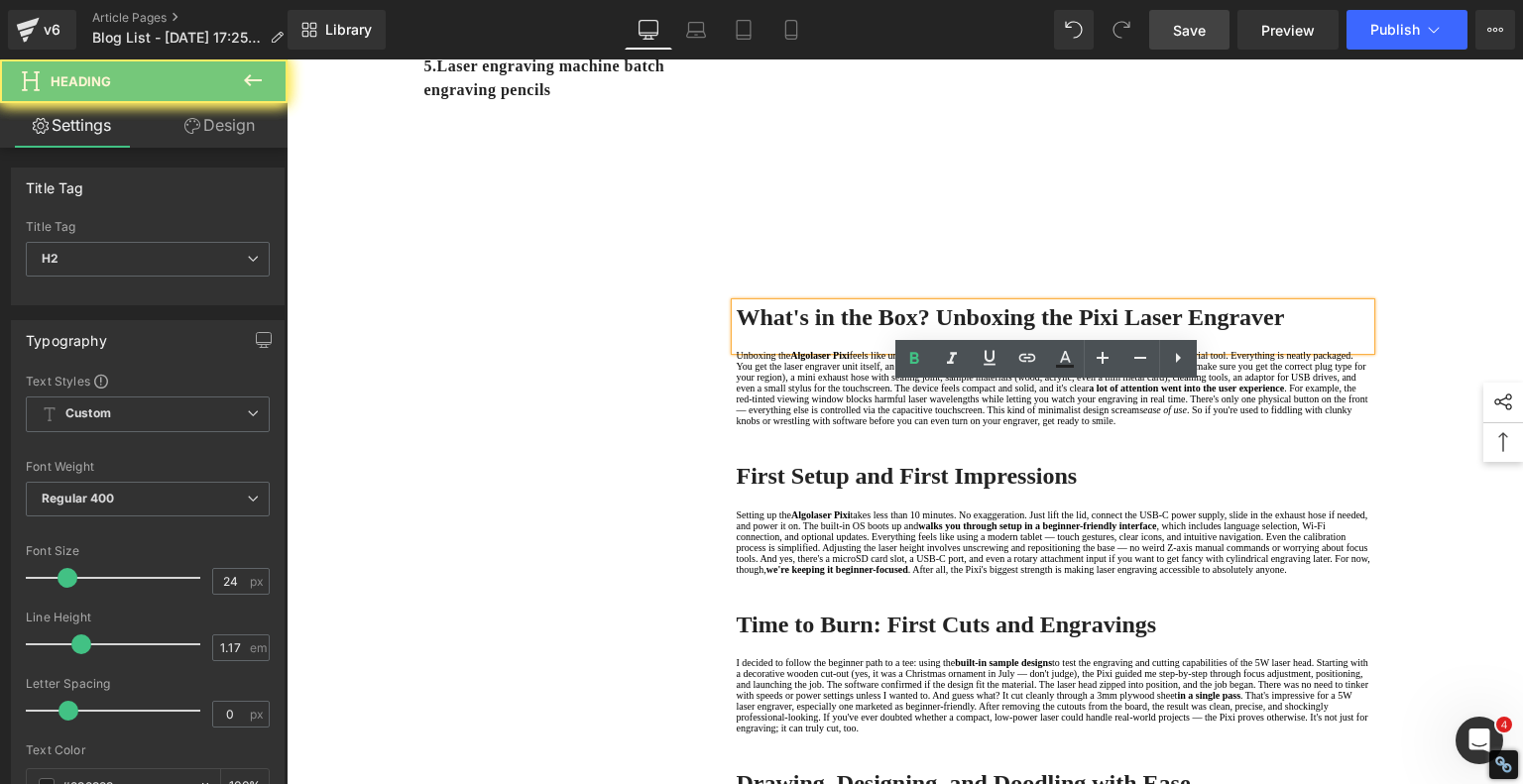 click on "What's in the Box? Unboxing the Pixi Laser Engraver" at bounding box center (1009, 317) 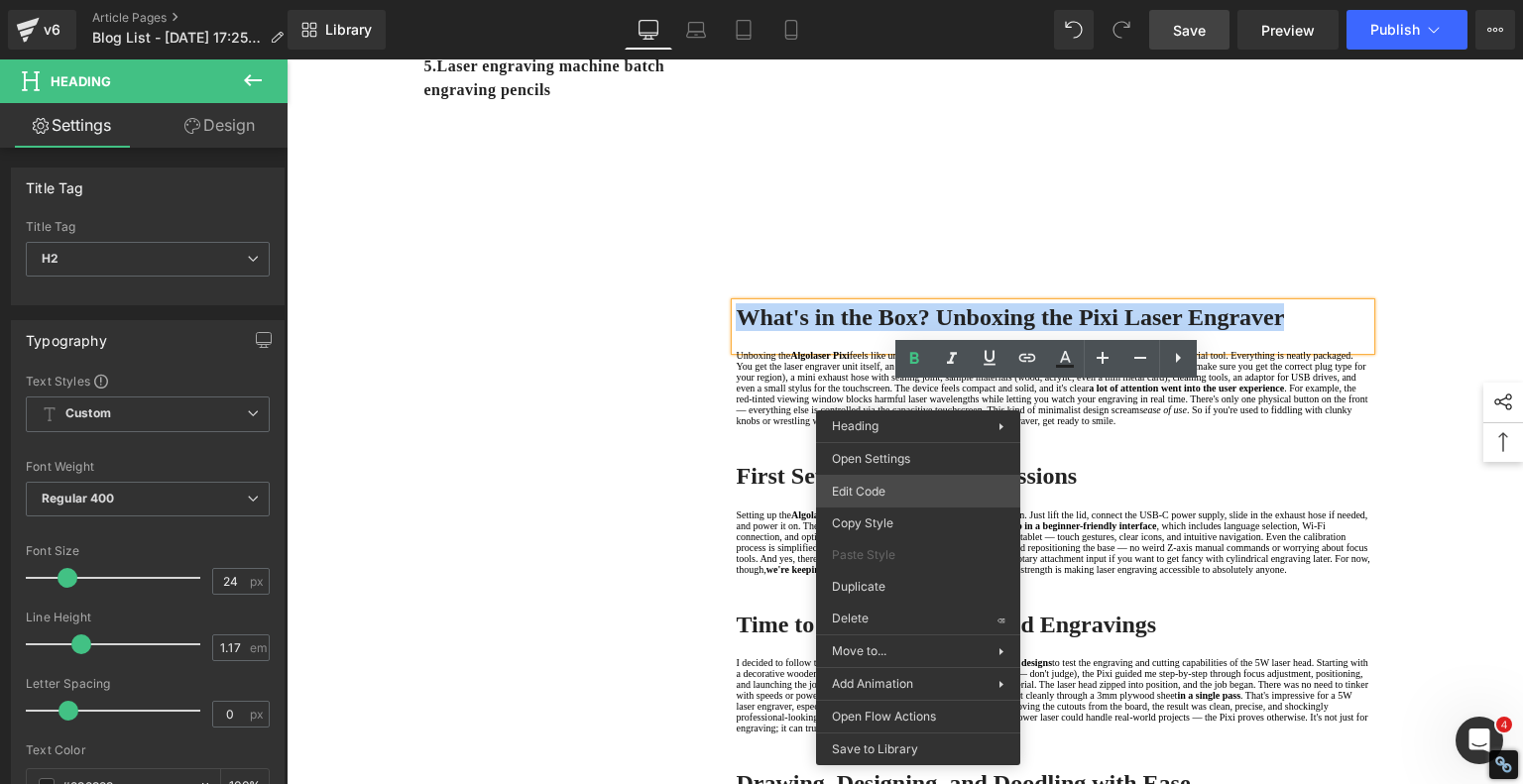 click on "Youtube  You are previewing how the   will restyle your page. You can not edit Elements in Preset Preview Mode.  v6 Article Pages Blog List - [DATE] 17:25:49 Library Desktop Desktop Laptop Tablet Mobile Save Preview Publish Scheduled View Live Page View with current Template Save Template to Library Schedule Publish  Optimize  Publish Settings Shortcuts  Your page can’t be published   You've reached the maximum number of published pages on your plan  (242/999999).  You need to upgrade your plan or unpublish all your pages to get 1 publish slot.   Unpublish pages   Upgrade plan  Elements Global Style Base Row  rows, columns, layouts, div Heading  headings, titles, h1,h2,h3,h4,h5,h6 Text Block  texts, paragraphs, contents, blocks Image  images, photos, alts, uploads Icon  icons, symbols Button  button, call to action, cta Separator  separators, dividers, horizontal lines Liquid  liquid, custom code, html, javascript, css, reviews, apps, applications, embeded, iframe Banner Parallax  Hero Banner  Stack Tabs" at bounding box center [762, 0] 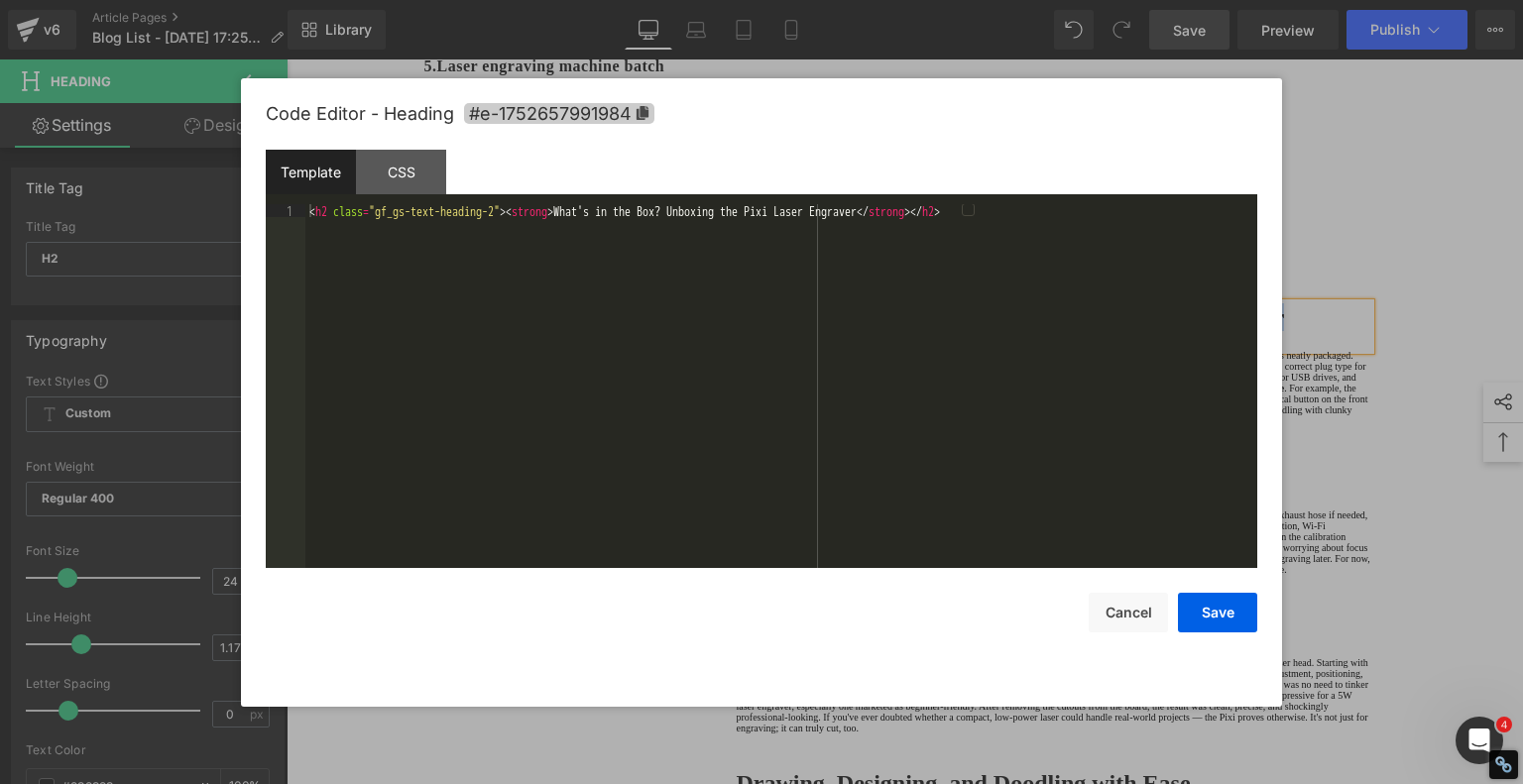click 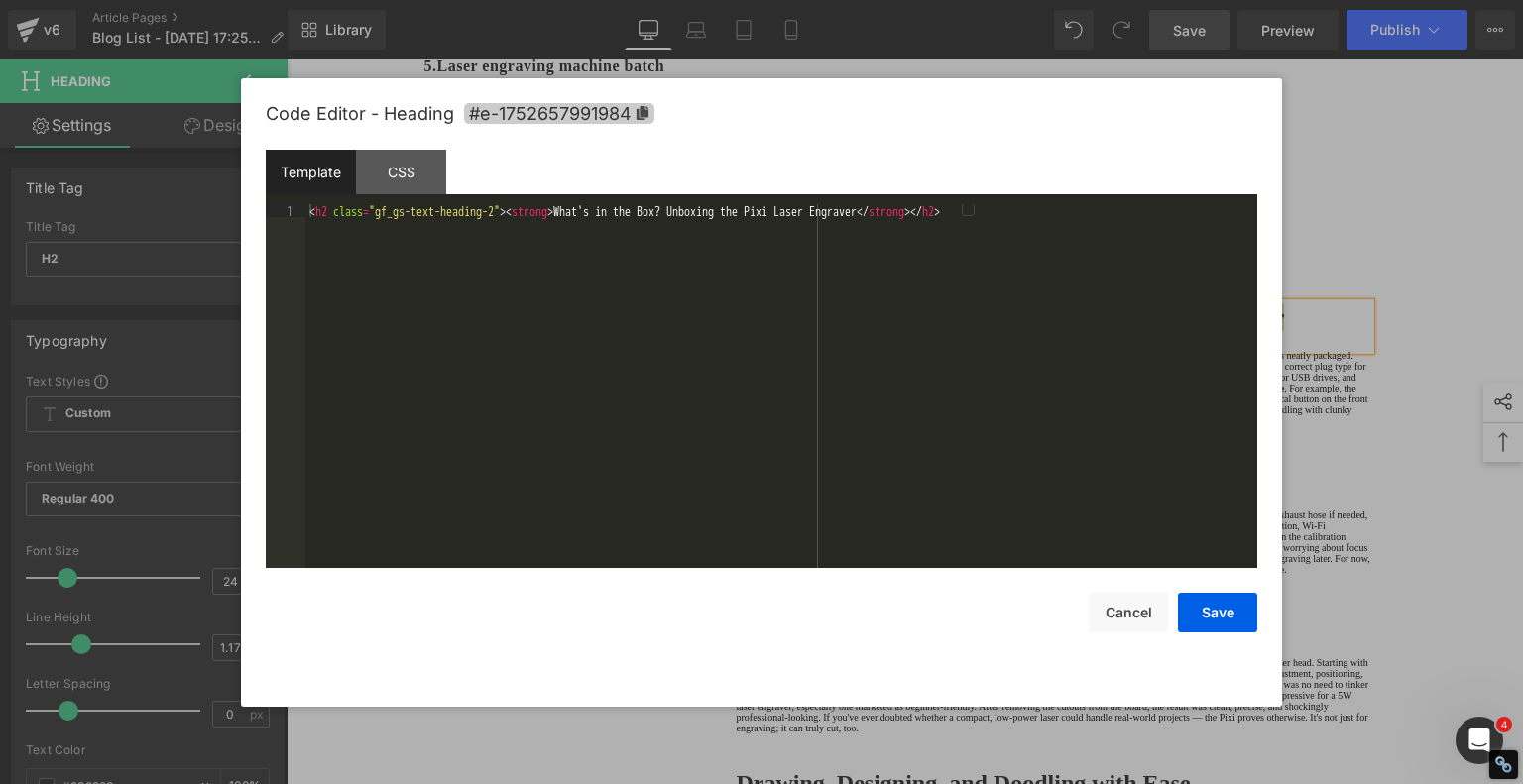 copy on "What's in the Box? Unboxing the Pixi Laser Engraver" 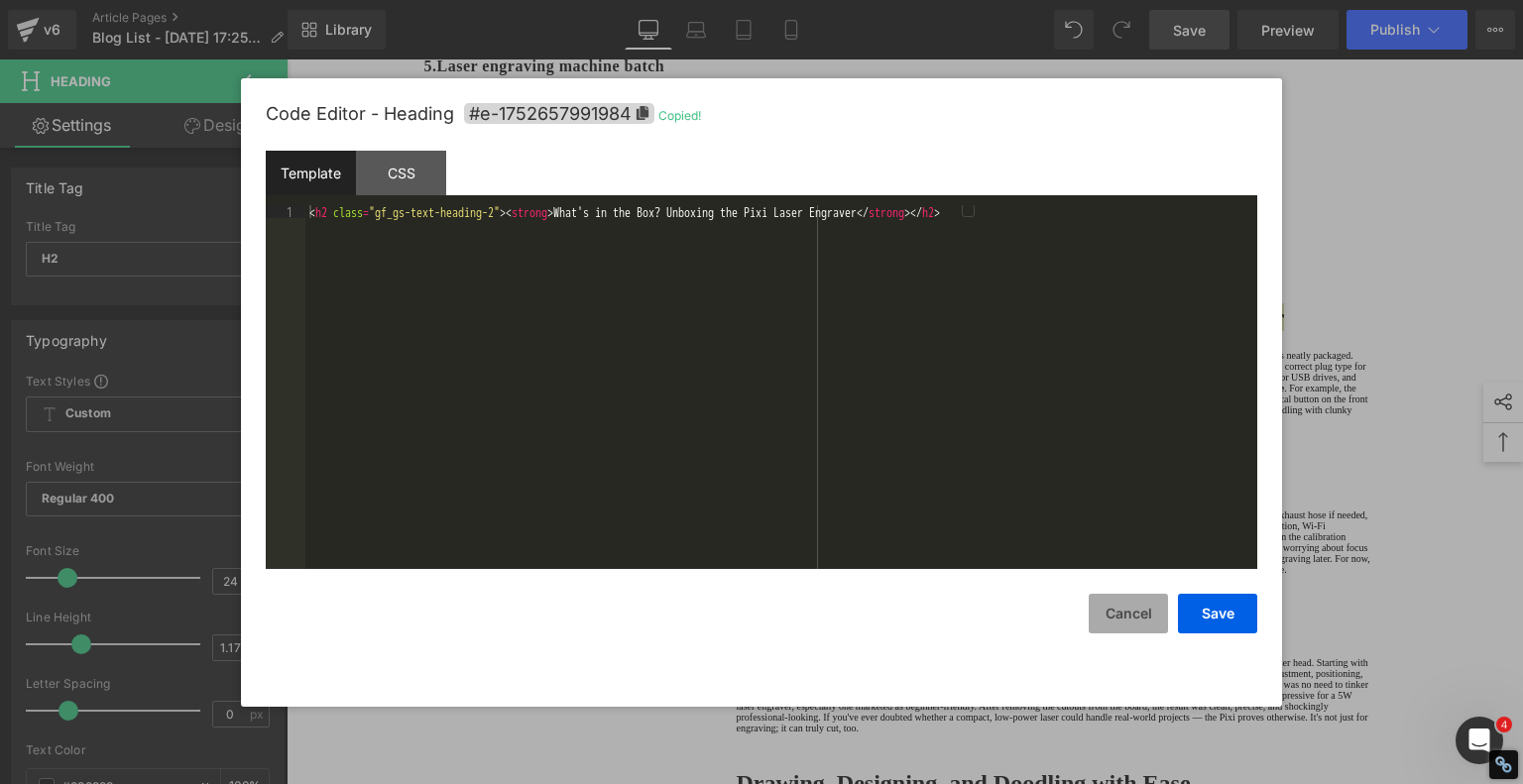 drag, startPoint x: 1114, startPoint y: 618, endPoint x: 1096, endPoint y: 608, distance: 20.59126 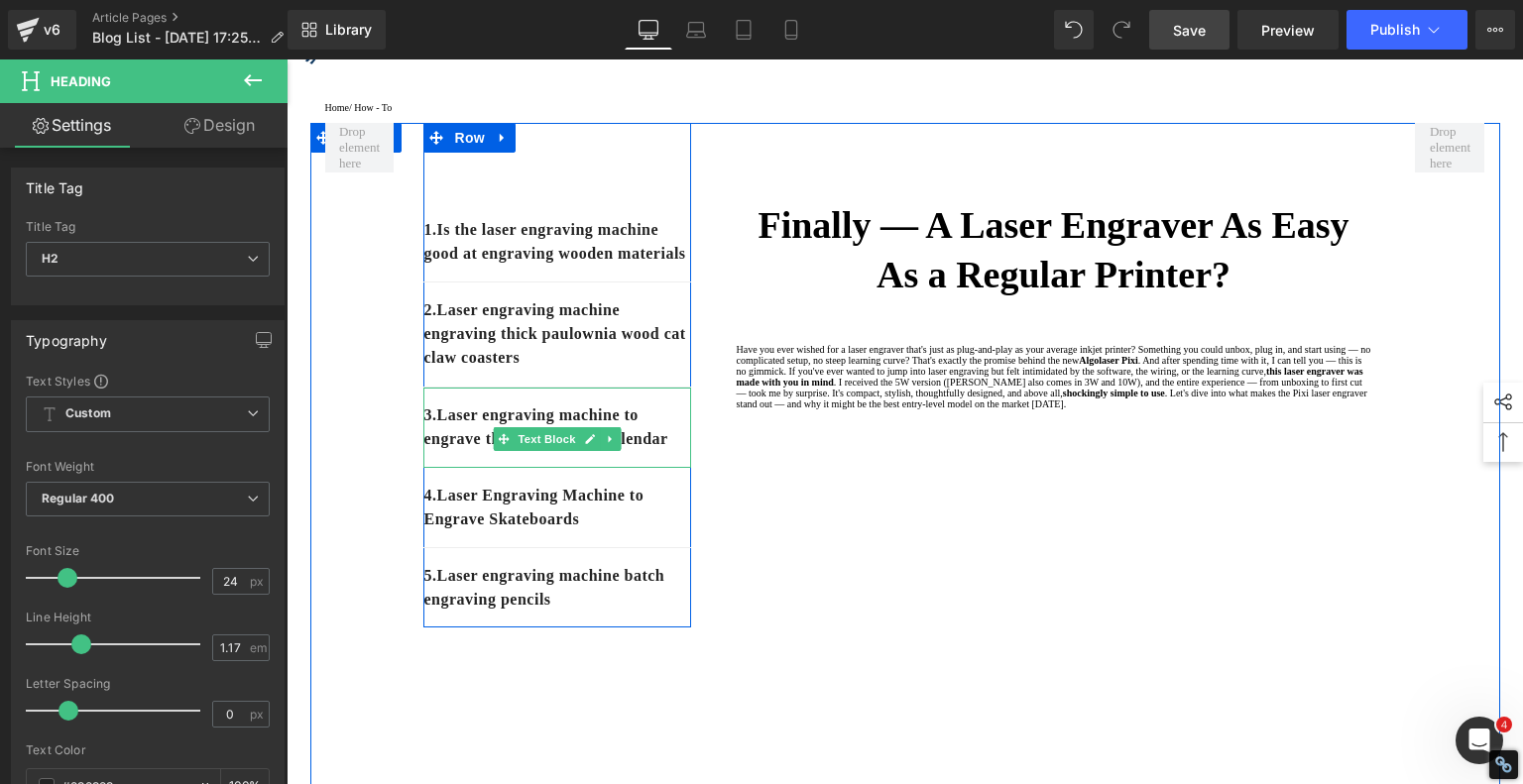 scroll, scrollTop: 0, scrollLeft: 0, axis: both 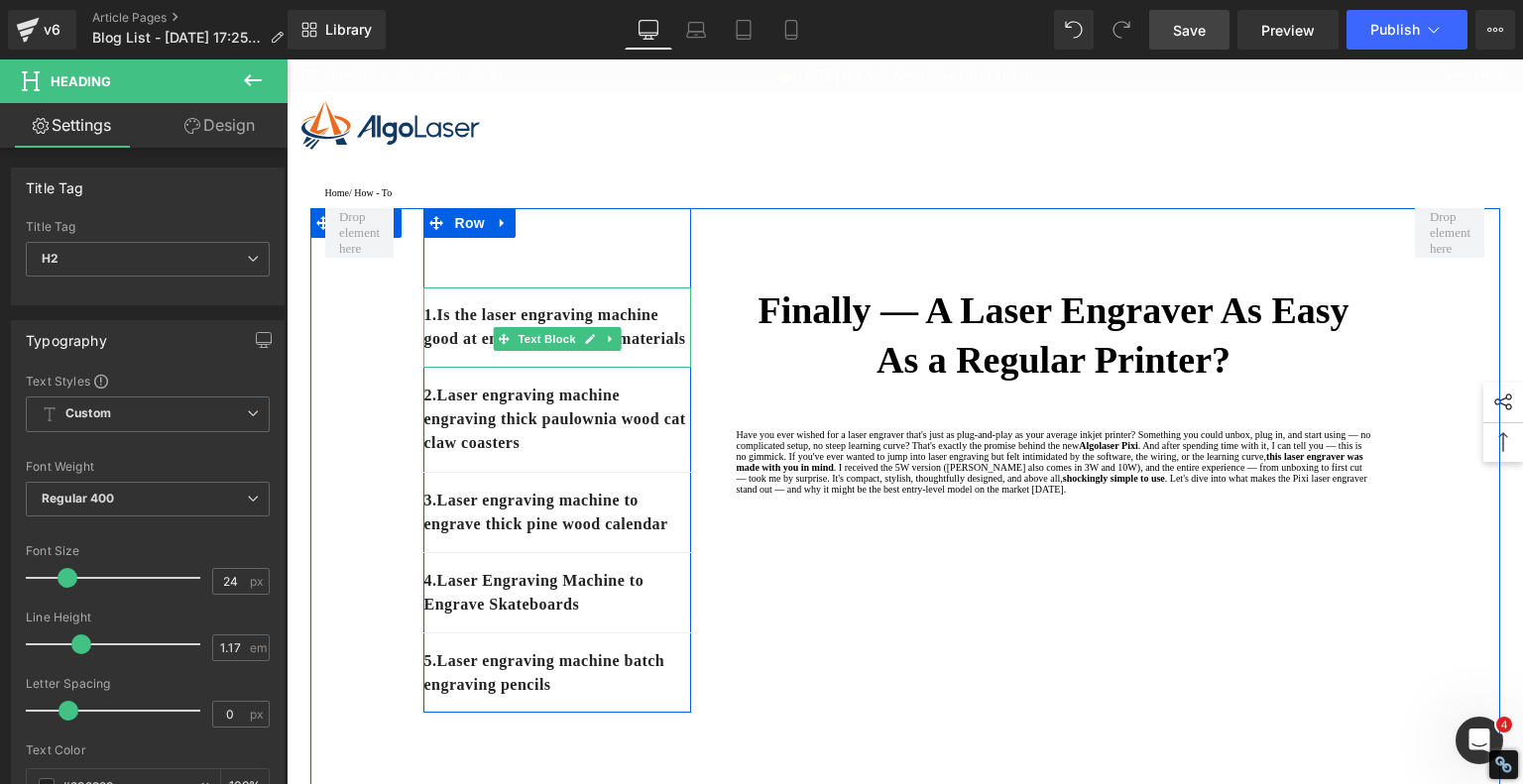 click on "1.  Is the laser engraving machine good at engraving wooden materials" at bounding box center [557, 327] 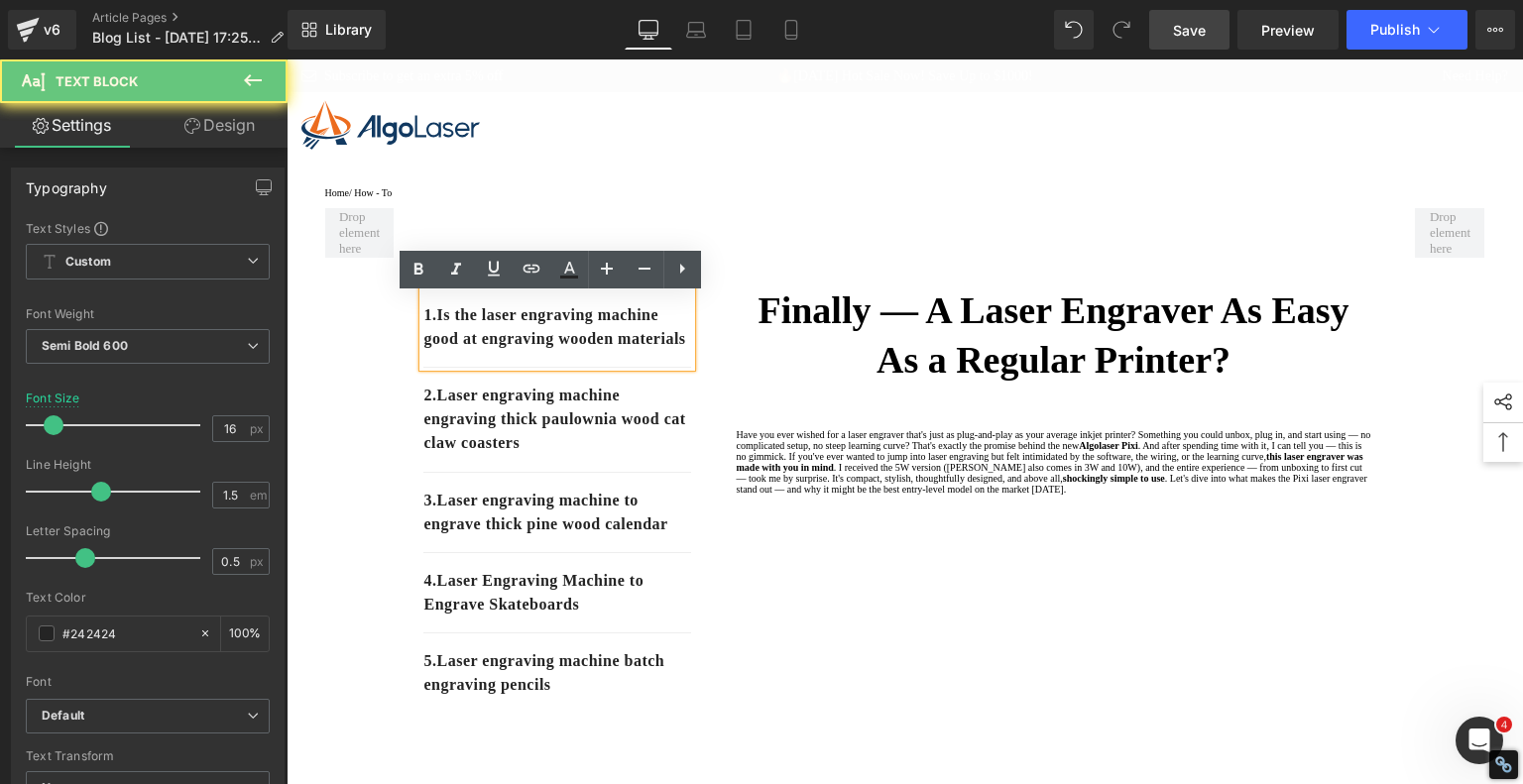 click on "1.  Is the laser engraving machine good at engraving wooden materials" at bounding box center (557, 327) 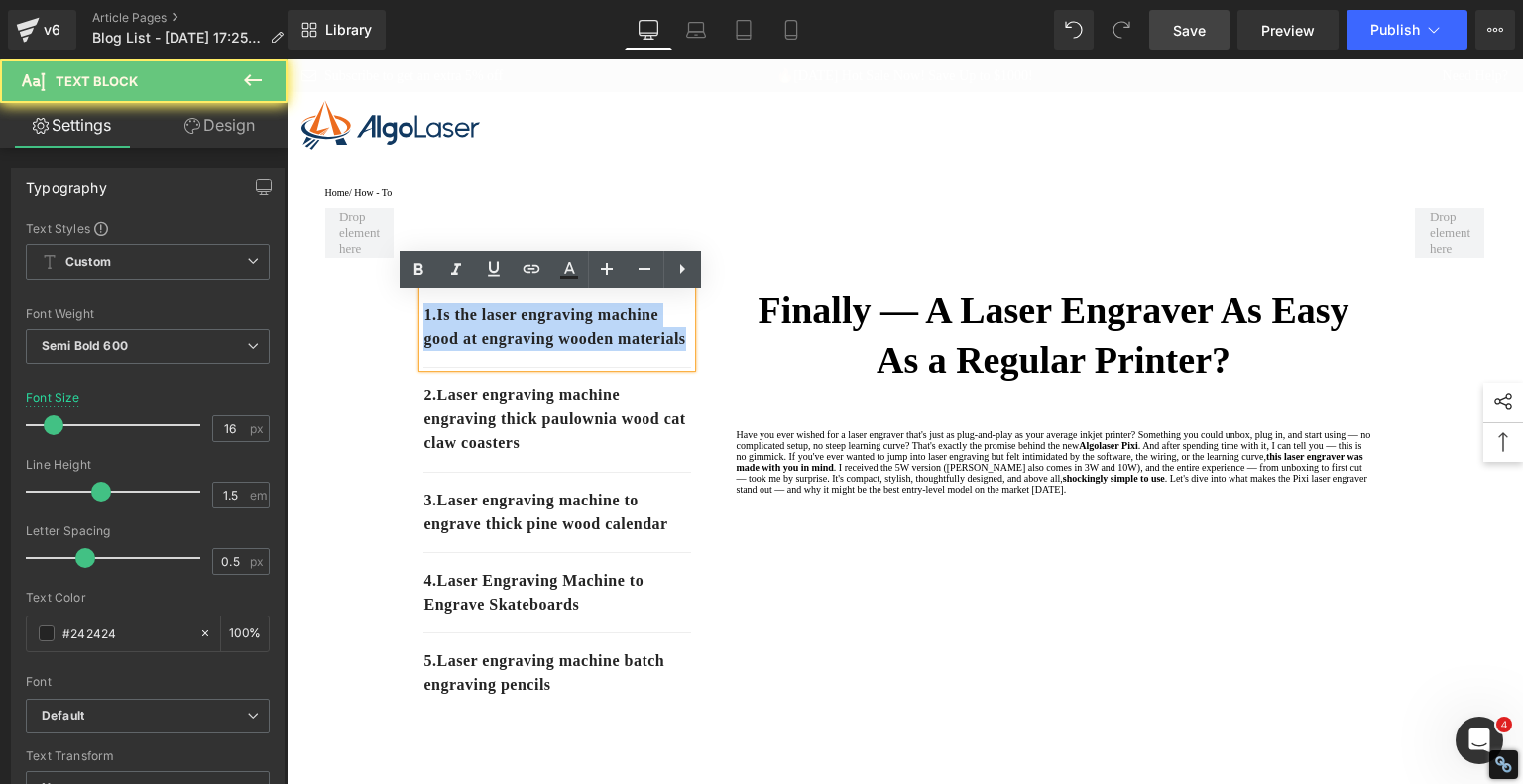 click on "1.  Is the laser engraving machine good at engraving wooden materials" at bounding box center (557, 327) 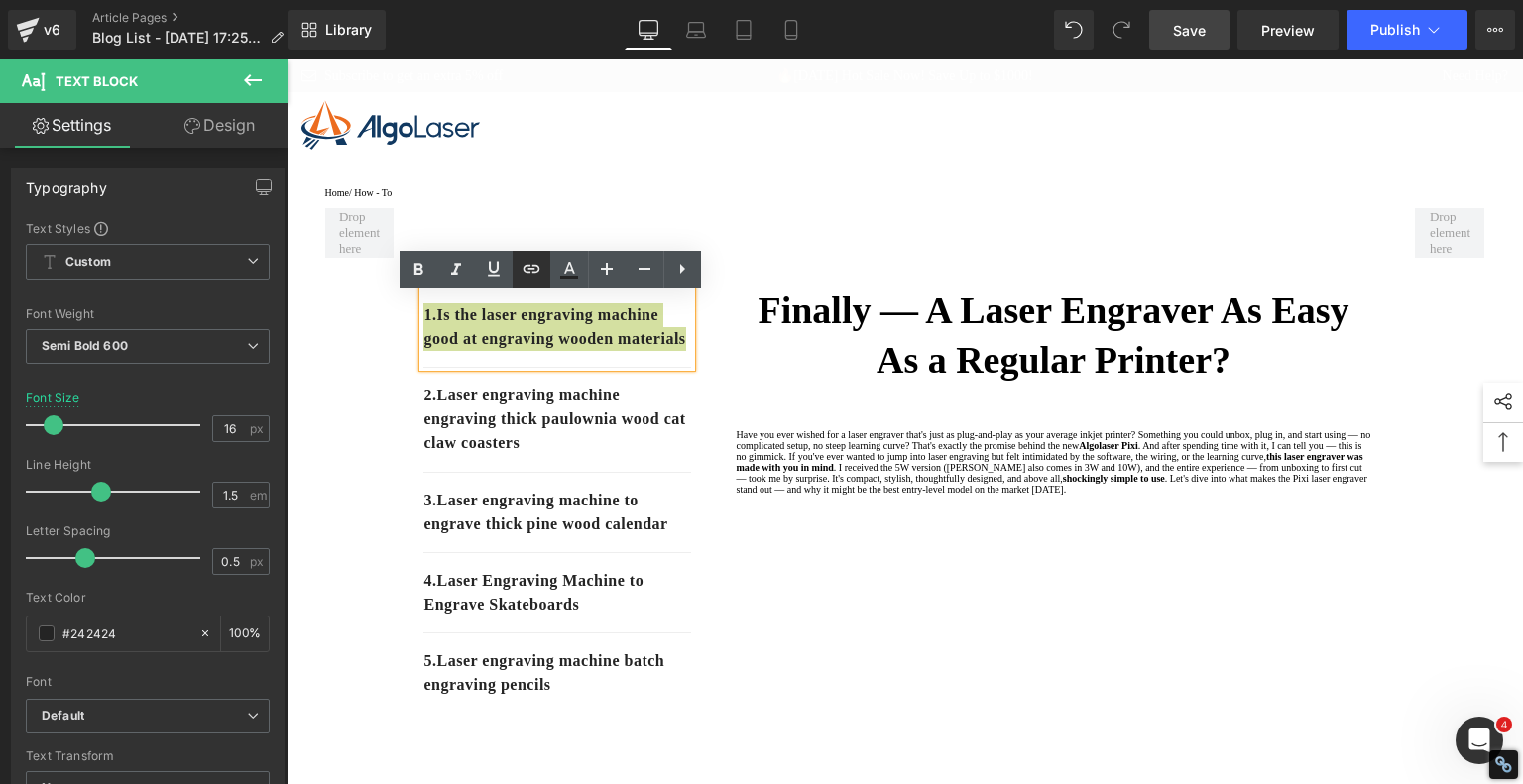 click 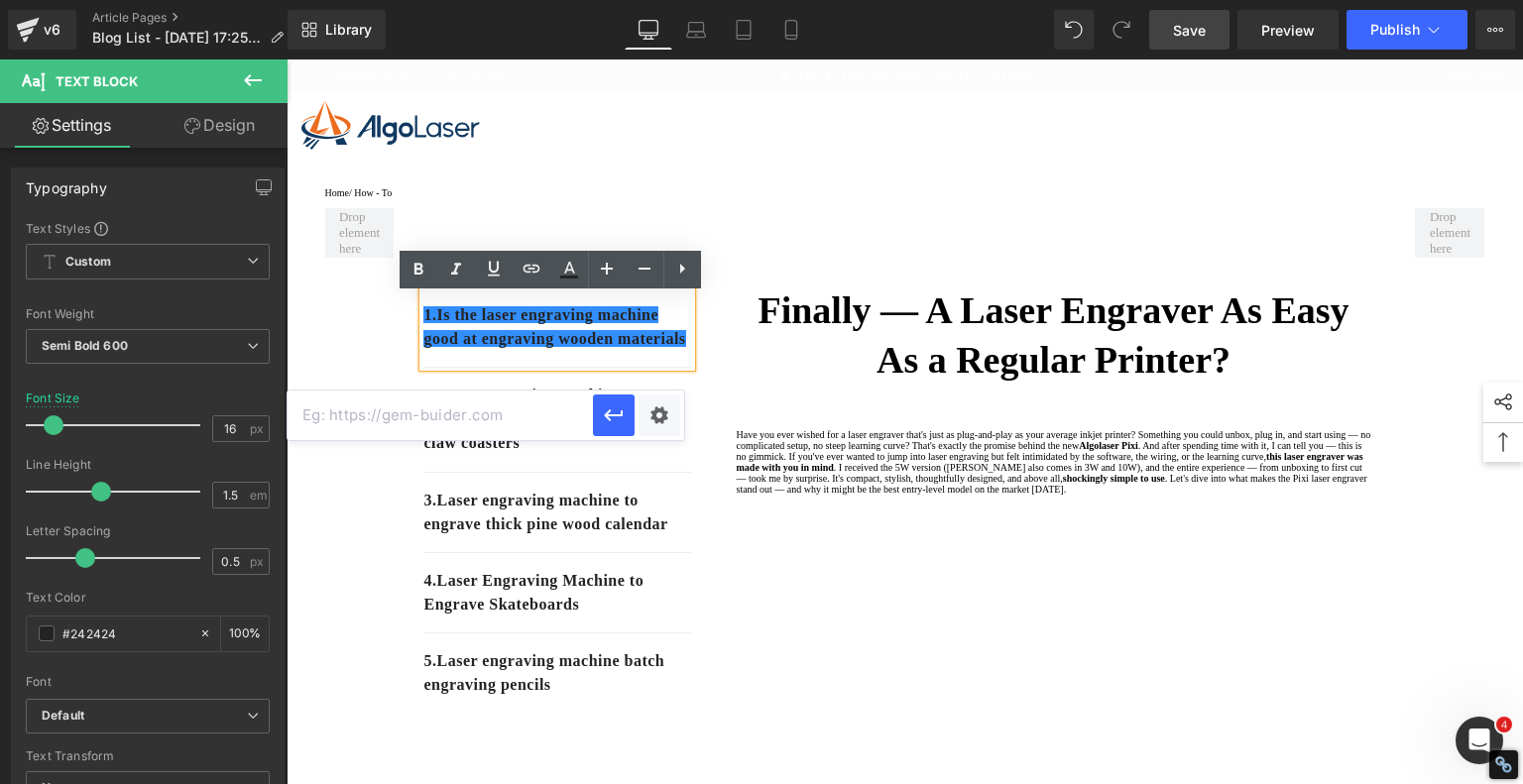 click at bounding box center [440, 415] 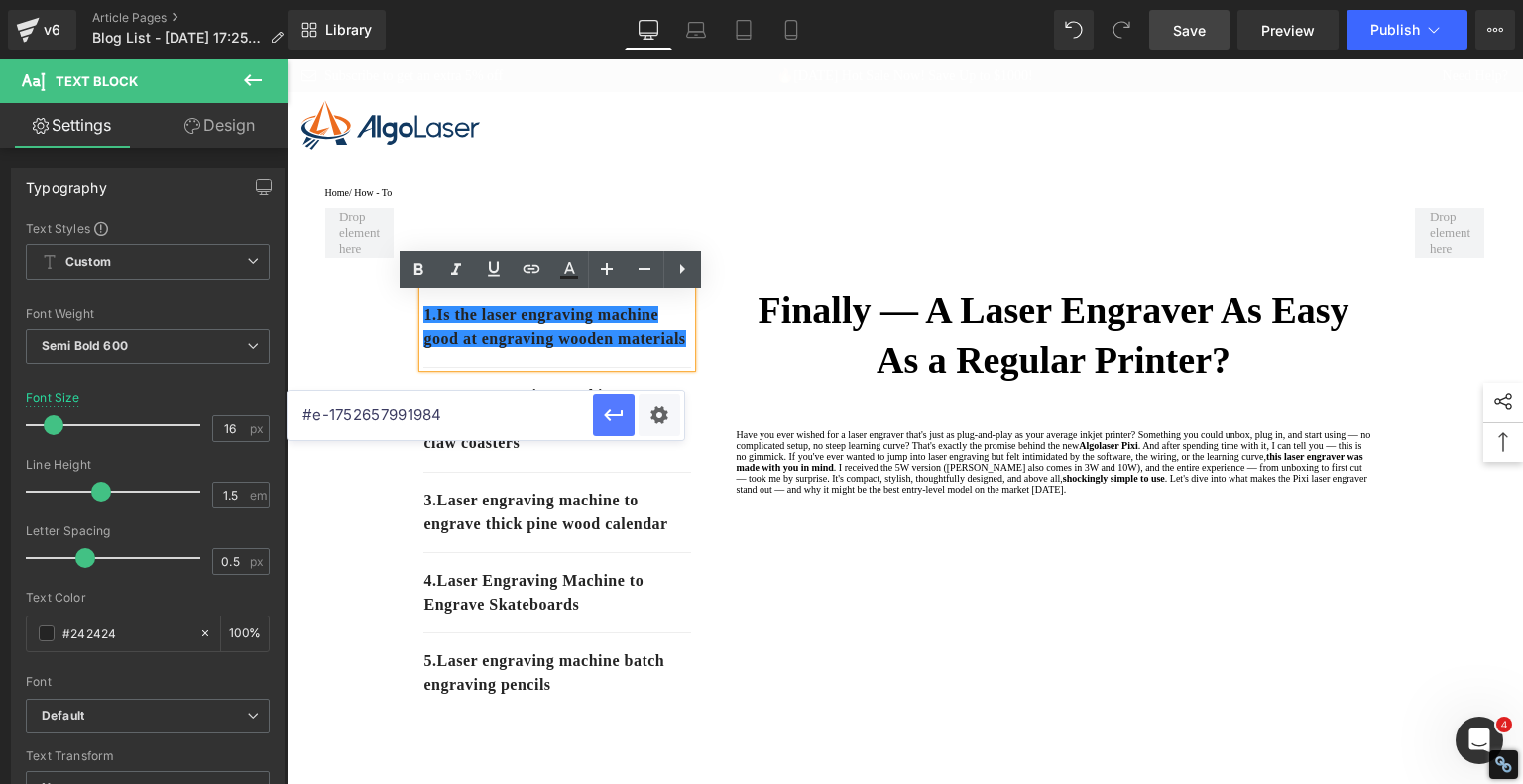 type on "#e-1752657991984" 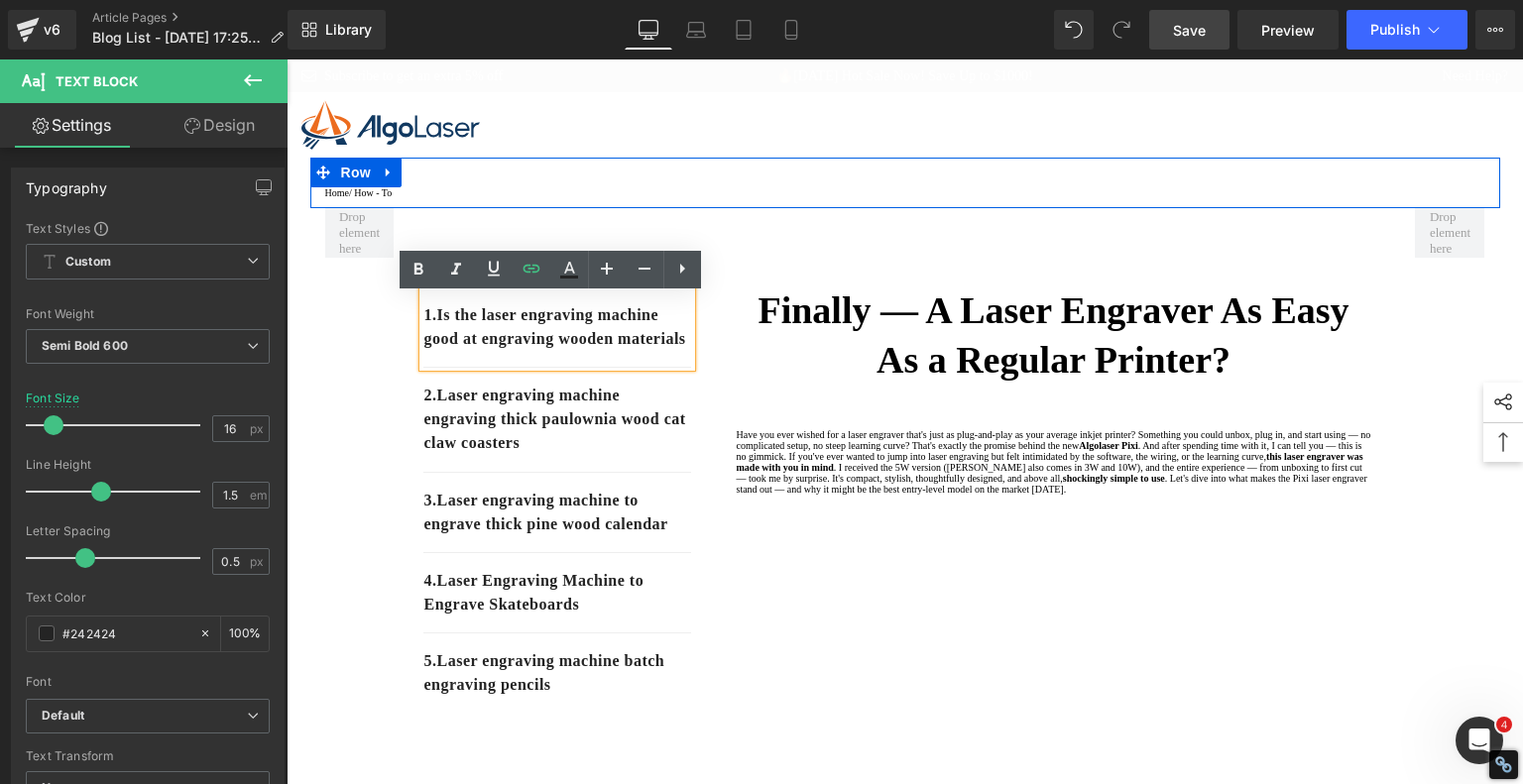 click on "Home  / How - To  Text Block         Row" at bounding box center [905, 182] 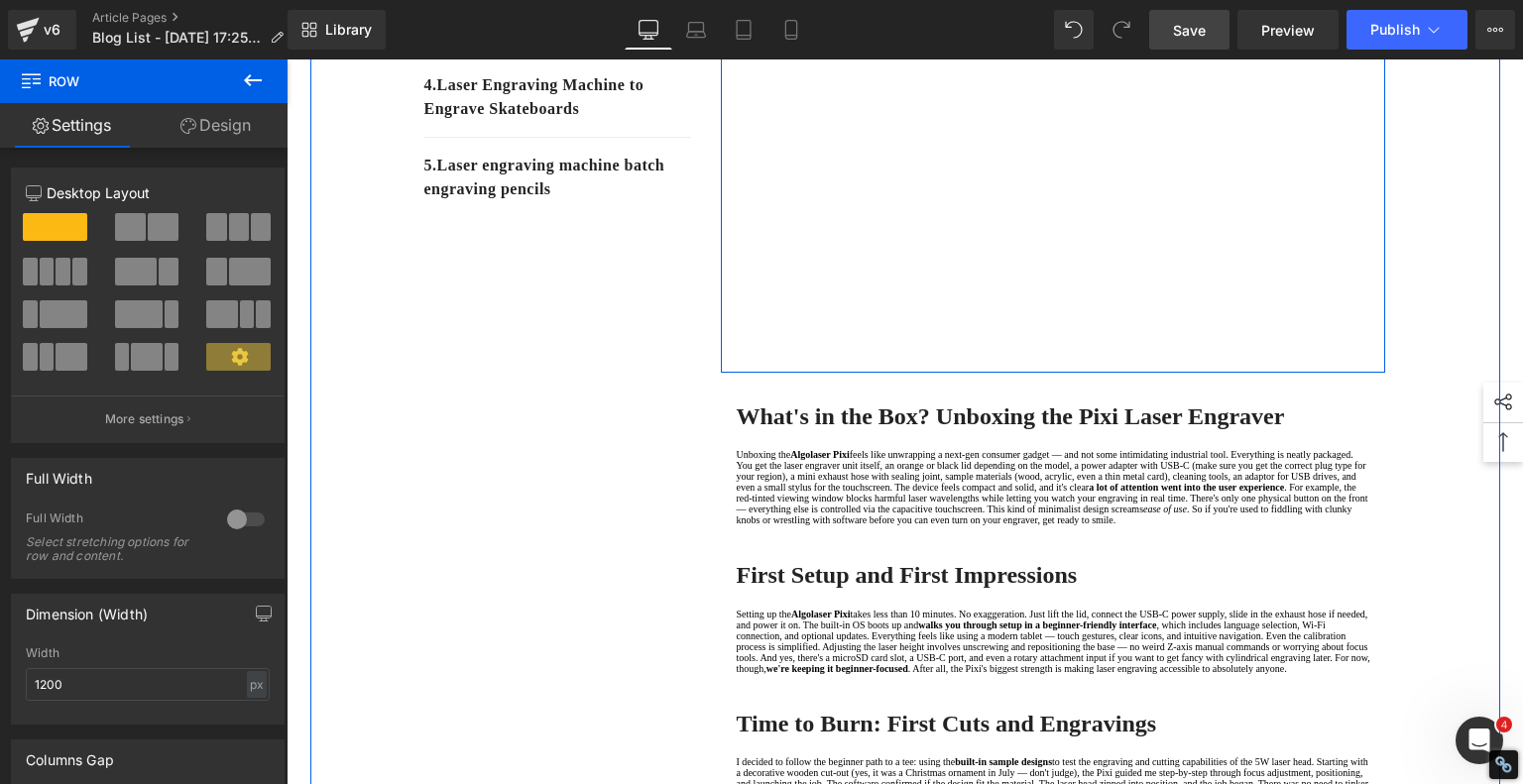 scroll, scrollTop: 793, scrollLeft: 0, axis: vertical 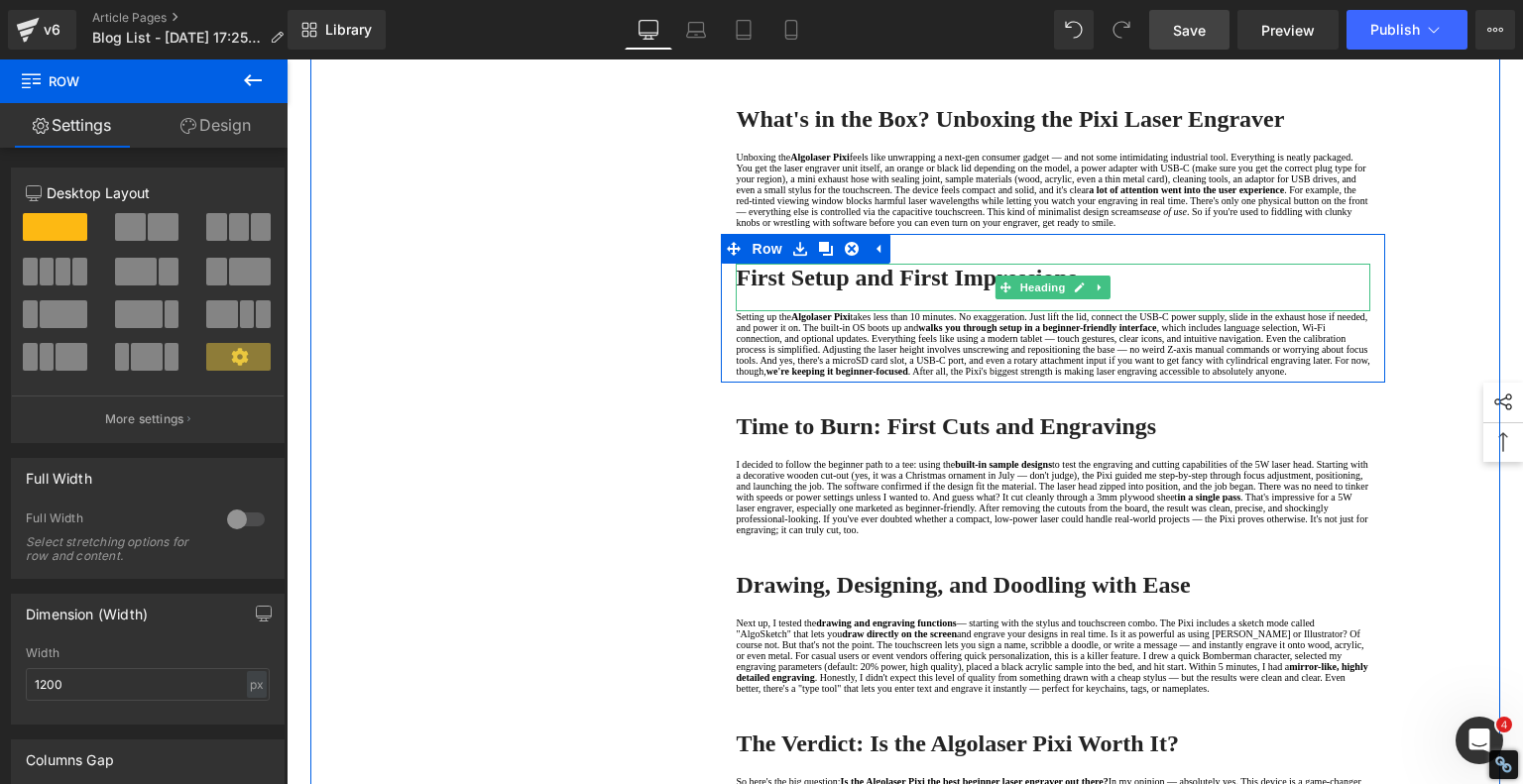 click on "First Setup and First Impressions" at bounding box center [906, 278] 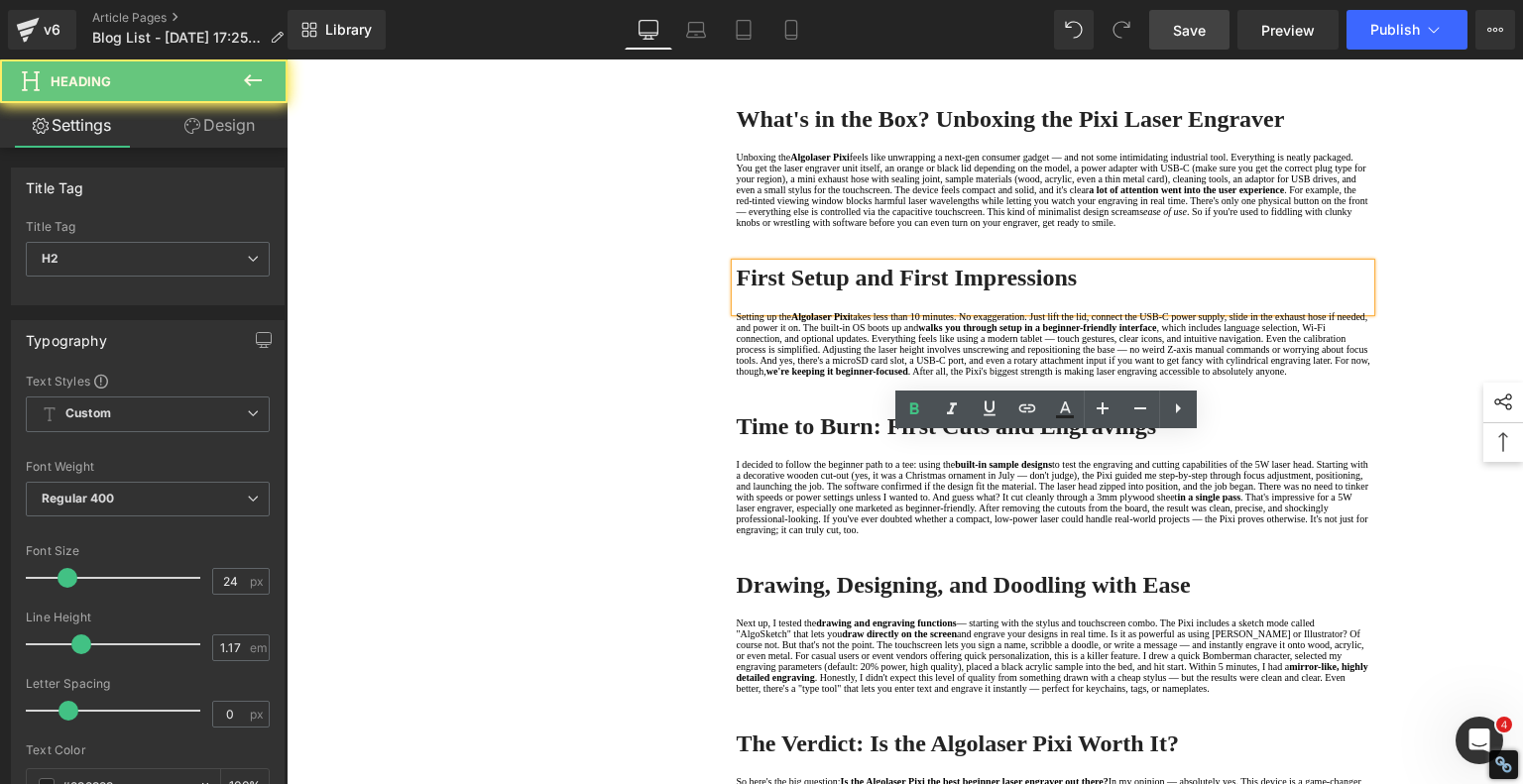 click on "First Setup and First Impressions" at bounding box center [906, 278] 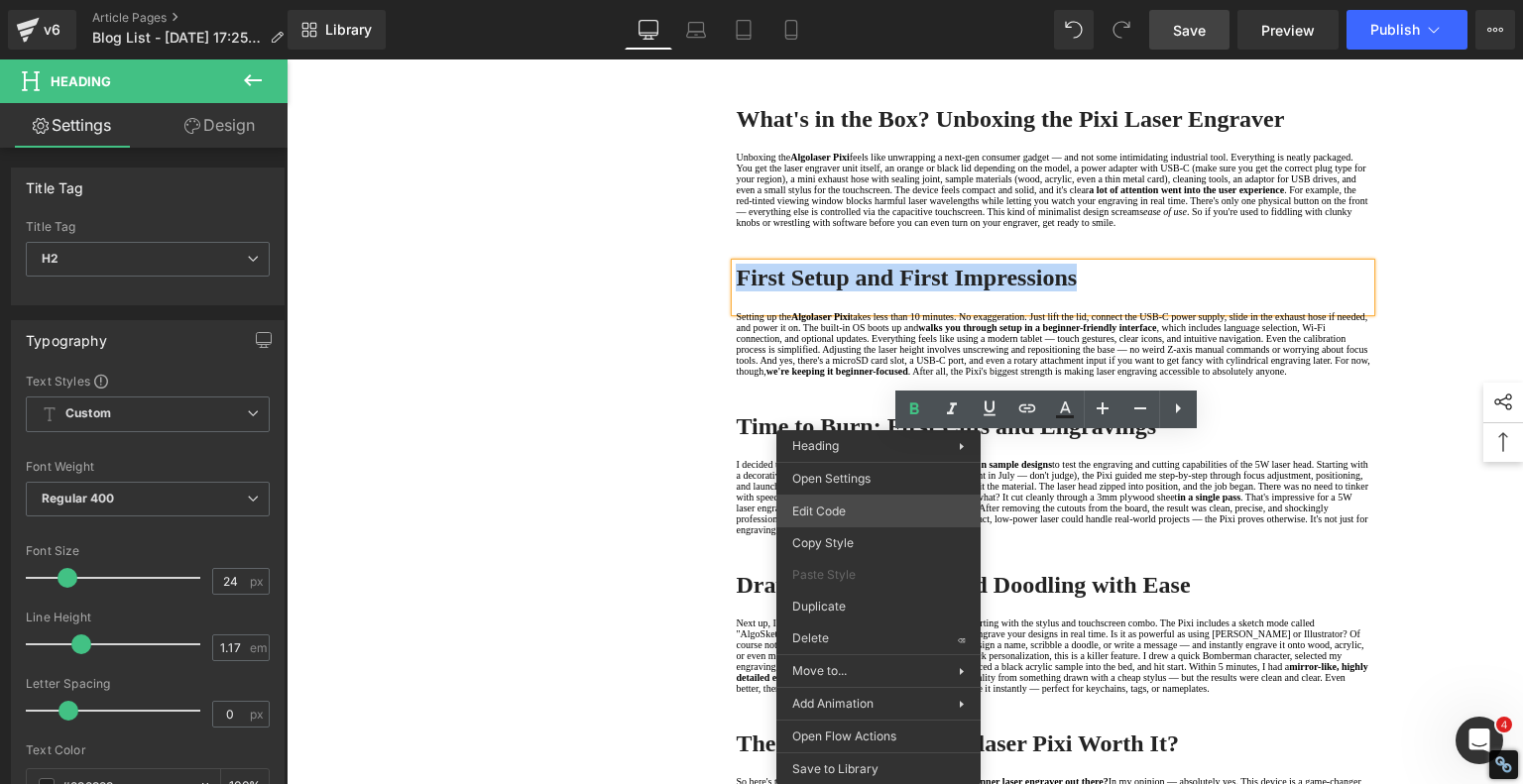 click on "Youtube  You are previewing how the   will restyle your page. You can not edit Elements in Preset Preview Mode.  v6 Article Pages Blog List - [DATE] 17:25:49 Library Desktop Desktop Laptop Tablet Mobile Save Preview Publish Scheduled View Live Page View with current Template Save Template to Library Schedule Publish  Optimize  Publish Settings Shortcuts  Your page can’t be published   You've reached the maximum number of published pages on your plan  (242/999999).  You need to upgrade your plan or unpublish all your pages to get 1 publish slot.   Unpublish pages   Upgrade plan  Elements Global Style Base Row  rows, columns, layouts, div Heading  headings, titles, h1,h2,h3,h4,h5,h6 Text Block  texts, paragraphs, contents, blocks Image  images, photos, alts, uploads Icon  icons, symbols Button  button, call to action, cta Separator  separators, dividers, horizontal lines Liquid  liquid, custom code, html, javascript, css, reviews, apps, applications, embeded, iframe Banner Parallax  Hero Banner  Stack Tabs" at bounding box center (762, 0) 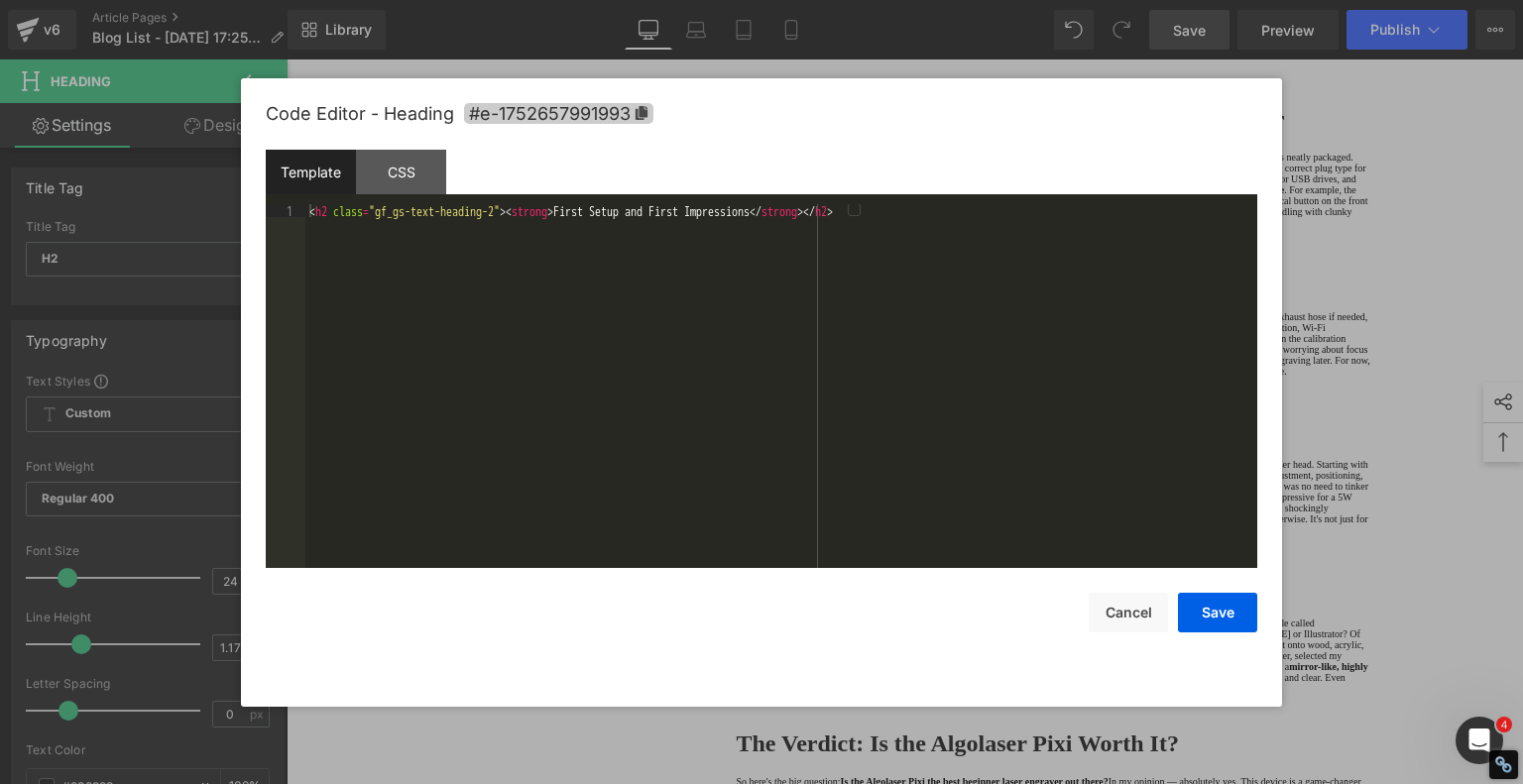 click 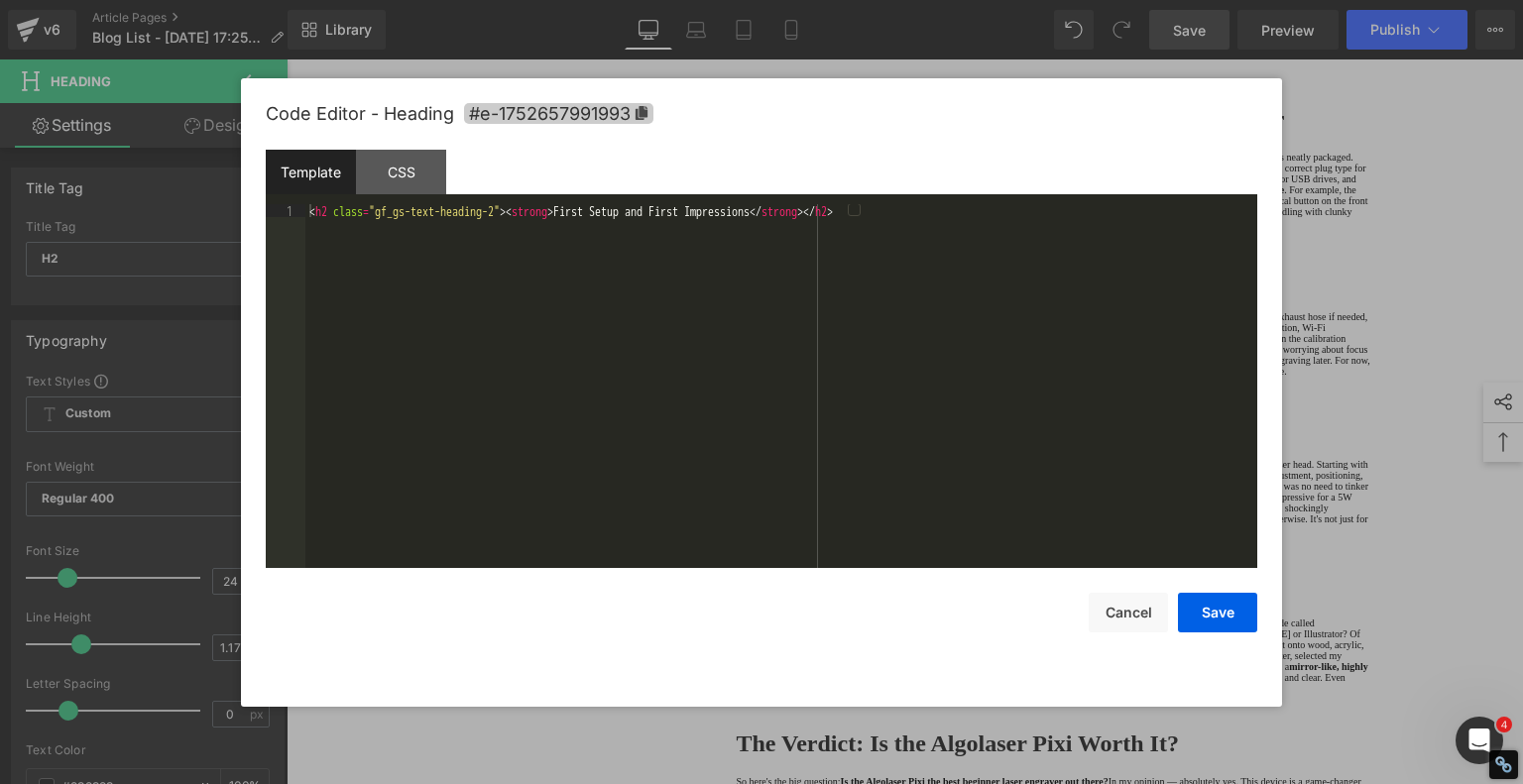 copy on "First Setup and First Impressions" 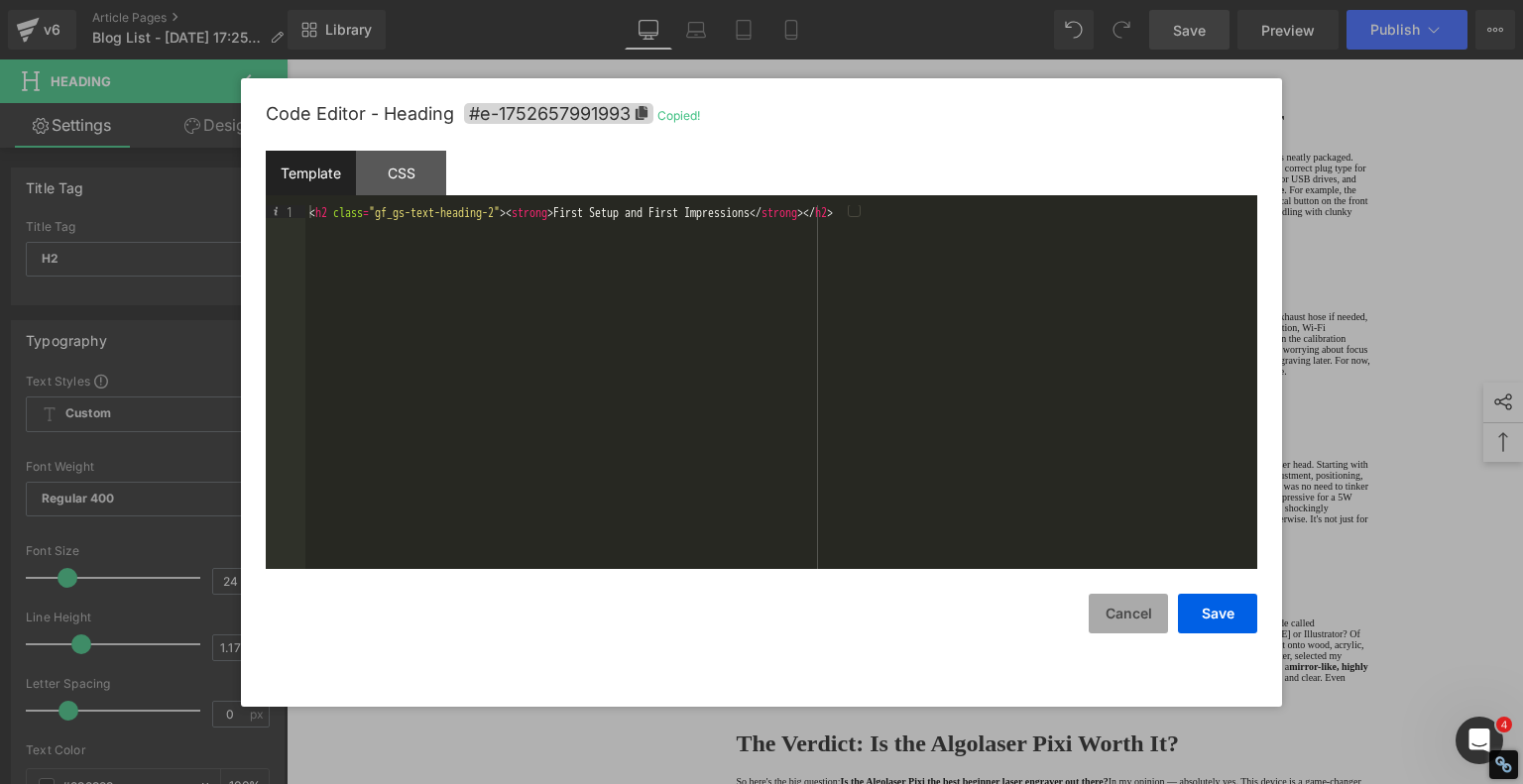 click on "Cancel" at bounding box center [1128, 614] 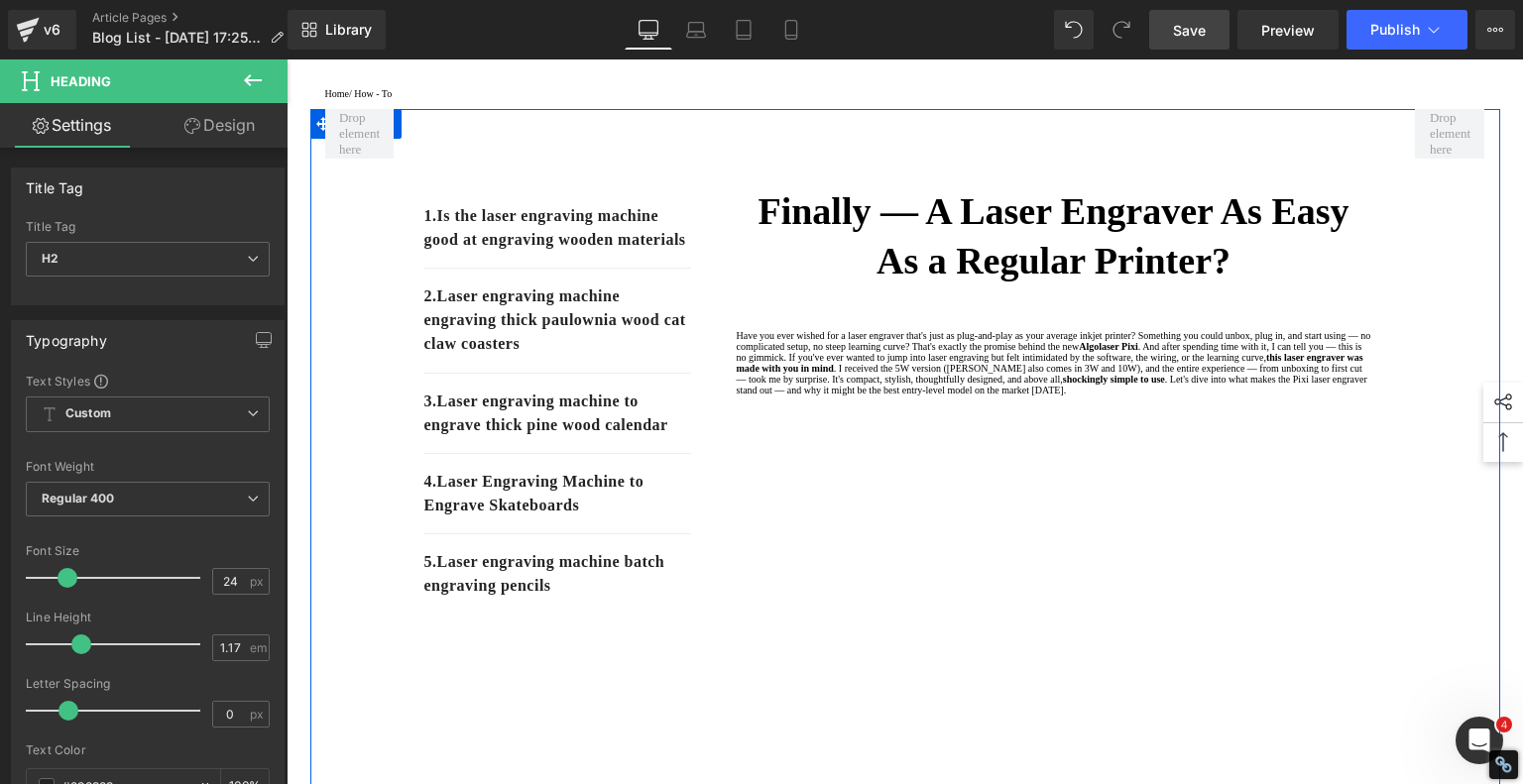 scroll, scrollTop: 496, scrollLeft: 0, axis: vertical 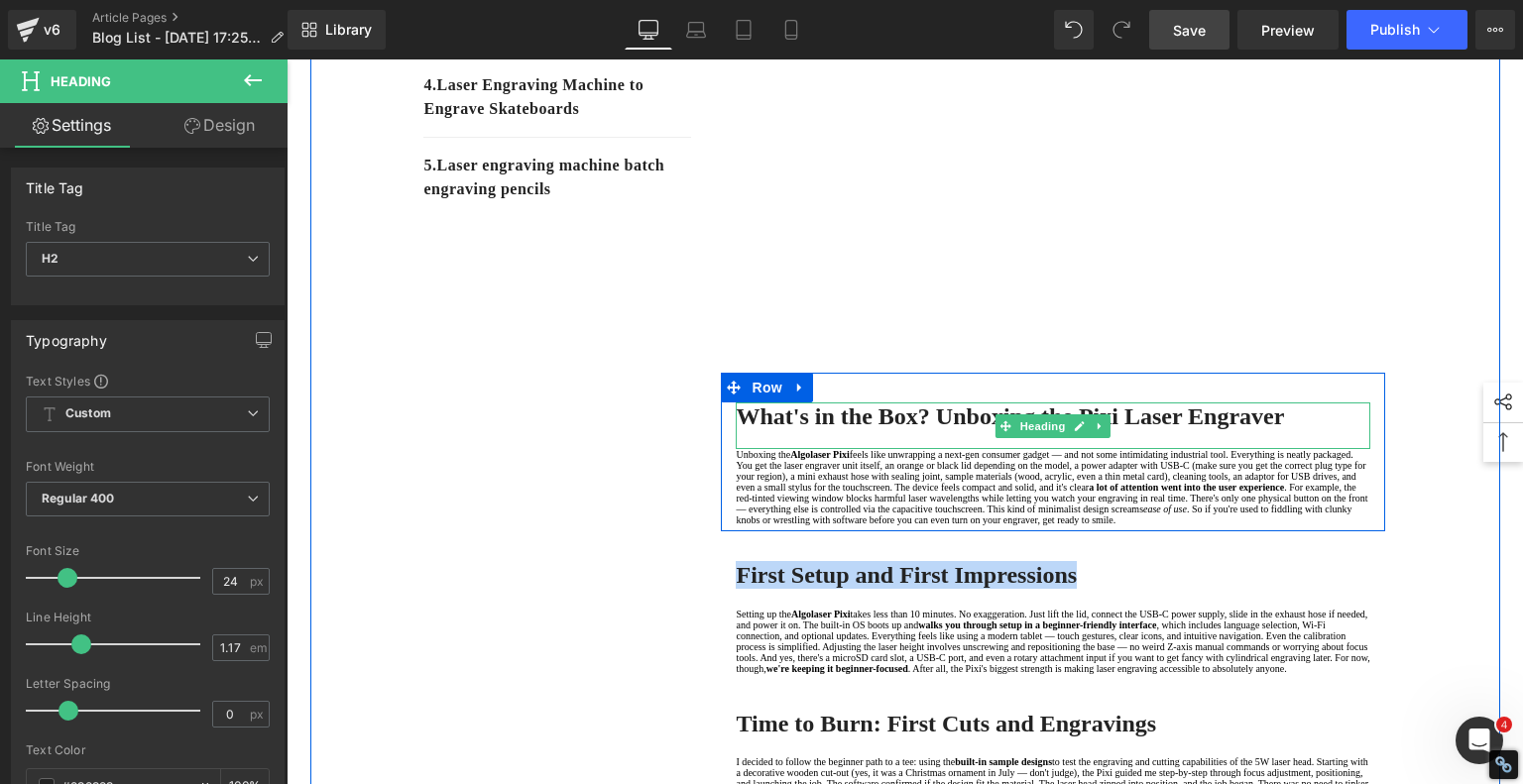 click on "What's in the Box? Unboxing the Pixi Laser Engraver" at bounding box center (1009, 416) 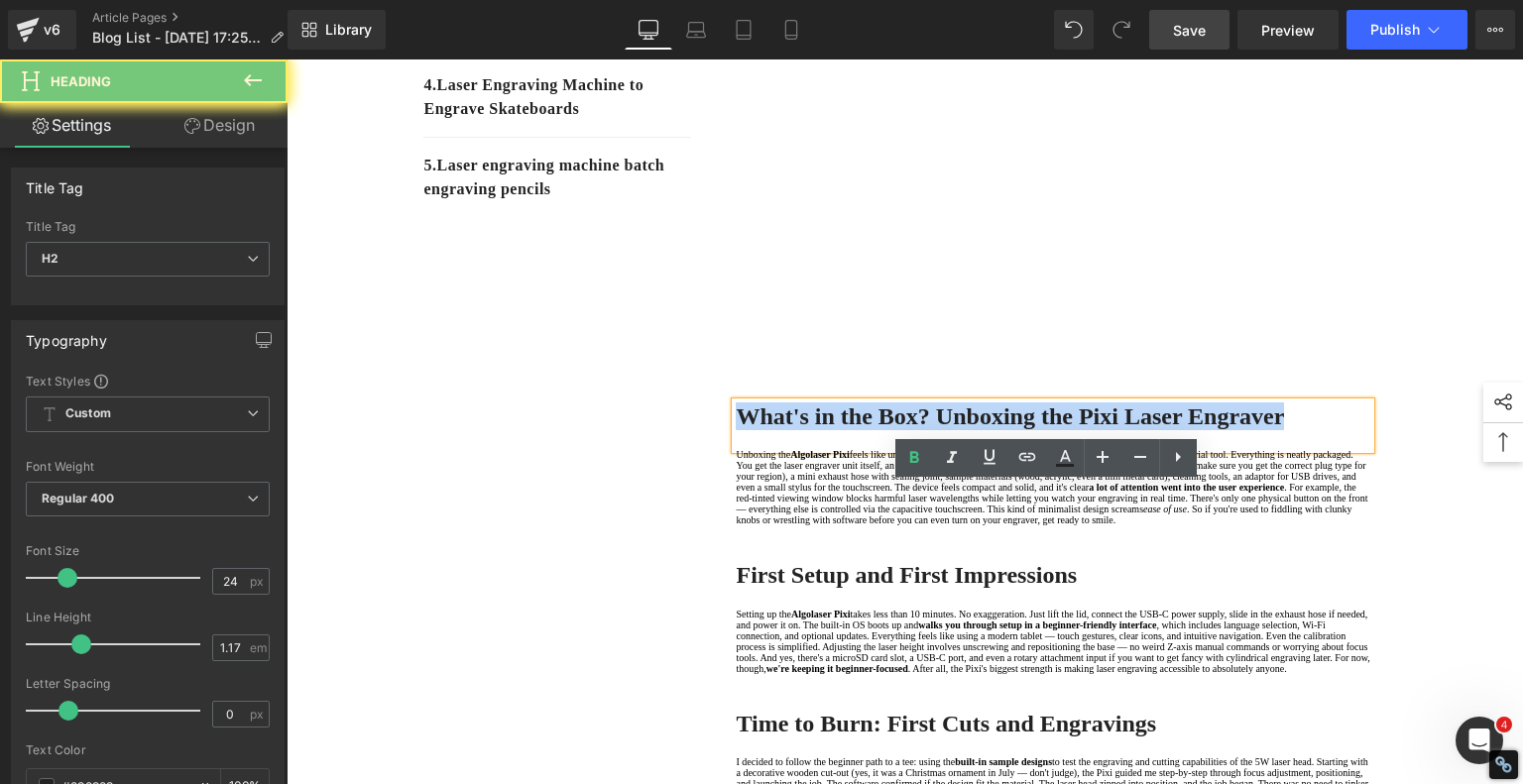 click on "What's in the Box? Unboxing the Pixi Laser Engraver" at bounding box center (1009, 416) 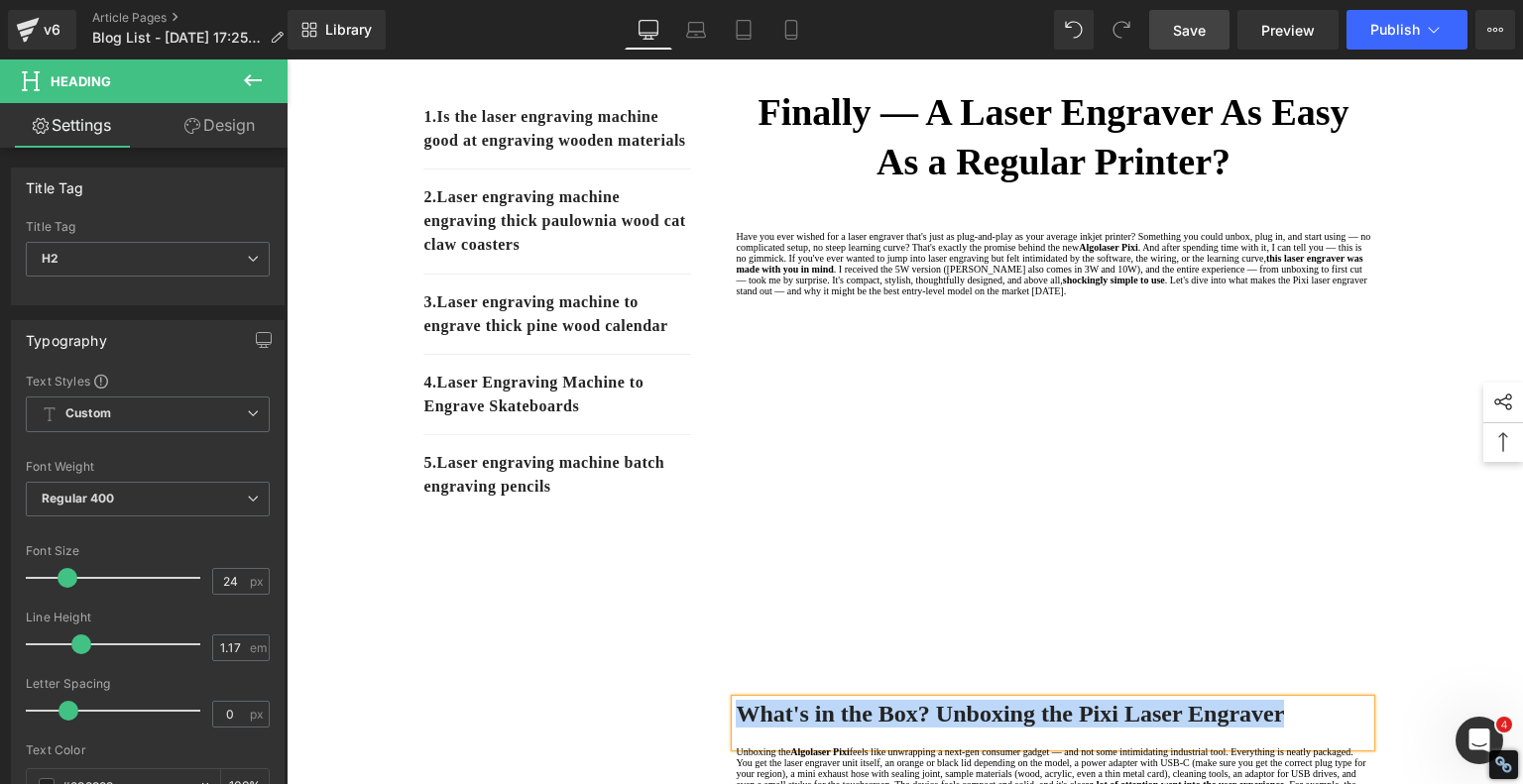 scroll, scrollTop: 0, scrollLeft: 0, axis: both 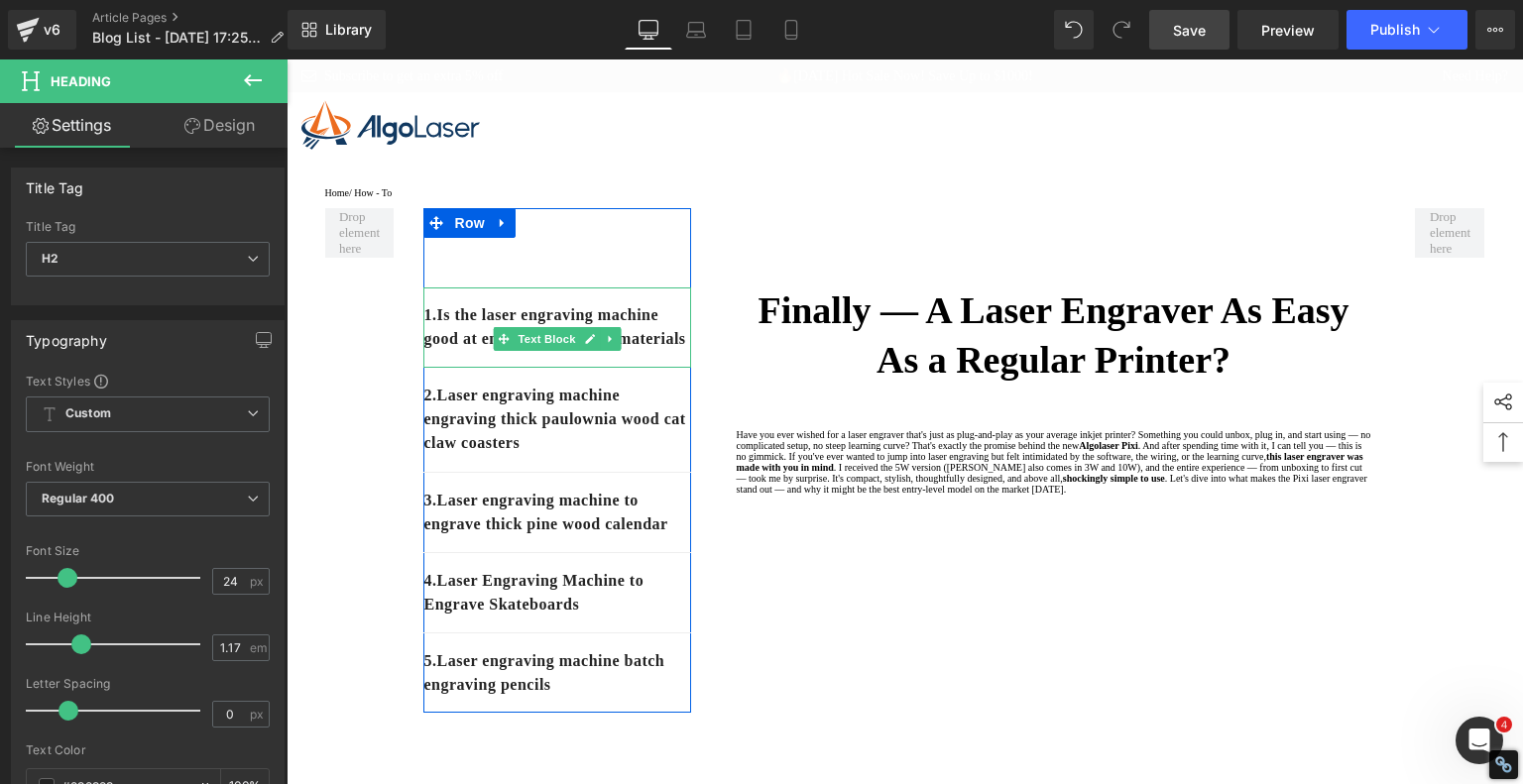 click on "1.  Is the laser engraving machine good at engraving wooden materials" at bounding box center (557, 327) 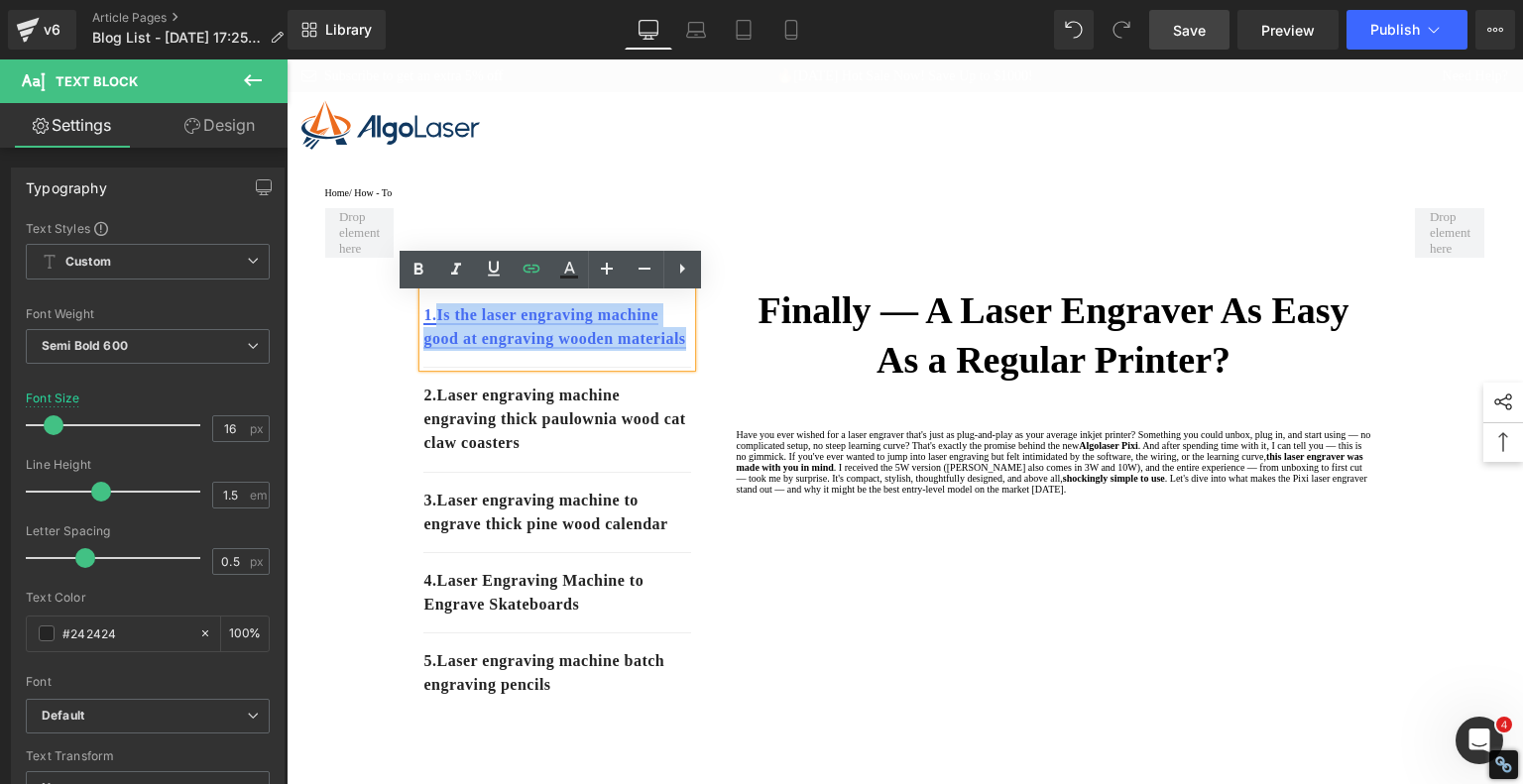 drag, startPoint x: 582, startPoint y: 374, endPoint x: 437, endPoint y: 323, distance: 153.70751 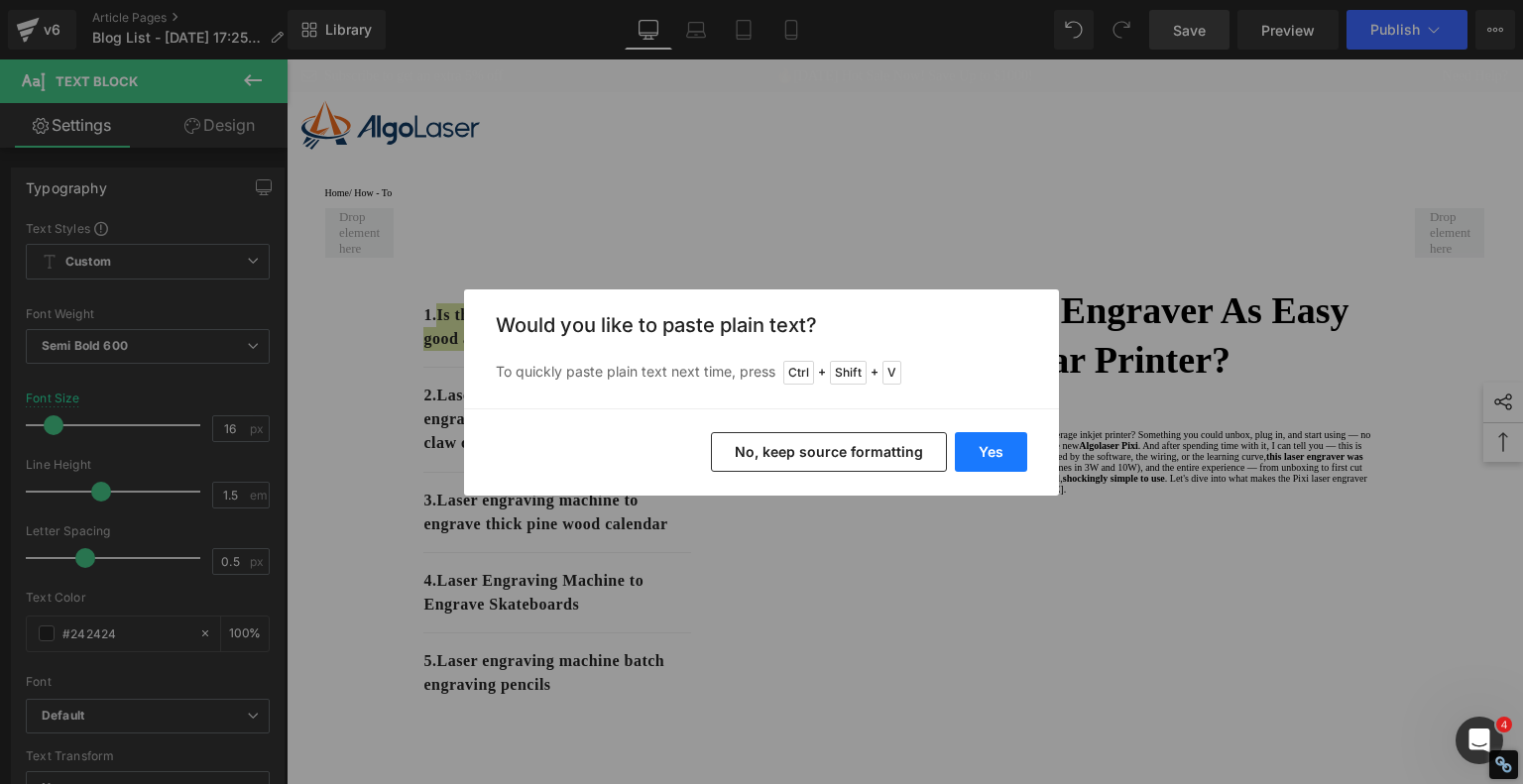 click on "Yes" at bounding box center [991, 452] 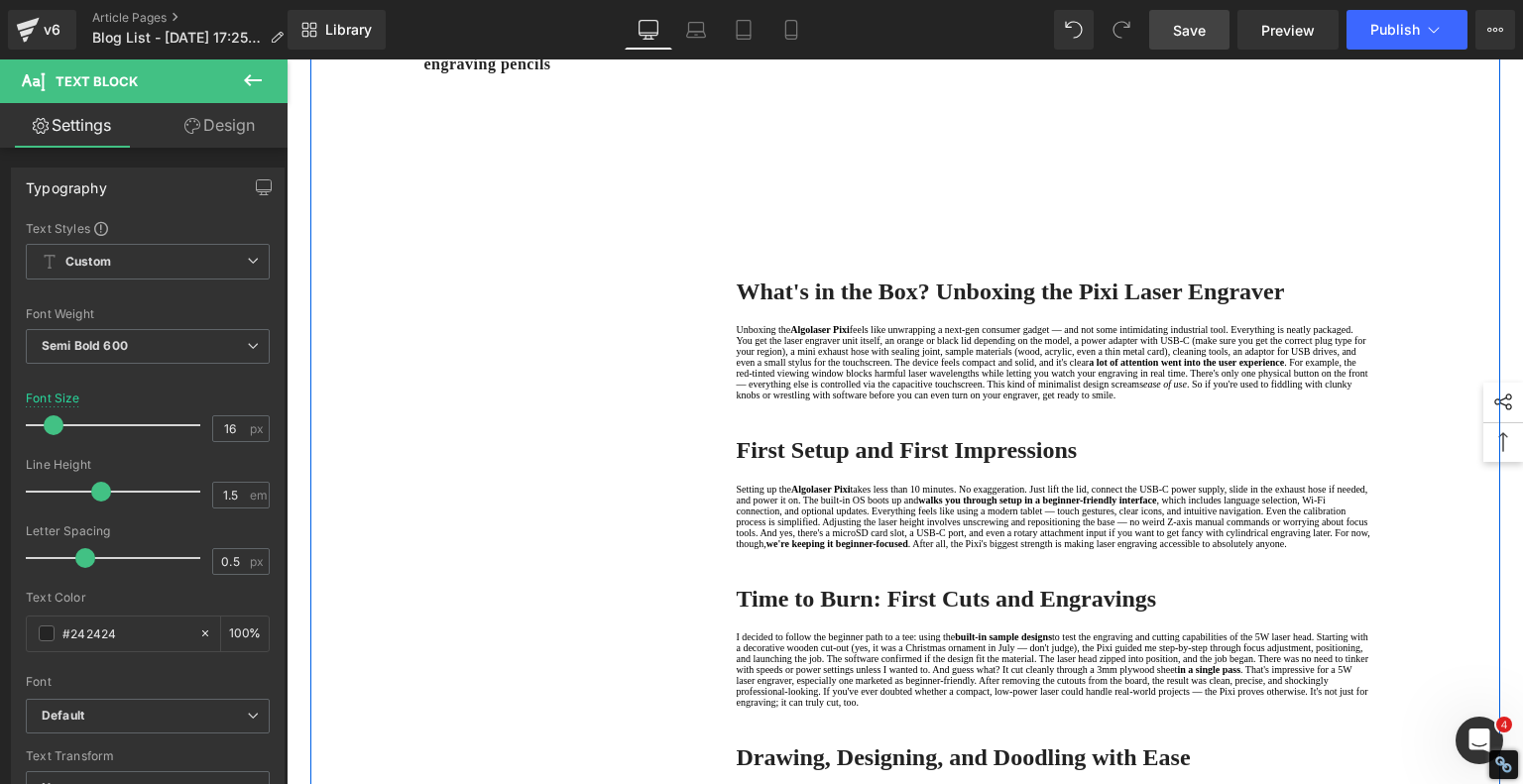 scroll, scrollTop: 793, scrollLeft: 0, axis: vertical 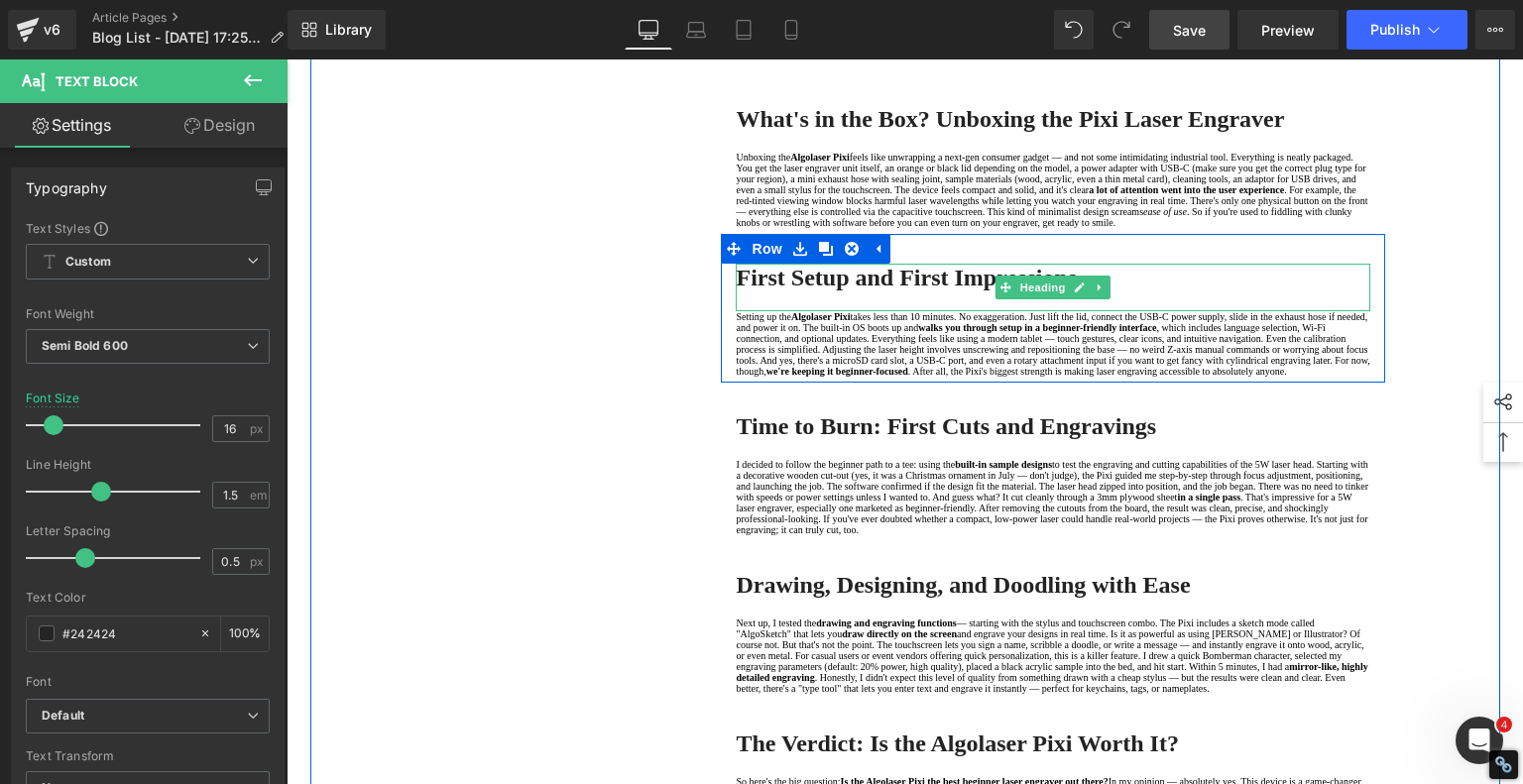 click on "First Setup and First Impressions" at bounding box center (1053, 278) 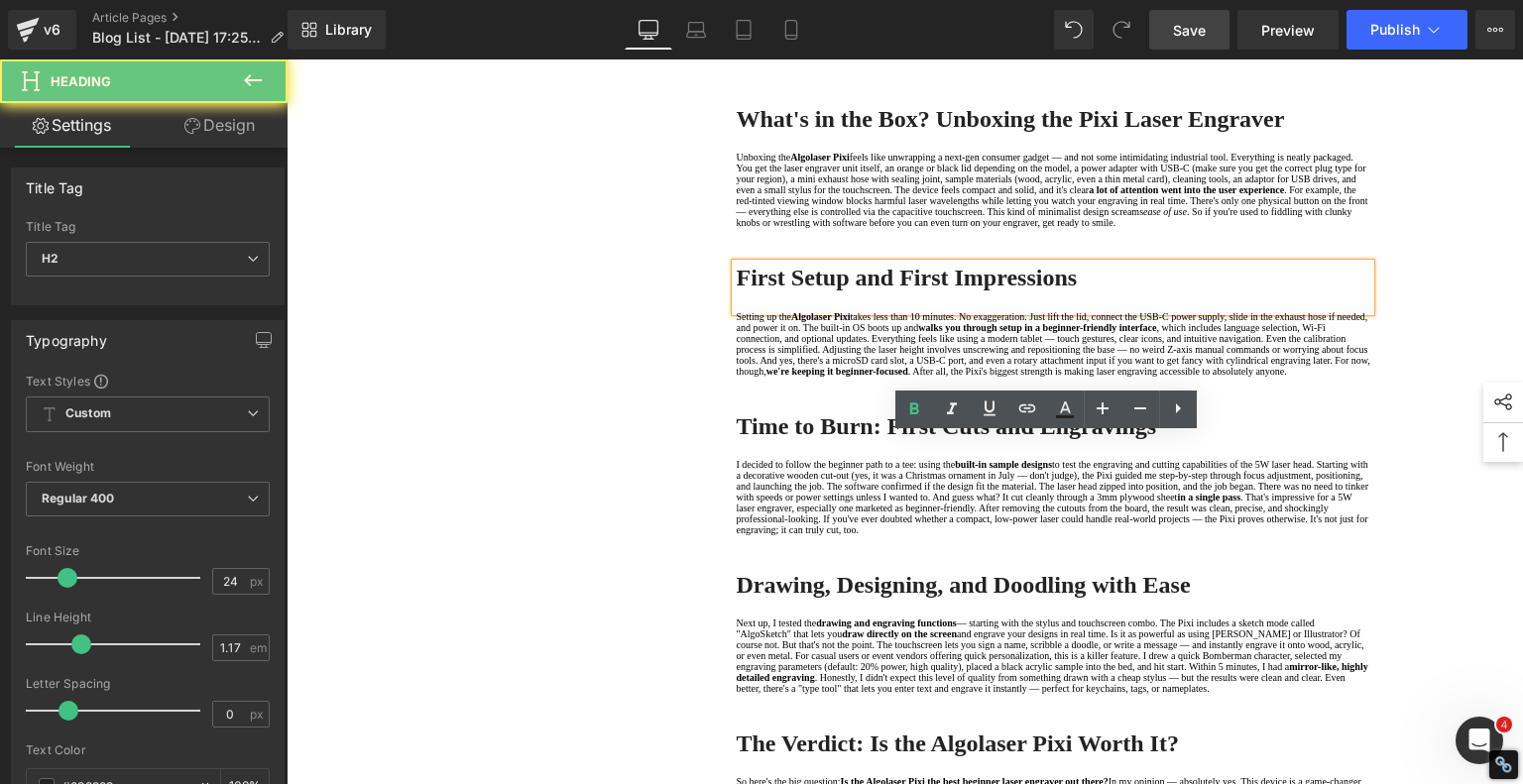 click on "First Setup and First Impressions" at bounding box center [1053, 278] 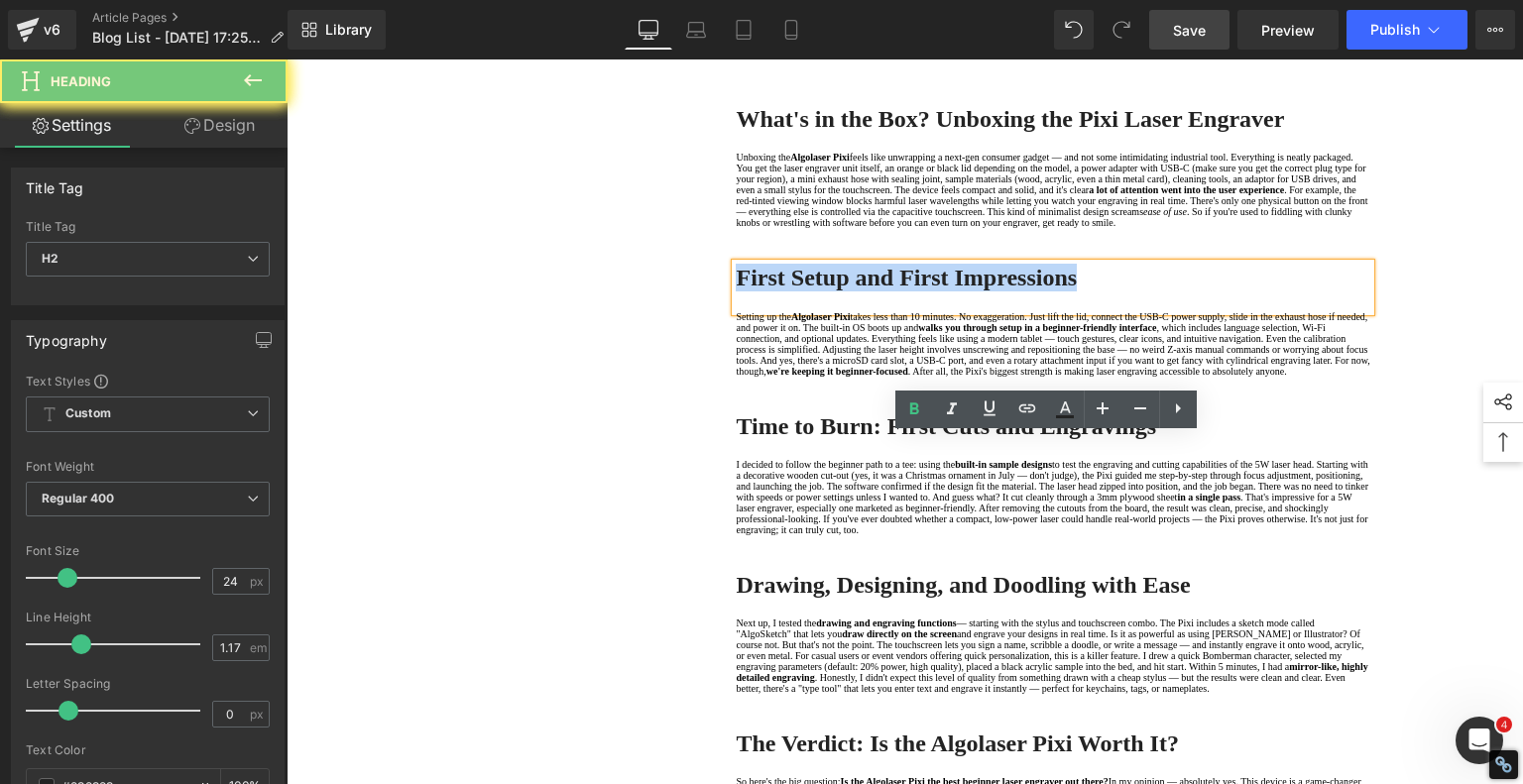 click on "First Setup and First Impressions" at bounding box center [1053, 278] 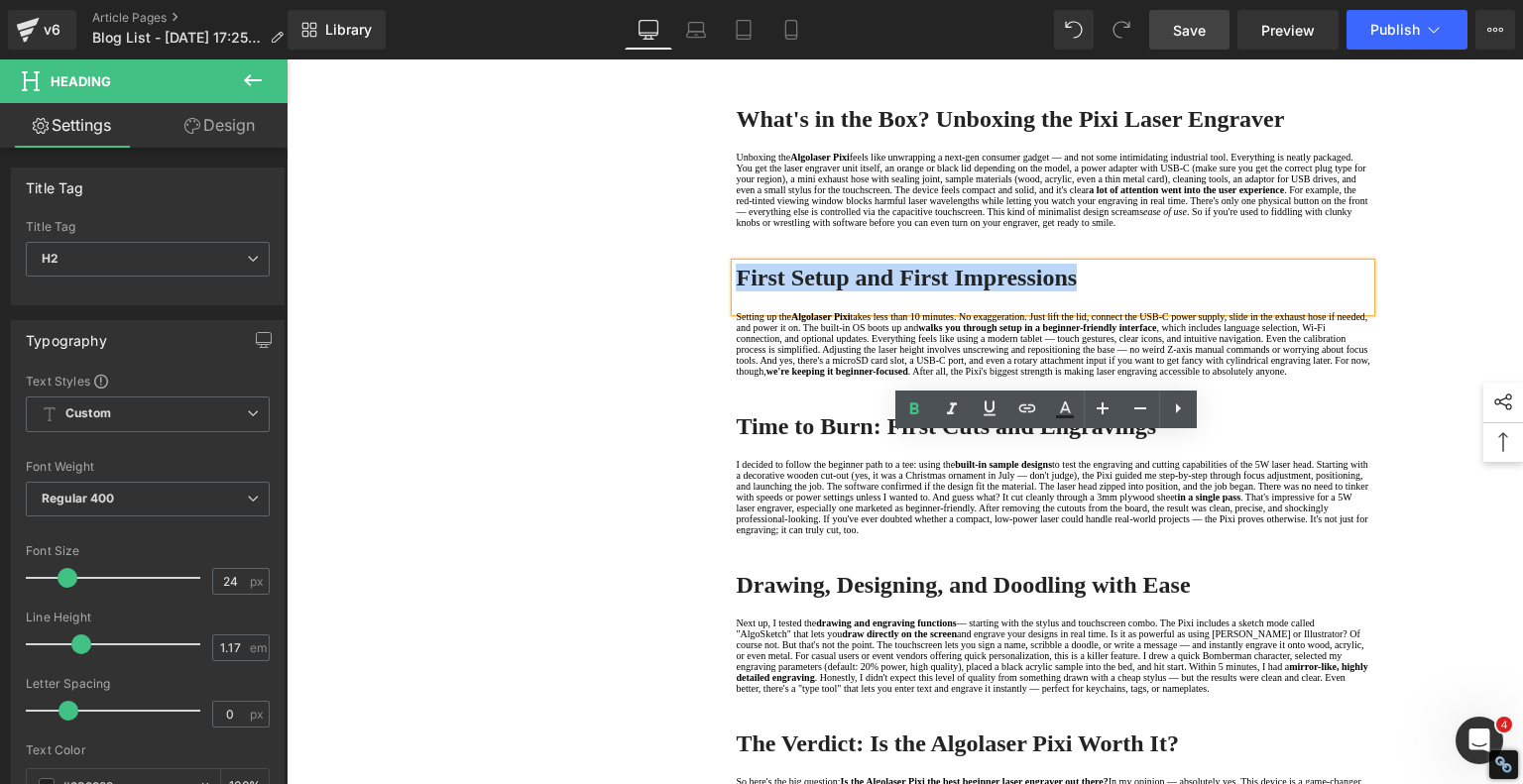 copy on "First Setup and First Impressions" 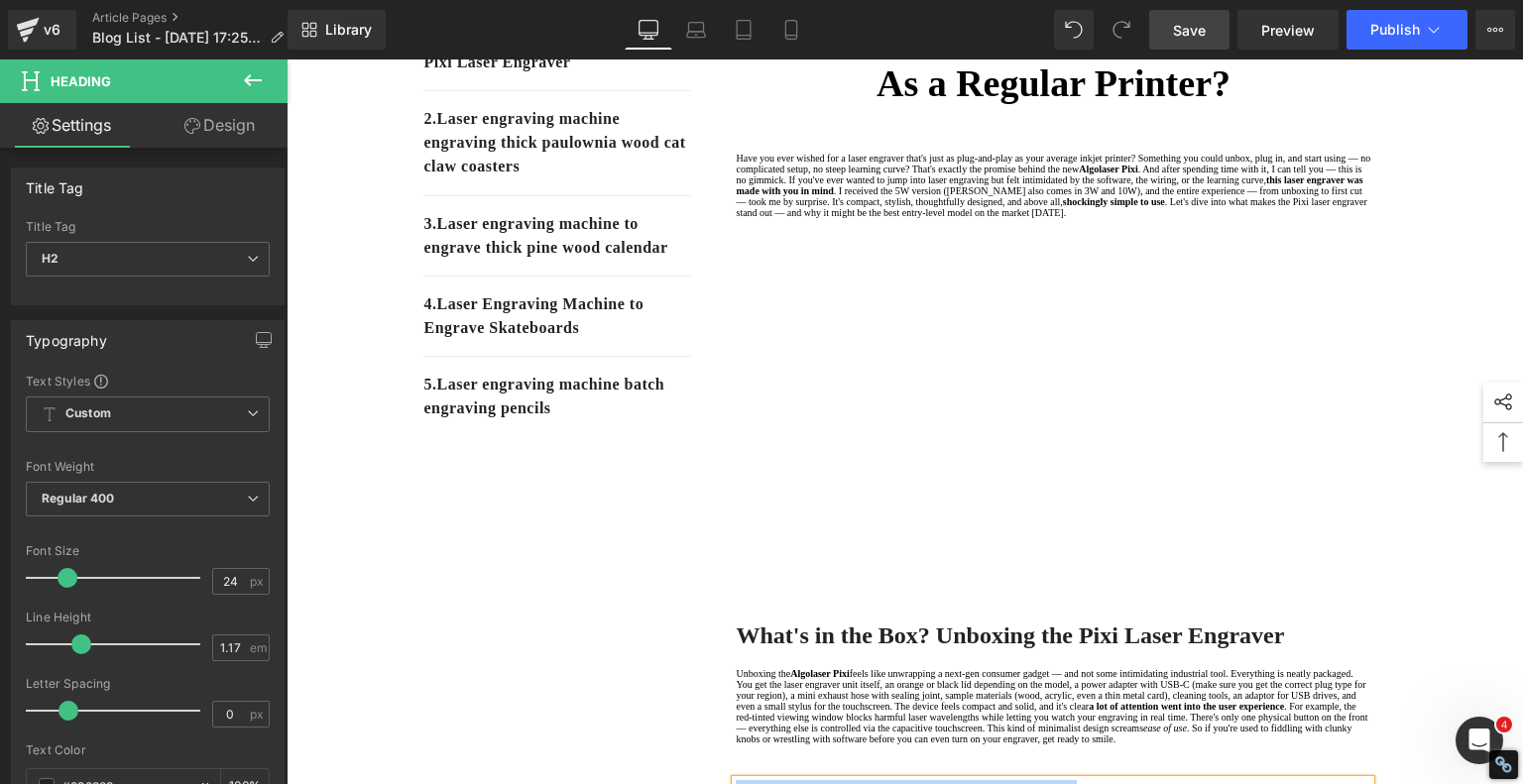 scroll, scrollTop: 0, scrollLeft: 0, axis: both 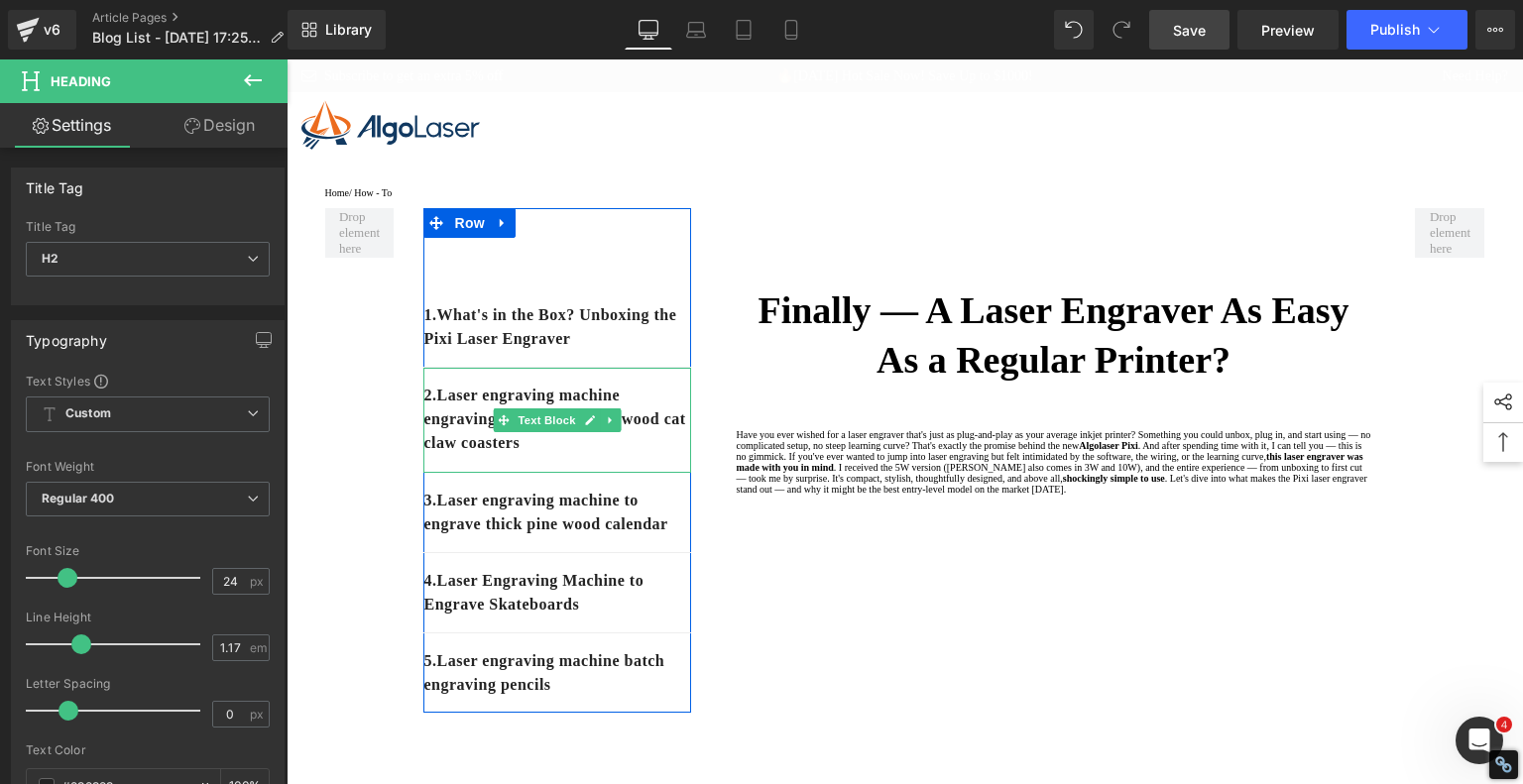 click on "2.  Laser engraving machine engraving thick paulownia wood cat claw coasters" at bounding box center (557, 419) 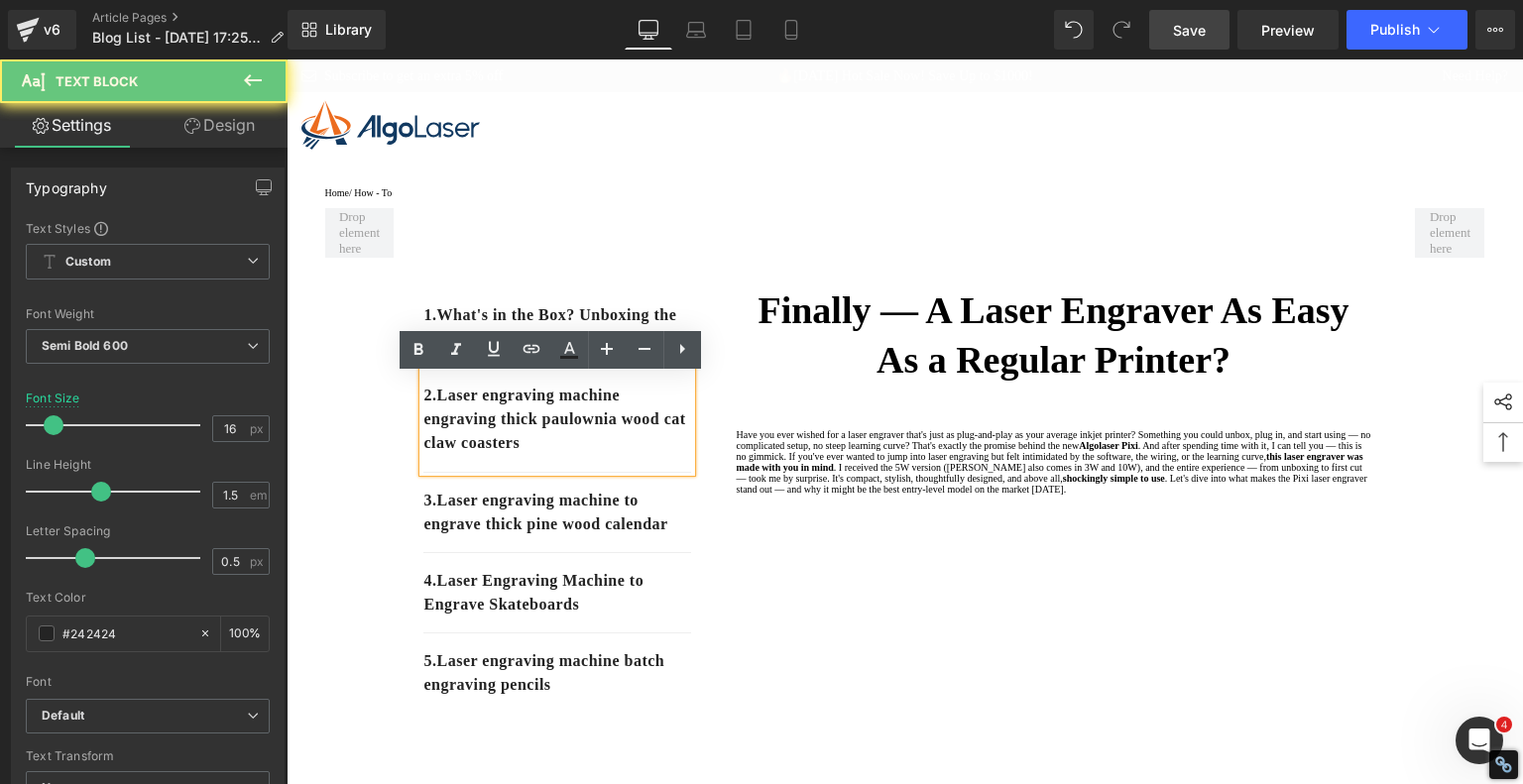 click on "2.  Laser engraving machine engraving thick paulownia wood cat claw coasters" at bounding box center [557, 419] 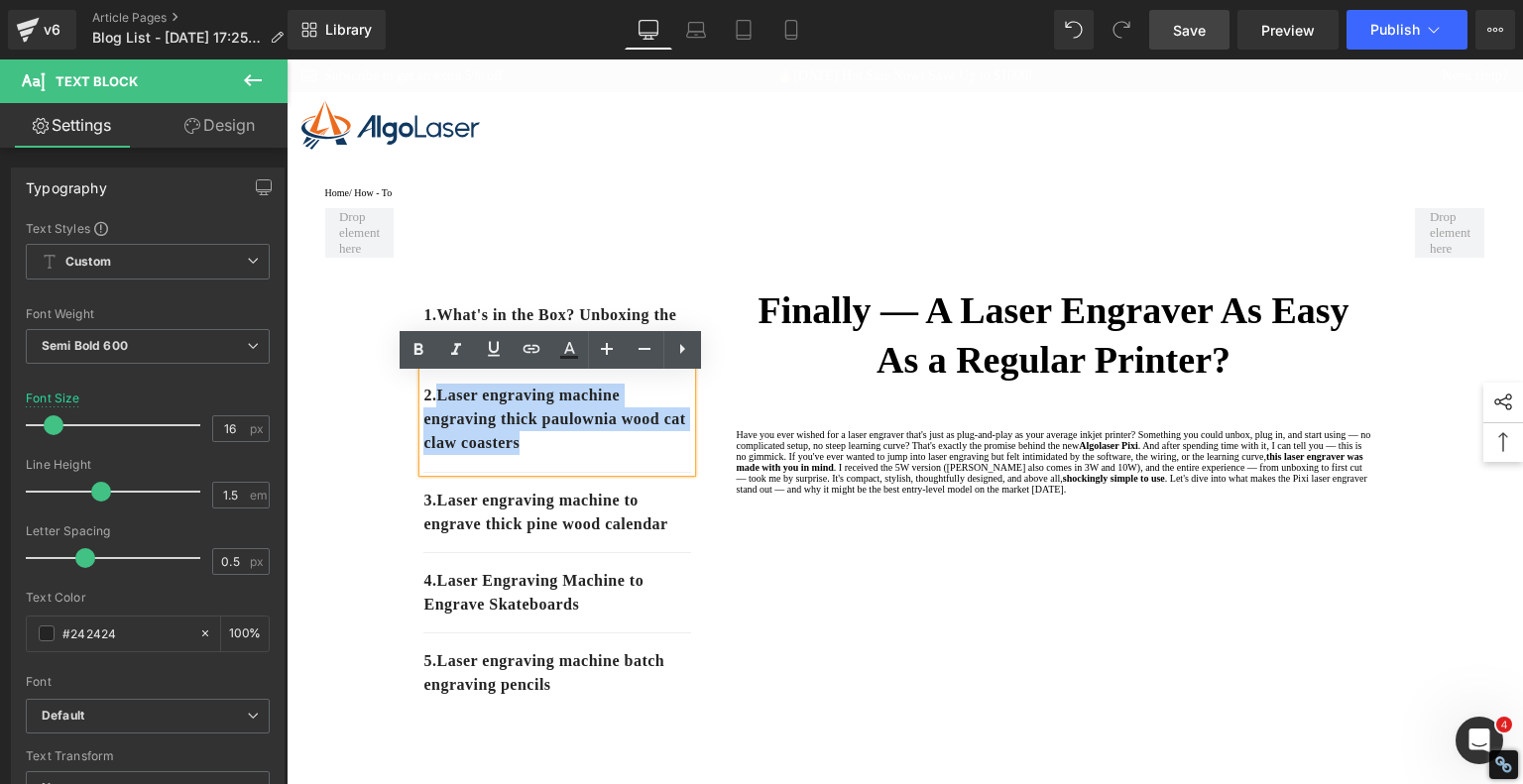 drag, startPoint x: 614, startPoint y: 451, endPoint x: 436, endPoint y: 406, distance: 183.60011 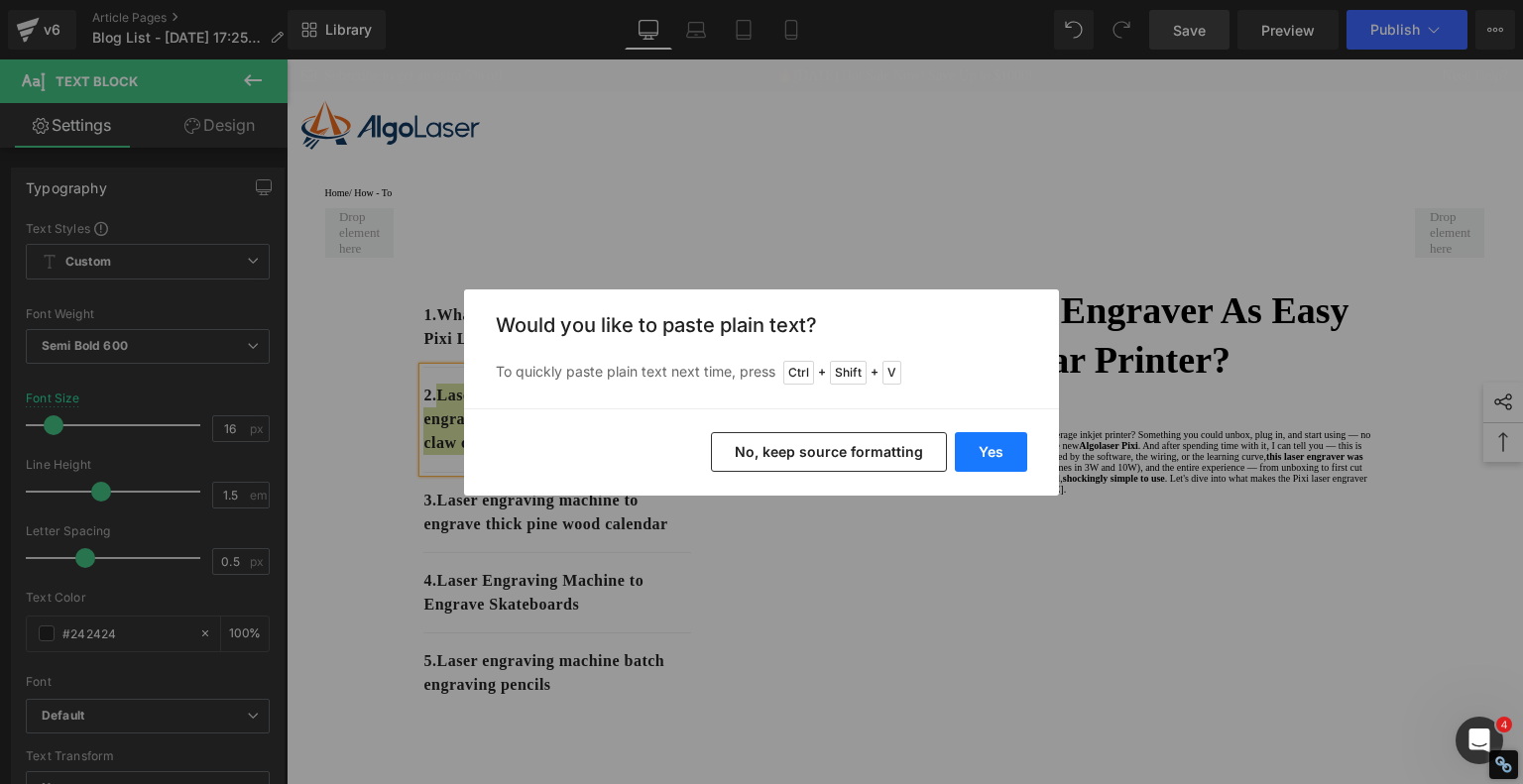 click on "Yes" at bounding box center [991, 452] 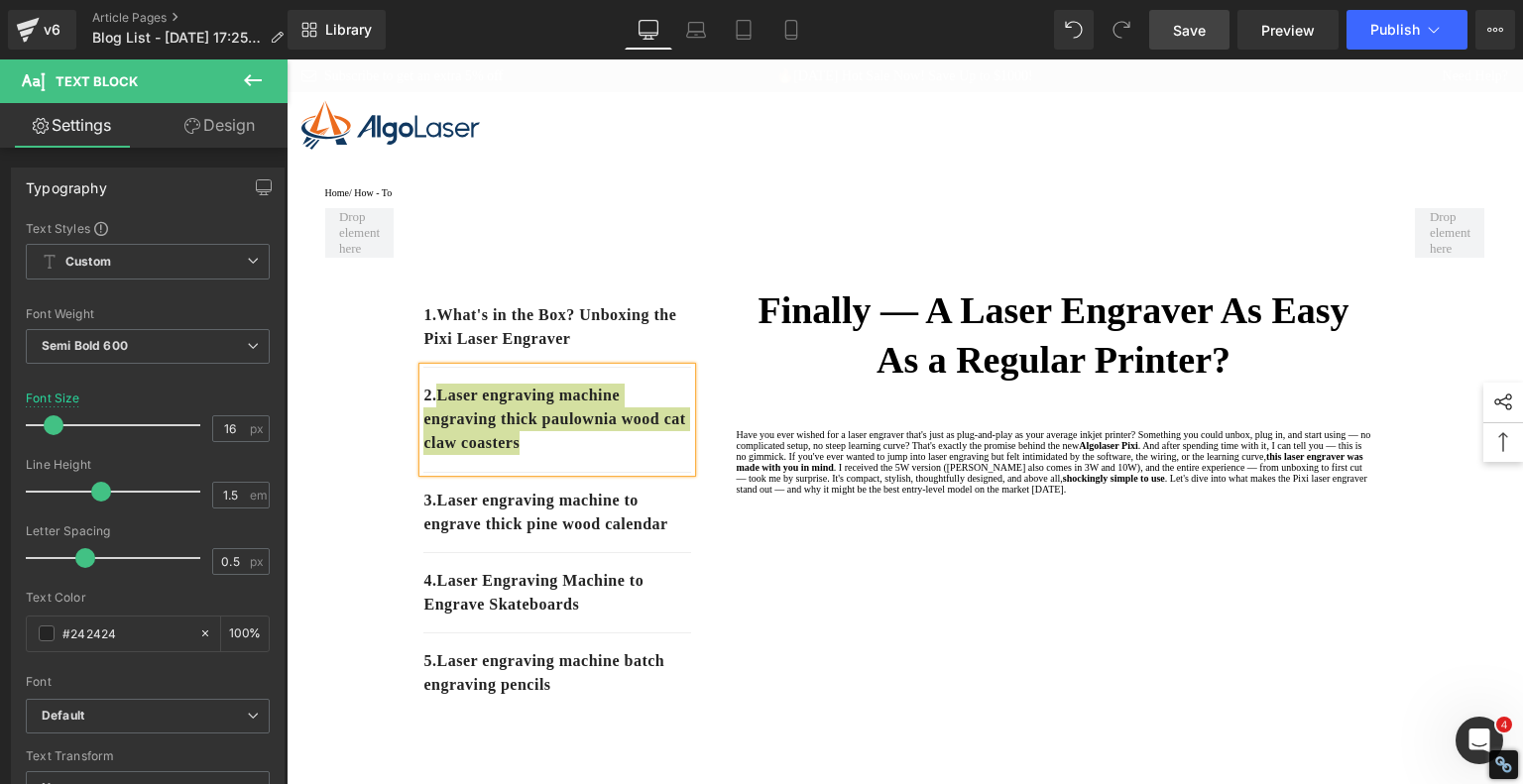type 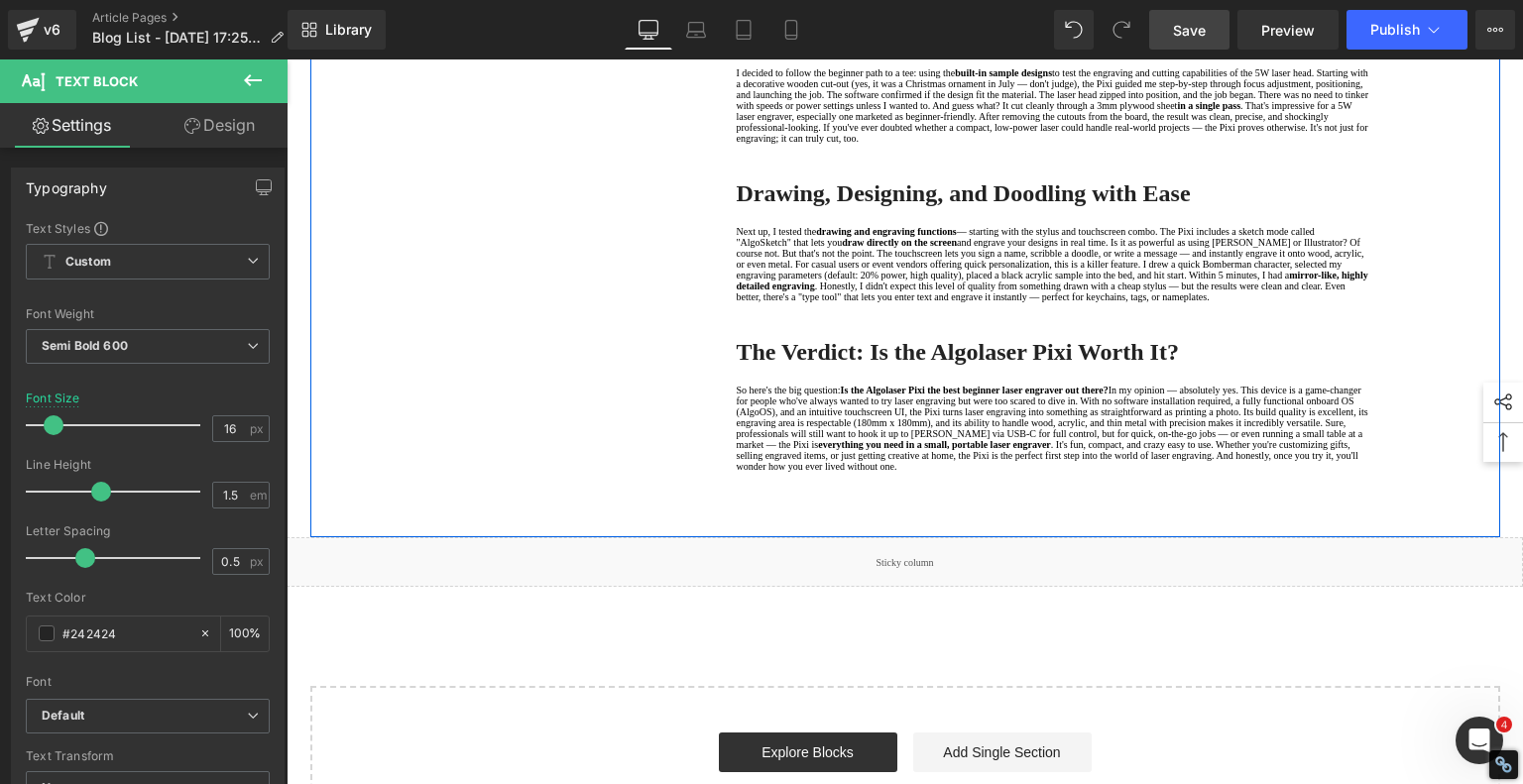 scroll, scrollTop: 1189, scrollLeft: 0, axis: vertical 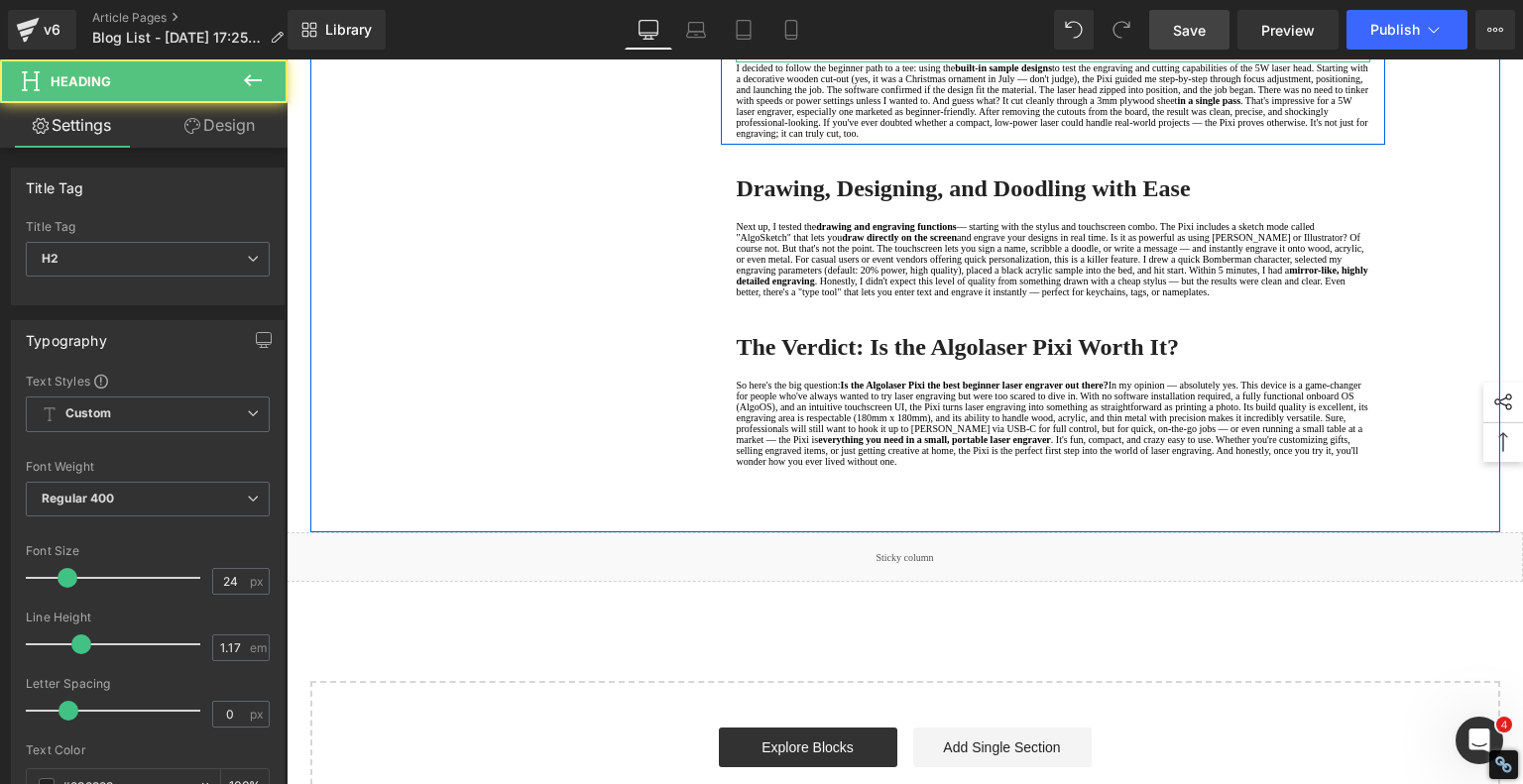 click on "Time to Burn: First Cuts and Engravings" at bounding box center [1053, 30] 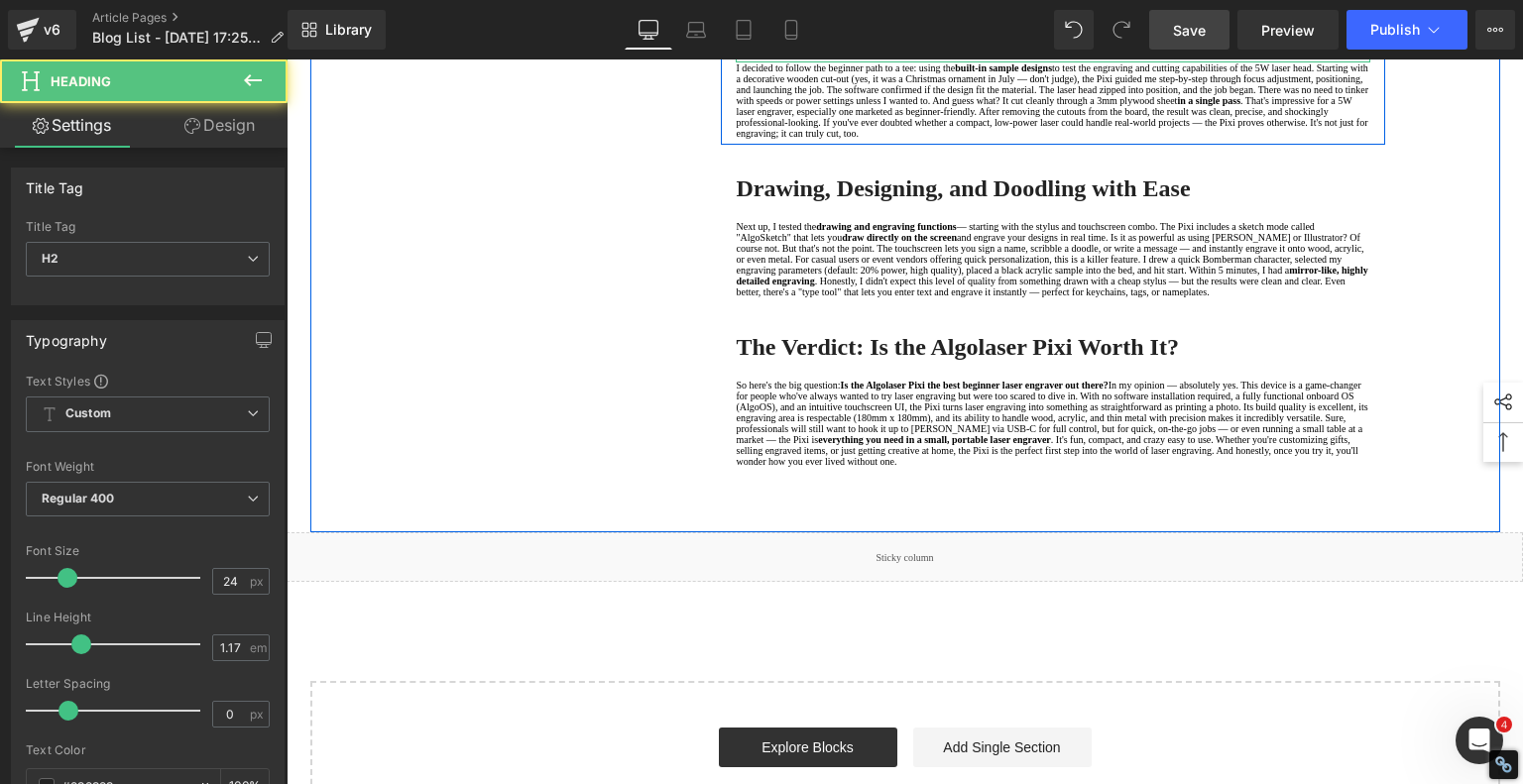 click on "Time to Burn: First Cuts and Engravings" at bounding box center [1053, 30] 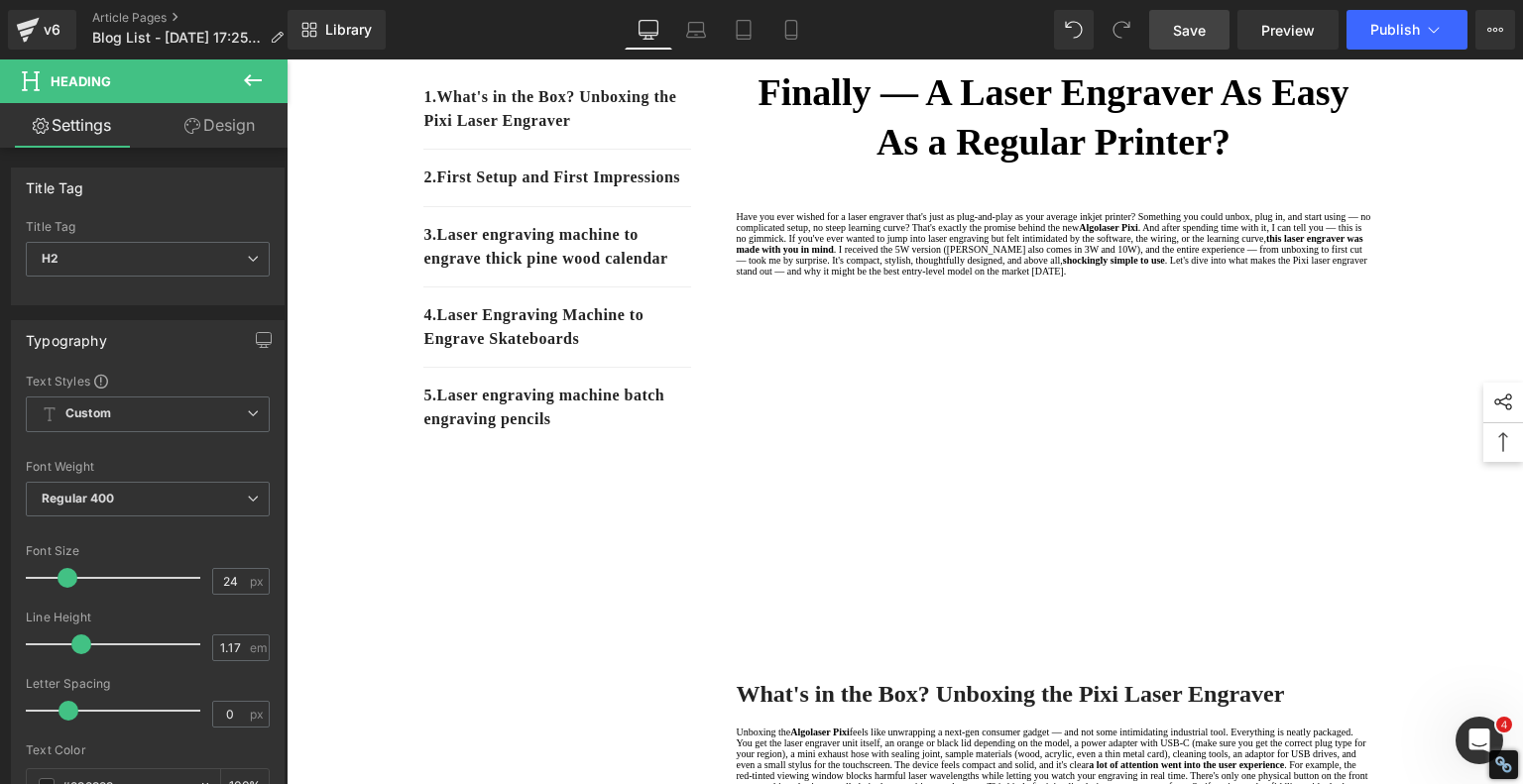 scroll, scrollTop: 99, scrollLeft: 0, axis: vertical 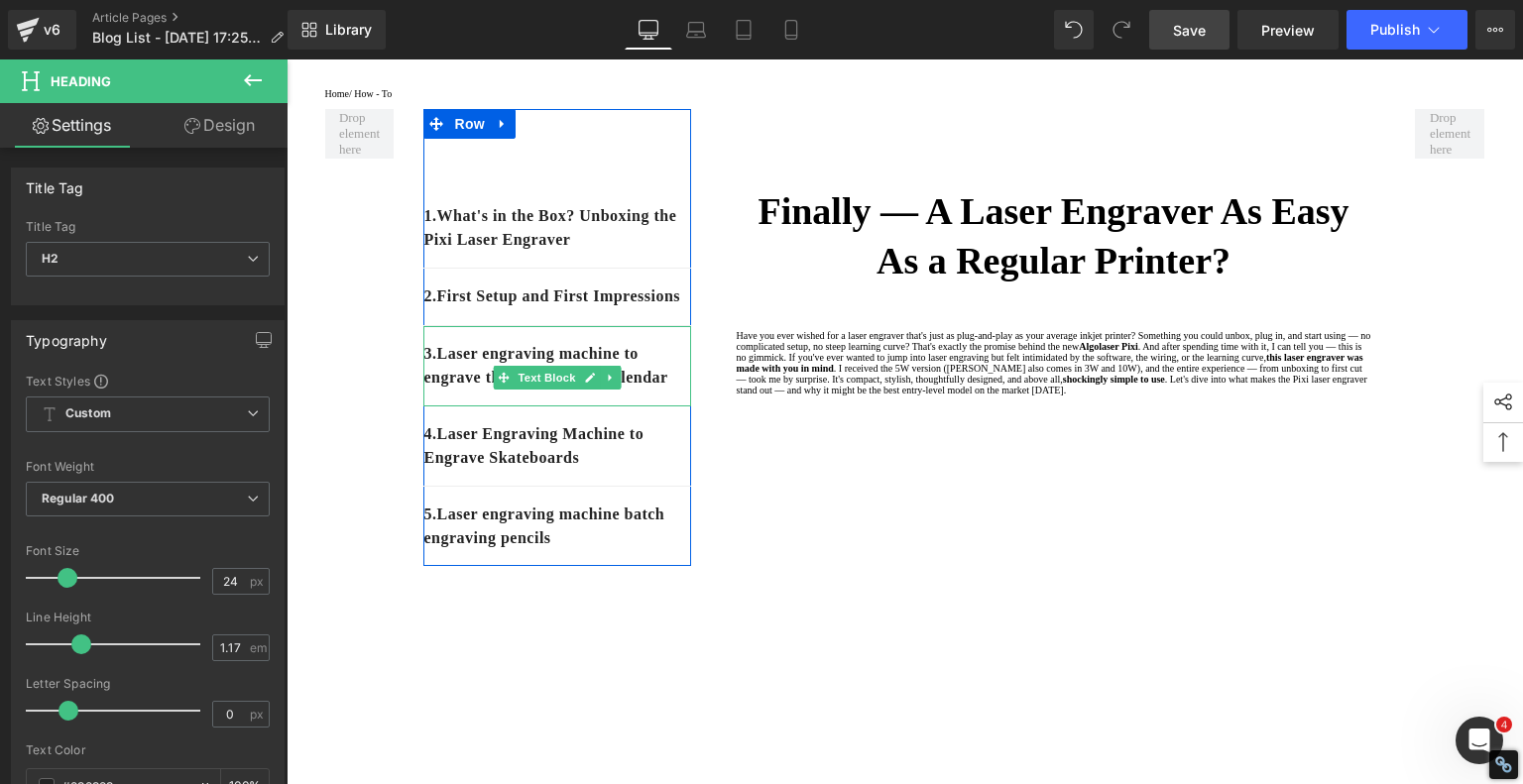 click on "3.  Laser engraving machine to engrave thick pine wood calendar" at bounding box center [557, 366] 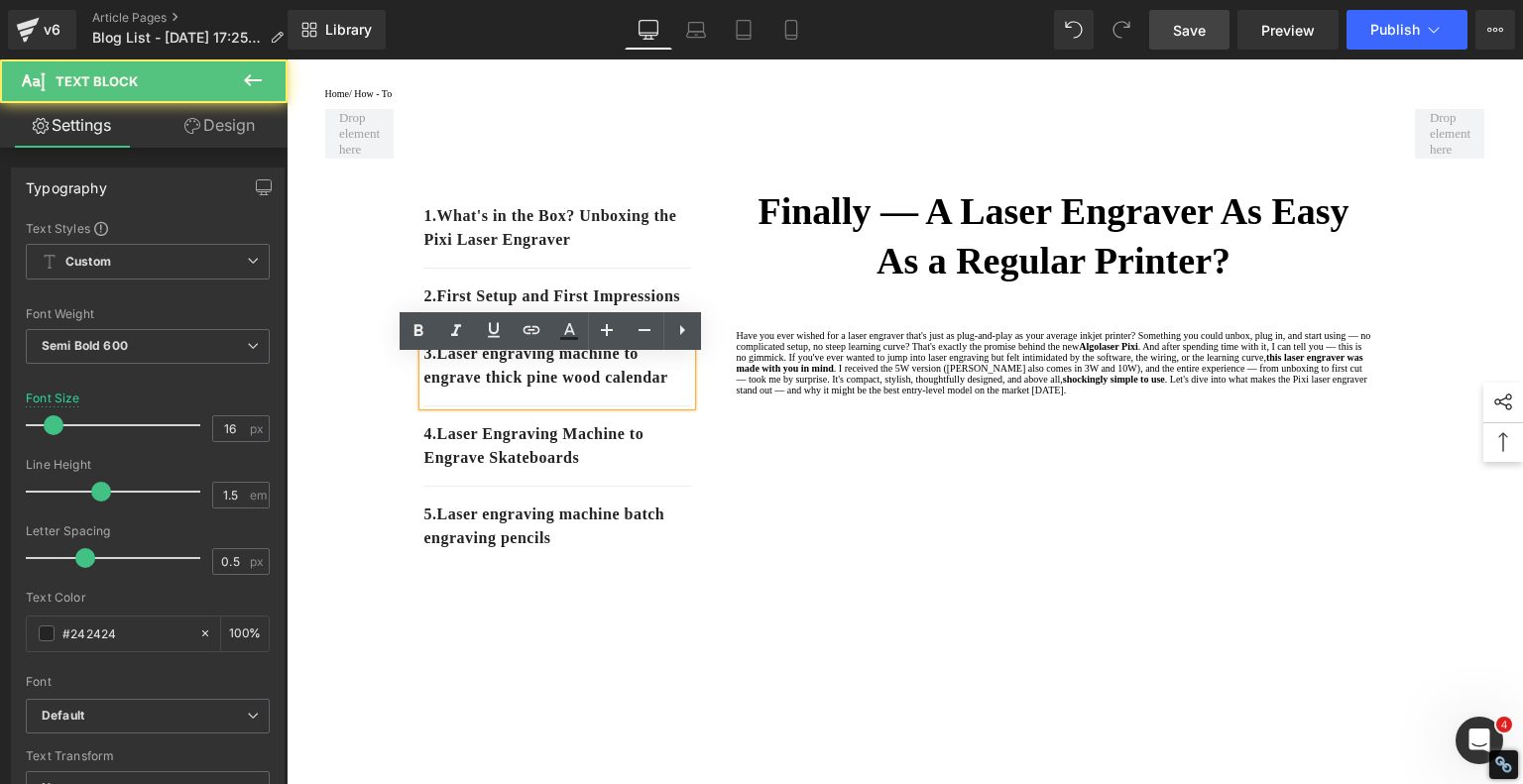 click on "3.  Laser engraving machine to engrave thick pine wood calendar" at bounding box center (557, 366) 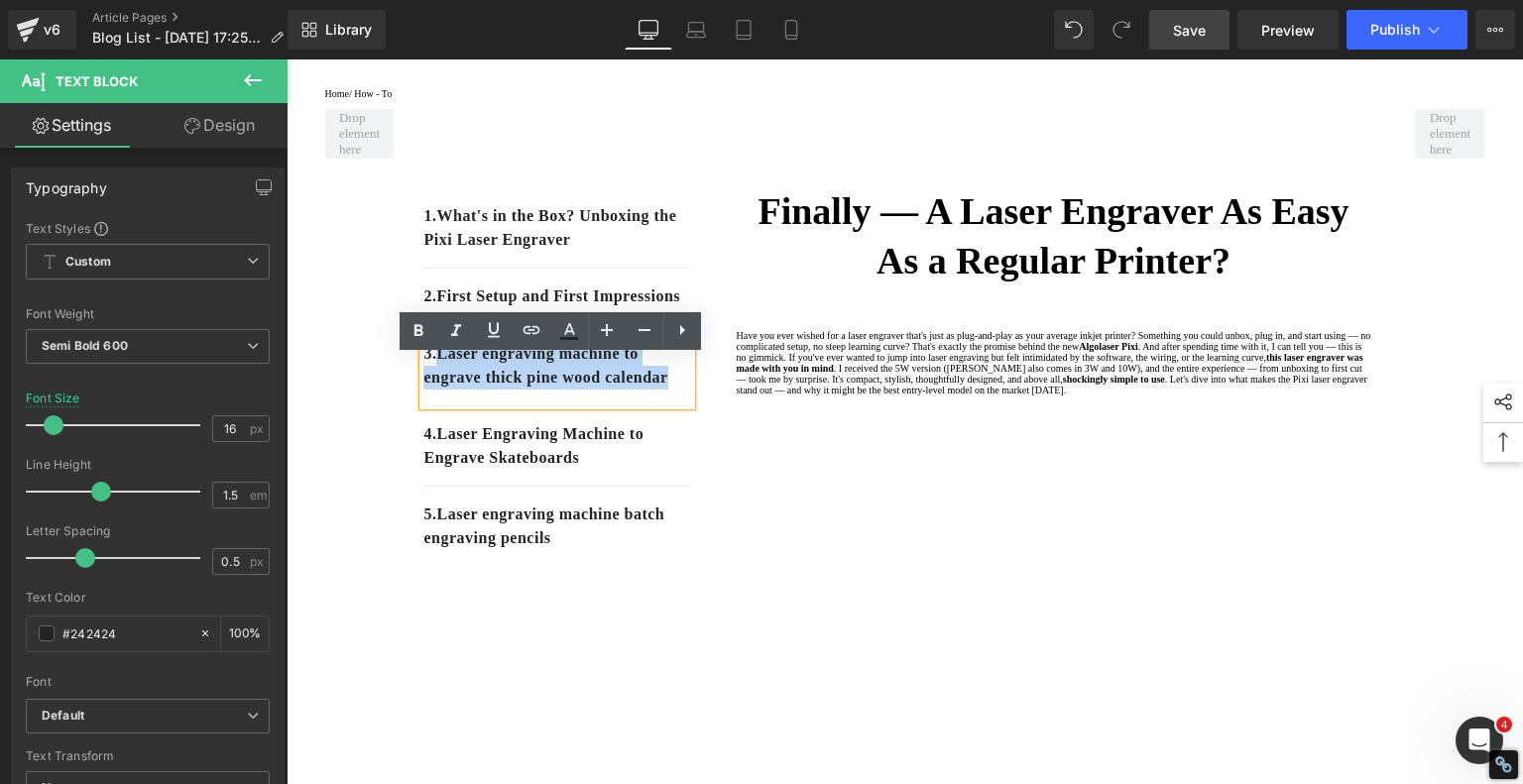 drag, startPoint x: 499, startPoint y: 428, endPoint x: 439, endPoint y: 390, distance: 71.021124 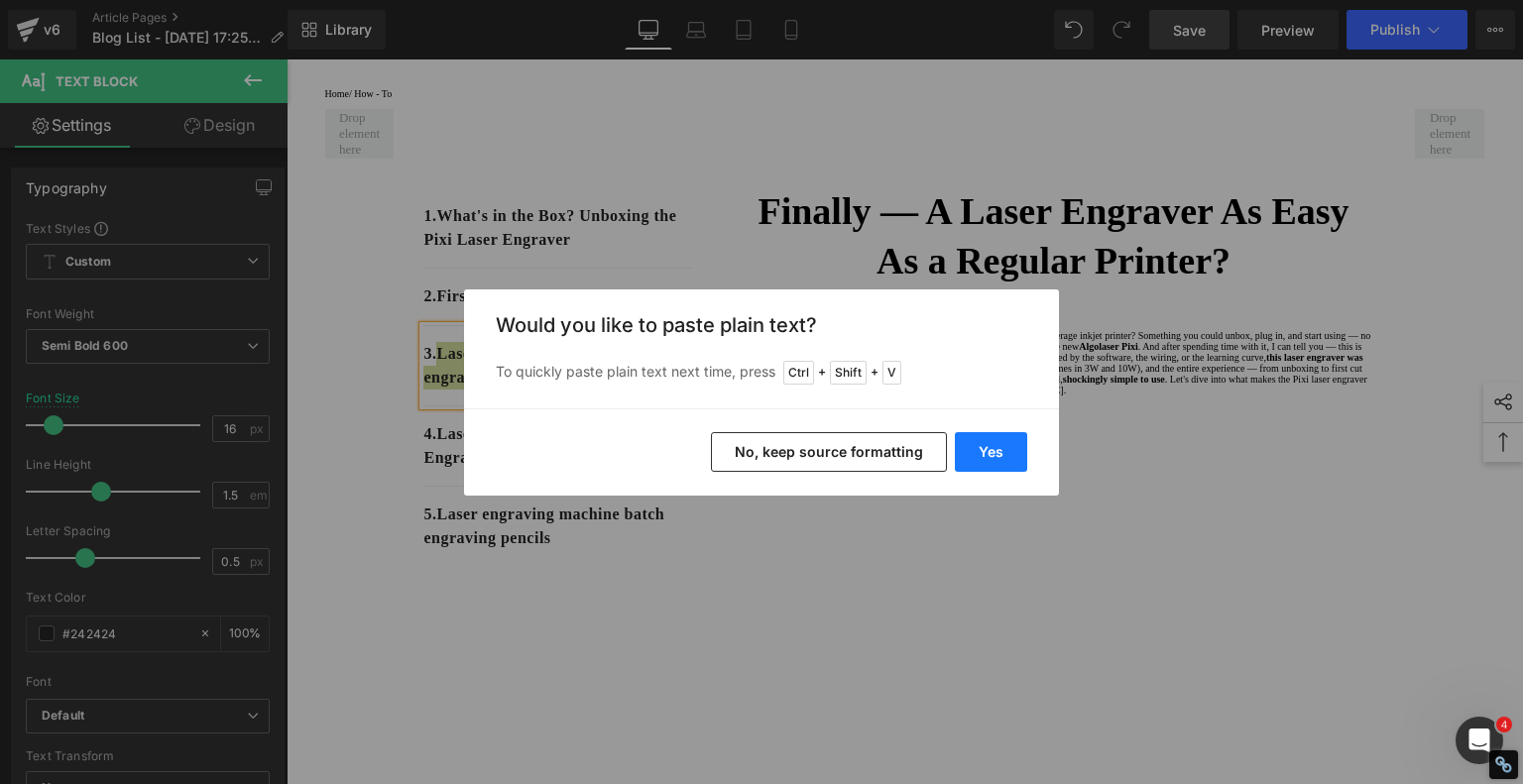 drag, startPoint x: 671, startPoint y: 392, endPoint x: 999, endPoint y: 451, distance: 333.2642 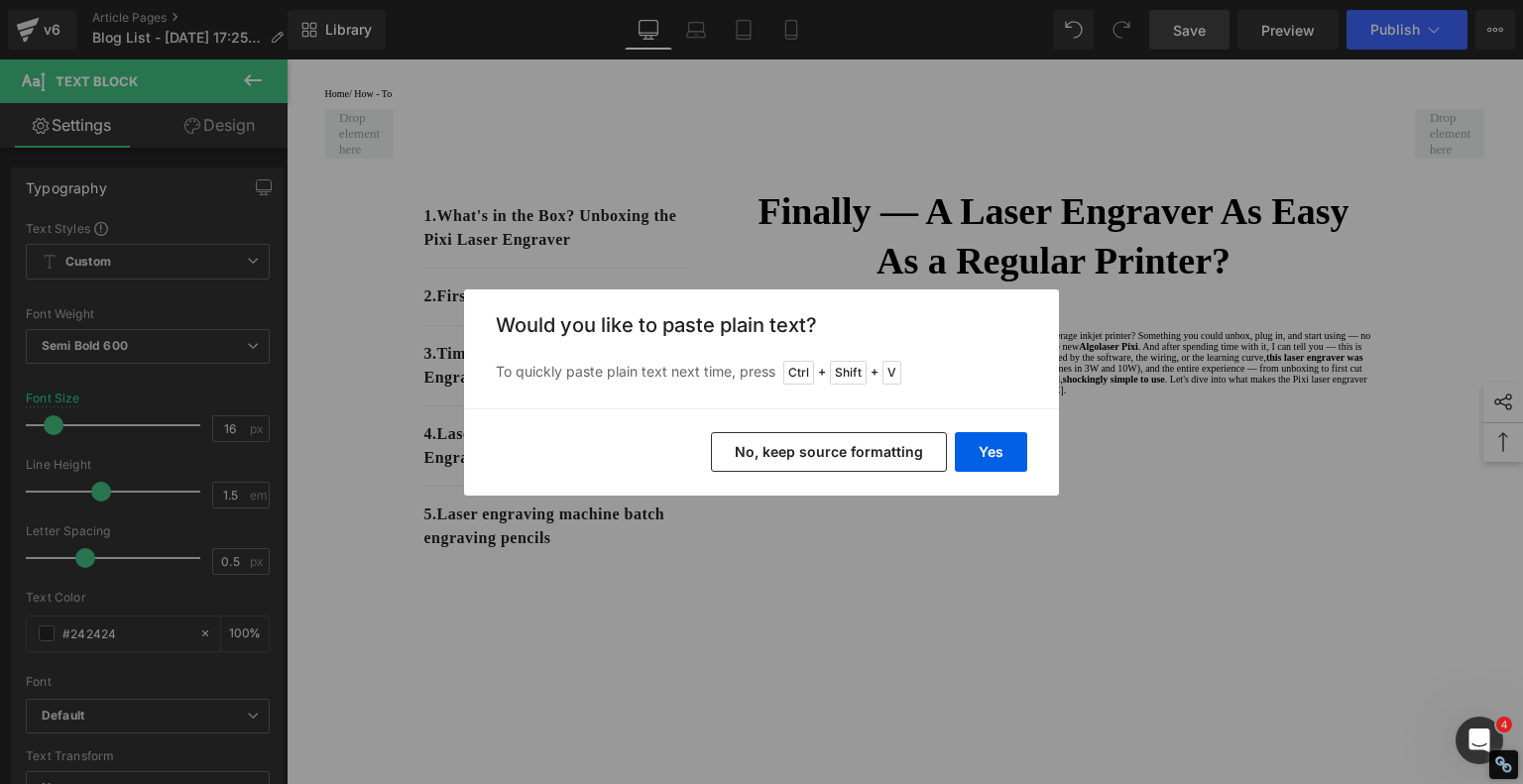 type 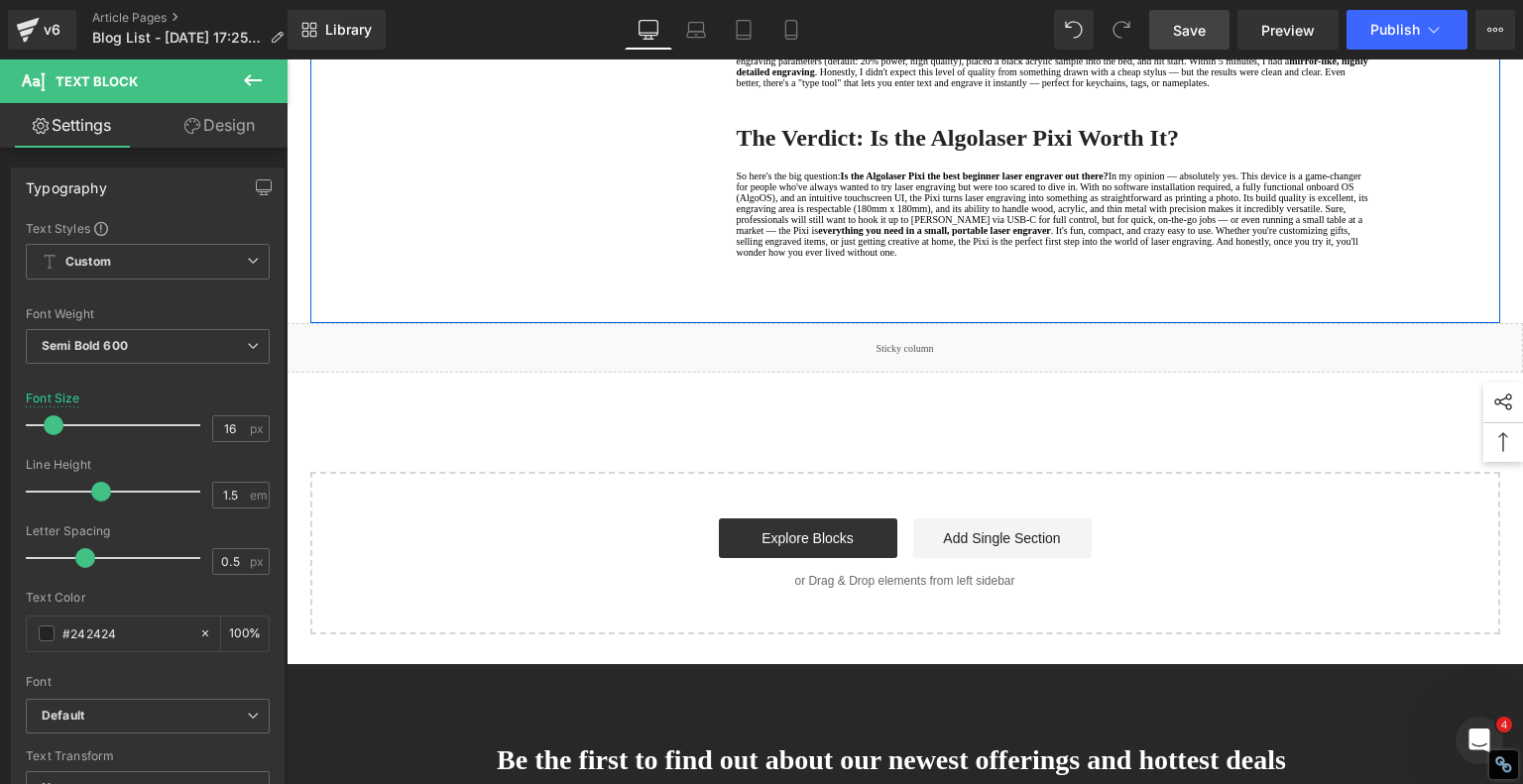 scroll, scrollTop: 1288, scrollLeft: 0, axis: vertical 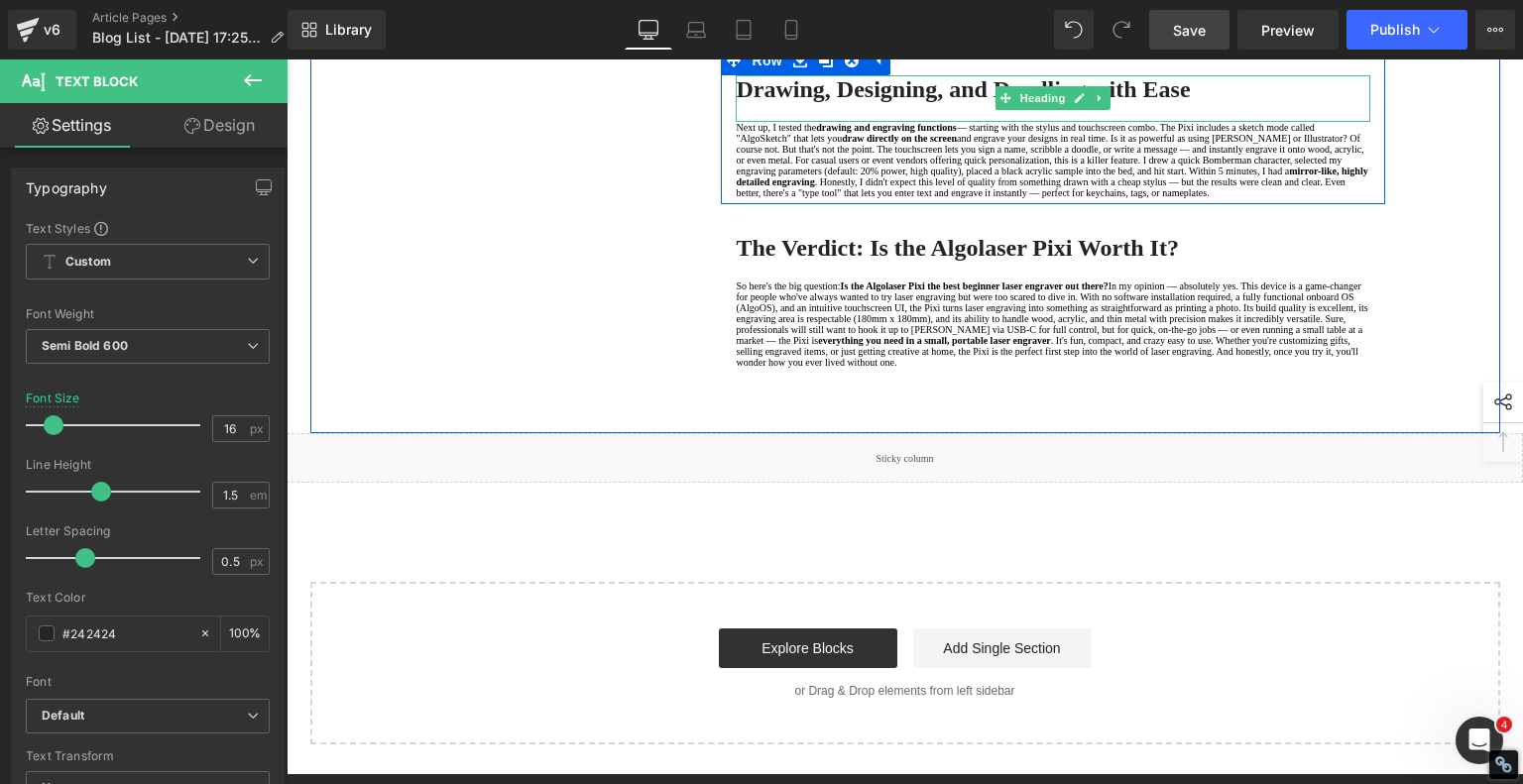 click on "Drawing, Designing, and Doodling with Ease" at bounding box center [1053, 89] 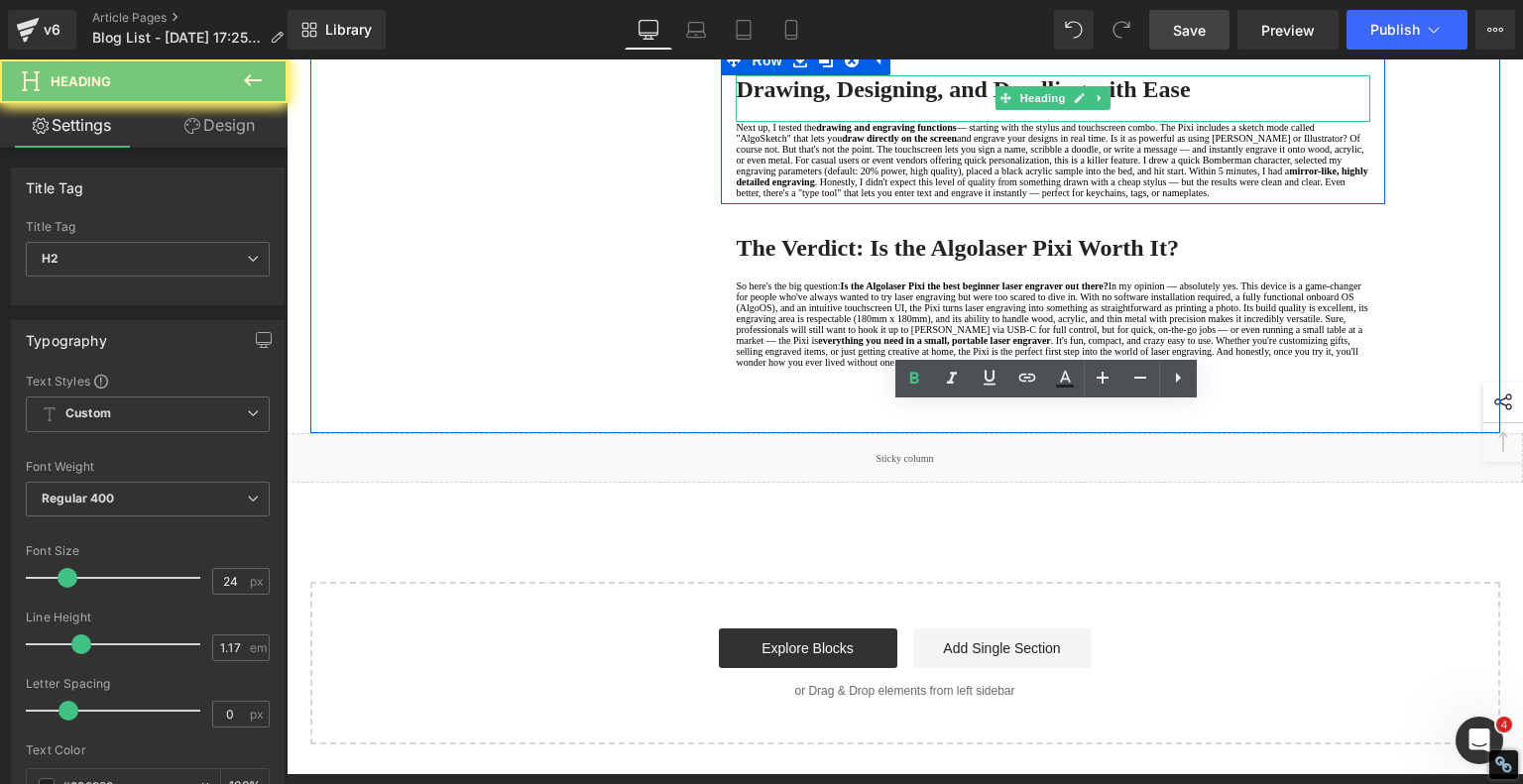 click on "Drawing, Designing, and Doodling with Ease" at bounding box center [1053, 89] 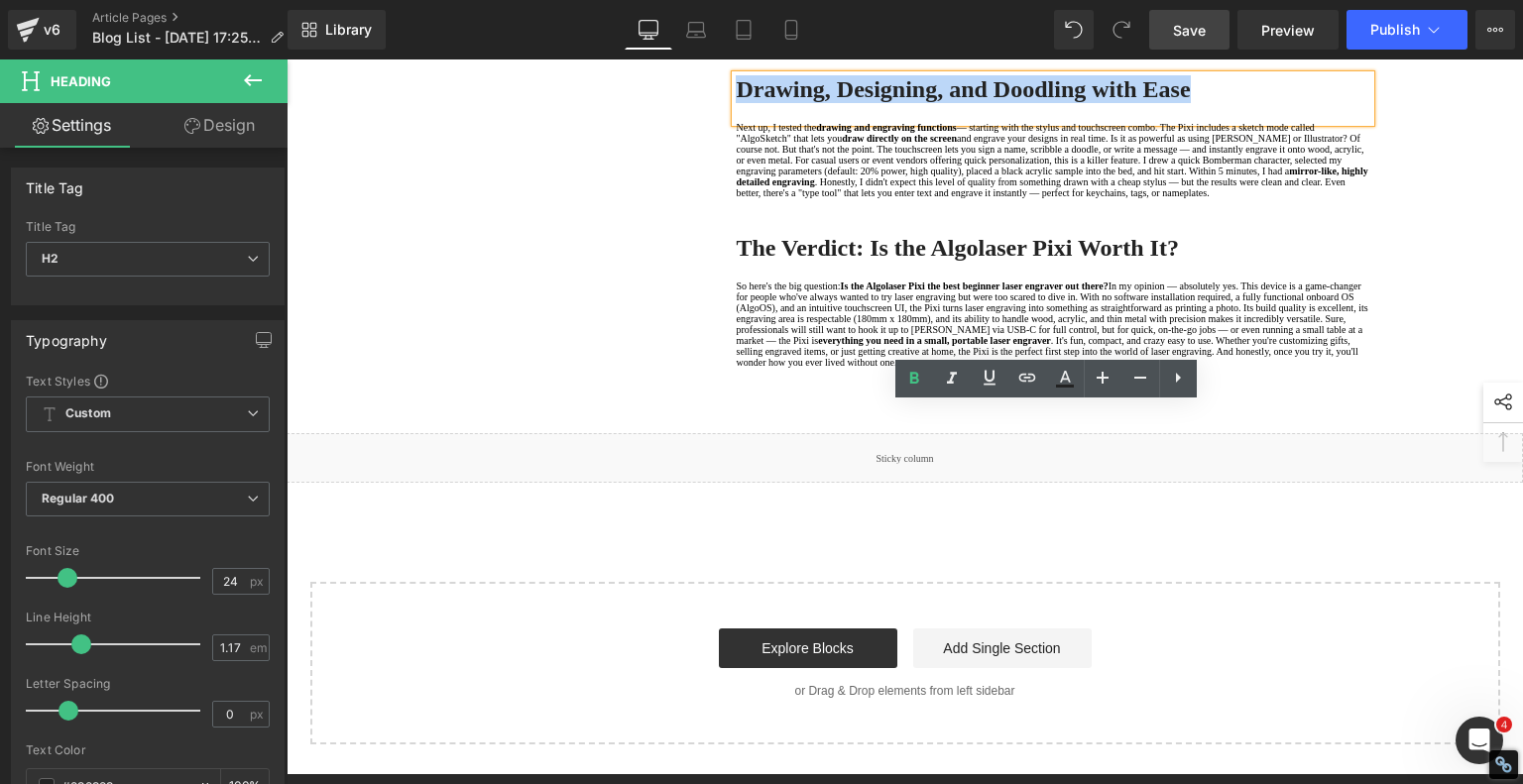 copy on "Drawing, Designing, and Doodling with Ease" 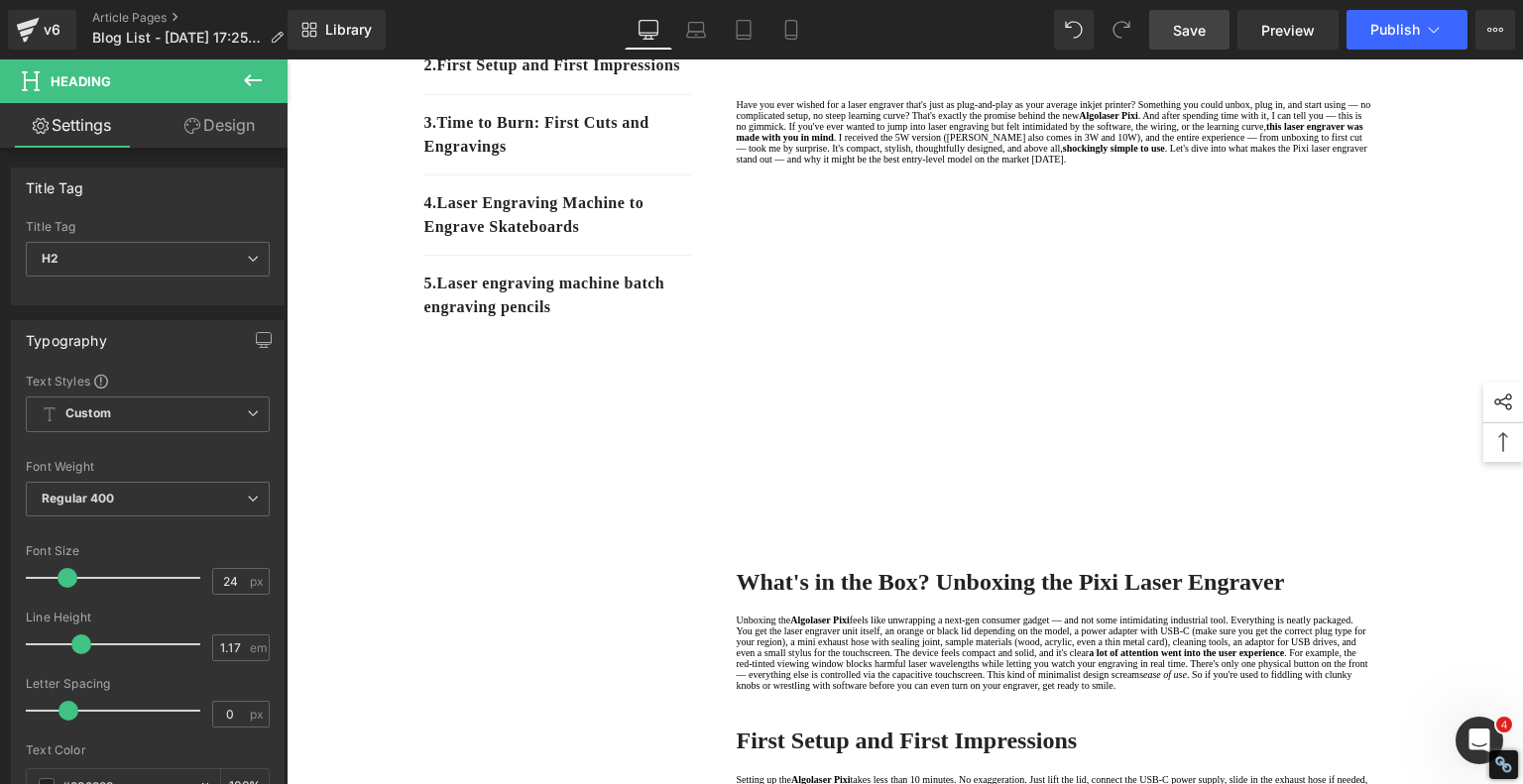 scroll, scrollTop: 198, scrollLeft: 0, axis: vertical 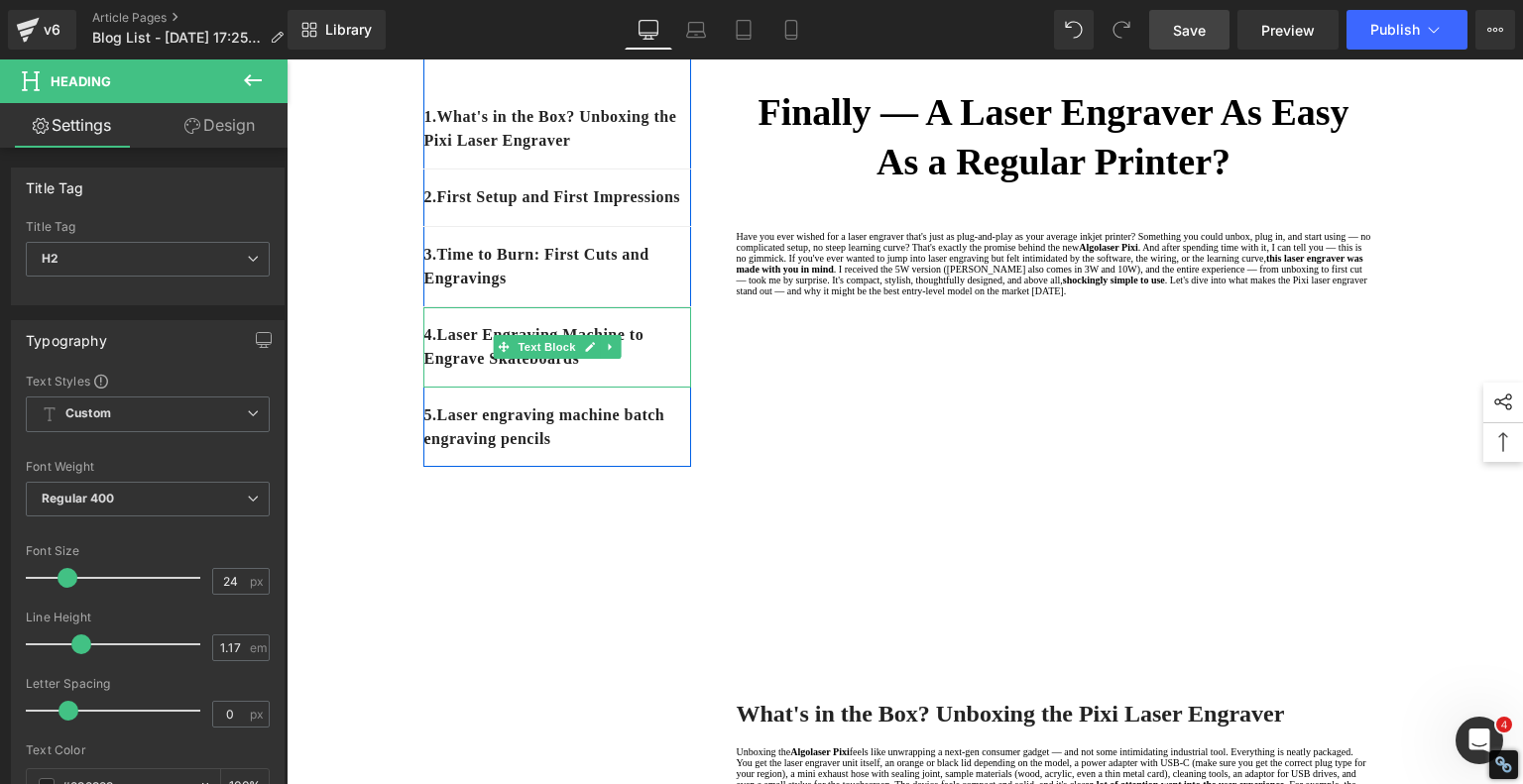 click on "4.  Laser Engraving Machine to Engrave Skateboards" at bounding box center (557, 347) 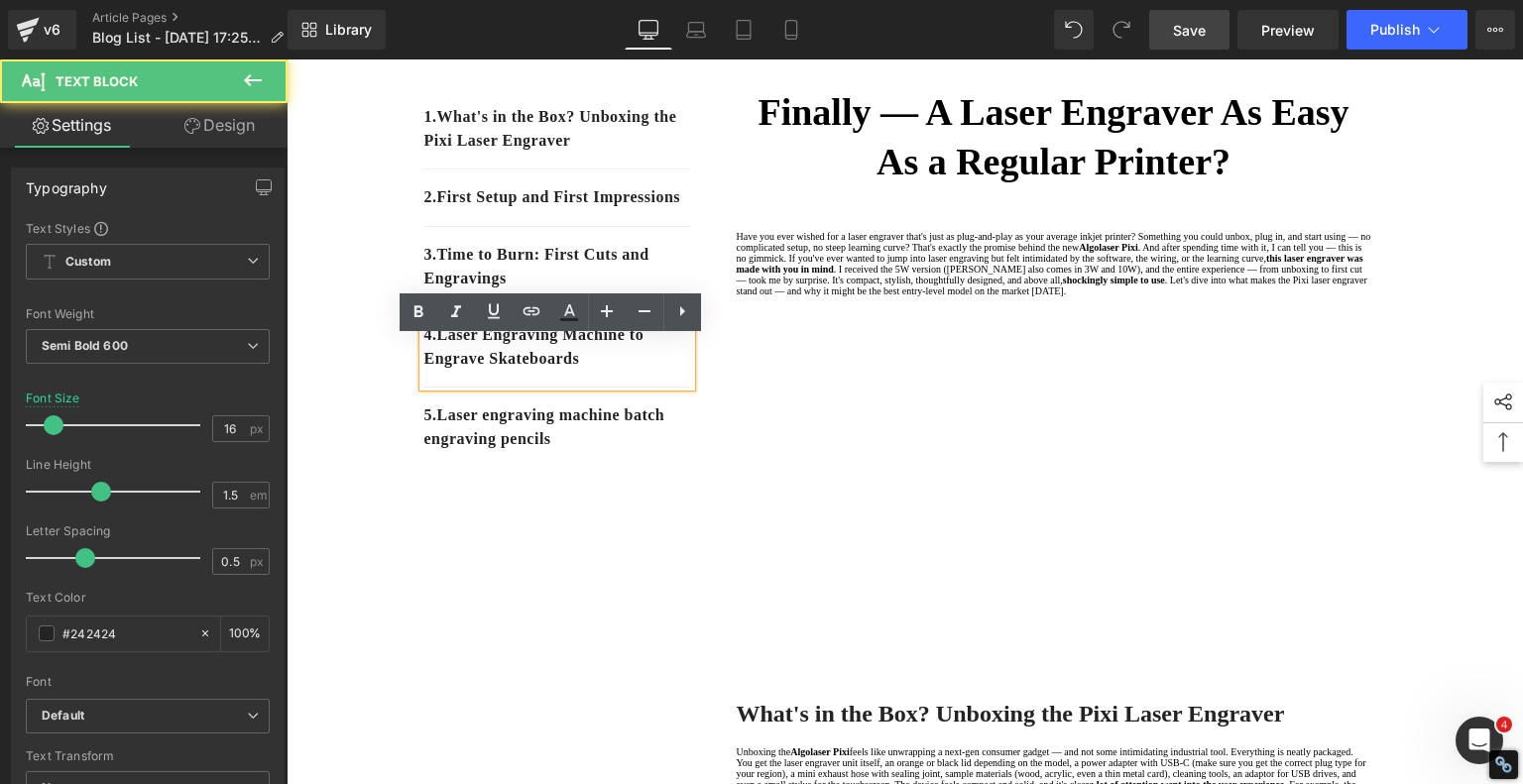 click on "4.  Laser Engraving Machine to Engrave Skateboards" at bounding box center [557, 347] 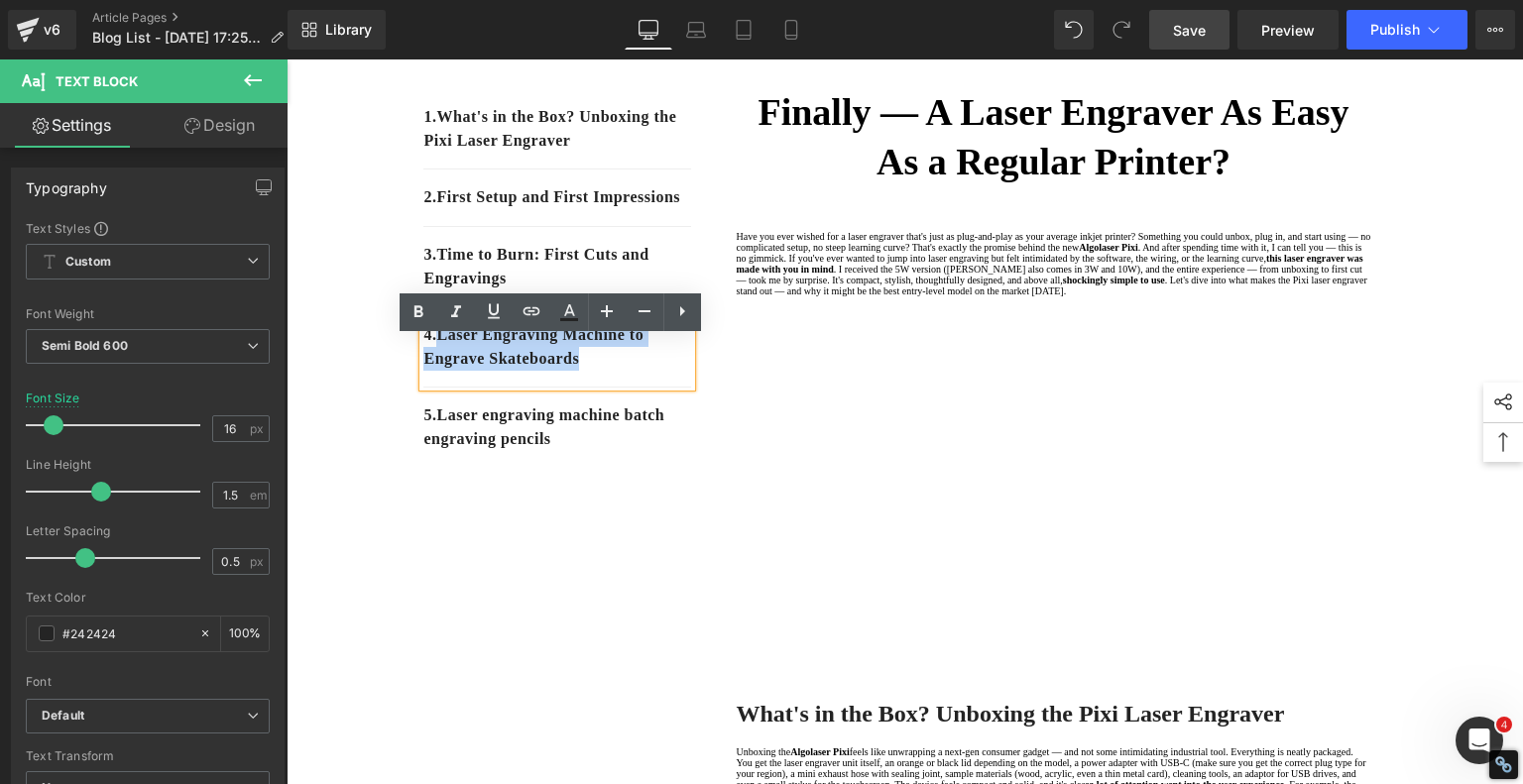 drag, startPoint x: 597, startPoint y: 390, endPoint x: 435, endPoint y: 370, distance: 163.2299 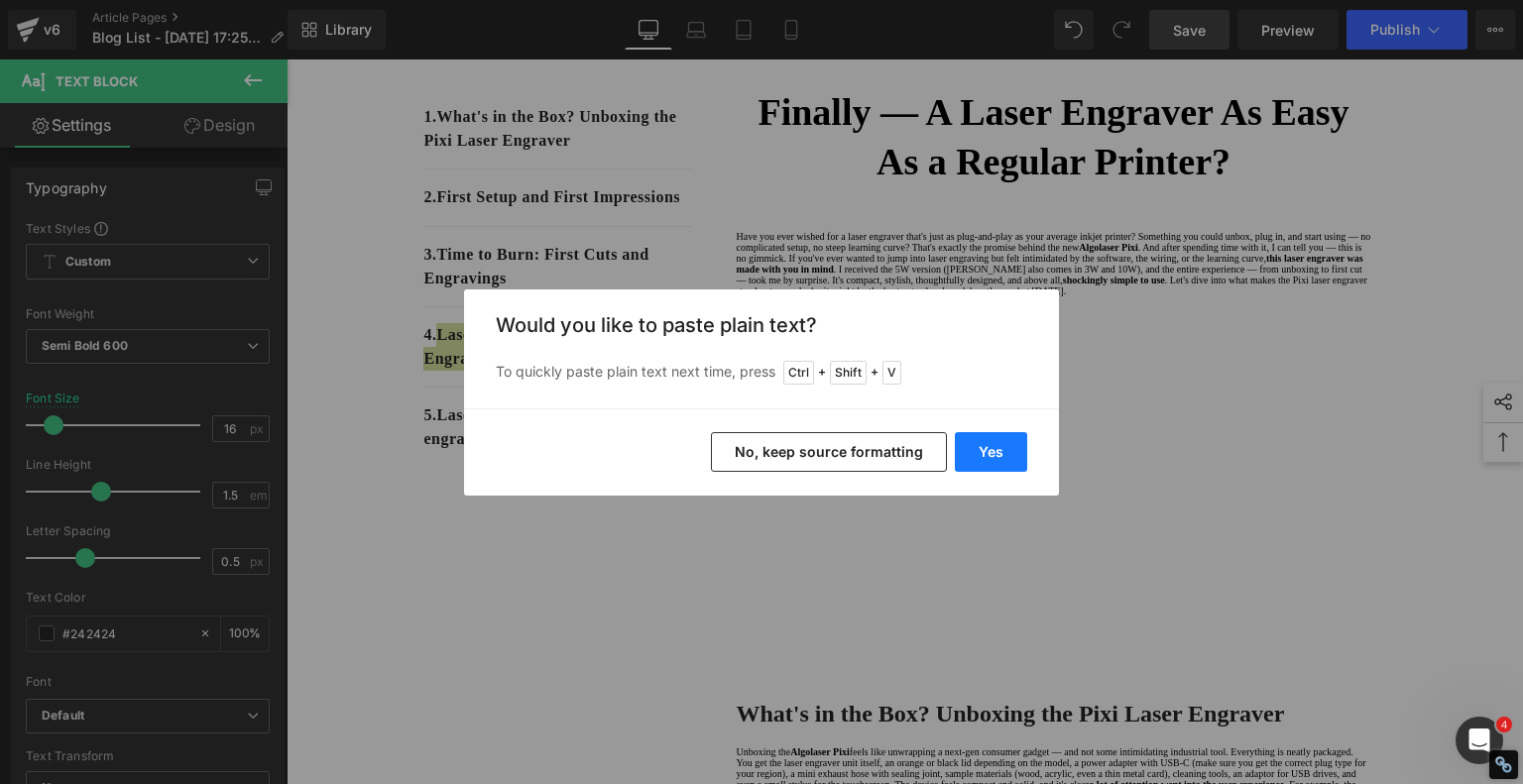 click on "Yes" at bounding box center [991, 452] 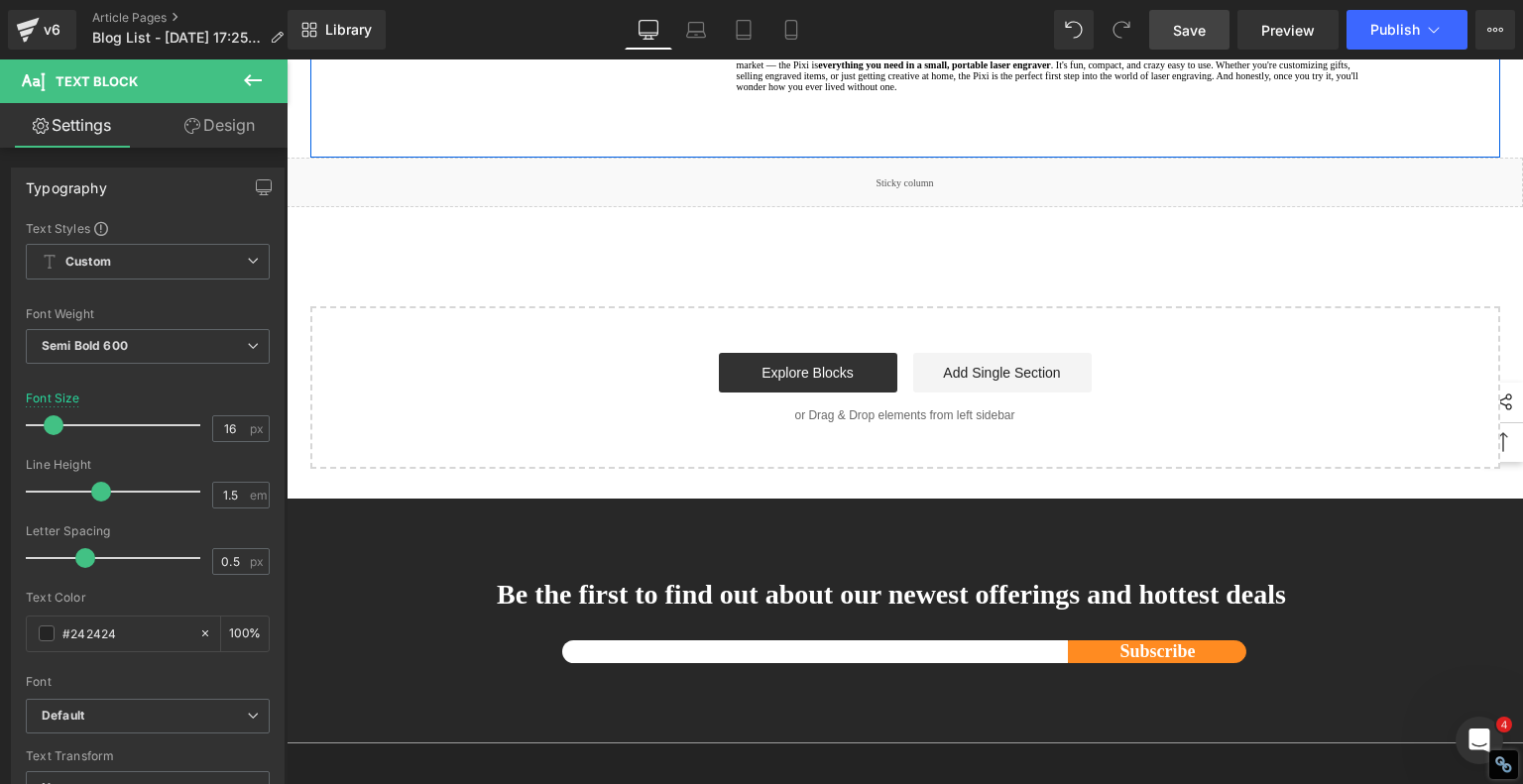 scroll, scrollTop: 1487, scrollLeft: 0, axis: vertical 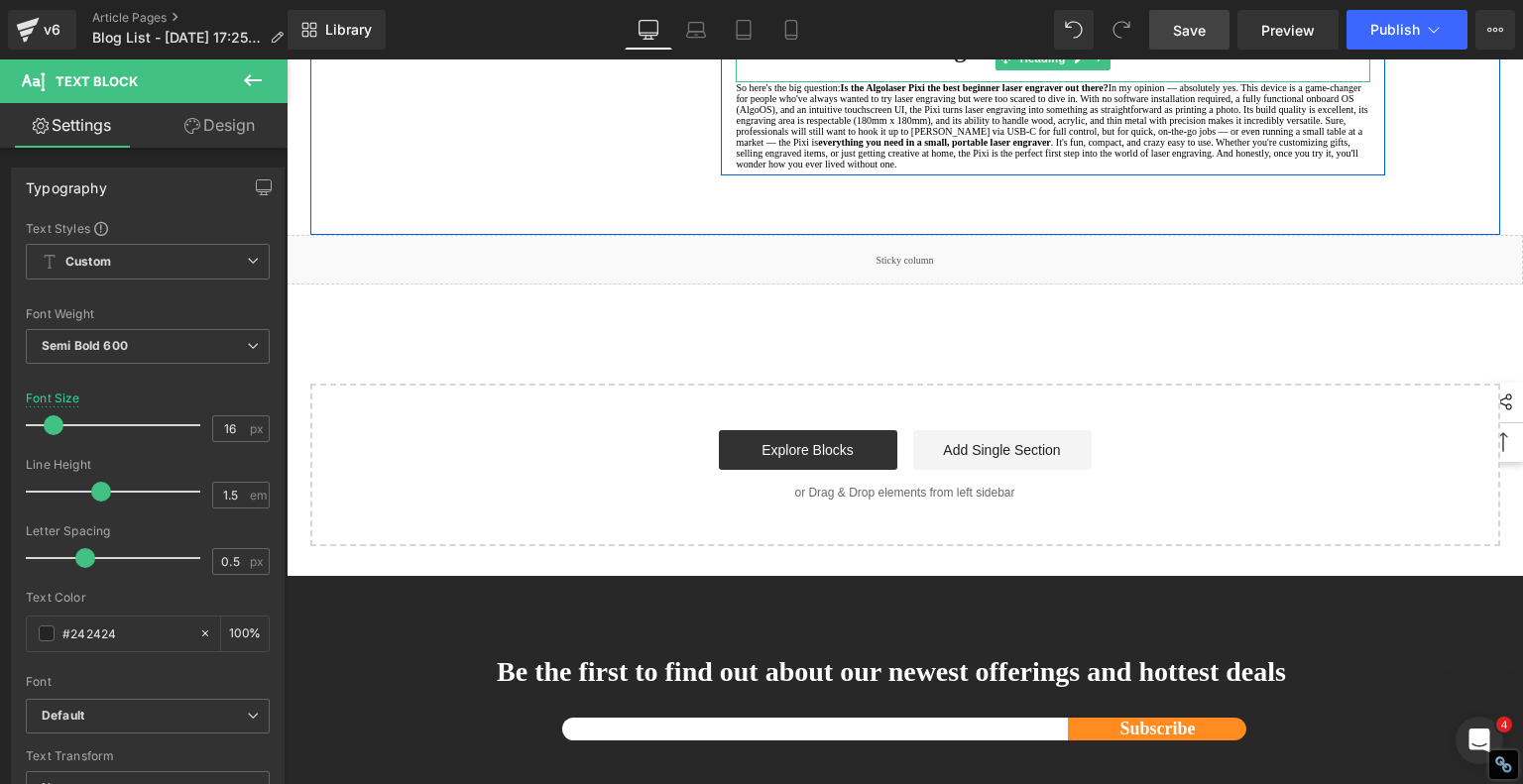 click on "The Verdict: Is the Algolaser Pixi Worth It?" at bounding box center [1053, 50] 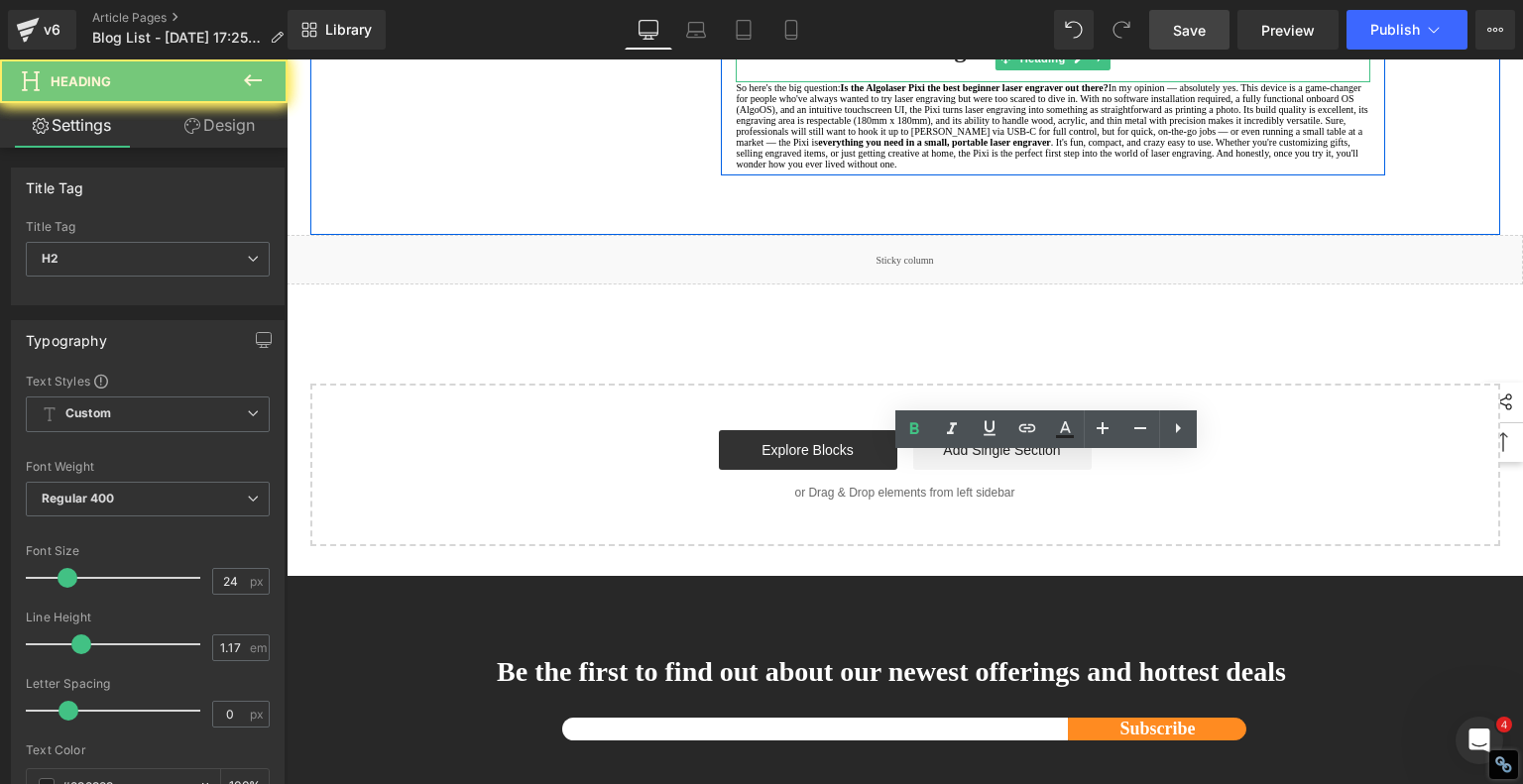 click on "The Verdict: Is the Algolaser Pixi Worth It?" at bounding box center (1053, 50) 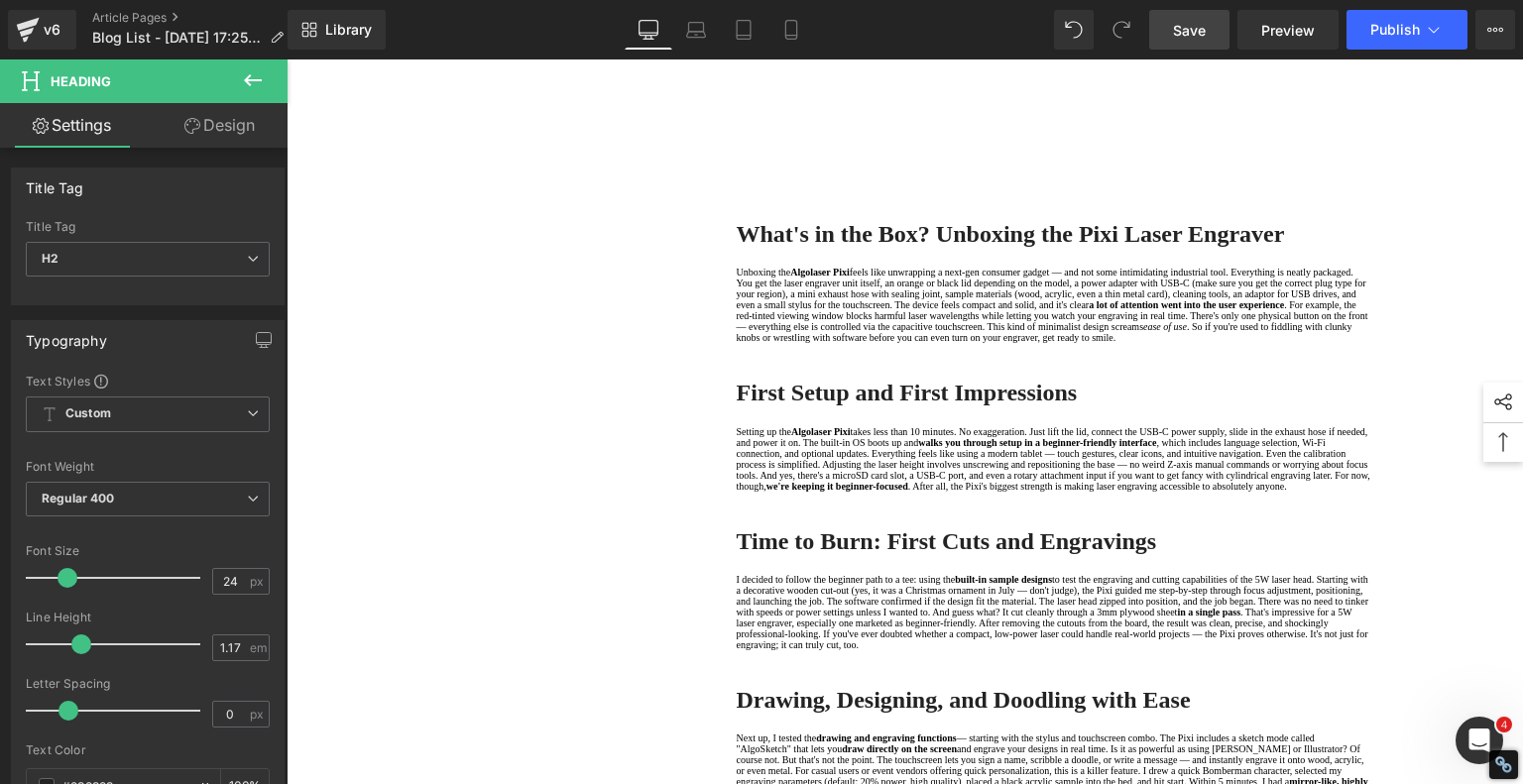 scroll, scrollTop: 396, scrollLeft: 0, axis: vertical 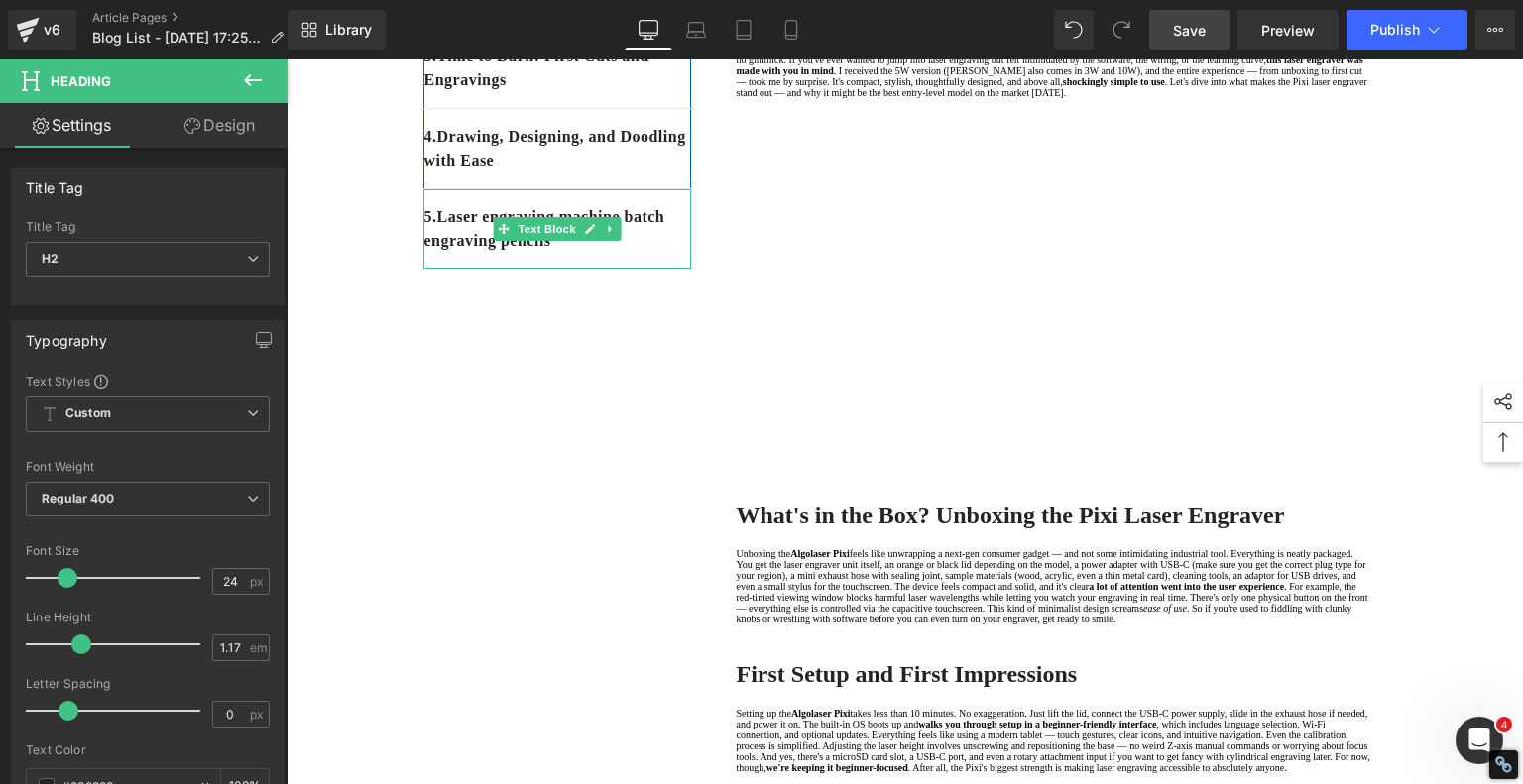 click on "5.  Laser engraving machine batch engraving pencils" at bounding box center [557, 229] 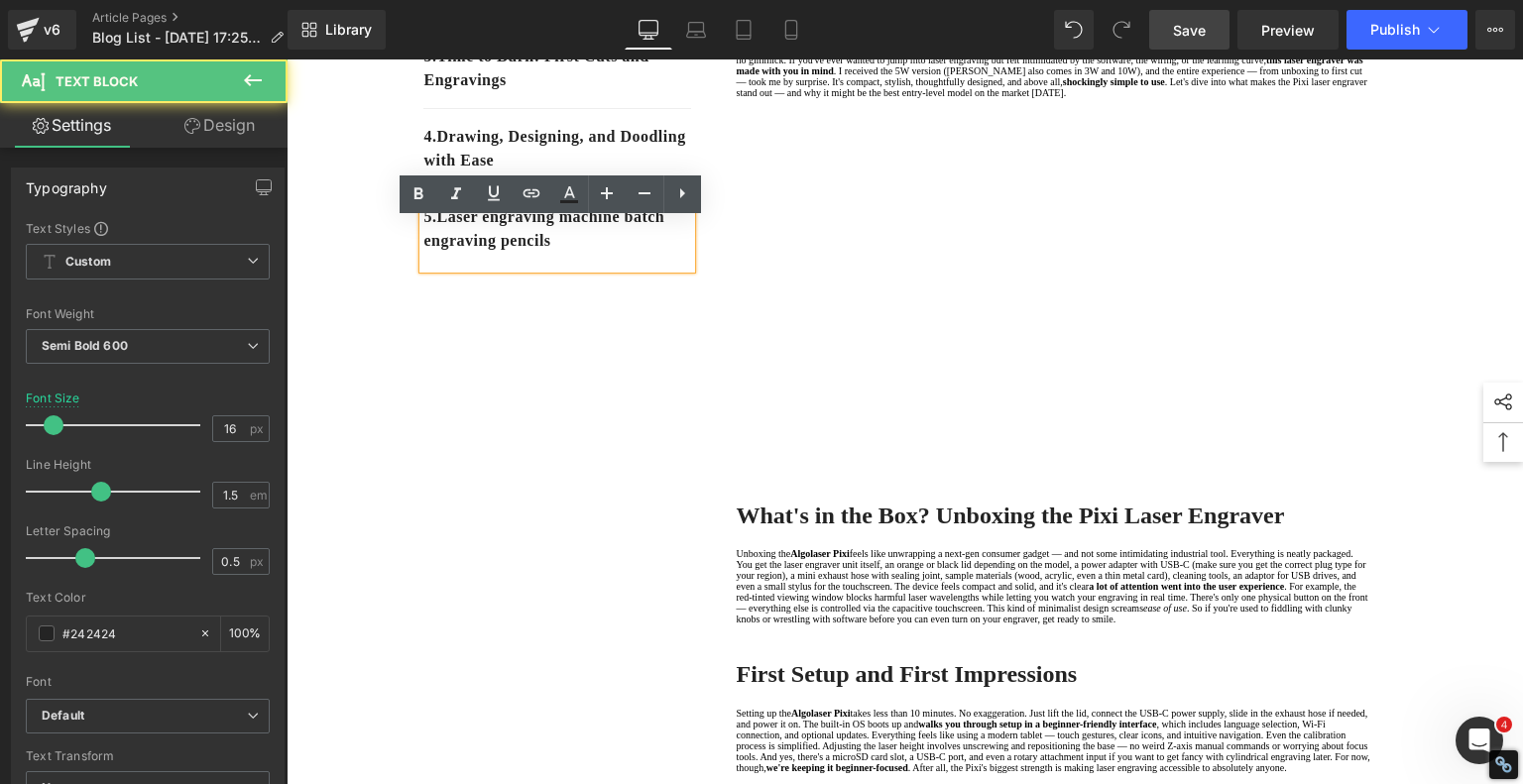 click on "5.  Laser engraving machine batch engraving pencils" at bounding box center [557, 229] 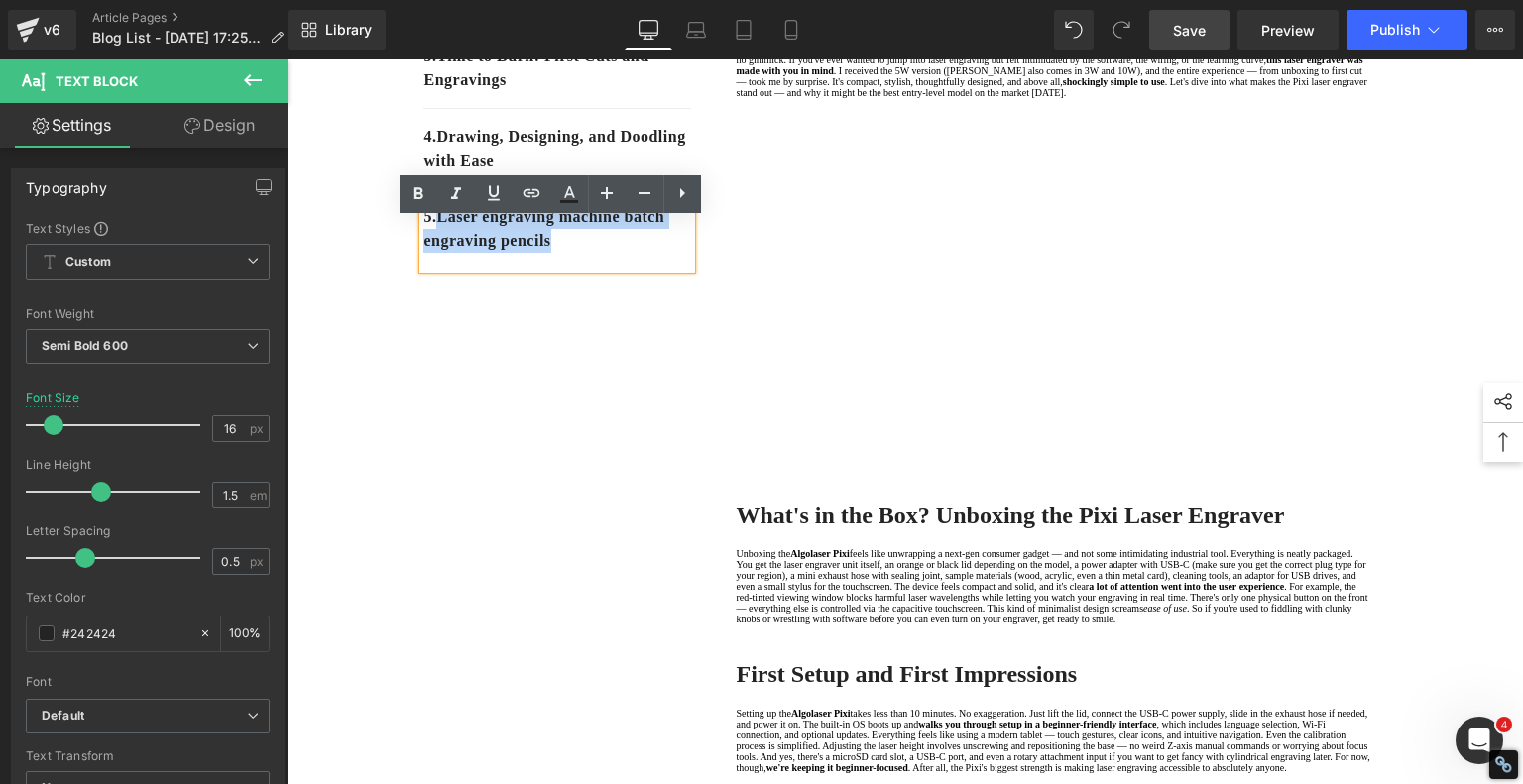 drag, startPoint x: 618, startPoint y: 271, endPoint x: 440, endPoint y: 250, distance: 179.23448 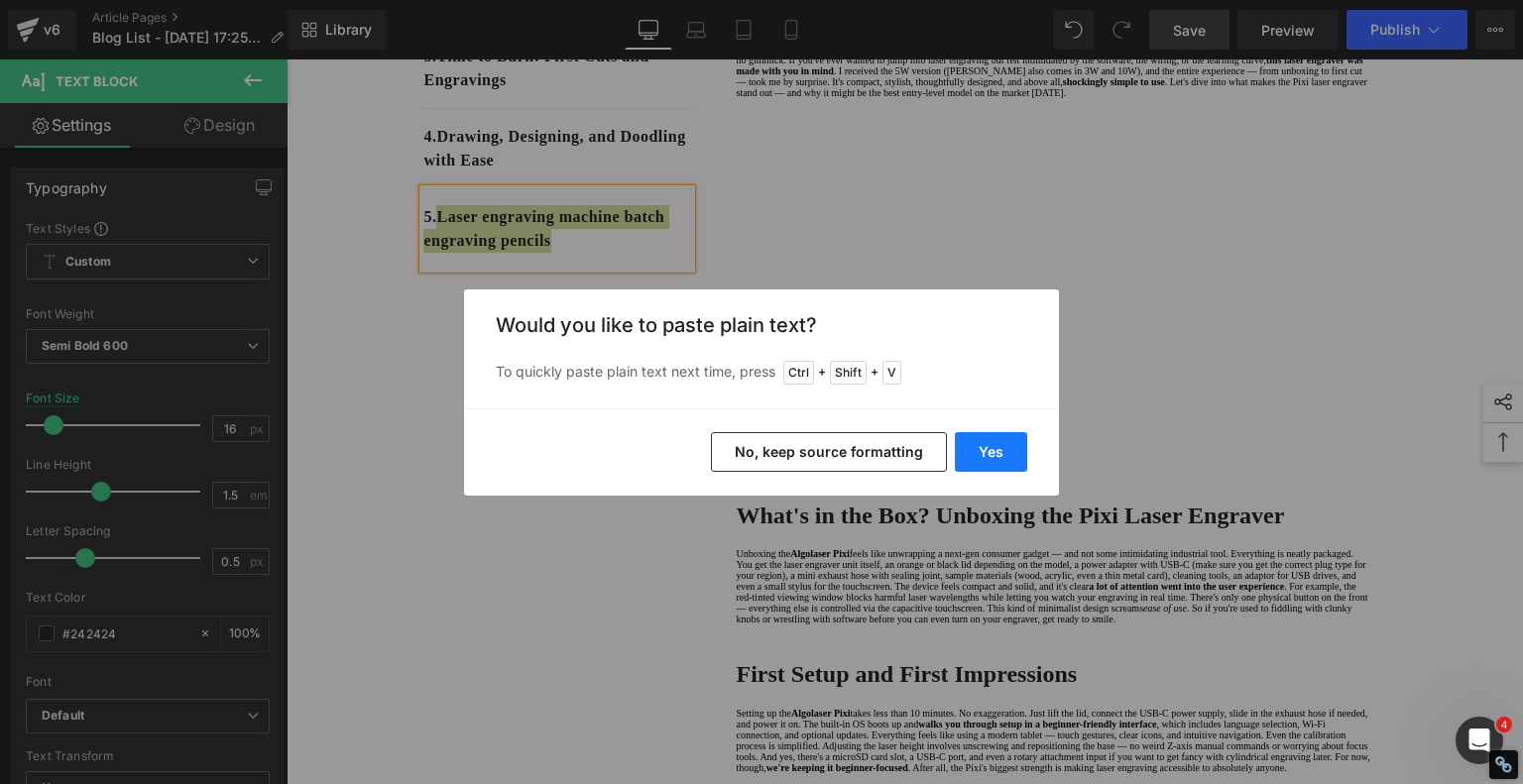 drag, startPoint x: 976, startPoint y: 441, endPoint x: 195, endPoint y: 467, distance: 781.4327 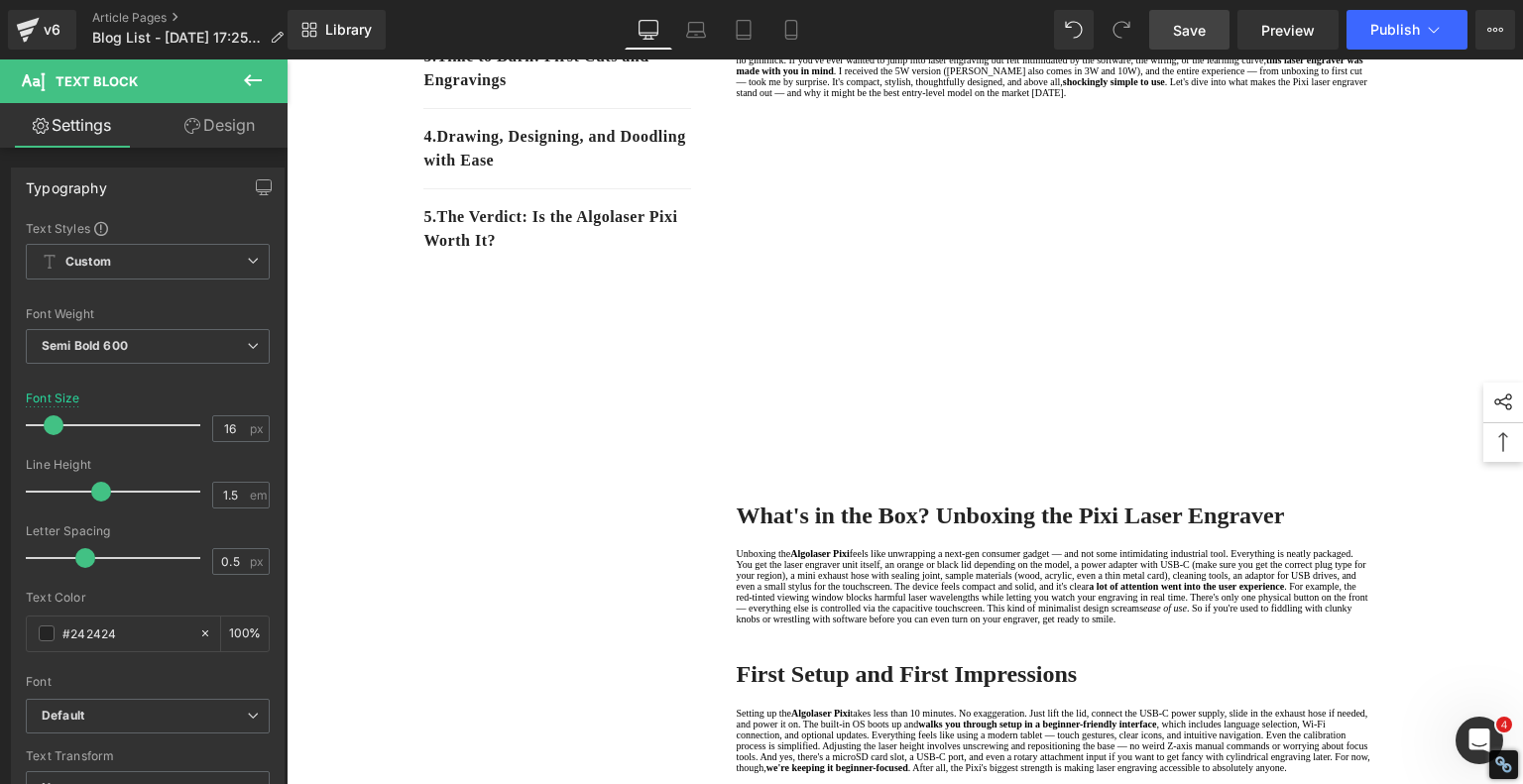 click on "1.  What's in the Box? Unboxing the Pixi Laser Engraver Text Block         2.  First Setup and First Impressions Text Block         3.  Time to Burn: First Cuts and Engravings Text Block         4.  Drawing, Designing, and Doodling with Ease Text Block         5.  The Verdict: Is the Algolaser Pixi Worth It? Text Block         Row         Finally — A Laser Engraver As Easy As a Regular Printer? Heading         Have you ever wished for a laser engraver that's just as plug-and-play as your average inkjet printer? Something you could unbox, plug in, and start using — no complicated setup, no steep learning curve? That's exactly the promise behind the new  Algolaser Pixi . And after spending time with it, I can tell you — this is no gimmick. If you've ever wanted to jump into laser engraving but felt intimidated by the software, the wiring, or the learning curve,  this laser engraver was made with you in mind shockingly simple to use Text Block
Youtube         Row         Heading" at bounding box center (905, 568) 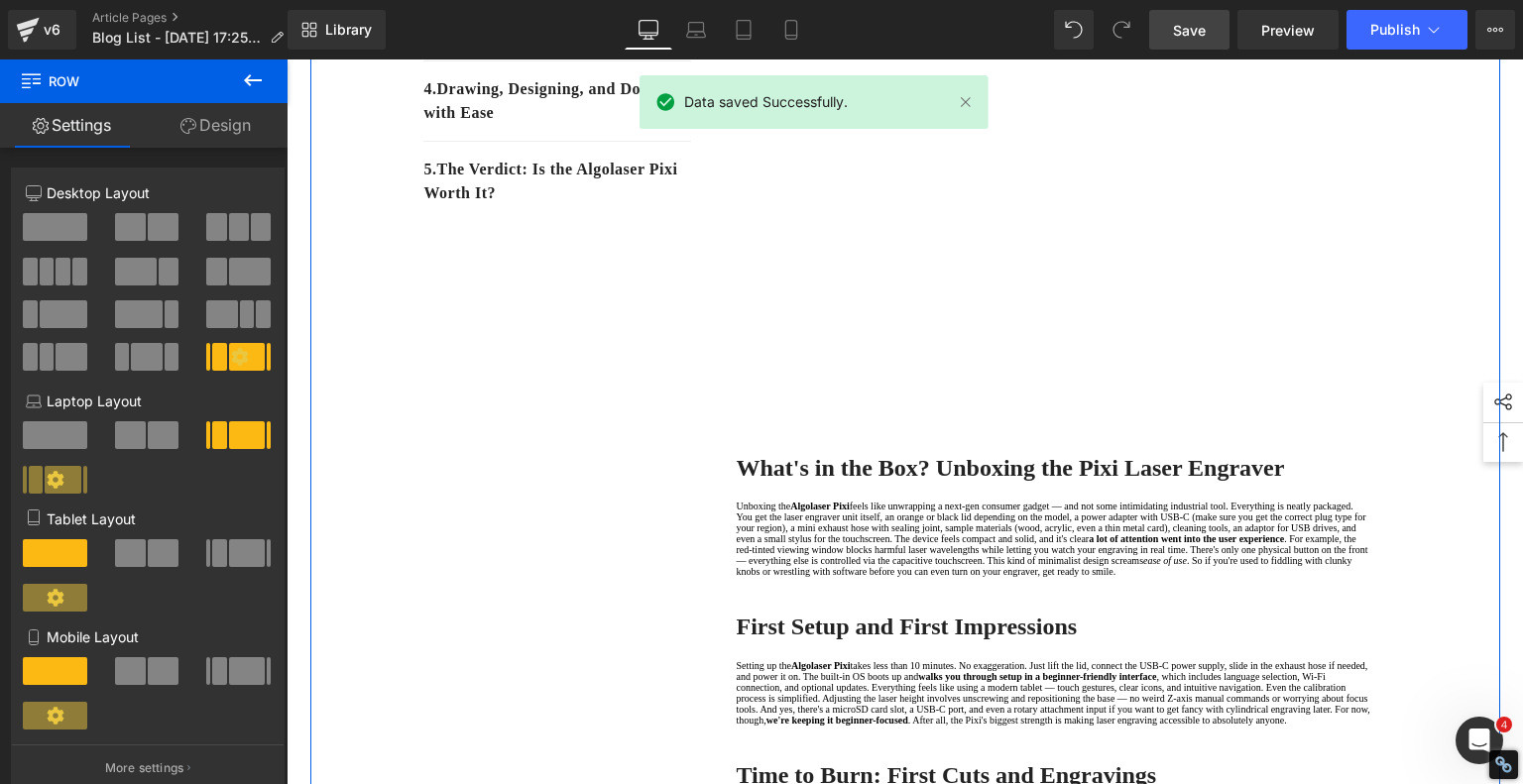scroll, scrollTop: 595, scrollLeft: 0, axis: vertical 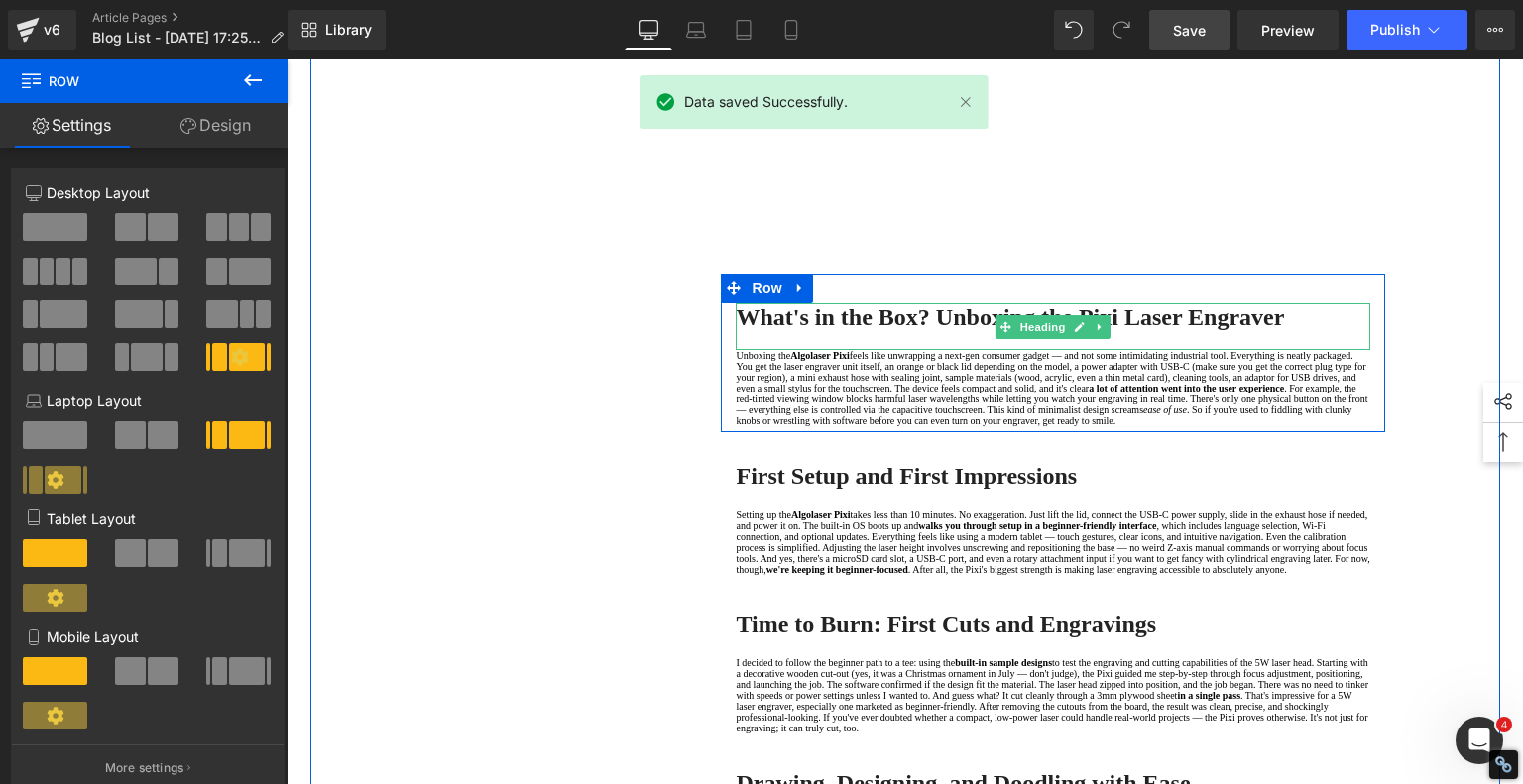 click on "What's in the Box? Unboxing the Pixi Laser Engraver" at bounding box center (1009, 317) 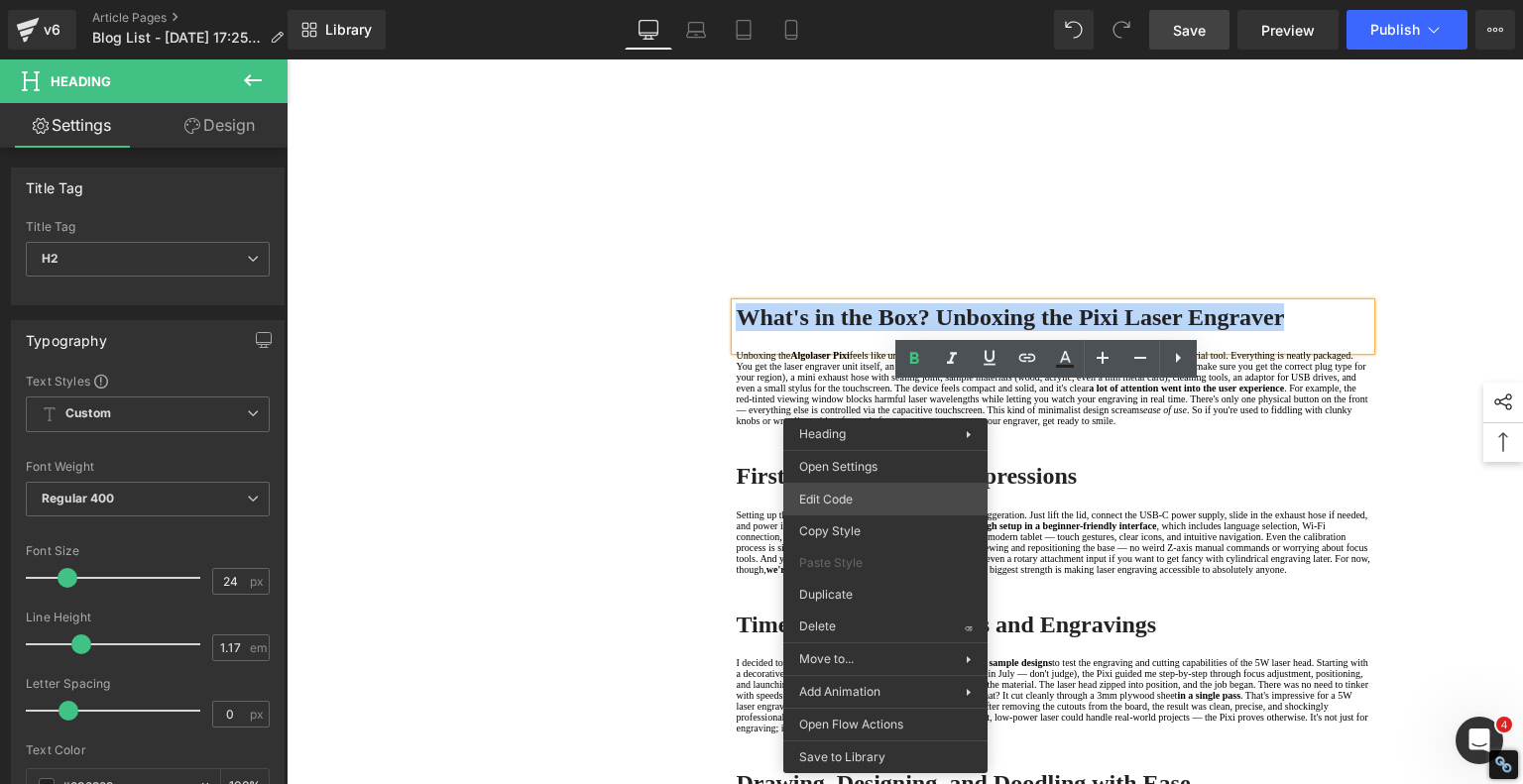 click on "Youtube  You are previewing how the   will restyle your page. You can not edit Elements in Preset Preview Mode.  v6 Article Pages Blog List - [DATE] 17:25:49 Library Desktop Desktop Laptop Tablet Mobile Save Preview Publish Scheduled View Live Page View with current Template Save Template to Library Schedule Publish  Optimize  Publish Settings Shortcuts  Your page can’t be published   You've reached the maximum number of published pages on your plan  (242/999999).  You need to upgrade your plan or unpublish all your pages to get 1 publish slot.   Unpublish pages   Upgrade plan  Elements Global Style Base Row  rows, columns, layouts, div Heading  headings, titles, h1,h2,h3,h4,h5,h6 Text Block  texts, paragraphs, contents, blocks Image  images, photos, alts, uploads Icon  icons, symbols Button  button, call to action, cta Separator  separators, dividers, horizontal lines Liquid  liquid, custom code, html, javascript, css, reviews, apps, applications, embeded, iframe Banner Parallax  Hero Banner  Stack Tabs" at bounding box center [762, 0] 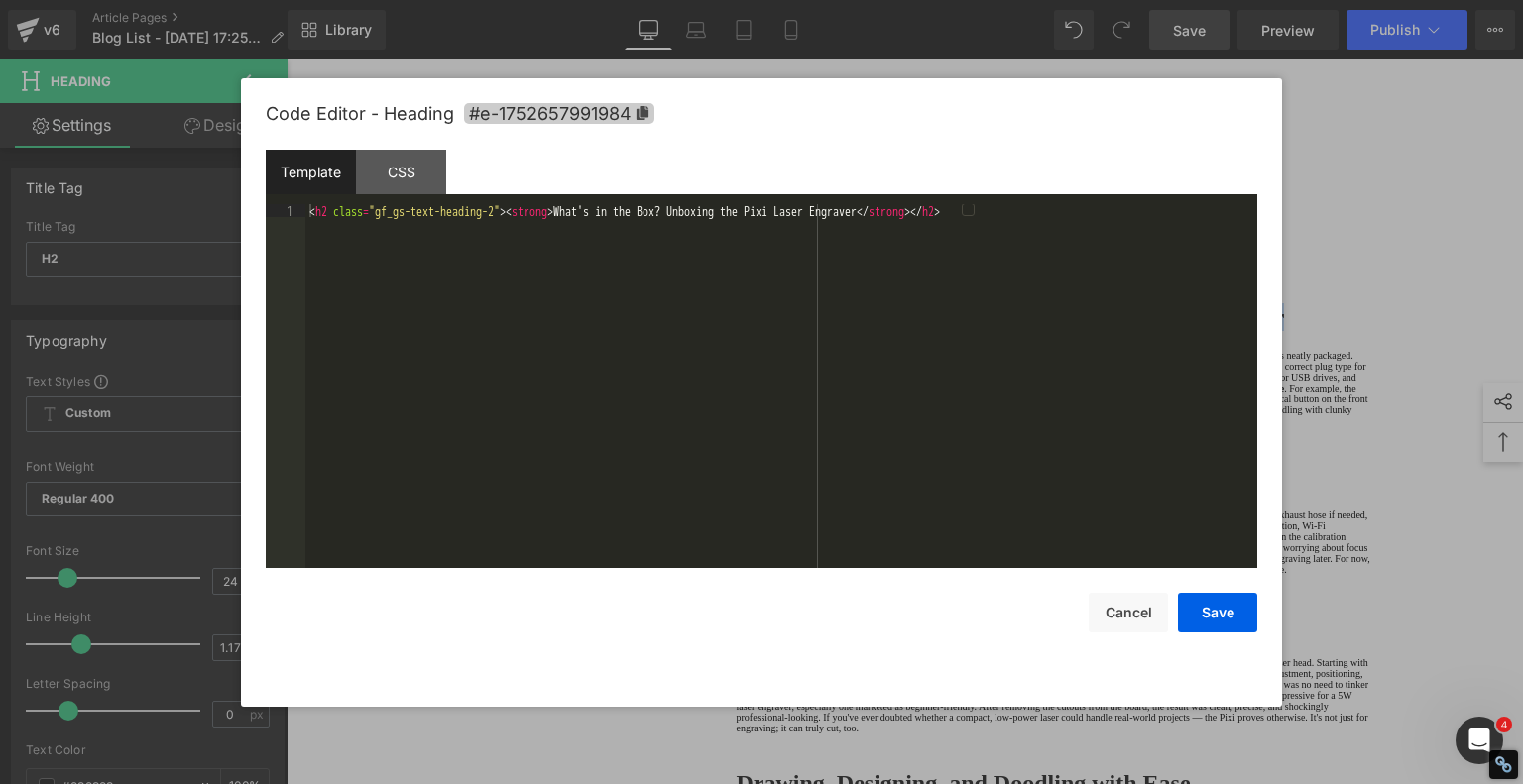click on "#e-1752657991984" at bounding box center [559, 113] 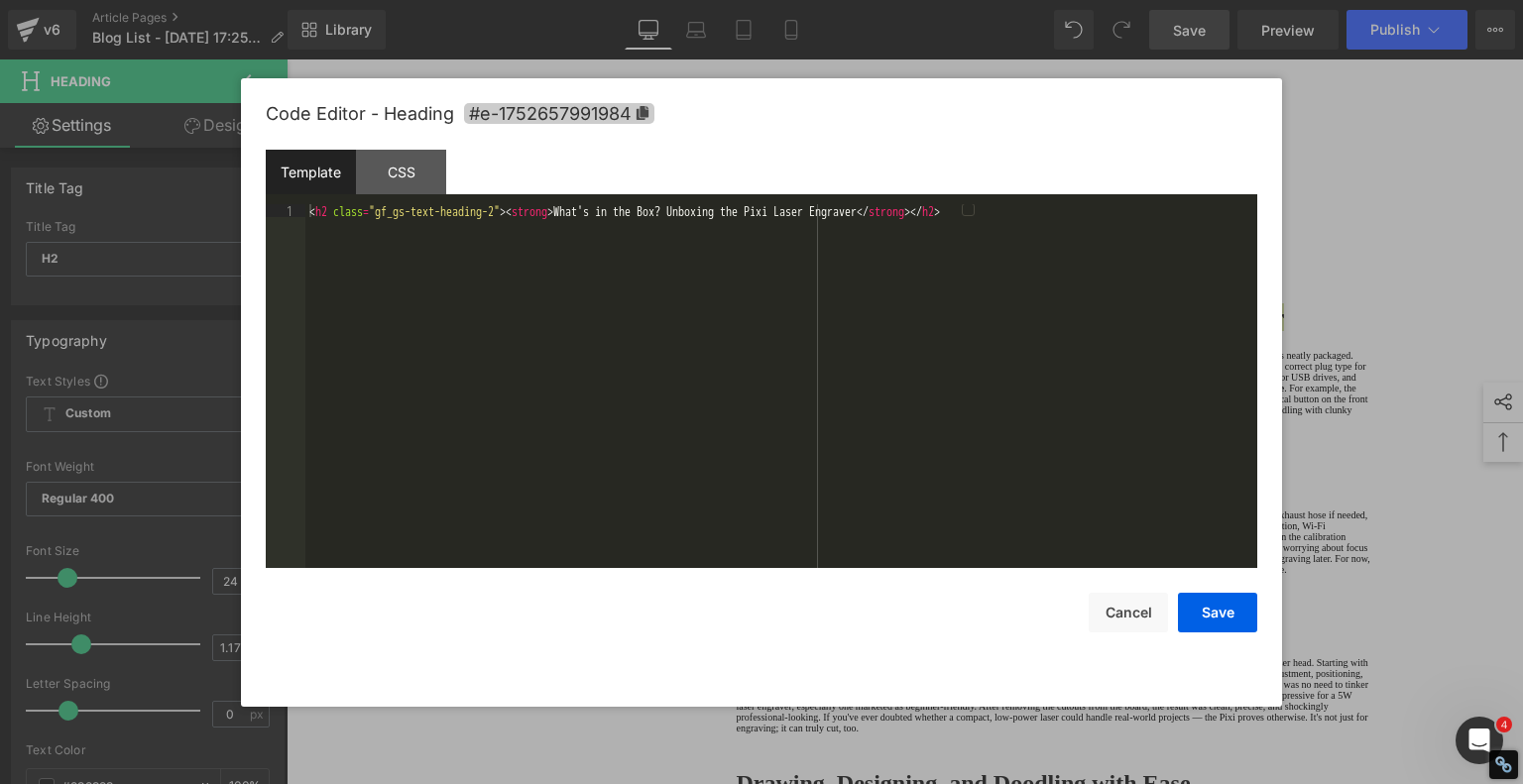 copy on "What's in the Box? Unboxing the Pixi Laser Engraver" 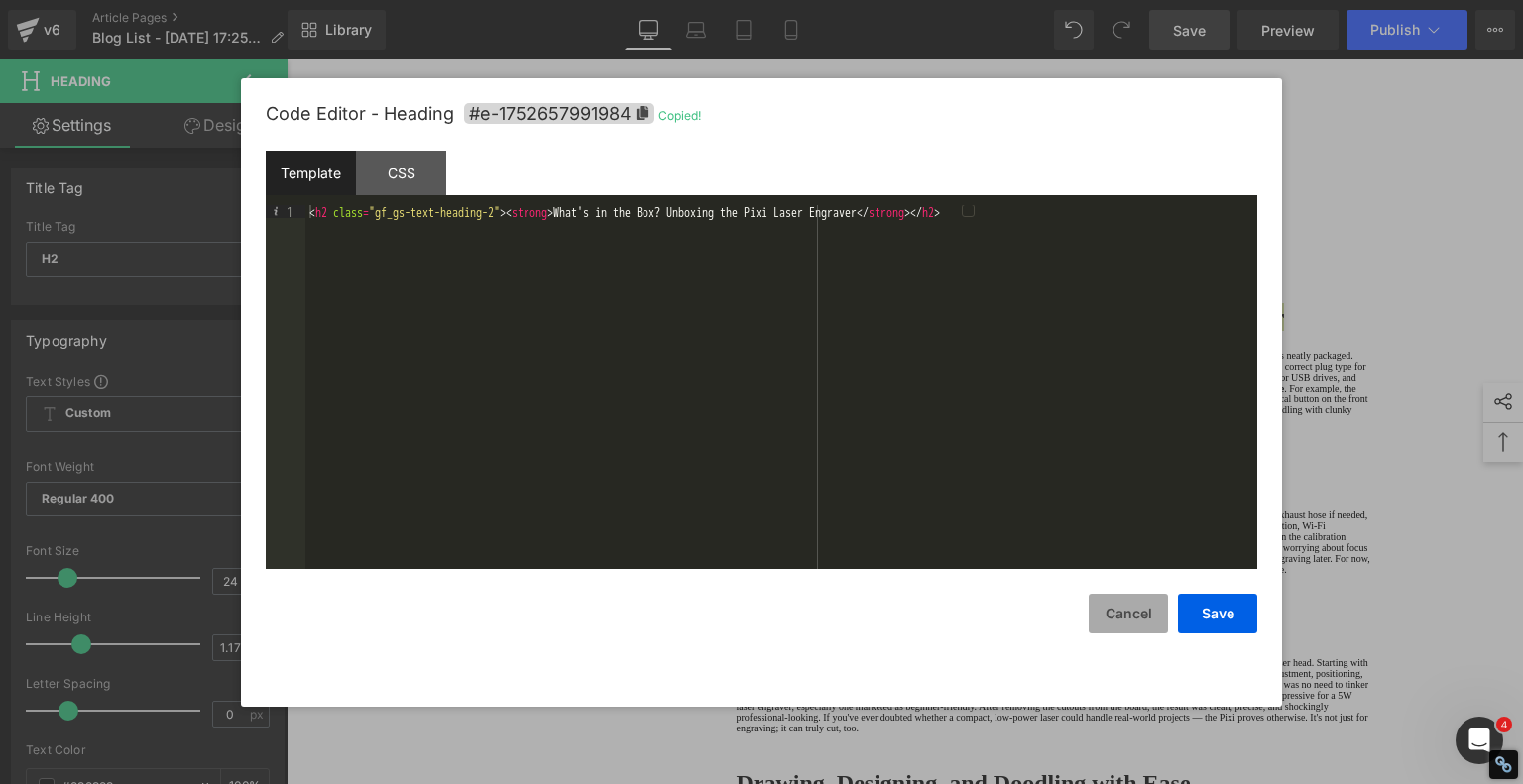 drag, startPoint x: 1144, startPoint y: 616, endPoint x: 1133, endPoint y: 599, distance: 20.248457 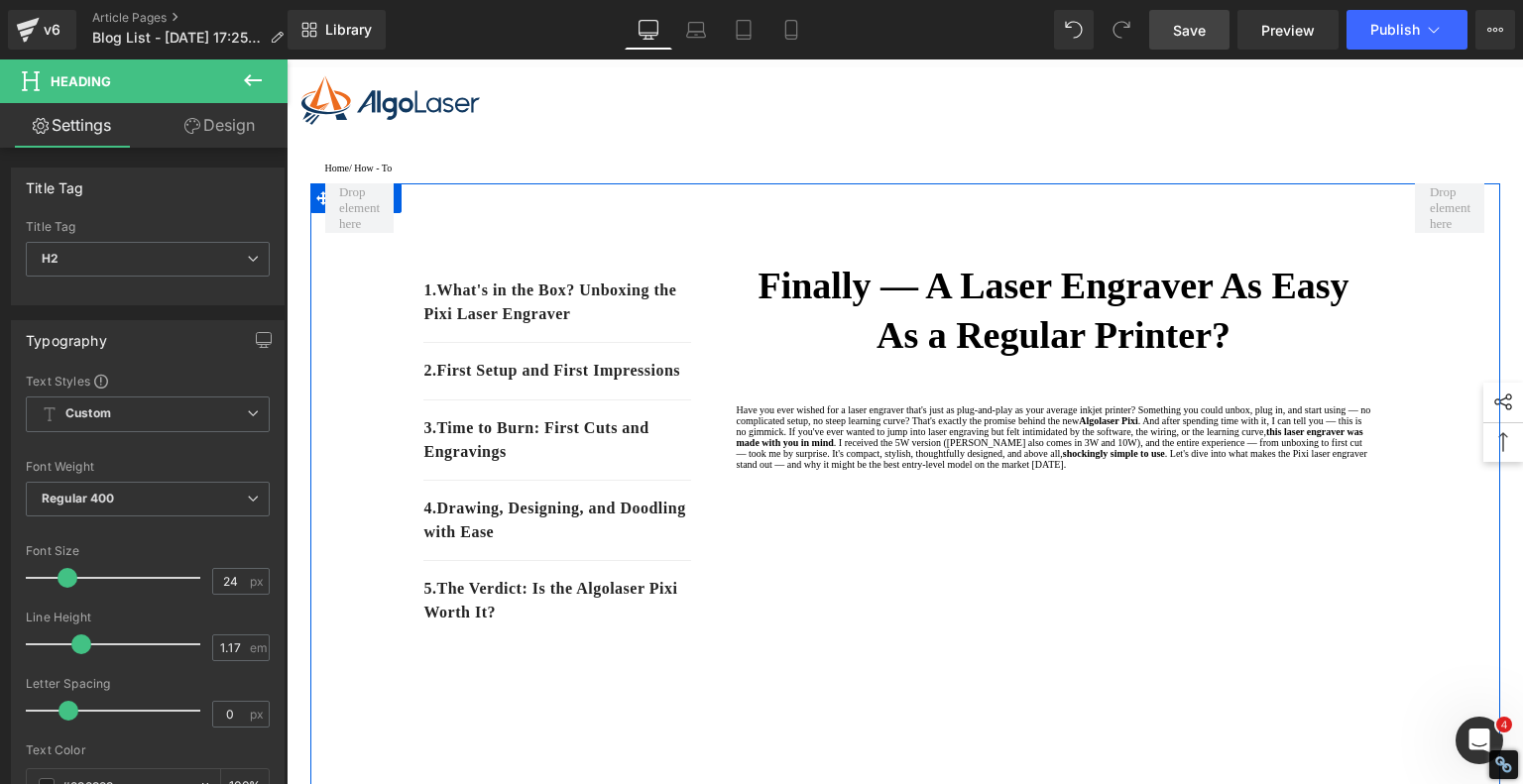 scroll, scrollTop: 0, scrollLeft: 0, axis: both 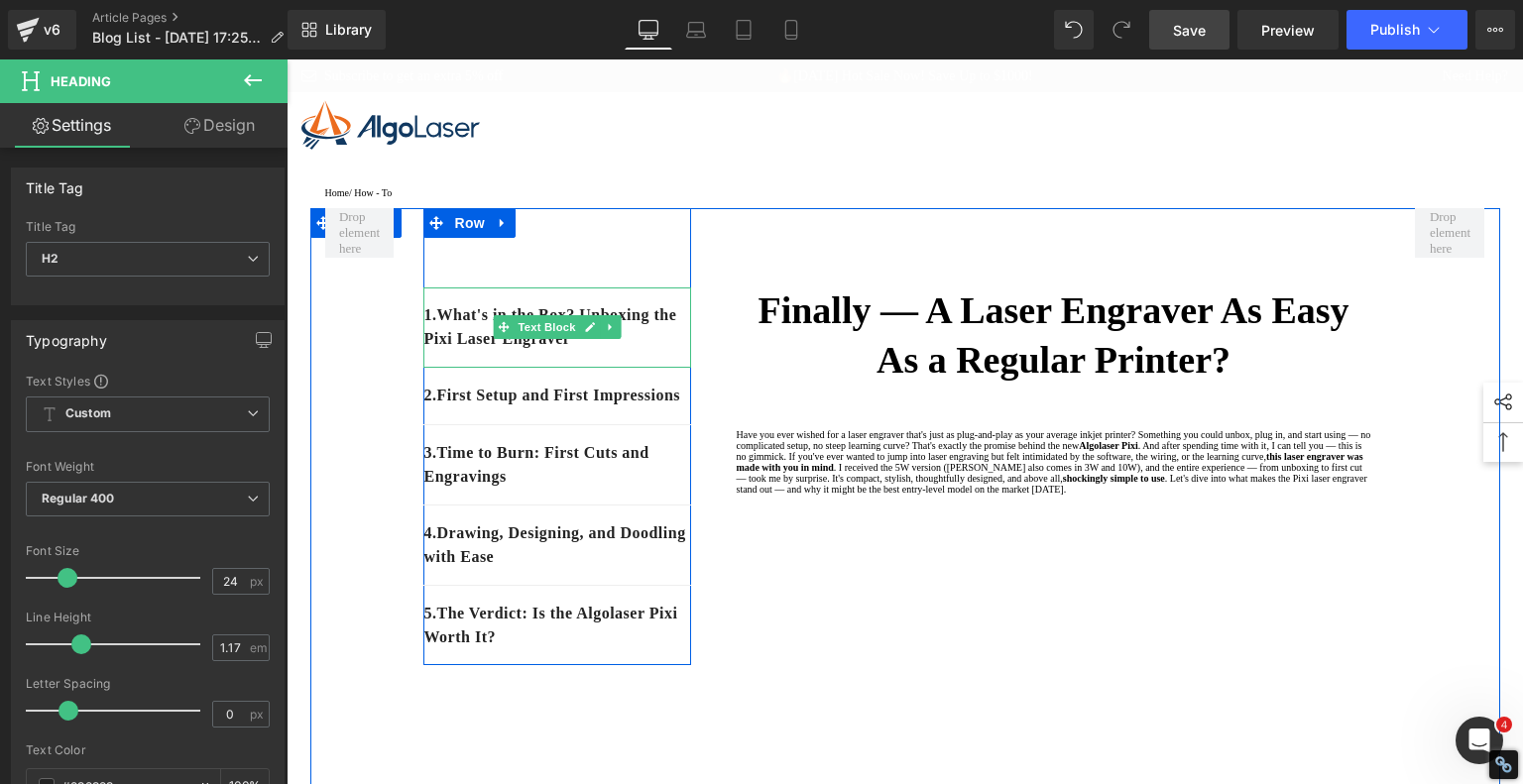 click on "1.  What's in the Box? Unboxing the Pixi Laser Engraver" at bounding box center [557, 327] 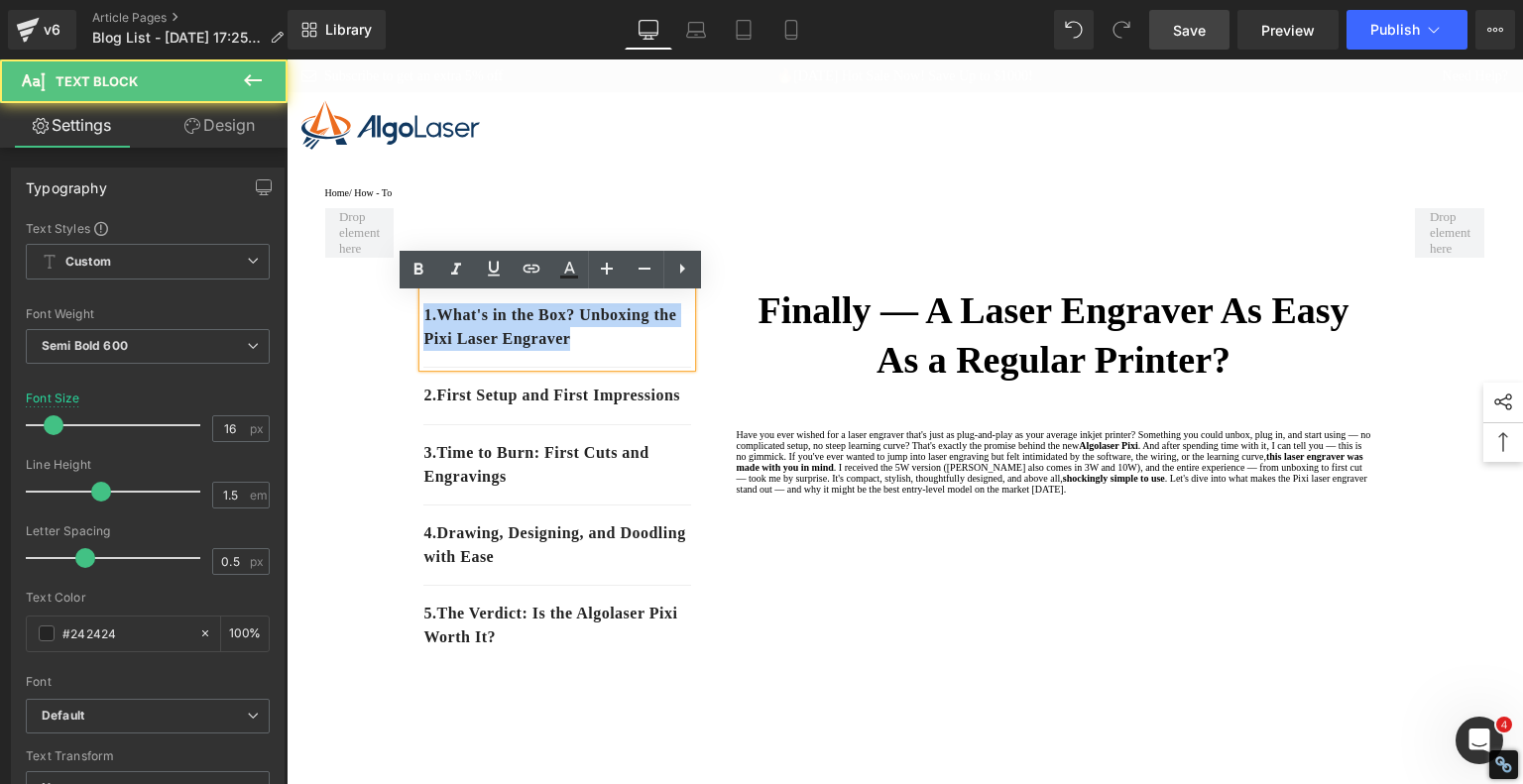 drag, startPoint x: 620, startPoint y: 349, endPoint x: 403, endPoint y: 314, distance: 219.80446 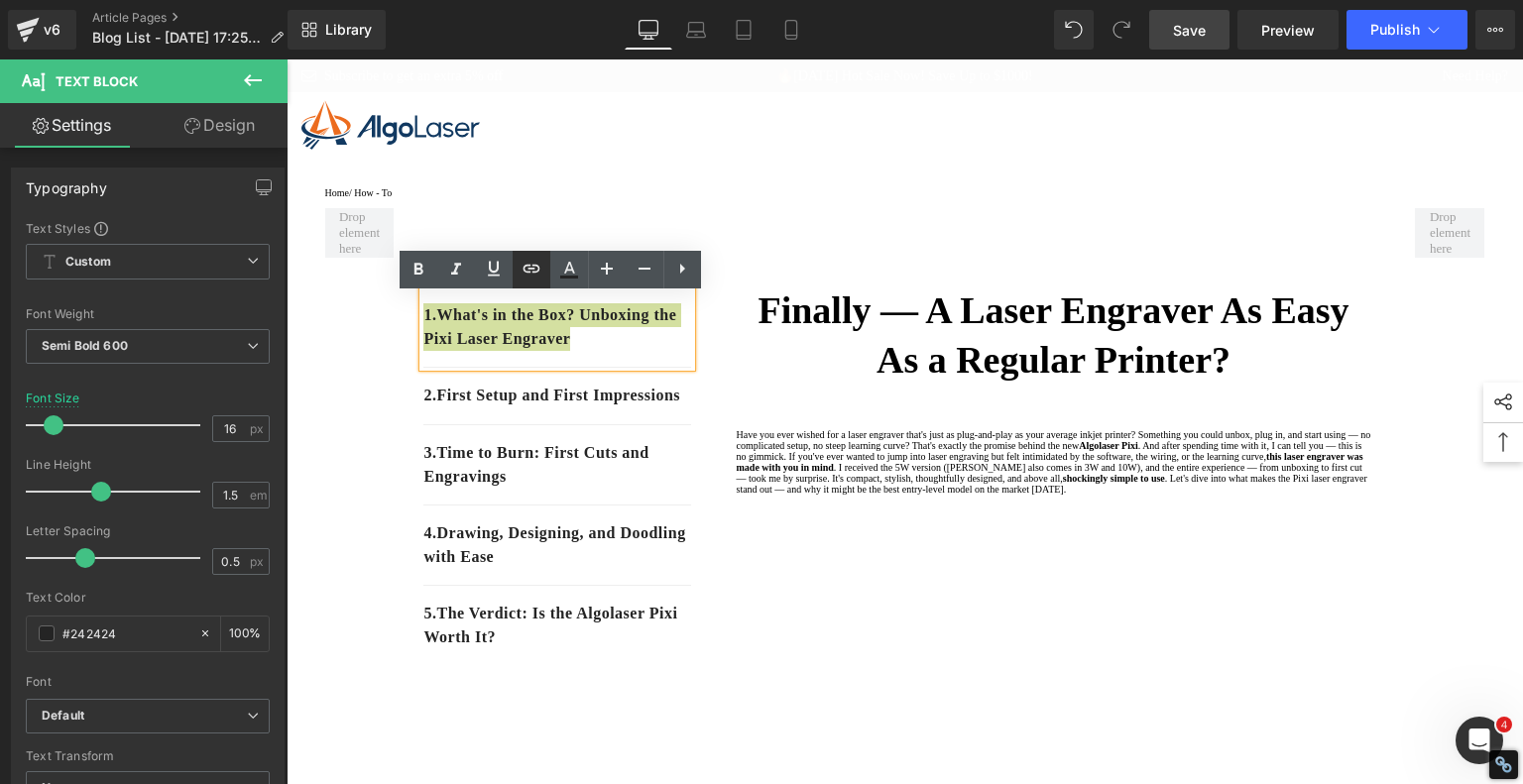 click 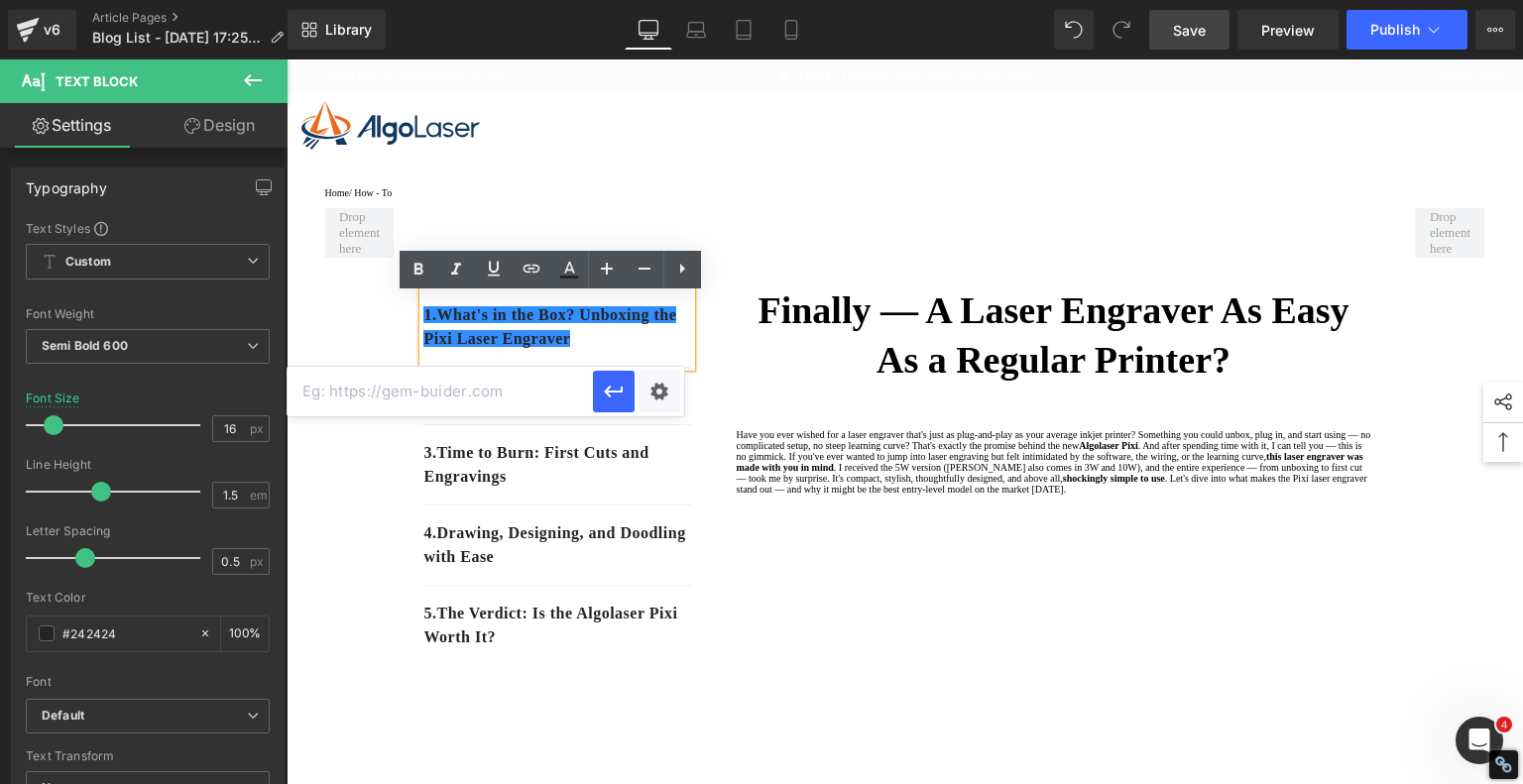 click at bounding box center (440, 392) 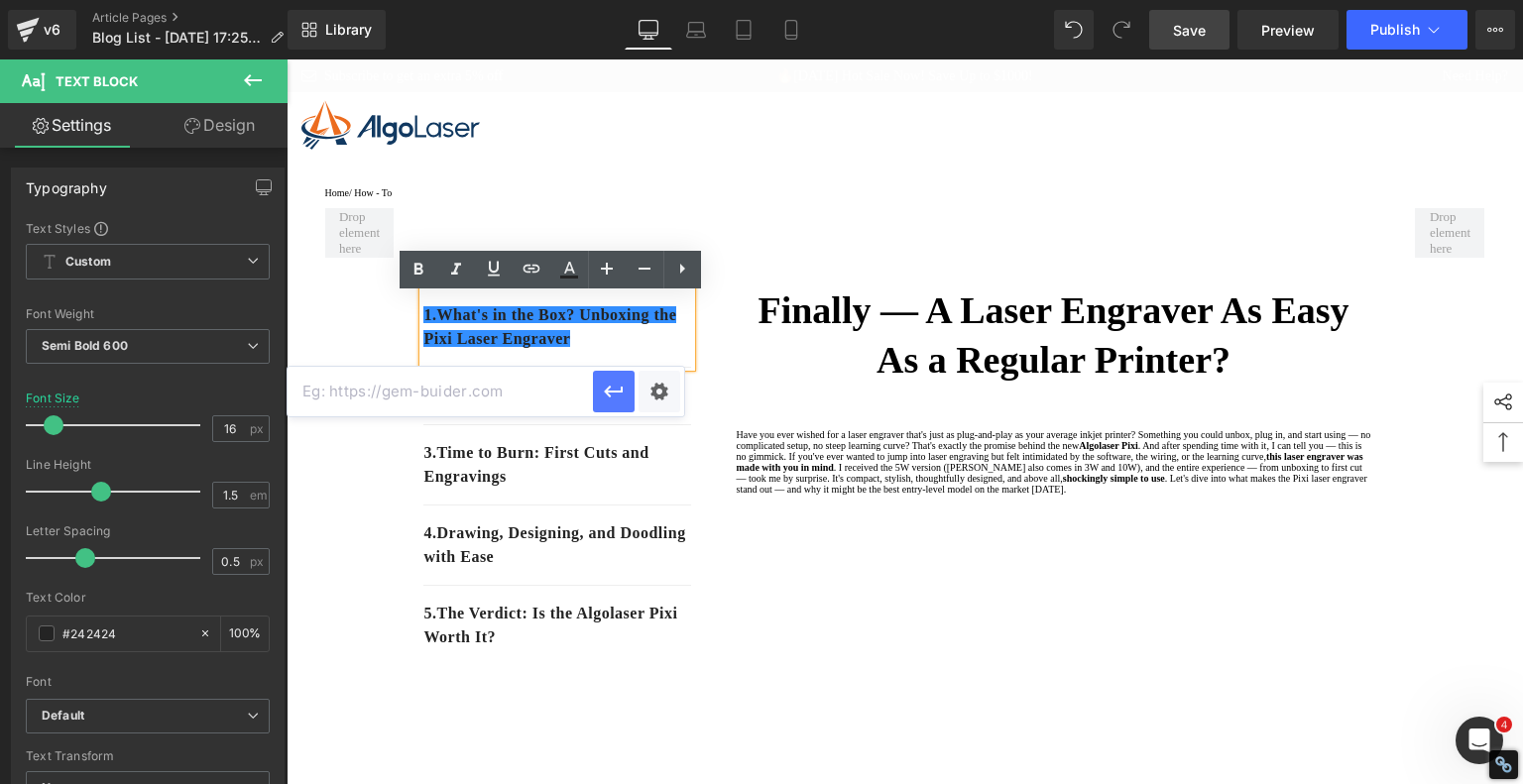 paste on "#e-1752657991984" 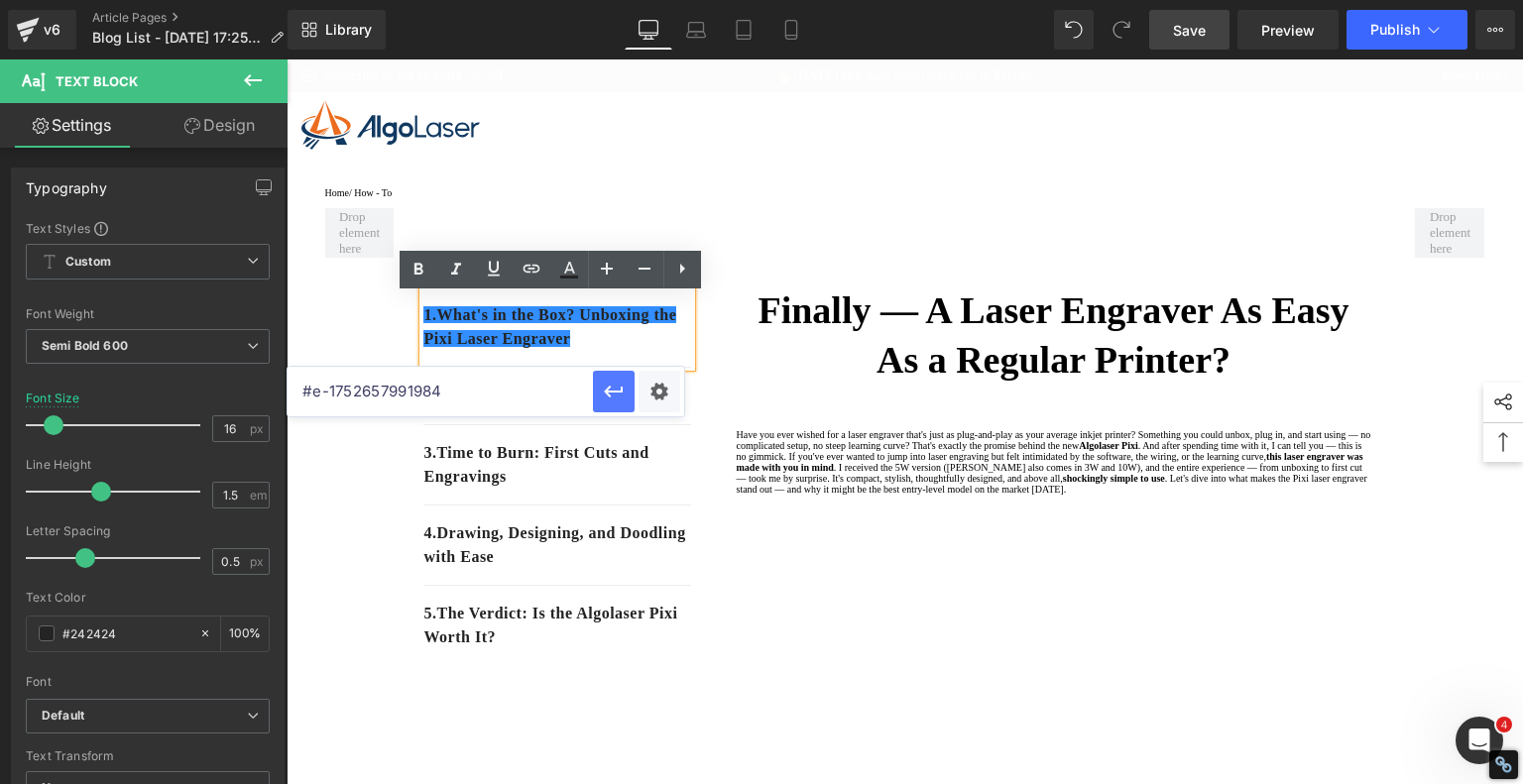 click 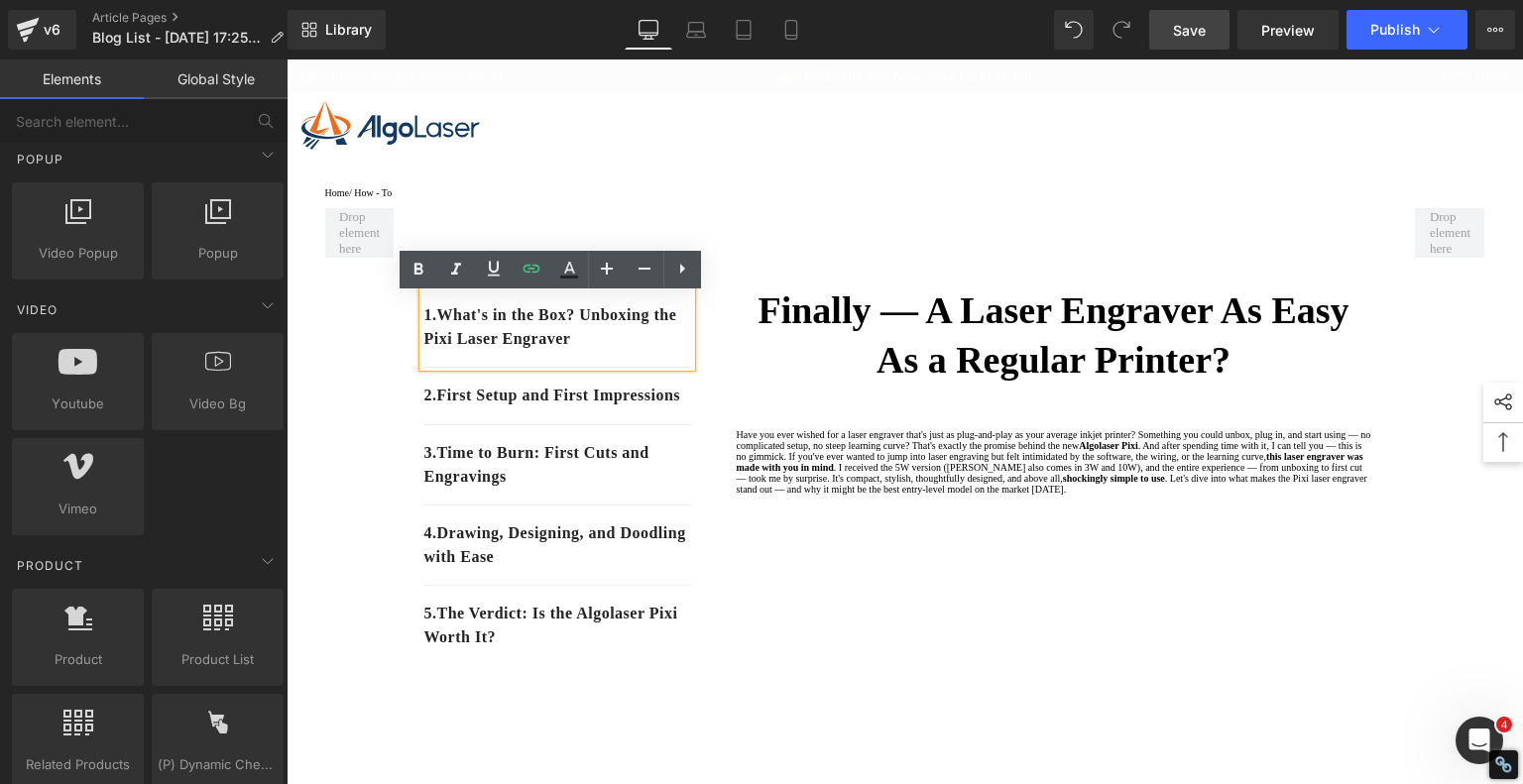 click at bounding box center [904, 125] 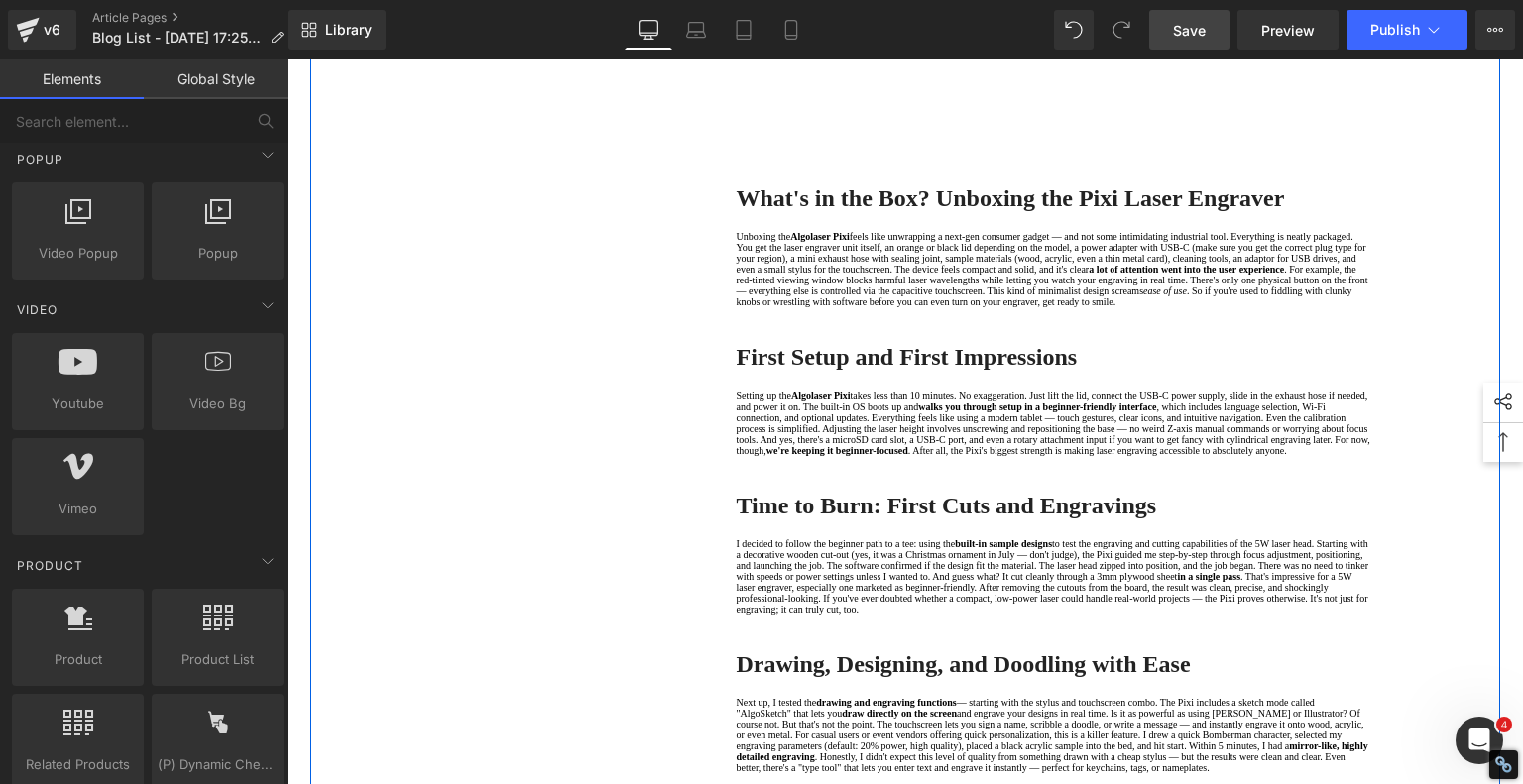 scroll, scrollTop: 991, scrollLeft: 0, axis: vertical 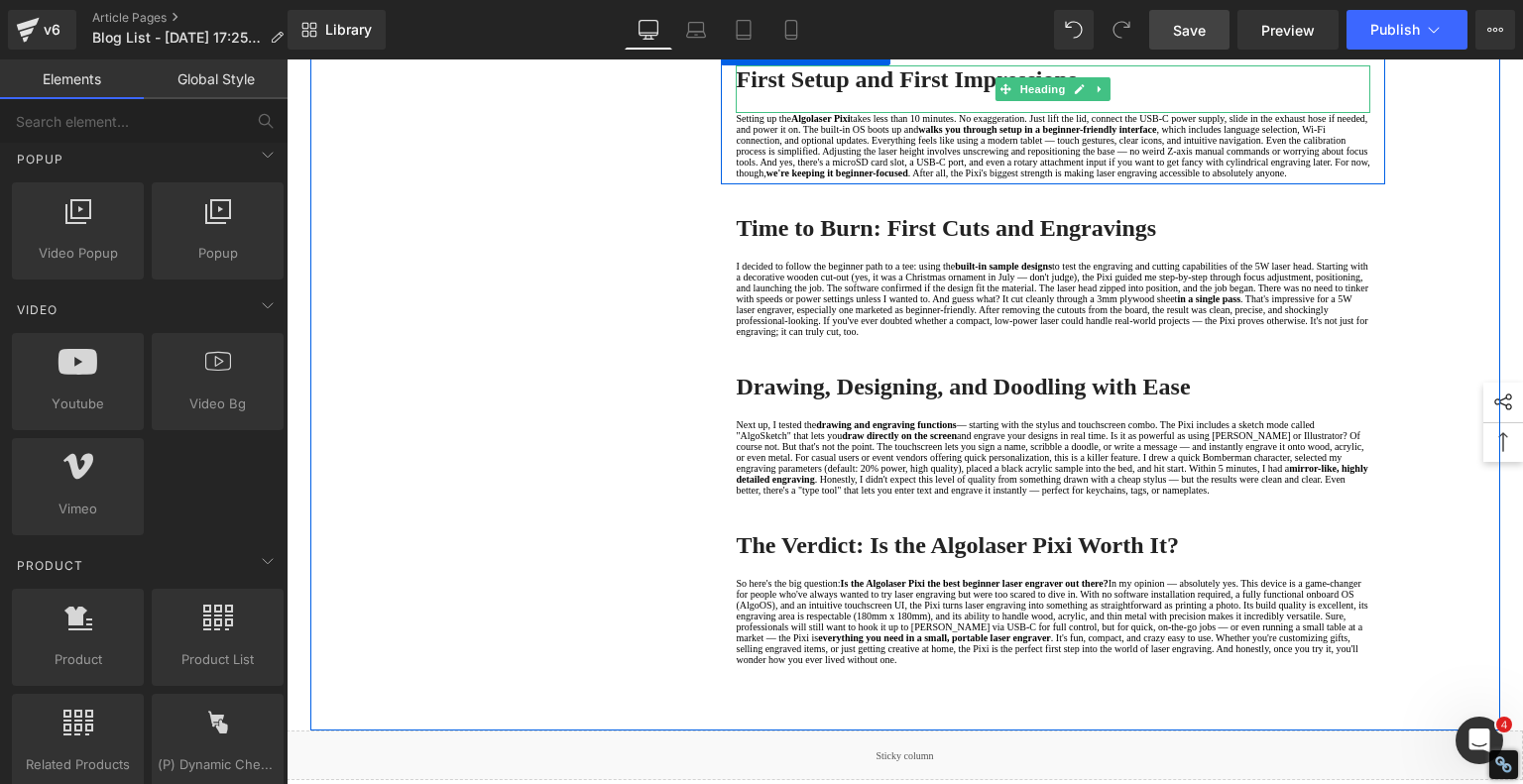 click on "First Setup and First Impressions" at bounding box center (906, 79) 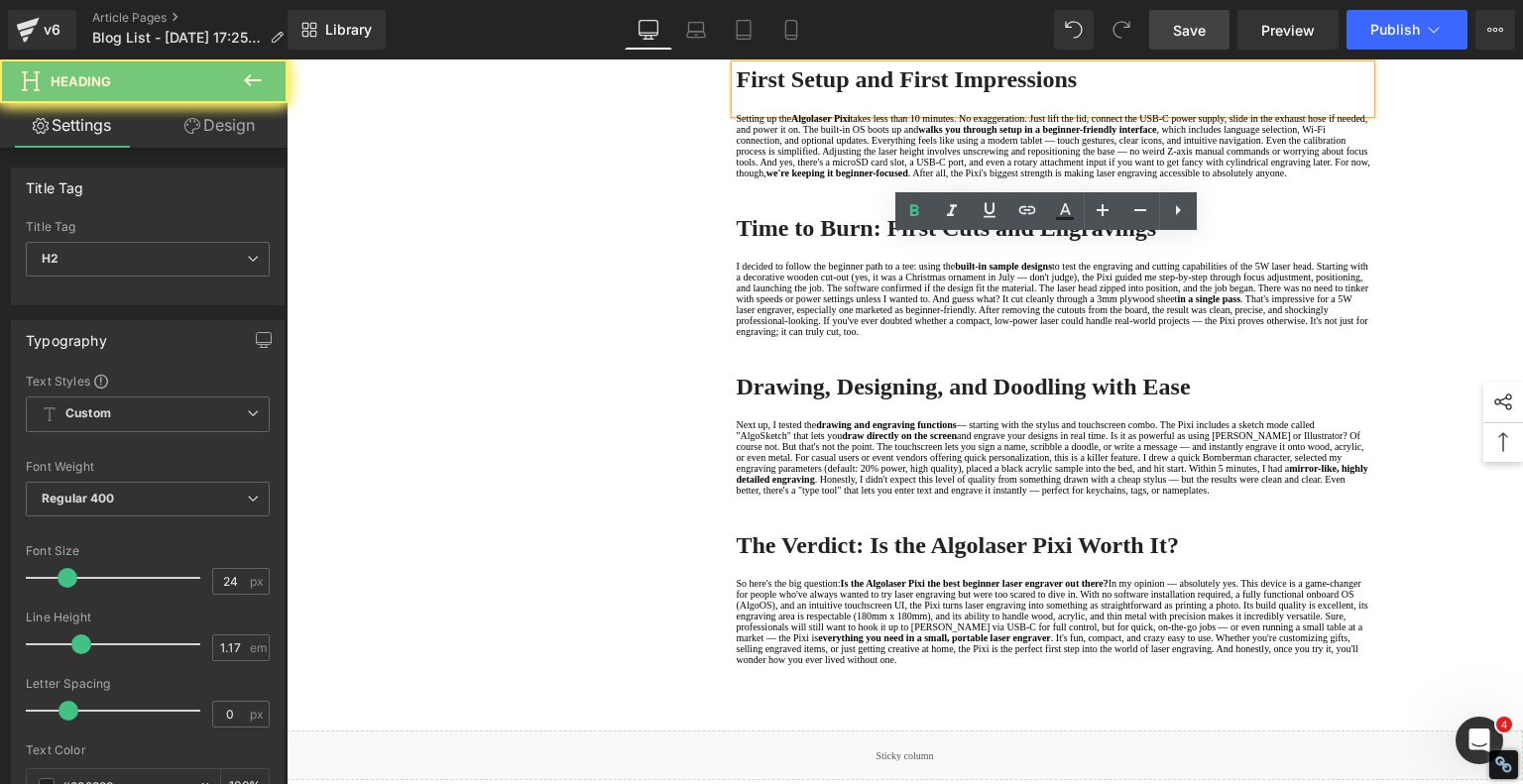 click on "First Setup and First Impressions" at bounding box center [906, 79] 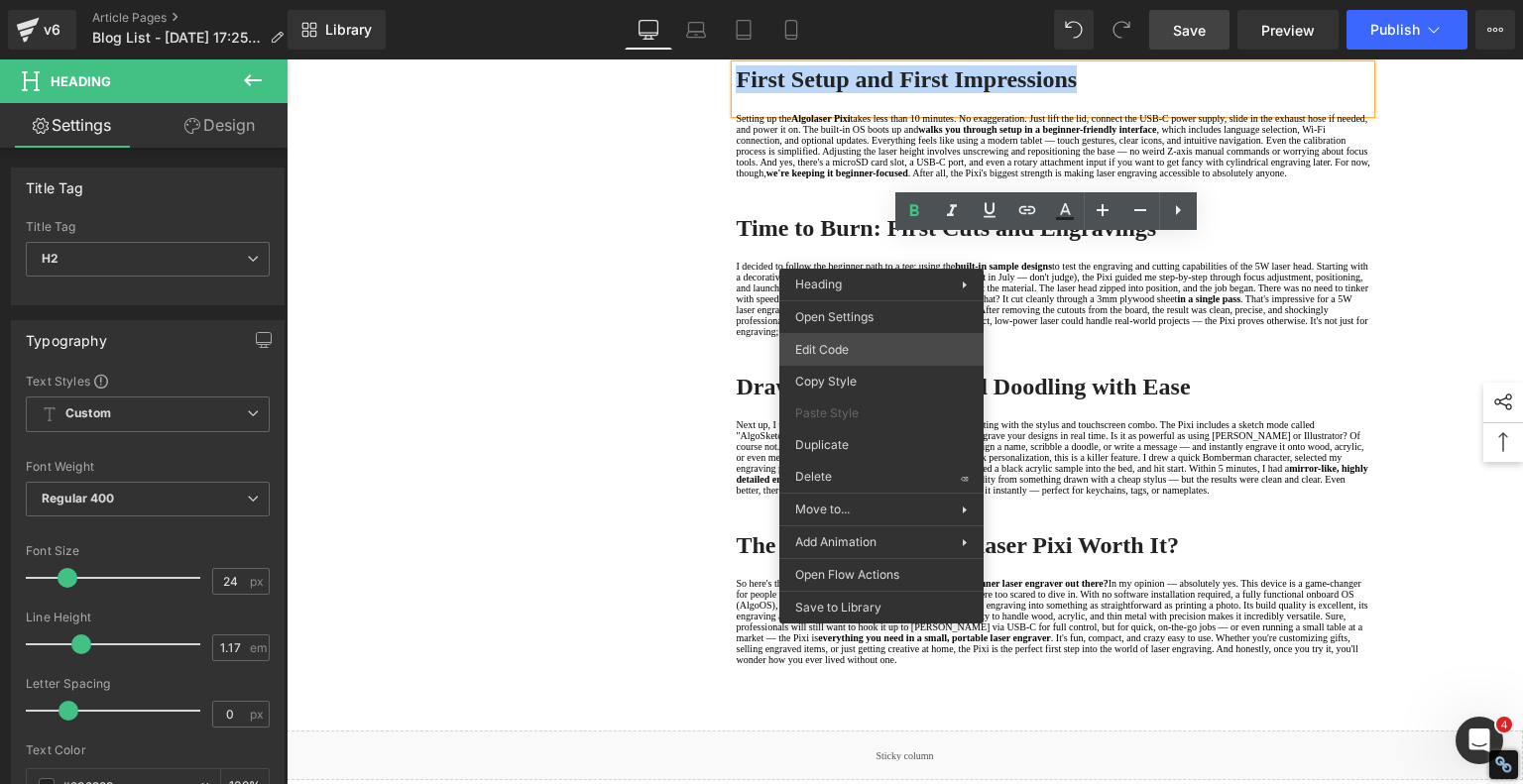 click on "Youtube  You are previewing how the   will restyle your page. You can not edit Elements in Preset Preview Mode.  v6 Article Pages Blog List - [DATE] 17:25:49 Library Desktop Desktop Laptop Tablet Mobile Save Preview Publish Scheduled View Live Page View with current Template Save Template to Library Schedule Publish  Optimize  Publish Settings Shortcuts  Your page can’t be published   You've reached the maximum number of published pages on your plan  (242/999999).  You need to upgrade your plan or unpublish all your pages to get 1 publish slot.   Unpublish pages   Upgrade plan  Elements Global Style Base Row  rows, columns, layouts, div Heading  headings, titles, h1,h2,h3,h4,h5,h6 Text Block  texts, paragraphs, contents, blocks Image  images, photos, alts, uploads Icon  icons, symbols Button  button, call to action, cta Separator  separators, dividers, horizontal lines Liquid  liquid, custom code, html, javascript, css, reviews, apps, applications, embeded, iframe Banner Parallax  Hero Banner  Stack Tabs" at bounding box center (762, 0) 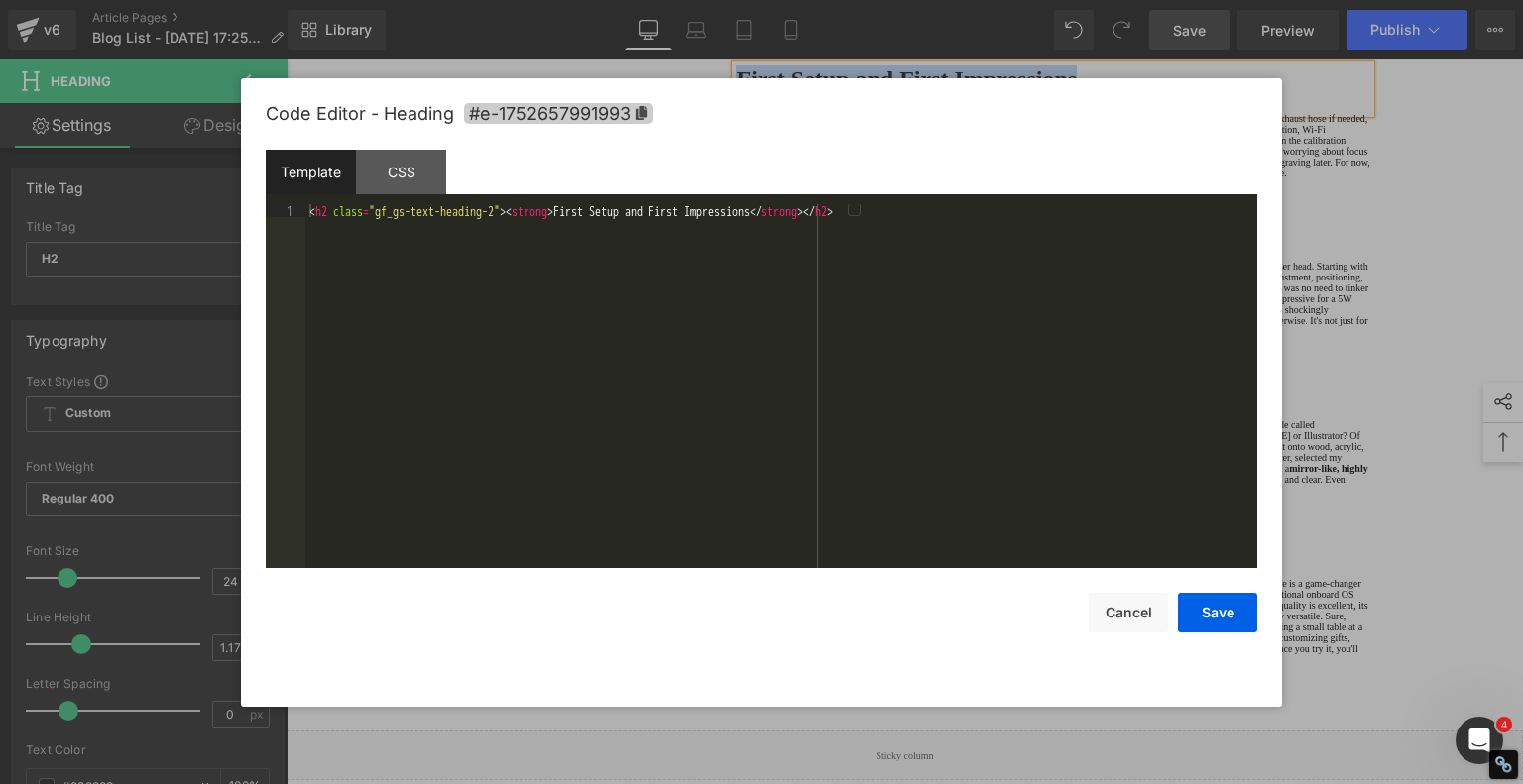 click 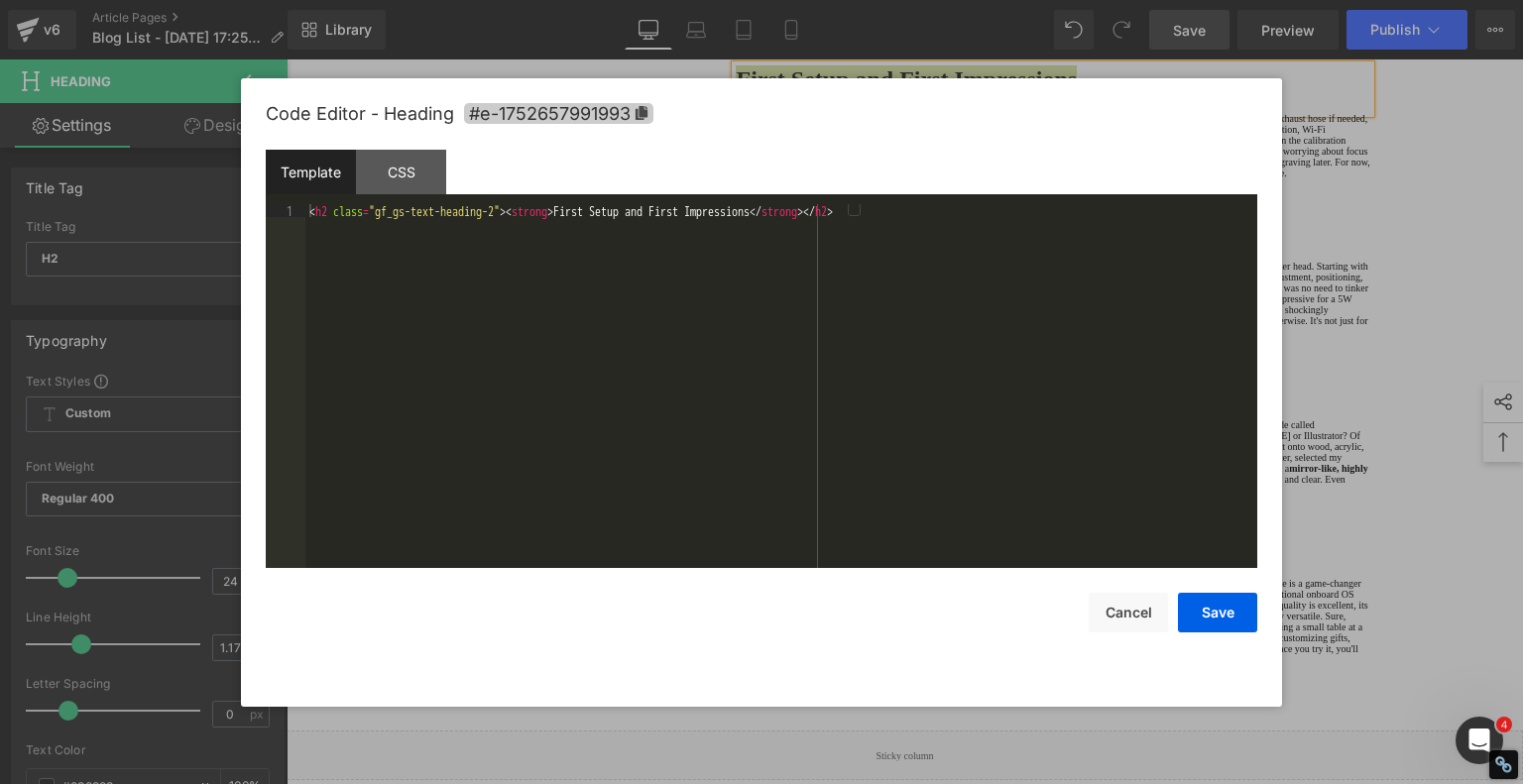 copy on "First Setup and First Impressions" 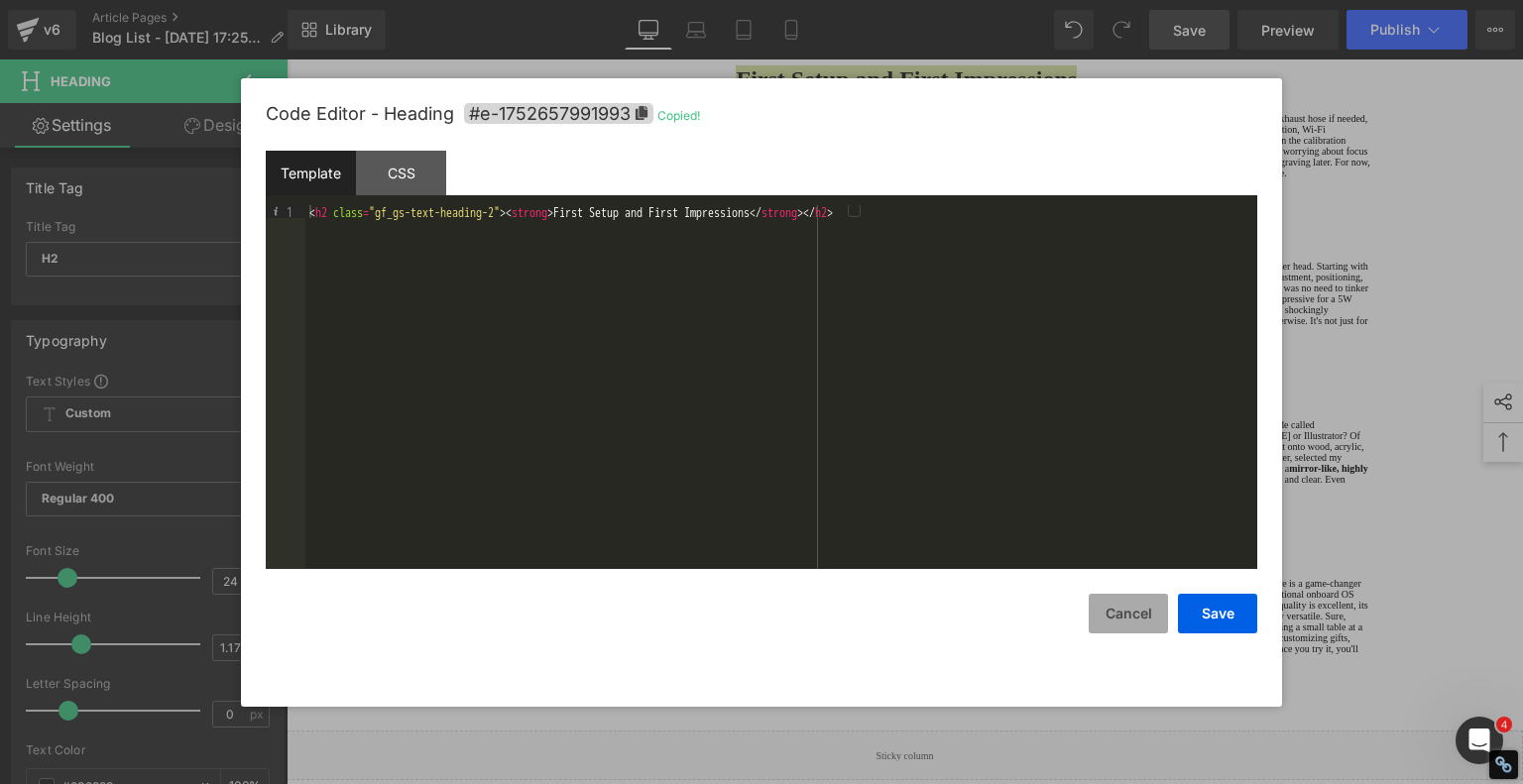 drag, startPoint x: 1121, startPoint y: 612, endPoint x: 1089, endPoint y: 591, distance: 38.275318 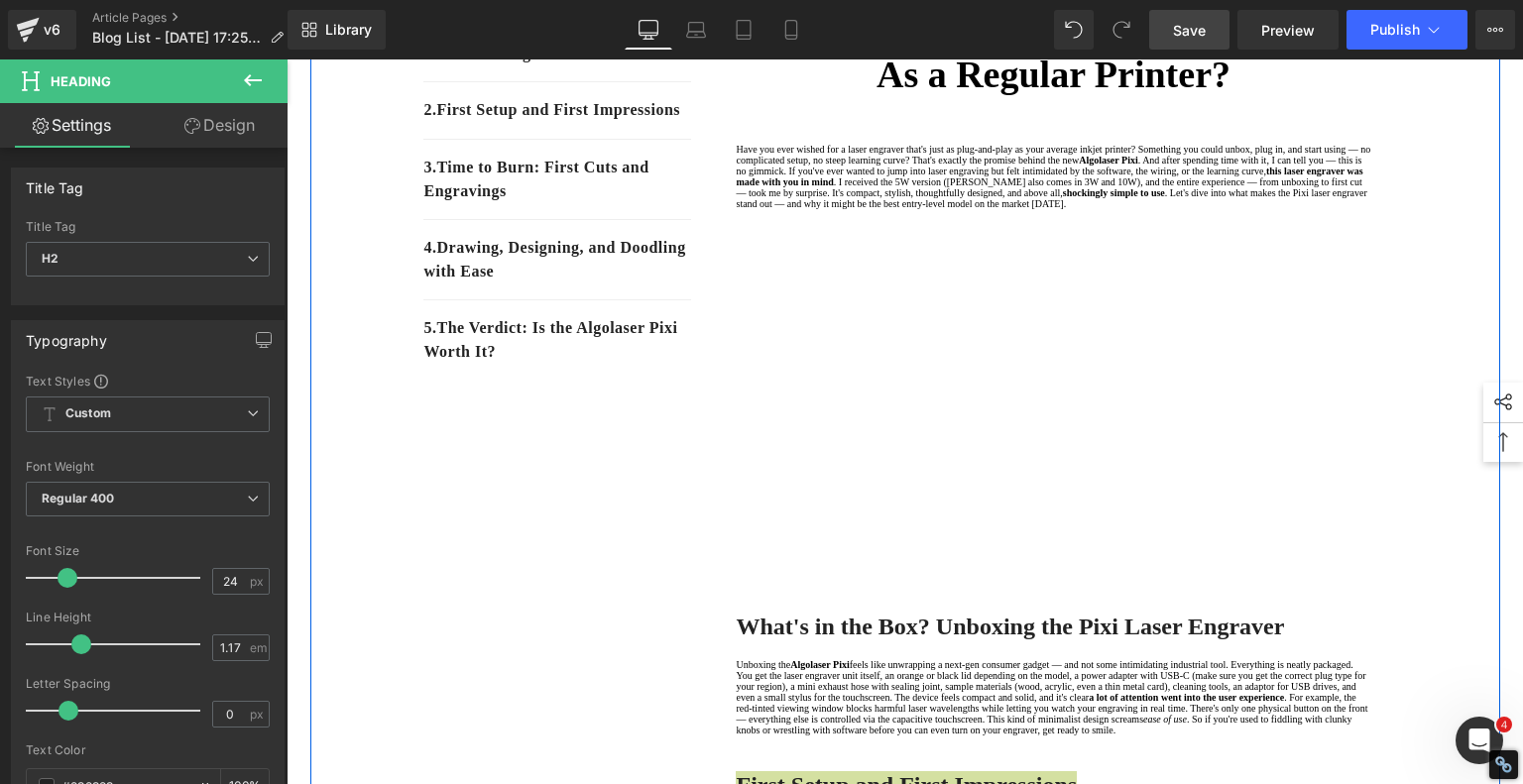 scroll, scrollTop: 198, scrollLeft: 0, axis: vertical 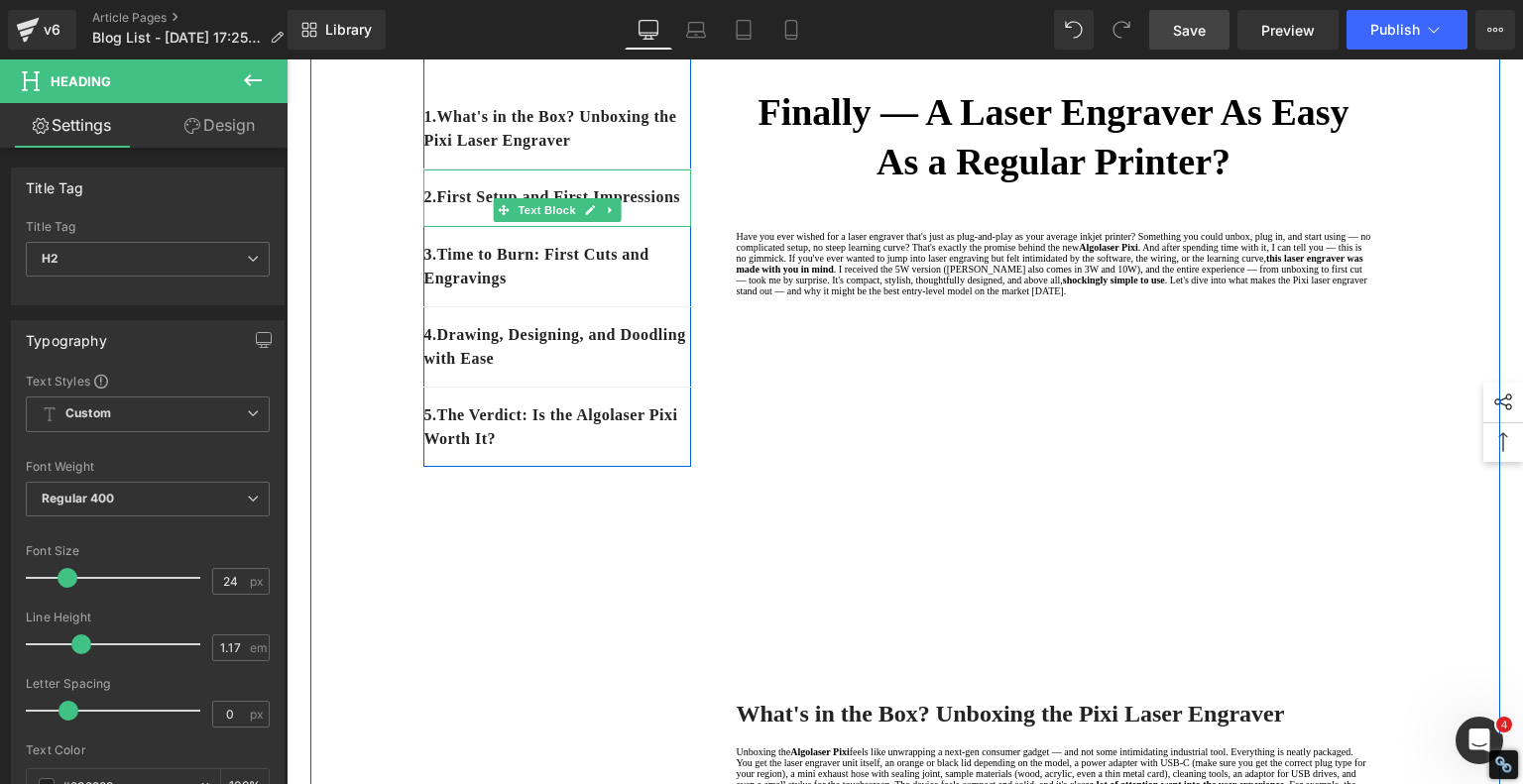 click on "2.  First Setup and First Impressions" at bounding box center [557, 197] 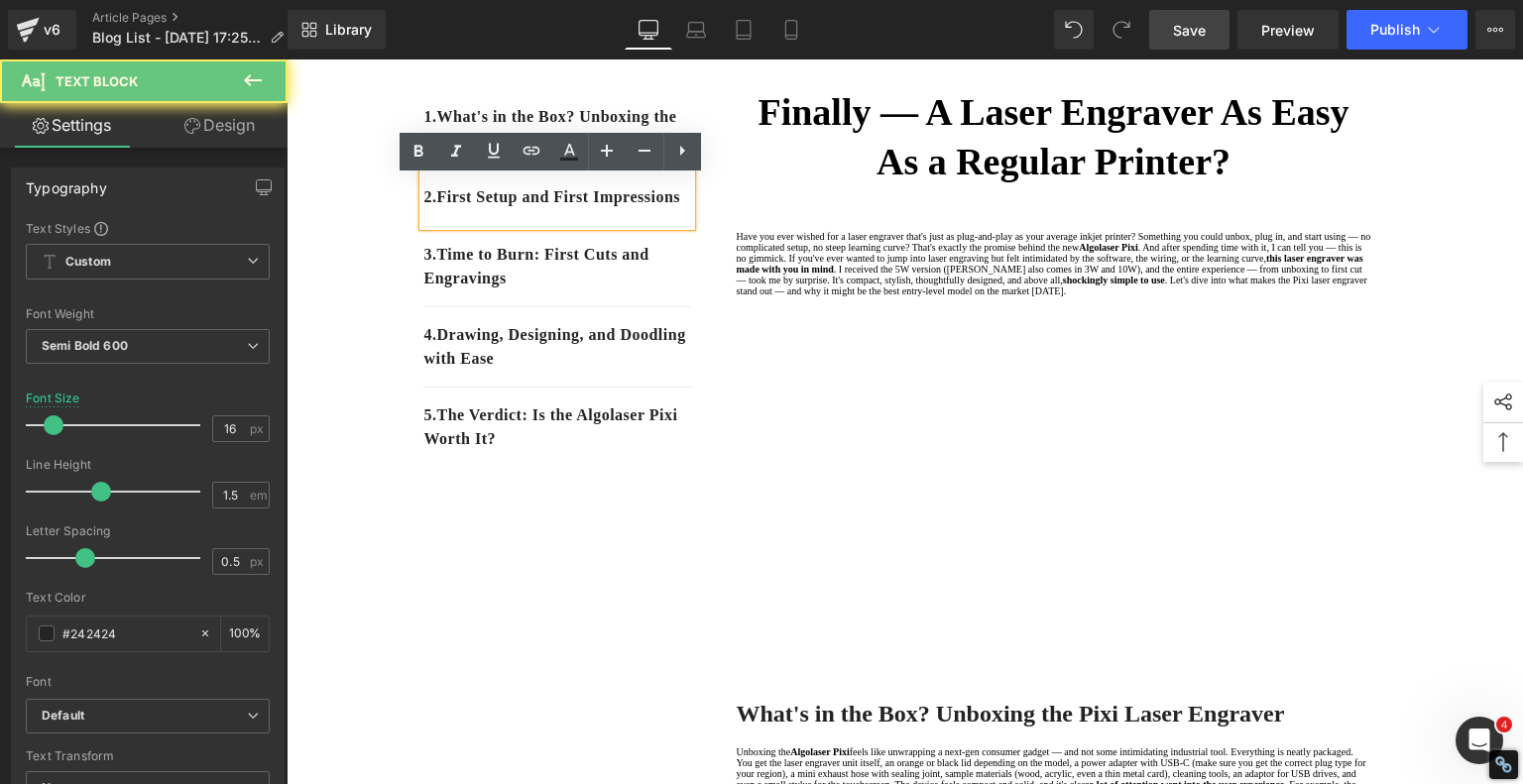 click on "2.  First Setup and First Impressions" at bounding box center (557, 197) 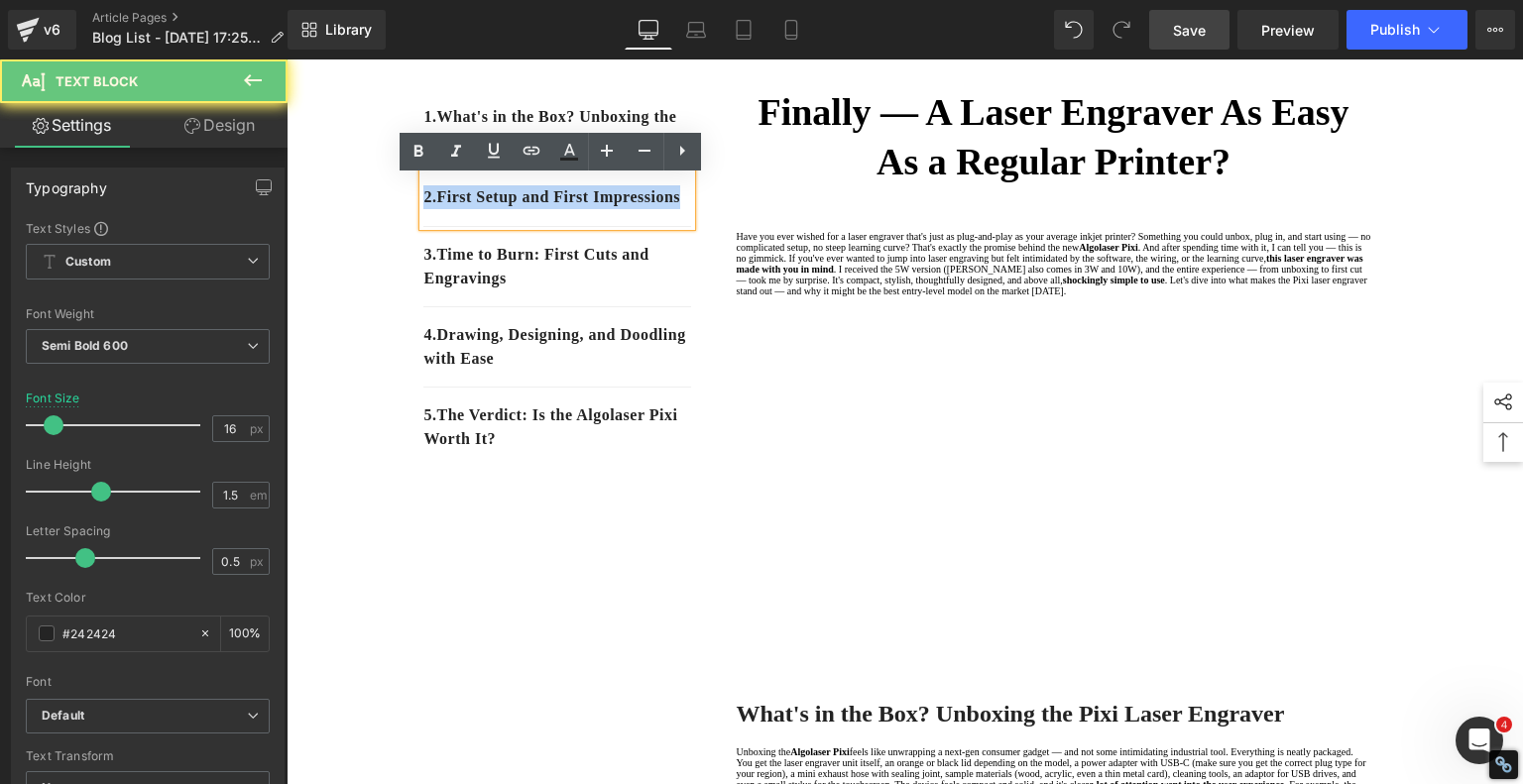 click on "2.  First Setup and First Impressions" at bounding box center [557, 197] 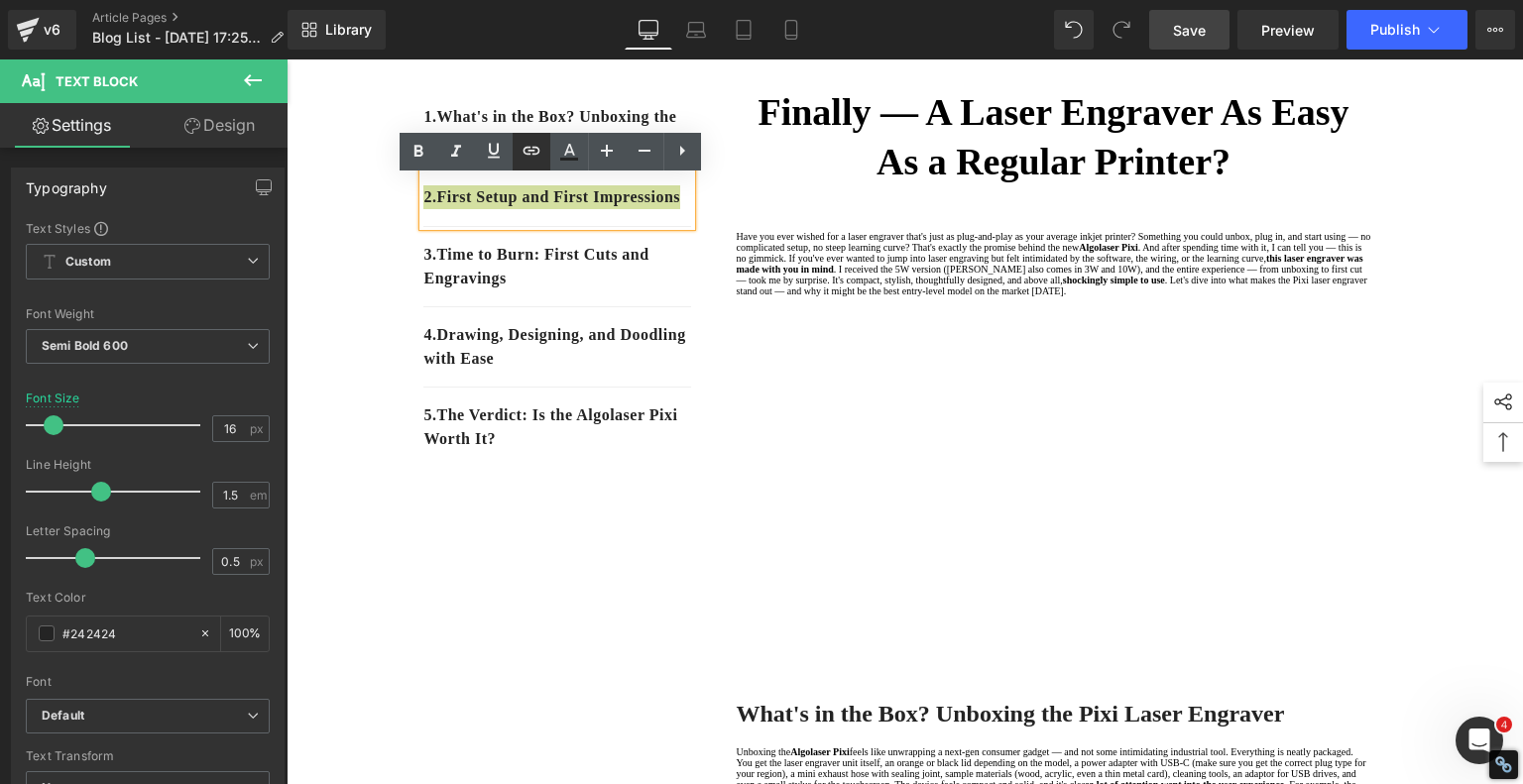 drag, startPoint x: 536, startPoint y: 146, endPoint x: 541, endPoint y: 159, distance: 13.928388 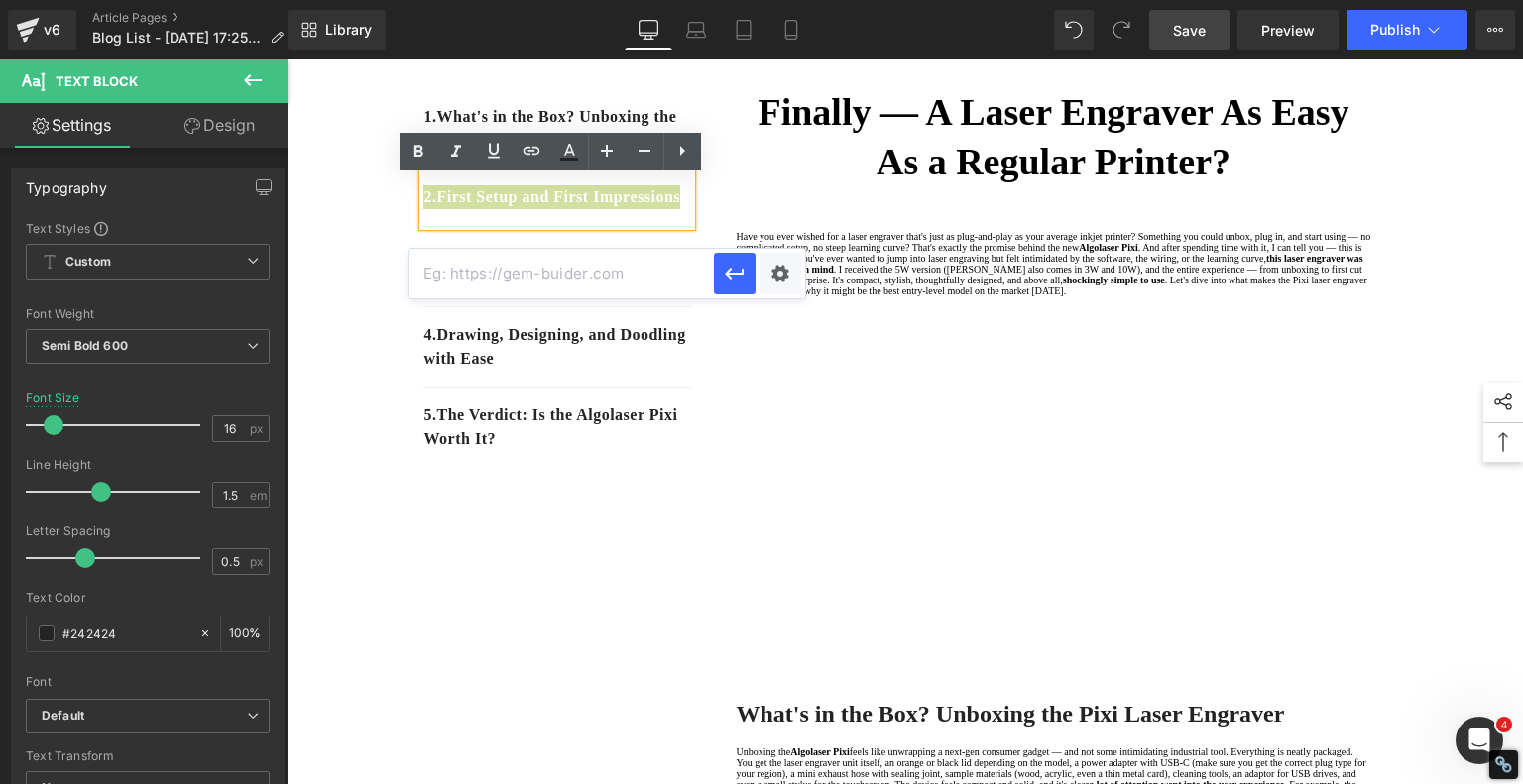 click at bounding box center [561, 274] 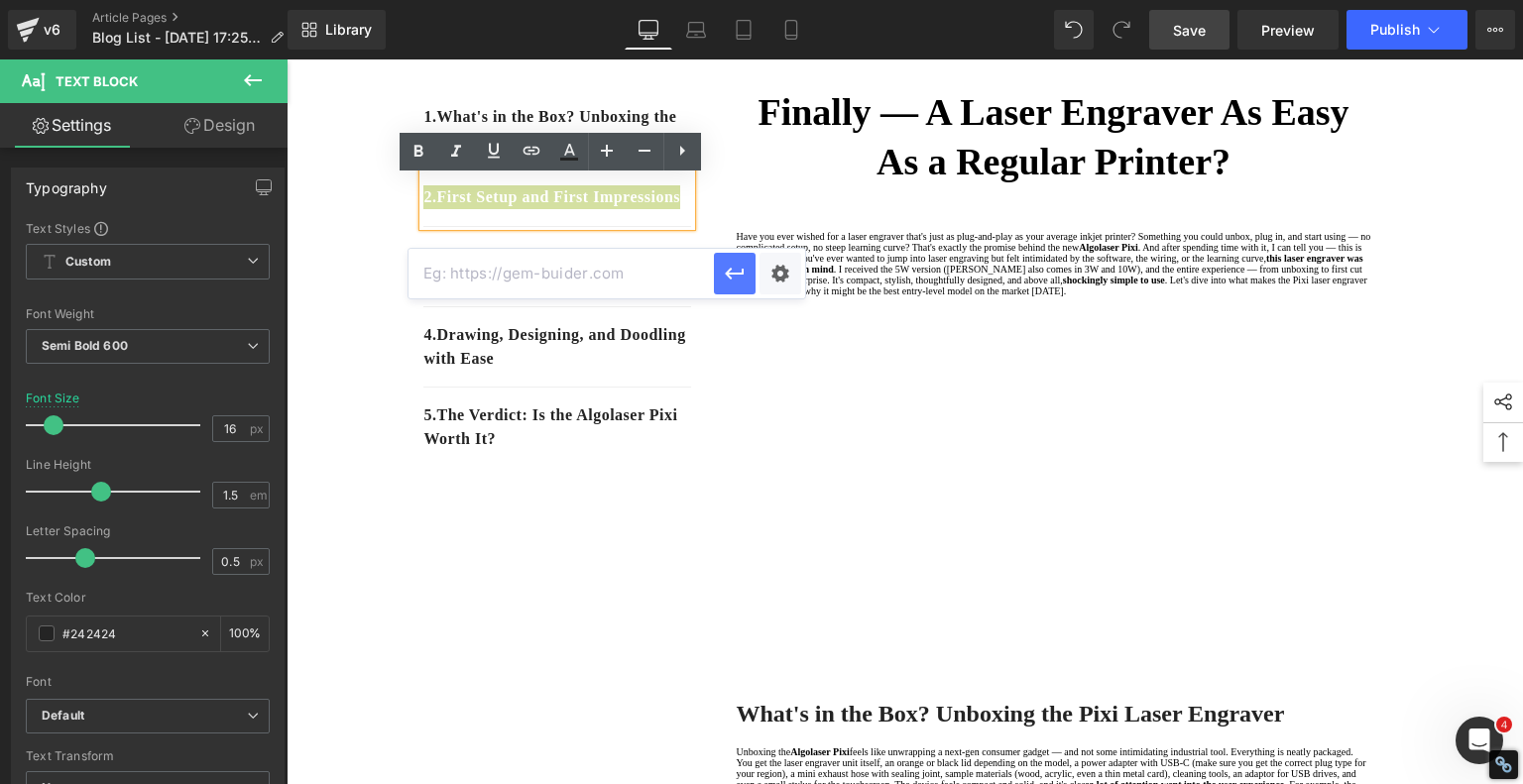 paste on "#e-1752657991993" 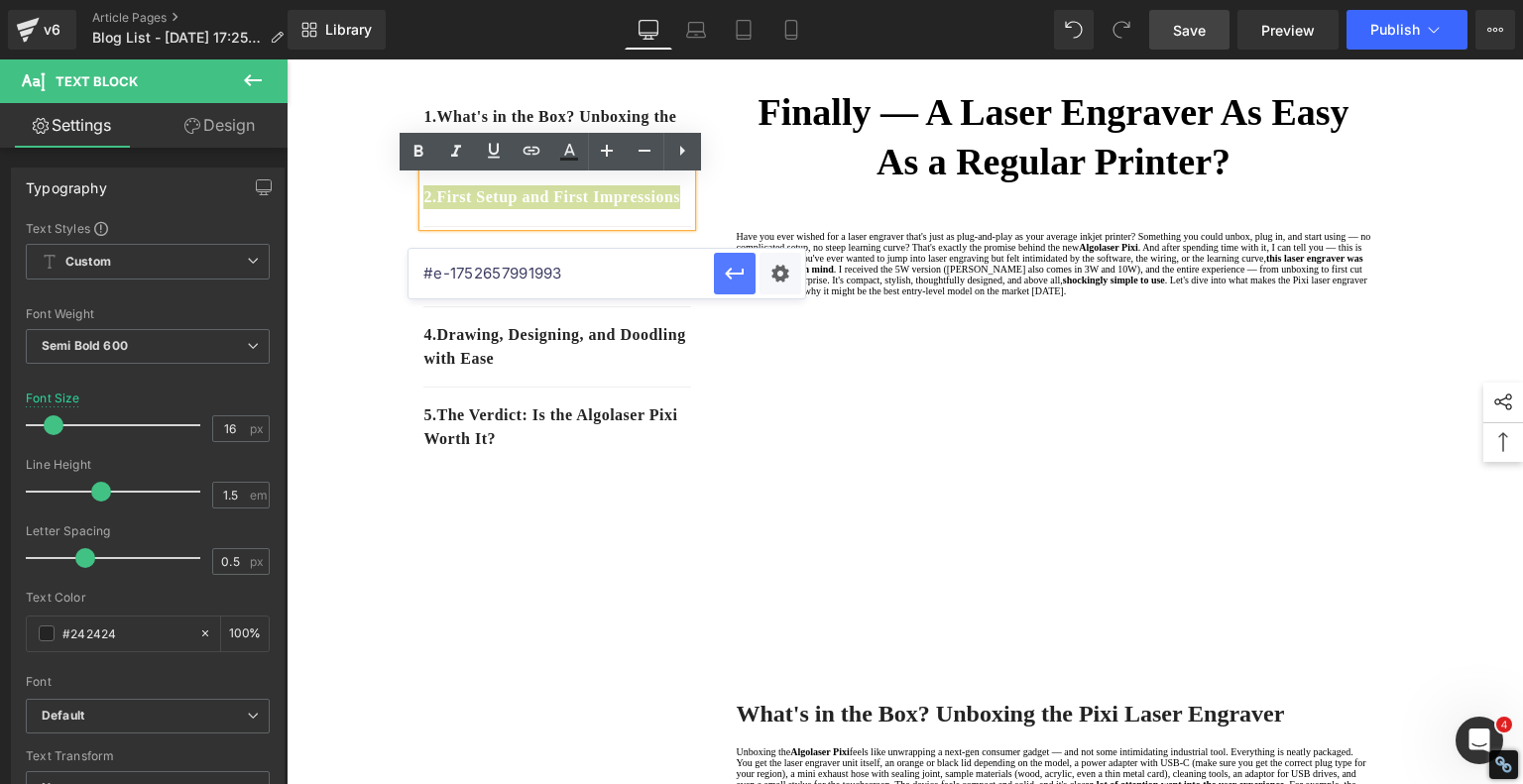 drag, startPoint x: 738, startPoint y: 267, endPoint x: 265, endPoint y: 421, distance: 497.43844 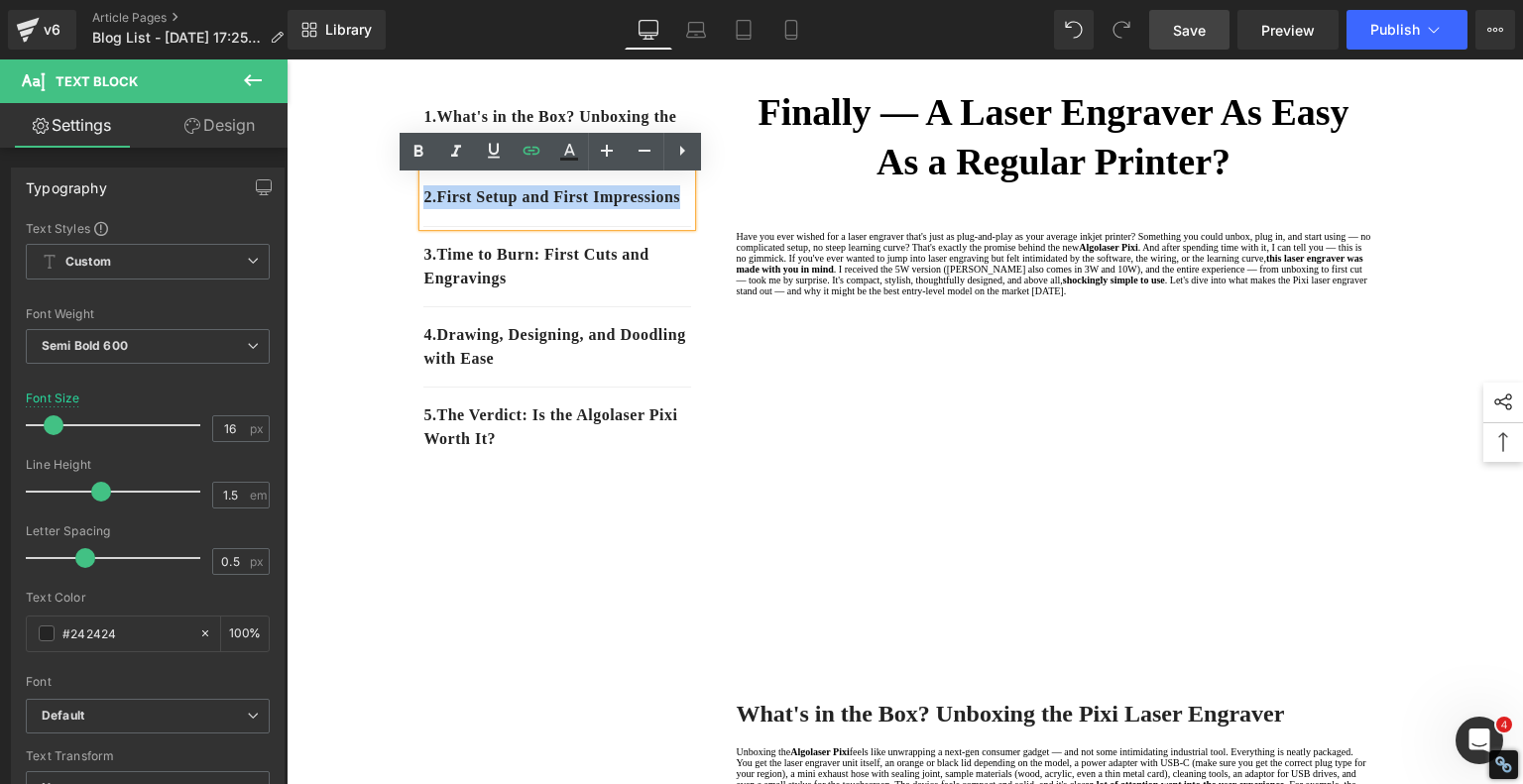 drag, startPoint x: 402, startPoint y: 655, endPoint x: 405, endPoint y: 523, distance: 132.03409 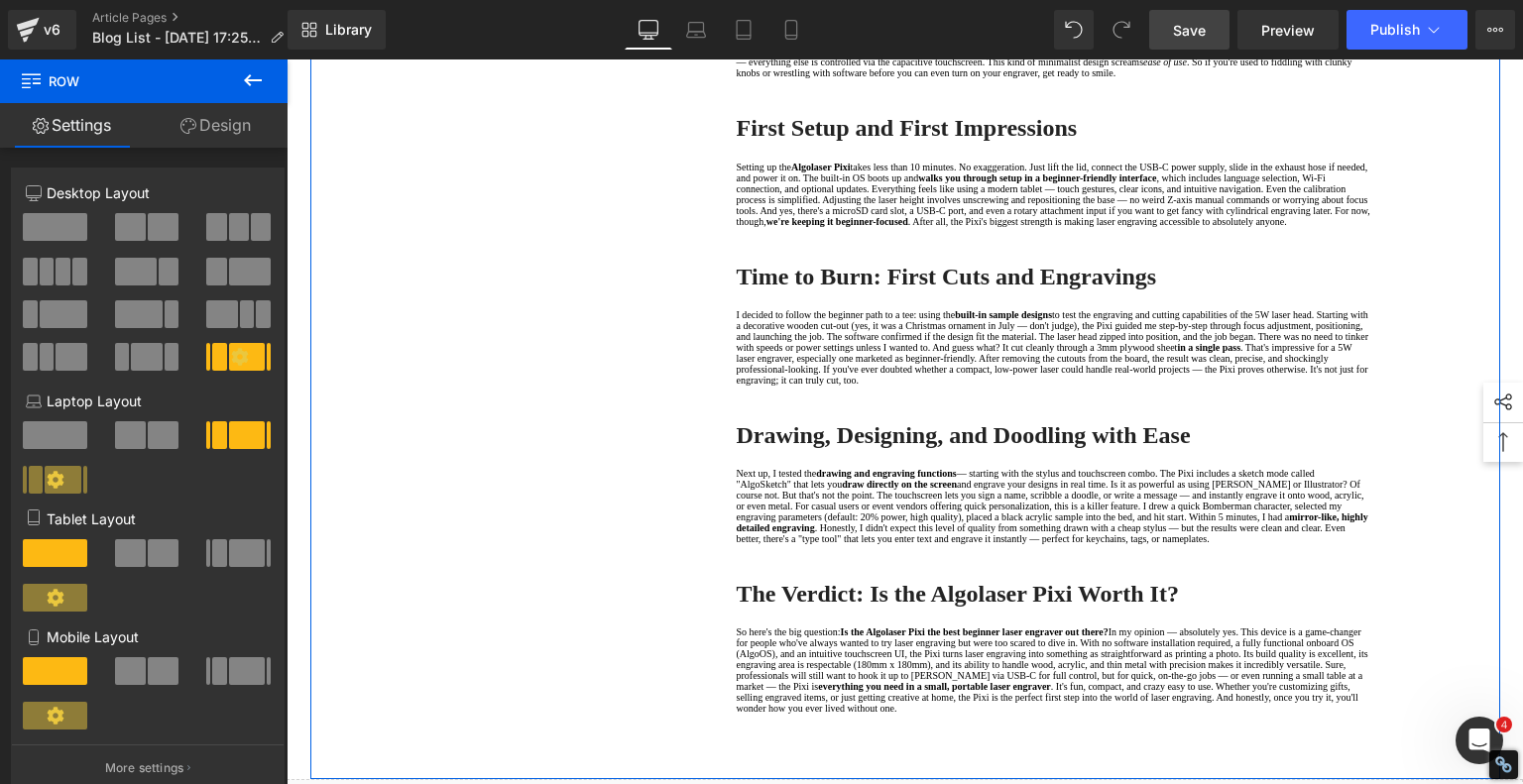 scroll, scrollTop: 1090, scrollLeft: 0, axis: vertical 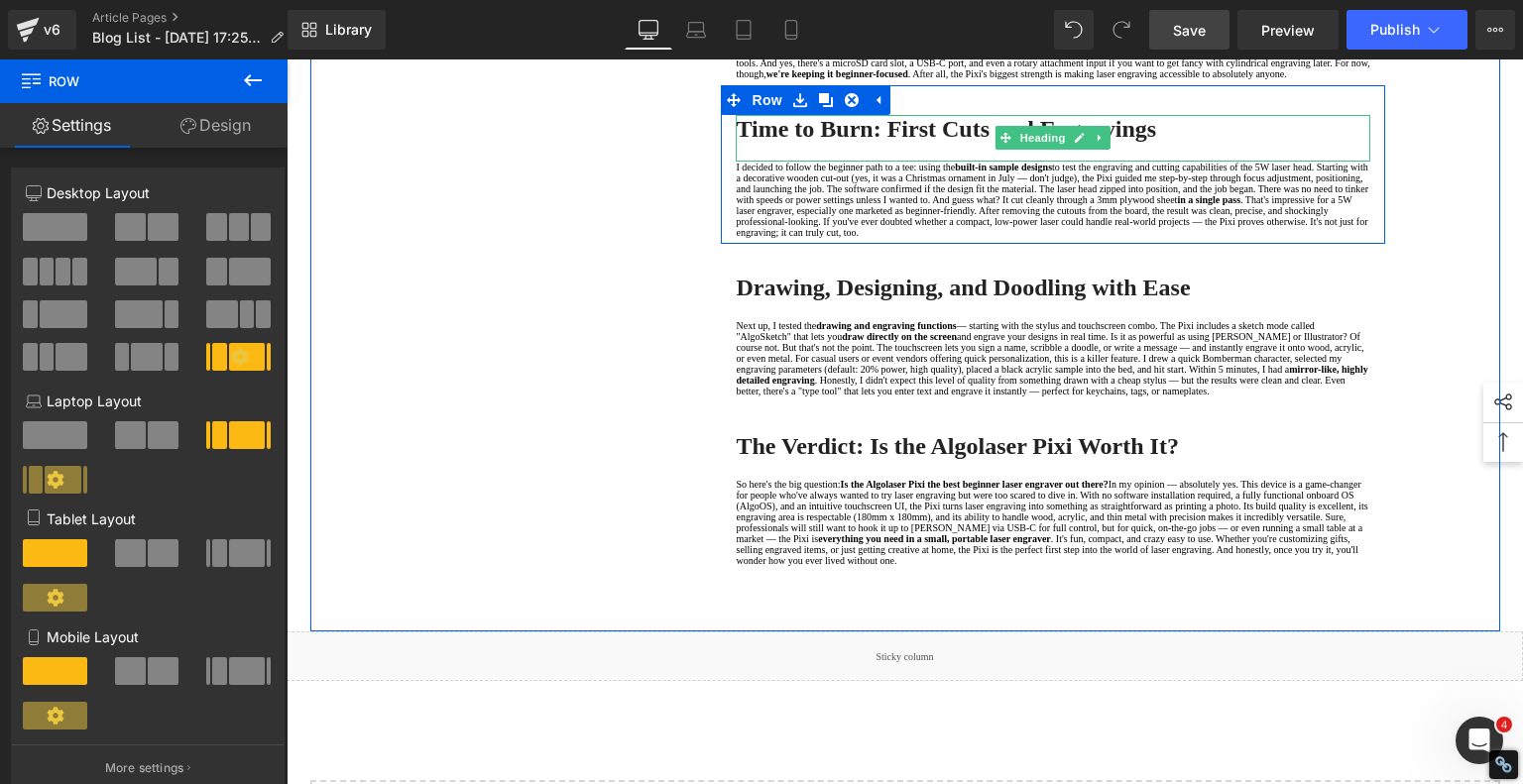 click on "Time to Burn: First Cuts and Engravings" at bounding box center (946, 129) 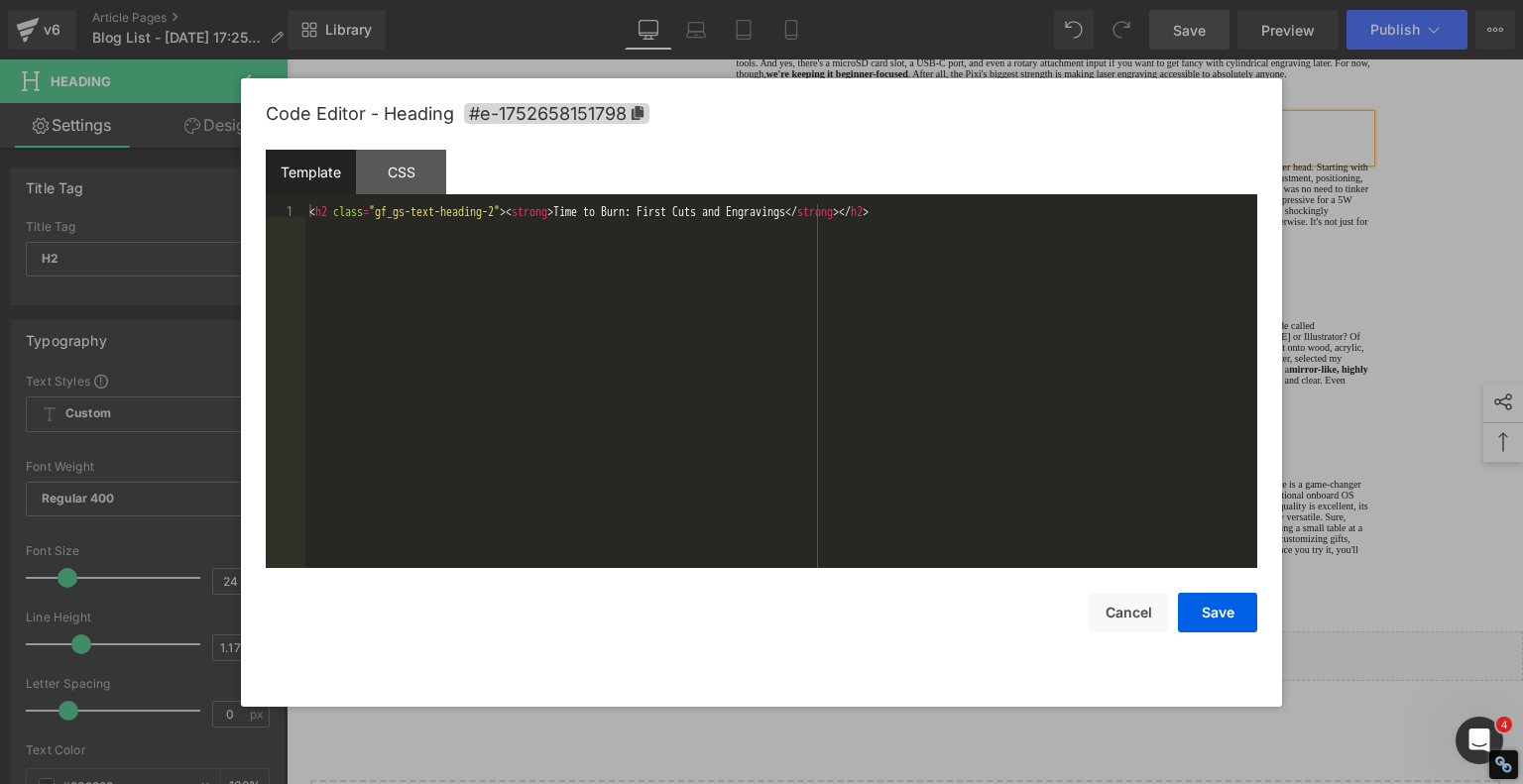 click on "Youtube  You are previewing how the   will restyle your page. You can not edit Elements in Preset Preview Mode.  v6 Article Pages Blog List - [DATE] 17:25:49 Library Desktop Desktop Laptop Tablet Mobile Save Preview Publish Scheduled View Live Page View with current Template Save Template to Library Schedule Publish  Optimize  Publish Settings Shortcuts  Your page can’t be published   You've reached the maximum number of published pages on your plan  (242/999999).  You need to upgrade your plan or unpublish all your pages to get 1 publish slot.   Unpublish pages   Upgrade plan  Elements Global Style Base Row  rows, columns, layouts, div Heading  headings, titles, h1,h2,h3,h4,h5,h6 Text Block  texts, paragraphs, contents, blocks Image  images, photos, alts, uploads Icon  icons, symbols Button  button, call to action, cta Separator  separators, dividers, horizontal lines Liquid  liquid, custom code, html, javascript, css, reviews, apps, applications, embeded, iframe Banner Parallax  Hero Banner  Stack Tabs" at bounding box center (762, 0) 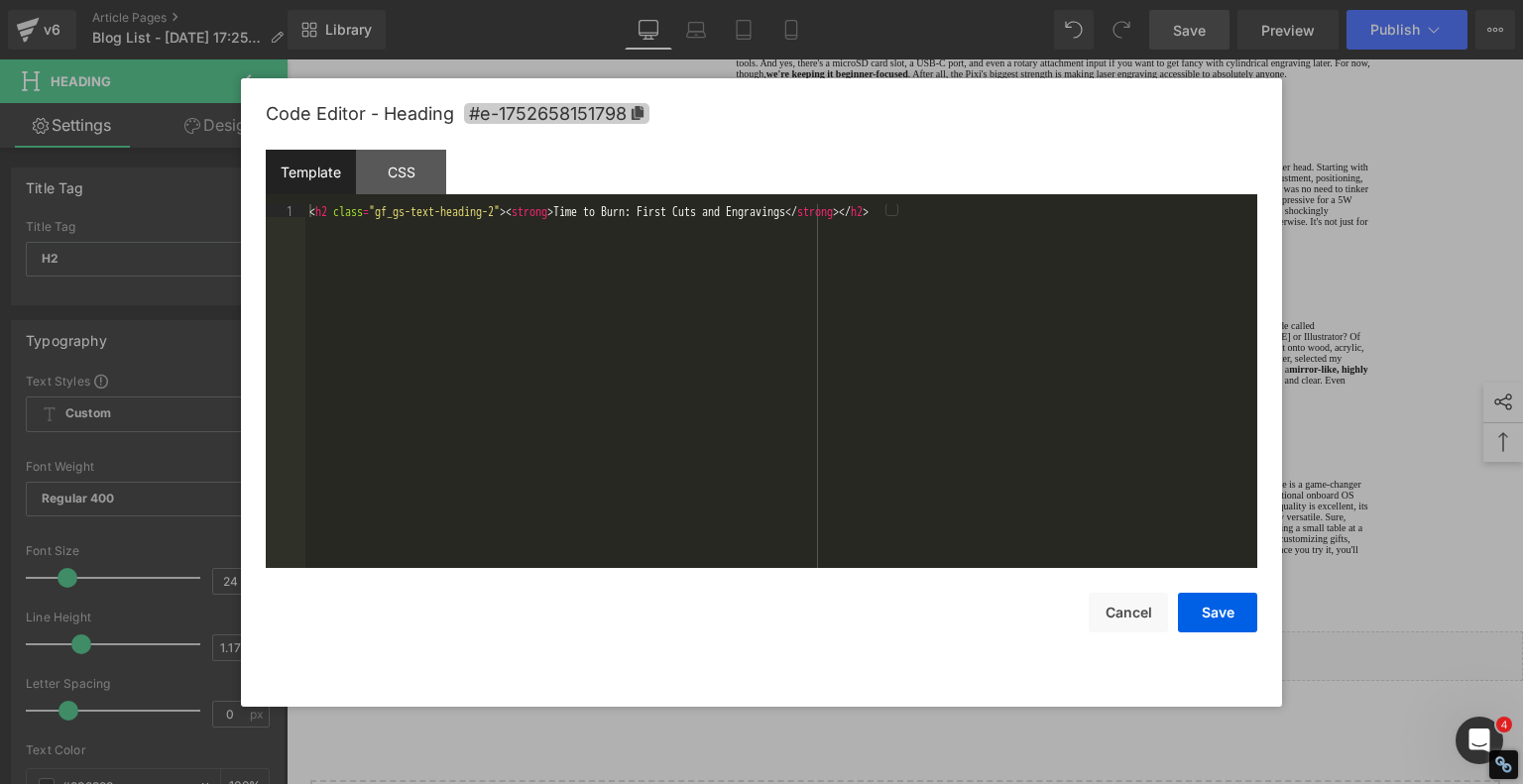 click 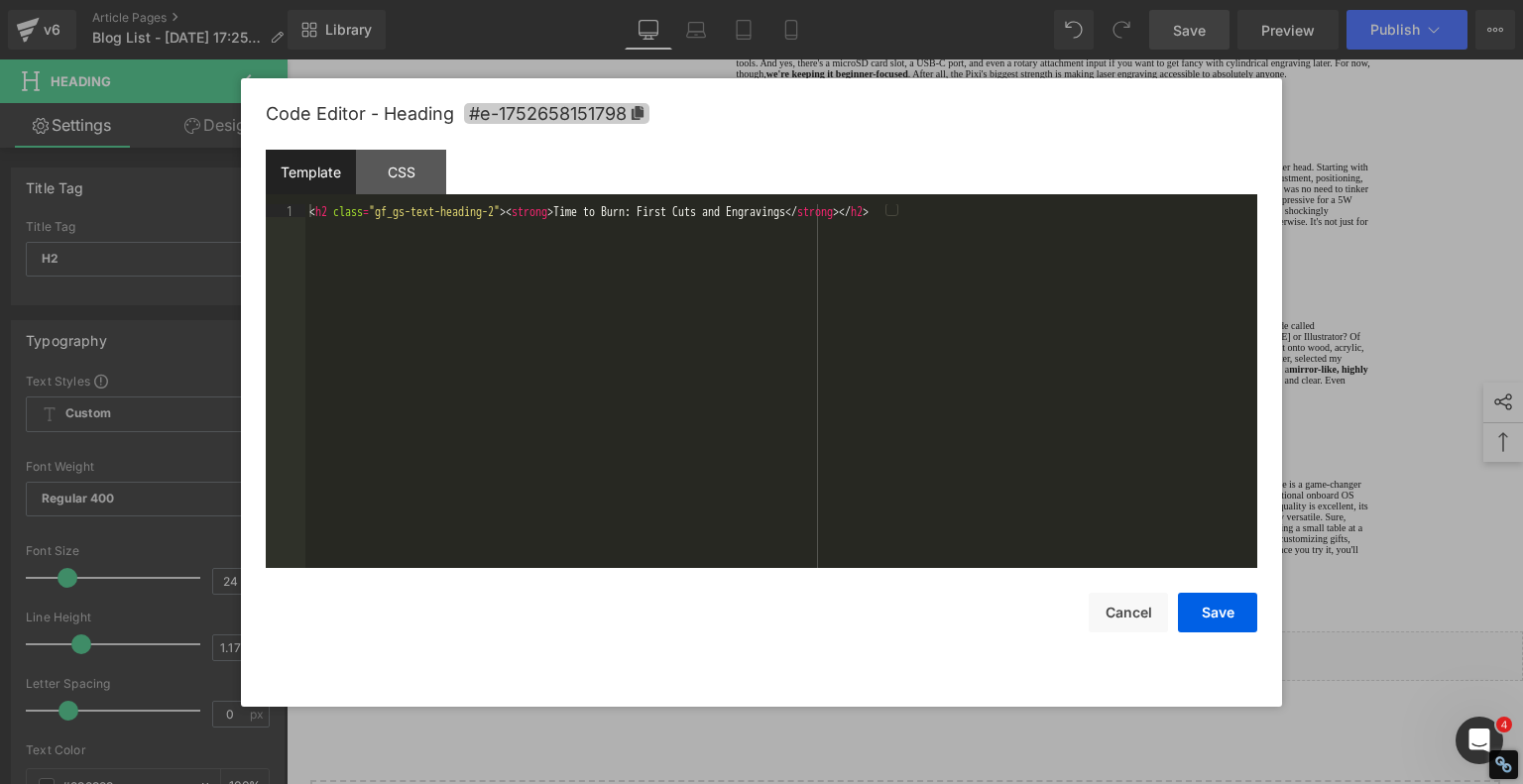 copy on "Time to Burn: First Cuts and Engravings" 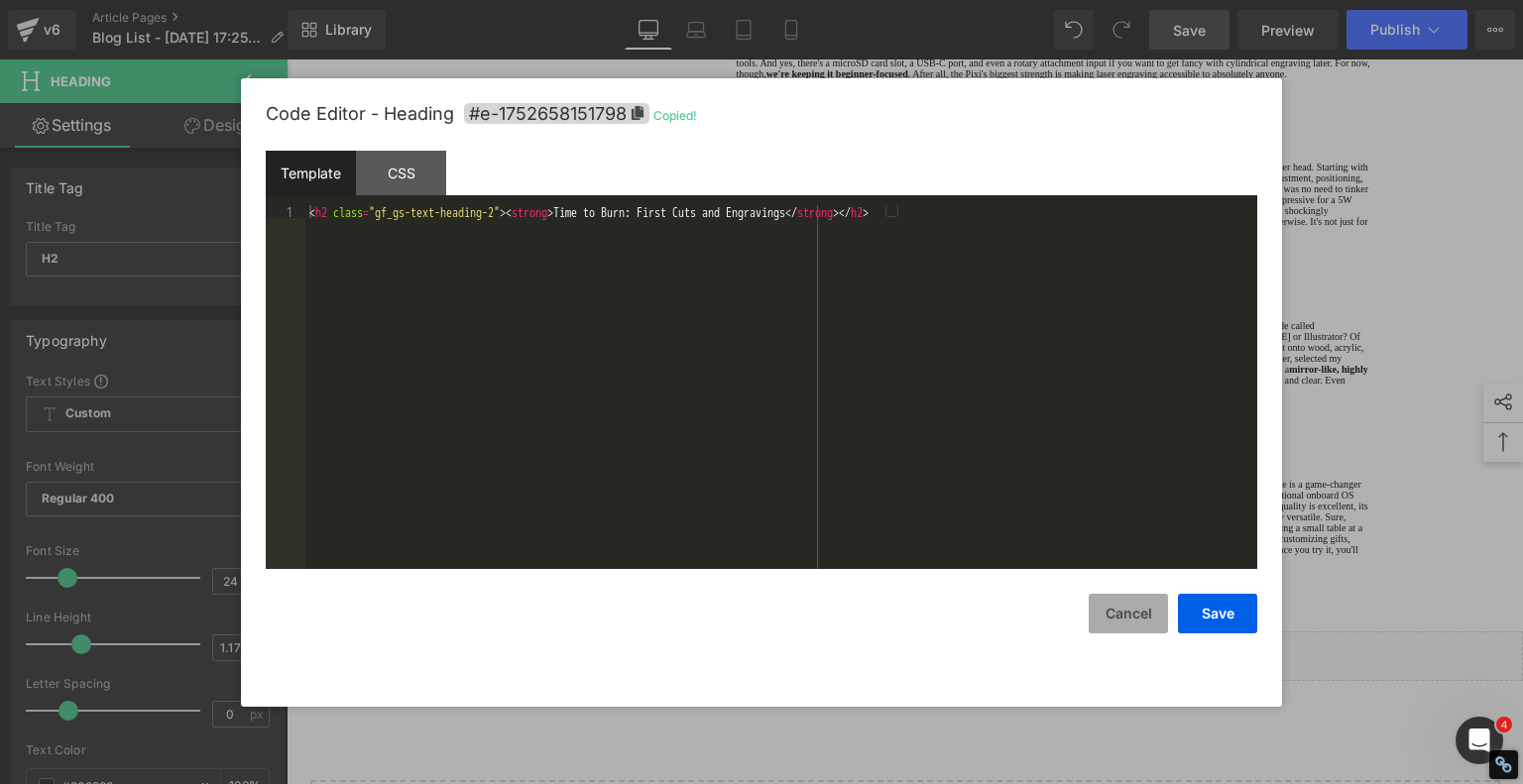 click on "Cancel" at bounding box center (1128, 614) 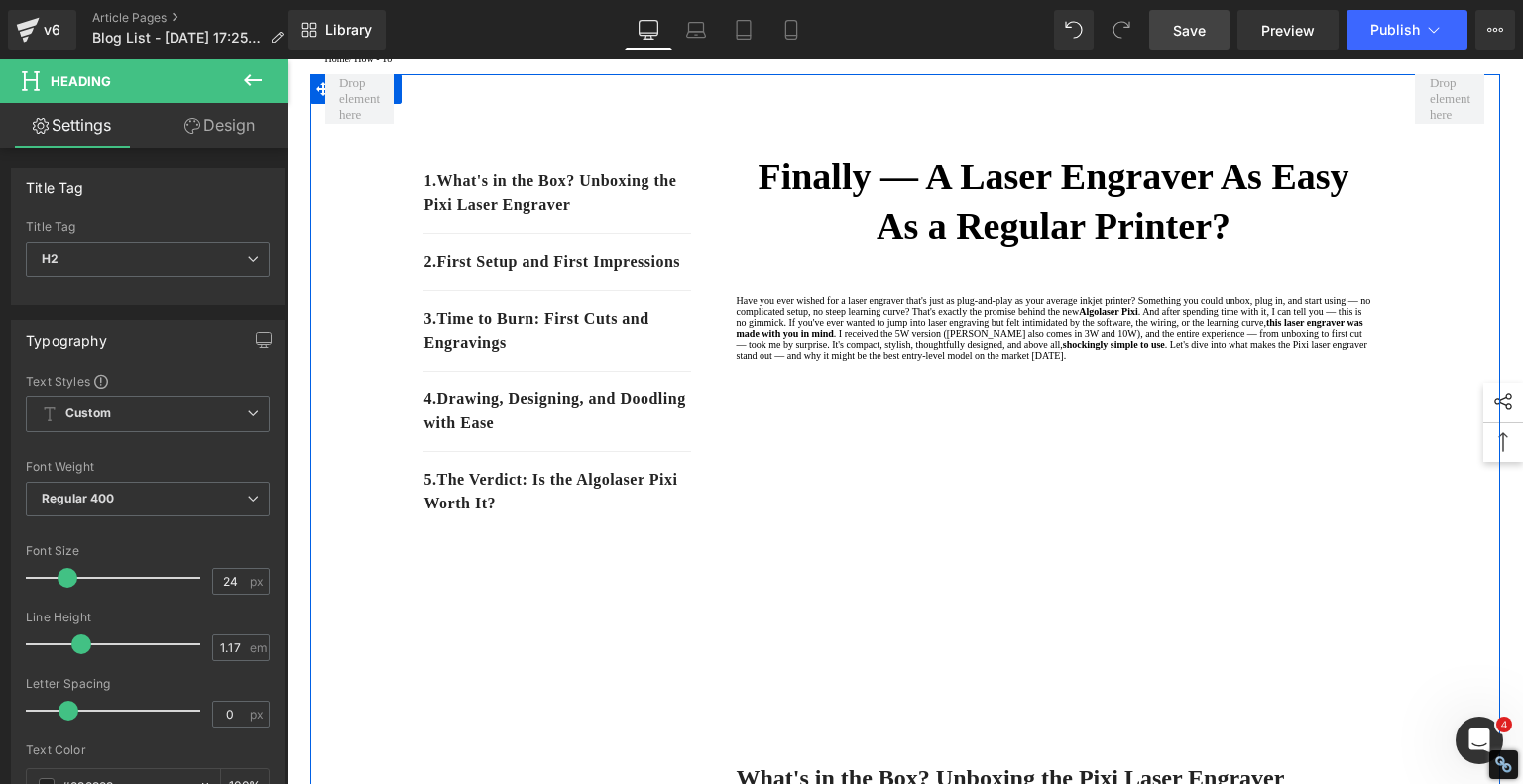 scroll, scrollTop: 99, scrollLeft: 0, axis: vertical 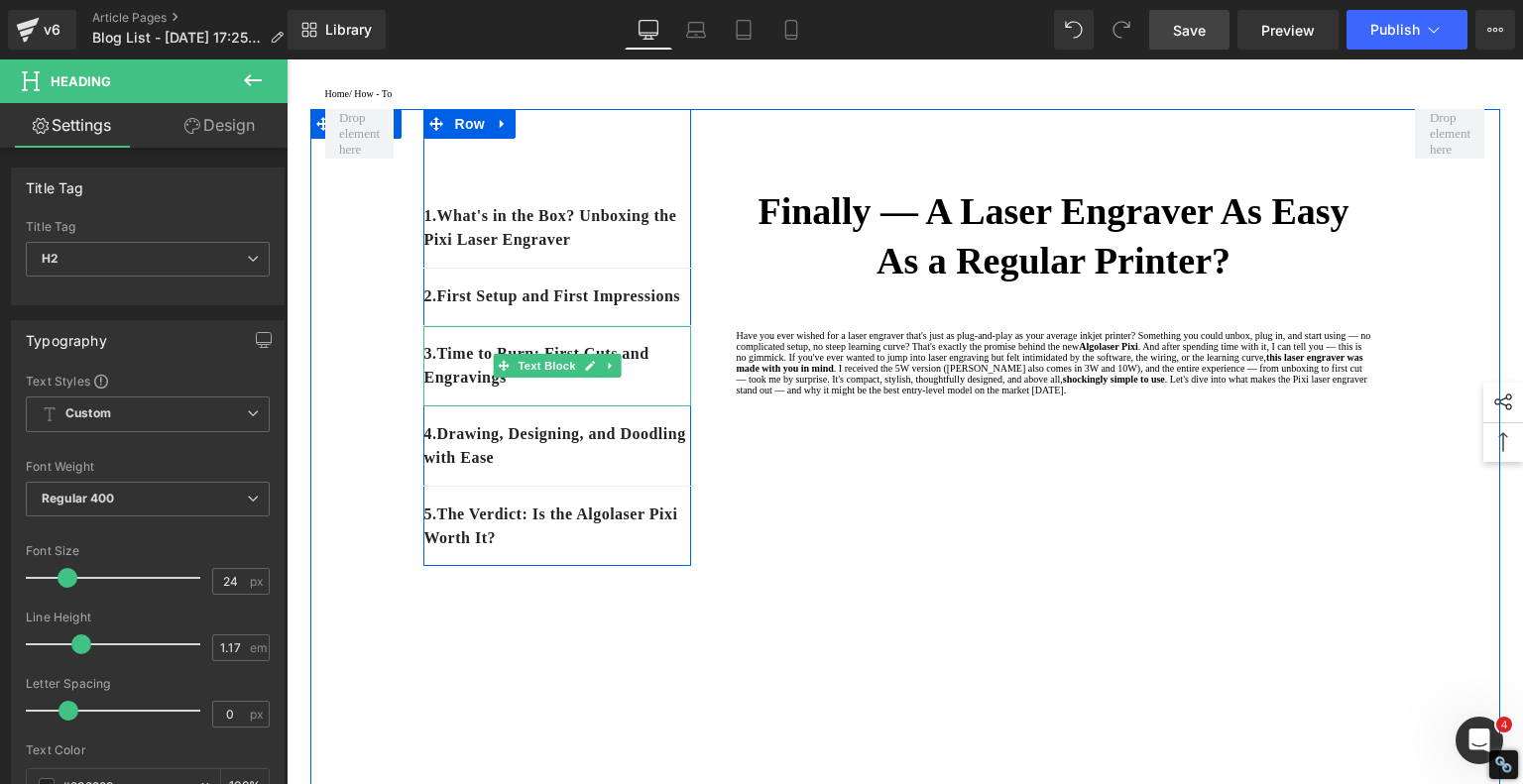 click on "3.  Time to Burn: First Cuts and Engravings" at bounding box center (557, 366) 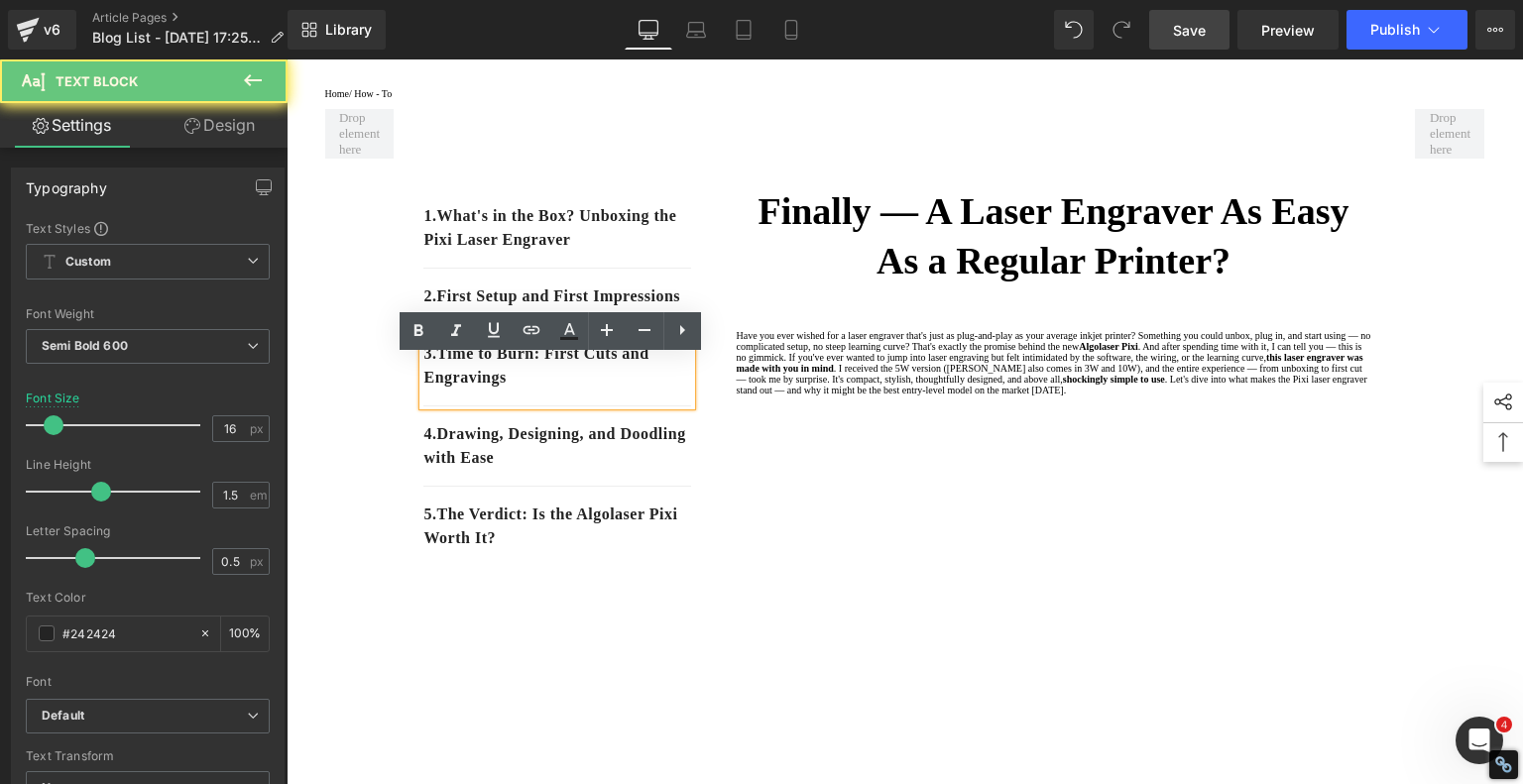 click on "3.  Time to Burn: First Cuts and Engravings" at bounding box center [557, 366] 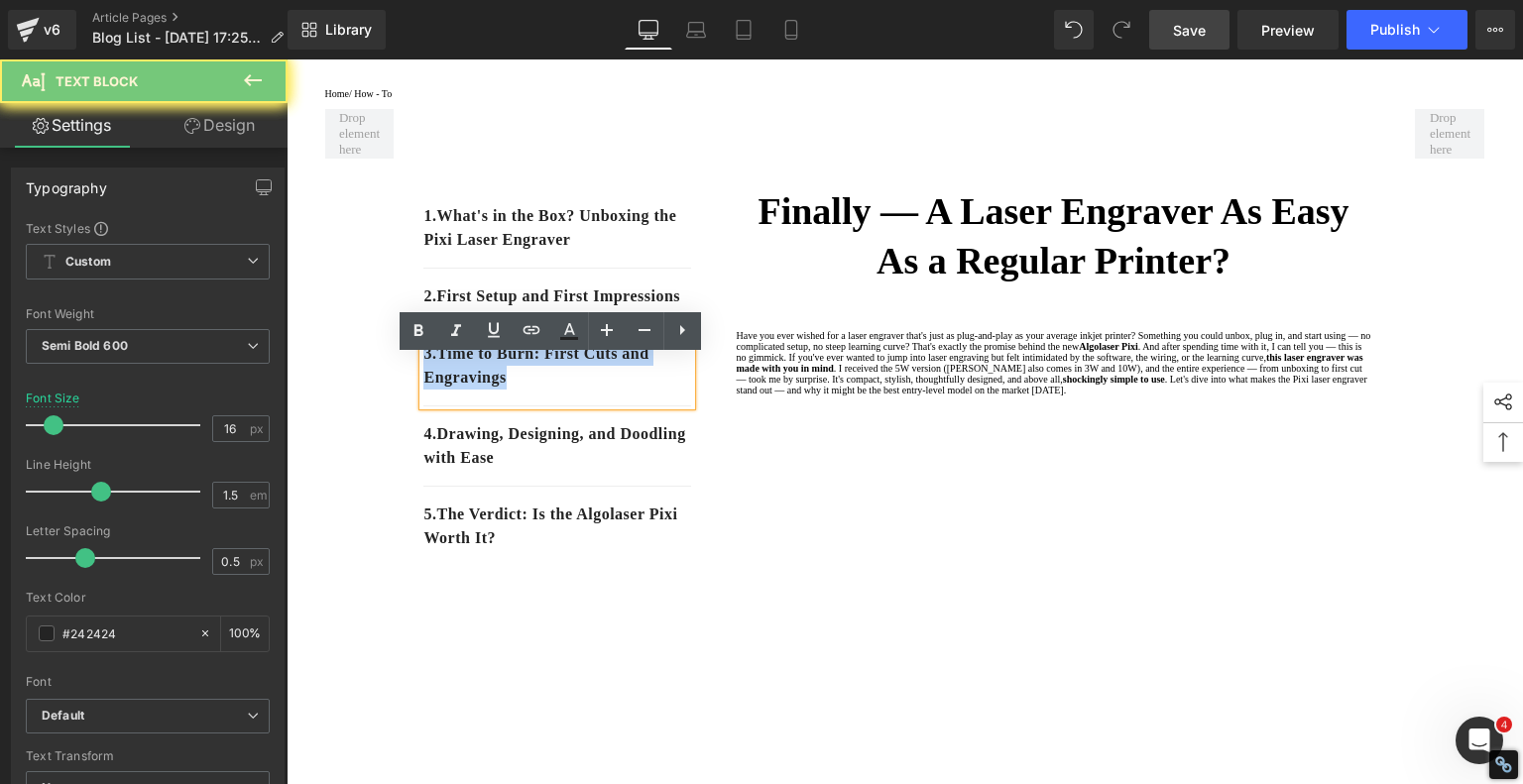 click on "3.  Time to Burn: First Cuts and Engravings" at bounding box center (557, 366) 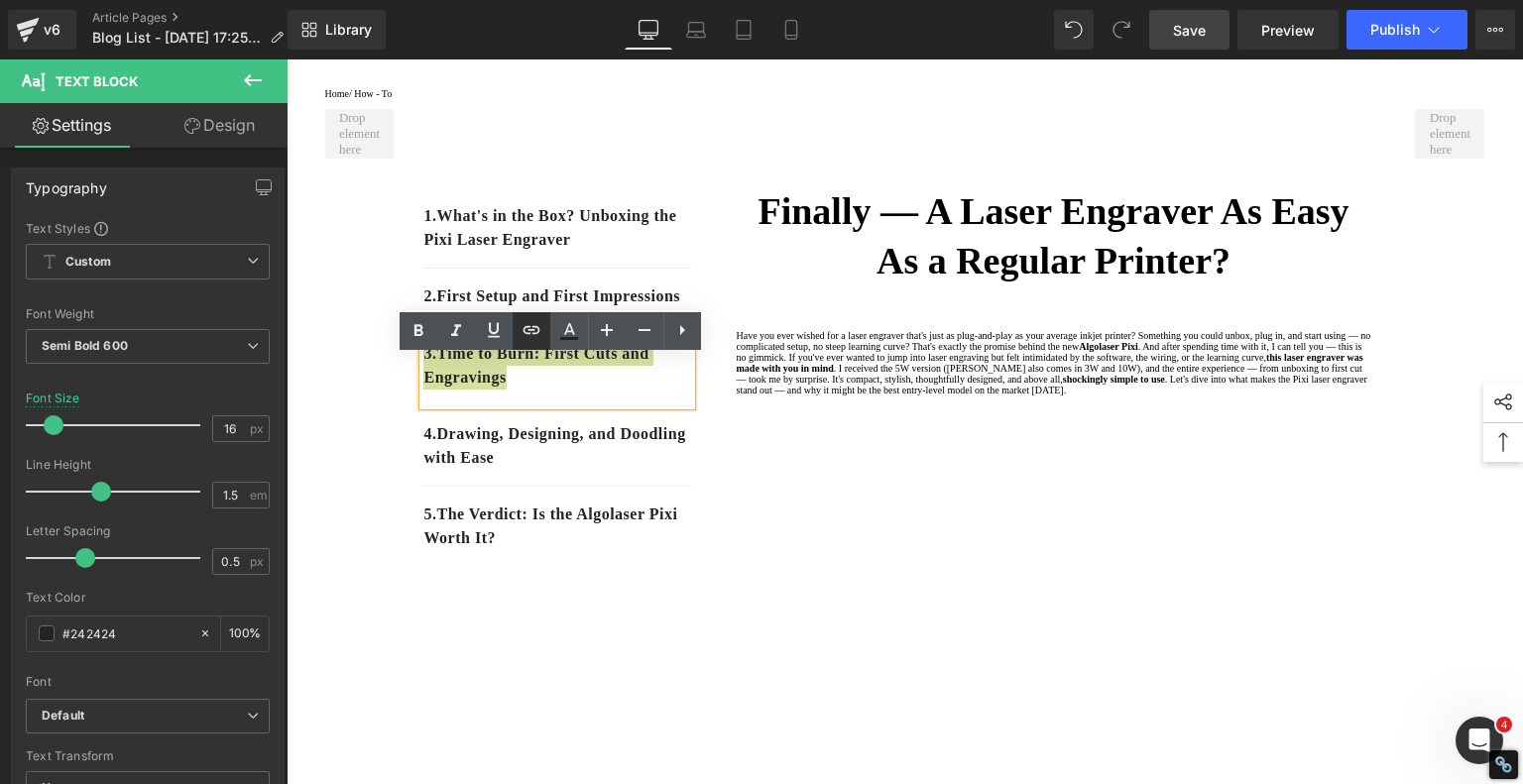 drag, startPoint x: 537, startPoint y: 329, endPoint x: 539, endPoint y: 344, distance: 15.132746 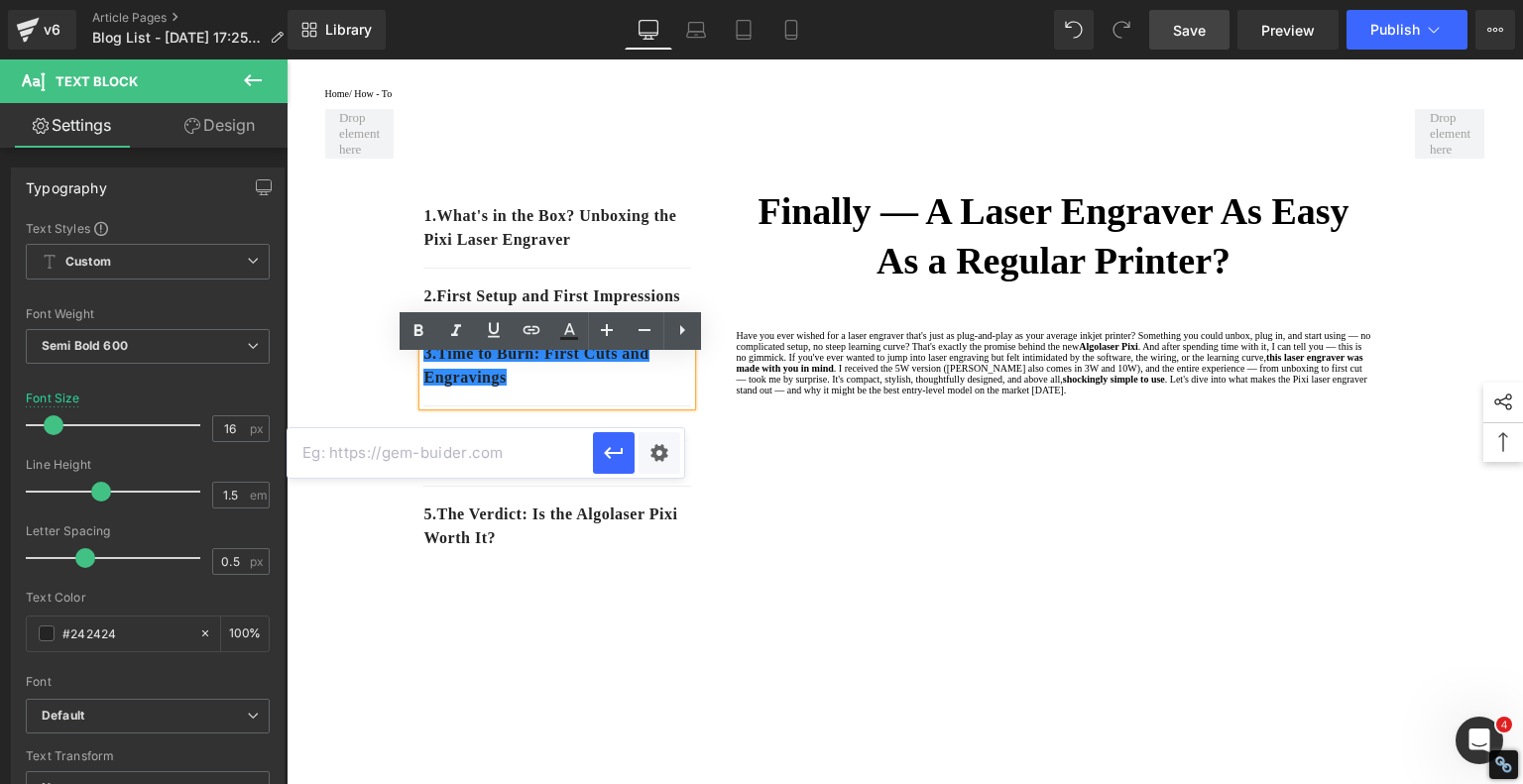 drag, startPoint x: 527, startPoint y: 453, endPoint x: 538, endPoint y: 460, distance: 13.038405 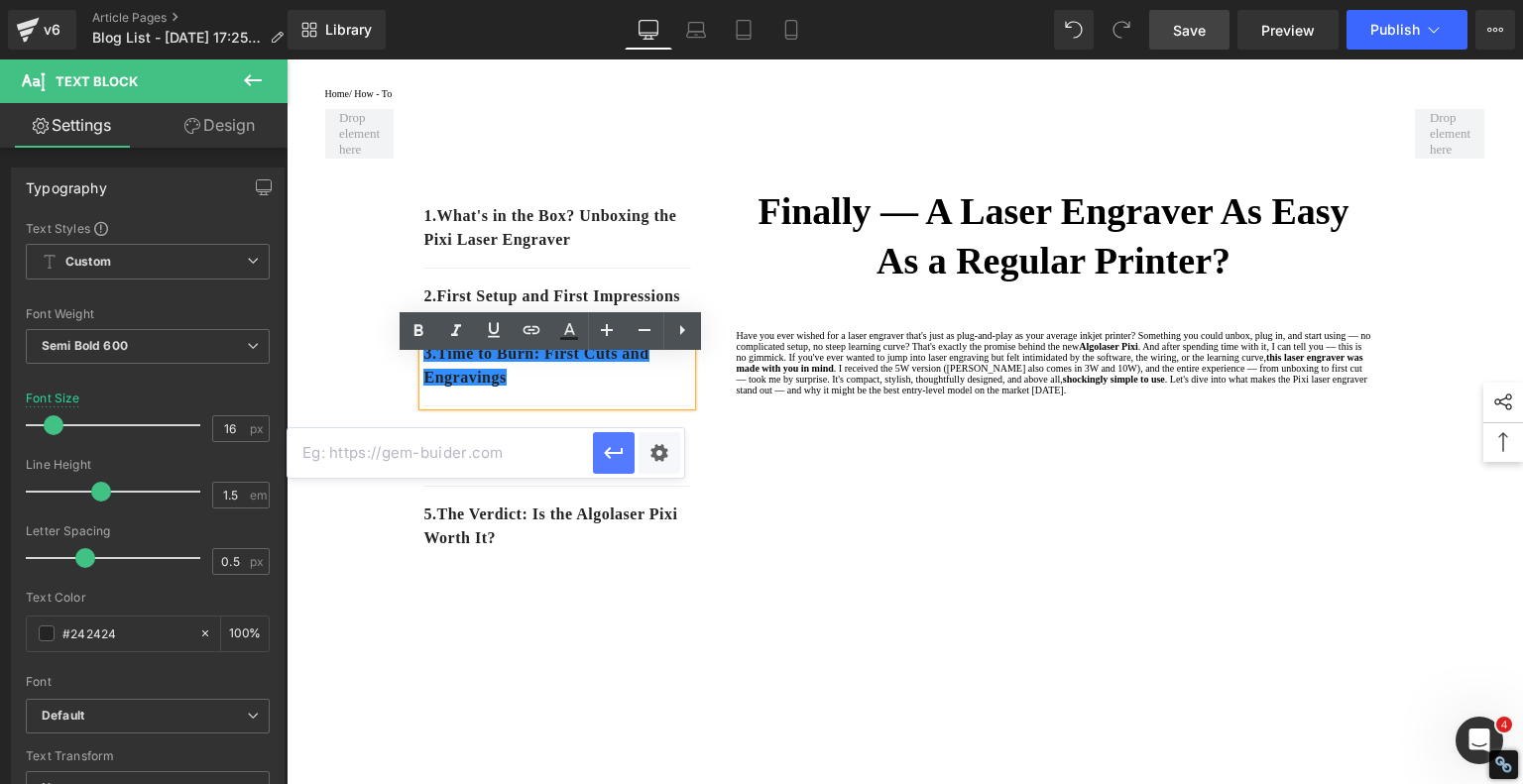 paste on "#e-1752658151798" 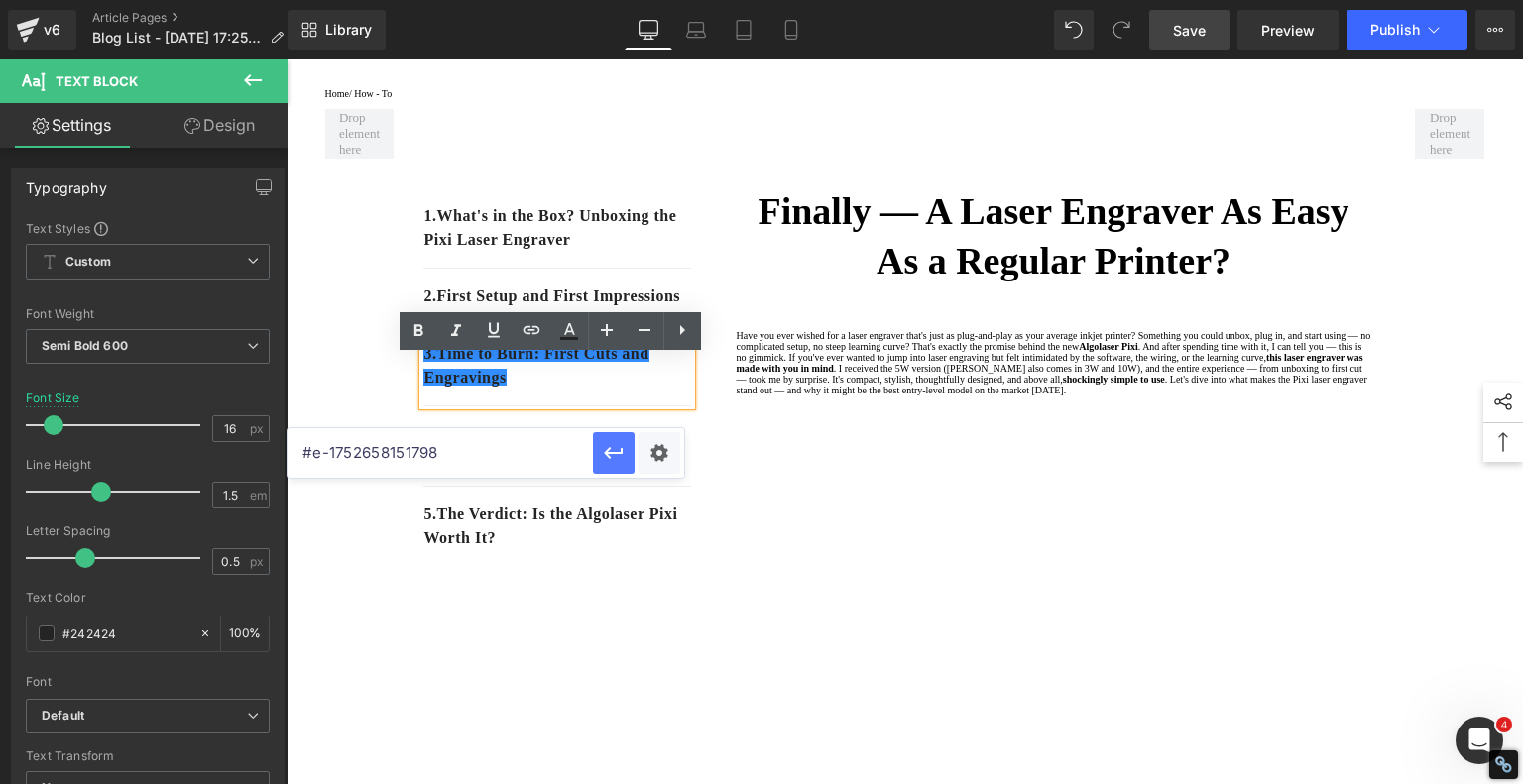 click 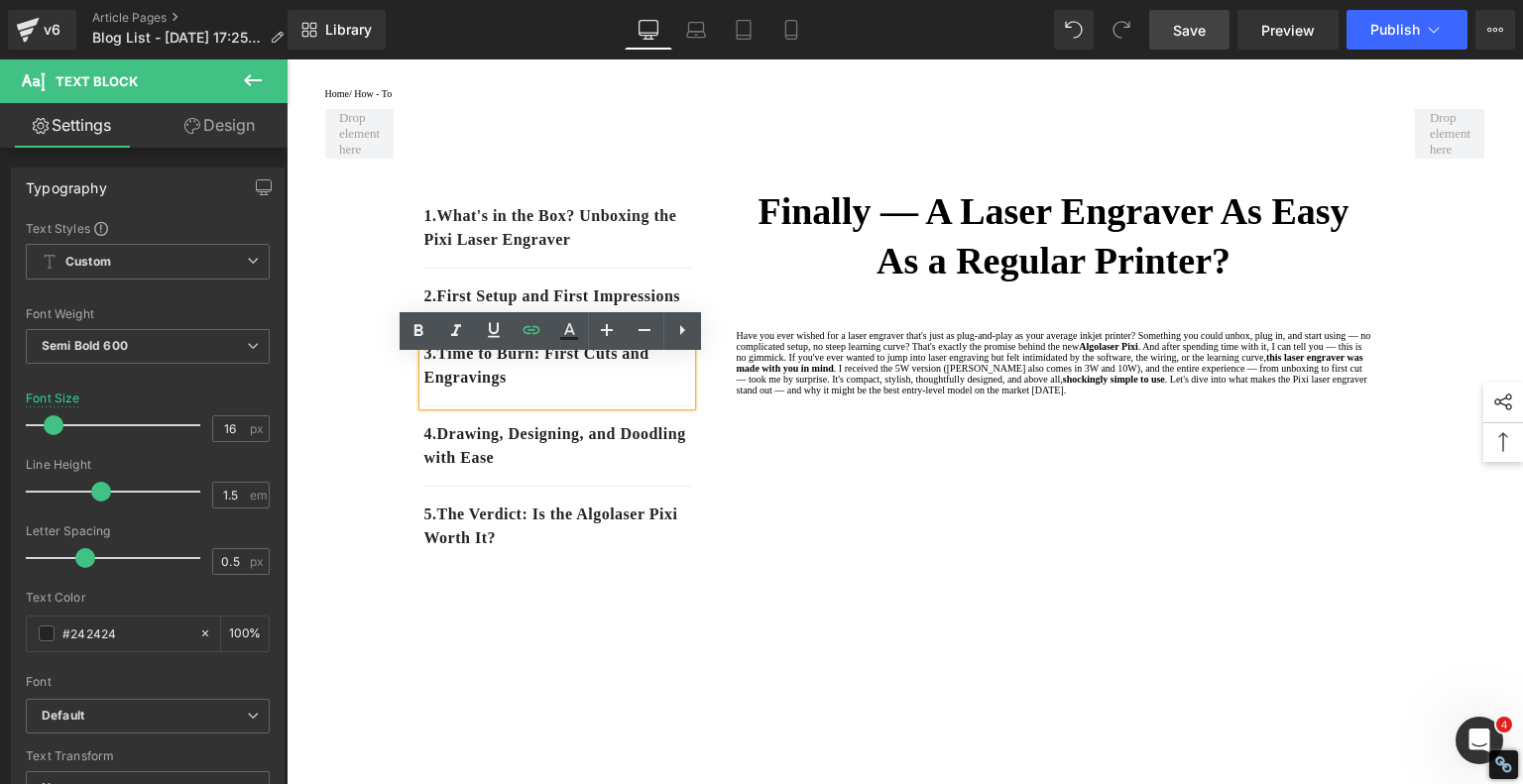 click on "1.  What's in the Box? Unboxing the Pixi Laser Engraver Text Block         2.  First Setup and First Impressions Text Block         3.  Time to Burn: First Cuts and Engravings Text Block         4.  Drawing, Designing, and Doodling with Ease Text Block         5.  The Verdict: Is the Algolaser Pixi Worth It? Text Block         Row         Finally — A Laser Engraver As Easy As a Regular Printer? Heading         Have you ever wished for a laser engraver that's just as plug-and-play as your average inkjet printer? Something you could unbox, plug in, and start using — no complicated setup, no steep learning curve? That's exactly the promise behind the new  Algolaser Pixi . And after spending time with it, I can tell you — this is no gimmick. If you've ever wanted to jump into laser engraving but felt intimidated by the software, the wiring, or the learning curve,  this laser engraver was made with you in mind shockingly simple to use Text Block
Youtube         Row         Heading" at bounding box center [905, 865] 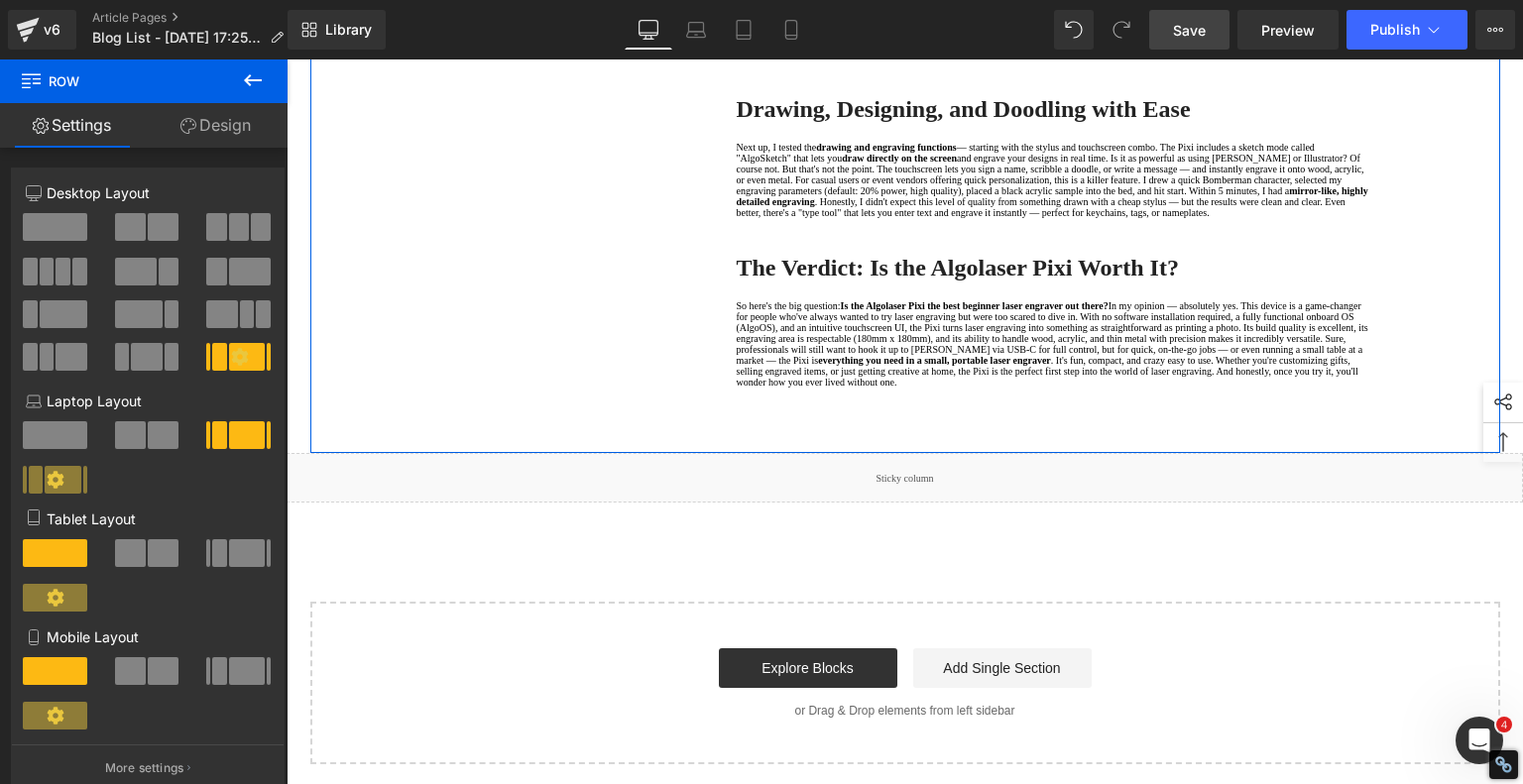scroll, scrollTop: 1288, scrollLeft: 0, axis: vertical 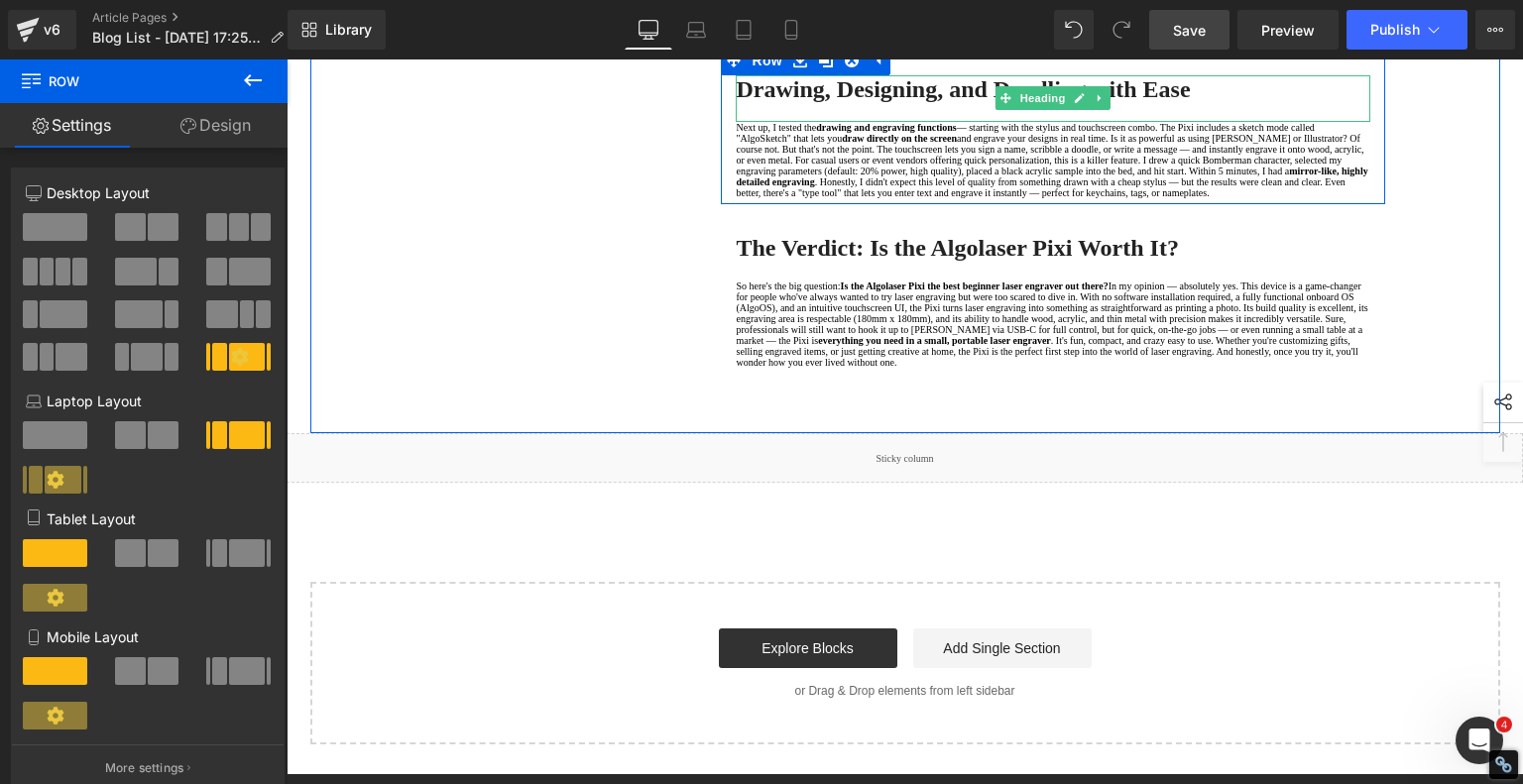 click on "Drawing, Designing, and Doodling with Ease" at bounding box center [963, 89] 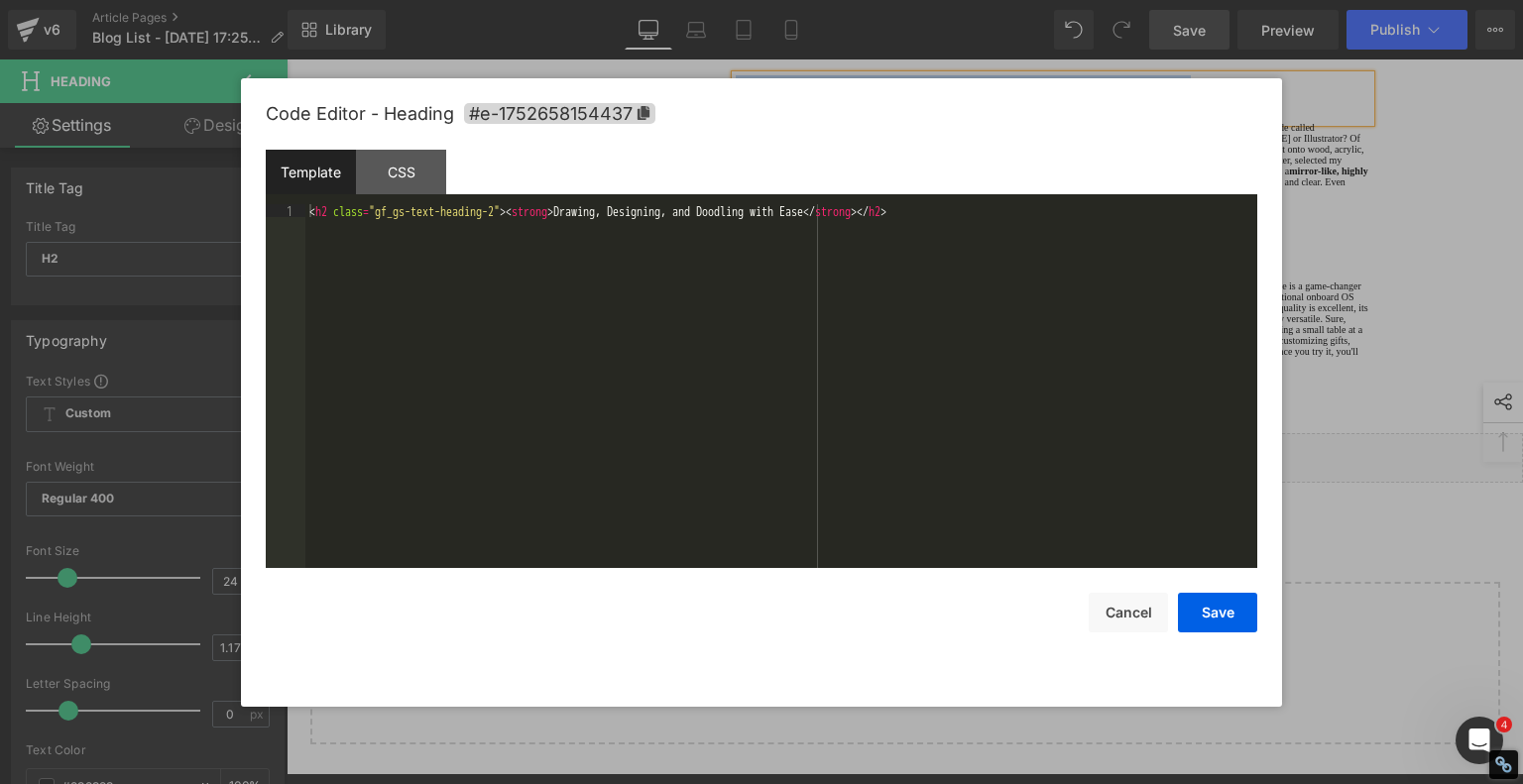 click on "Youtube  You are previewing how the   will restyle your page. You can not edit Elements in Preset Preview Mode.  v6 Article Pages Blog List - [DATE] 17:25:49 Library Desktop Desktop Laptop Tablet Mobile Save Preview Publish Scheduled View Live Page View with current Template Save Template to Library Schedule Publish  Optimize  Publish Settings Shortcuts  Your page can’t be published   You've reached the maximum number of published pages on your plan  (242/999999).  You need to upgrade your plan or unpublish all your pages to get 1 publish slot.   Unpublish pages   Upgrade plan  Elements Global Style Base Row  rows, columns, layouts, div Heading  headings, titles, h1,h2,h3,h4,h5,h6 Text Block  texts, paragraphs, contents, blocks Image  images, photos, alts, uploads Icon  icons, symbols Button  button, call to action, cta Separator  separators, dividers, horizontal lines Liquid  liquid, custom code, html, javascript, css, reviews, apps, applications, embeded, iframe Banner Parallax  Hero Banner  Stack Tabs" at bounding box center (762, 0) 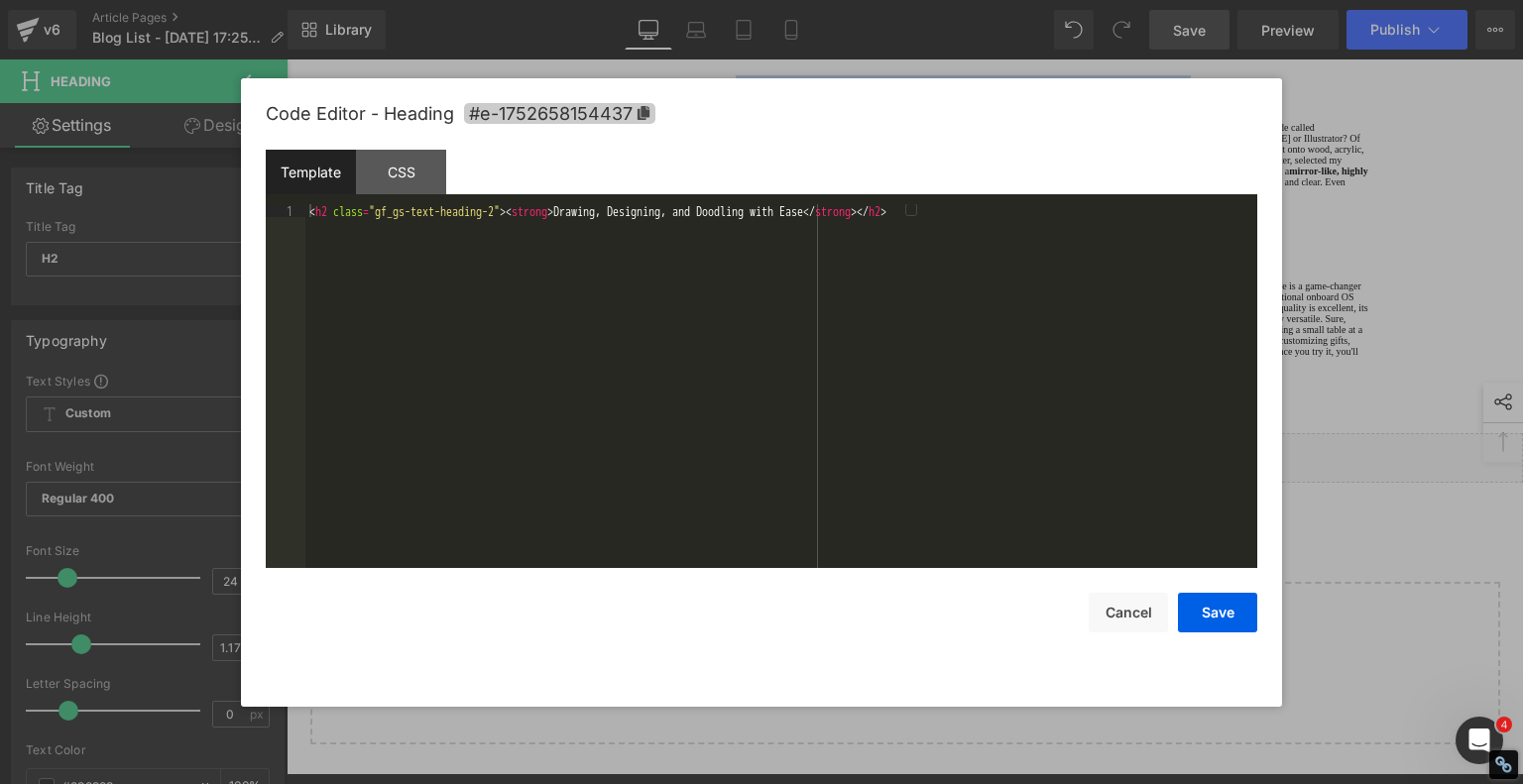 click 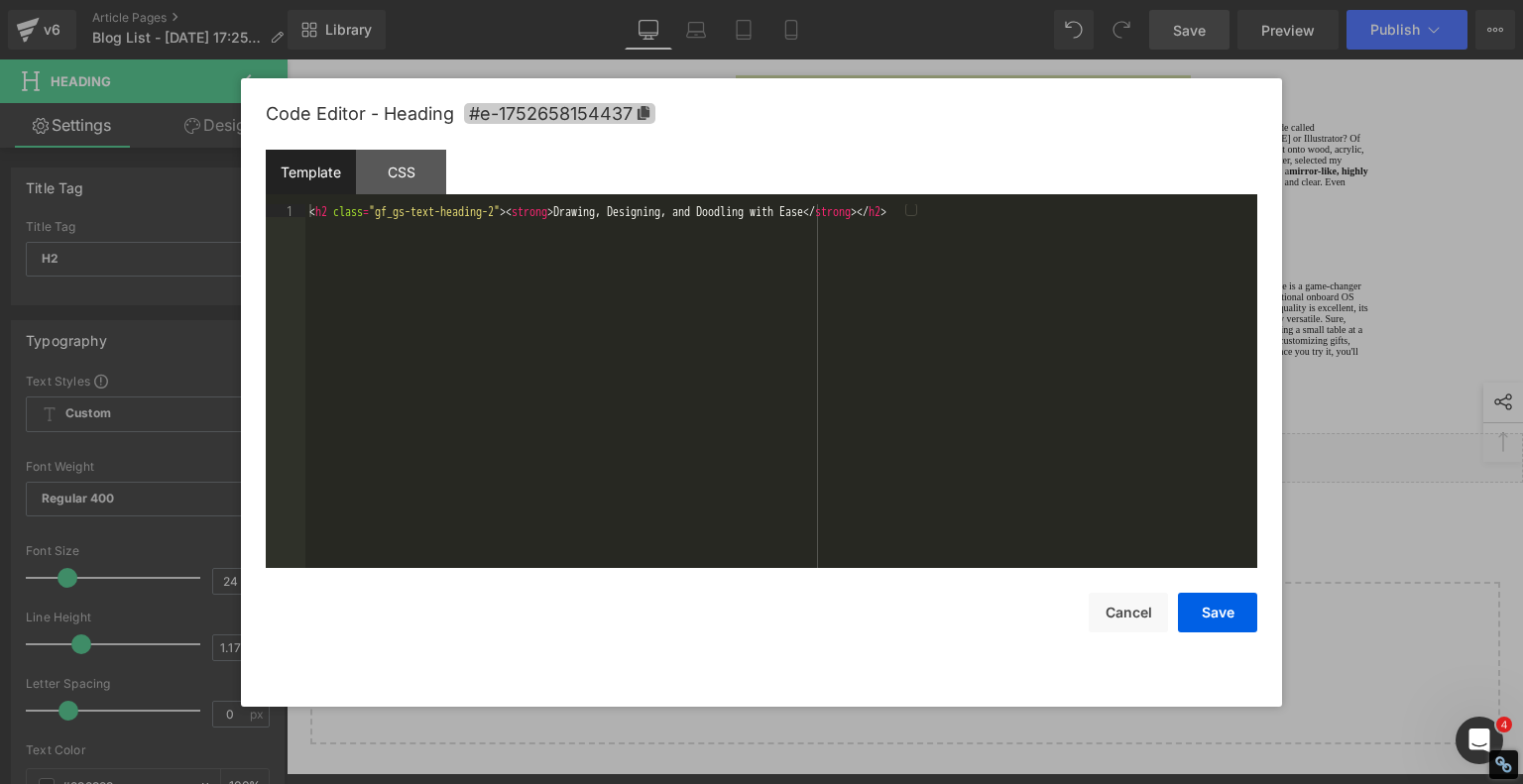 copy on "Drawing, Designing, and Doodling with Ease" 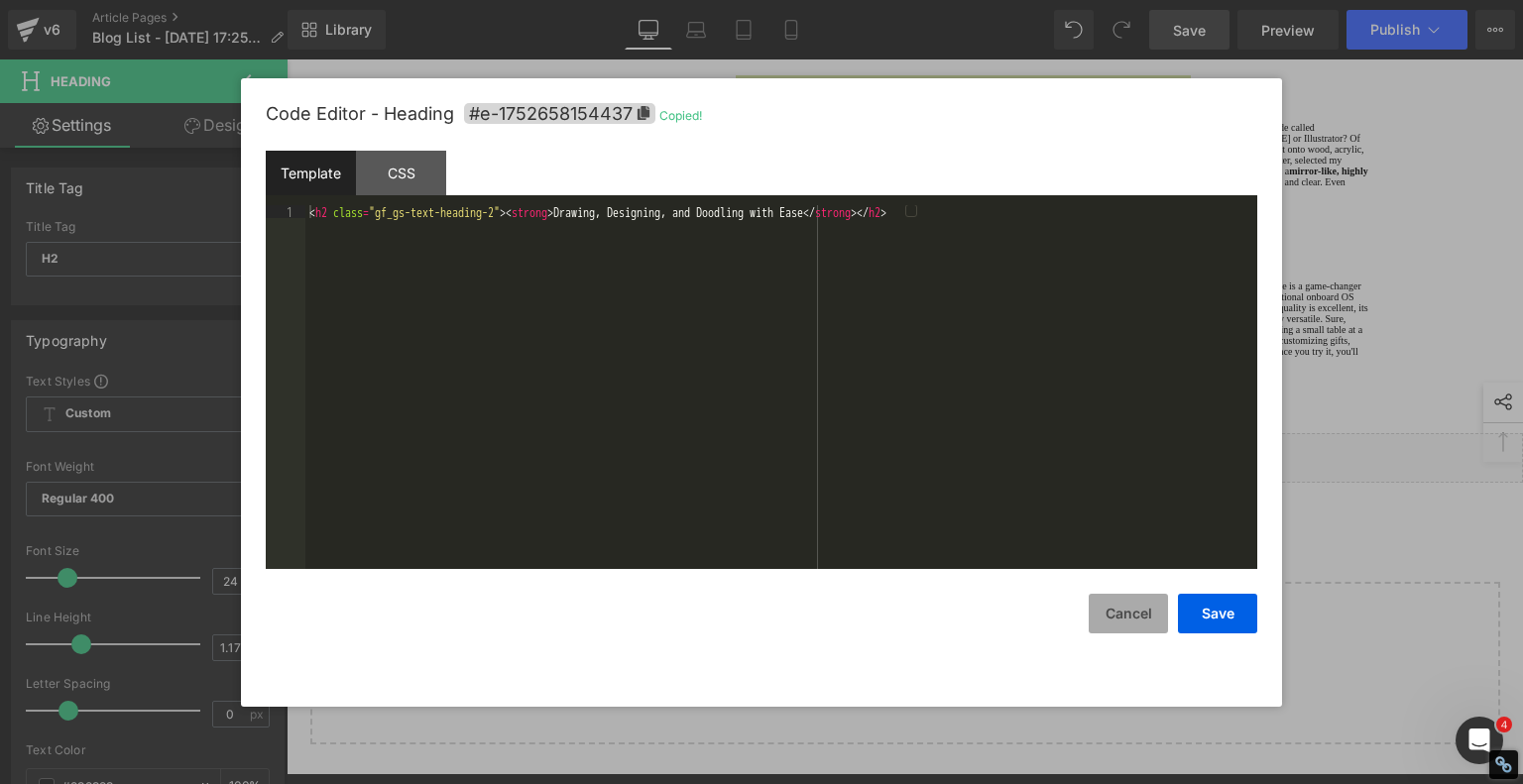click on "Cancel" at bounding box center (1128, 614) 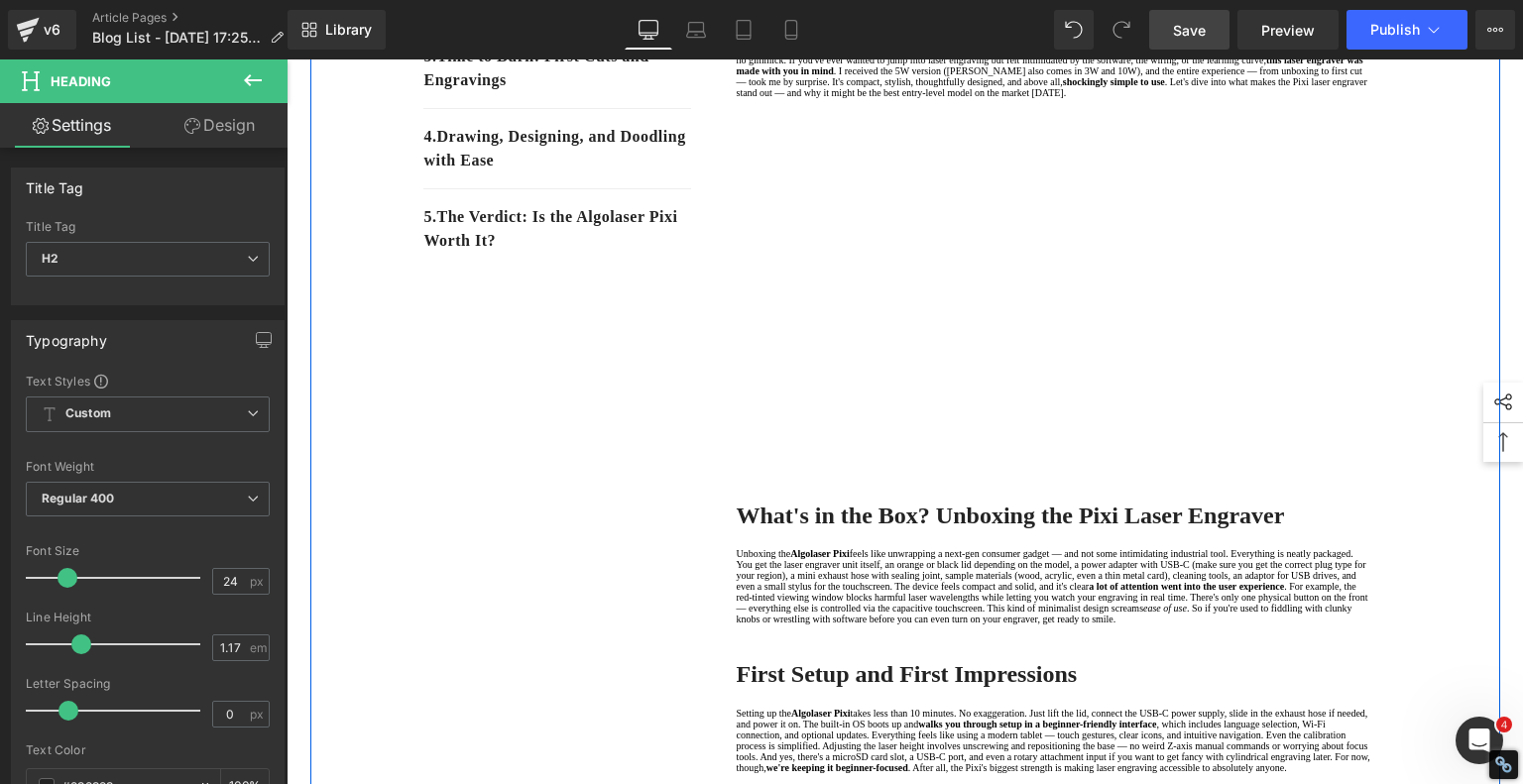 scroll, scrollTop: 0, scrollLeft: 0, axis: both 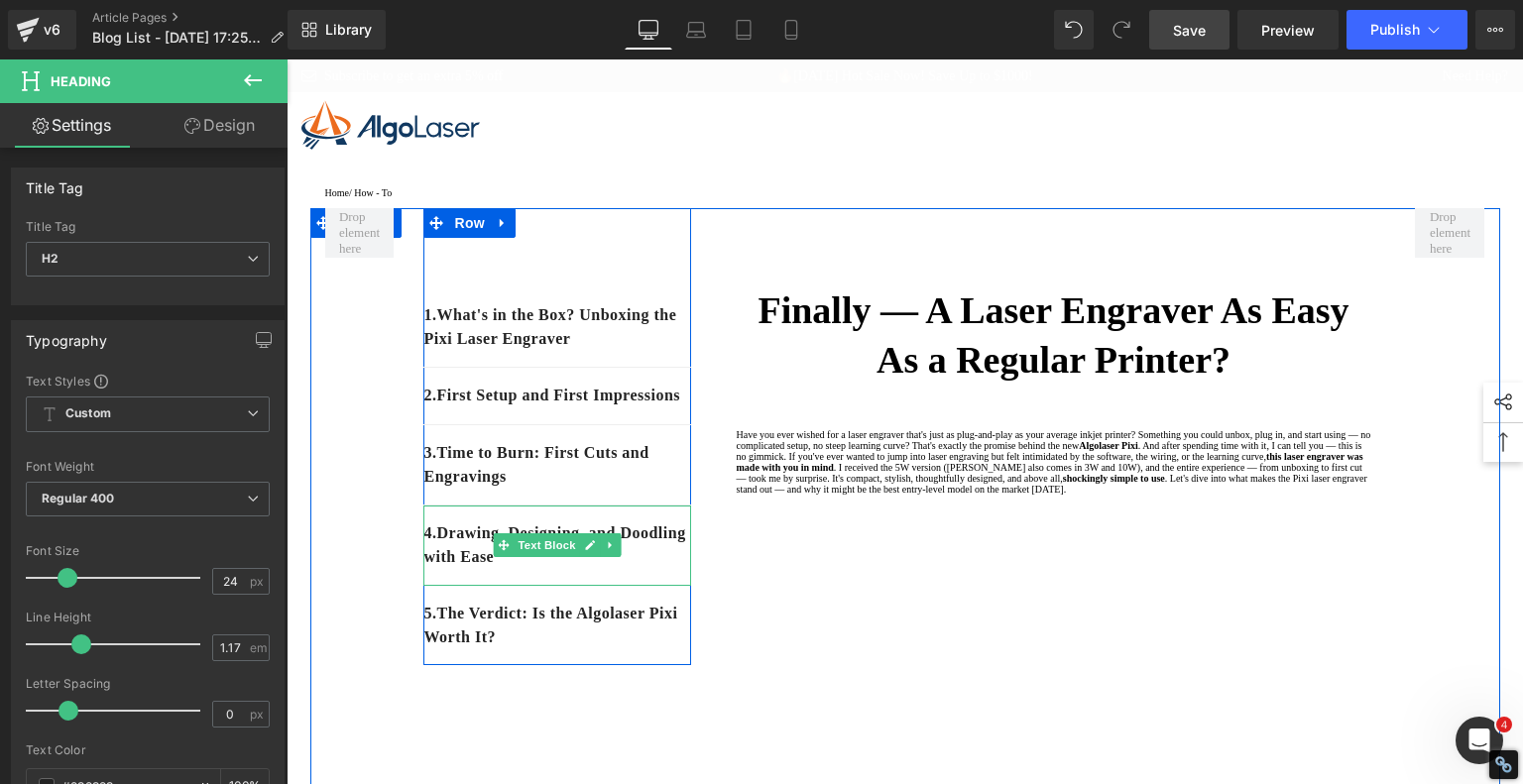 click on "4.  Drawing, Designing, and Doodling with Ease" at bounding box center [557, 545] 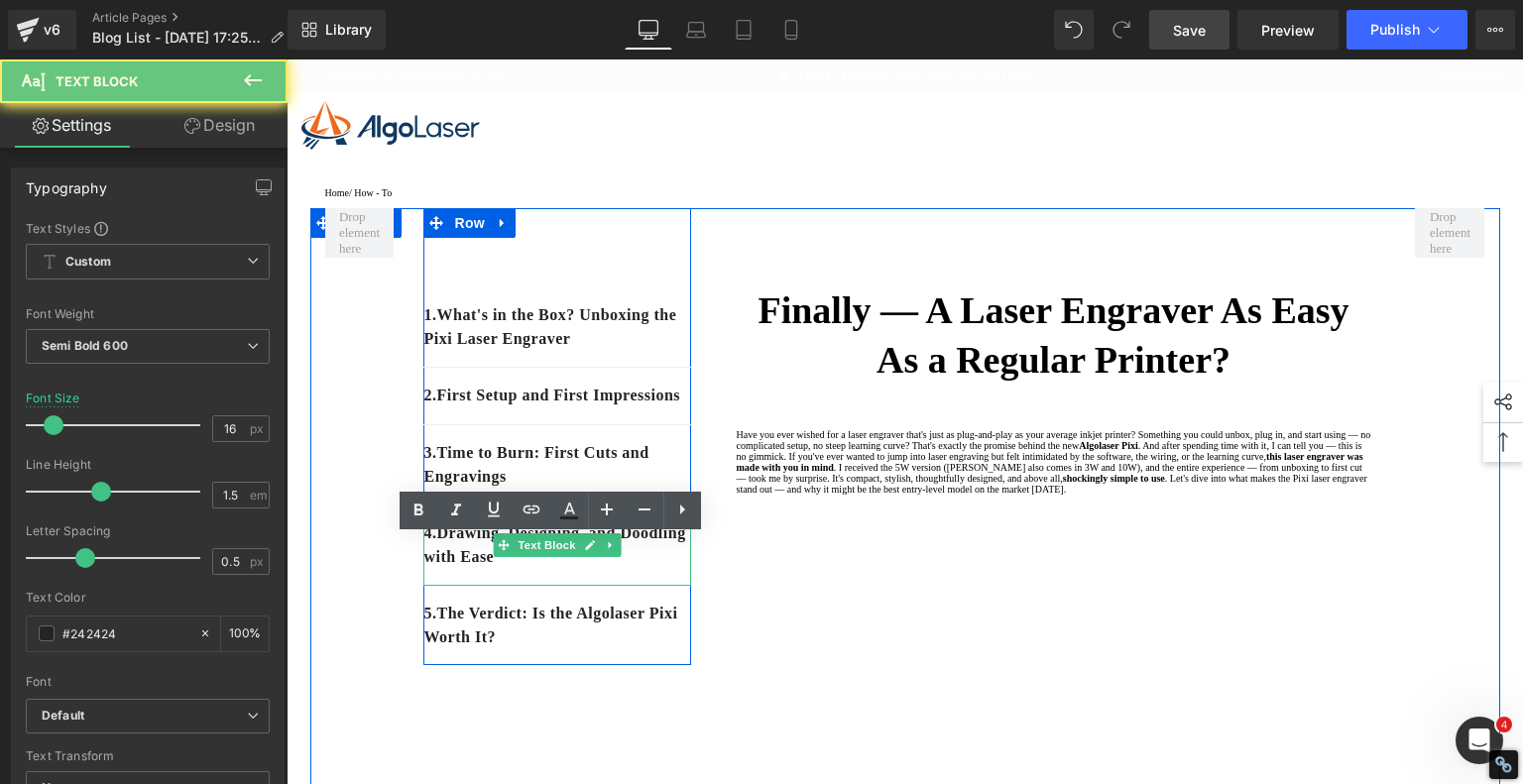 click on "4.  Drawing, Designing, and Doodling with Ease" at bounding box center (557, 545) 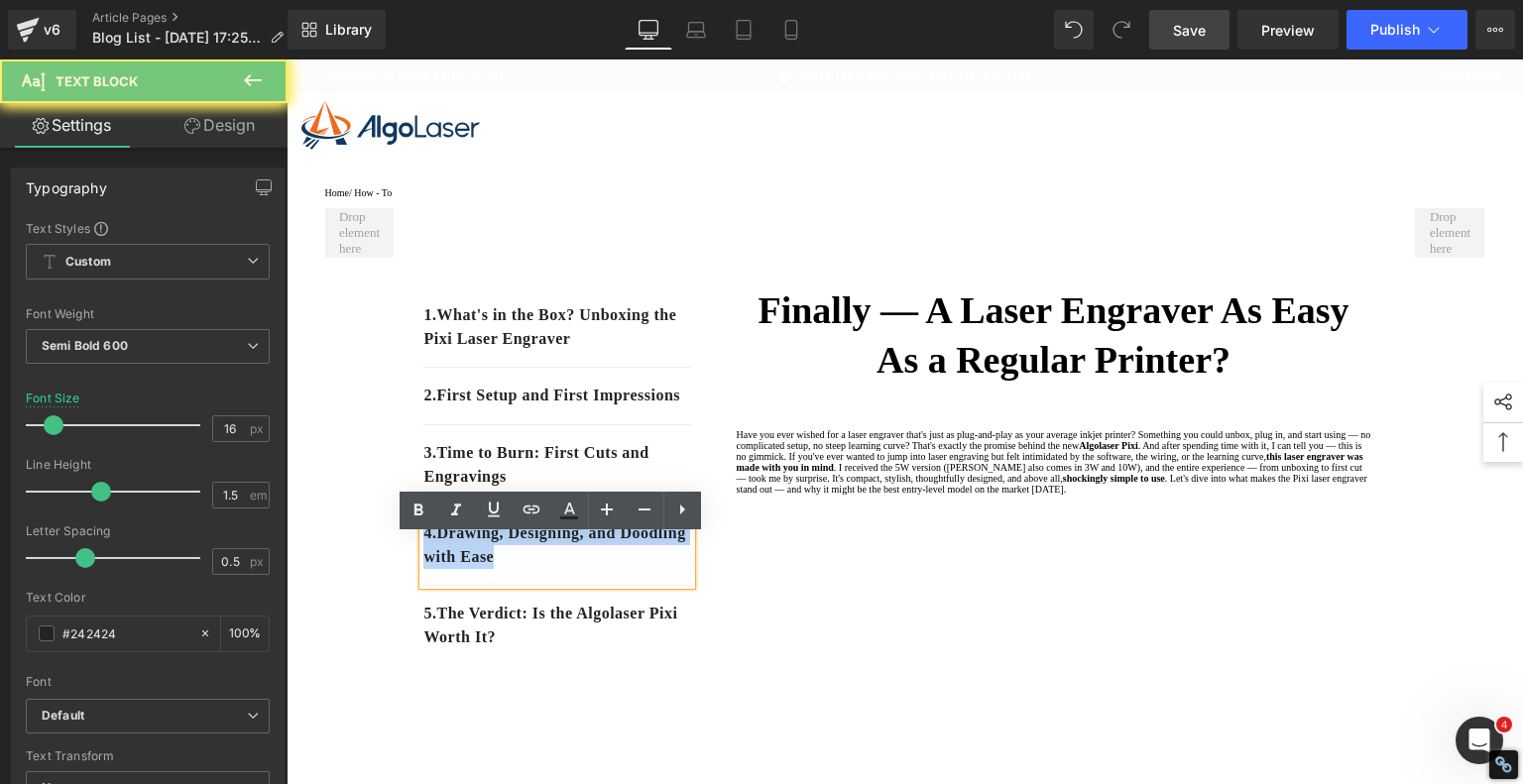 click on "4.  Drawing, Designing, and Doodling with Ease" at bounding box center [557, 545] 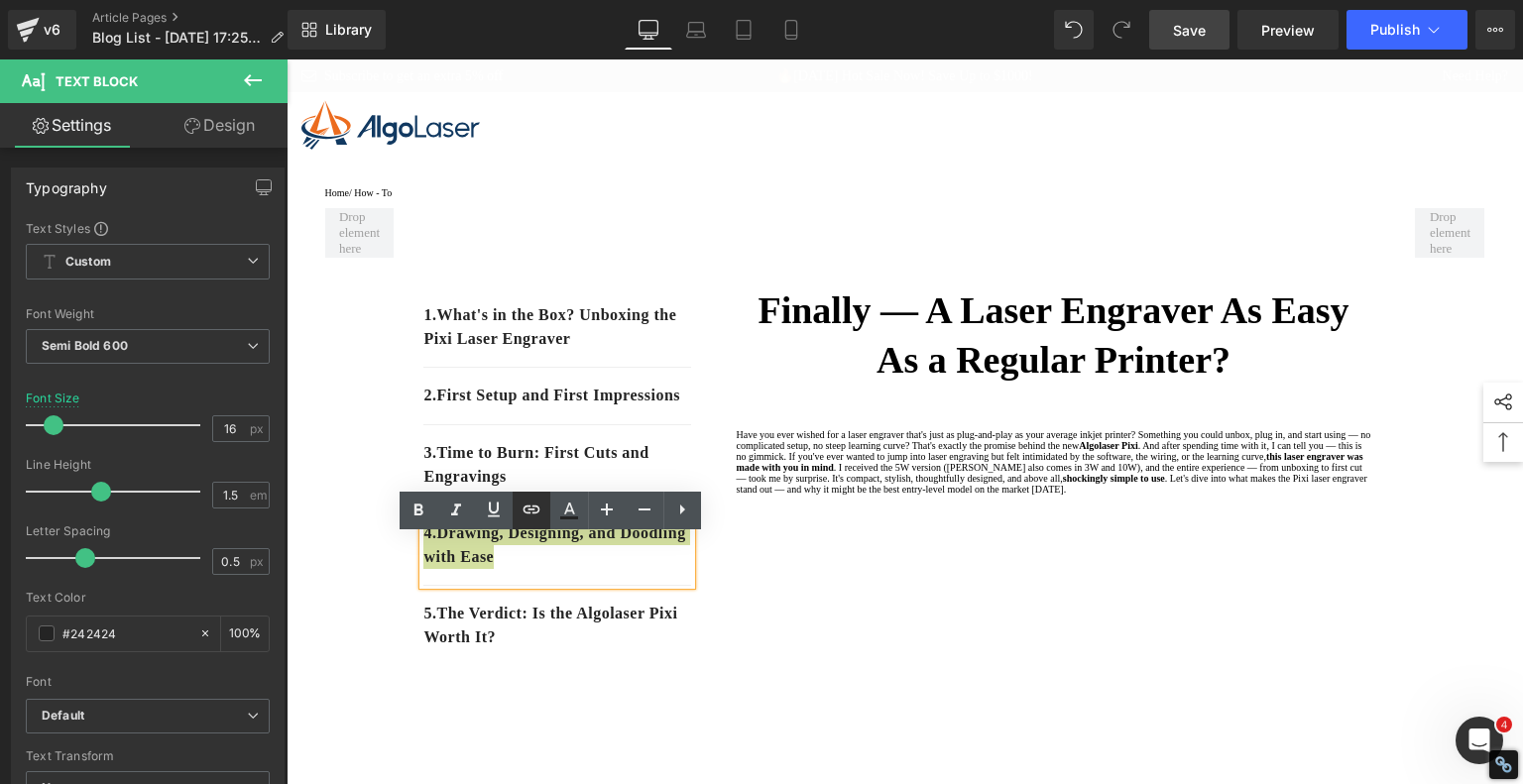 click 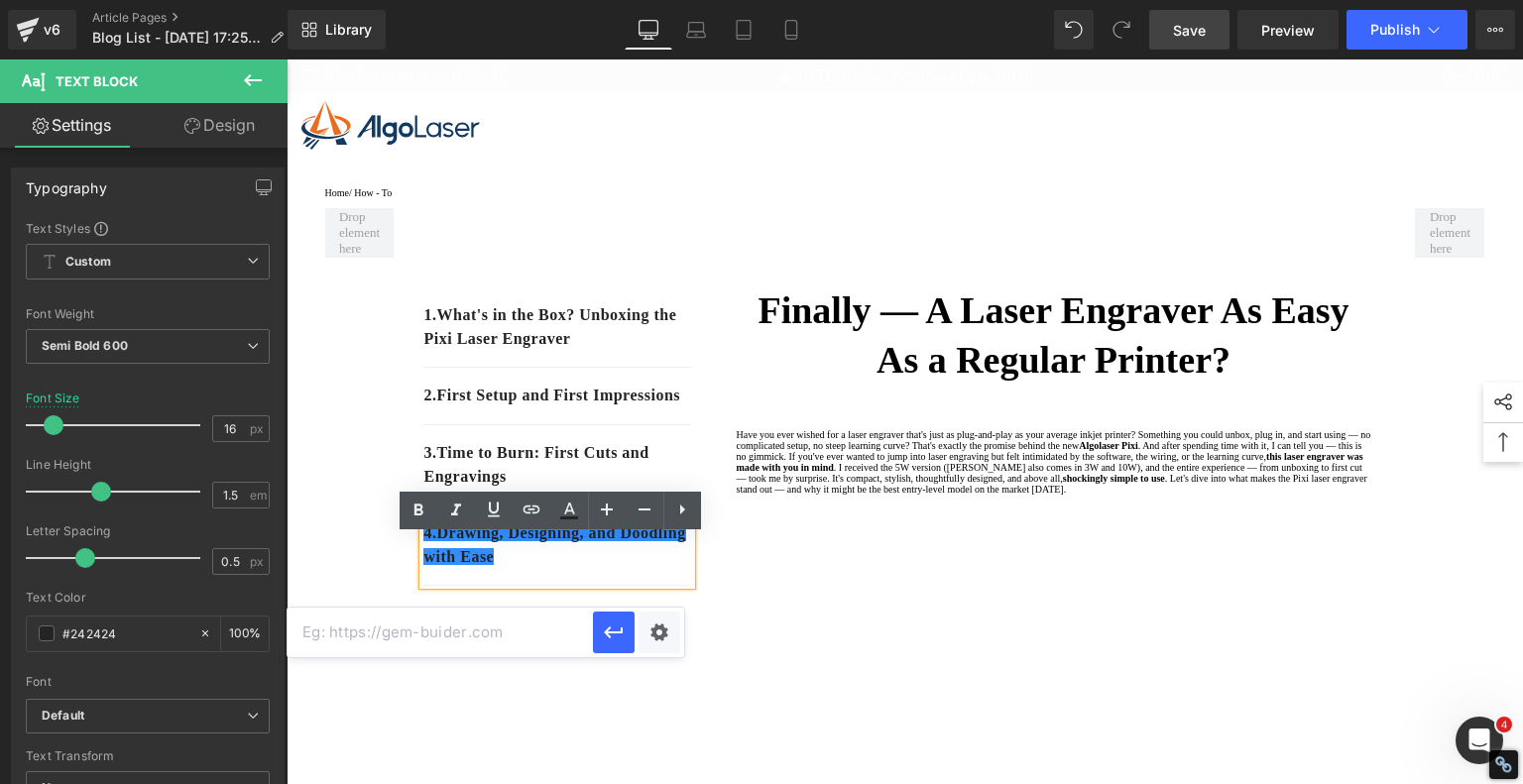 click at bounding box center [440, 632] 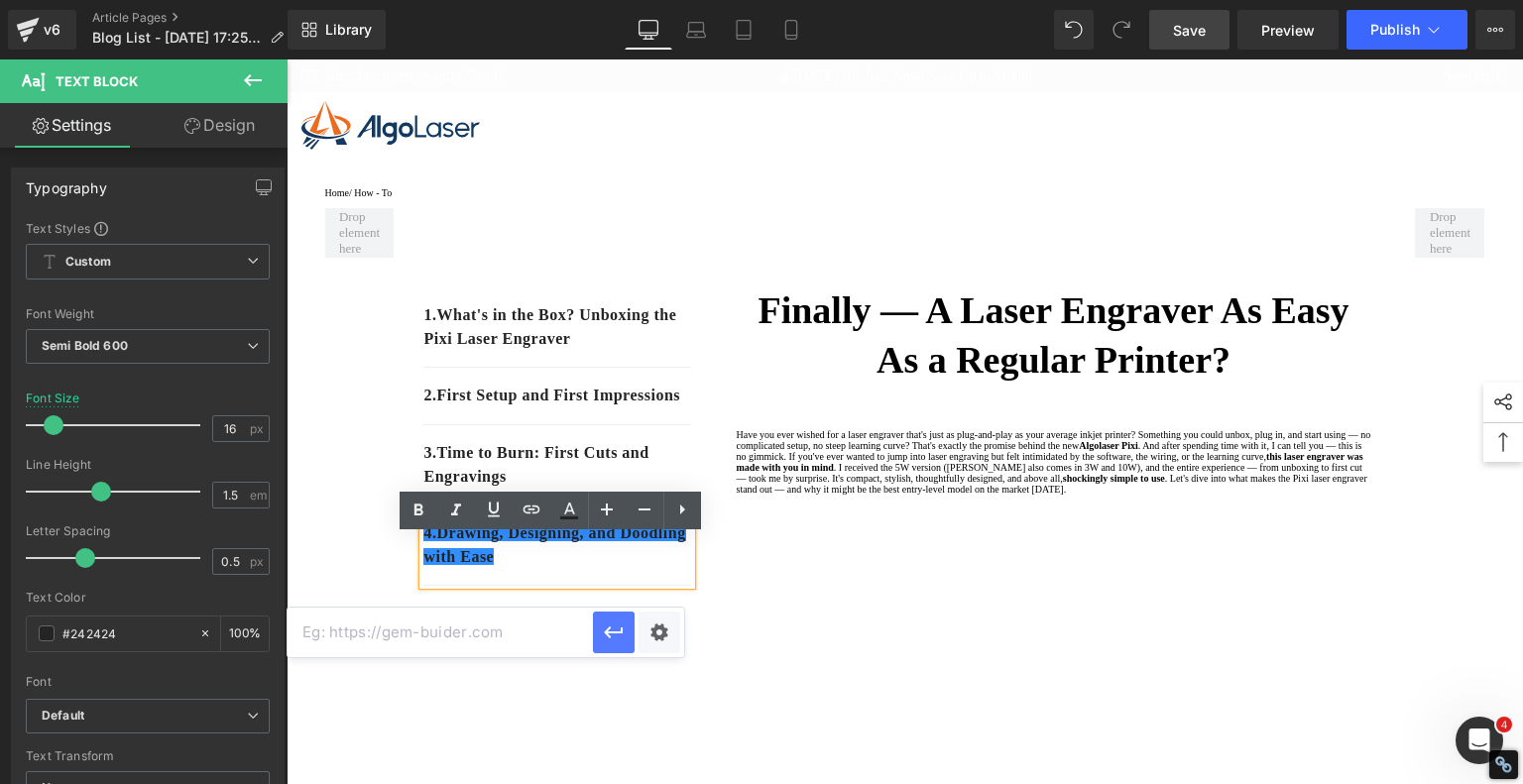 paste on "#e-1752658154437" 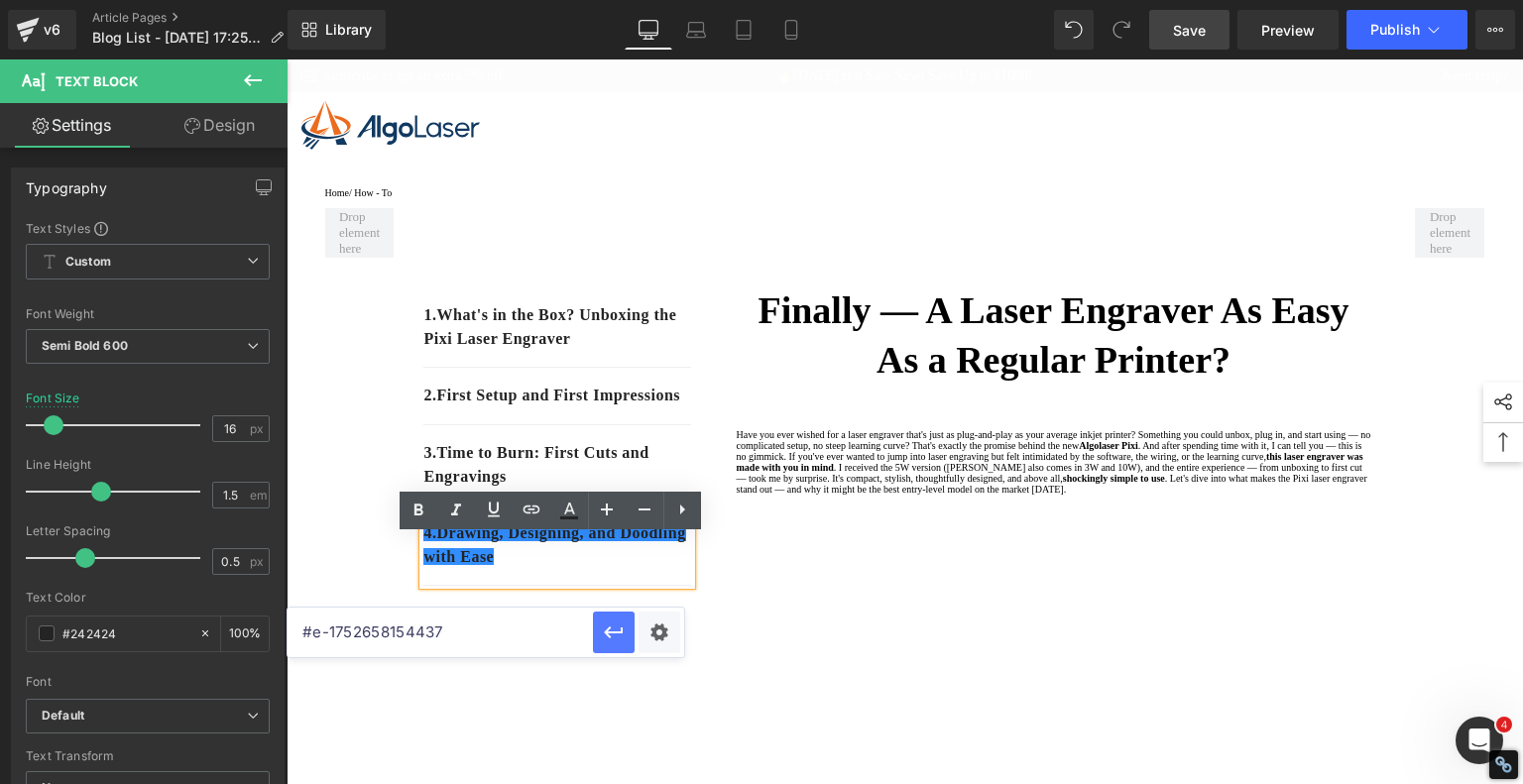 type on "#e-1752658154437" 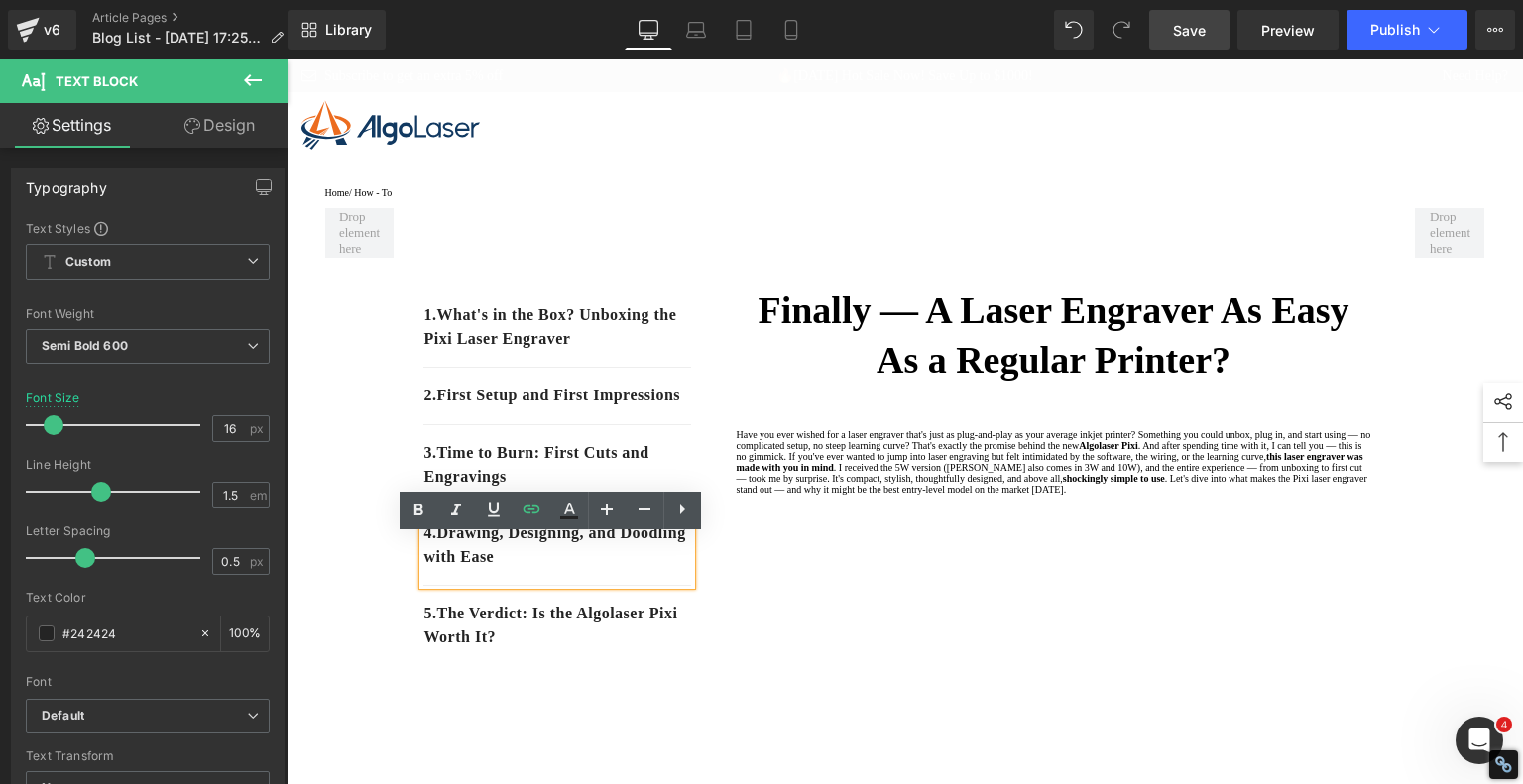 click on "1.  What's in the Box? Unboxing the Pixi Laser Engraver Text Block         2.  First Setup and First Impressions Text Block         3.  Time to Burn: First Cuts and Engravings Text Block         4.  Drawing, Designing, and Doodling with Ease Text Block         5.  The Verdict: Is the Algolaser Pixi Worth It? Text Block         Row         Finally — A Laser Engraver As Easy As a Regular Printer? Heading         Have you ever wished for a laser engraver that's just as plug-and-play as your average inkjet printer? Something you could unbox, plug in, and start using — no complicated setup, no steep learning curve? That's exactly the promise behind the new  Algolaser Pixi . And after spending time with it, I can tell you — this is no gimmick. If you've ever wanted to jump into laser engraving but felt intimidated by the software, the wiring, or the learning curve,  this laser engraver was made with you in mind shockingly simple to use Text Block
Youtube         Row         Heading" at bounding box center [905, 964] 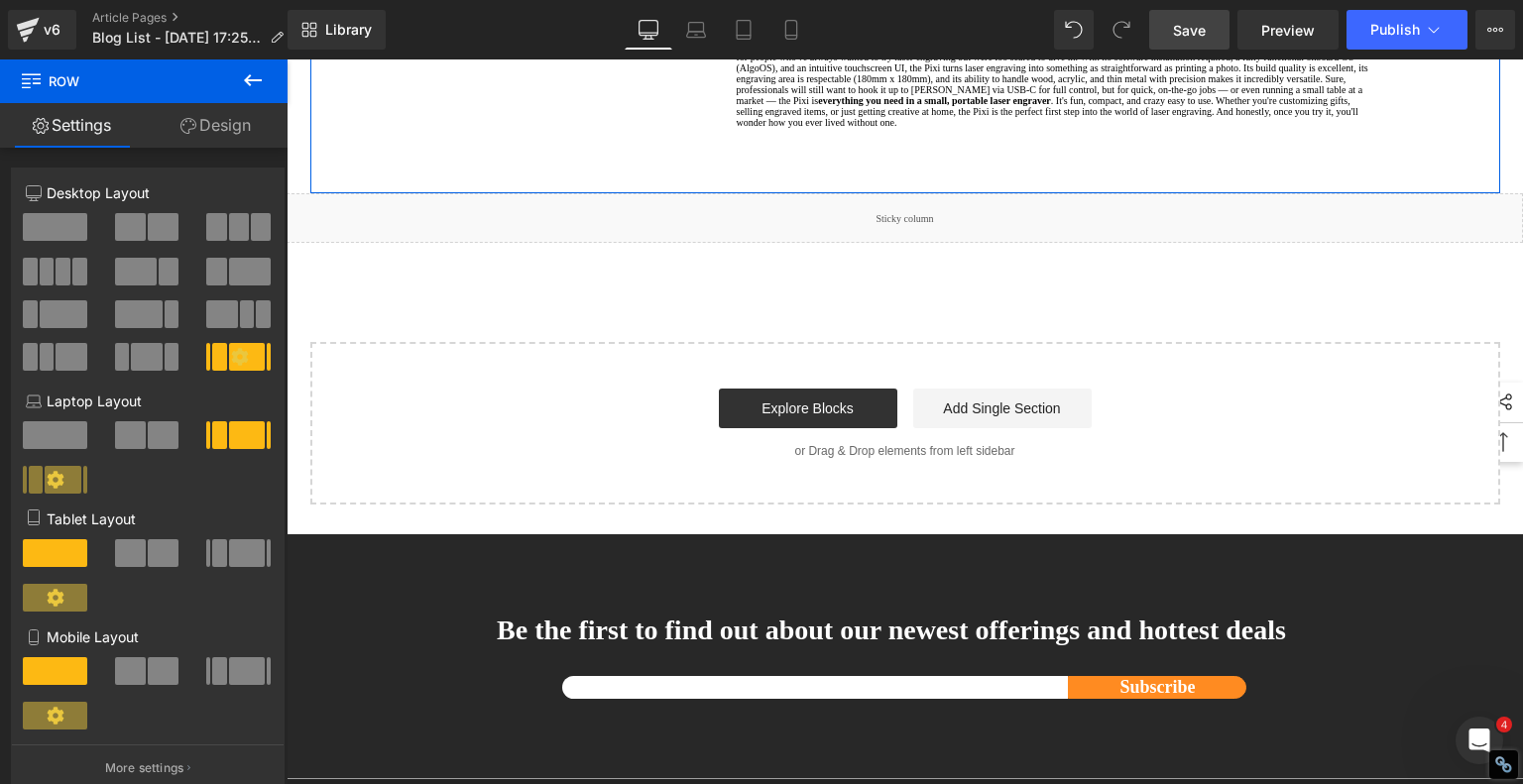 scroll, scrollTop: 1586, scrollLeft: 0, axis: vertical 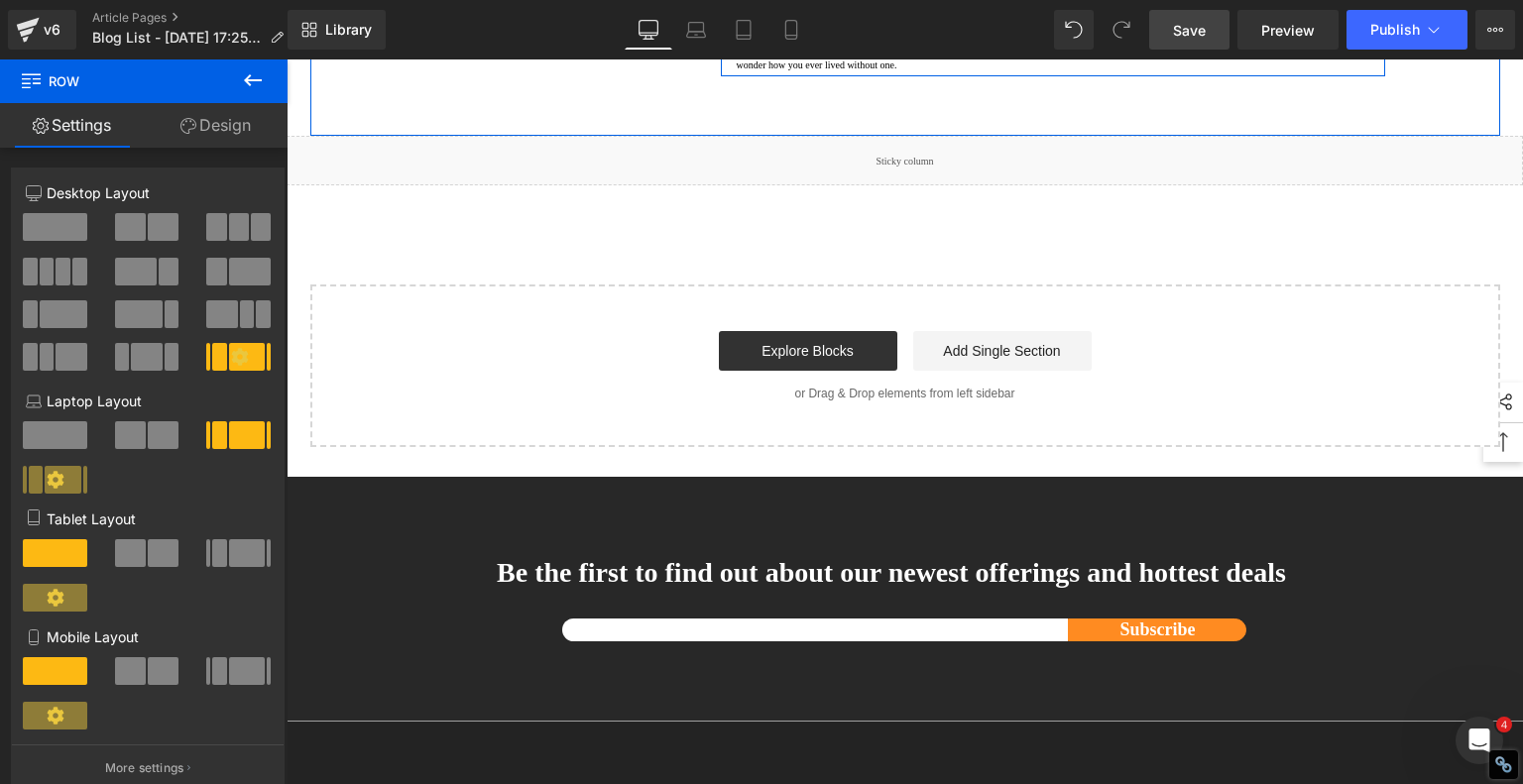 click on "The Verdict: Is the Algolaser Pixi Worth It?" at bounding box center [957, -50] 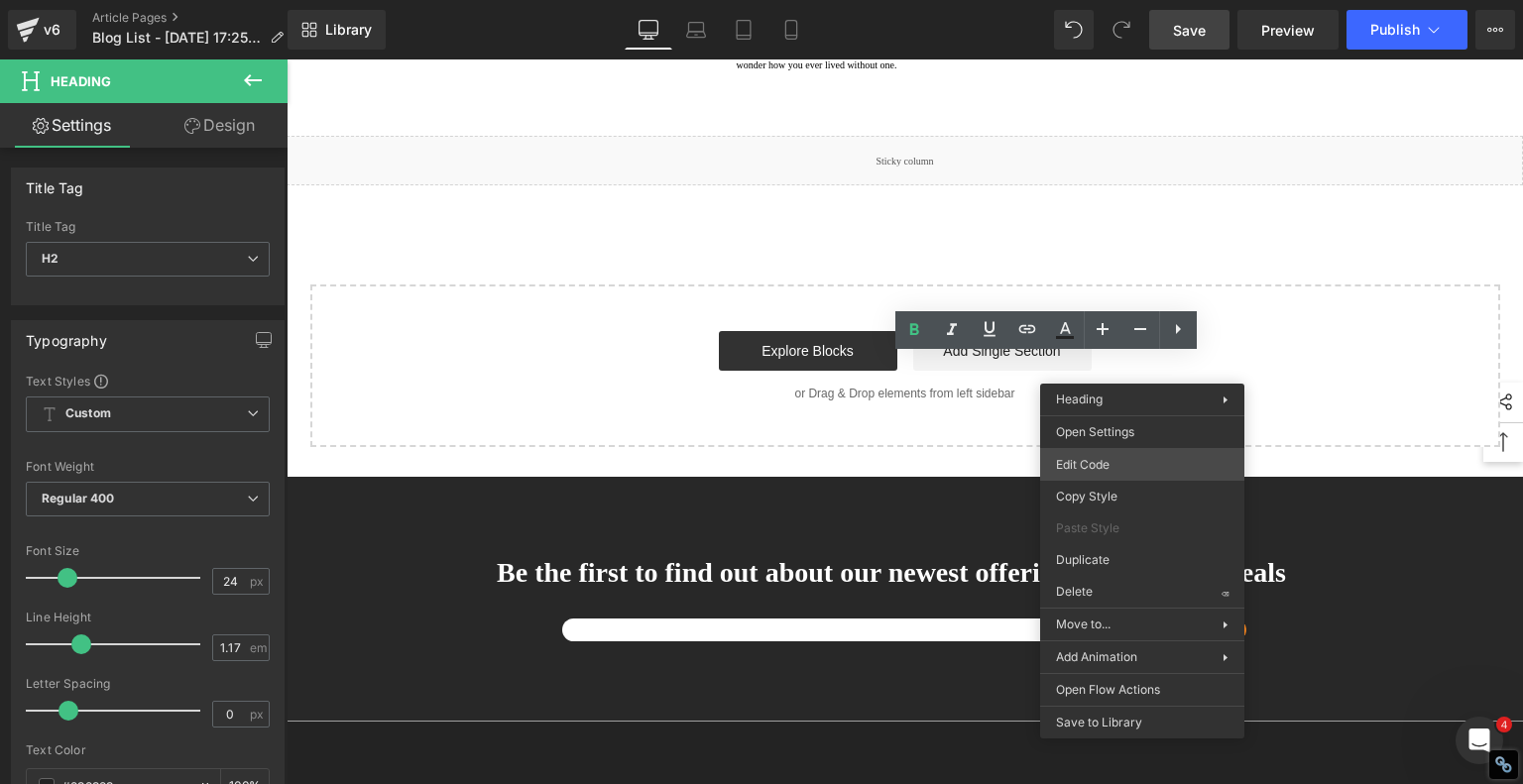 click on "Youtube  You are previewing how the   will restyle your page. You can not edit Elements in Preset Preview Mode.  v6 Article Pages Blog List - [DATE] 17:25:49 Library Desktop Desktop Laptop Tablet Mobile Save Preview Publish Scheduled View Live Page View with current Template Save Template to Library Schedule Publish  Optimize  Publish Settings Shortcuts  Your page can’t be published   You've reached the maximum number of published pages on your plan  (242/999999).  You need to upgrade your plan or unpublish all your pages to get 1 publish slot.   Unpublish pages   Upgrade plan  Elements Global Style Base Row  rows, columns, layouts, div Heading  headings, titles, h1,h2,h3,h4,h5,h6 Text Block  texts, paragraphs, contents, blocks Image  images, photos, alts, uploads Icon  icons, symbols Button  button, call to action, cta Separator  separators, dividers, horizontal lines Liquid  liquid, custom code, html, javascript, css, reviews, apps, applications, embeded, iframe Banner Parallax  Hero Banner  Stack Tabs" at bounding box center [762, 0] 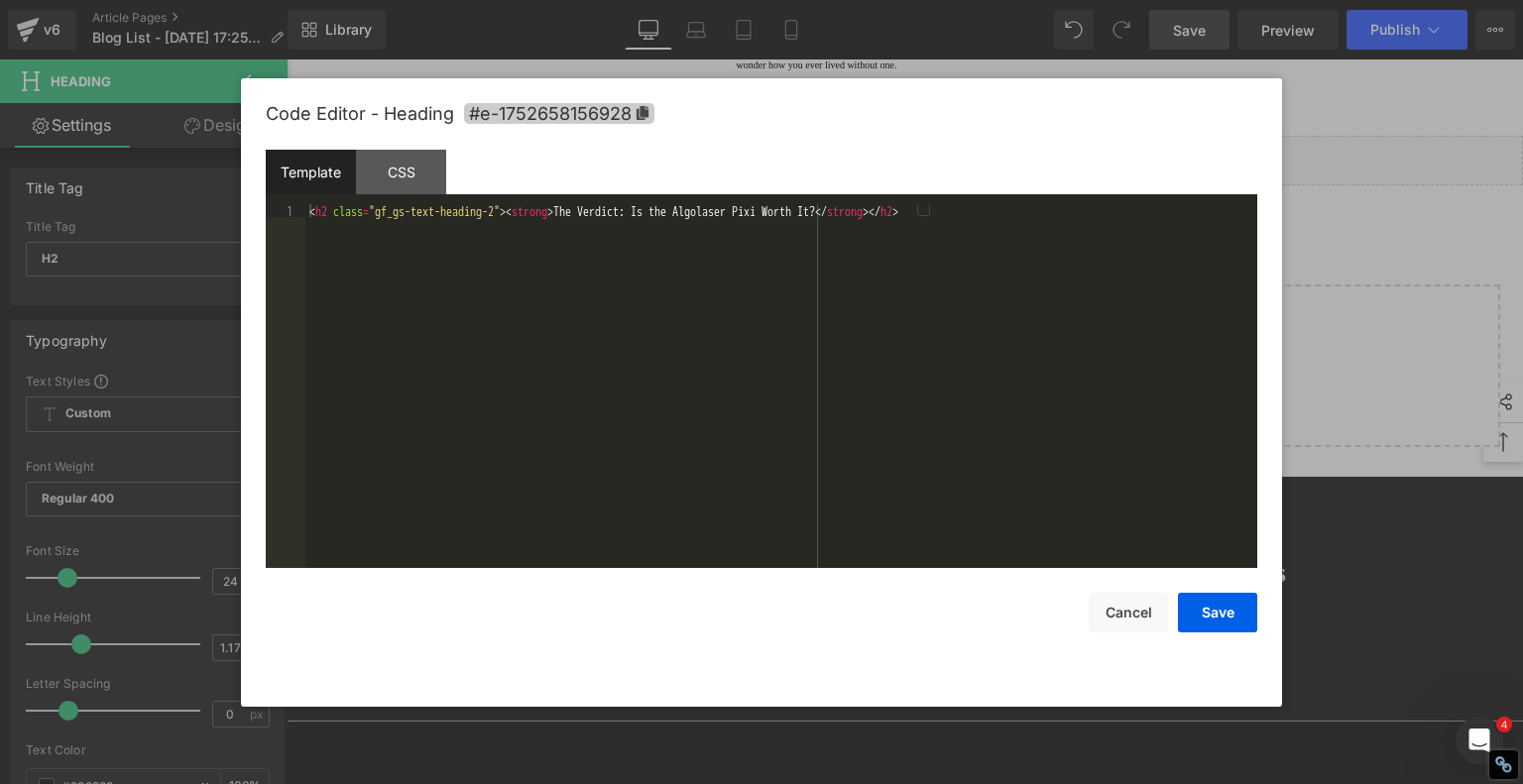 click 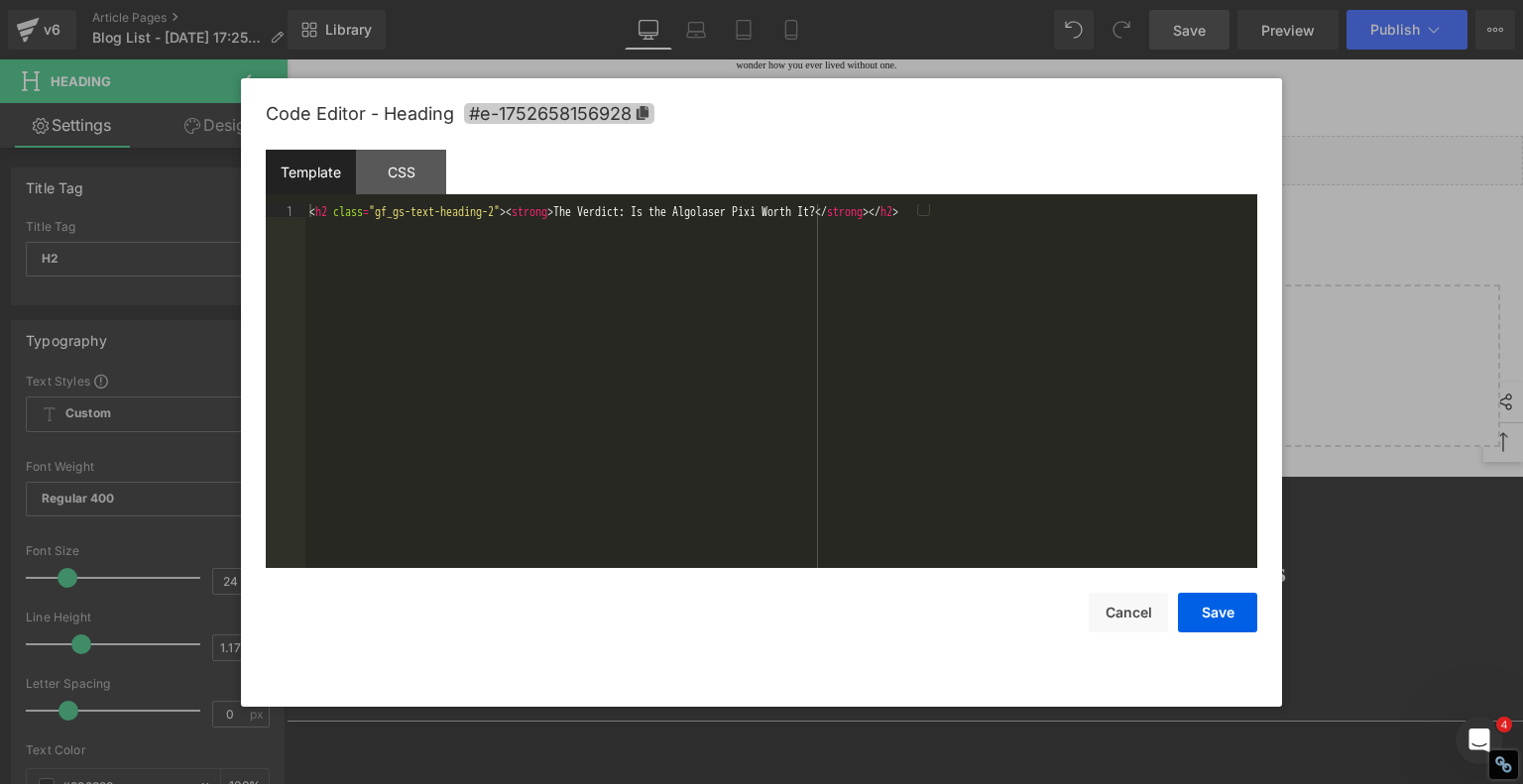 copy on "The Verdict: Is the Algolaser Pixi Worth It?" 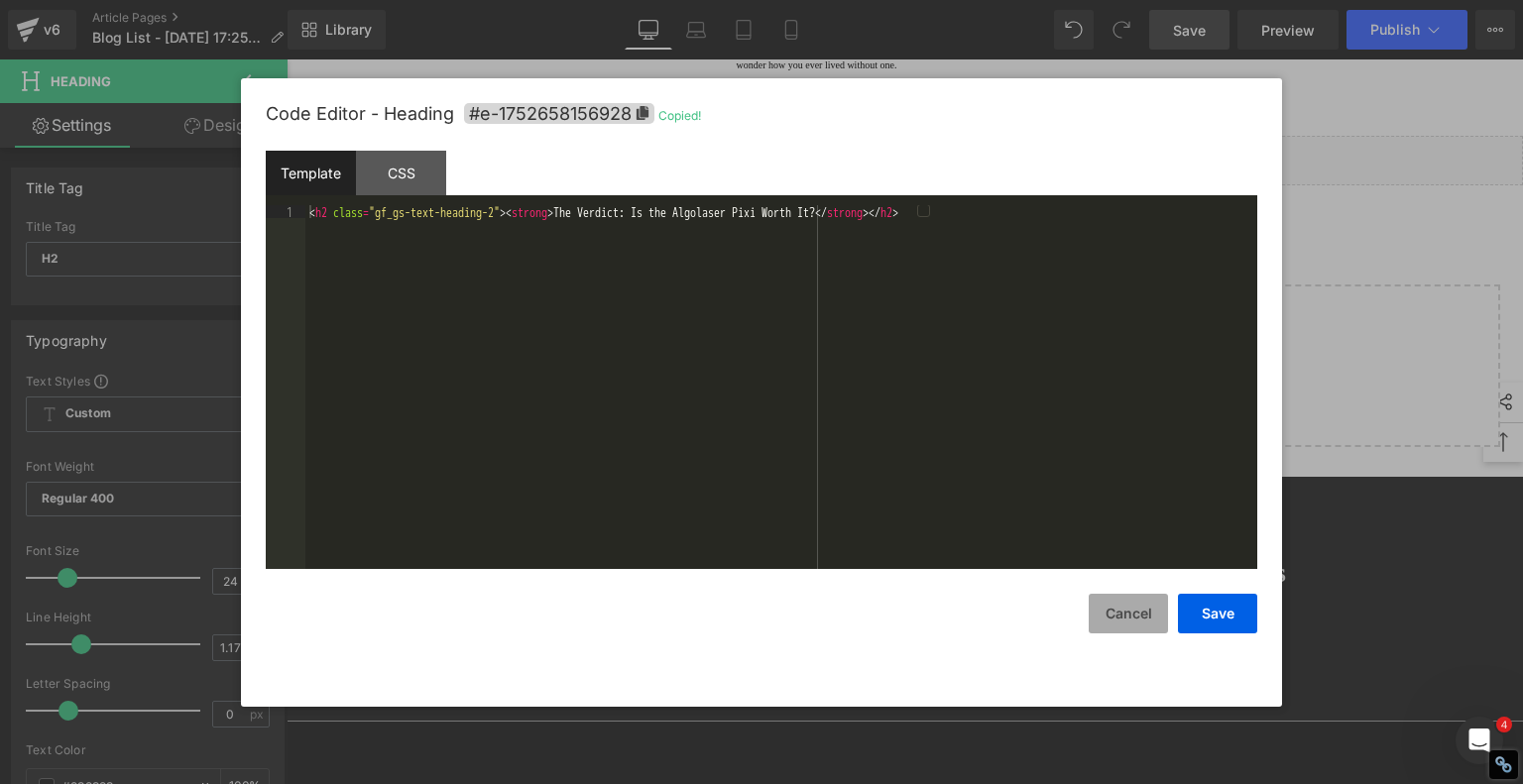 drag, startPoint x: 1112, startPoint y: 616, endPoint x: 1098, endPoint y: 607, distance: 16.643317 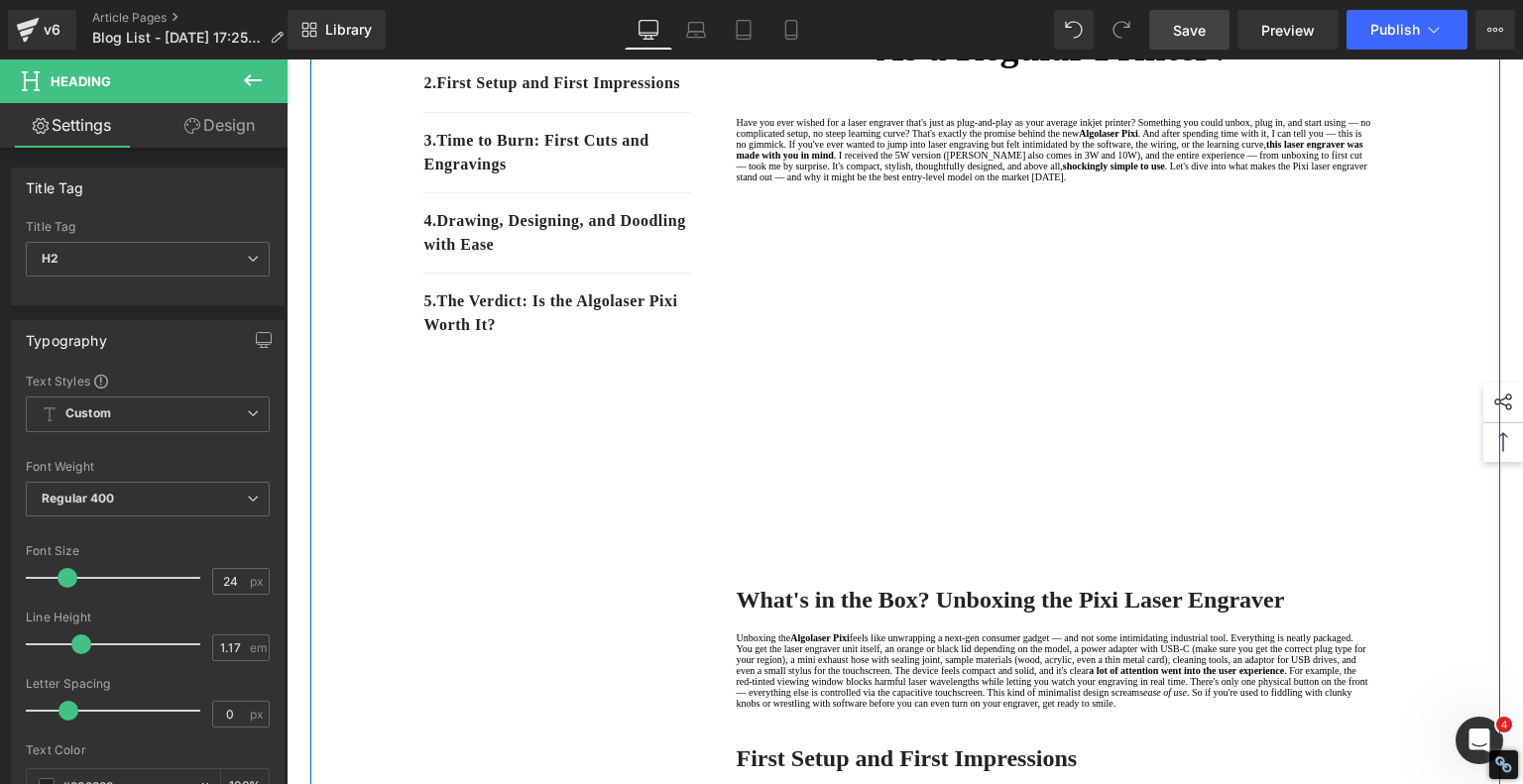 scroll, scrollTop: 198, scrollLeft: 0, axis: vertical 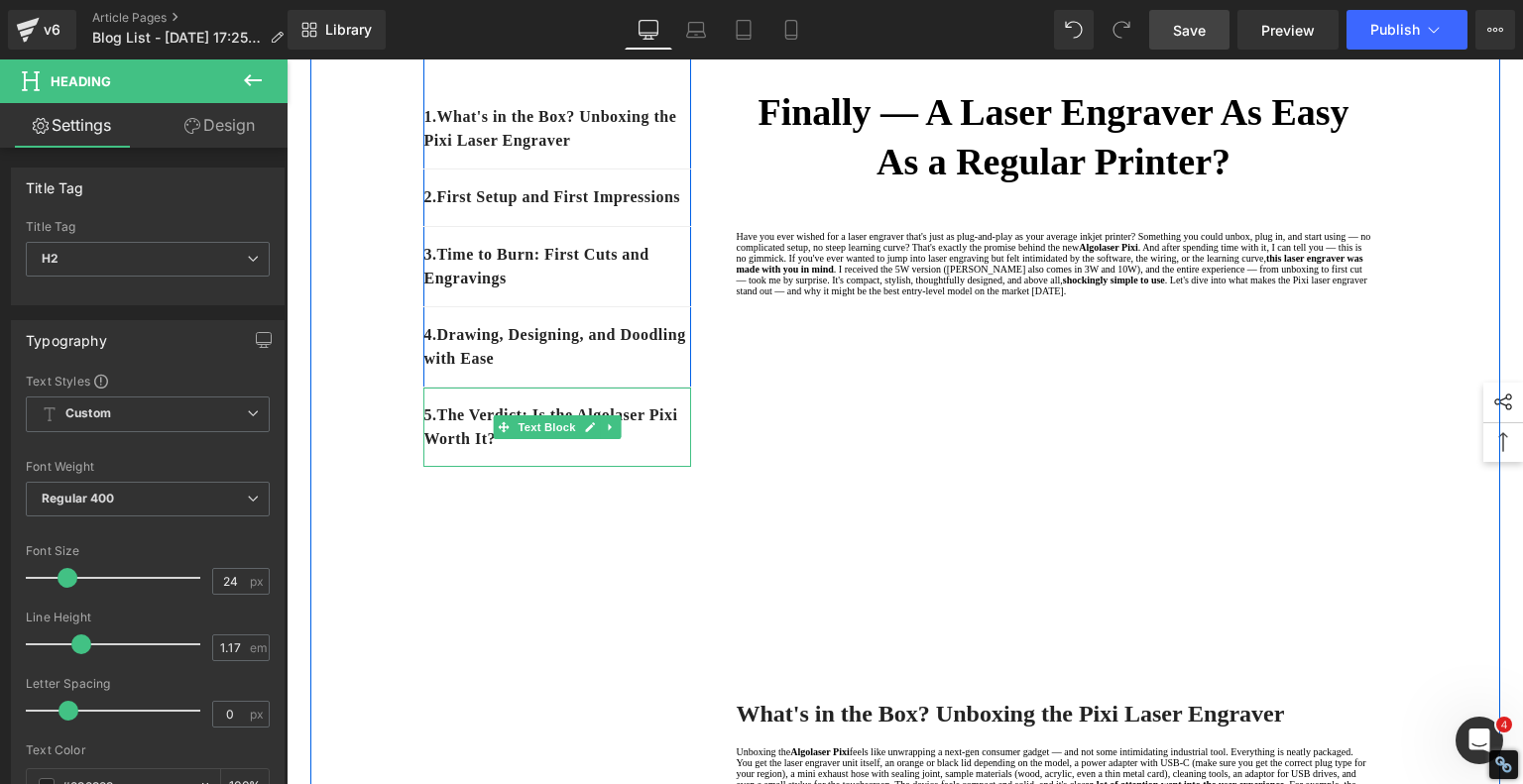 click on "5.  The Verdict: Is the Algolaser Pixi Worth It?" at bounding box center (557, 427) 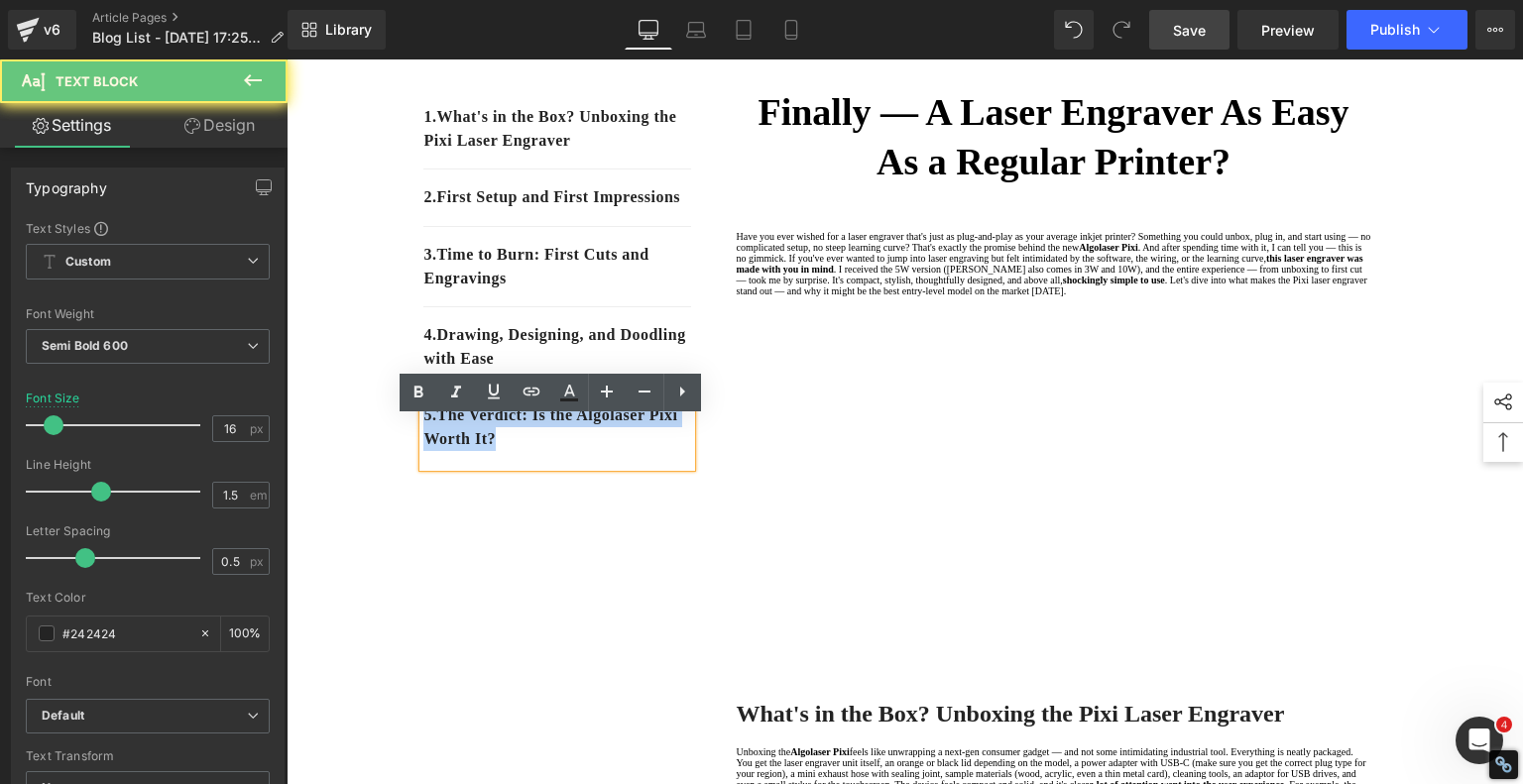 click on "5.  The Verdict: Is the Algolaser Pixi Worth It?" at bounding box center (557, 427) 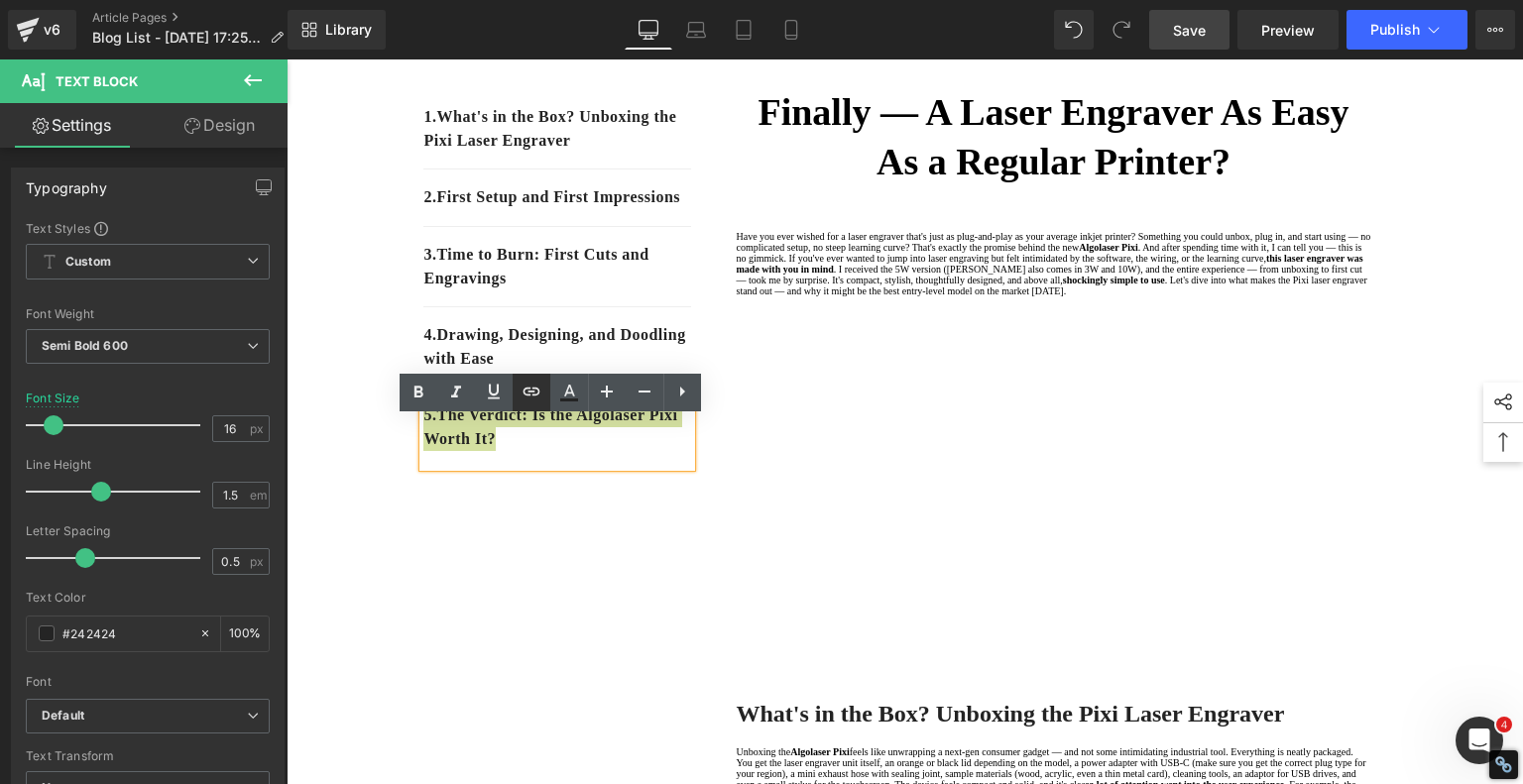 click 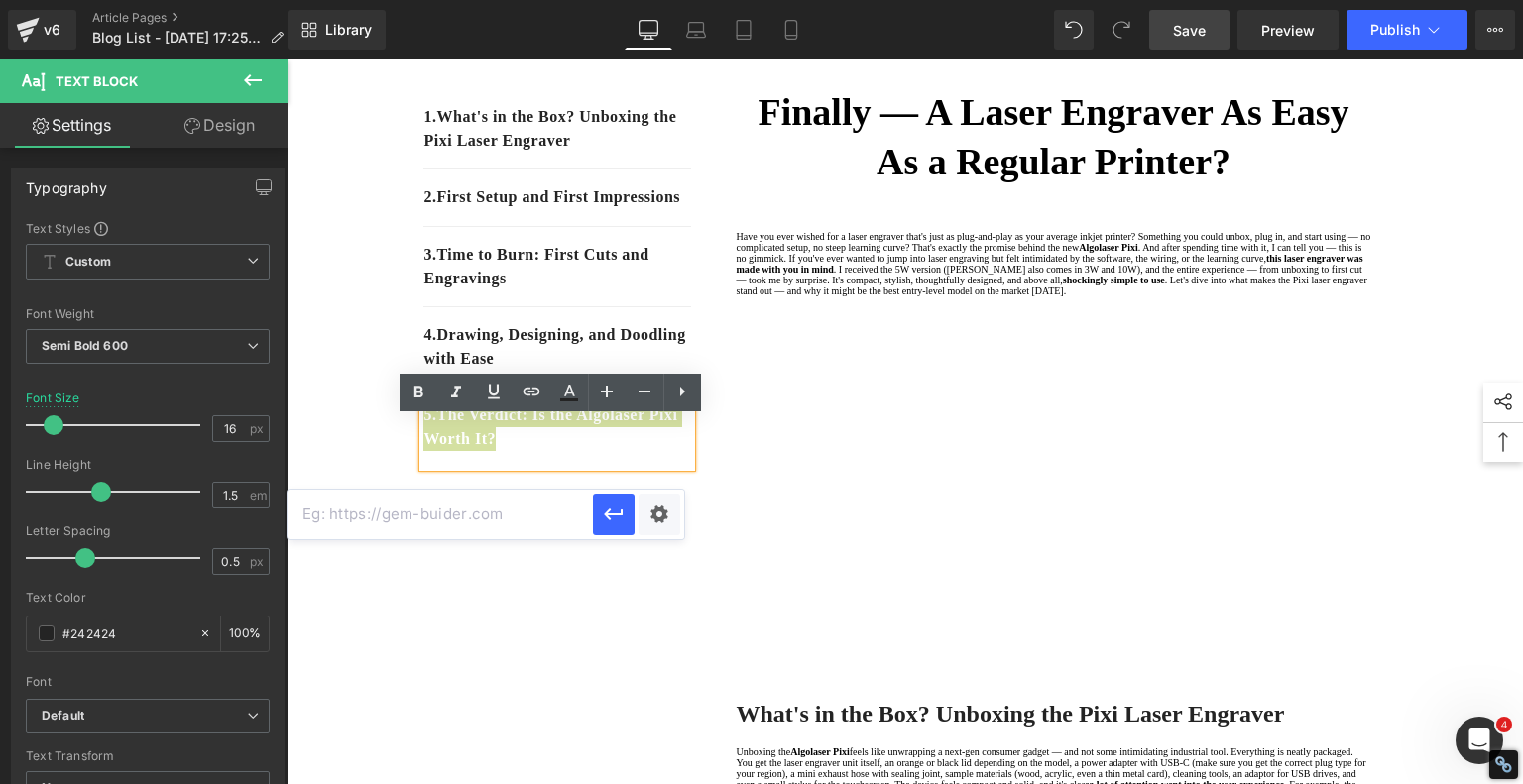 click at bounding box center (440, 514) 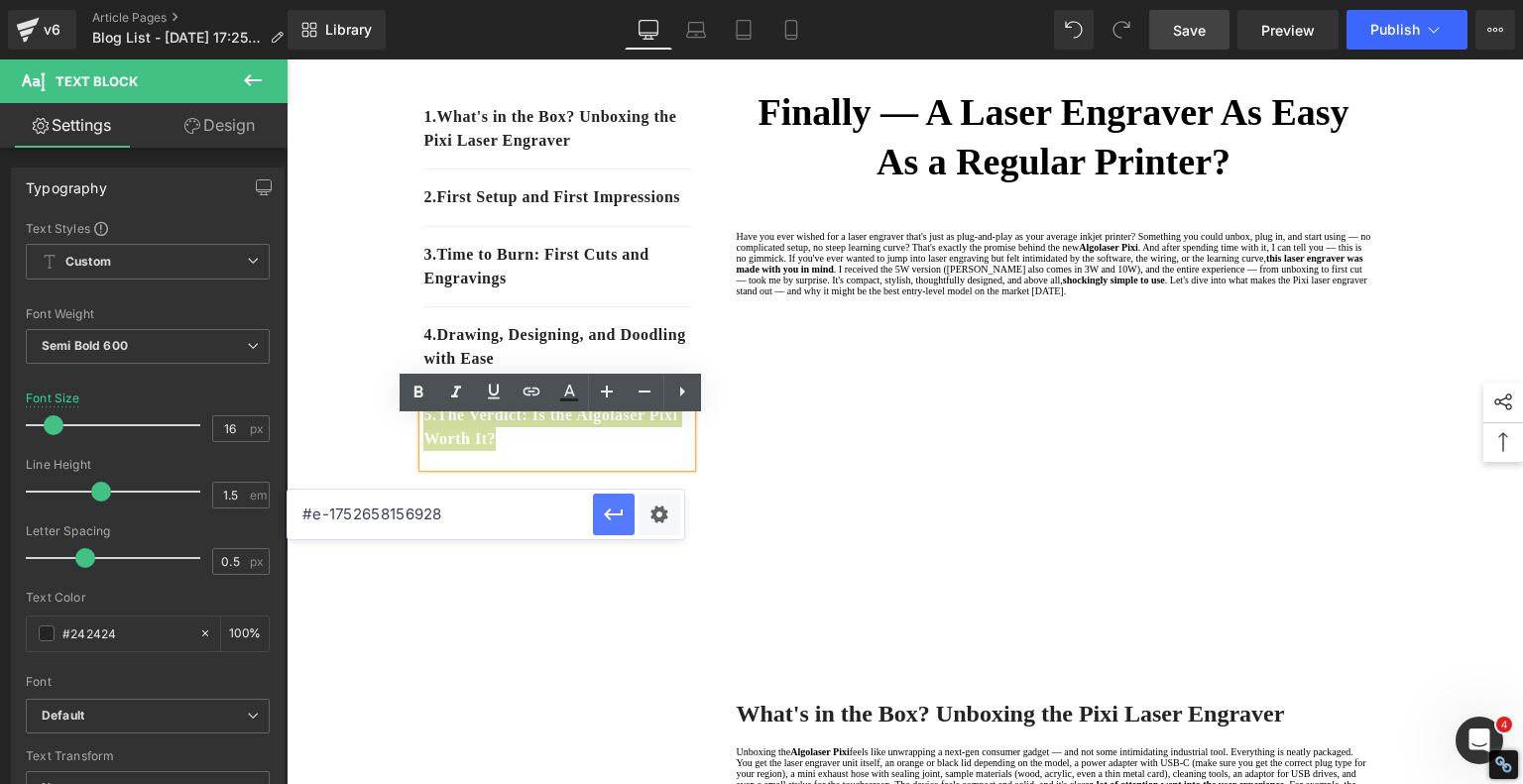 type on "#e-1752658156928" 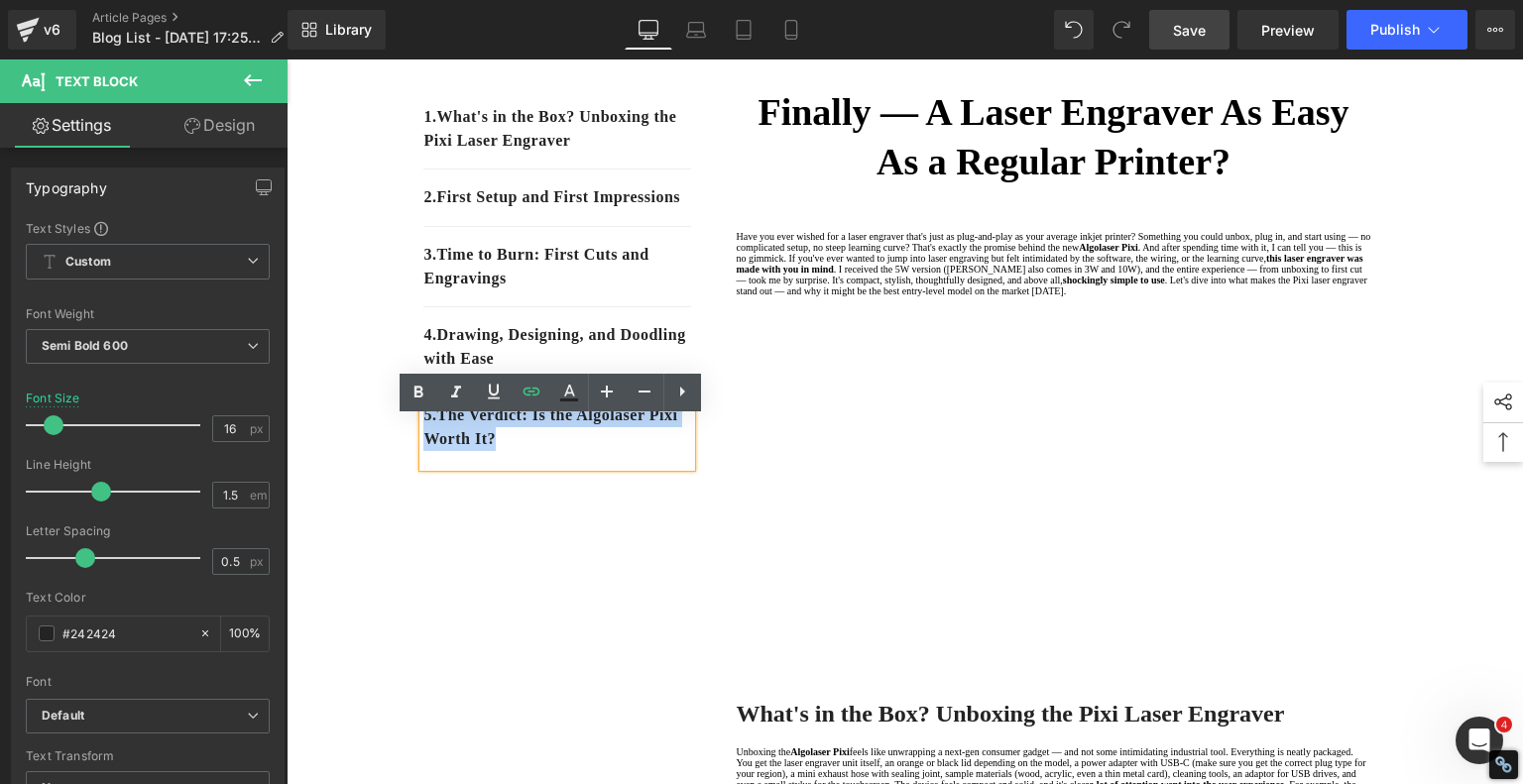drag, startPoint x: 555, startPoint y: 607, endPoint x: 535, endPoint y: 577, distance: 36.05551 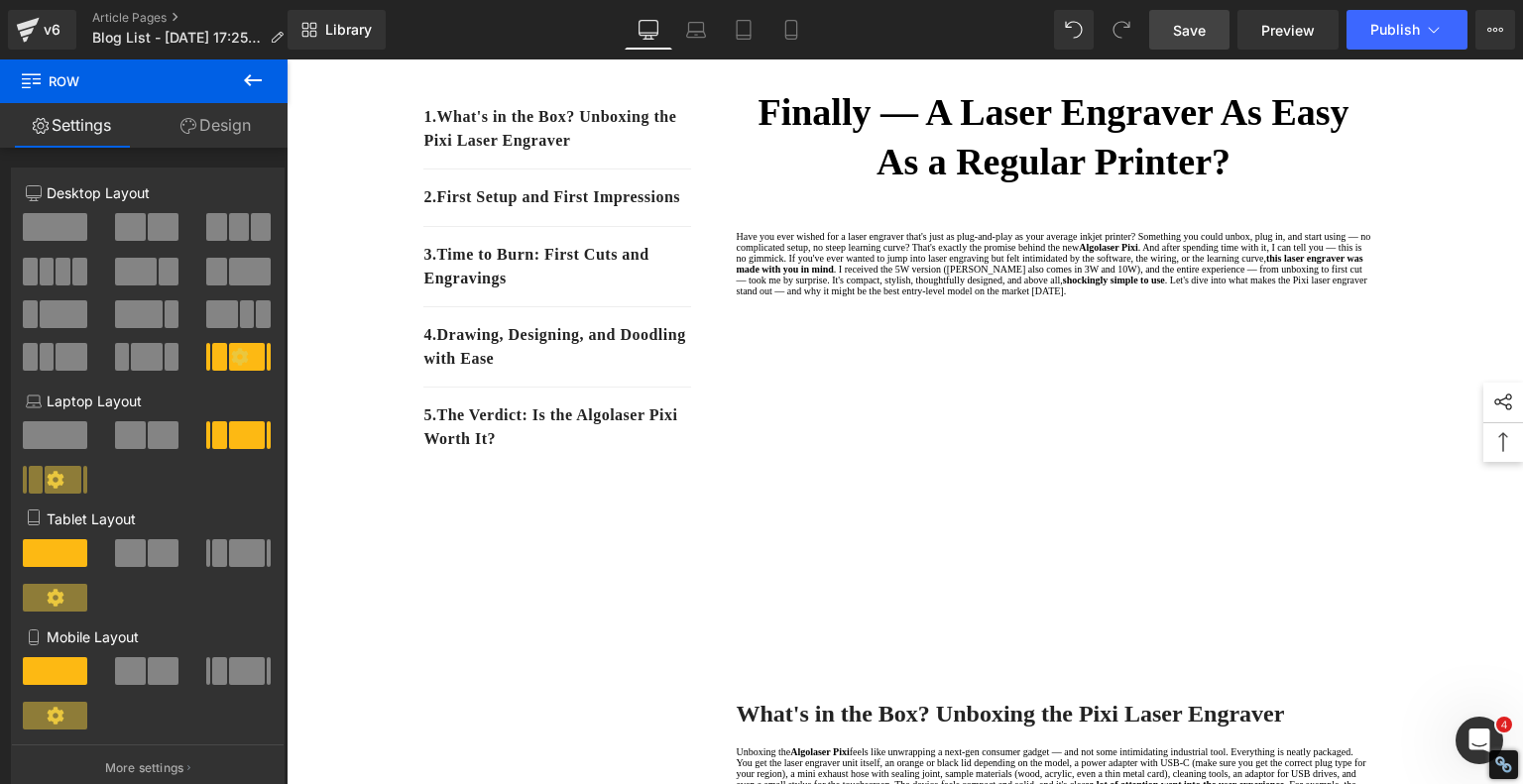 click on "Save" at bounding box center [1189, 30] 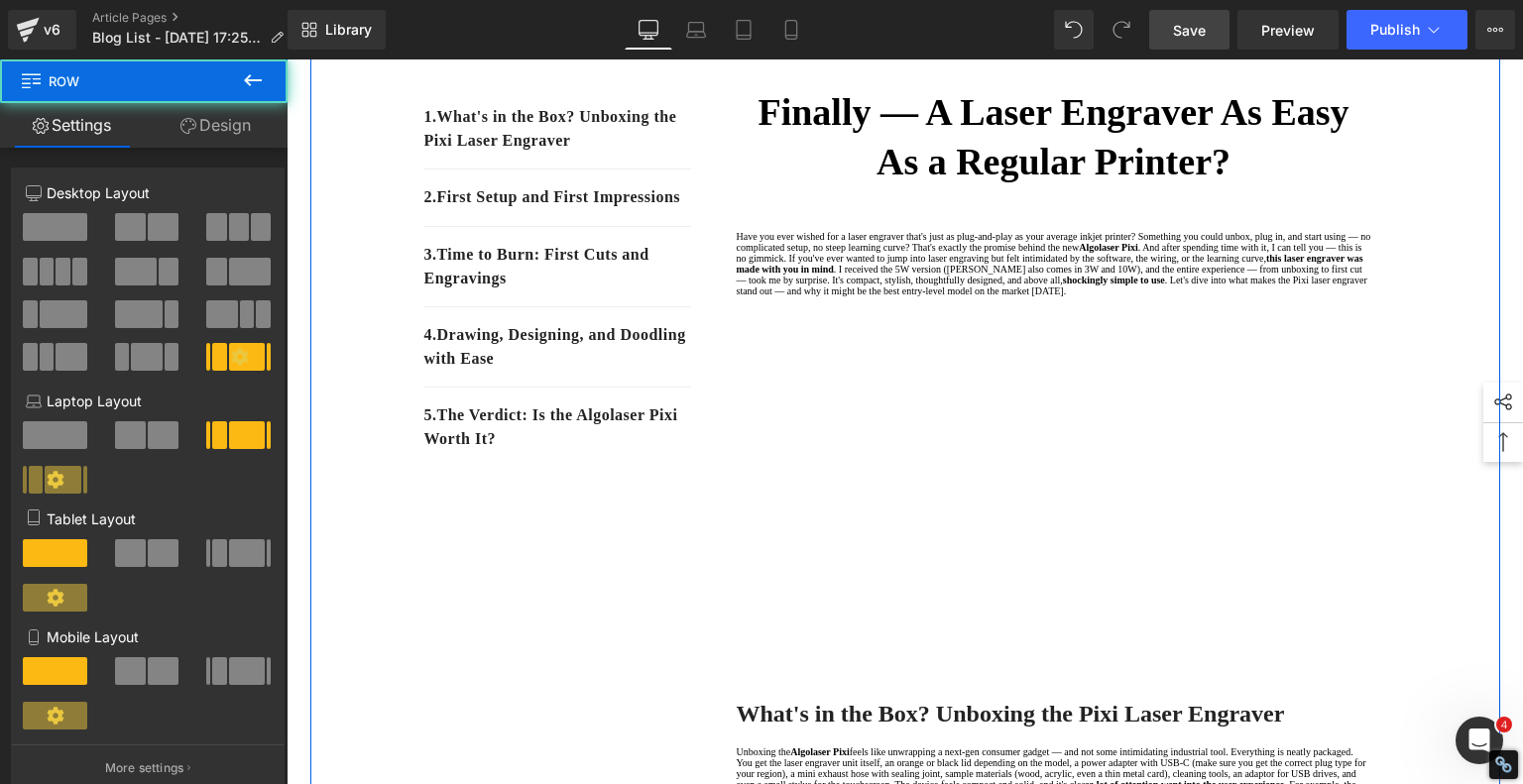click on "1.  What's in the Box? Unboxing the Pixi Laser Engraver Text Block         2.  First Setup and First Impressions Text Block         3.  Time to Burn: First Cuts and Engravings Text Block         4.  Drawing, Designing, and Doodling with Ease Text Block         5.  The Verdict: Is the Algolaser Pixi Worth It? Text Block         Row         Finally — A Laser Engraver As Easy As a Regular Printer? Heading         Have you ever wished for a laser engraver that's just as plug-and-play as your average inkjet printer? Something you could unbox, plug in, and start using — no complicated setup, no steep learning curve? That's exactly the promise behind the new  Algolaser Pixi . And after spending time with it, I can tell you — this is no gimmick. If you've ever wanted to jump into laser engraving but felt intimidated by the software, the wiring, or the learning curve,  this laser engraver was made with you in mind shockingly simple to use Text Block
Youtube         Row         Heading" at bounding box center [905, 766] 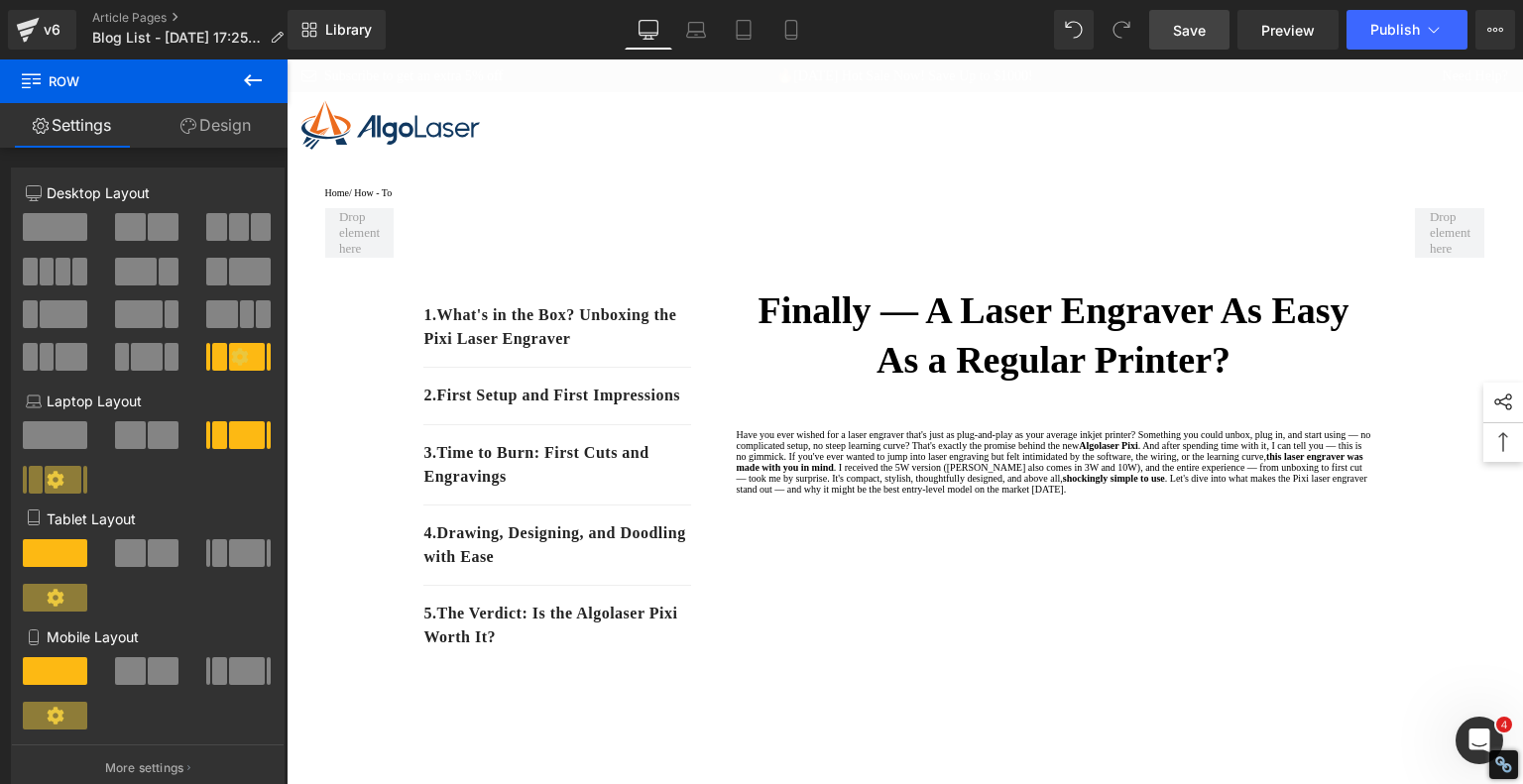 scroll, scrollTop: 0, scrollLeft: 0, axis: both 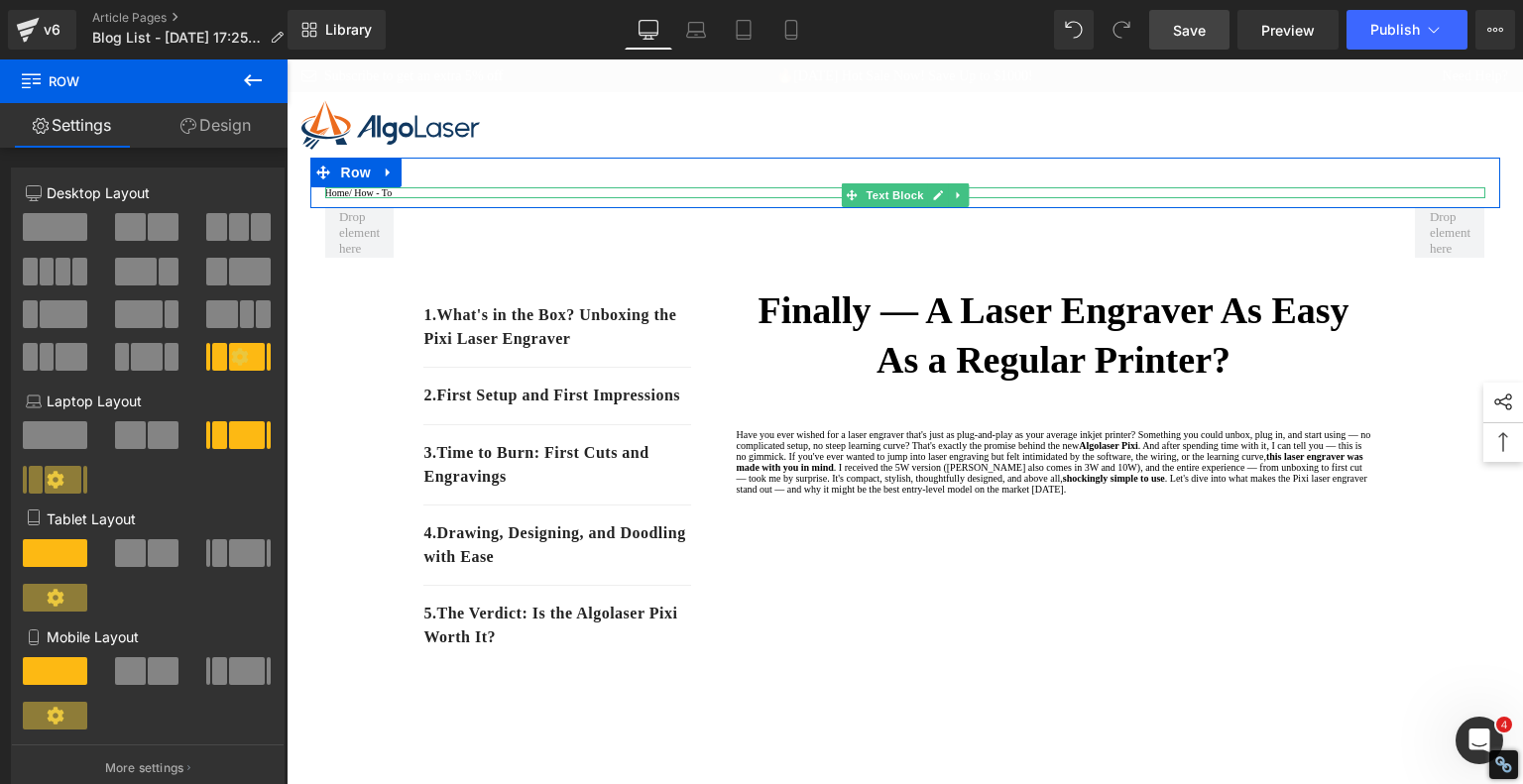 click on "Home  / How - To" at bounding box center [905, 192] 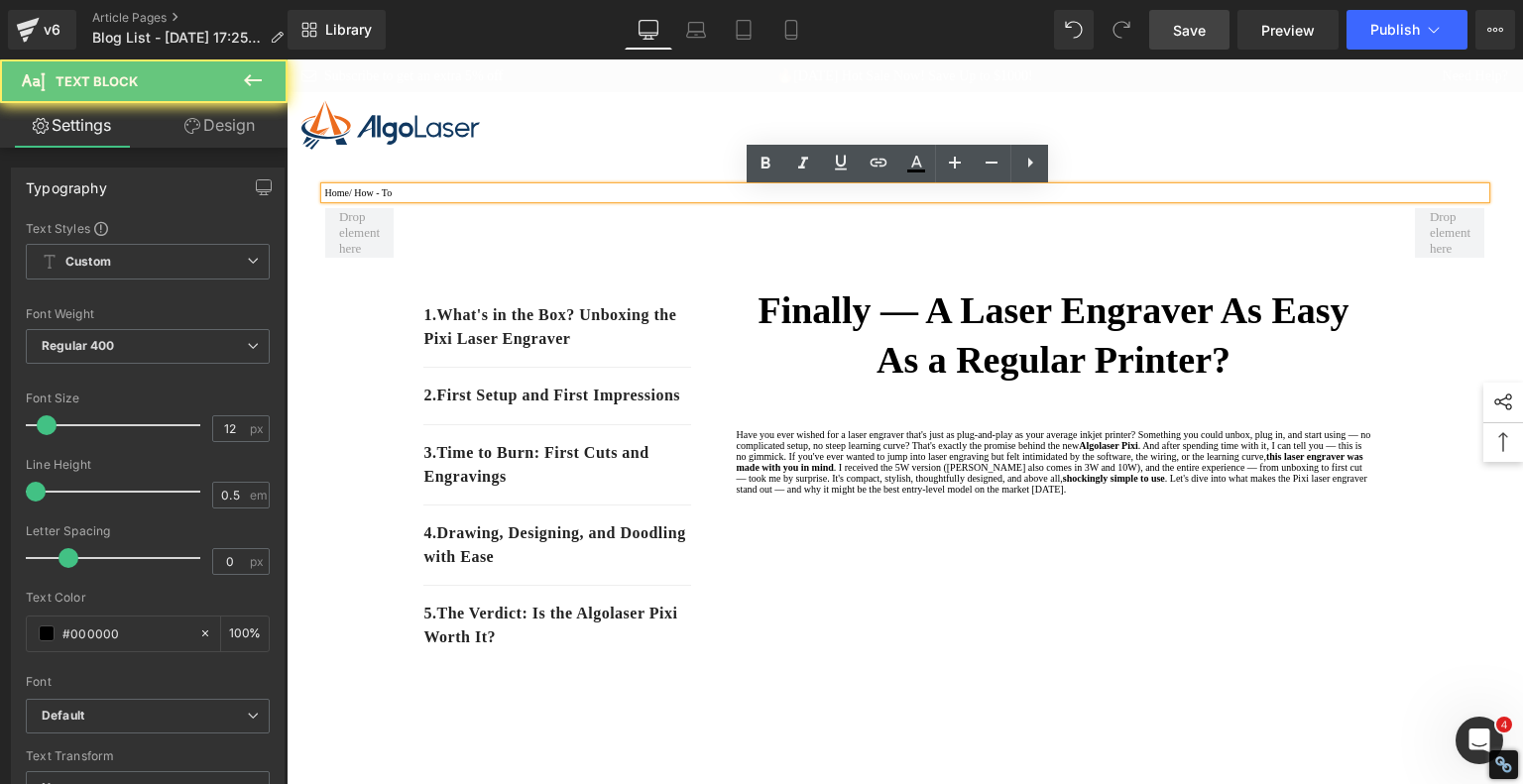 click on "Home  / How - To" at bounding box center (905, 192) 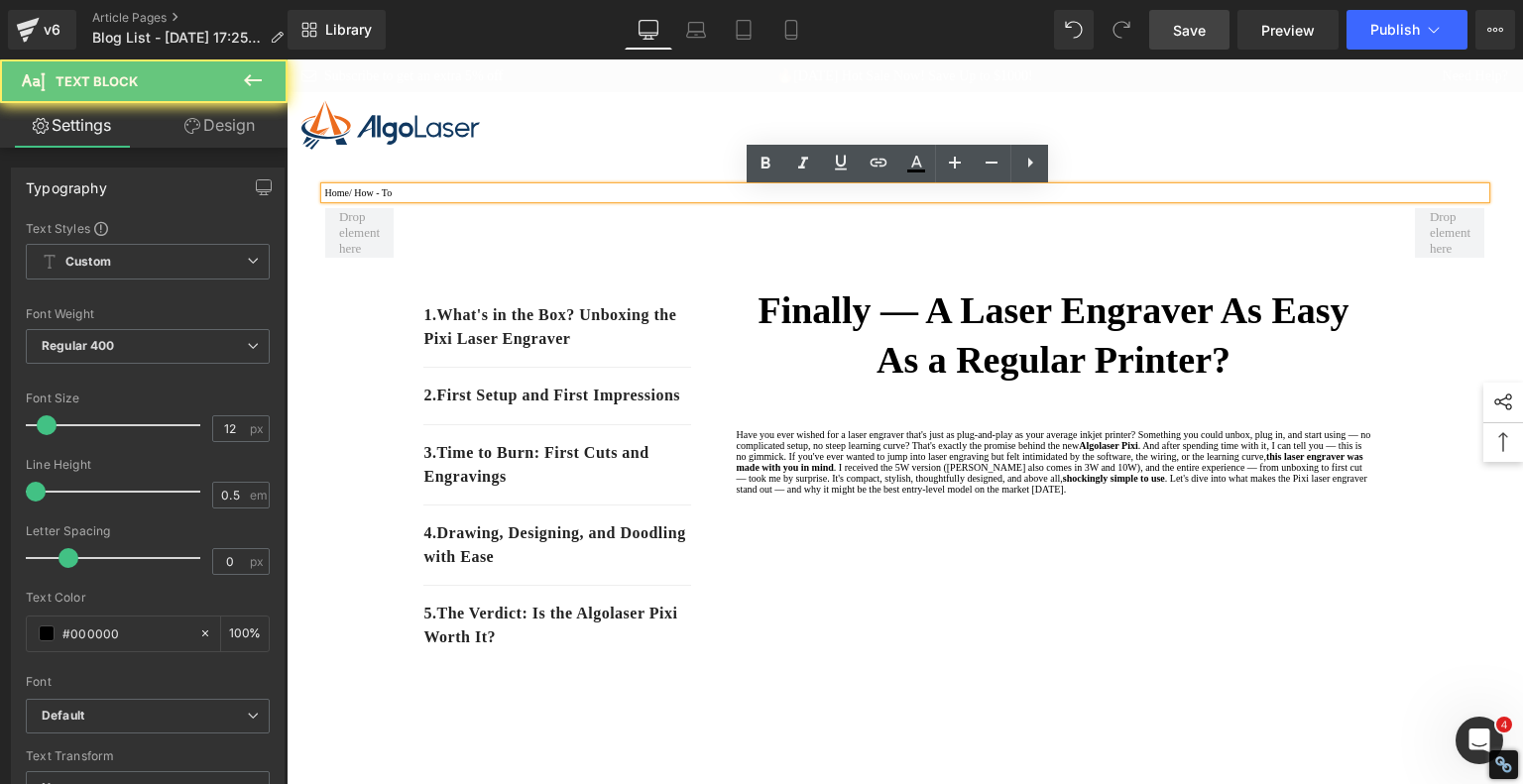 click on "Home  / How - To" at bounding box center [905, 192] 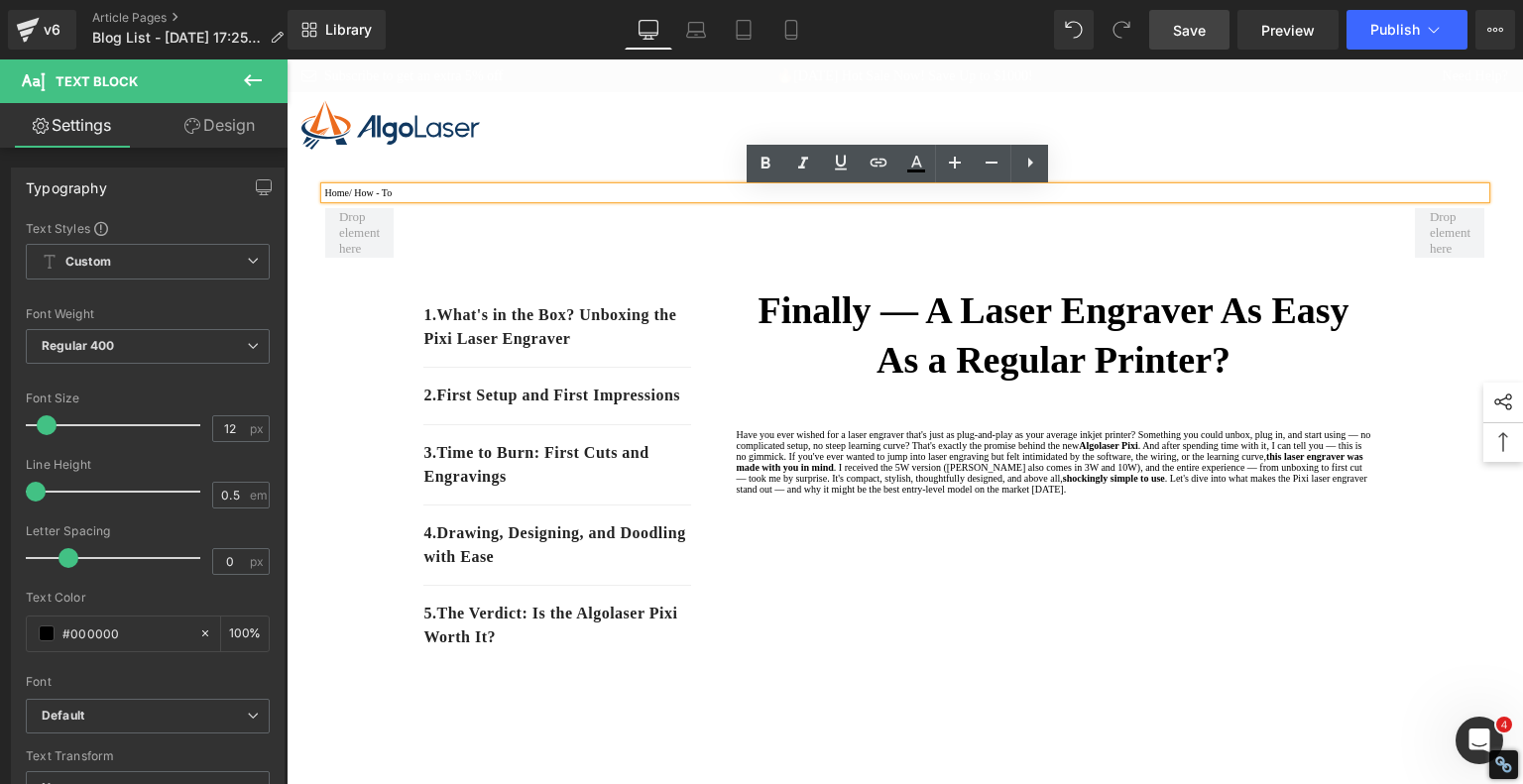 drag, startPoint x: 409, startPoint y: 199, endPoint x: 361, endPoint y: 197, distance: 48.04165 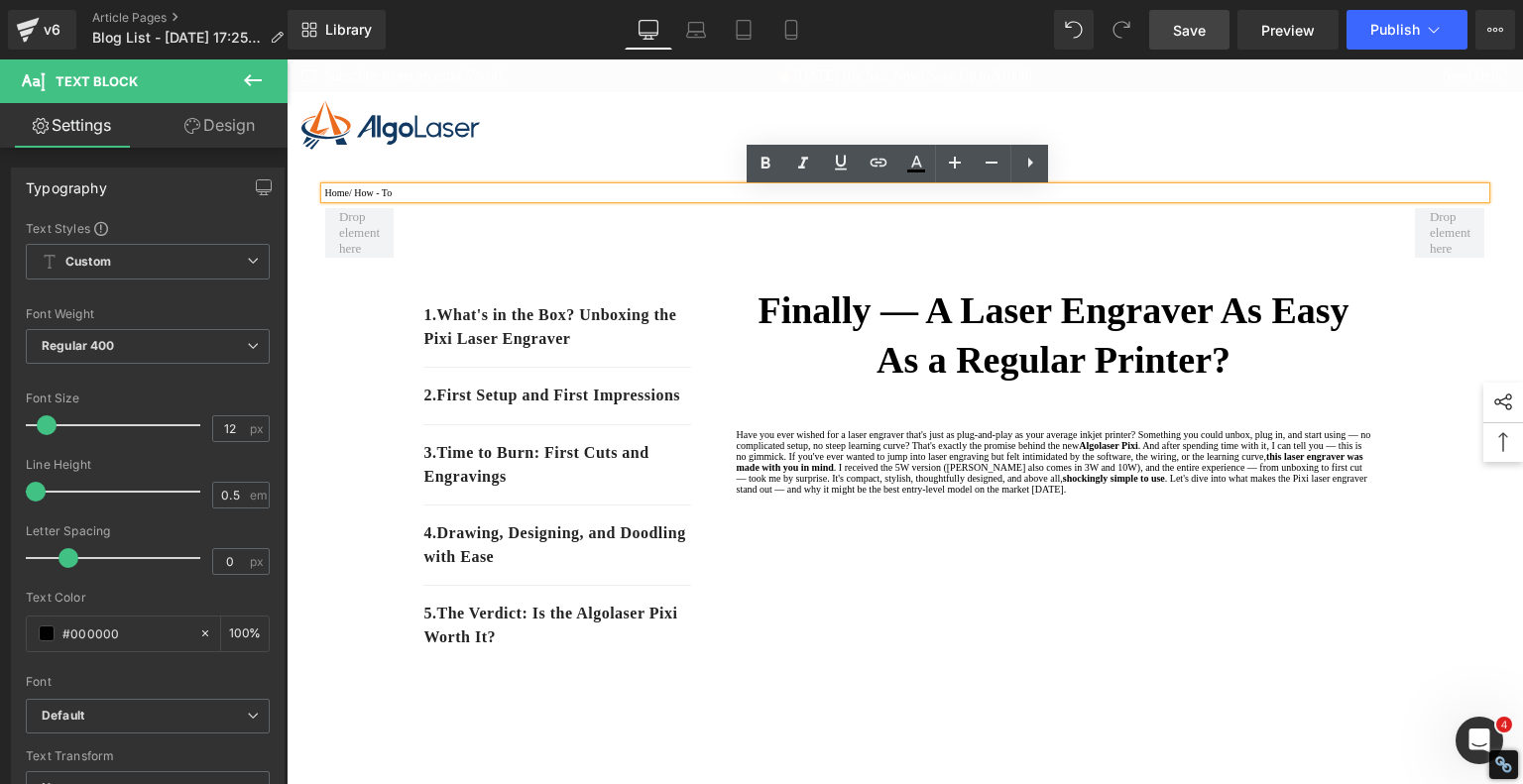 click on "Home  / How - To" at bounding box center (905, 192) 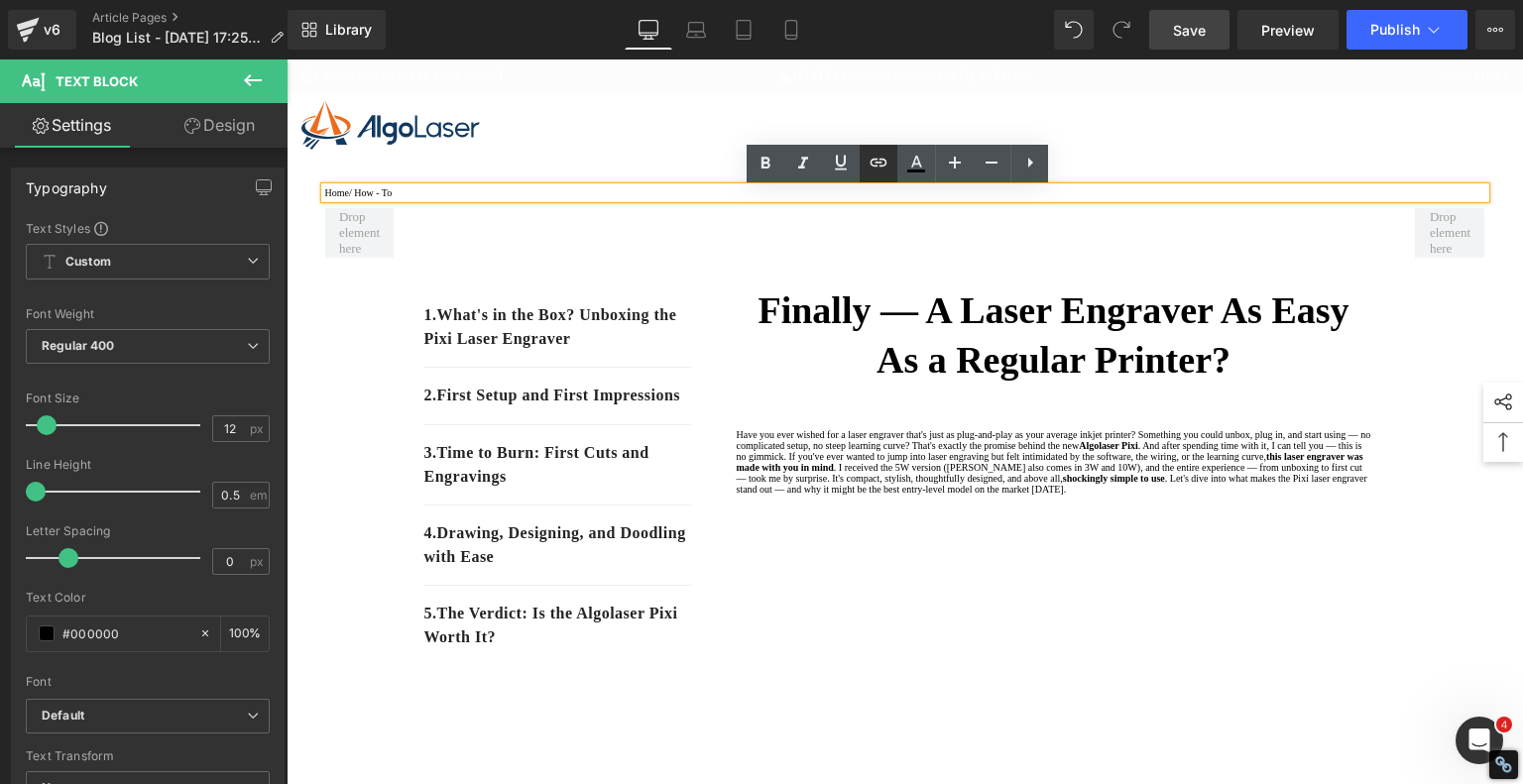click 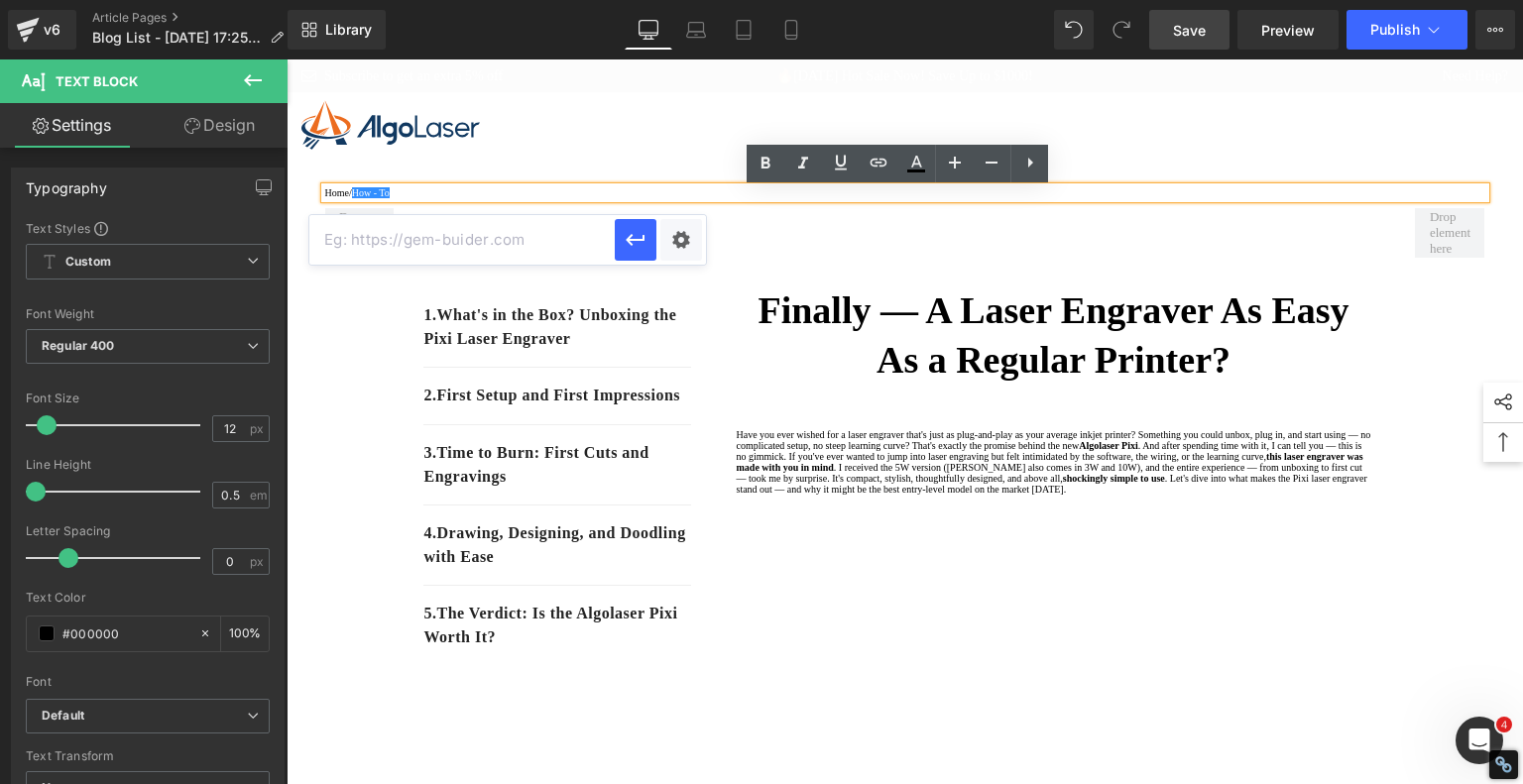 click at bounding box center [462, 240] 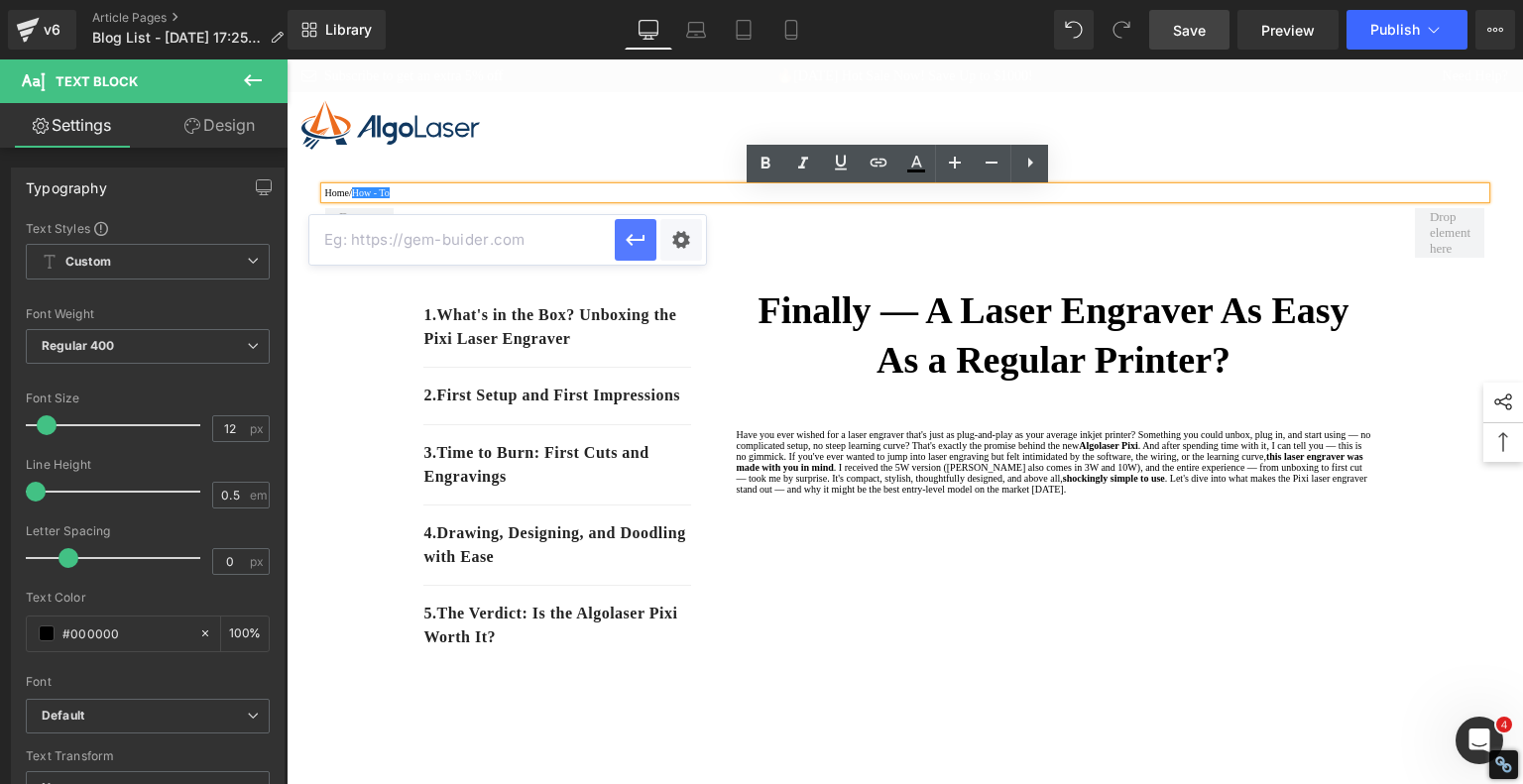paste on "[URL][DOMAIN_NAME]" 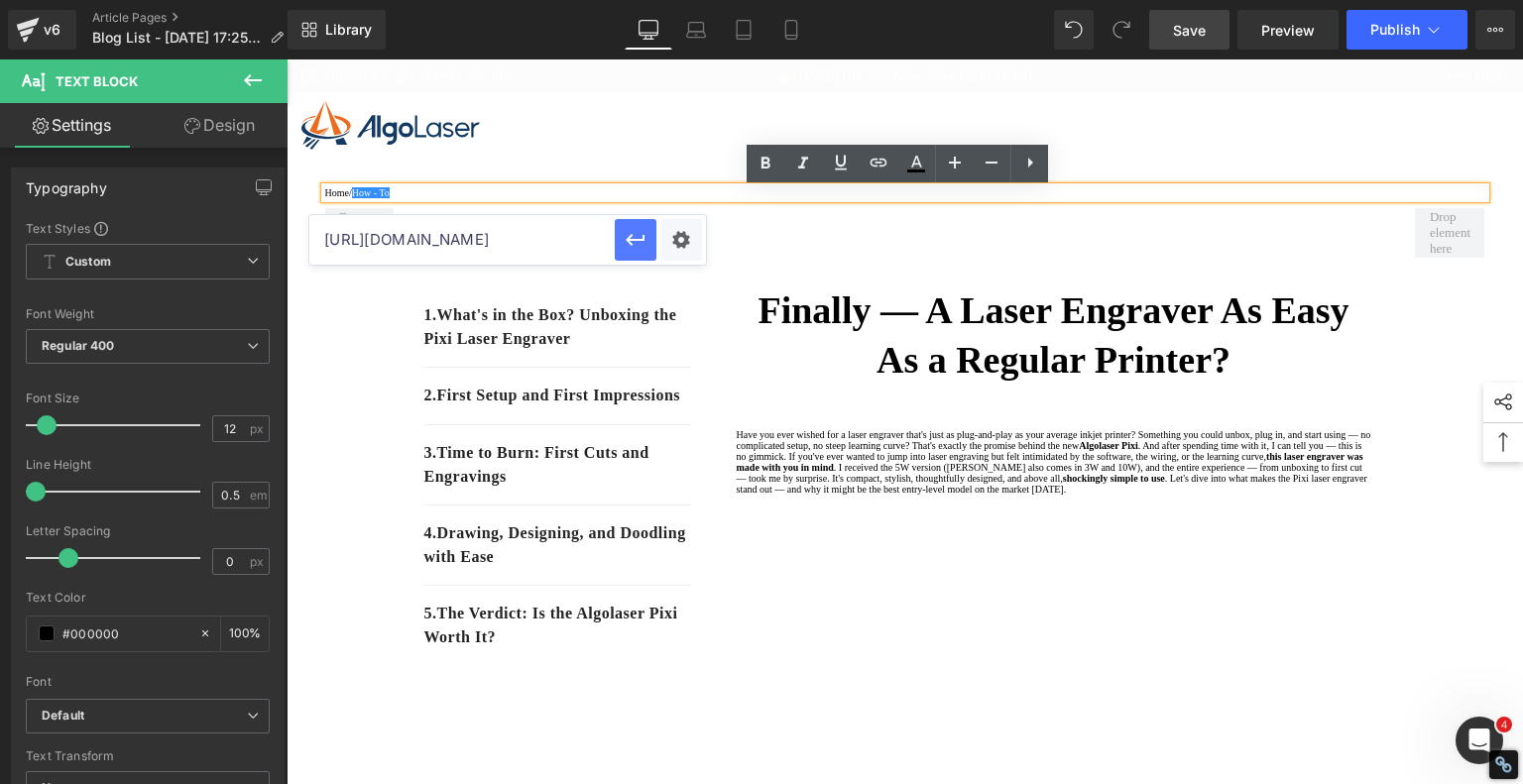 type on "[URL][DOMAIN_NAME]" 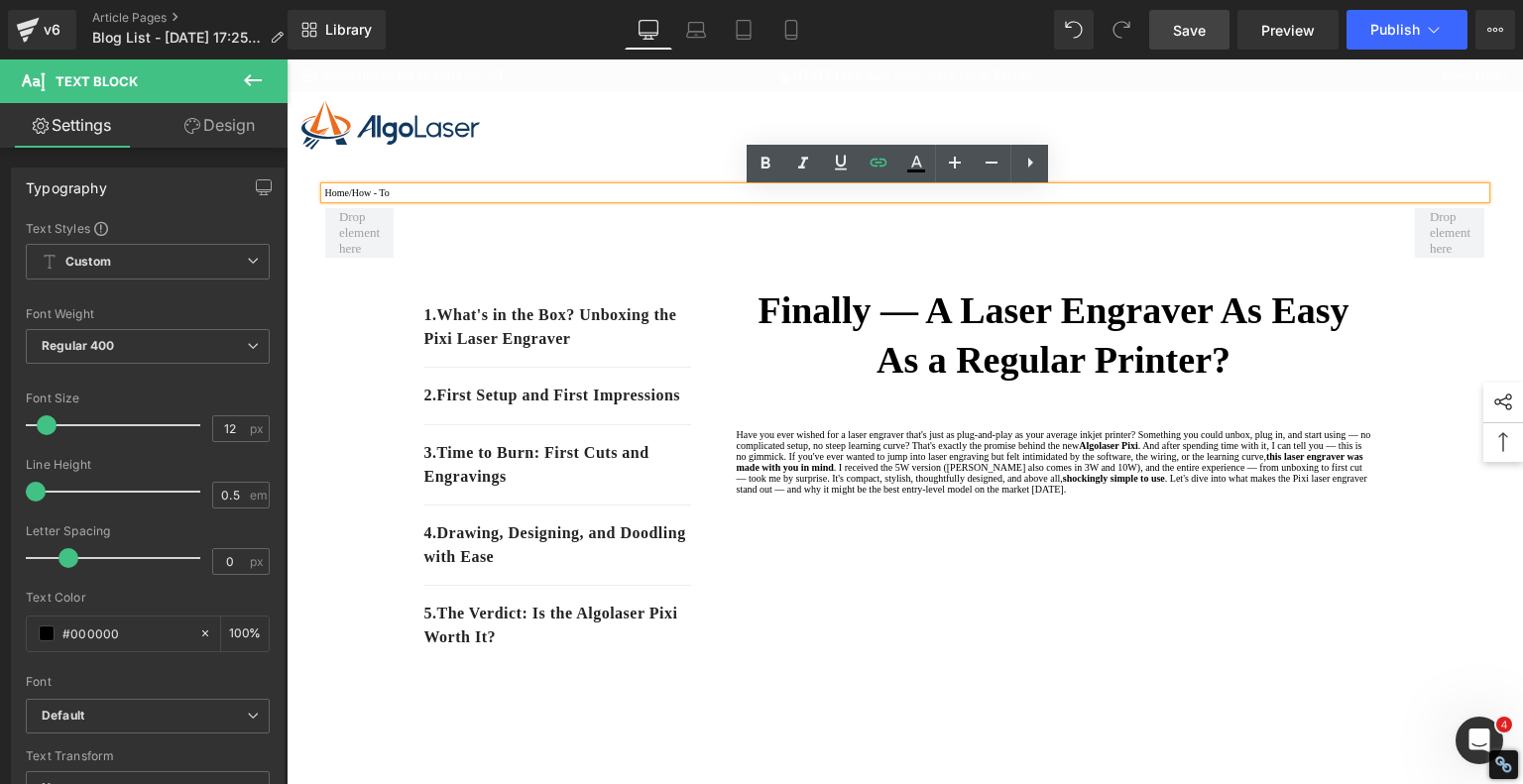 drag, startPoint x: 639, startPoint y: 98, endPoint x: 506, endPoint y: 155, distance: 144.69969 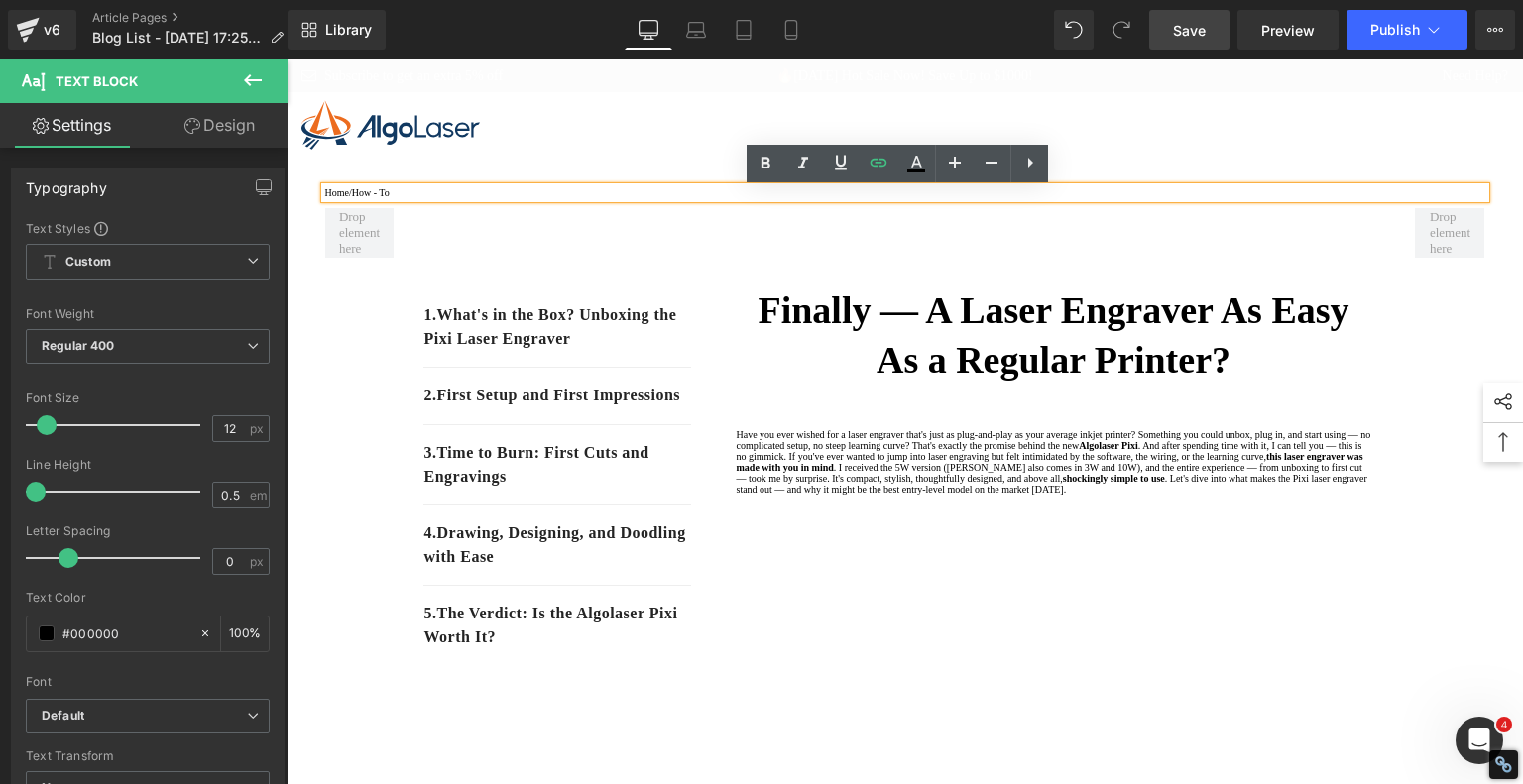 click at bounding box center [904, 125] 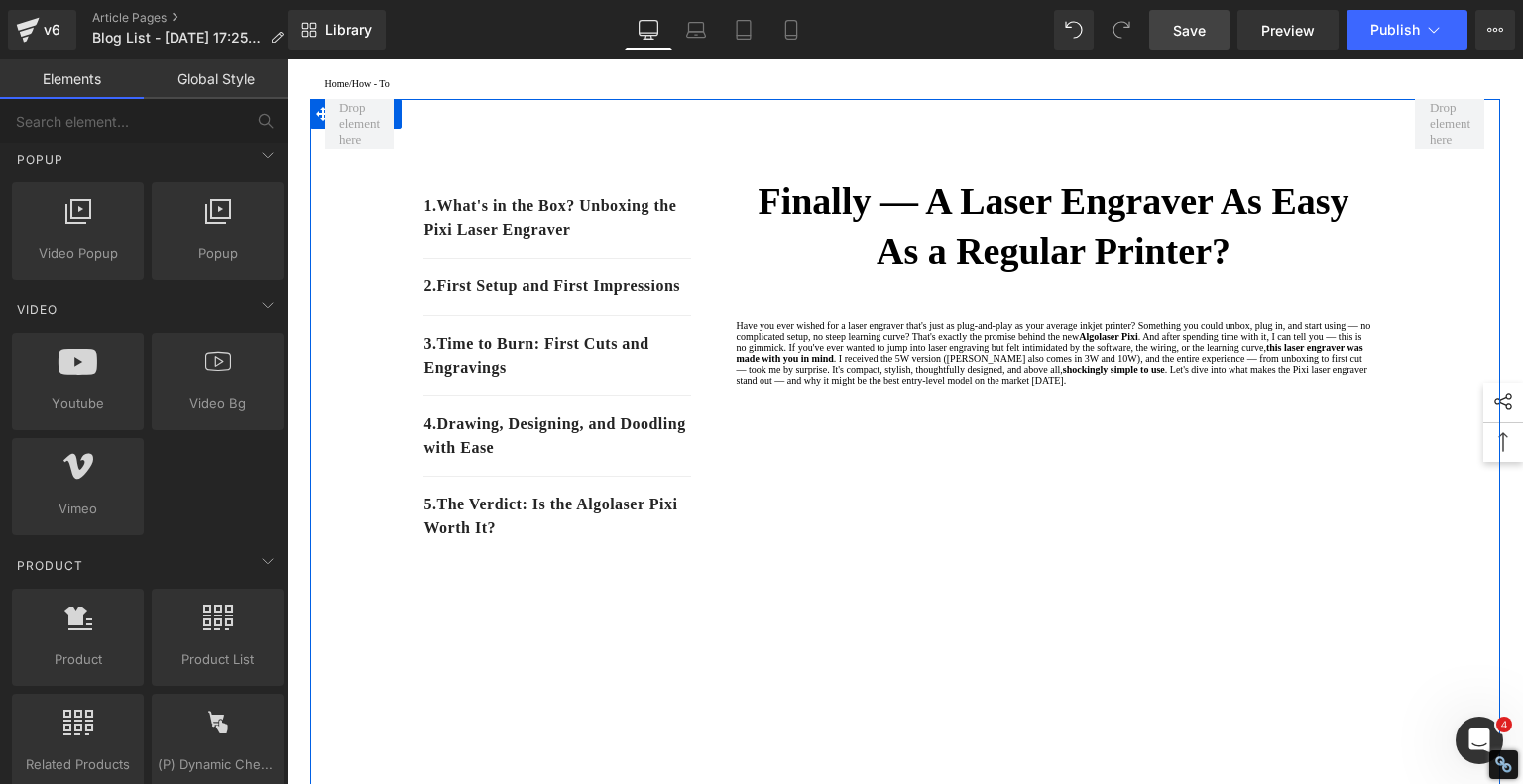 scroll, scrollTop: 0, scrollLeft: 0, axis: both 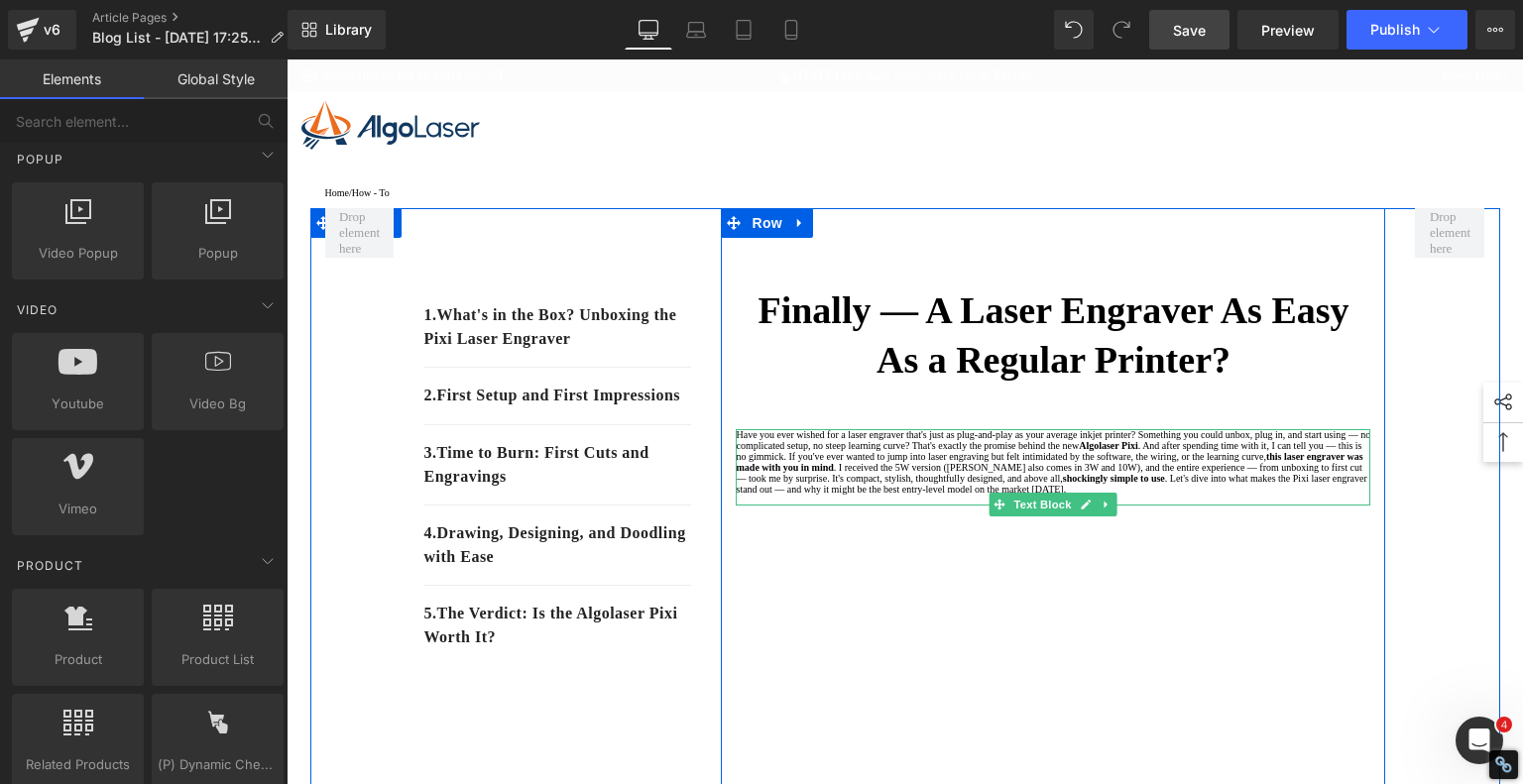 click on "Algolaser Pixi" at bounding box center [1109, 445] 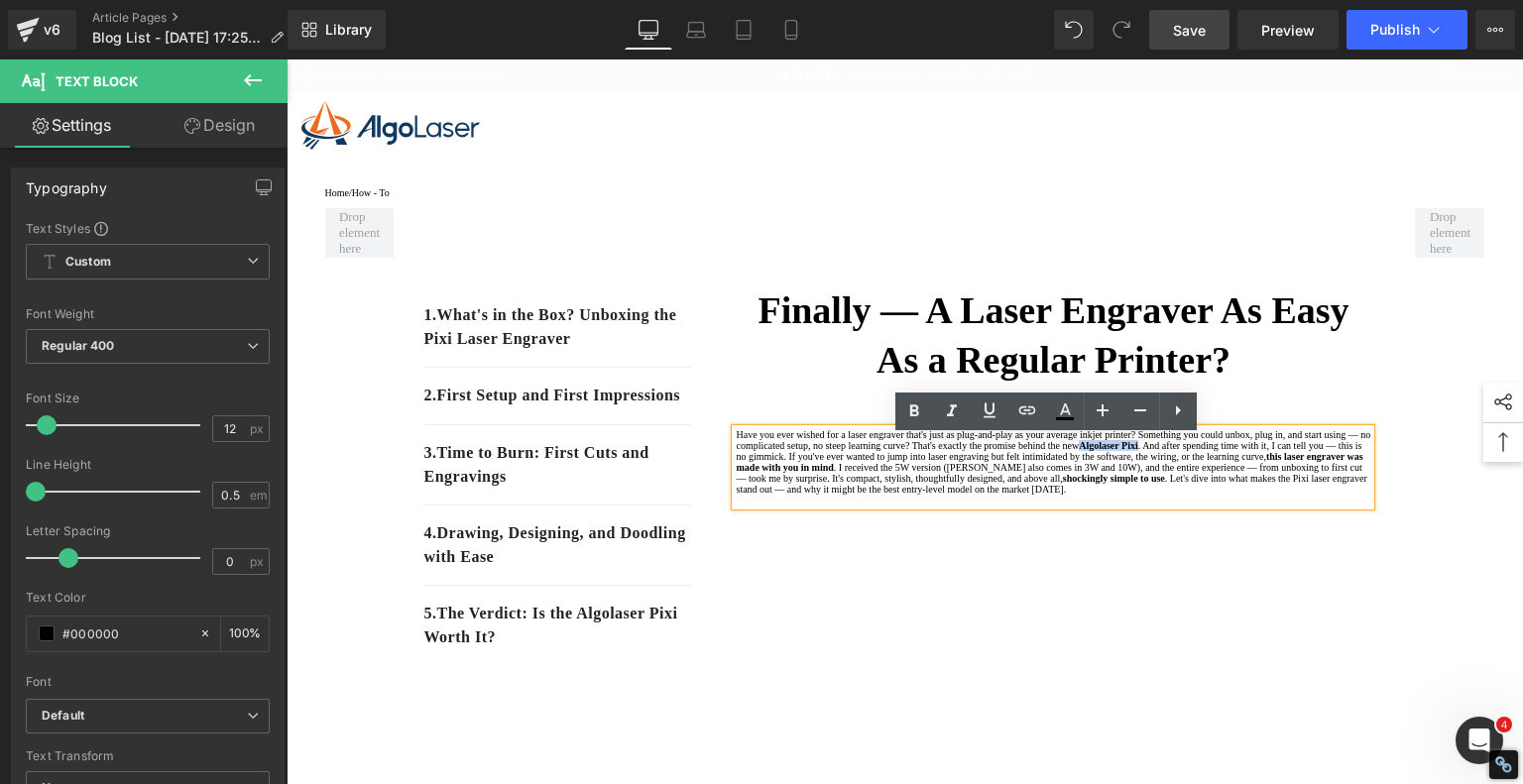 drag, startPoint x: 868, startPoint y: 480, endPoint x: 944, endPoint y: 483, distance: 76.05919 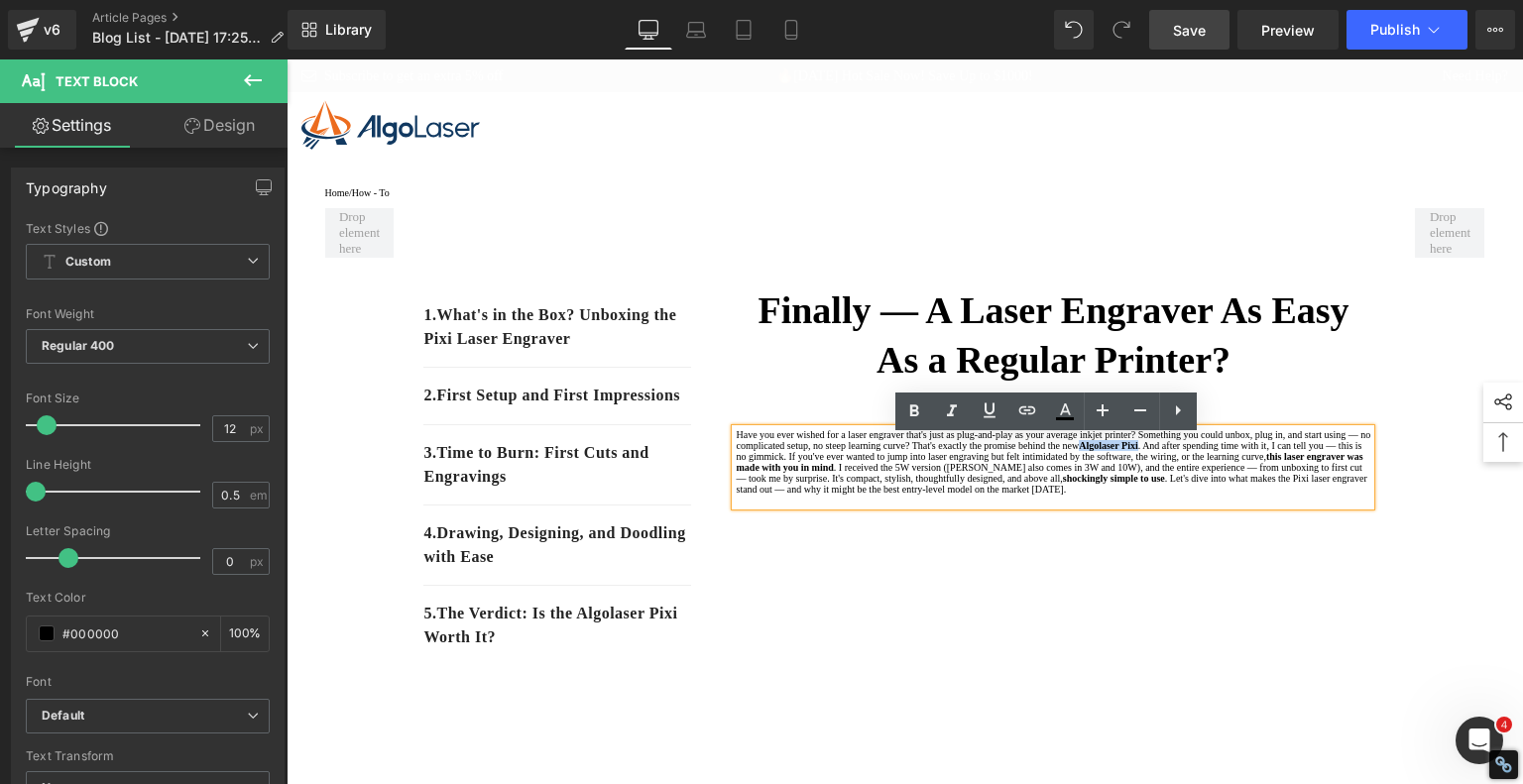 click on "Have you ever wished for a laser engraver that's just as plug-and-play as your average inkjet printer? Something you could unbox, plug in, and start using — no complicated setup, no steep learning curve? That's exactly the promise behind the new  Algolaser Pixi . And after spending time with it, I can tell you — this is no gimmick. If you've ever wanted to jump into laser engraving but felt intimidated by the software, the wiring, or the learning curve,  this laser engraver was made with you in mind . I received the 5W version ([PERSON_NAME] also comes in 3W and 10W), and the entire experience — from unboxing to first cut — took me by surprise. It's compact, stylish, thoughtfully designed, and above all,  shockingly simple to use . Let's dive into what makes the Pixi laser engraver stand out — and why it might be the best entry-level model on the market [DATE]." at bounding box center (1053, 462) 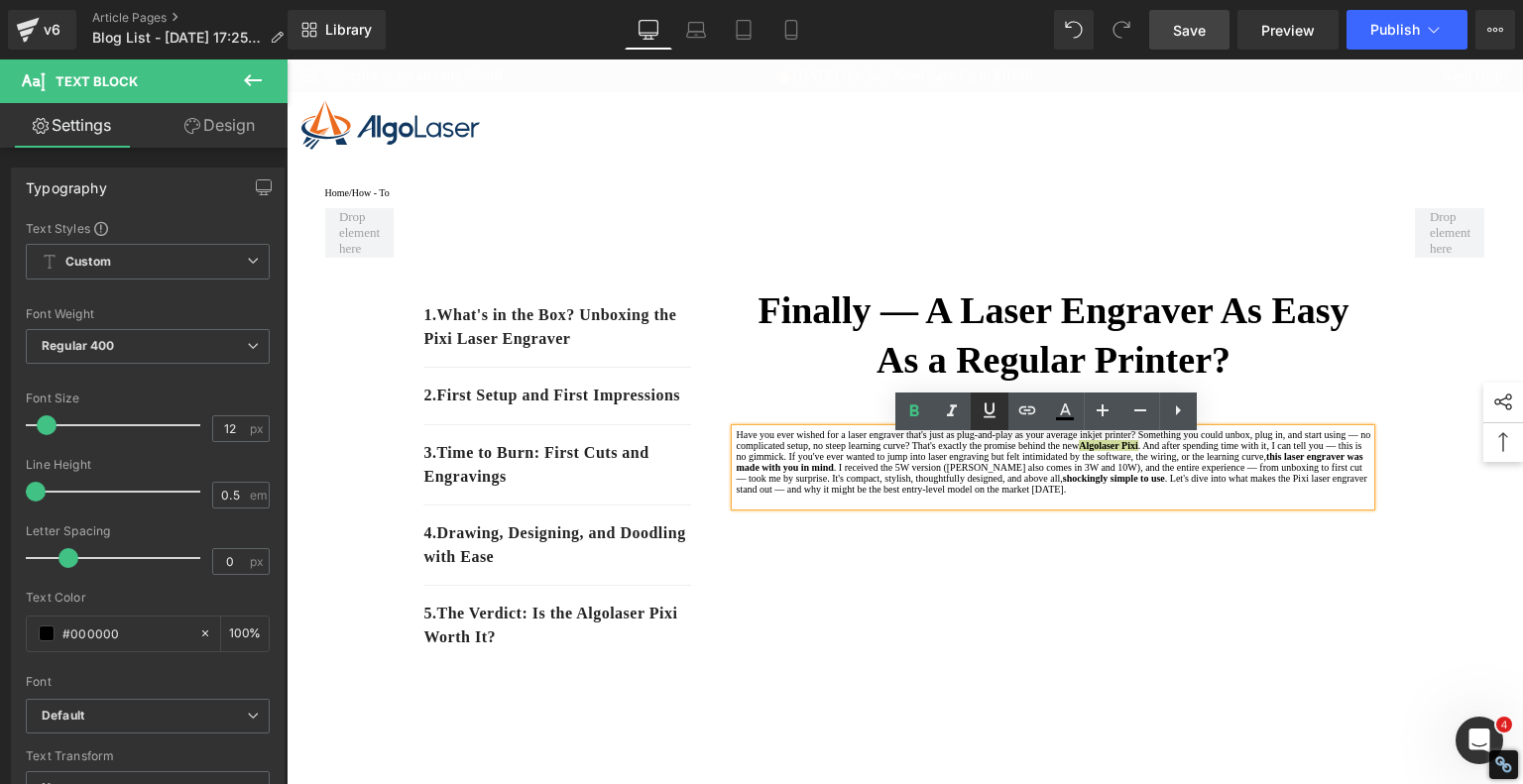 click 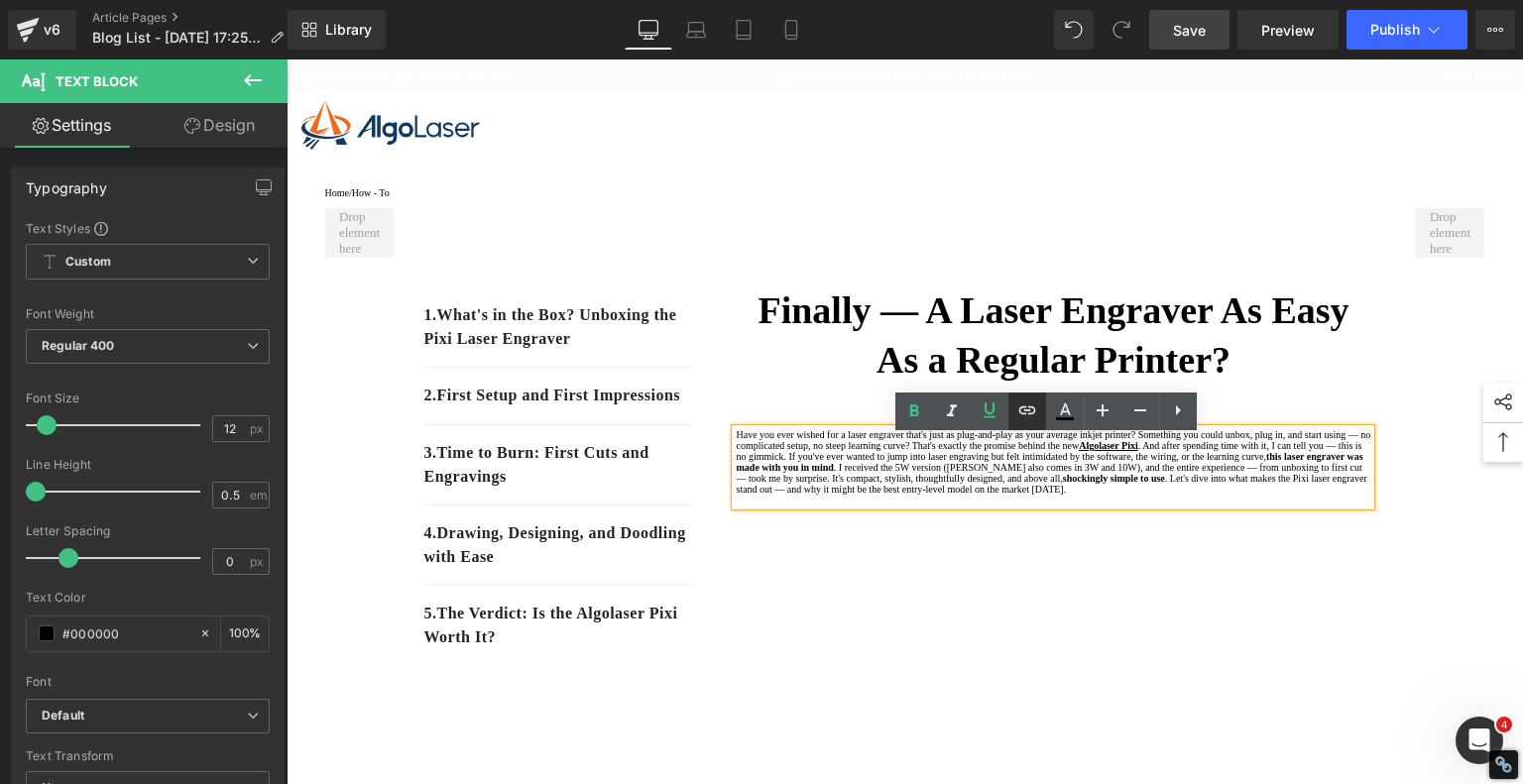 click 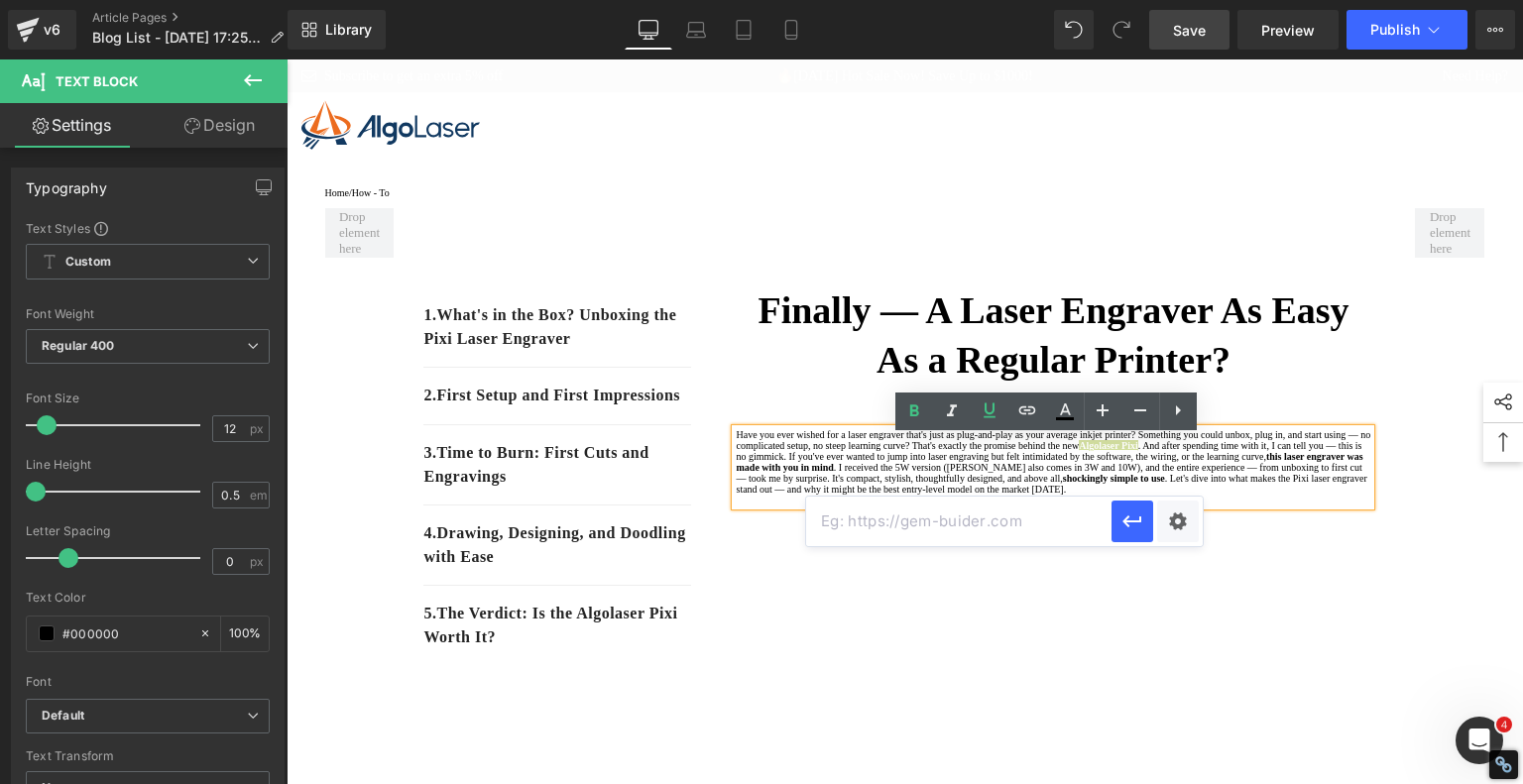 click at bounding box center [959, 521] 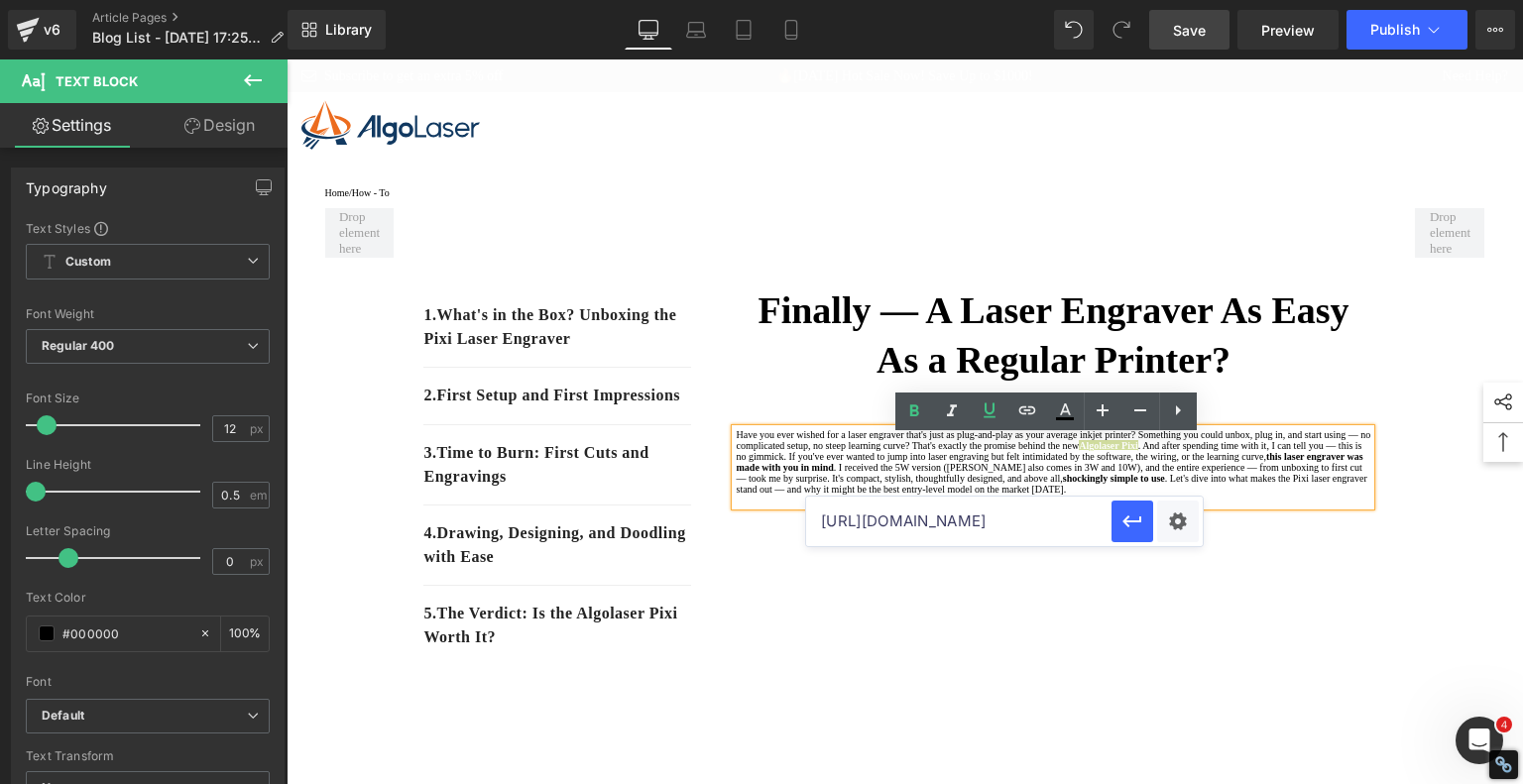 scroll, scrollTop: 0, scrollLeft: 335, axis: horizontal 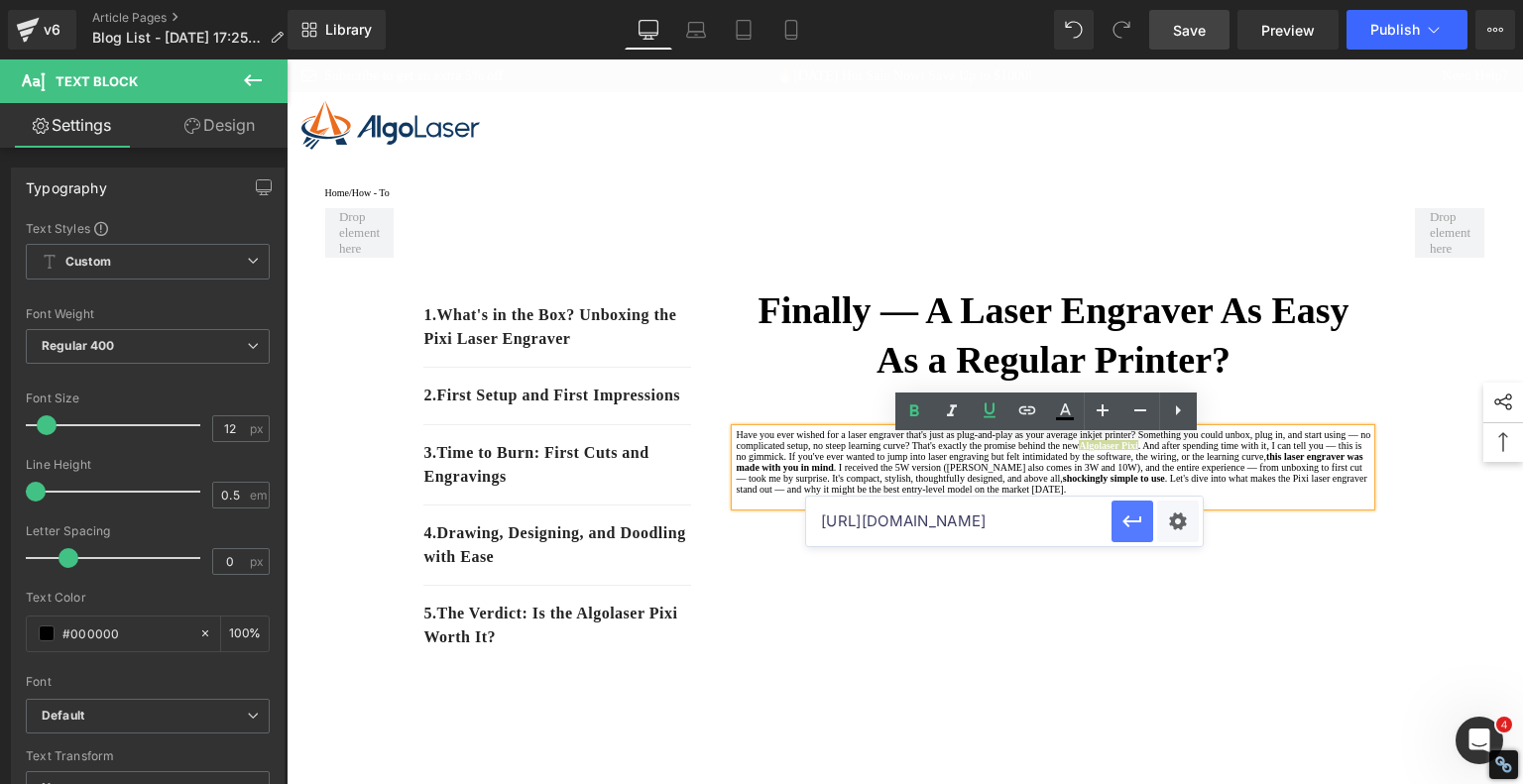 type on "[URL][DOMAIN_NAME]" 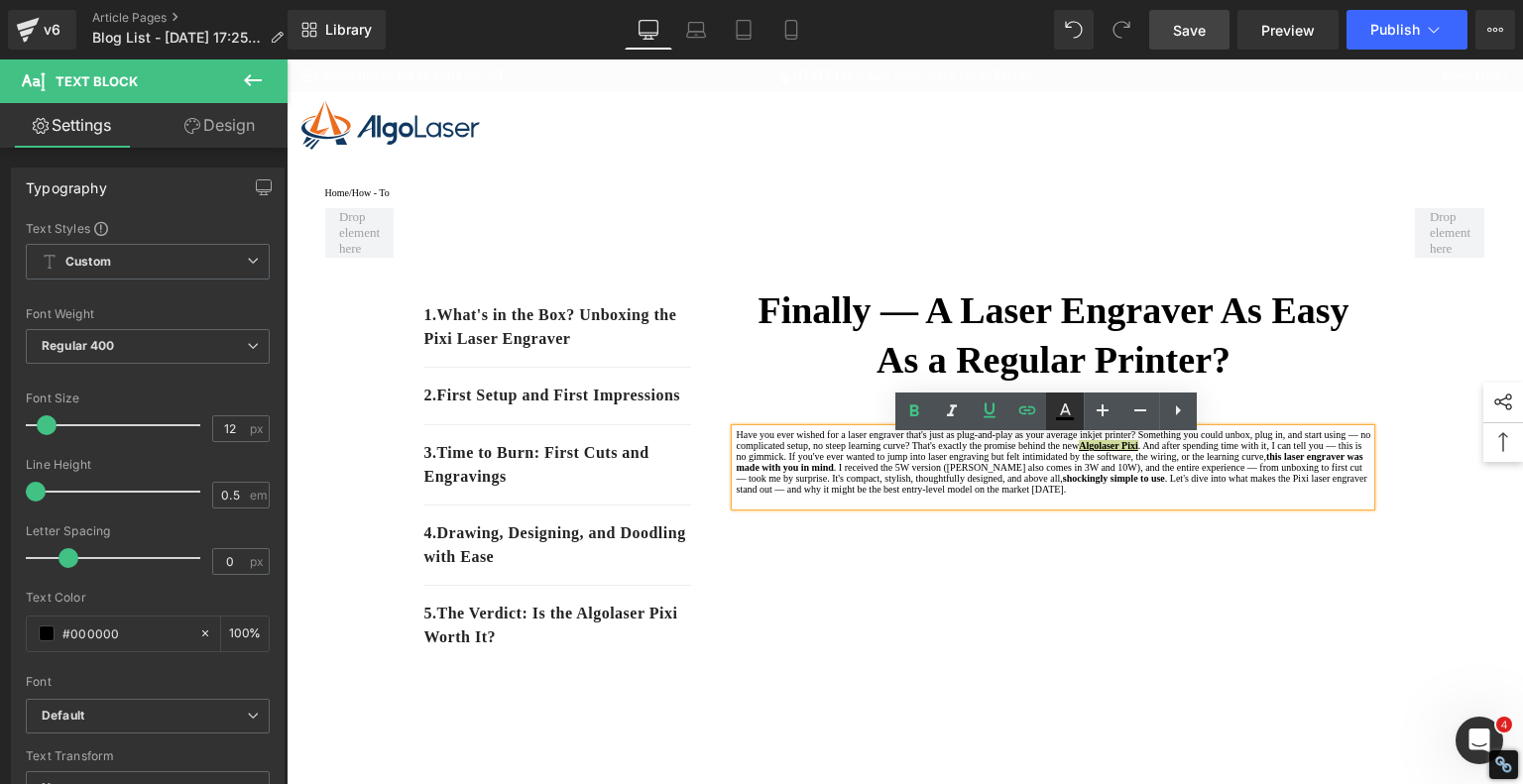 click at bounding box center (1065, 411) 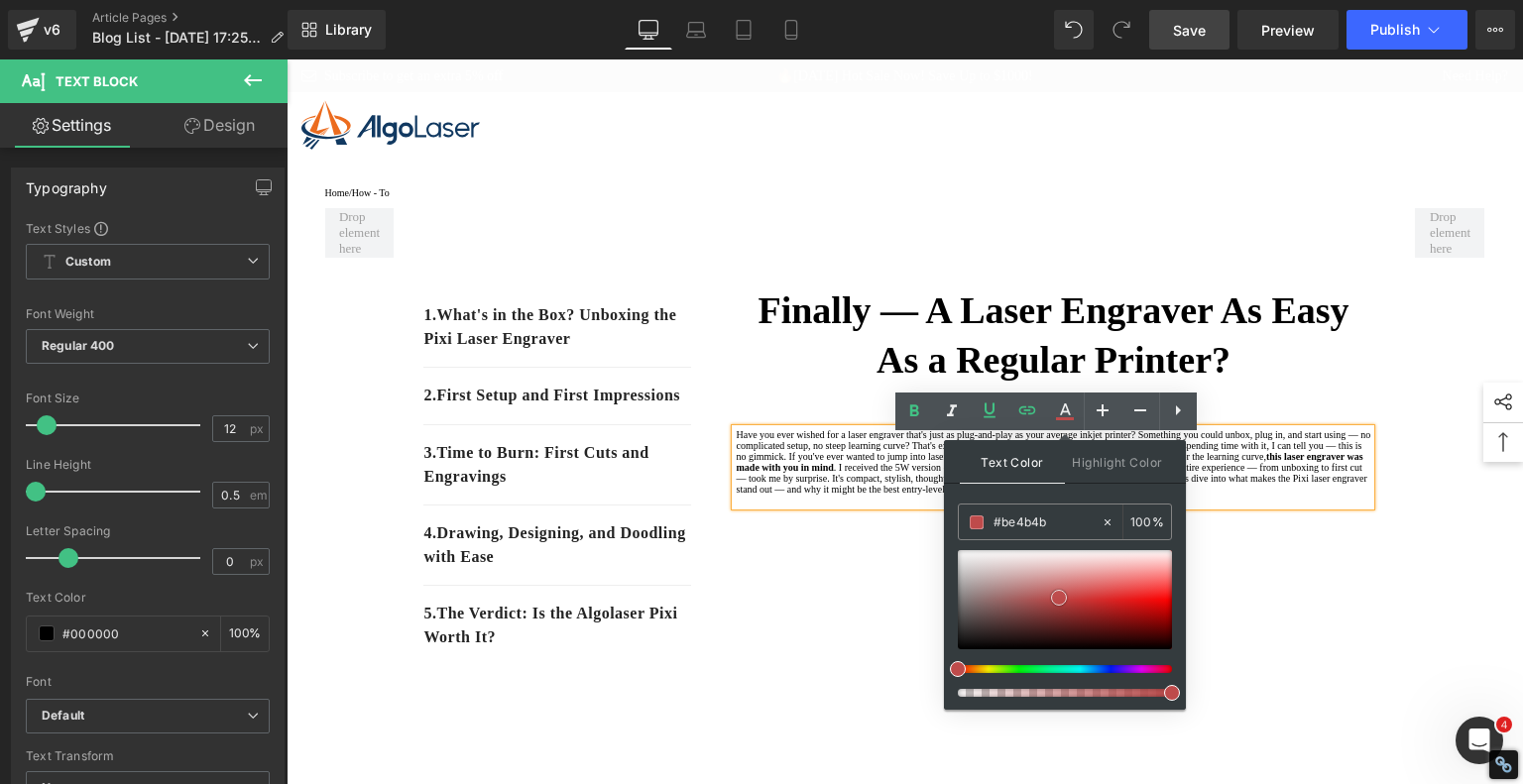 click at bounding box center (1065, 600) 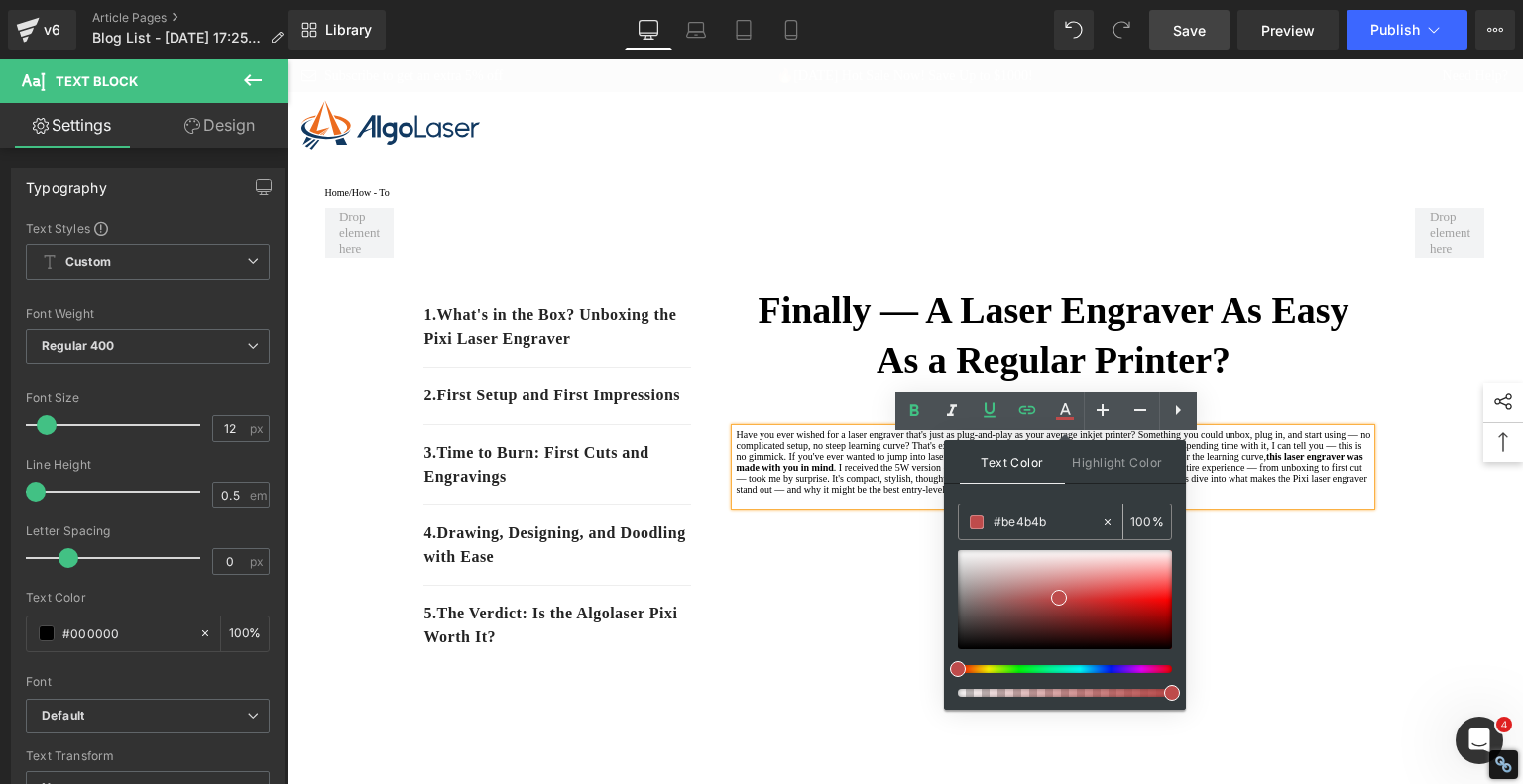 click on "#be4b4b" at bounding box center [1047, 522] 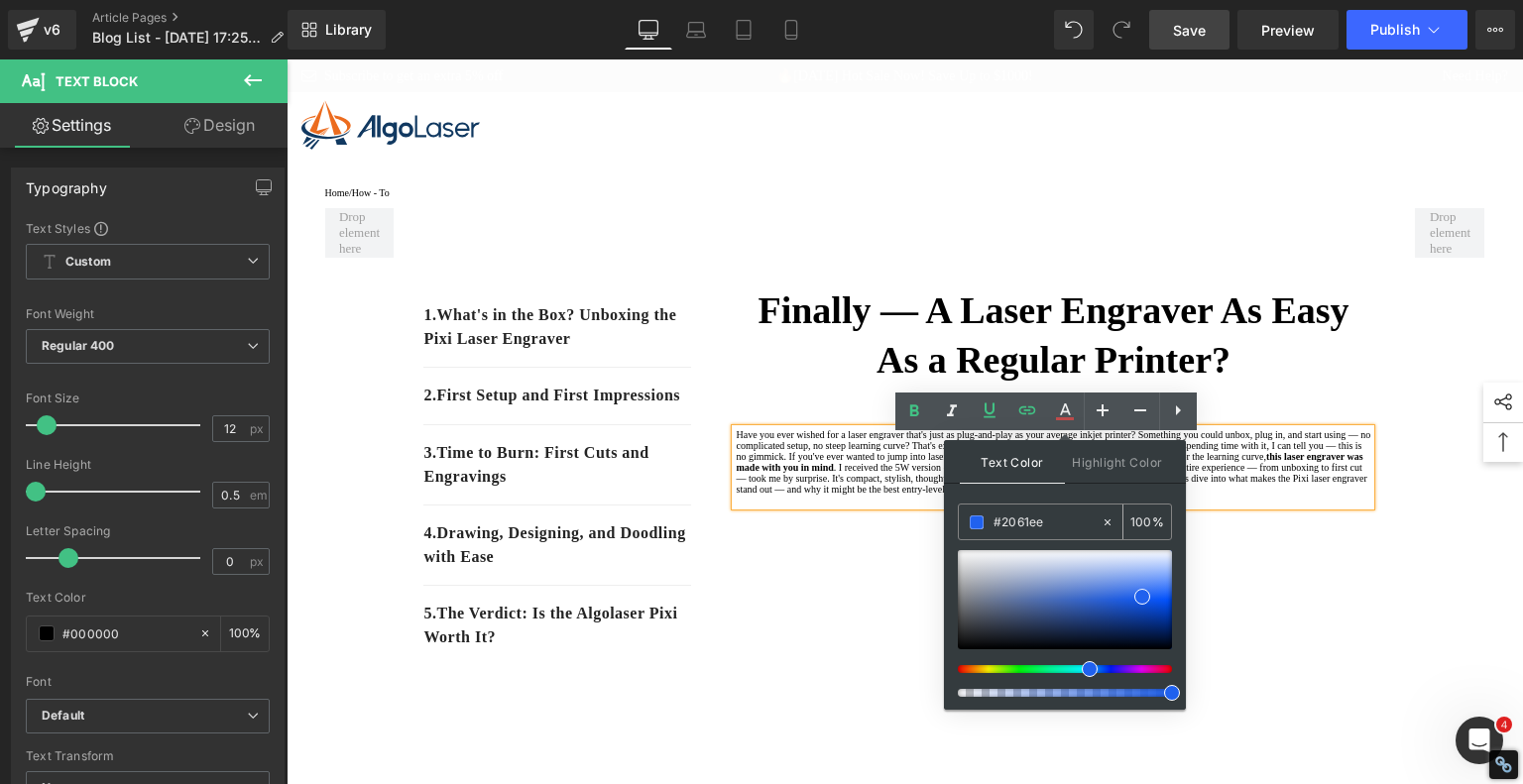 type on "#2061ee" 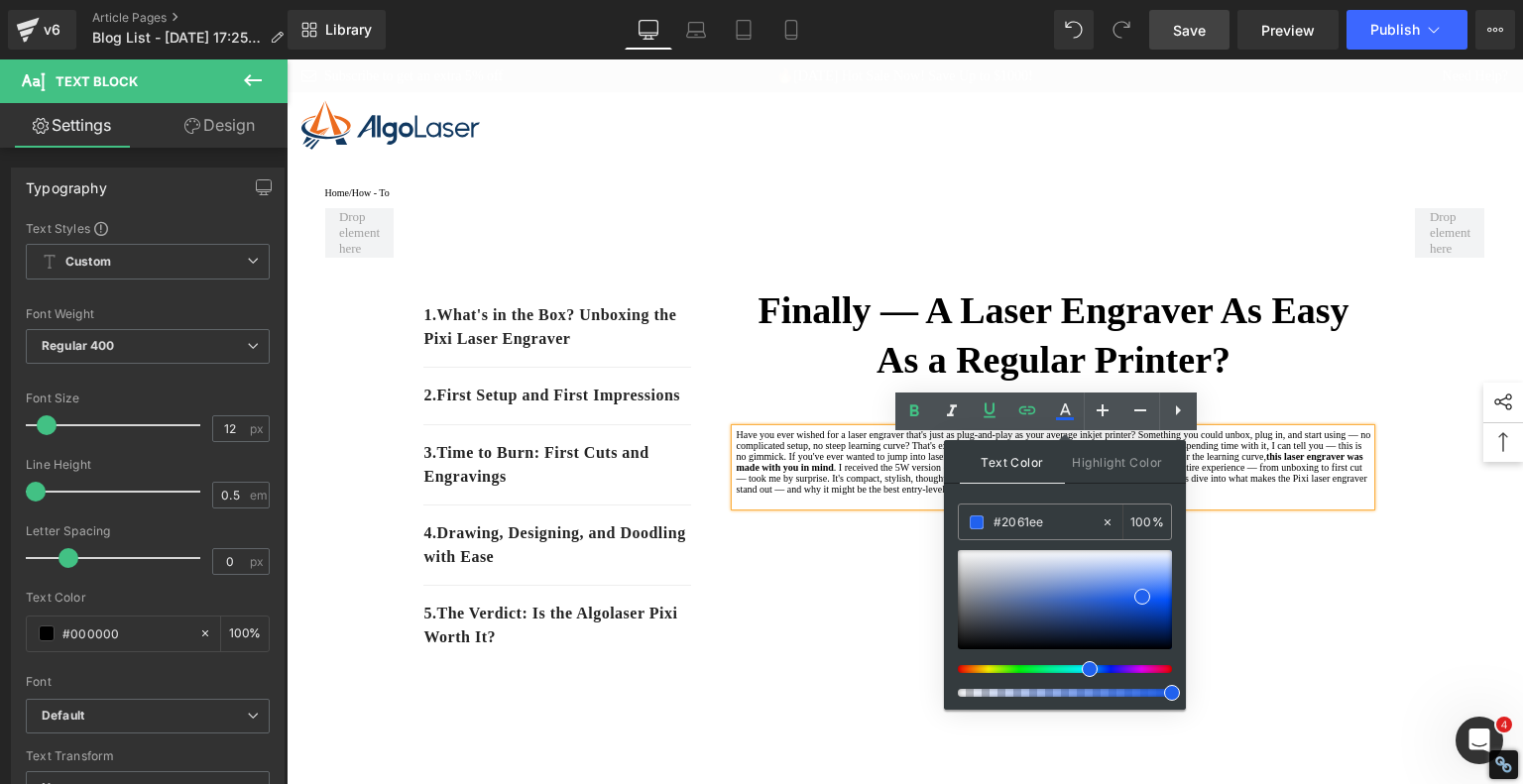 click on "1.  What's in the Box? Unboxing the Pixi Laser Engraver Text Block         2.  First Setup and First Impressions Text Block         3.  Time to Burn: First Cuts and Engravings Text Block         4.  Drawing, Designing, and Doodling with Ease Text Block         5.  The Verdict: Is the Algolaser Pixi Worth It? Text Block         Row         Finally — A Laser Engraver As Easy As a Regular Printer? Heading         Have you ever wished for a laser engraver that's just as plug-and-play as your average inkjet printer? Something you could unbox, plug in, and start using — no complicated setup, no steep learning curve? That's exactly the promise behind the new  Algolaser Pixi . And after spending time with it, I can tell you — this is no gimmick. If you've ever wanted to jump into laser engraving but felt intimidated by the software, the wiring, or the learning curve,  this laser engraver was made with you in mind shockingly simple to use Text Block
Youtube         Row         Heading" at bounding box center (905, 964) 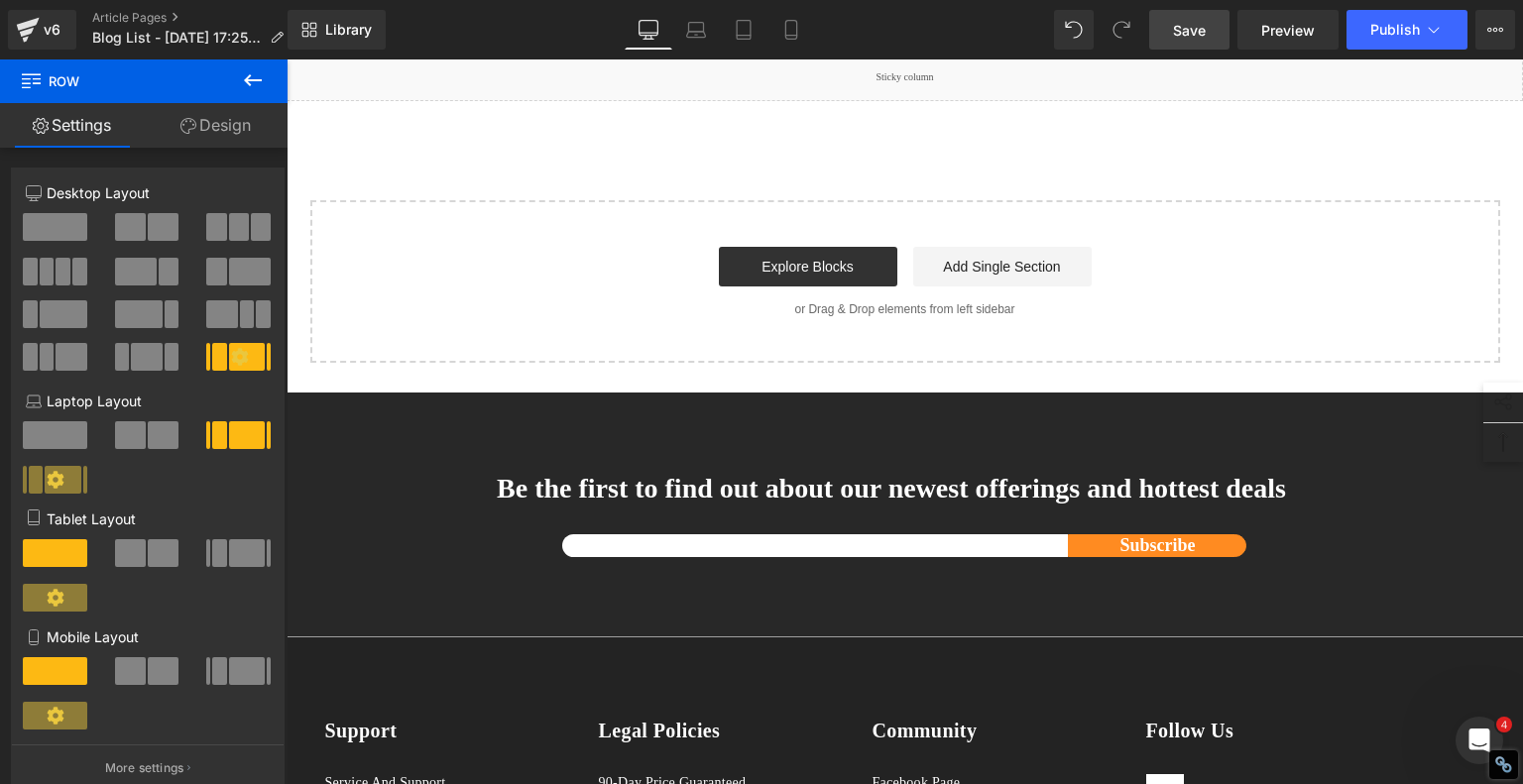 scroll, scrollTop: 1586, scrollLeft: 0, axis: vertical 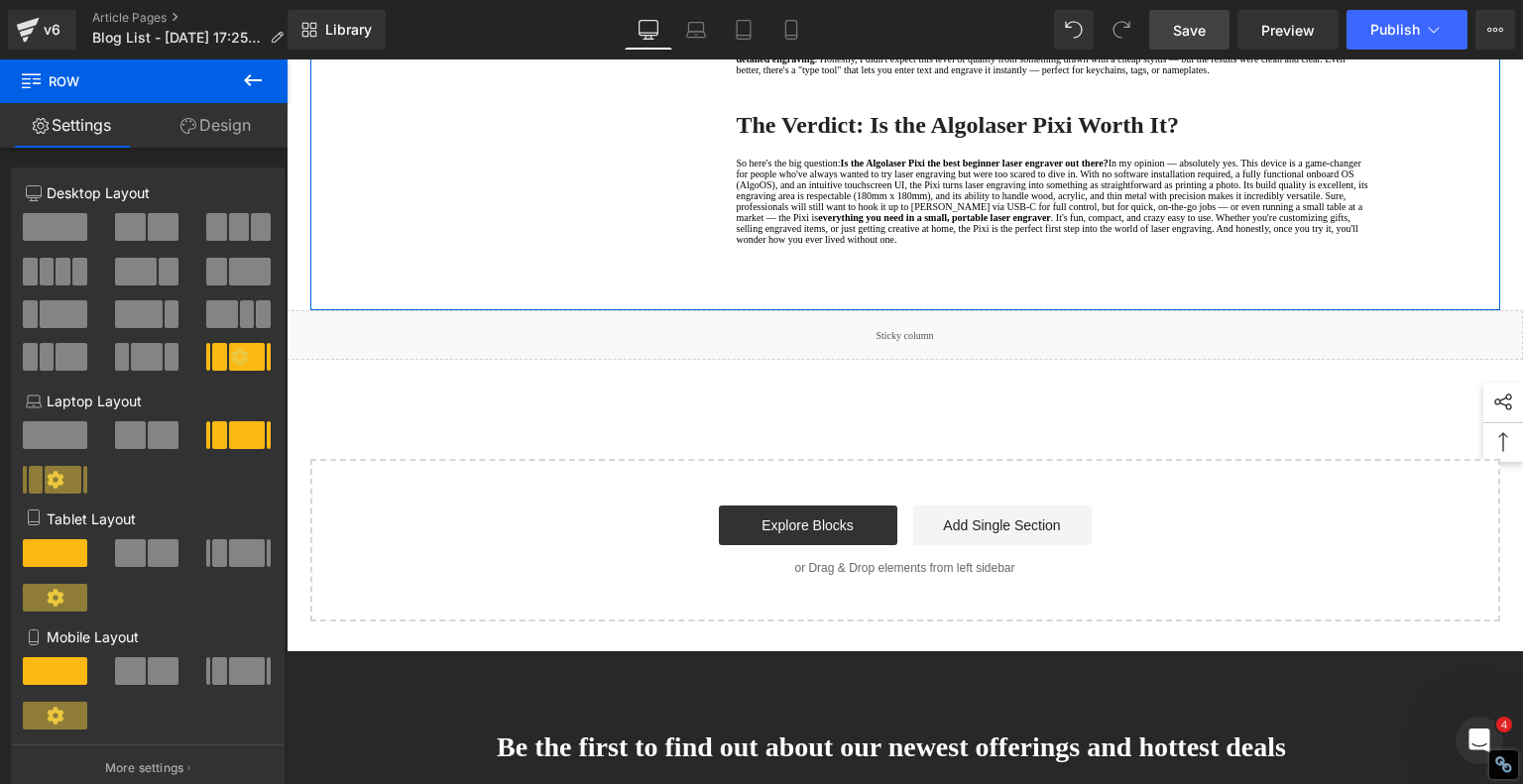 click on ". That's impressive for a 5W laser engraver, especially one marketed as beginner-friendly. After removing the cutouts from the board, the result was clean, precise, and shockingly professional-looking. If you've ever doubted whether a compact, low-power laser could handle real-world projects — the Pixi proves otherwise. It's not just for engraving; it can truly cut, too." at bounding box center [1051, -105] 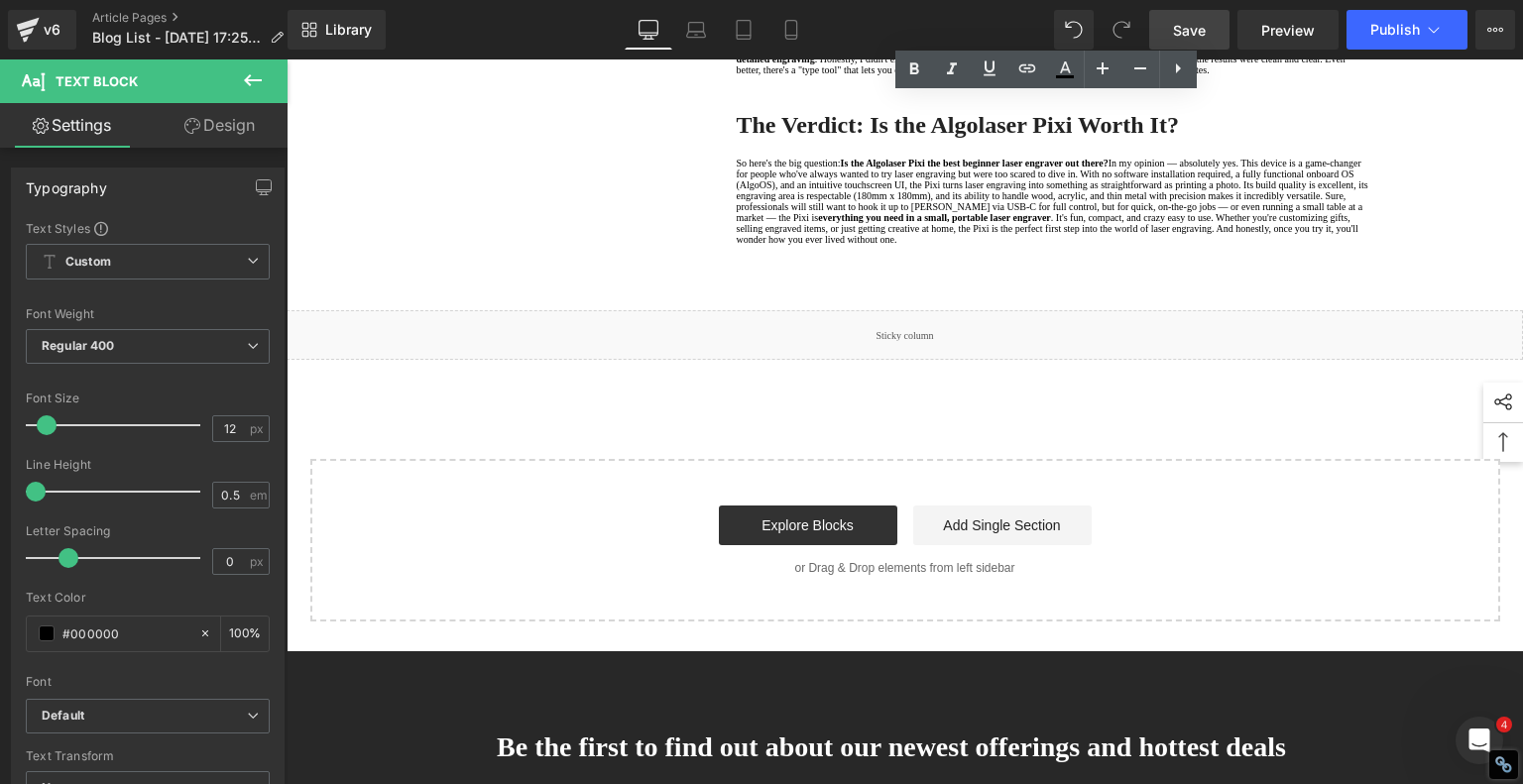 drag, startPoint x: 1085, startPoint y: 188, endPoint x: 1159, endPoint y: 189, distance: 74.00676 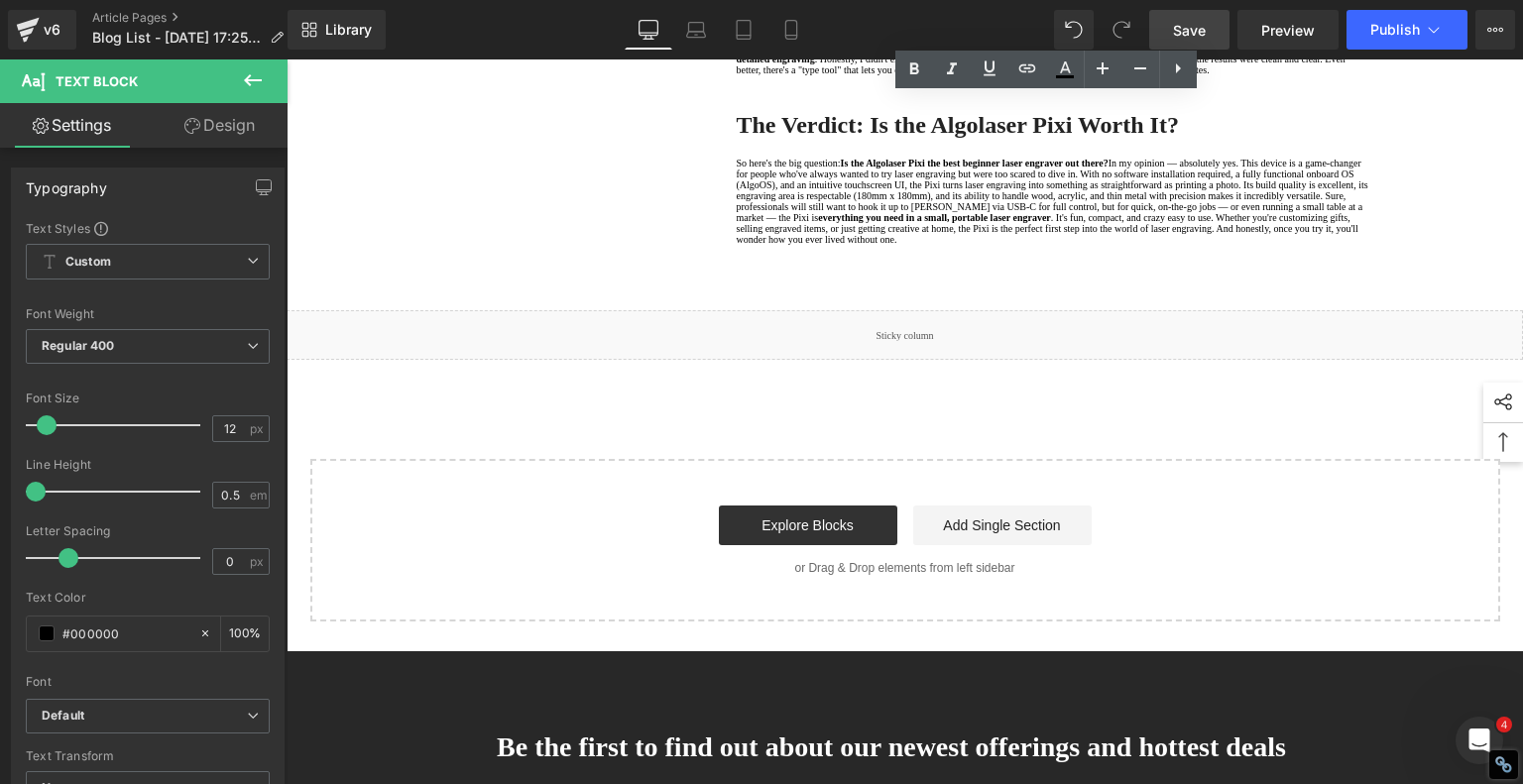 click on ". That's impressive for a 5W laser engraver, especially one marketed as beginner-friendly. After removing the cutouts from the board, the result was clean, precise, and shockingly professional-looking. If you've ever doubted whether a compact, low-power laser could handle real-world projects — the Pixi proves otherwise. It's not just for engraving; it can truly cut, too." at bounding box center [1051, -105] 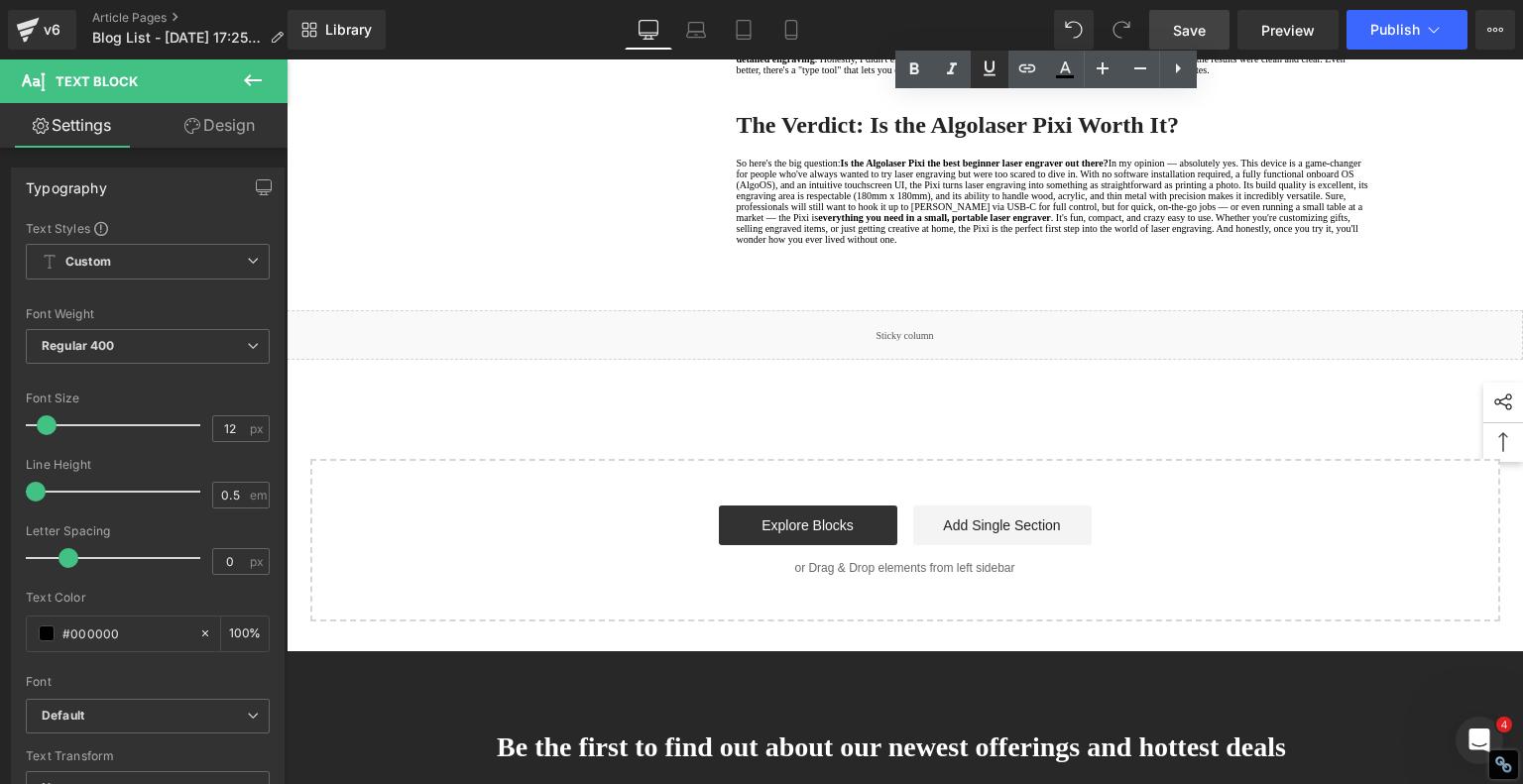 click 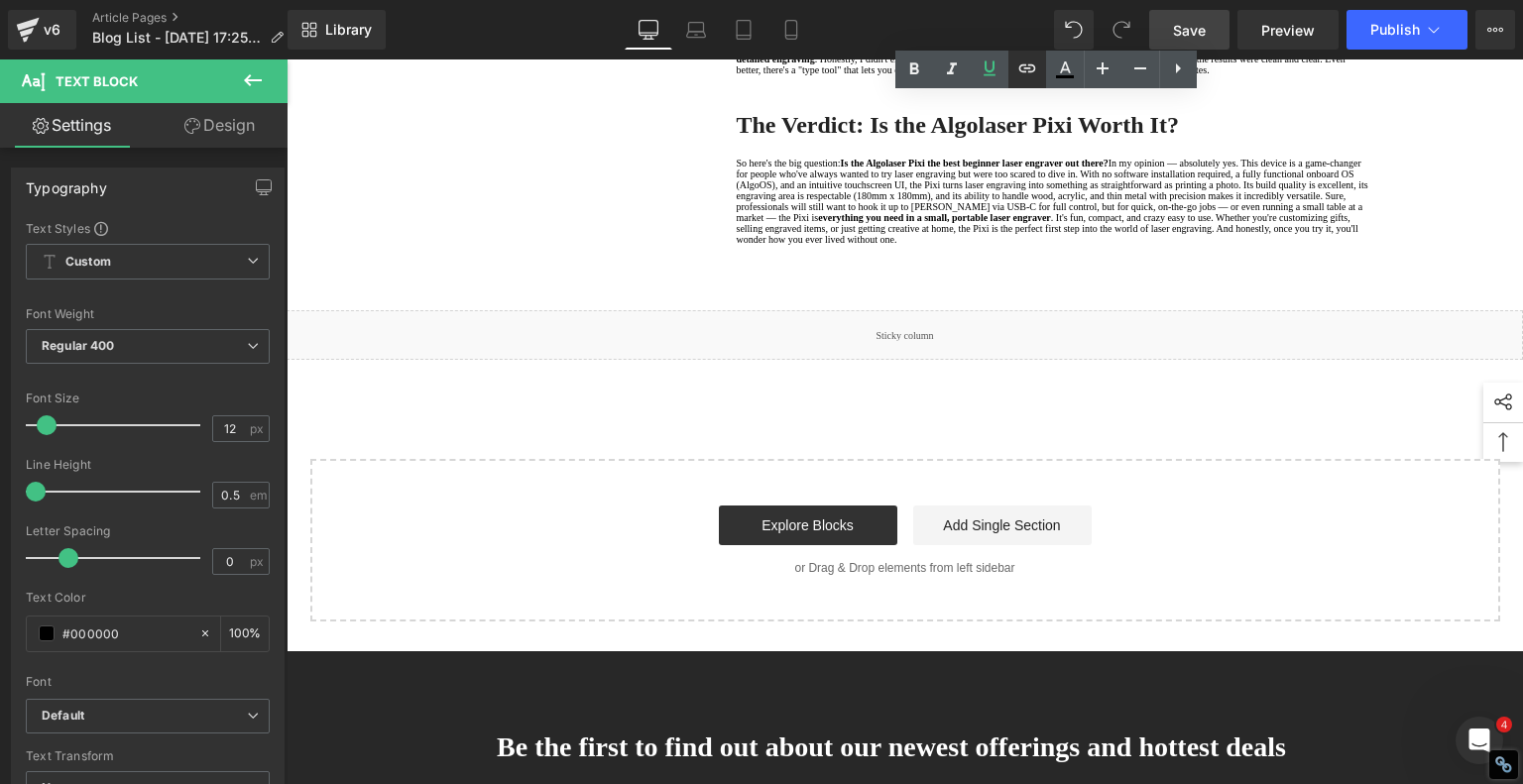 click 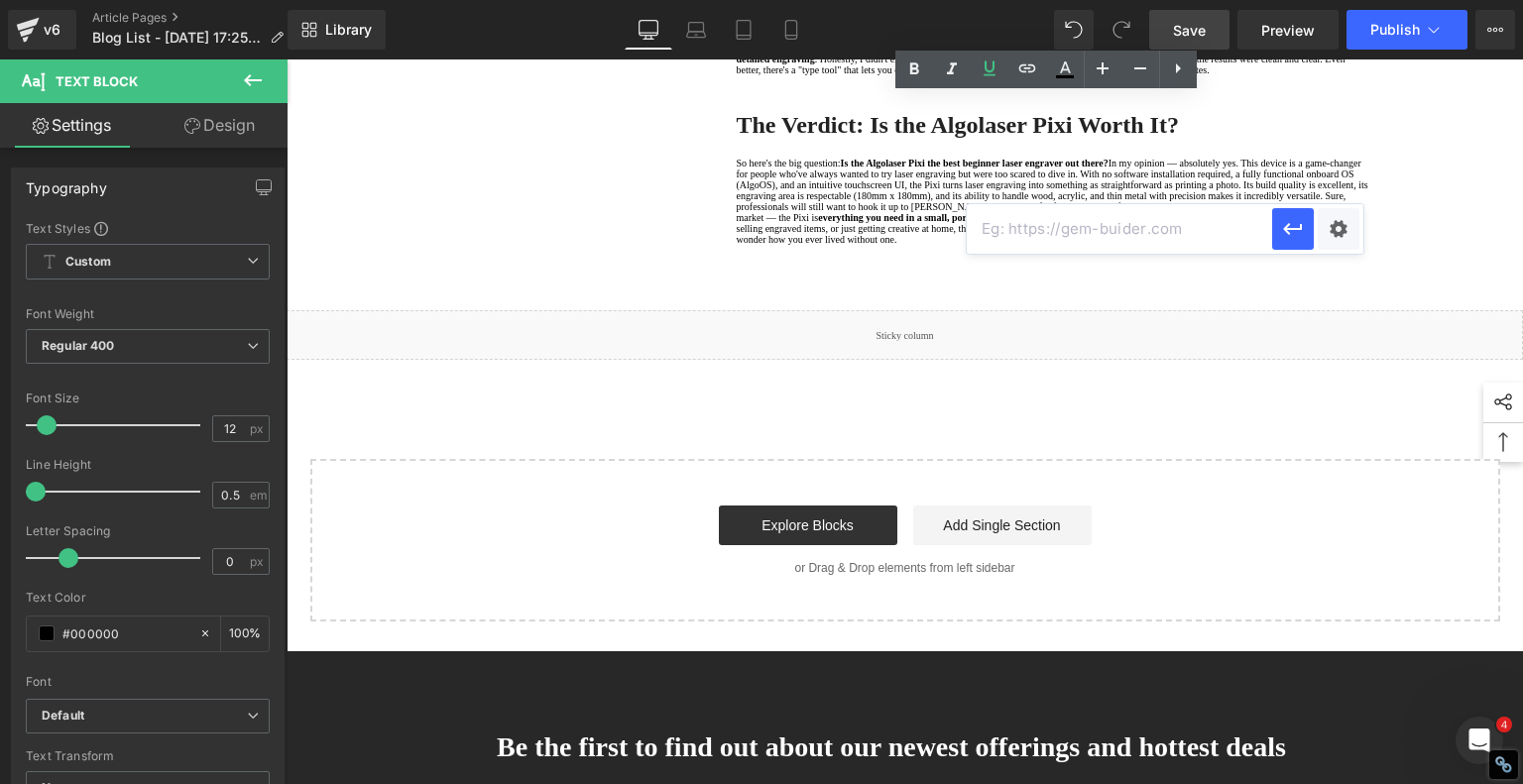 click at bounding box center [1119, 229] 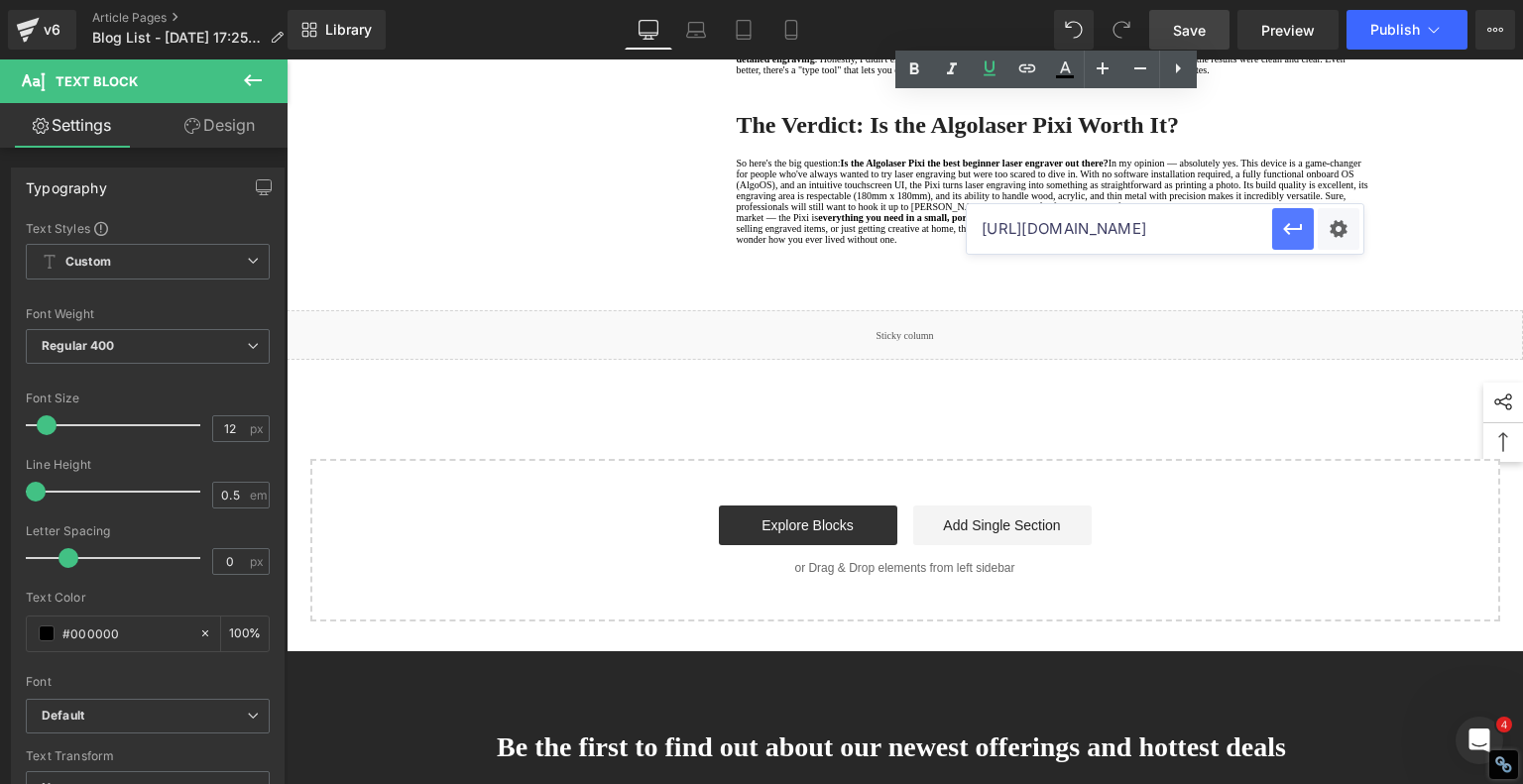 type on "[URL][DOMAIN_NAME]" 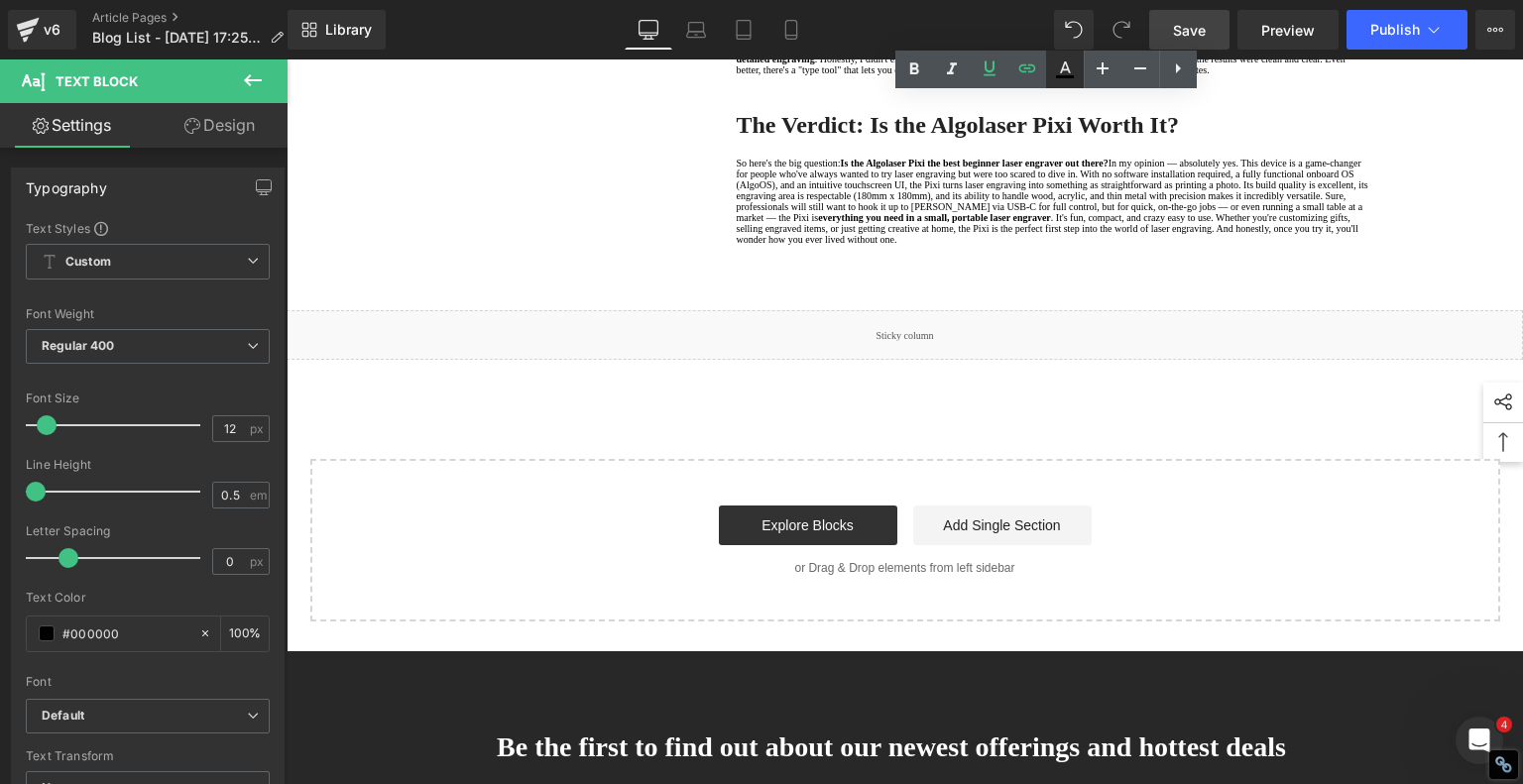 click 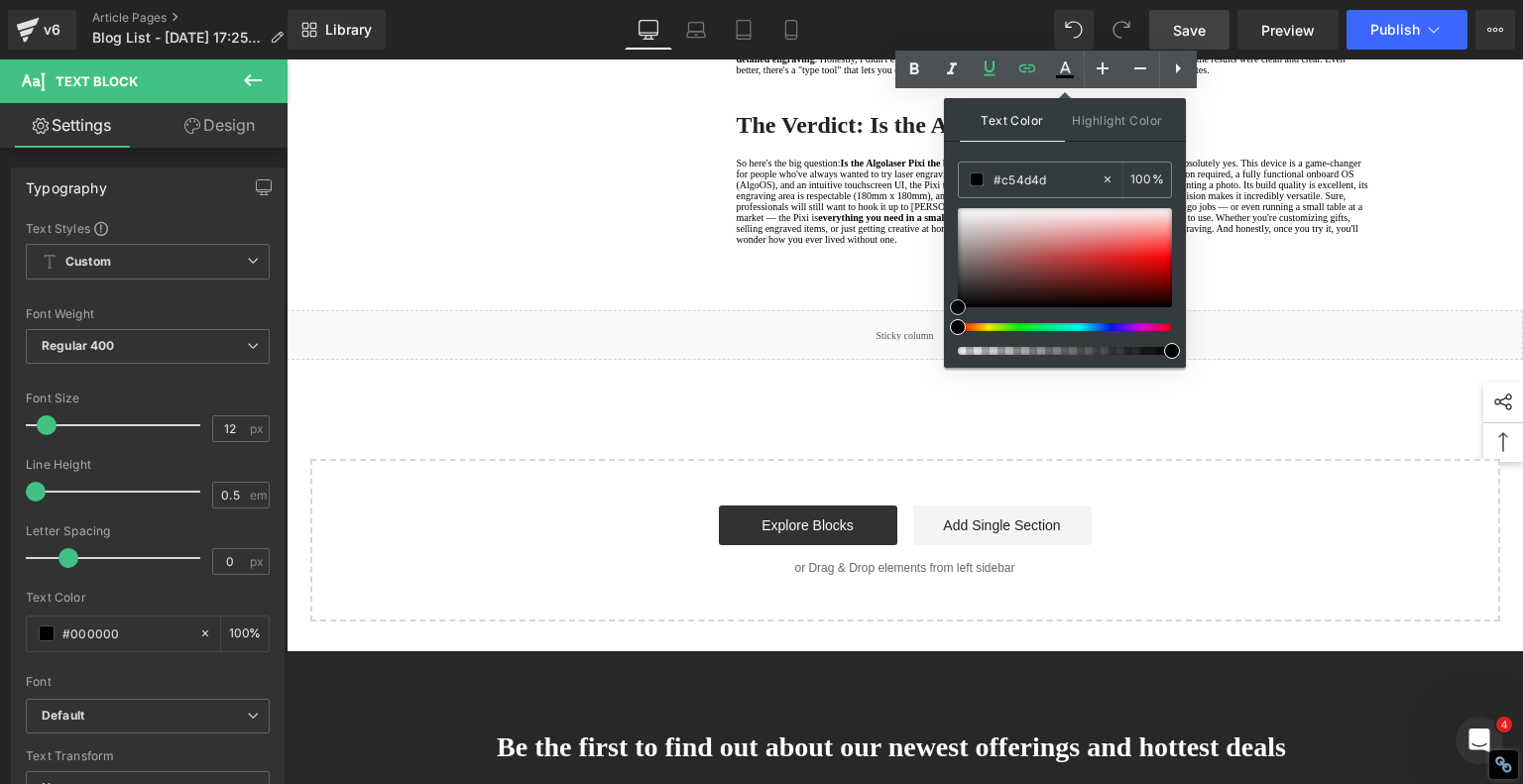 click at bounding box center (1065, 258) 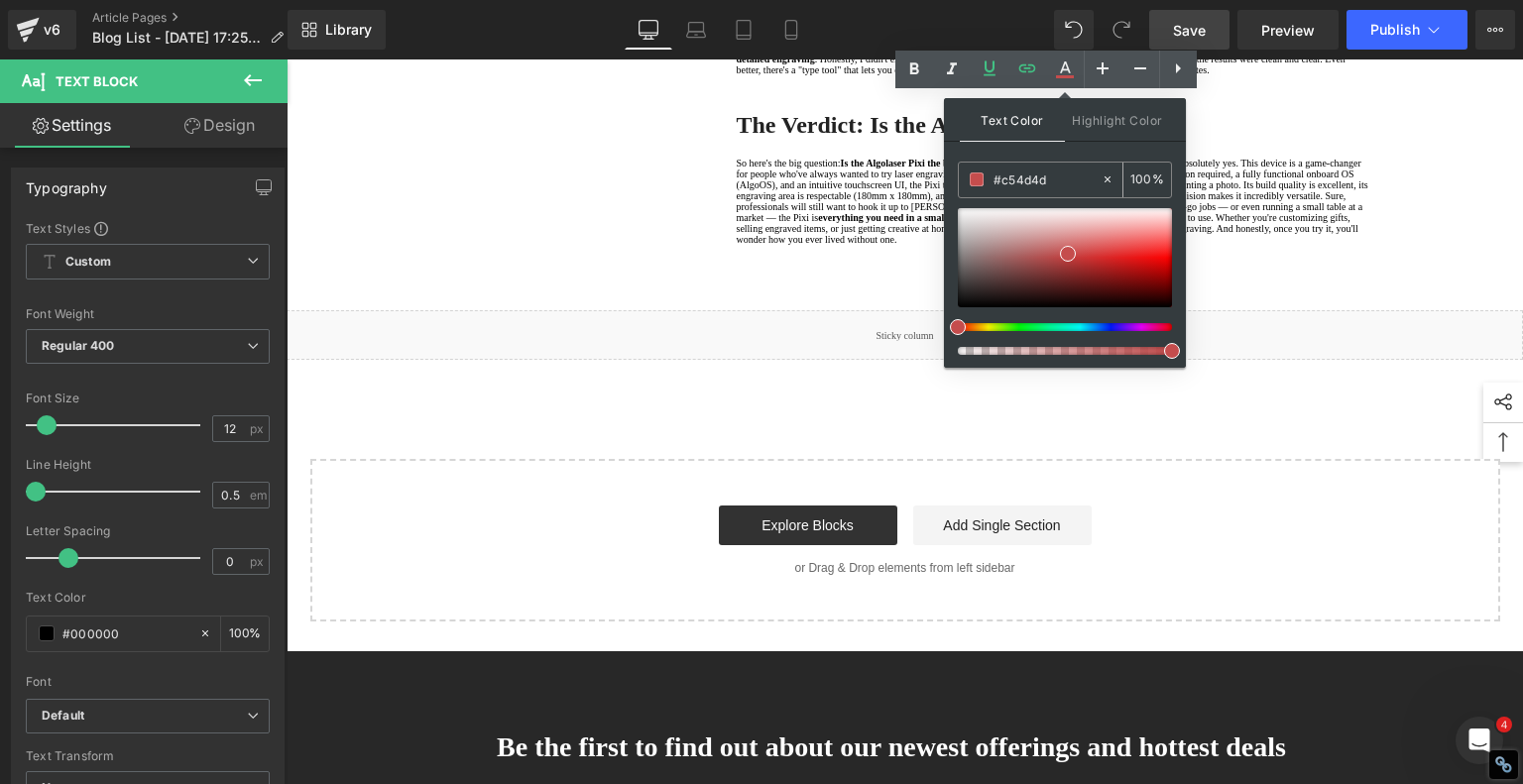 click on "#c54d4d" at bounding box center [1047, 179] 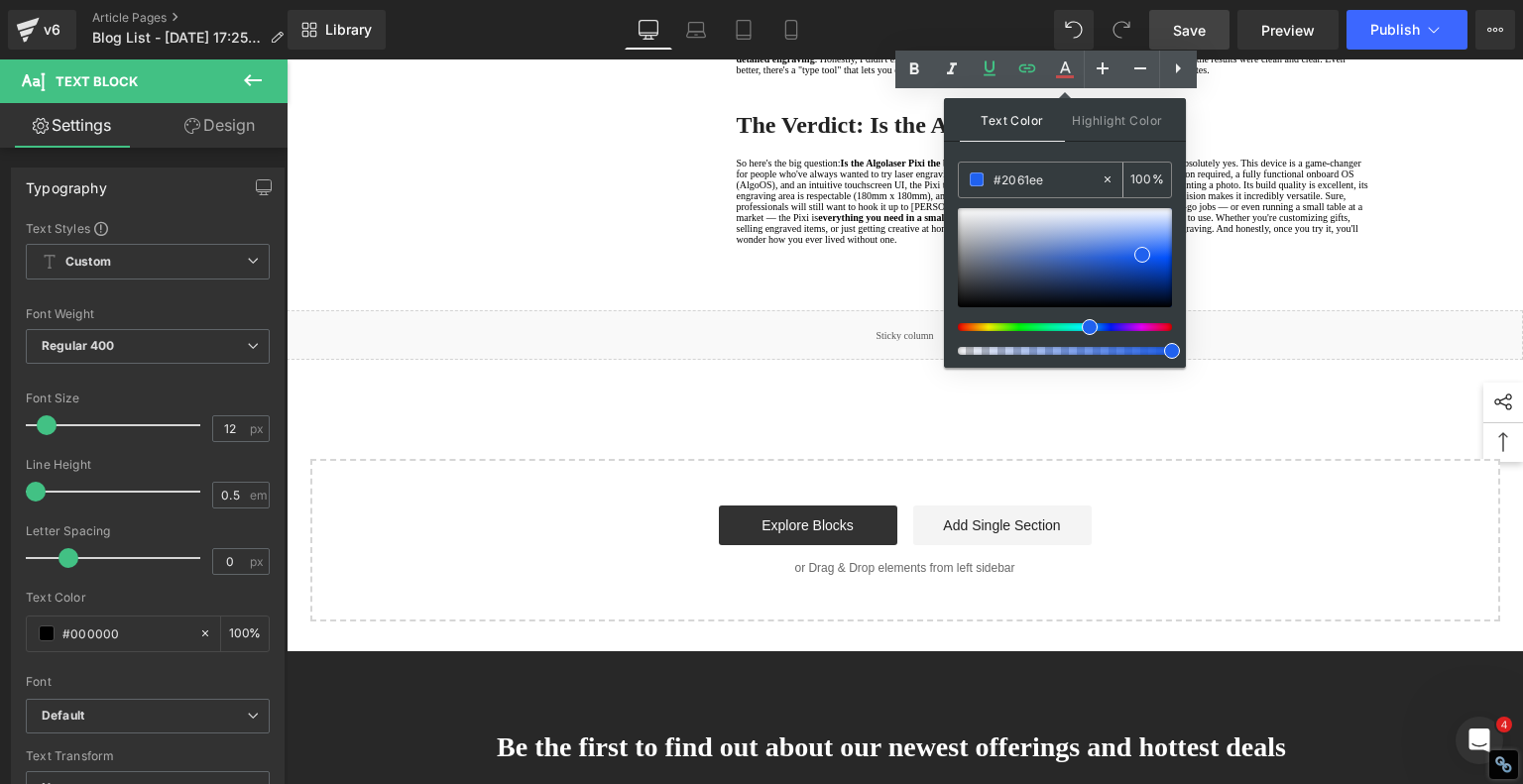 type on "#2061ee" 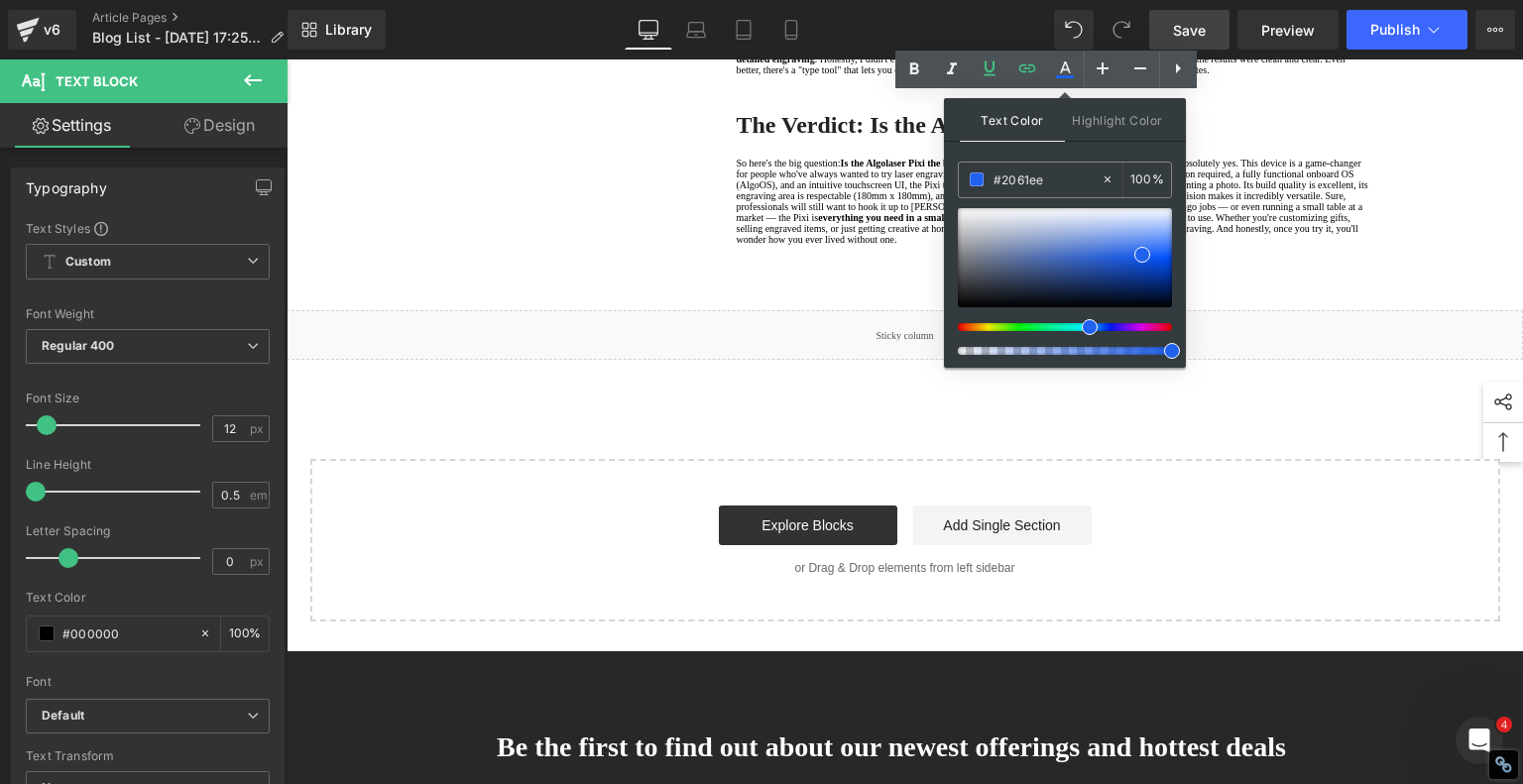 click on "1.  What's in the Box? Unboxing the Pixi Laser Engraver Text Block         2.  First Setup and First Impressions Text Block         3.  Time to Burn: First Cuts and Engravings Text Block         4.  Drawing, Designing, and Doodling with Ease Text Block         5.  The Verdict: Is the Algolaser Pixi Worth It? Text Block         Row         Finally — A Laser Engraver As Easy As a Regular Printer? Heading         Have you ever wished for a laser engraver that's just as plug-and-play as your average inkjet printer? Something you could unbox, plug in, and start using — no complicated setup, no steep learning curve? That's exactly the promise behind the new  Algolaser Pixi . And after spending time with it, I can tell you — this is no gimmick. If you've ever wanted to jump into laser engraving but felt intimidated by the software, the wiring, or the learning curve,  this laser engraver was made with you in mind shockingly simple to use Text Block
Youtube         Row         Heading" at bounding box center (905, -447) 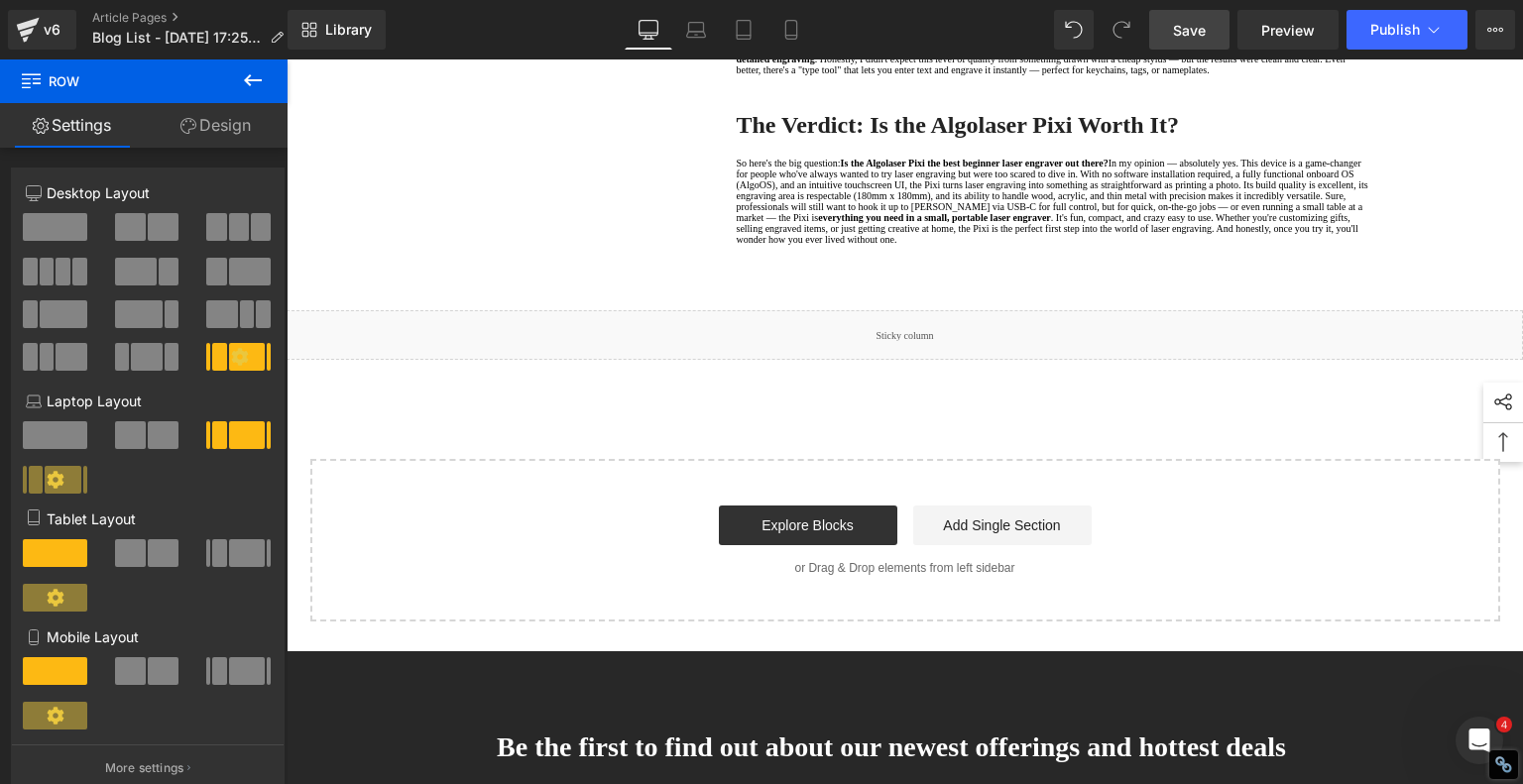 click on "Save" at bounding box center (1189, 30) 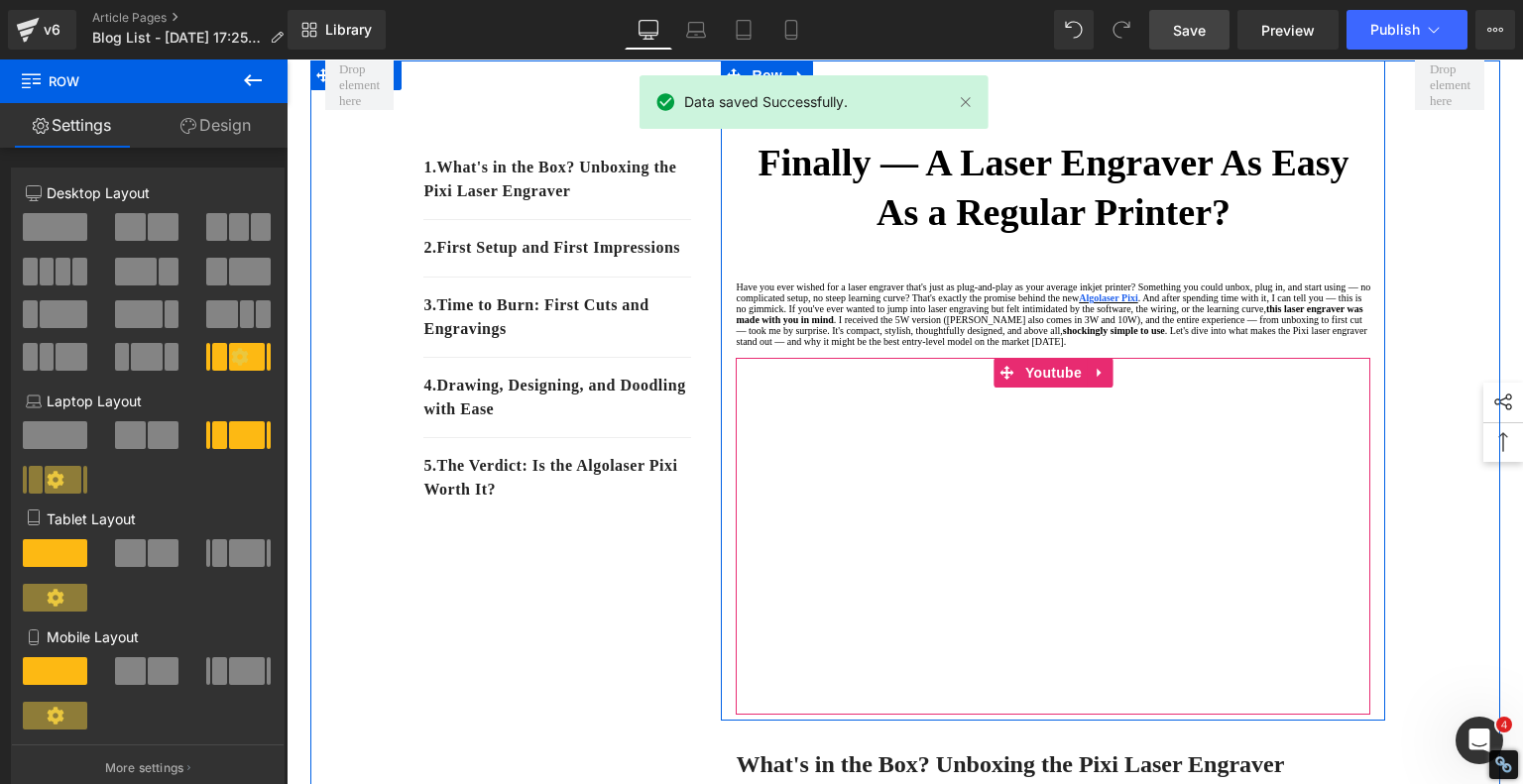 scroll, scrollTop: 24, scrollLeft: 0, axis: vertical 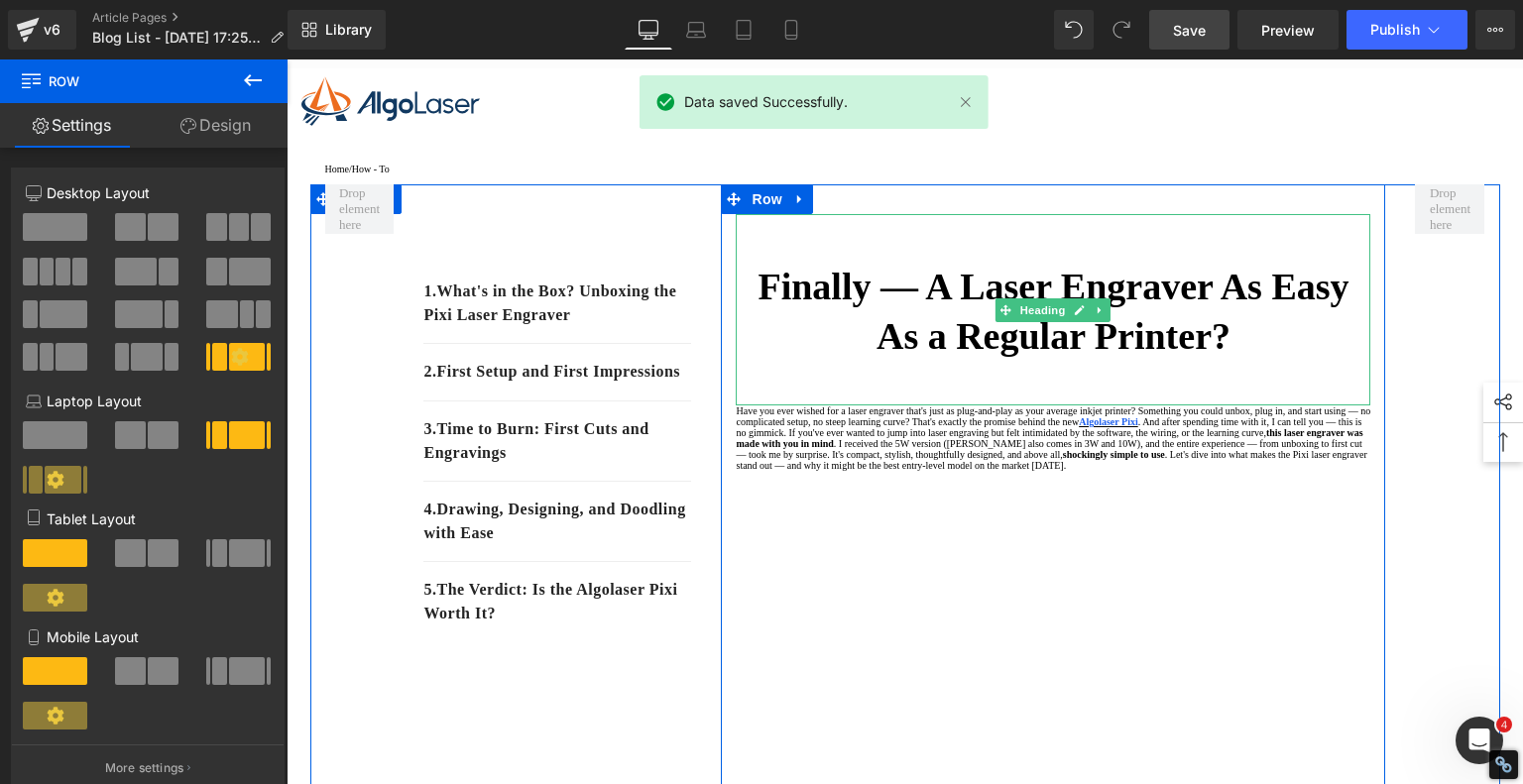 click on "Finally — A Laser Engraver As Easy As a Regular Printer?" at bounding box center [1053, 310] 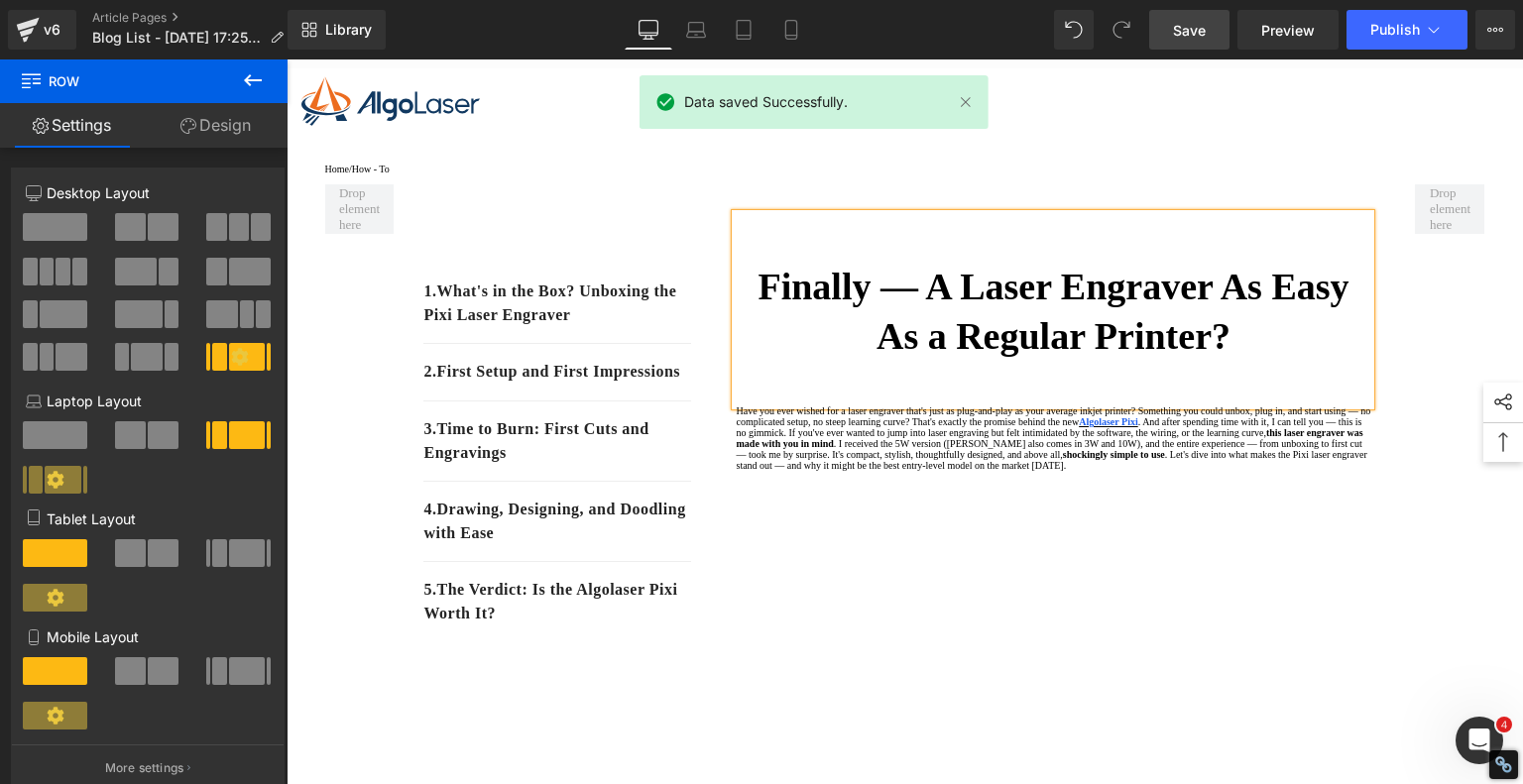 click on "Finally — A Laser Engraver As Easy As a Regular Printer?" at bounding box center (1053, 310) 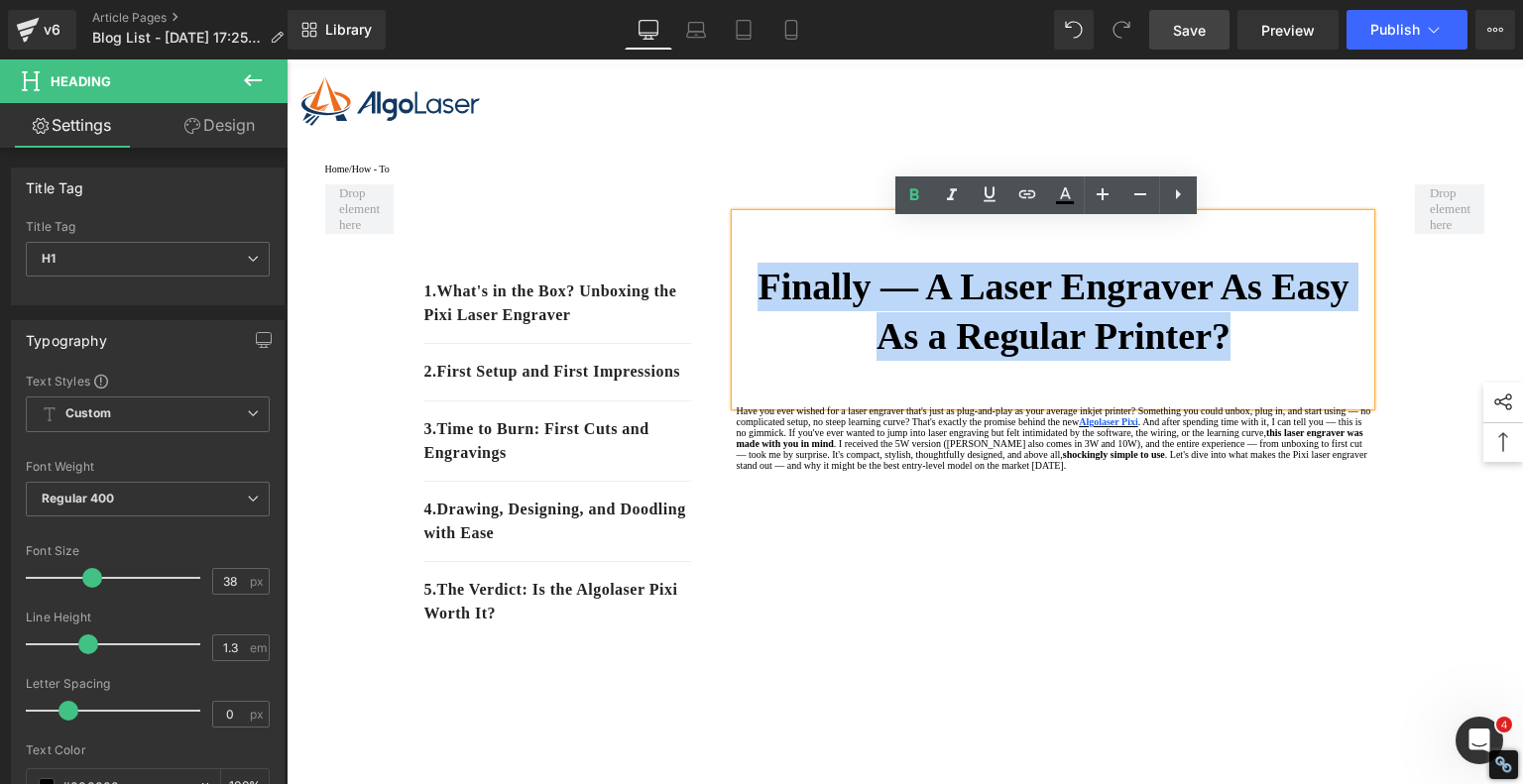 copy on "Finally — A Laser Engraver As Easy As a Regular Printer?" 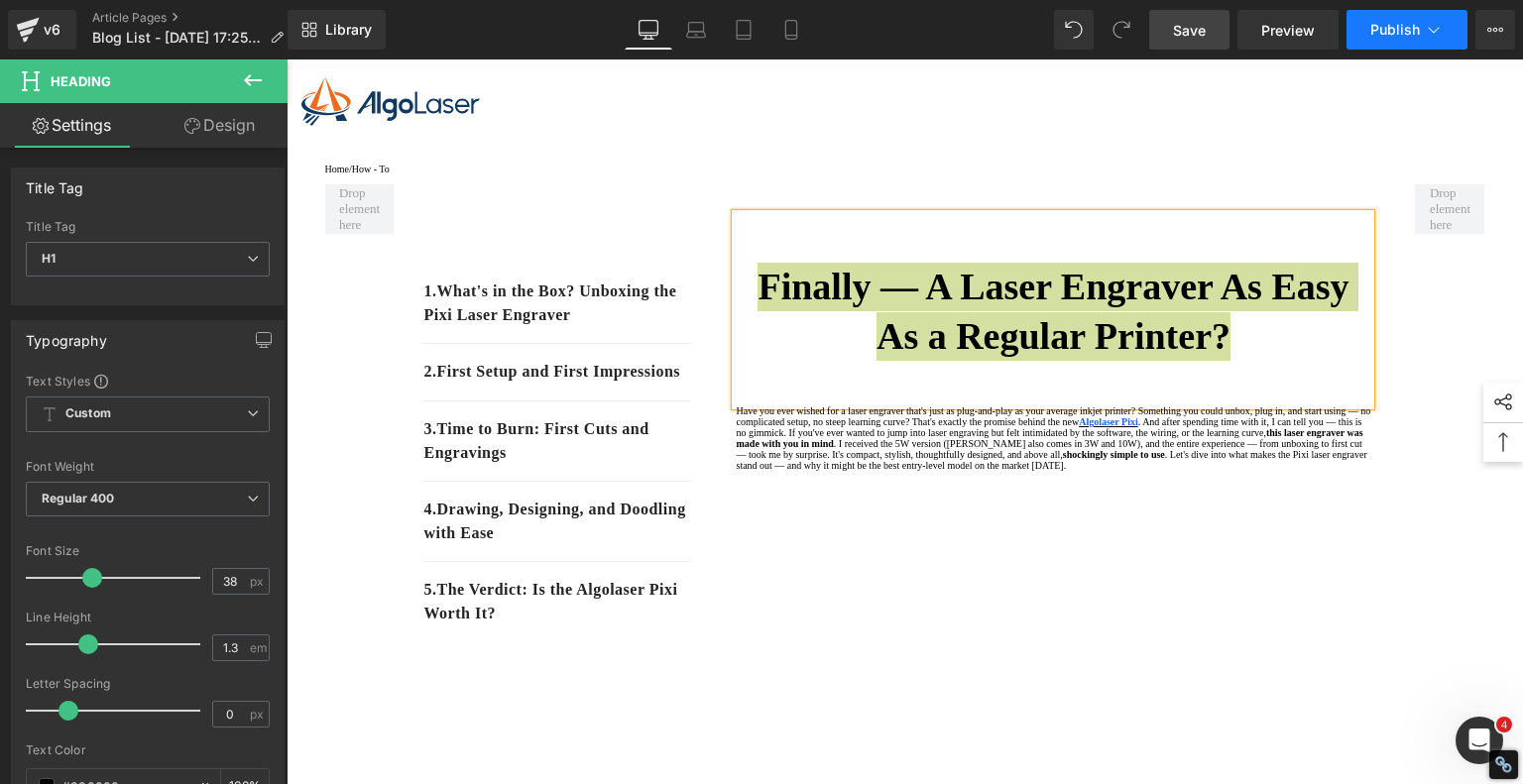 click on "Publish" at bounding box center [1395, 30] 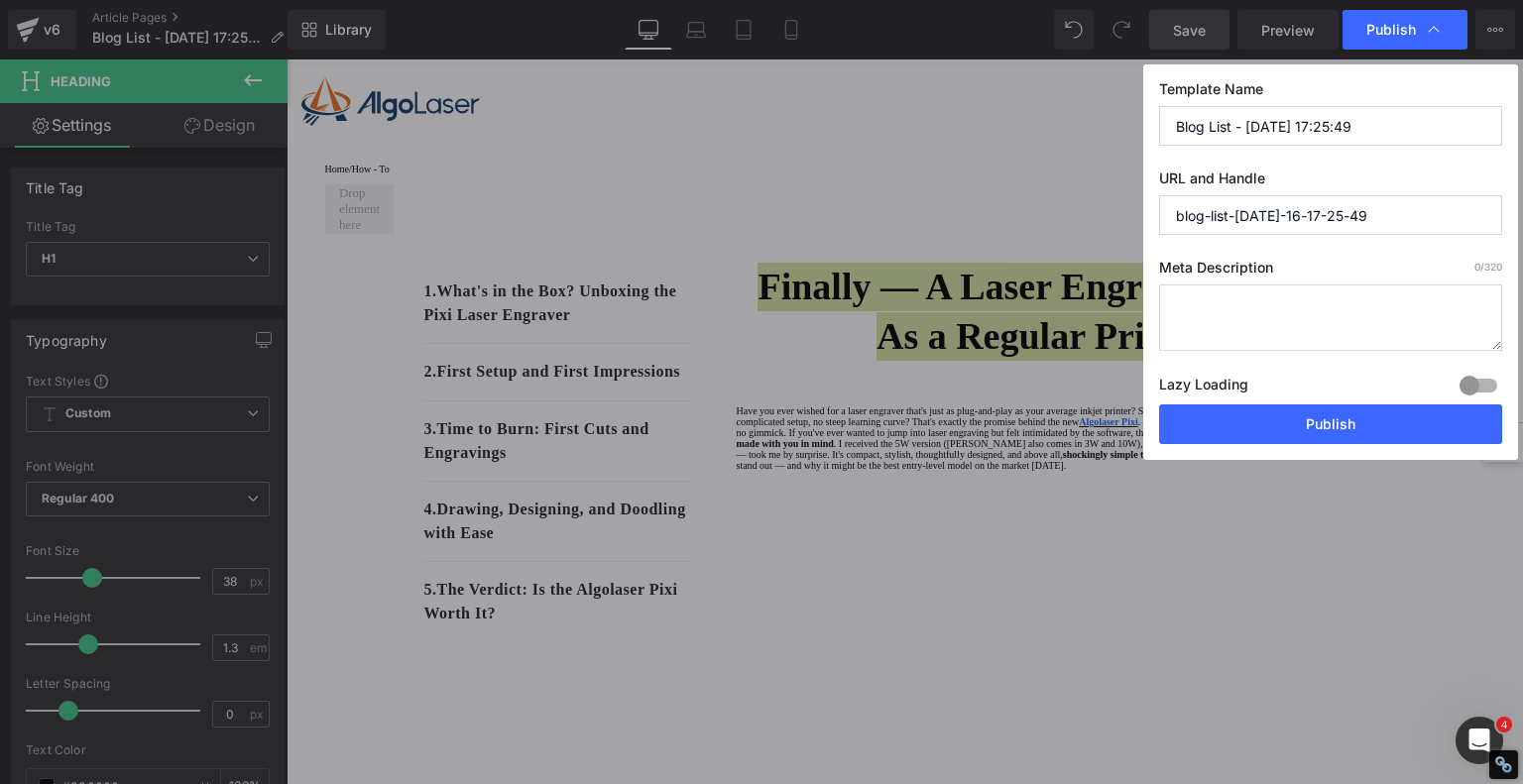 click on "Blog List - [DATE] 17:25:49" at bounding box center (1331, 126) 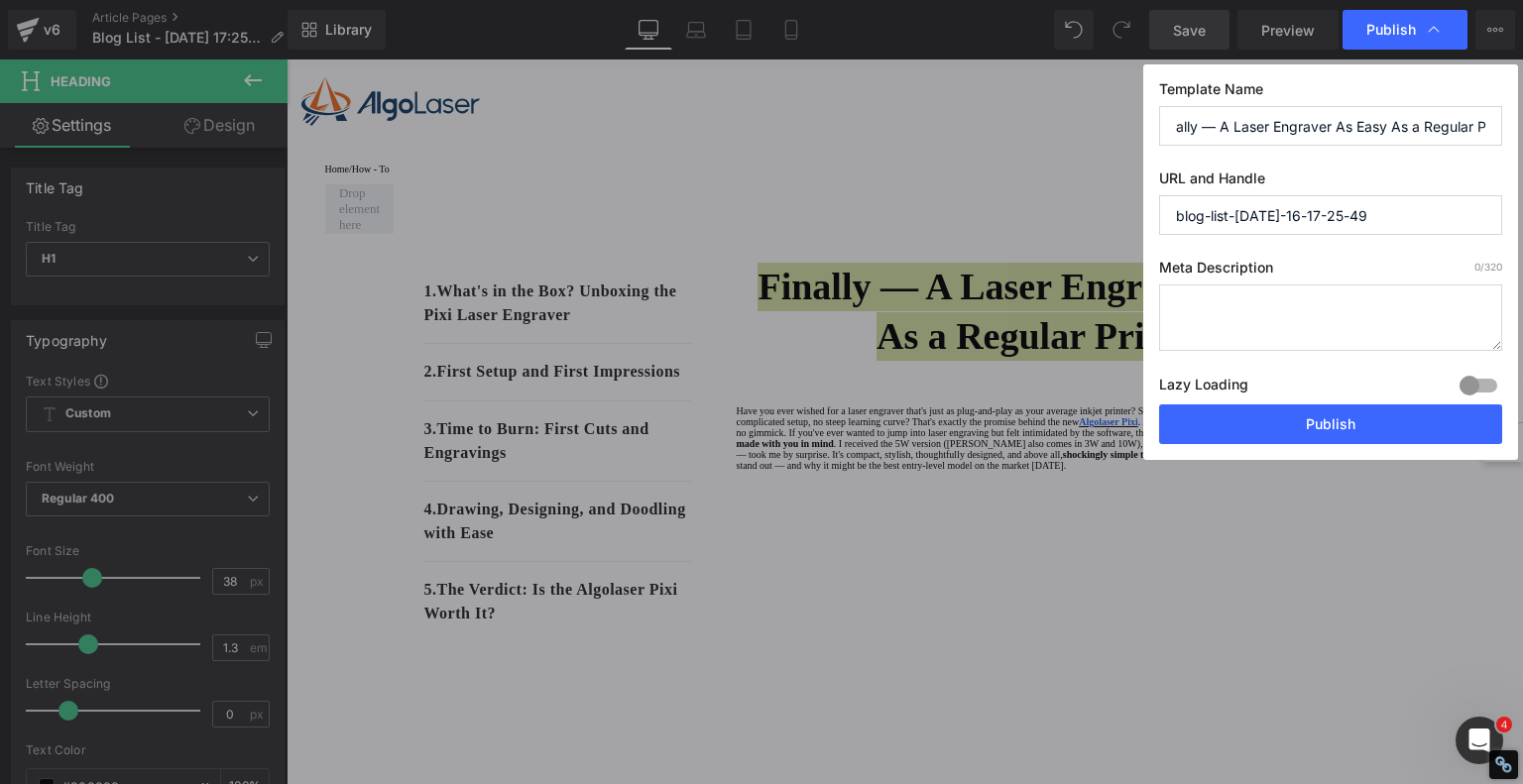 scroll, scrollTop: 0, scrollLeft: 0, axis: both 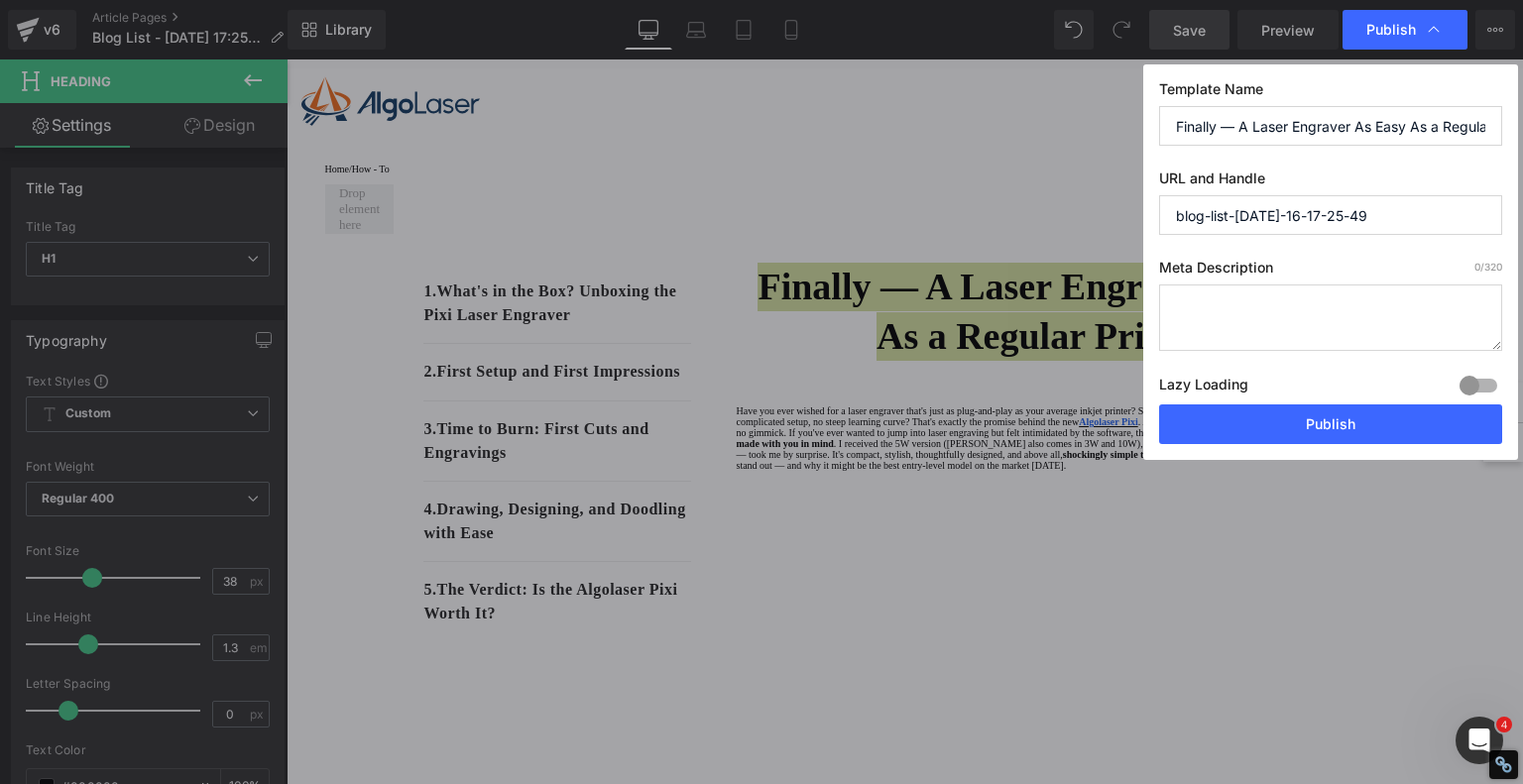 drag, startPoint x: 1227, startPoint y: 130, endPoint x: 1111, endPoint y: 122, distance: 116.275535 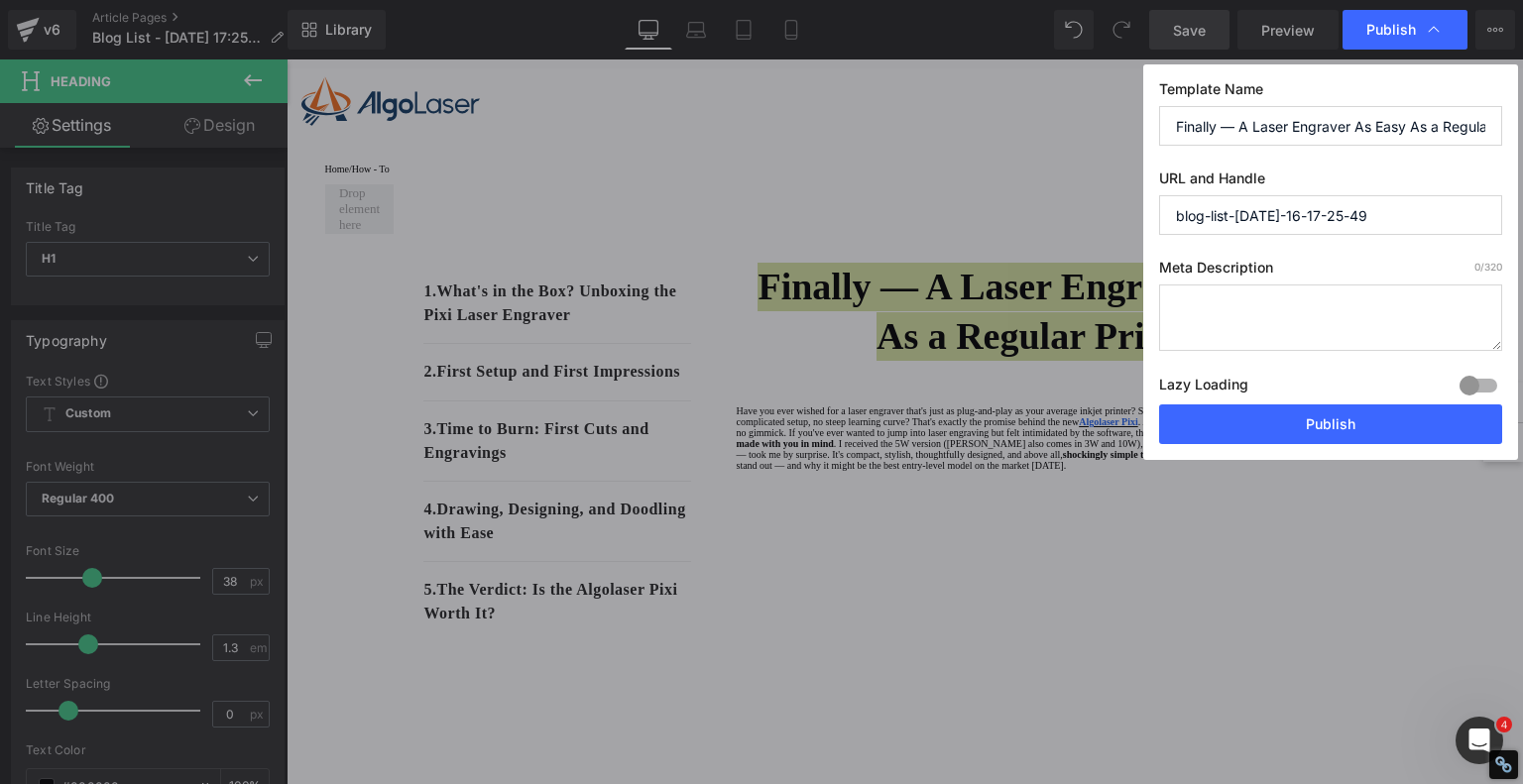 scroll, scrollTop: 0, scrollLeft: 56, axis: horizontal 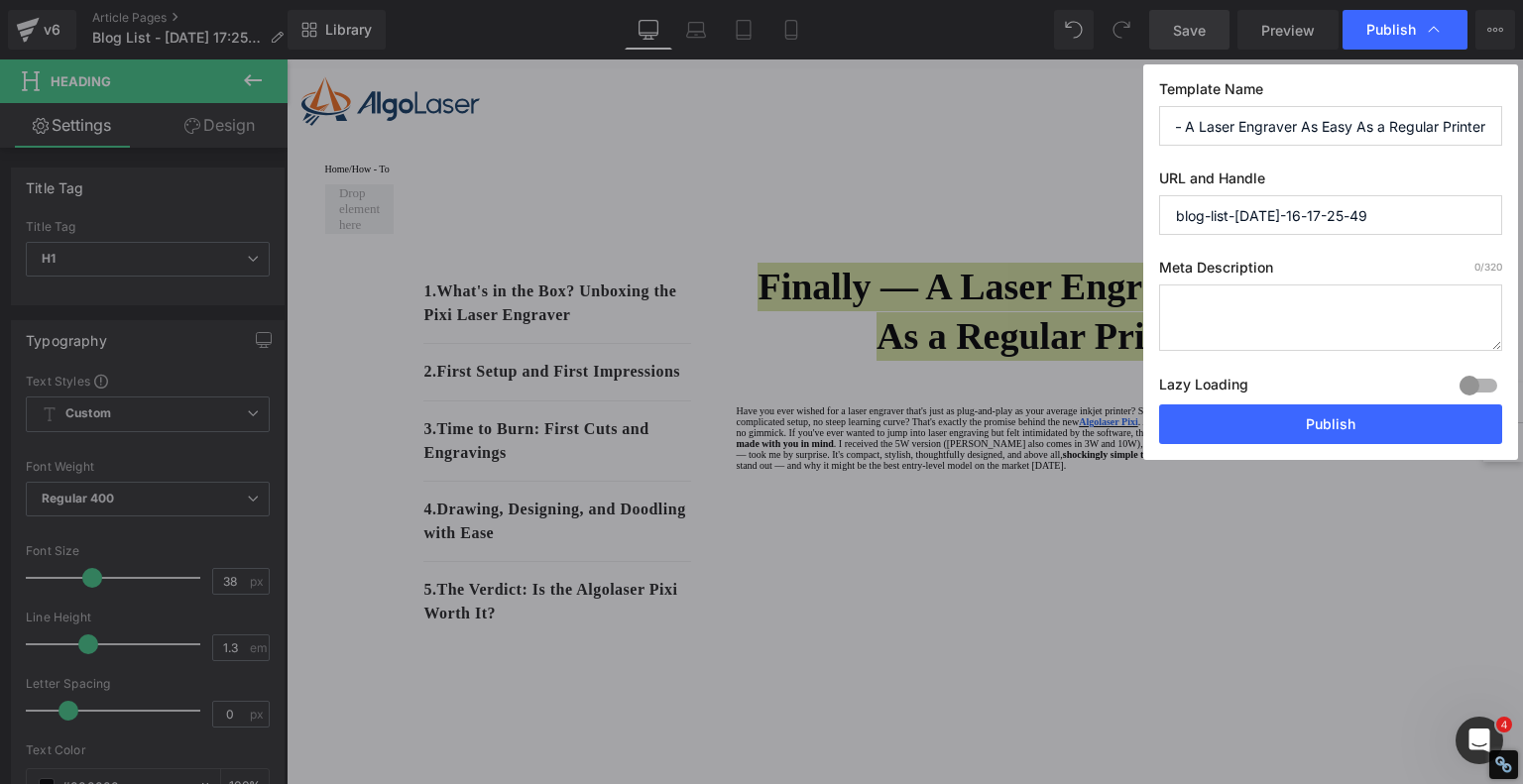 drag, startPoint x: 1382, startPoint y: 125, endPoint x: 1522, endPoint y: 110, distance: 140.80128 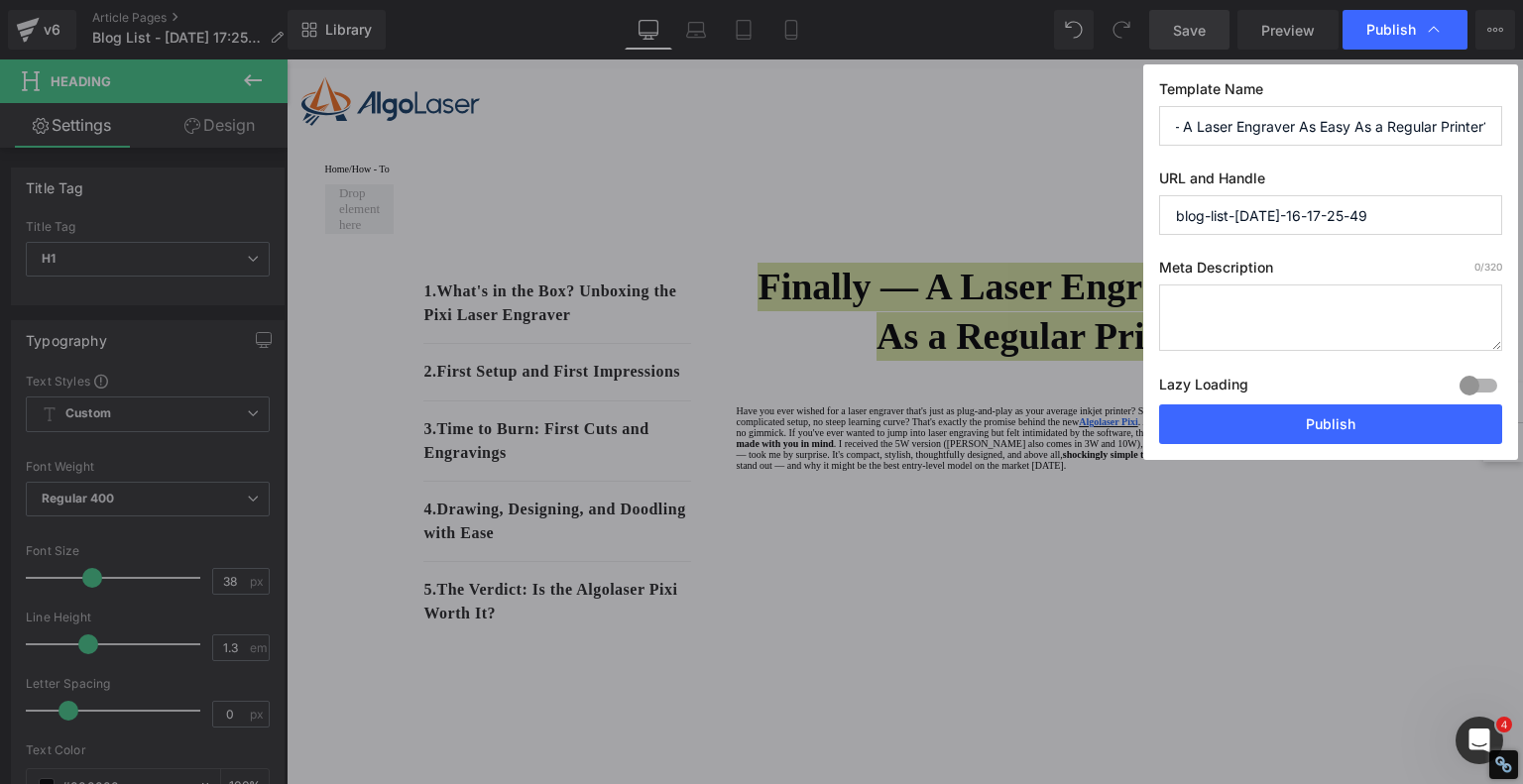 scroll, scrollTop: 0, scrollLeft: 63, axis: horizontal 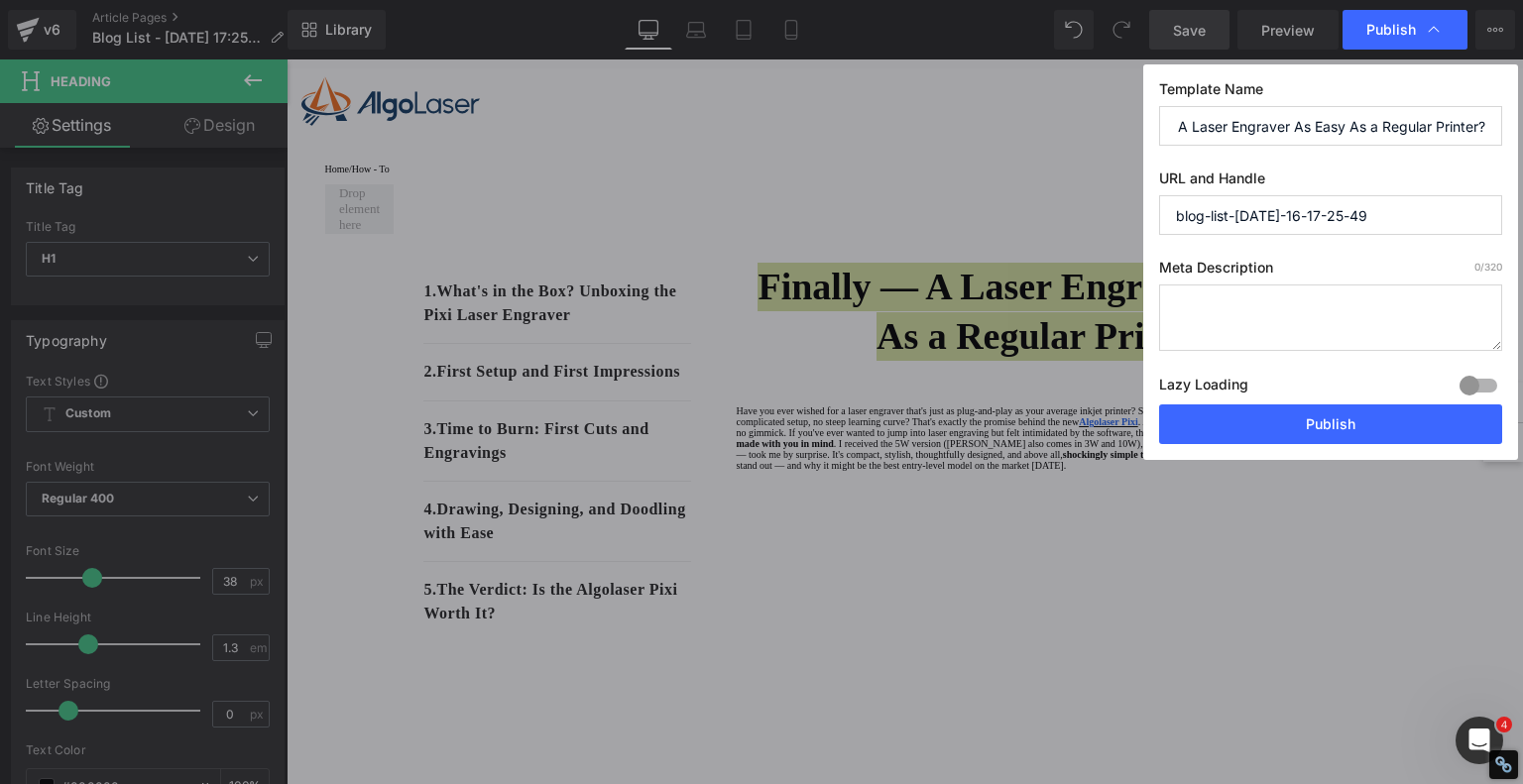 drag, startPoint x: 1386, startPoint y: 126, endPoint x: 1522, endPoint y: 117, distance: 136.2975 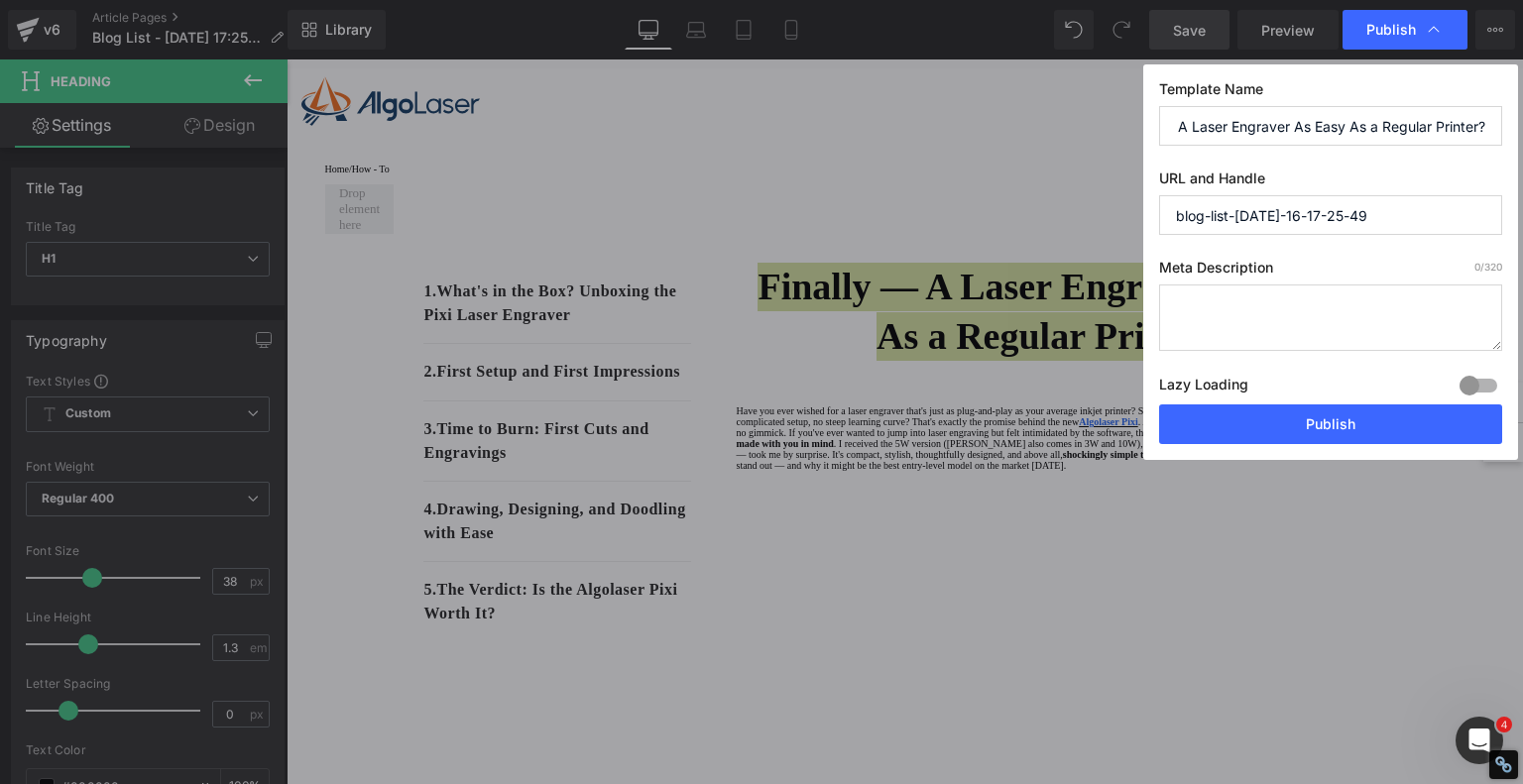 type on "Finally — A Laser Engraver As Easy As a Regular Printer?" 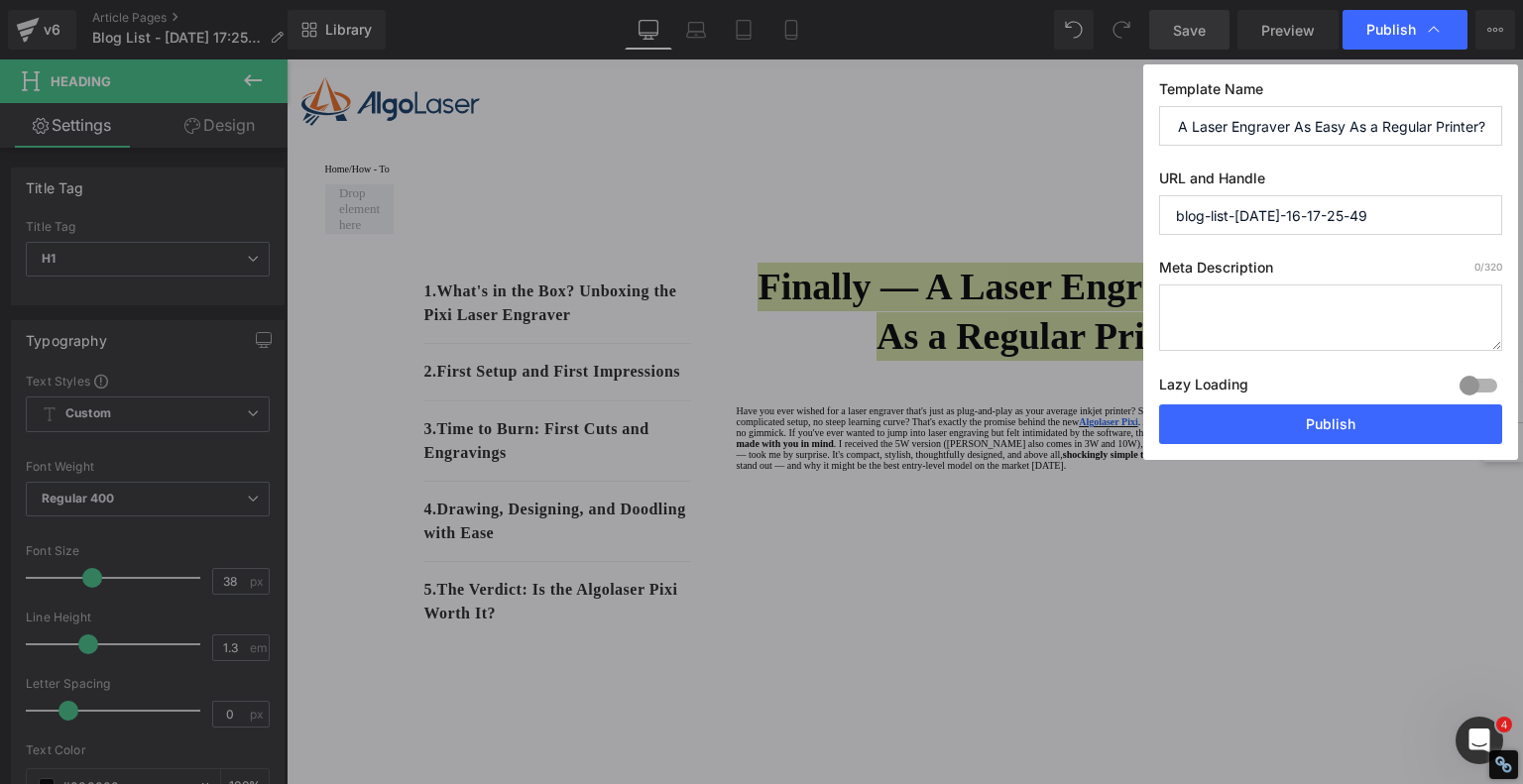 click on "blog-list-[DATE]-16-17-25-49" at bounding box center (1331, 215) 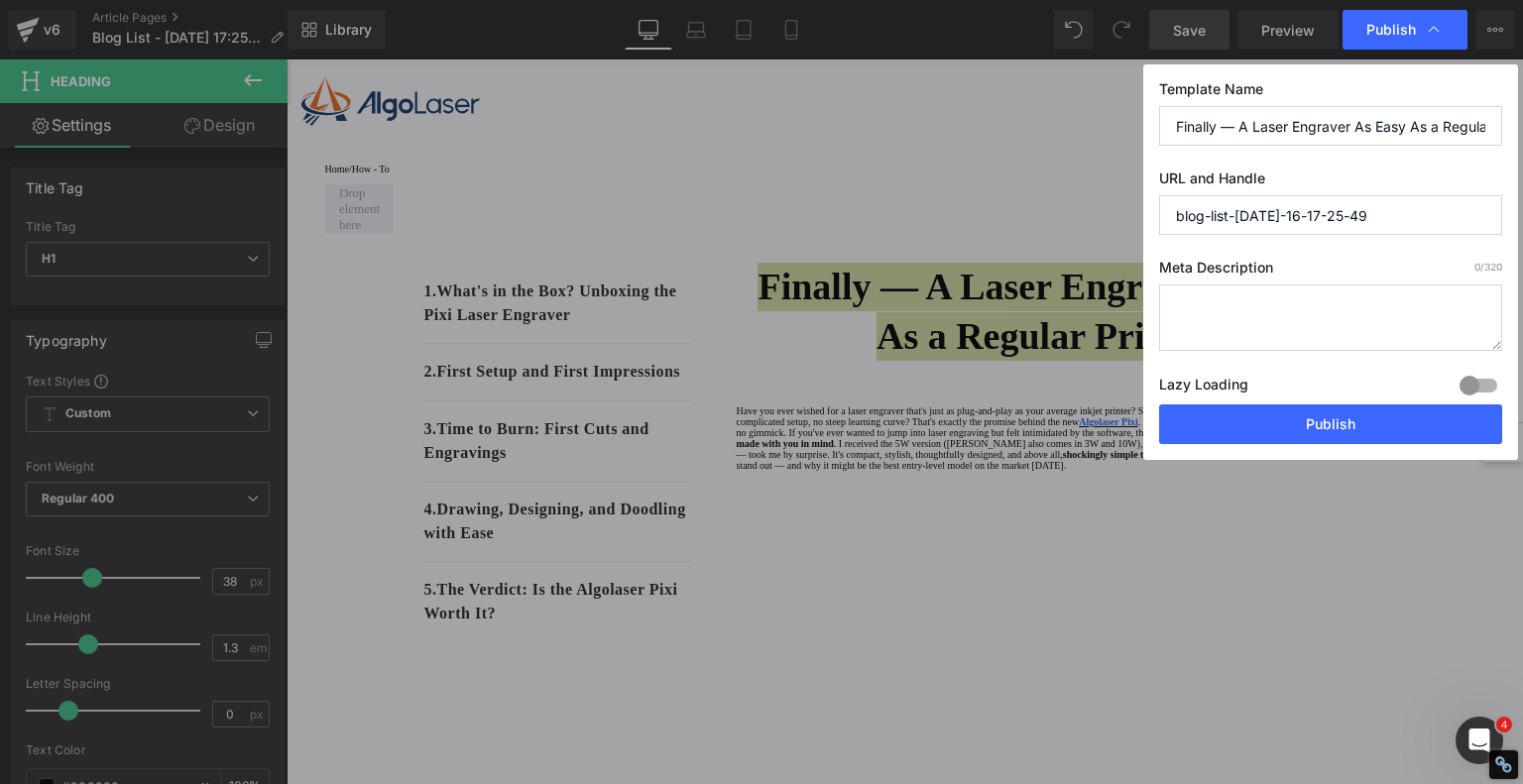 click on "blog-list-[DATE]-16-17-25-49" at bounding box center (1331, 215) 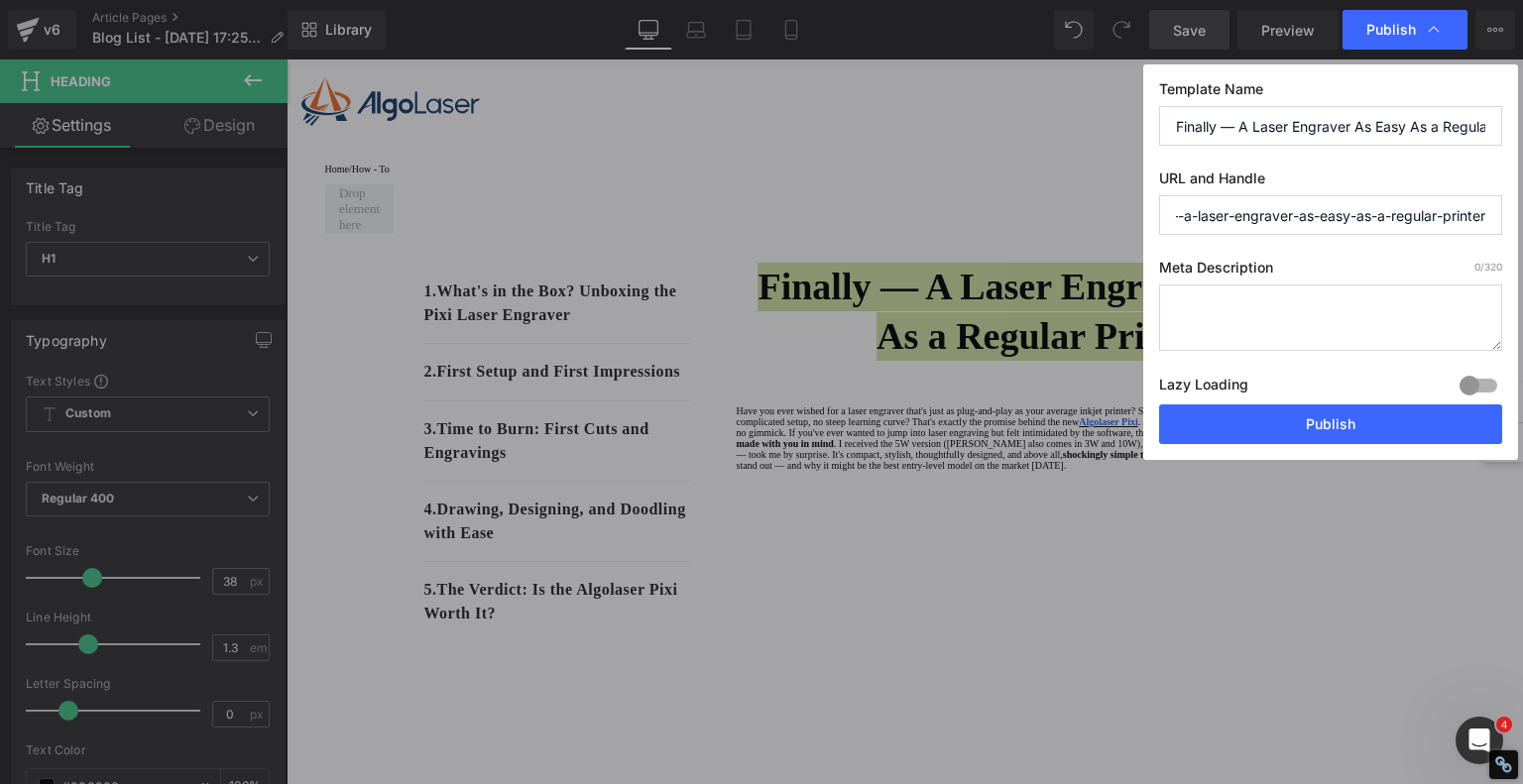 scroll, scrollTop: 0, scrollLeft: 0, axis: both 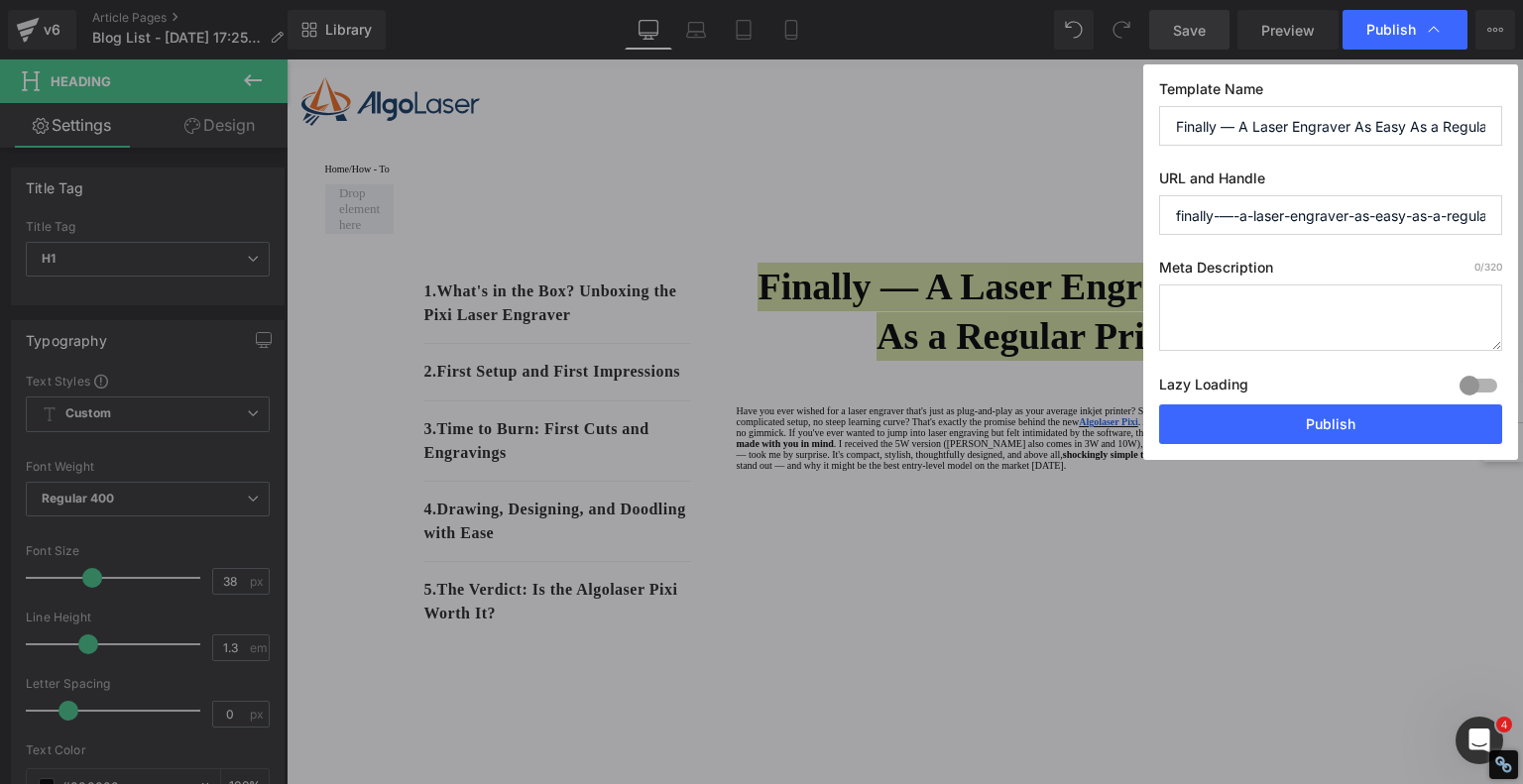 drag, startPoint x: 1278, startPoint y: 216, endPoint x: 862, endPoint y: 222, distance: 416.04327 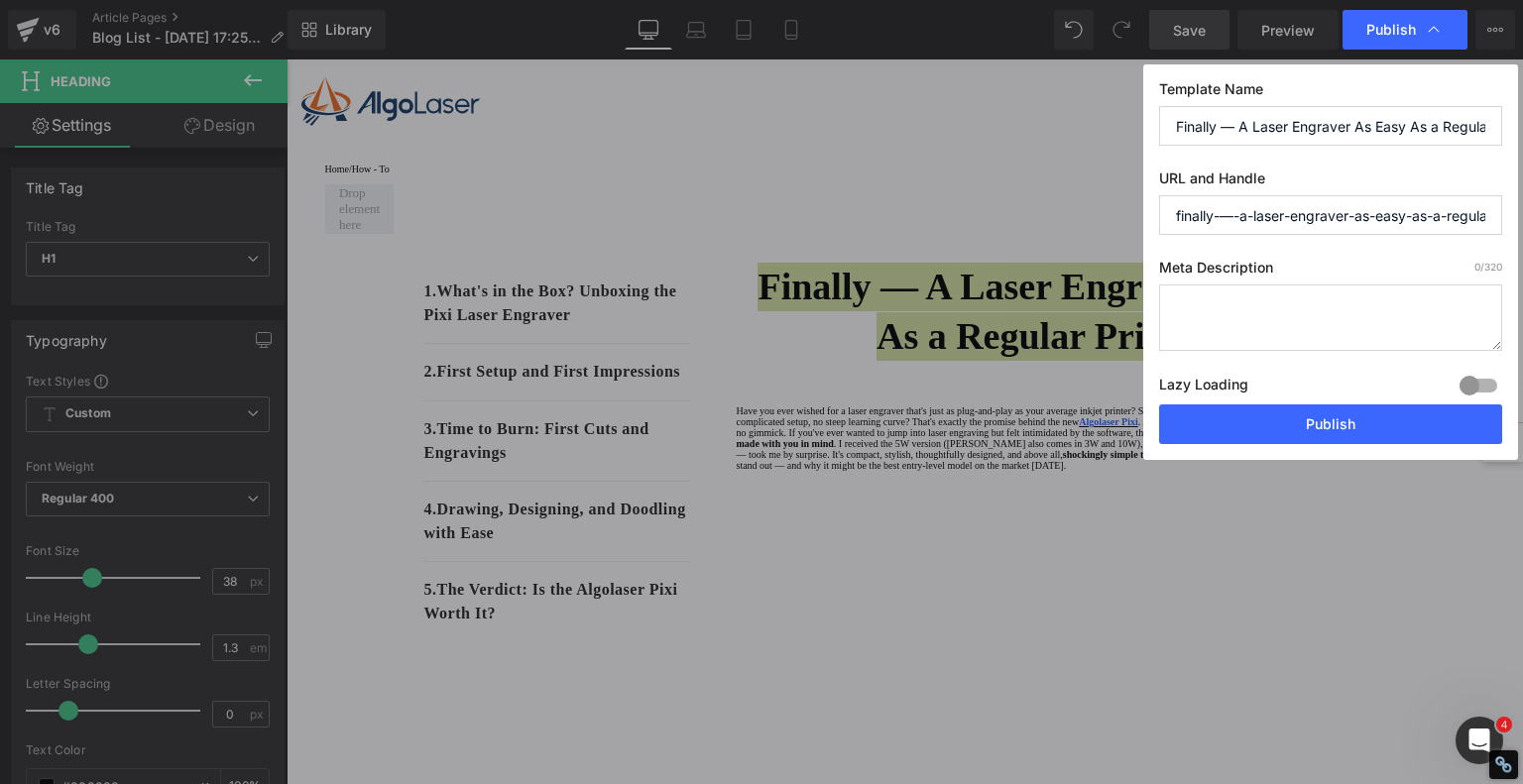 click on "finally-—-a-laser-engraver-as-easy-as-a-regular-printer" at bounding box center [1331, 215] 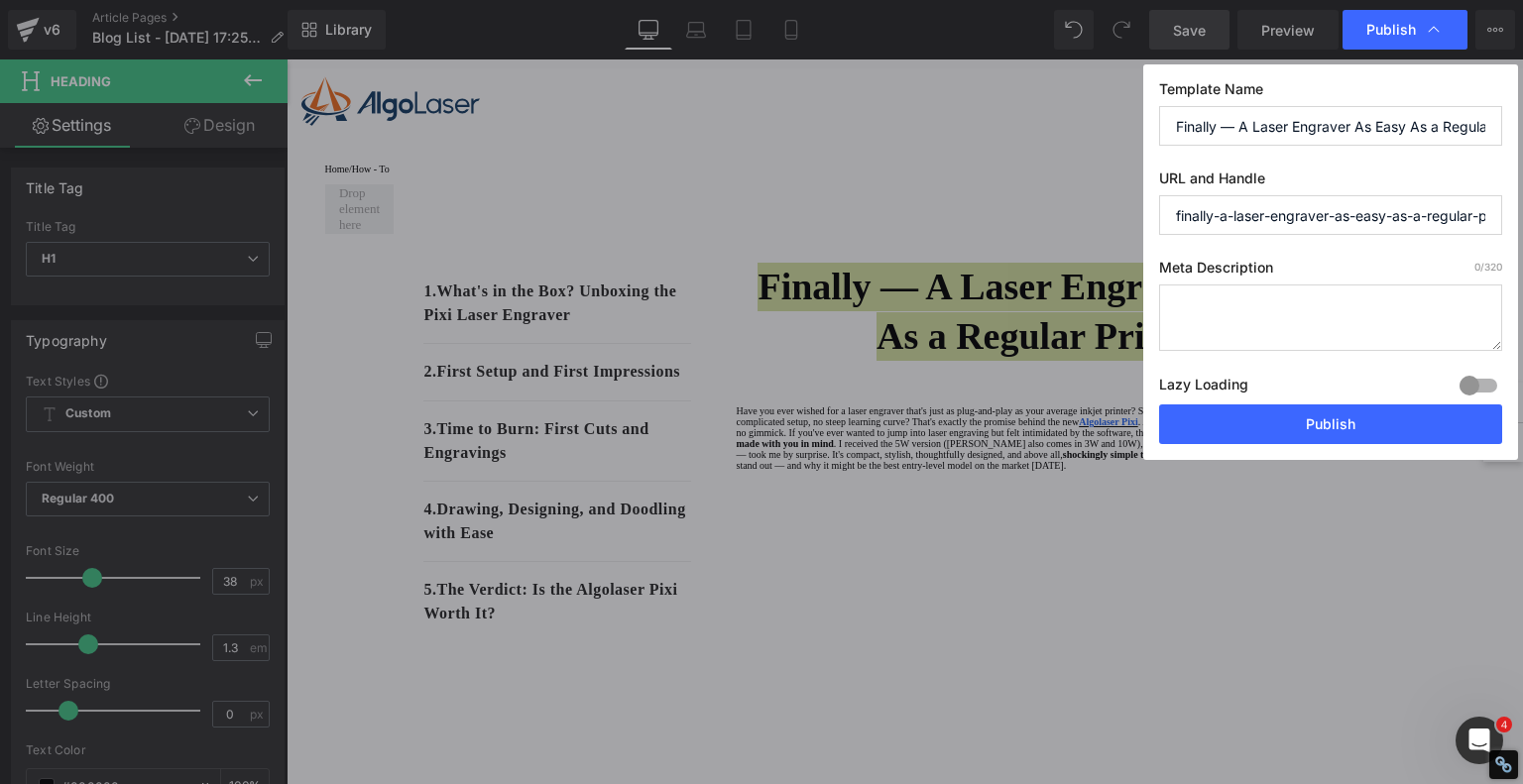 drag, startPoint x: 1319, startPoint y: 218, endPoint x: 1023, endPoint y: 213, distance: 296.04223 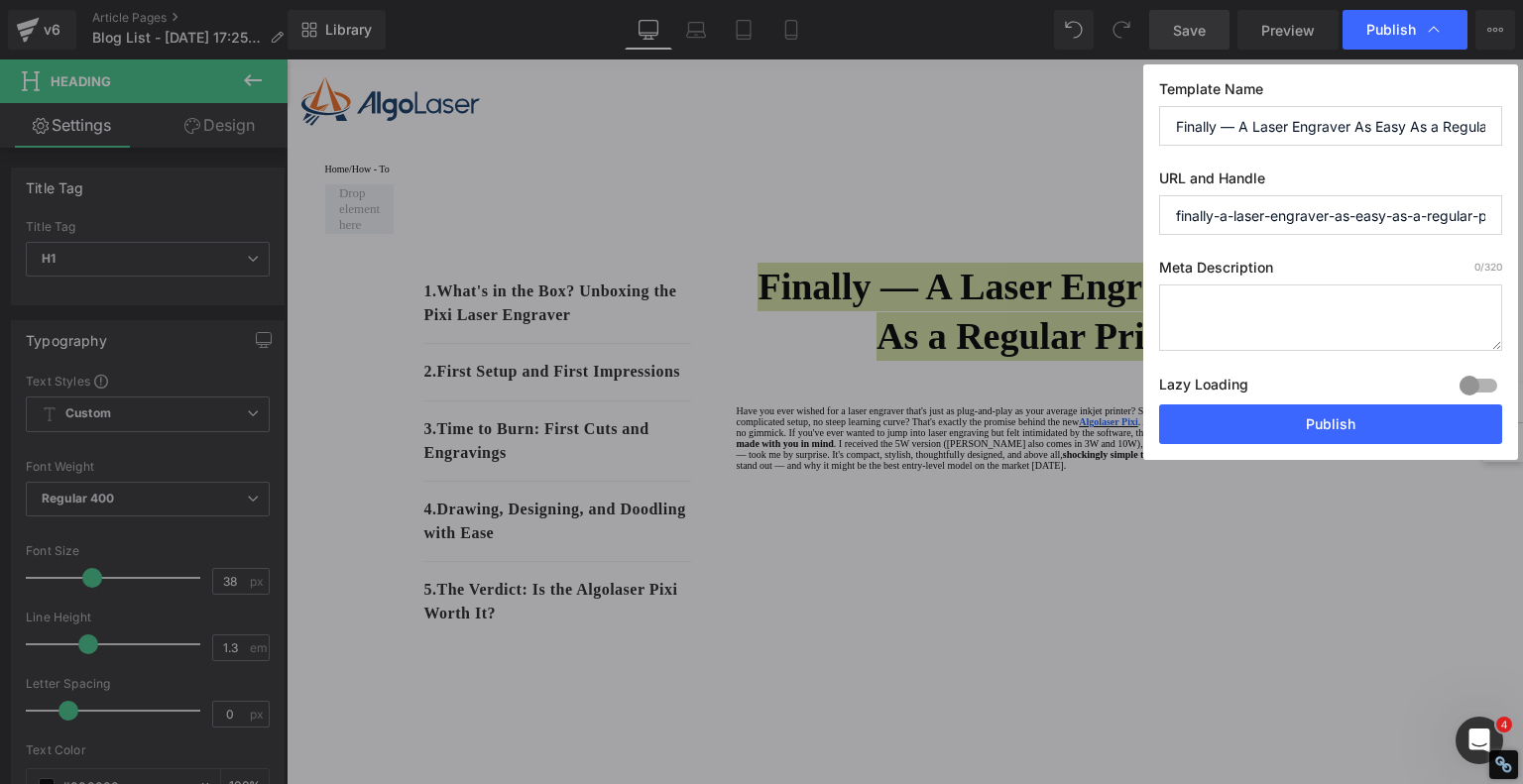 click on "Publish Template Name Finally — A Laser Engraver As Easy As a Regular Printer? URL and Handle finally-a-laser-engraver-as-easy-as-a-regular-printer Meta Description 0 /320
Lazy Loading
Build
Upgrade plan to unlock
Lazy loading helps you improve page loading time, enhance user experience & increase your SEO results.
Lazy loading is available on  Build, Optimize & Enterprise.
You’ve reached the maximum published page number of your plan  (242/999999) .
Upgrade plan to unlock more pages
Publish" at bounding box center [762, 392] 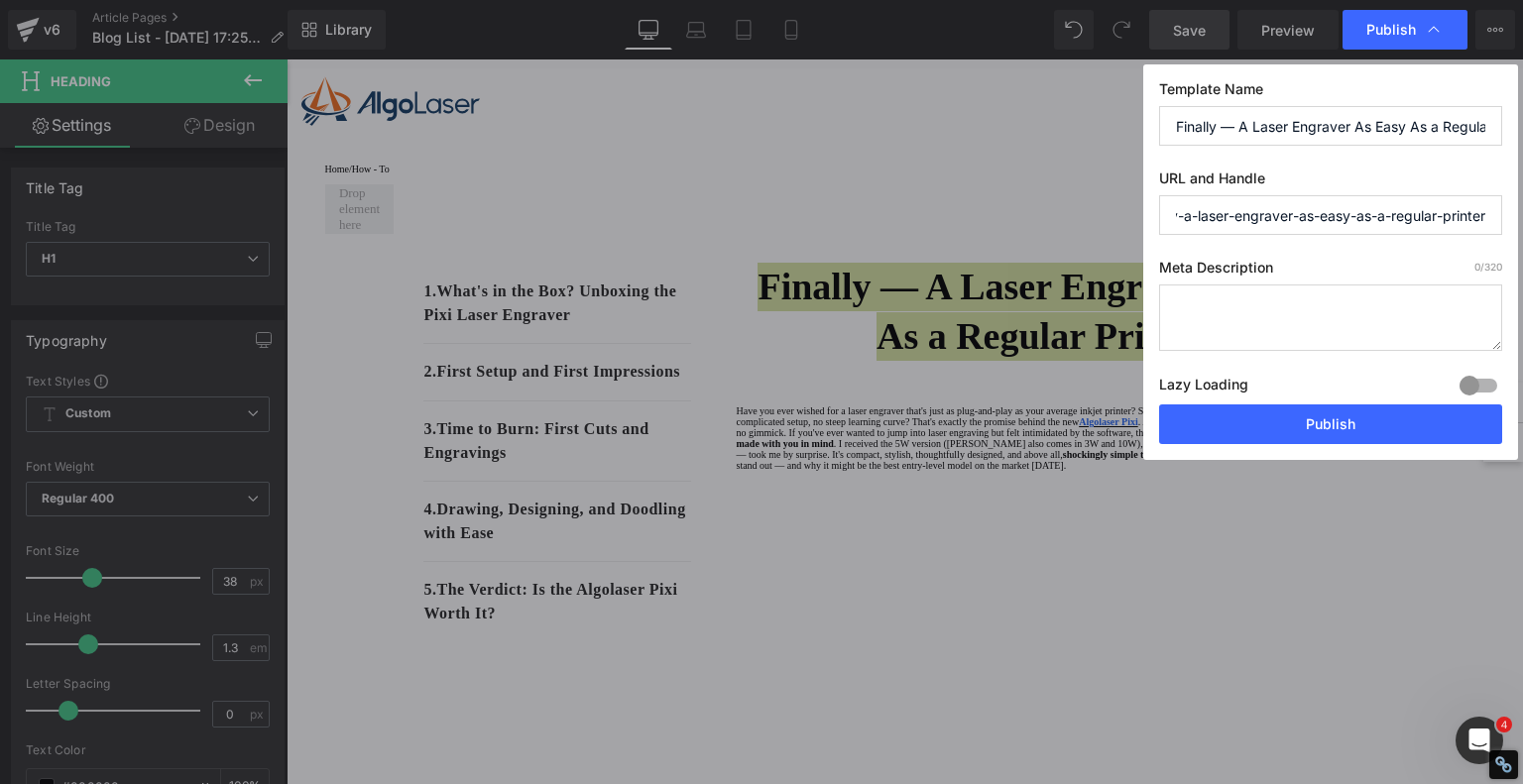 drag, startPoint x: 1320, startPoint y: 213, endPoint x: 1522, endPoint y: 189, distance: 203.4207 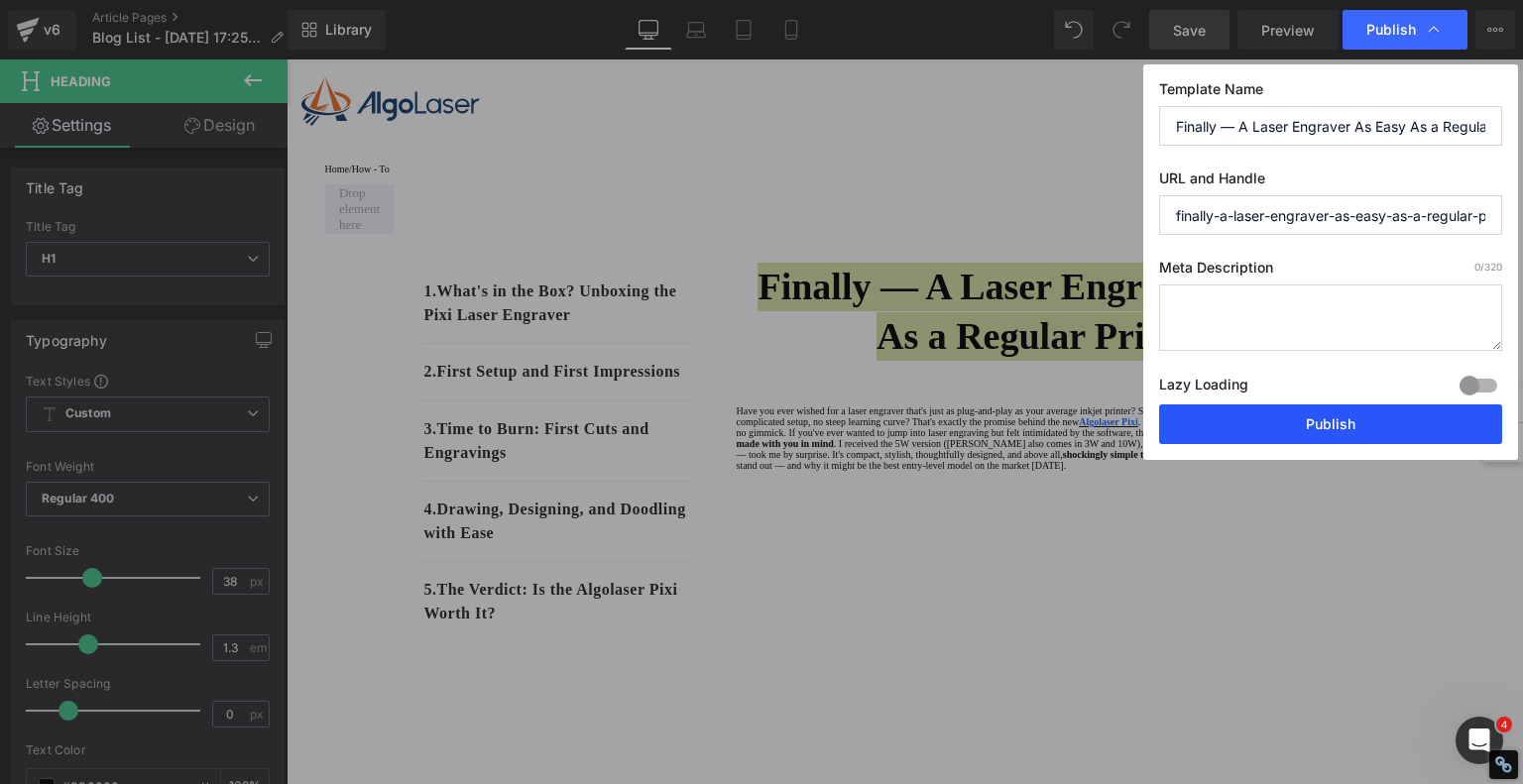 click on "Publish" at bounding box center [1331, 424] 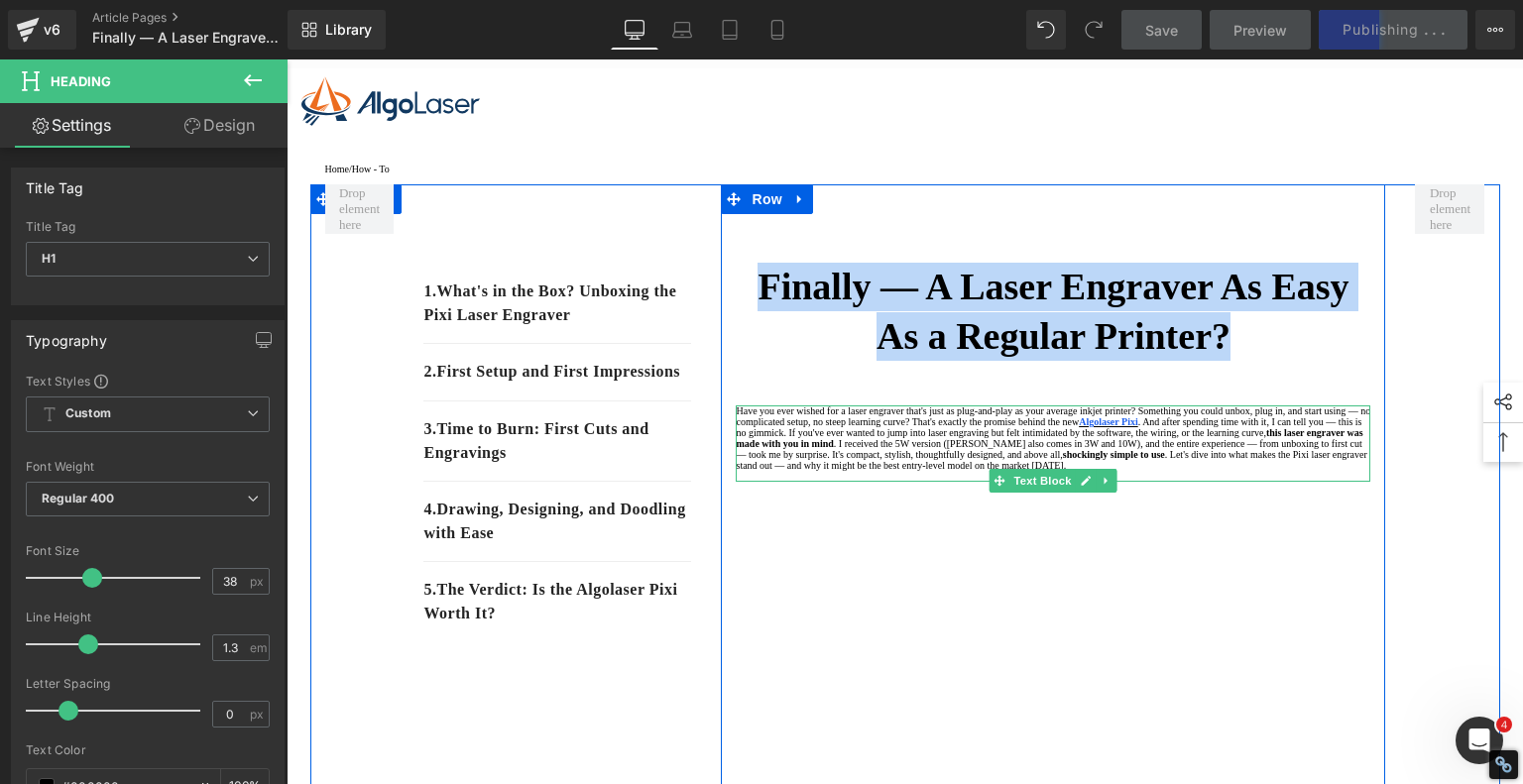 click on ". And after spending time with it, I can tell you — this is no gimmick. If you've ever wanted to jump into laser engraving but felt intimidated by the software, the wiring, or the learning curve," at bounding box center [1048, 427] 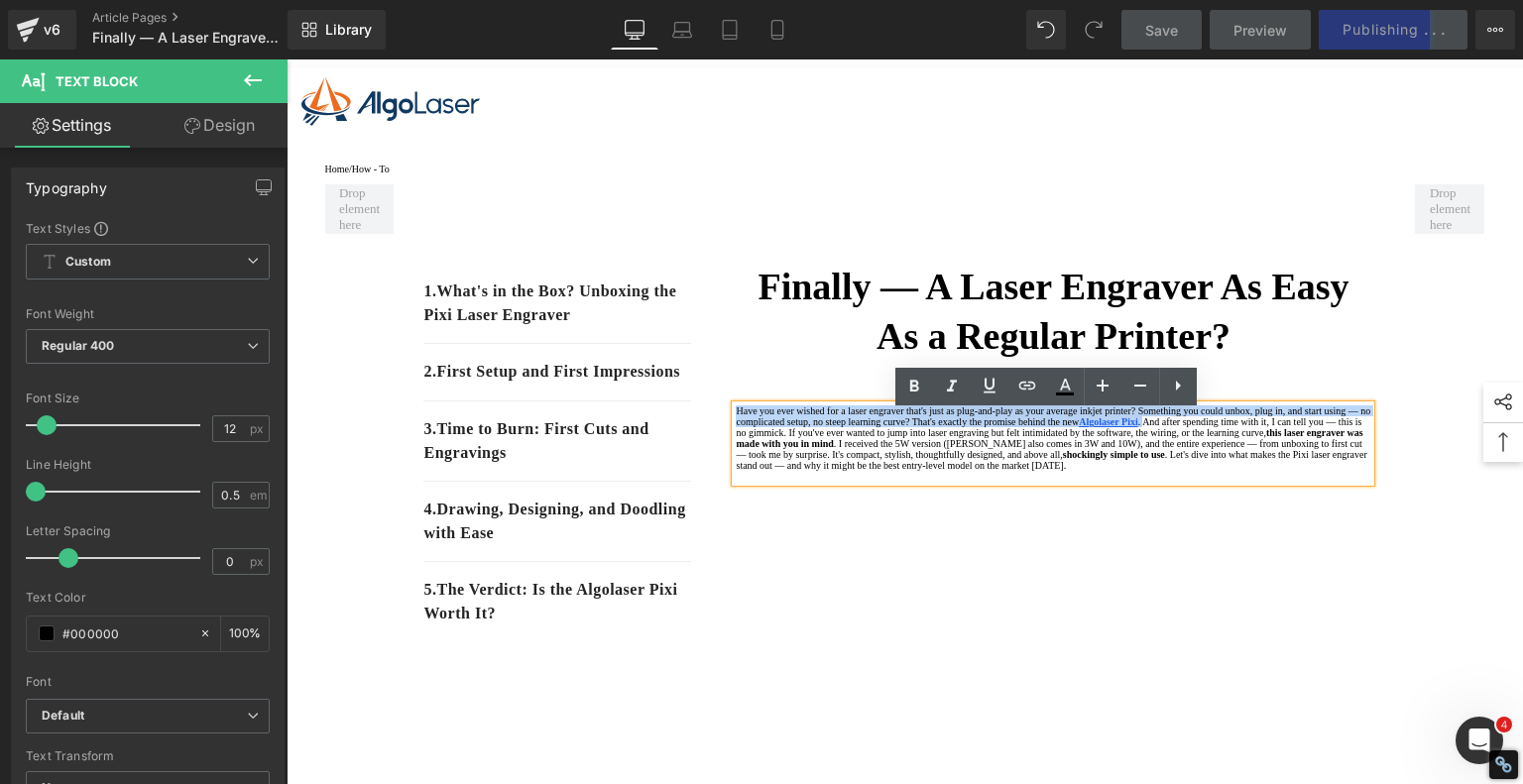drag, startPoint x: 952, startPoint y: 455, endPoint x: 730, endPoint y: 413, distance: 225.93804 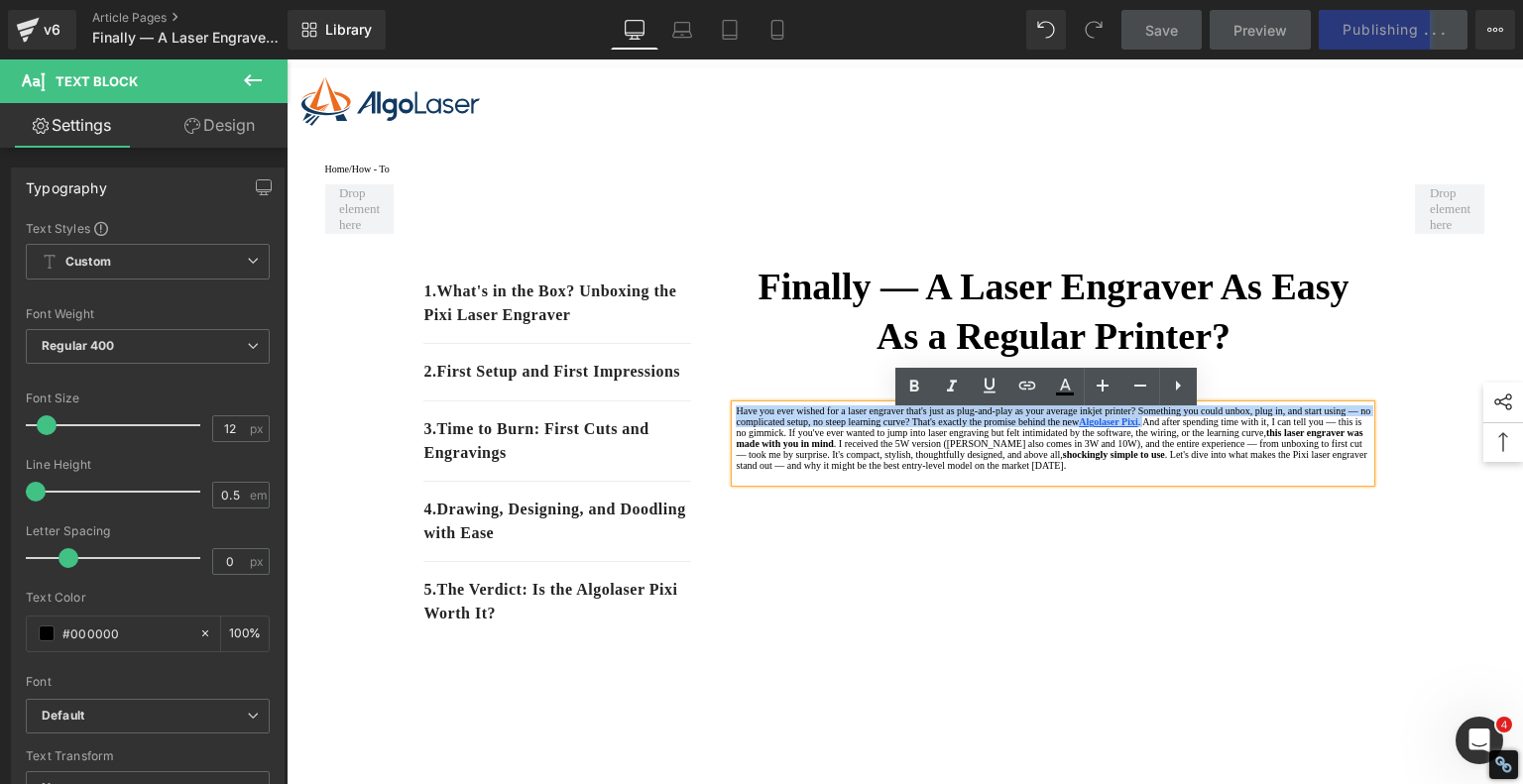 click on "Have you ever wished for a laser engraver that's just as plug-and-play as your average inkjet printer? Something you could unbox, plug in, and start using — no complicated setup, no steep learning curve? That's exactly the promise behind the new  Algolaser Pixi . And after spending time with it, I can tell you — this is no gimmick. If you've ever wanted to jump into laser engraving but felt intimidated by the software, the wiring, or the learning curve,  this laser engraver was made with you in mind . I received the 5W version ([PERSON_NAME] also comes in 3W and 10W), and the entire experience — from unboxing to first cut — took me by surprise. It's compact, stylish, thoughtfully designed, and above all,  shockingly simple to use . Let's dive into what makes the Pixi laser engraver stand out — and why it might be the best entry-level model on the market [DATE]." at bounding box center (1053, 438) 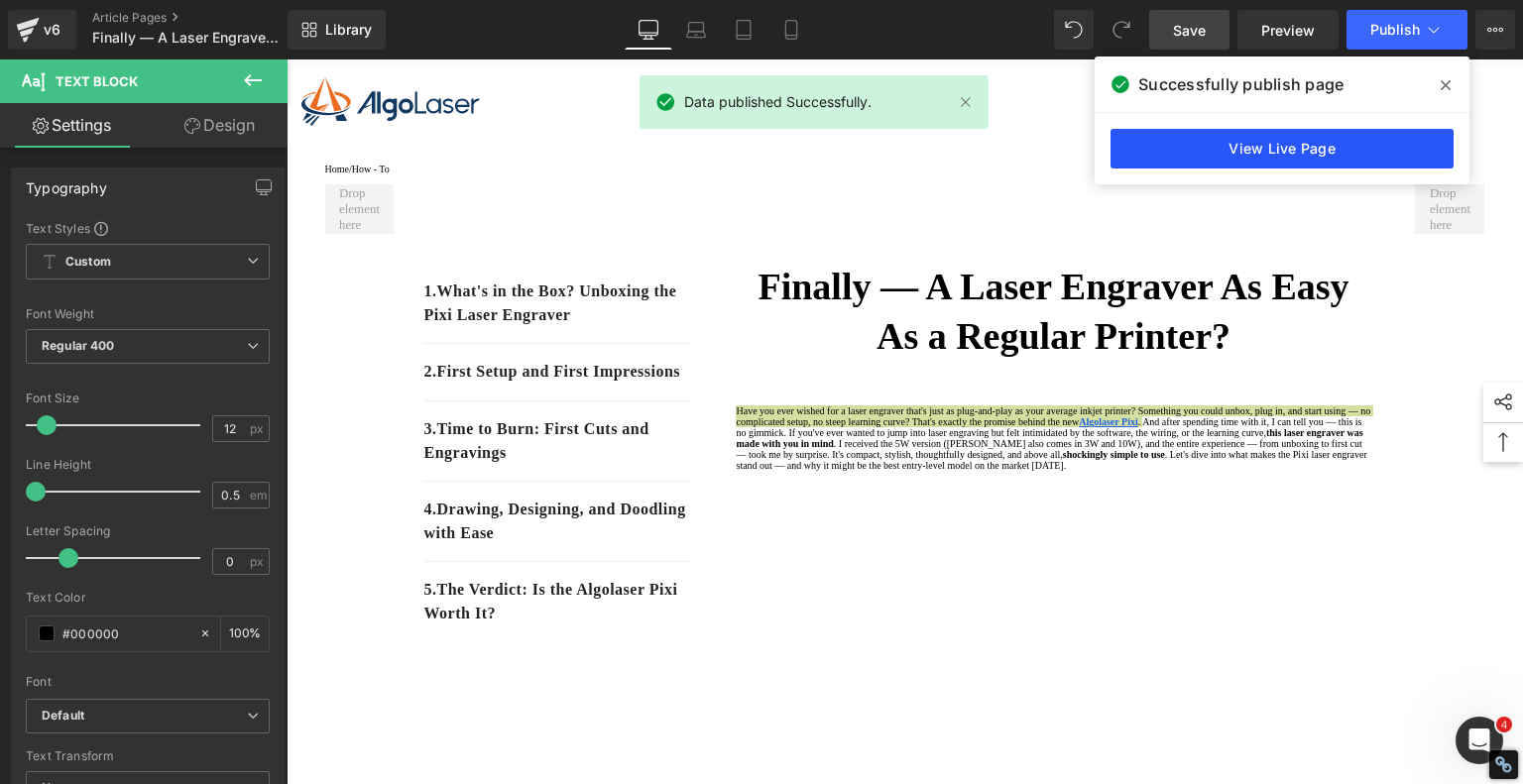 click on "View Live Page" at bounding box center [1282, 149] 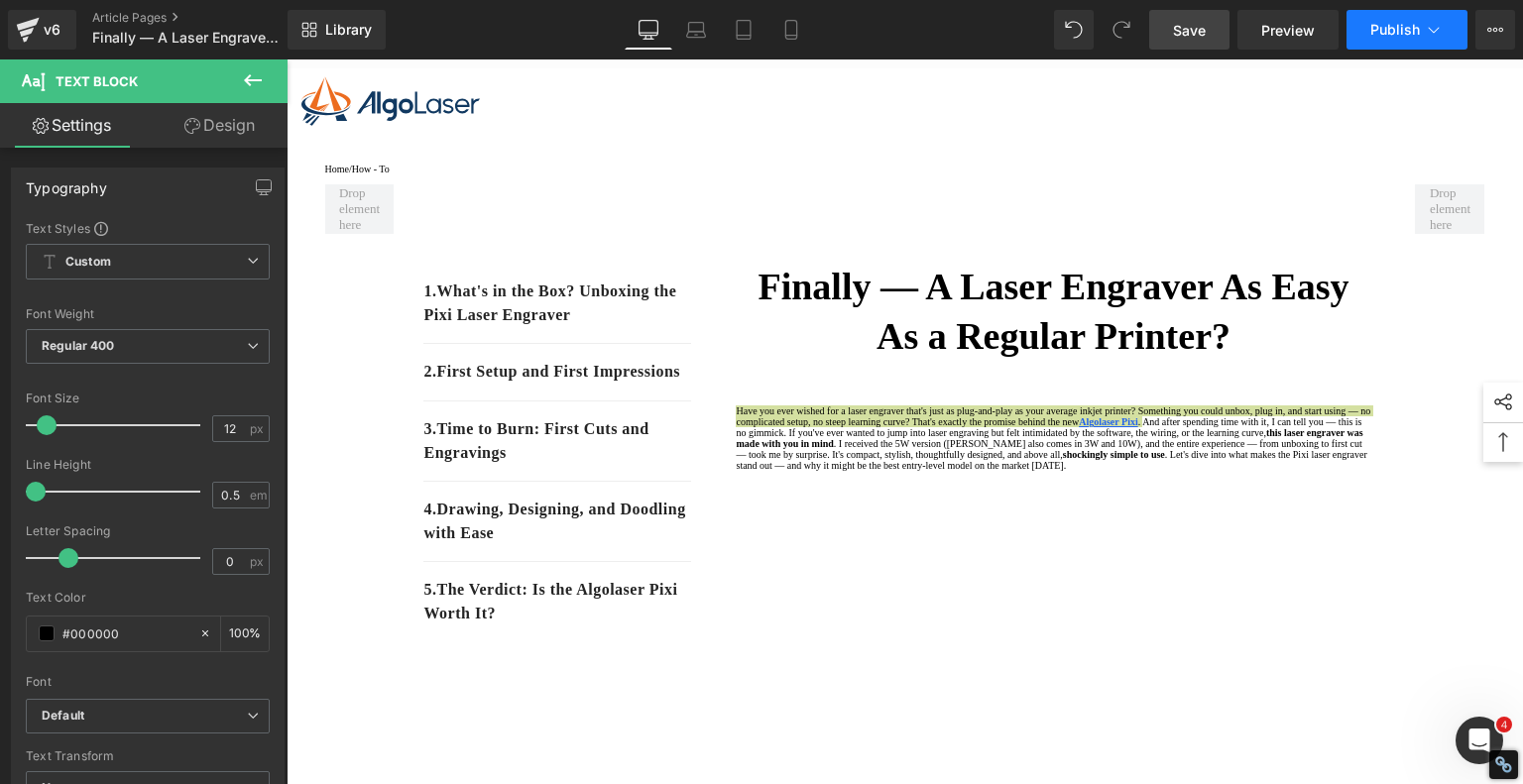 click on "Publish" at bounding box center [1395, 30] 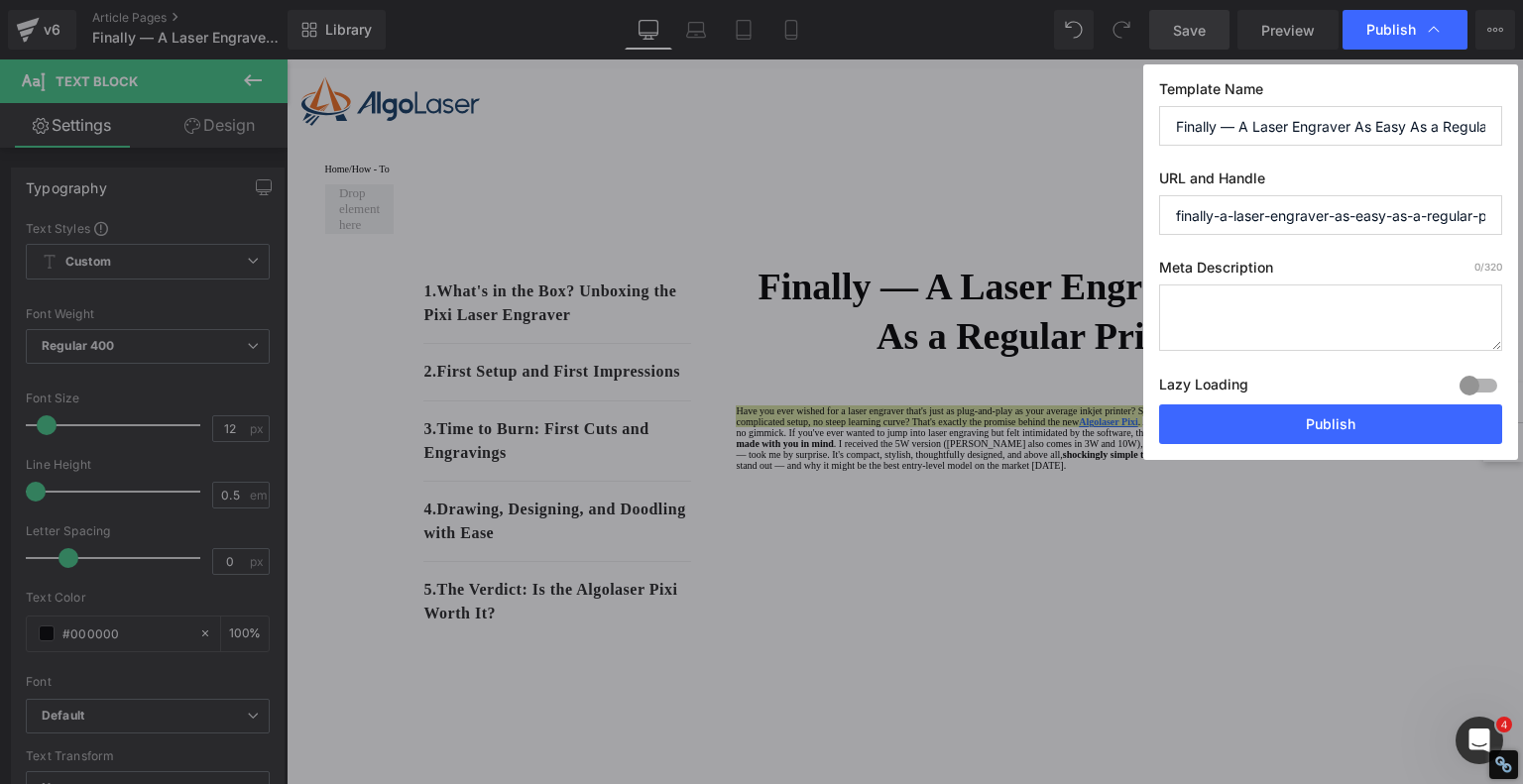 click at bounding box center (1331, 317) 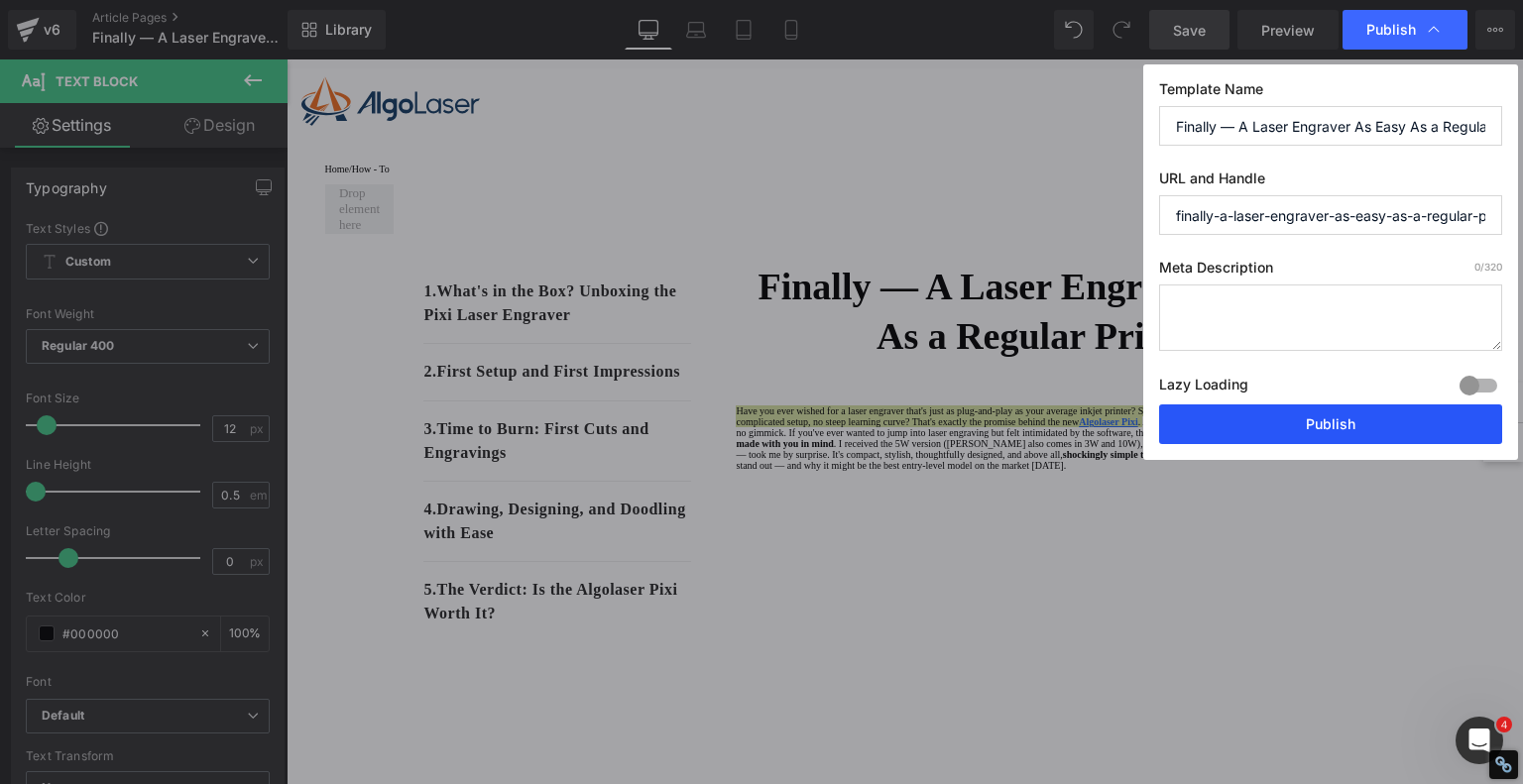 paste on "Have you ever wished for a laser engraver that's just as plug-and-play as your average inkjet printer? Something you could unbox, plug in, and start using — no complicated setup, no steep learning curve? That's exactly the promise behind the new Algolaser Pixi." 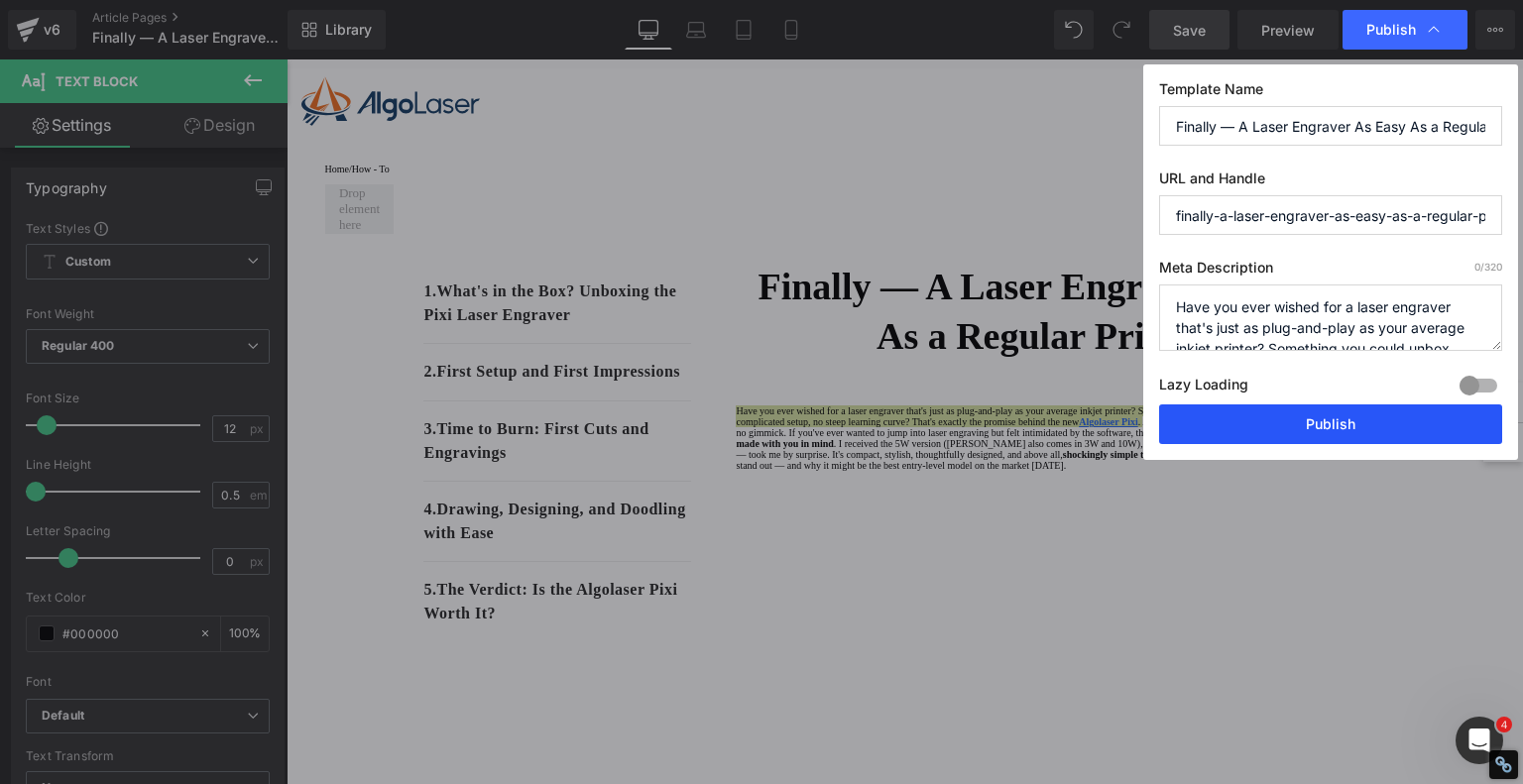 scroll, scrollTop: 89, scrollLeft: 0, axis: vertical 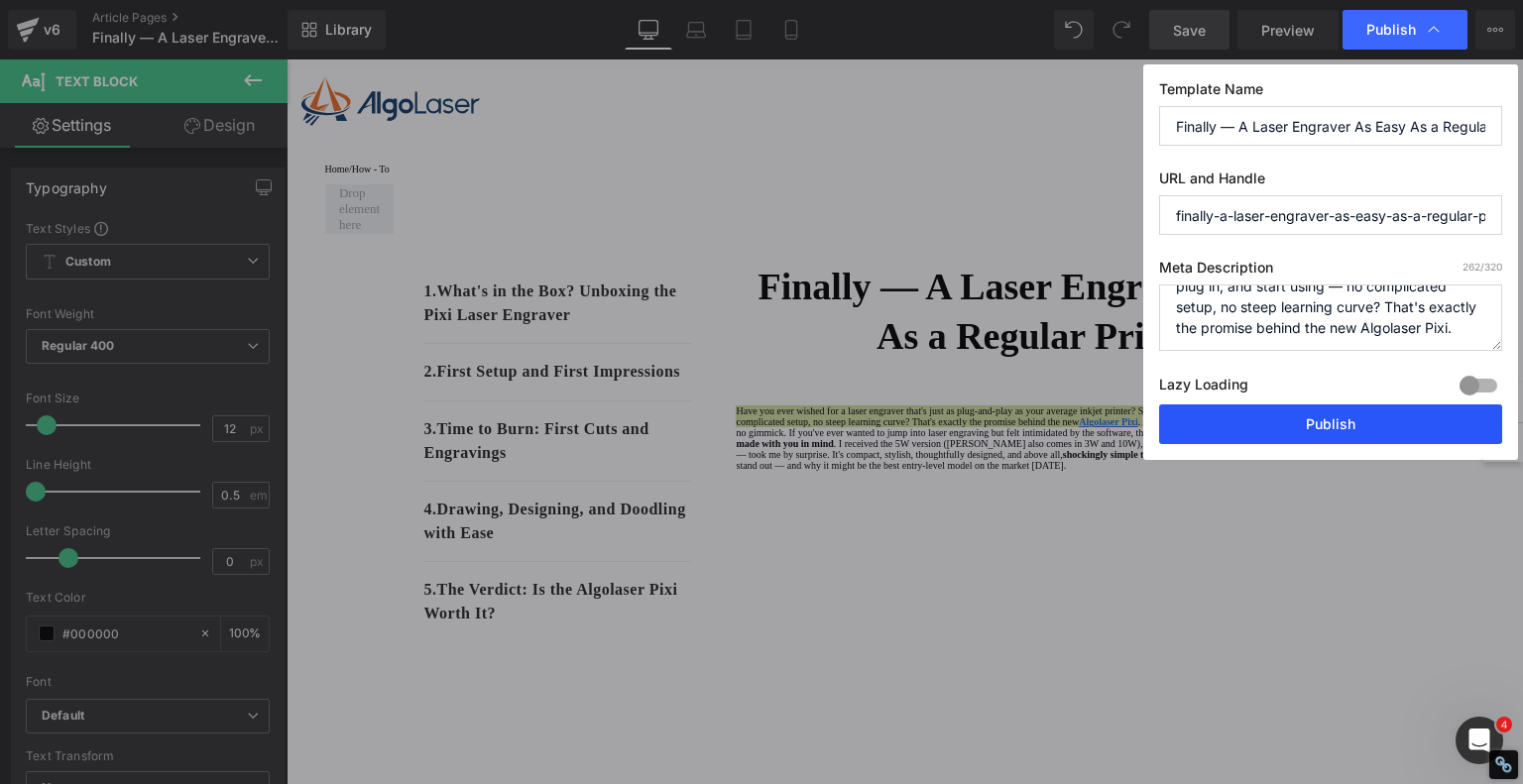 type on "Have you ever wished for a laser engraver that's just as plug-and-play as your average inkjet printer? Something you could unbox, plug in, and start using — no complicated setup, no steep learning curve? That's exactly the promise behind the new Algolaser Pixi." 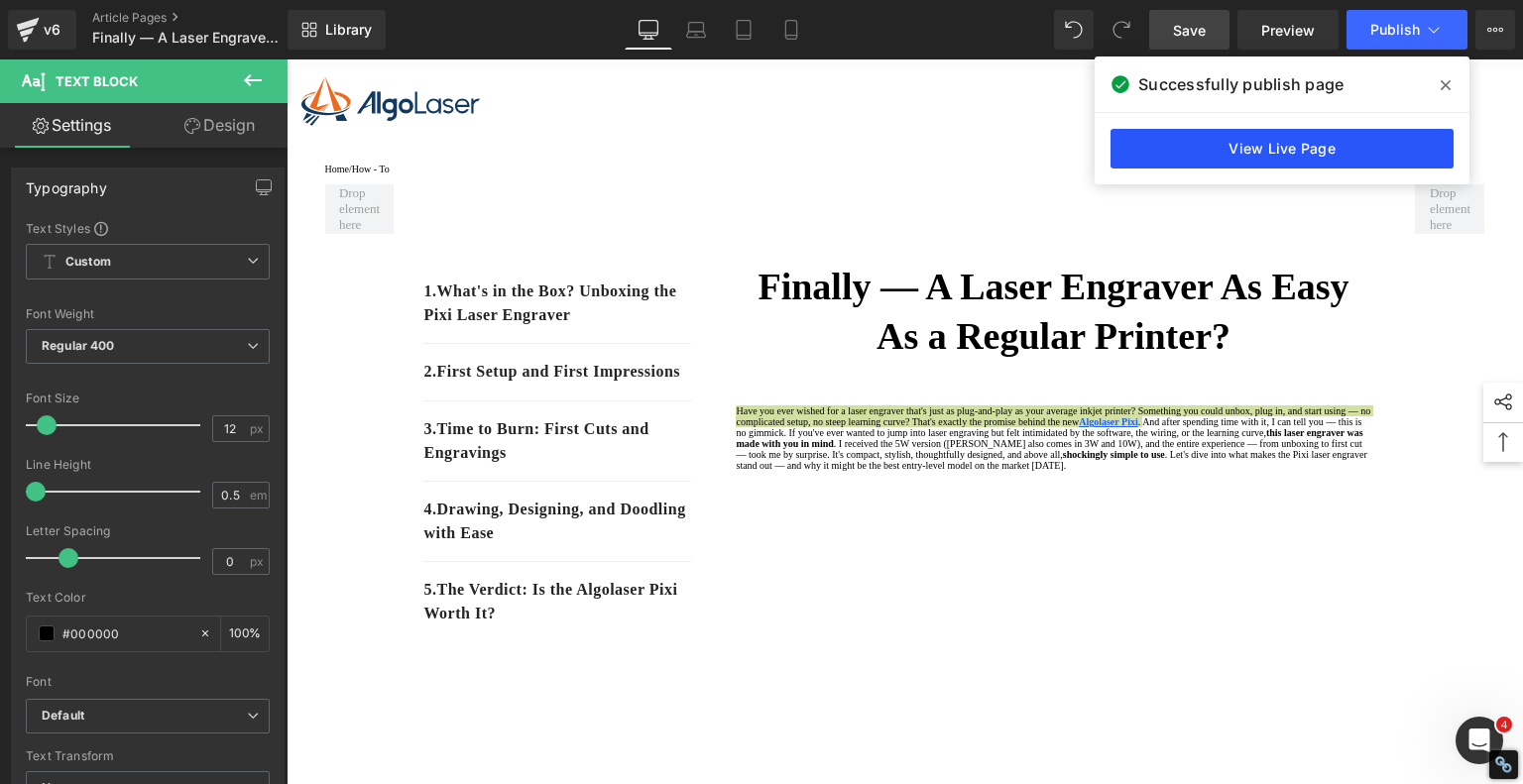 click on "View Live Page" at bounding box center [1282, 149] 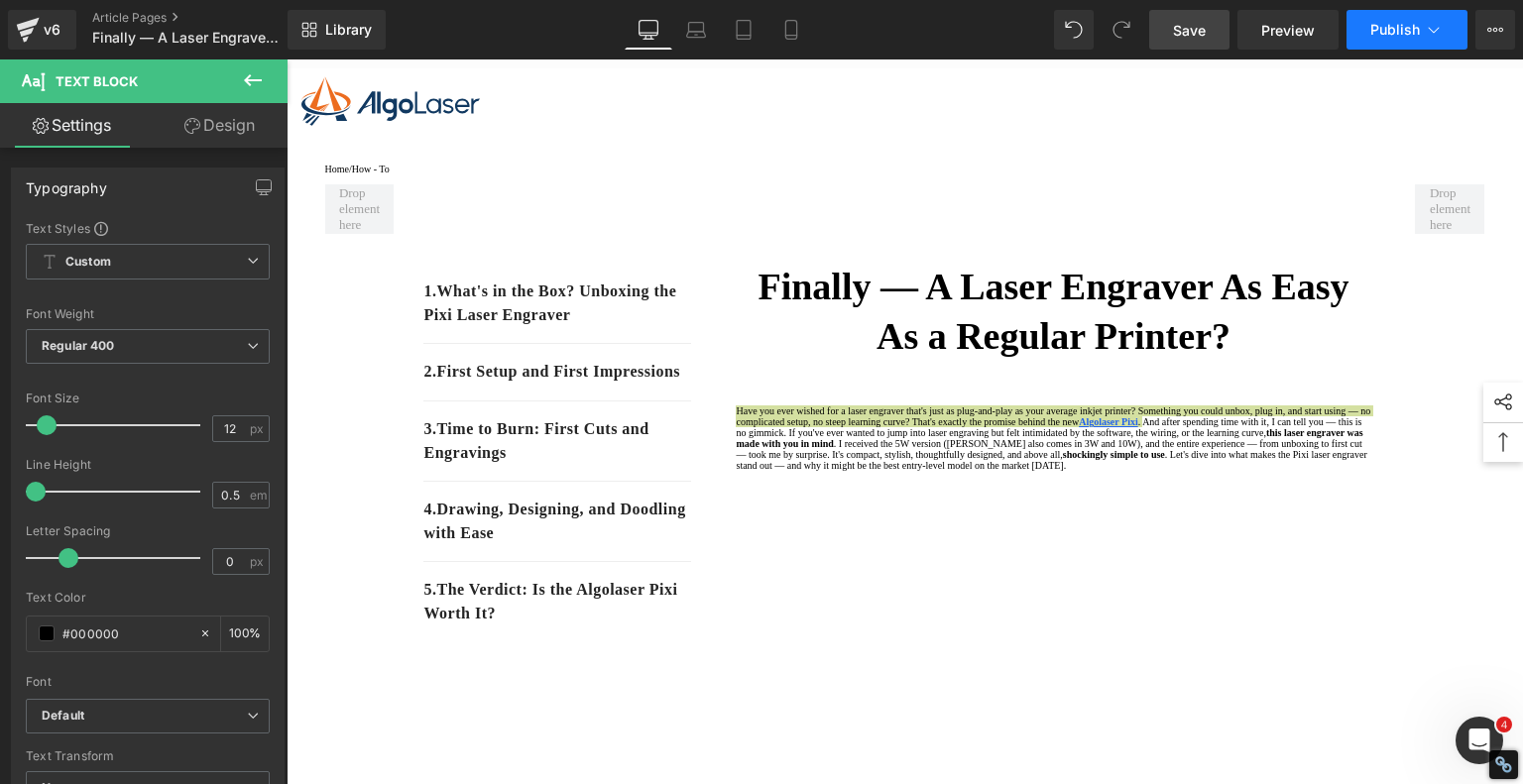 click on "Publish" at bounding box center [1395, 30] 